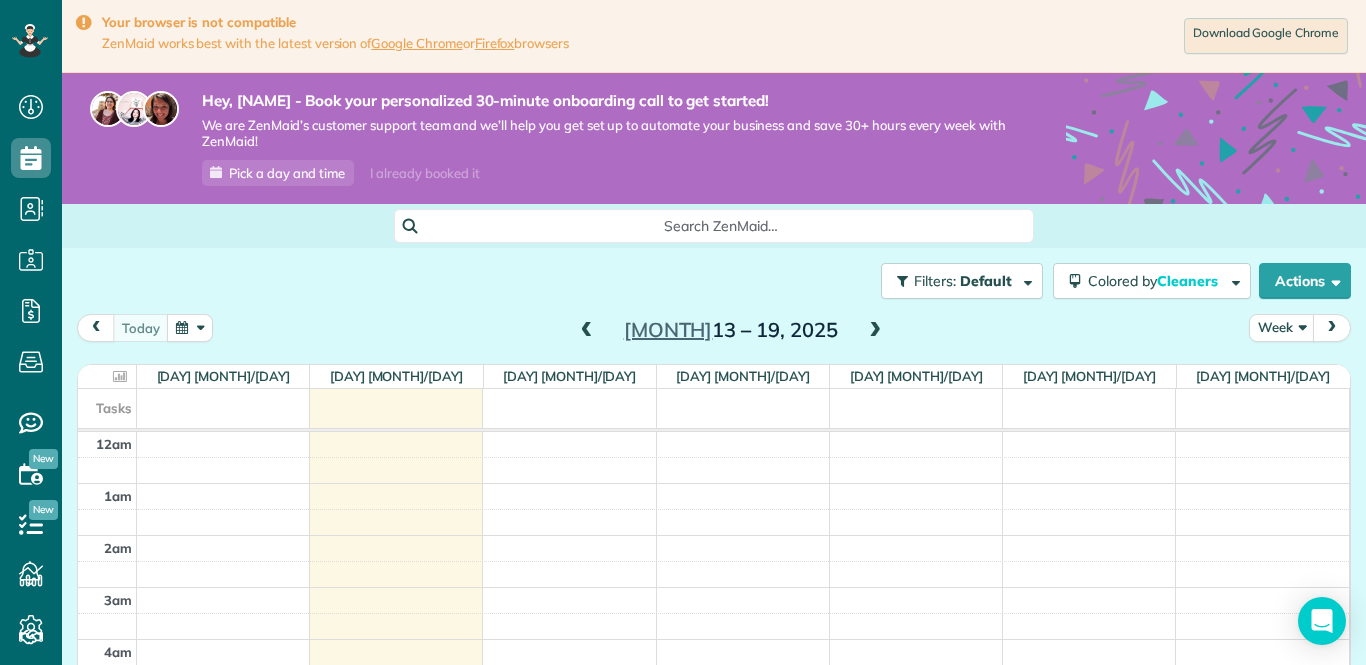 scroll, scrollTop: 0, scrollLeft: 0, axis: both 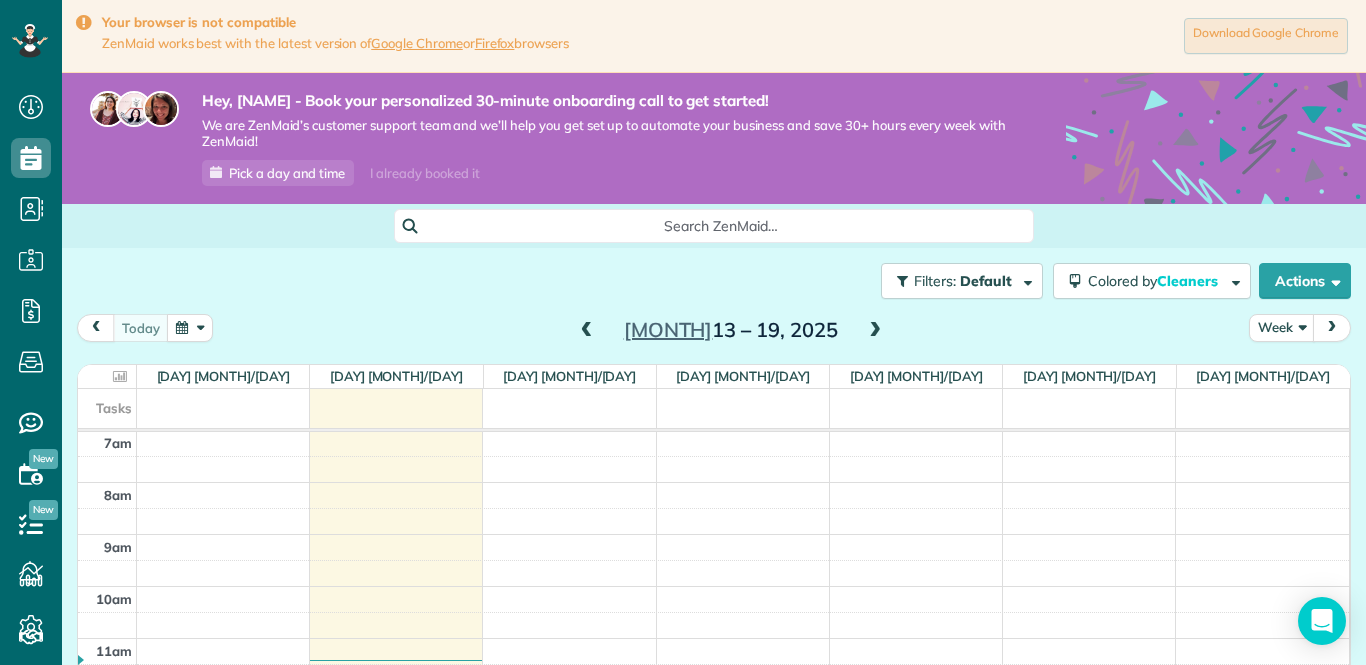 click on "Download Google Chrome" at bounding box center (1266, 36) 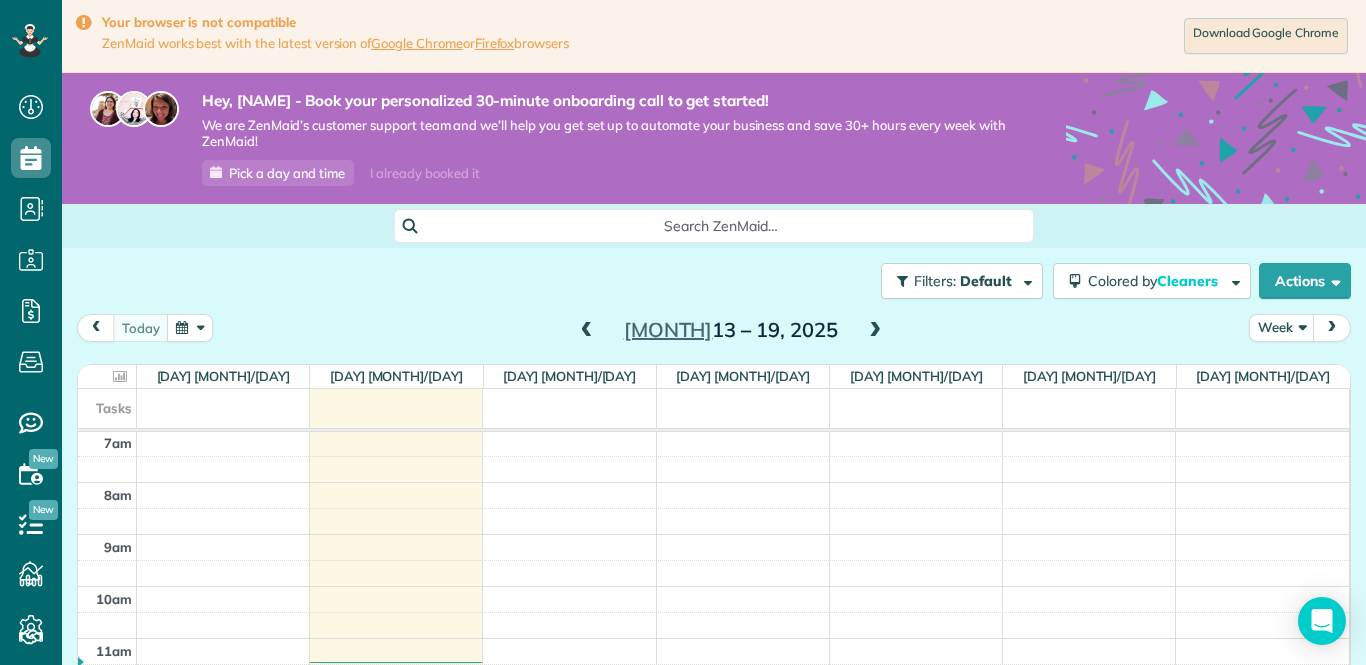 click on "Filters:   Default
Colored by  Cleaners
Color by Cleaner
Color by Team
Color by Status
Color by Recurrence
Color by Paid/Unpaid
Filters  Default
Schedule Changes
Actions
Create Appointment
Create Task
Clock In/Out
Send Work Orders
Print Route Sheets
Today's Emails/Texts
View Metrics" at bounding box center (714, 281) 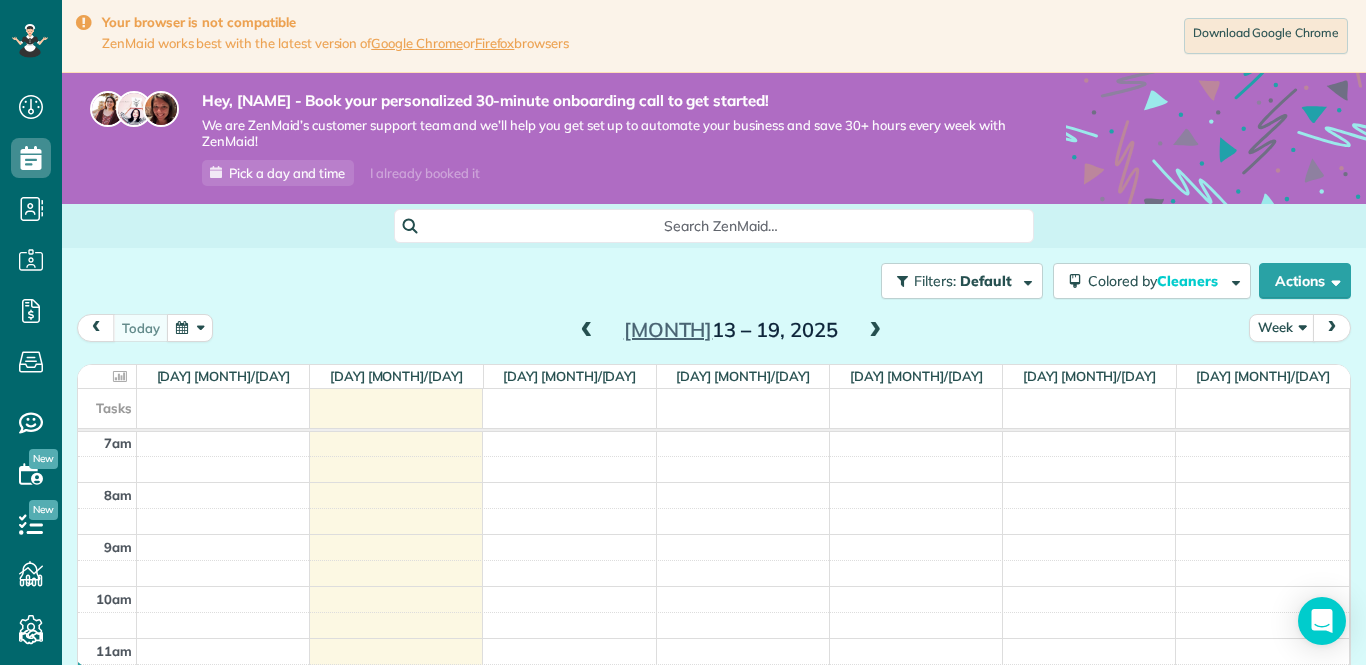 click on "Filters:   Default
Colored by  Cleaners
Color by Cleaner
Color by Team
Color by Status
Color by Recurrence
Color by Paid/Unpaid
Filters  Default
Schedule Changes
Actions
Create Appointment
Create Task
Clock In/Out
Send Work Orders
Print Route Sheets
Today's Emails/Texts
View Metrics" at bounding box center (714, 281) 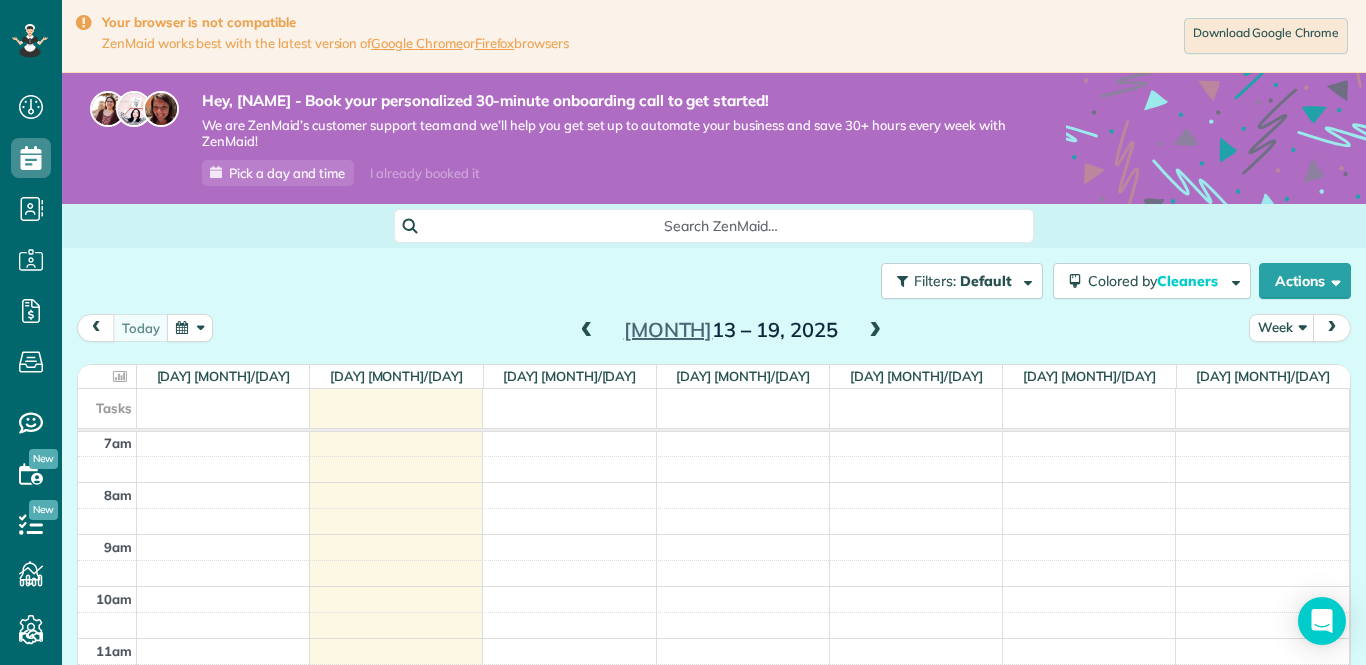 click on "today   Week Jul  13 – 19, 2025" at bounding box center (714, 332) 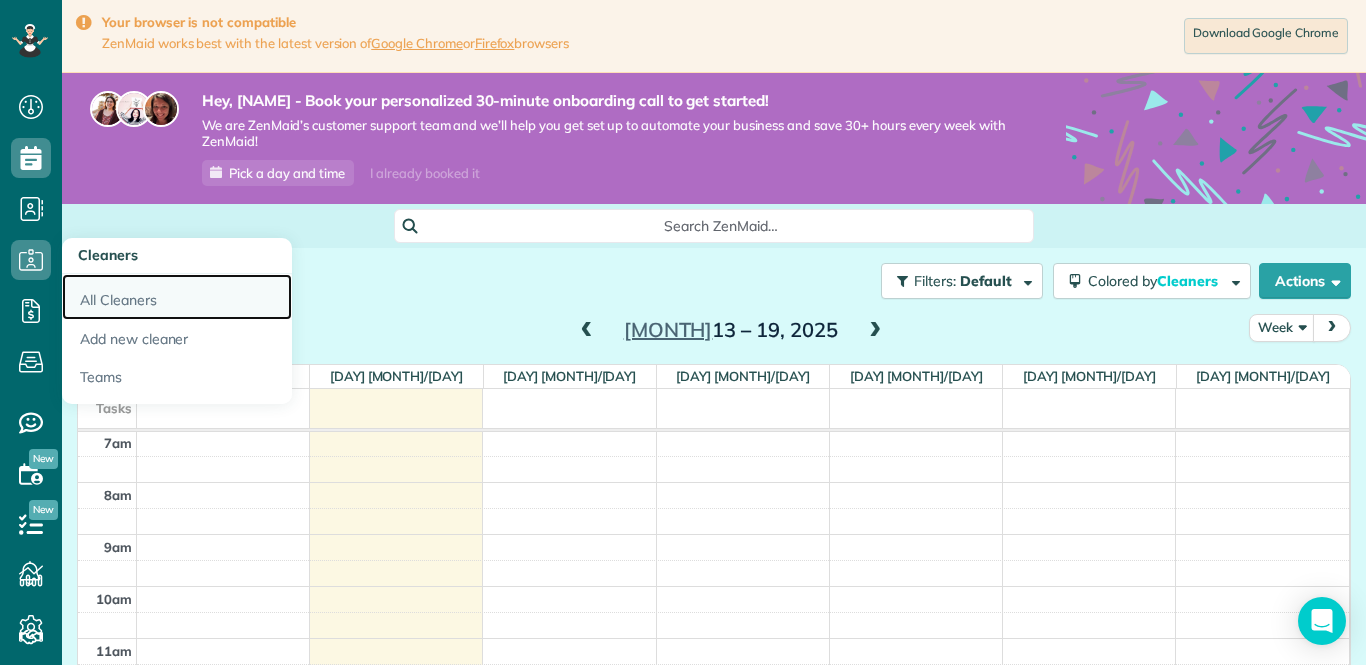 click on "All Cleaners" at bounding box center (177, 297) 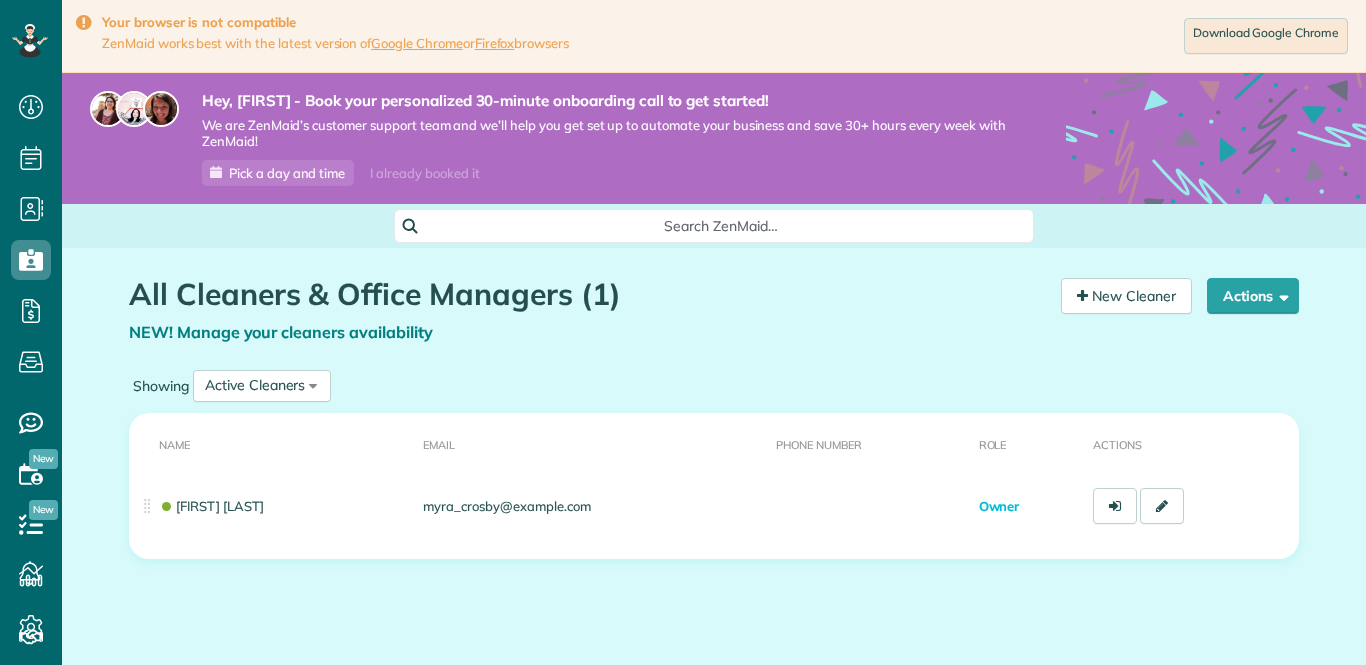 scroll, scrollTop: 0, scrollLeft: 0, axis: both 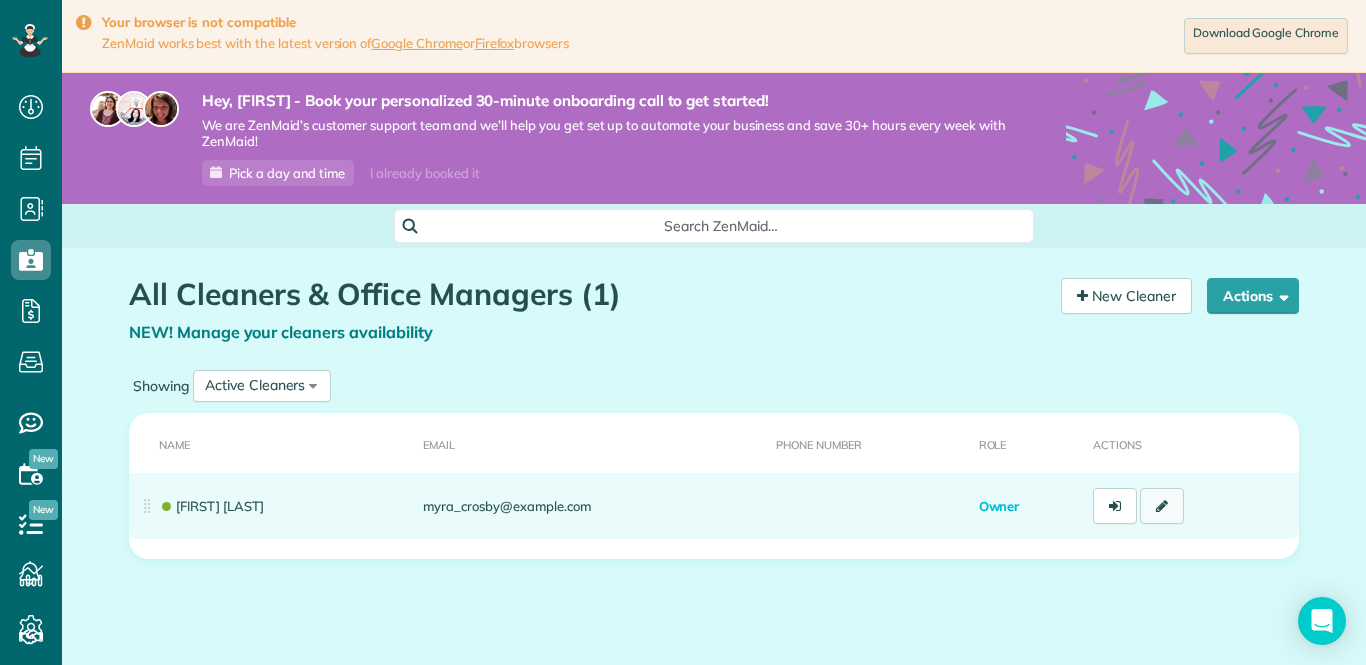 click at bounding box center [1162, 506] 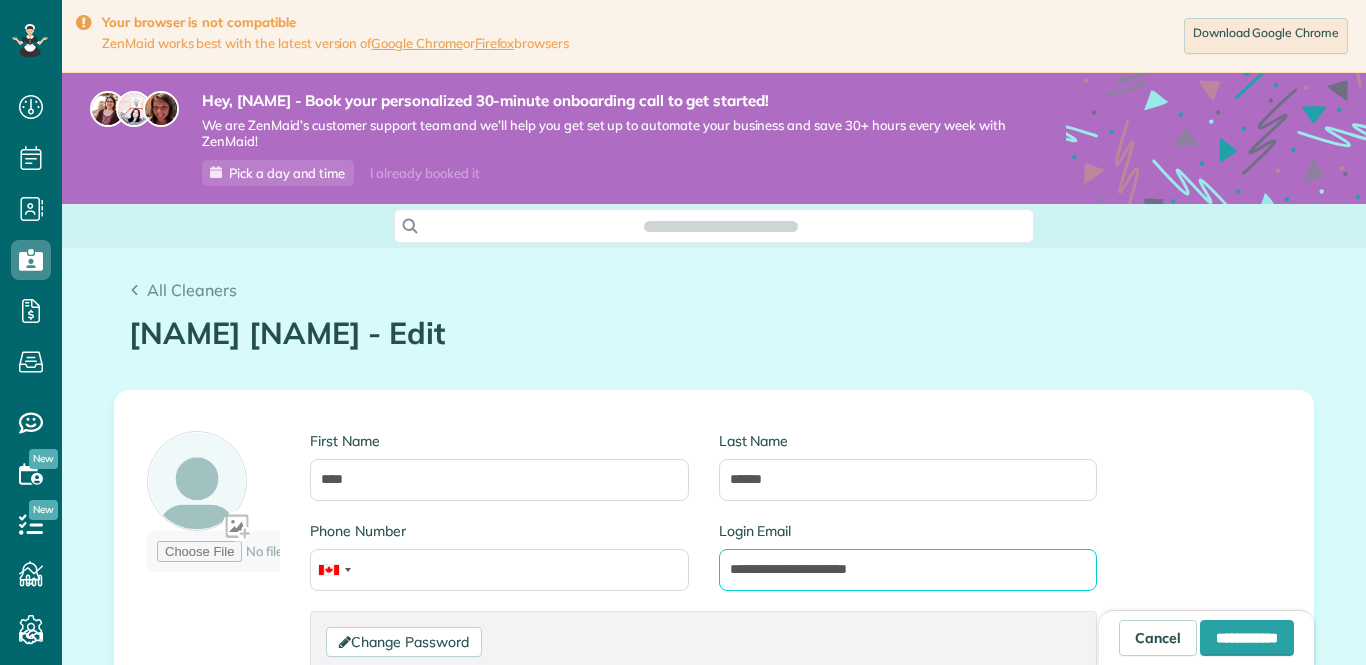 click on "**********" at bounding box center (908, 570) 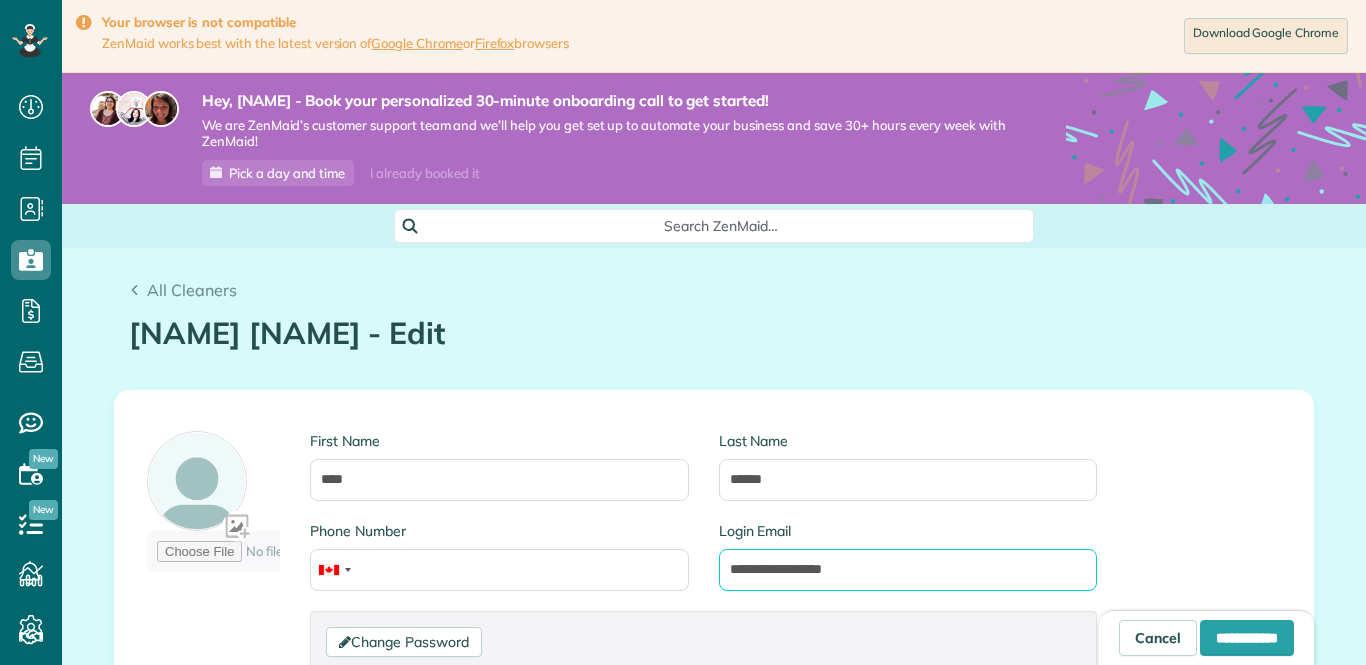 scroll, scrollTop: 0, scrollLeft: 0, axis: both 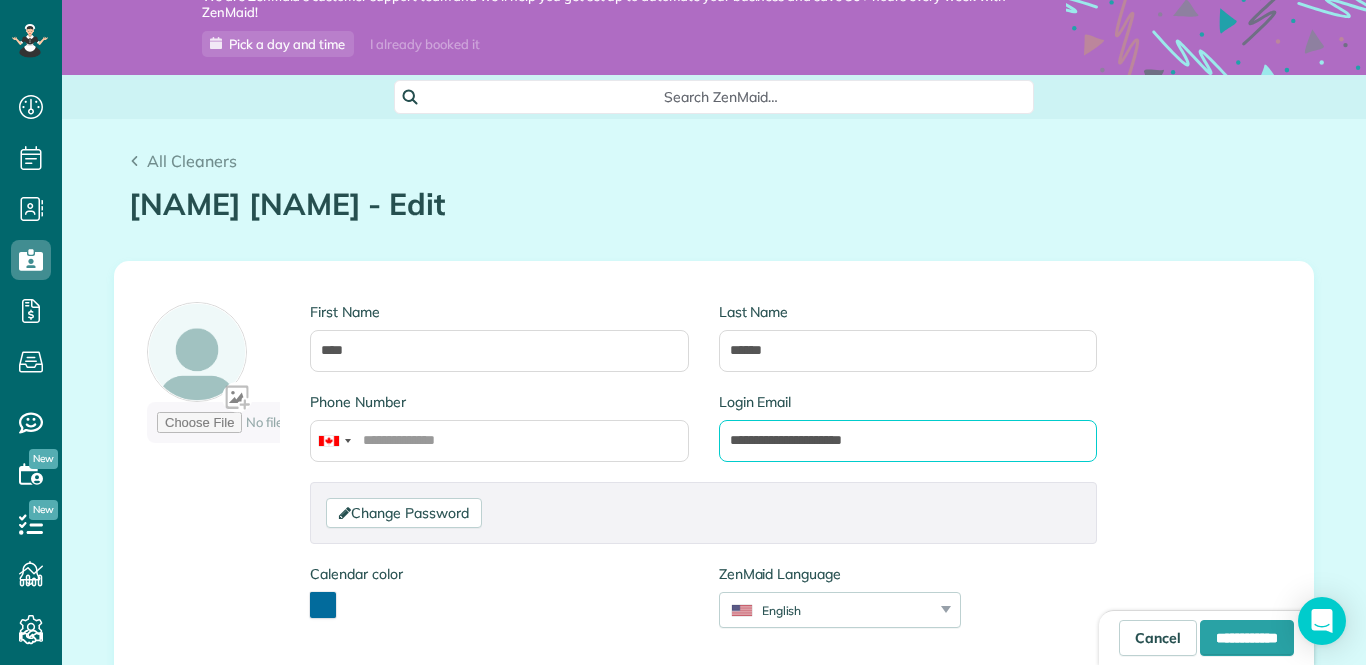 type on "**********" 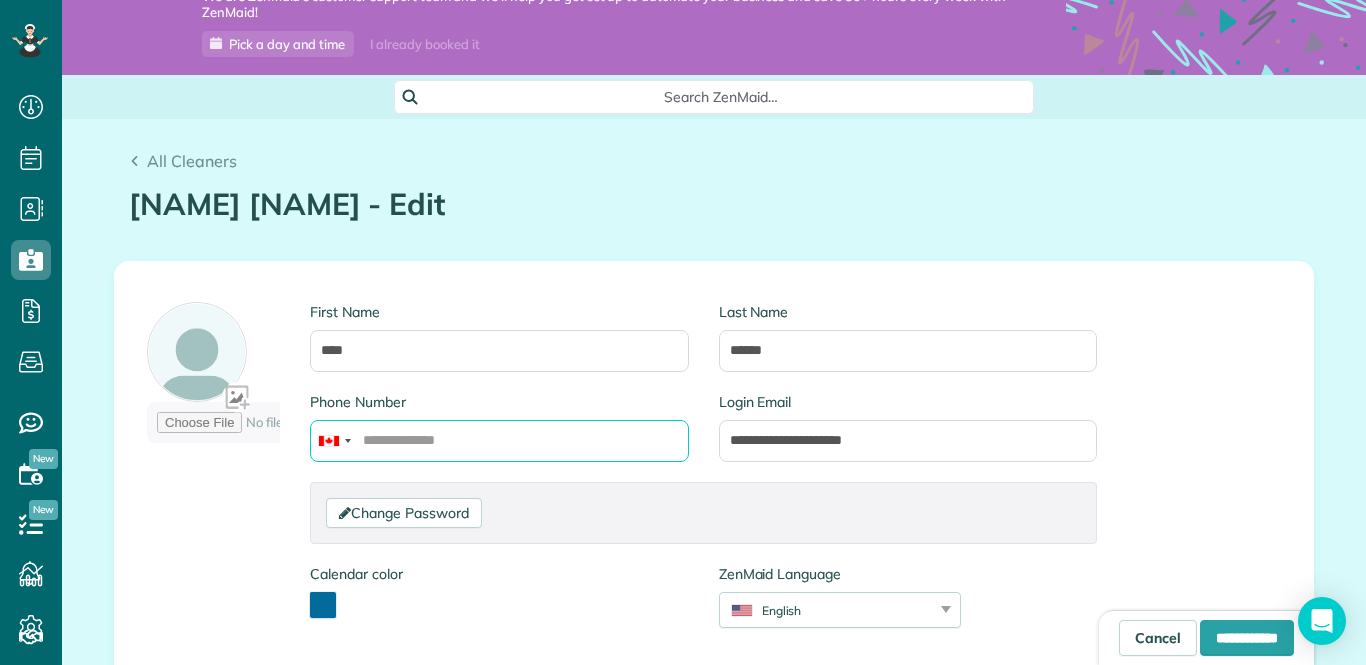 click on "Phone Number" at bounding box center [499, 441] 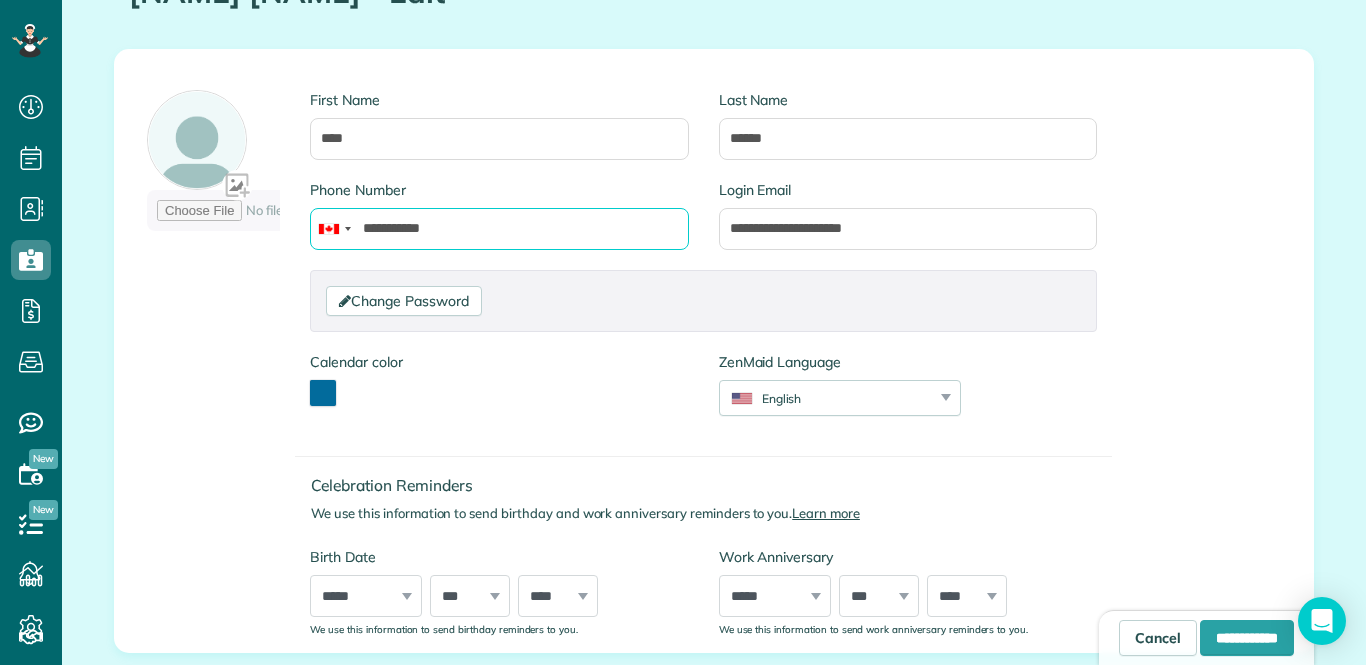scroll, scrollTop: 544, scrollLeft: 0, axis: vertical 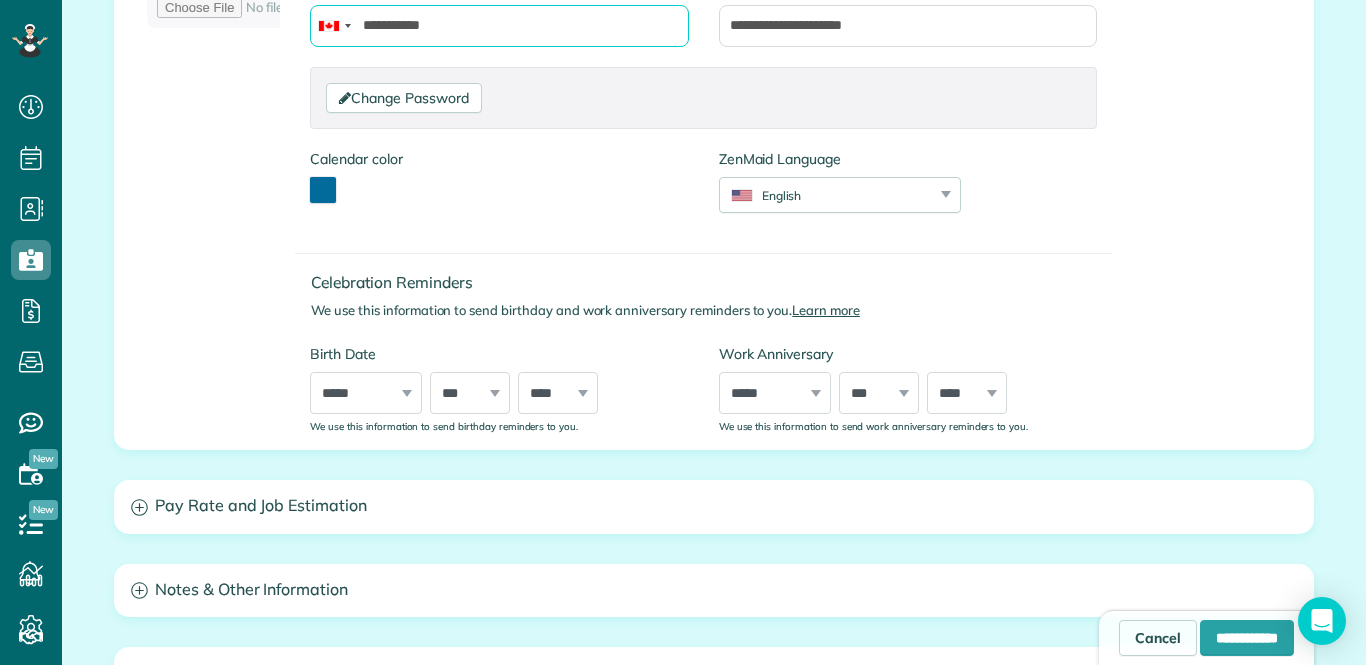 type on "**********" 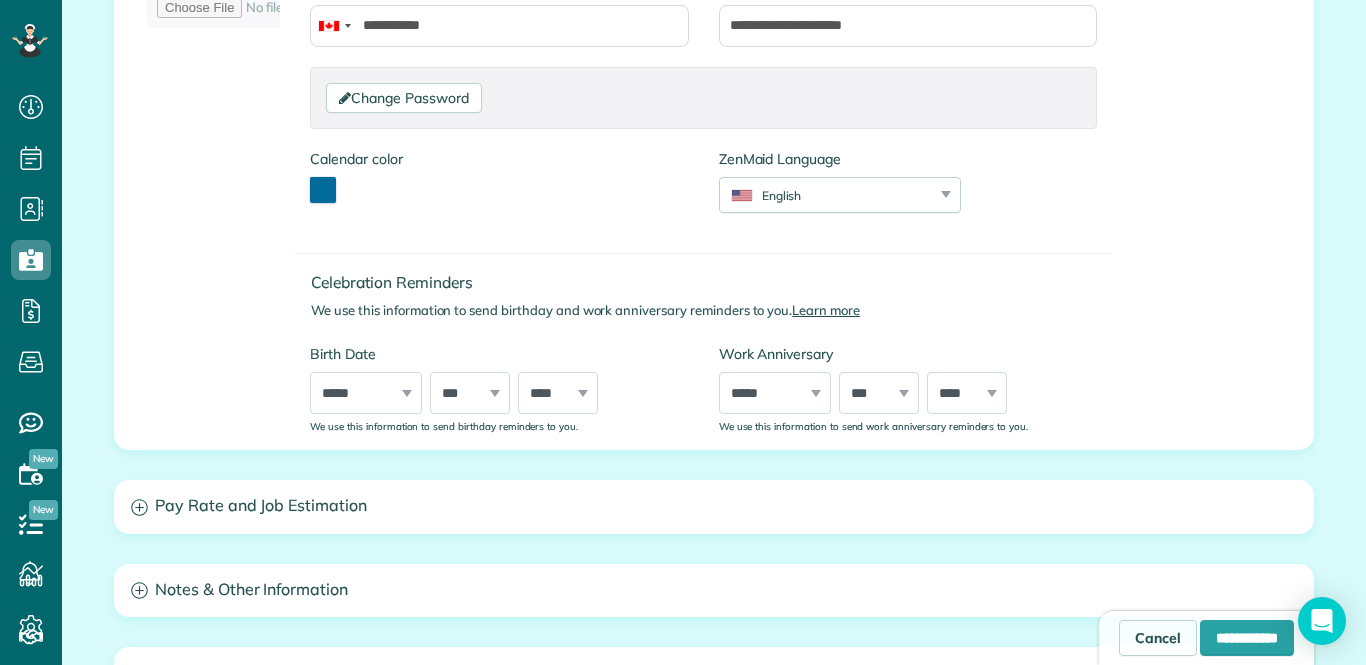 click on "*****
*******
********
*****
*****
***
****
****
******
*********
*******
********
********" at bounding box center [366, 393] 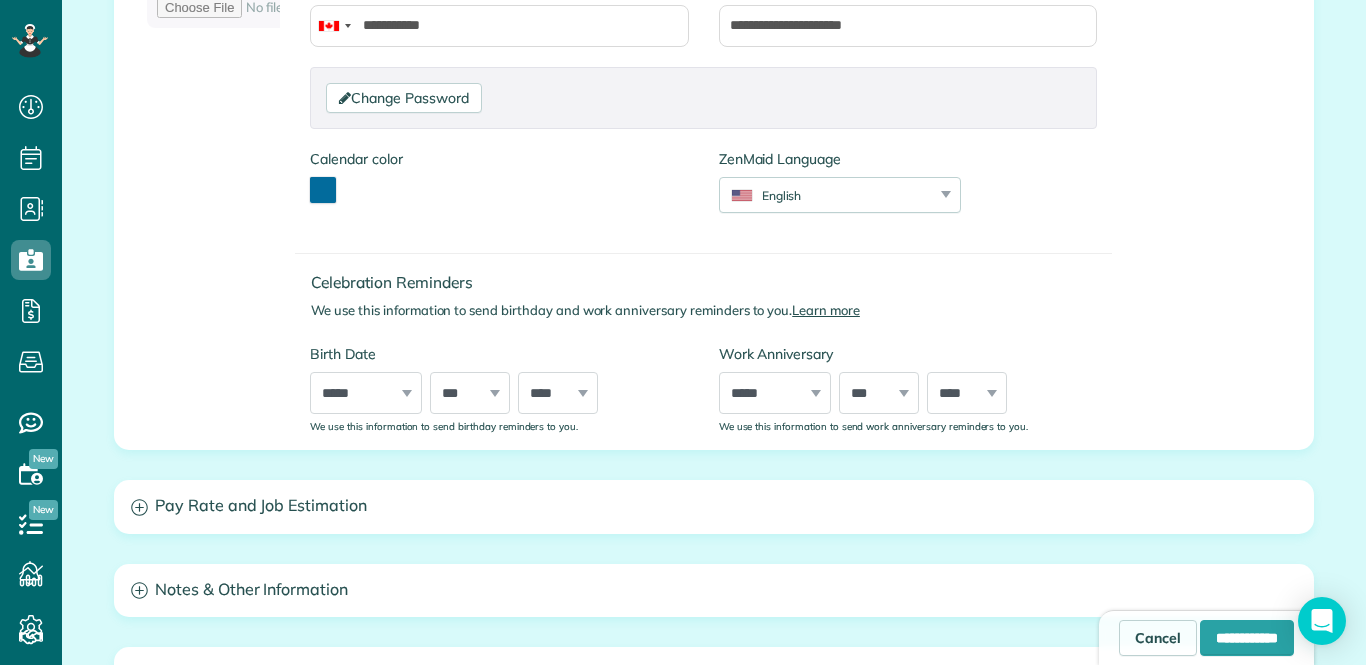 click on "*****
*******
********
*****
*****
***
****
****
******
*********
*******
********
********" at bounding box center (366, 393) 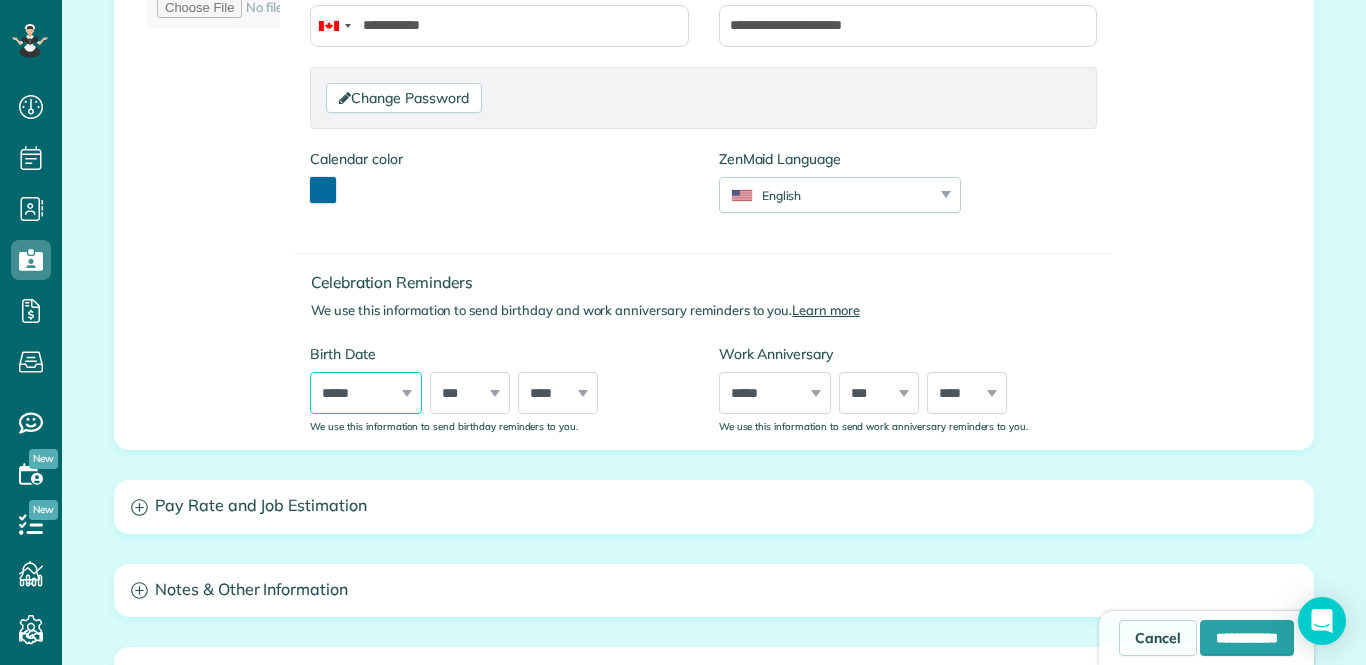 click on "*****
*******
********
*****
*****
***
****
****
******
*********
*******
********
********" at bounding box center (366, 393) 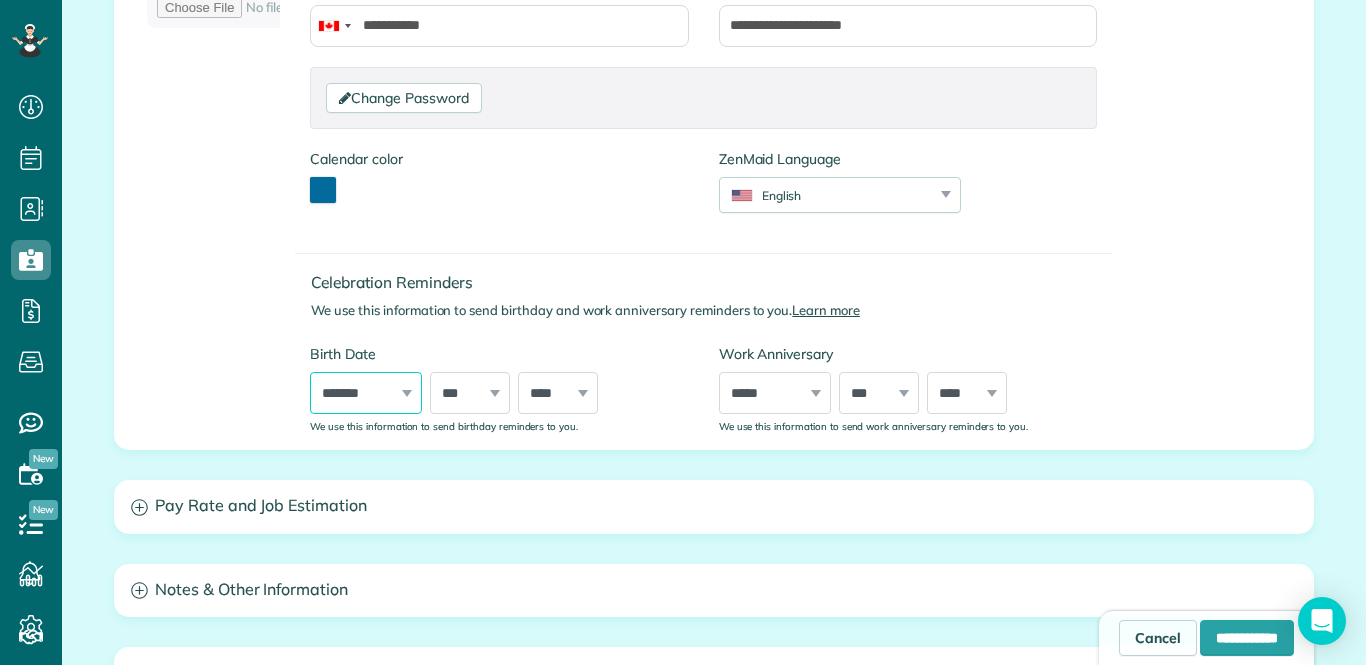 click on "*****
*******
********
*****
*****
***
****
****
******
*********
*******
********
********" at bounding box center (366, 393) 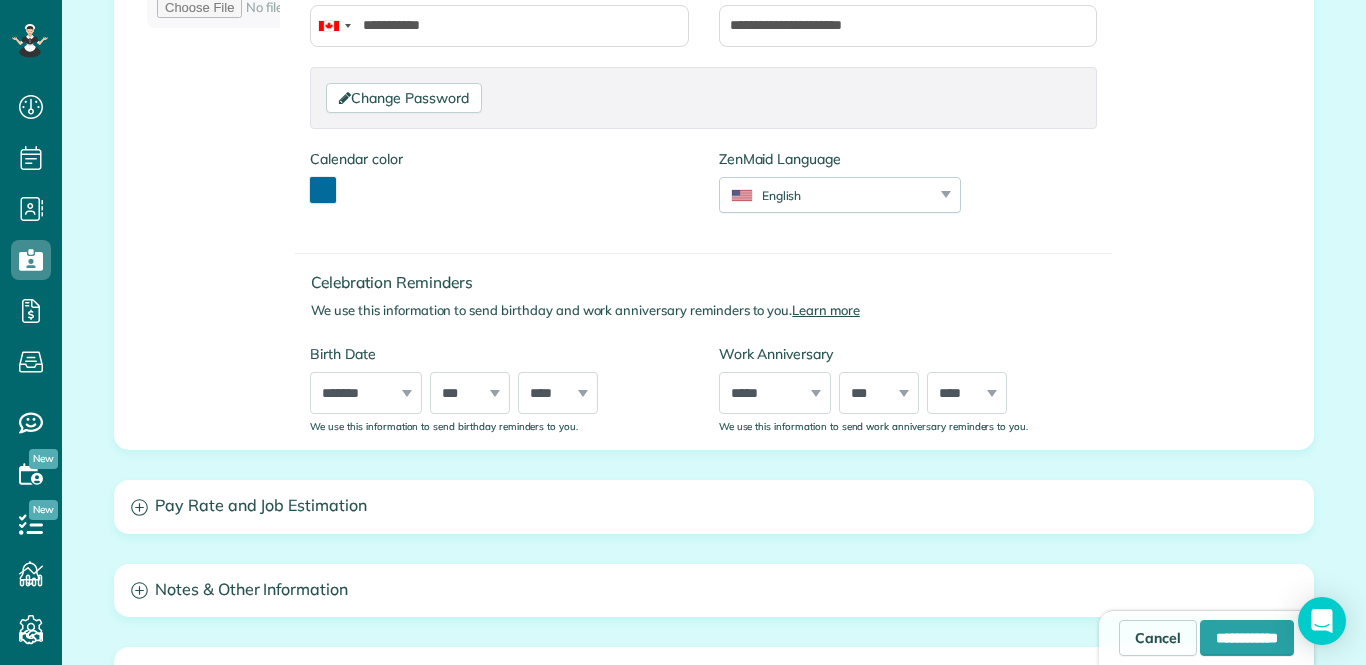 click on "***
*
*
*
*
*
*
*
*
*
**
**
**
**
**
**
**
**
**
**
**
**
**
**
**
**
**
**
**
**
**
**" at bounding box center [470, 393] 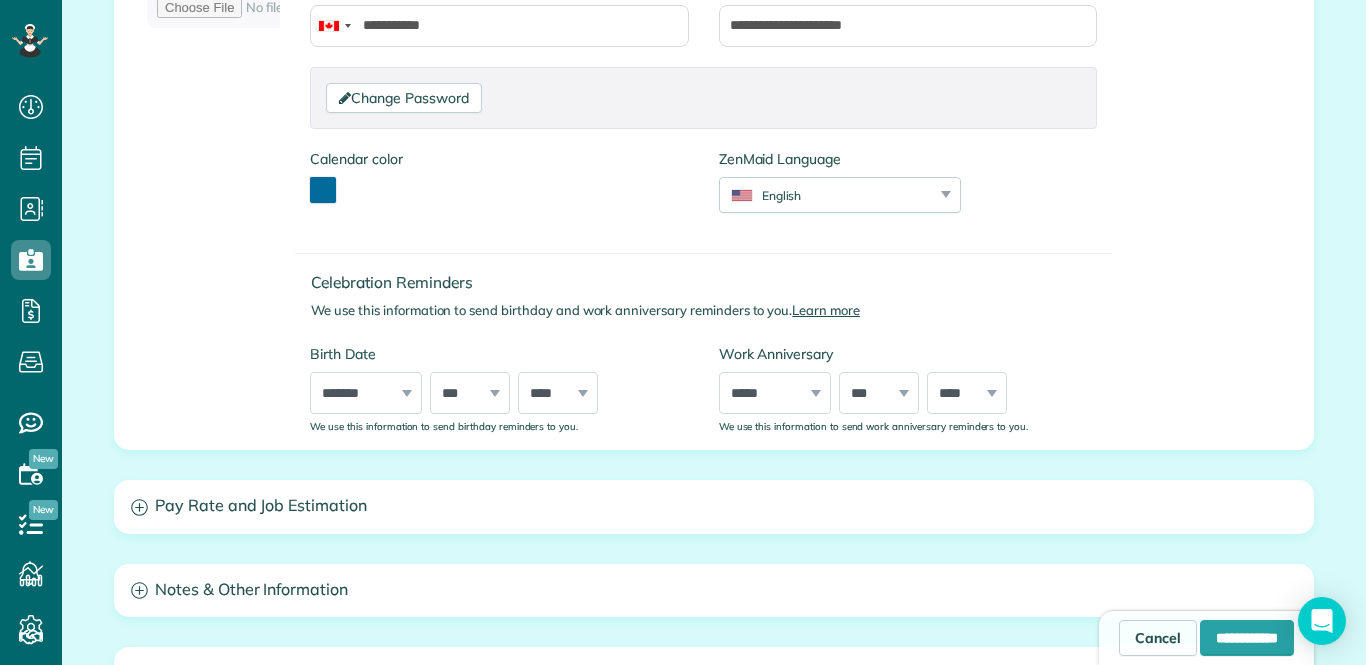 click on "***
*
*
*
*
*
*
*
*
*
**
**
**
**
**
**
**
**
**
**
**
**
**
**
**
**
**
**
**
**
**
**" at bounding box center (470, 393) 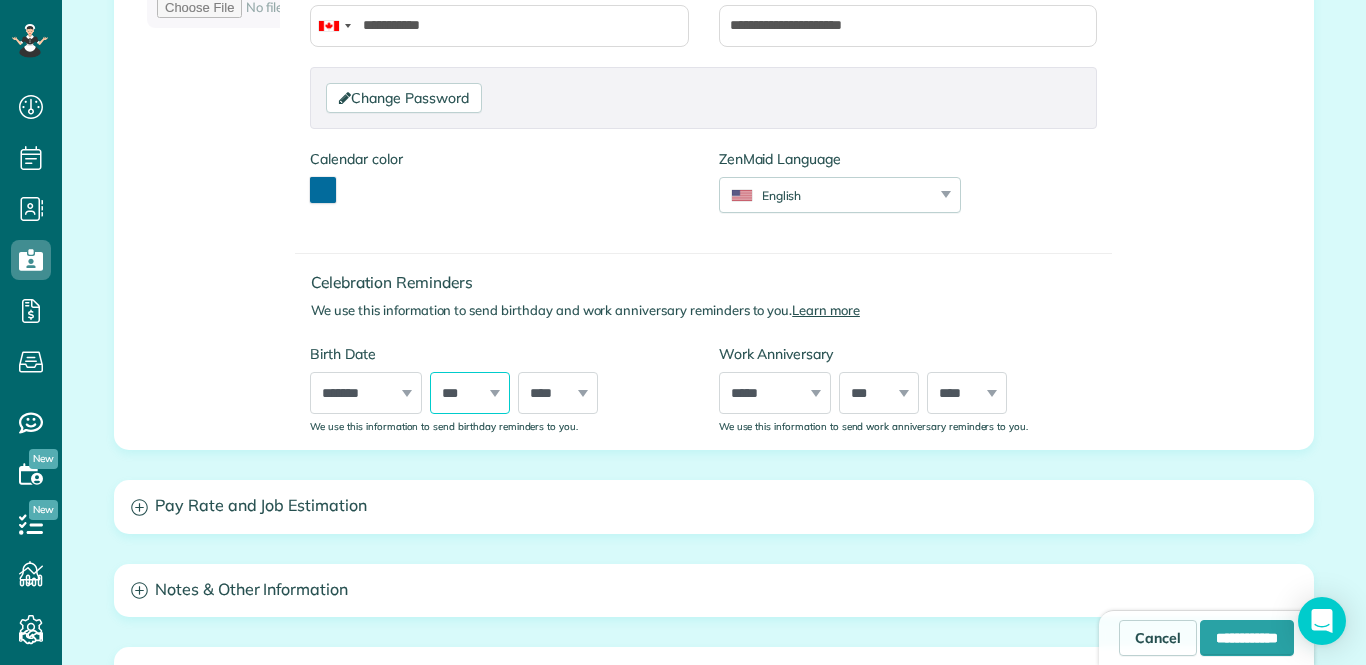click on "***
*
*
*
*
*
*
*
*
*
**
**
**
**
**
**
**
**
**
**
**
**
**
**
**
**
**
**
**
**
**
**" at bounding box center [470, 393] 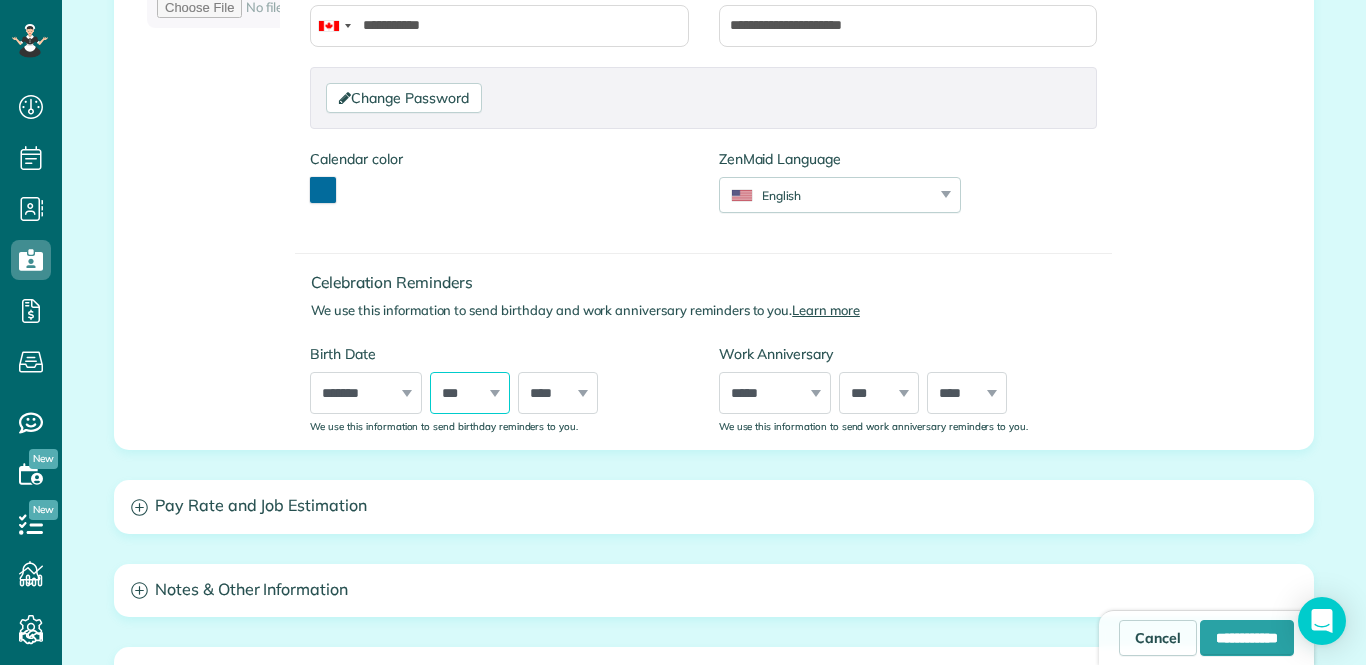 select on "*" 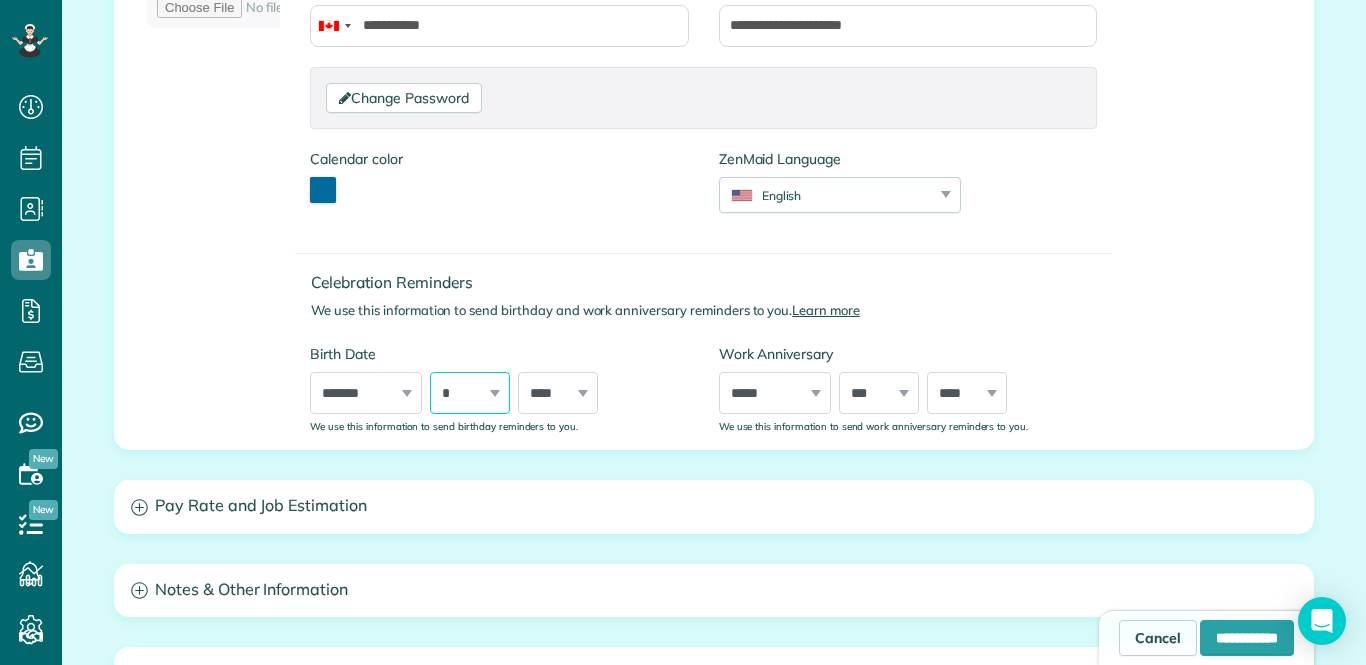 click on "***
*
*
*
*
*
*
*
*
*
**
**
**
**
**
**
**
**
**
**
**
**
**
**
**
**
**
**
**
**
**
**" at bounding box center [470, 393] 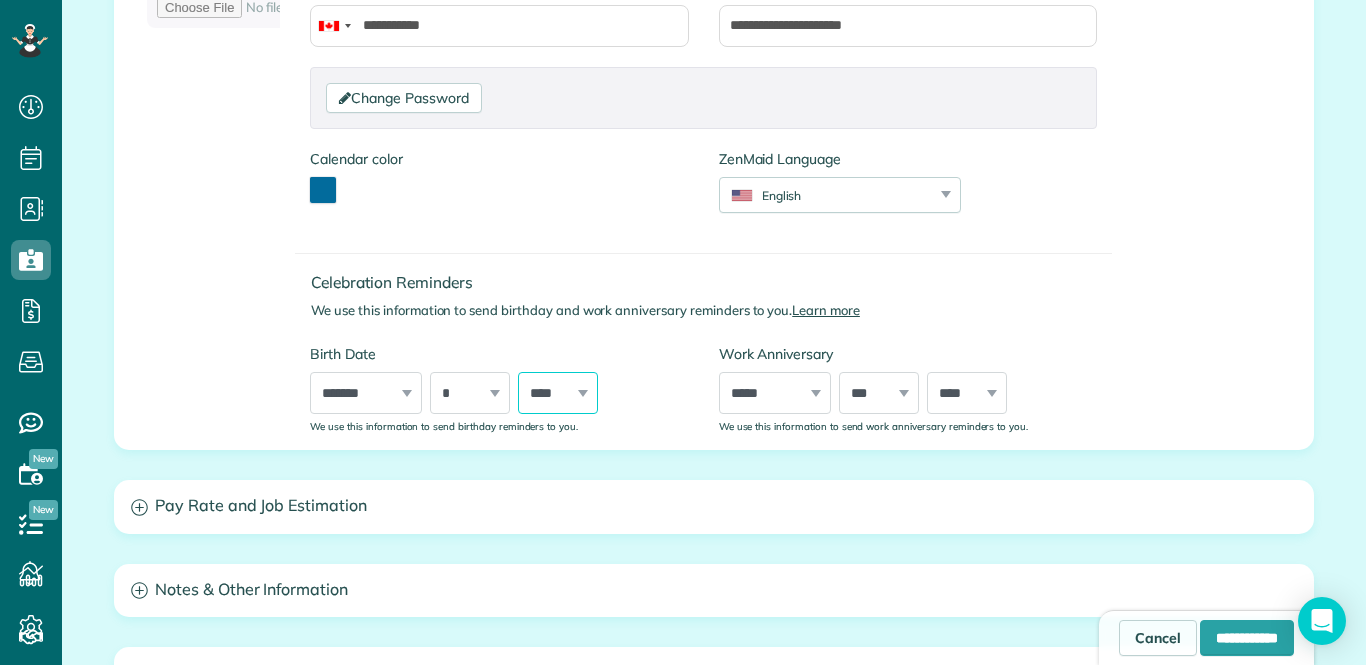 click on "****
****
****
****
****
****
****
****
****
****
****
****
****
****
****
****
****
****
****
****
****
****
****
****
****
****
****
****
****
****
****
****
****
****
****
****
****
****
****
****
****
****
****
****
****
****
****
****
****
****
****
****
****
****
****
****
****
****
****
****
****
****
****
****
****
****
****
****
****
****
****
****
****
****
****
****
****
****
****
****" at bounding box center [558, 393] 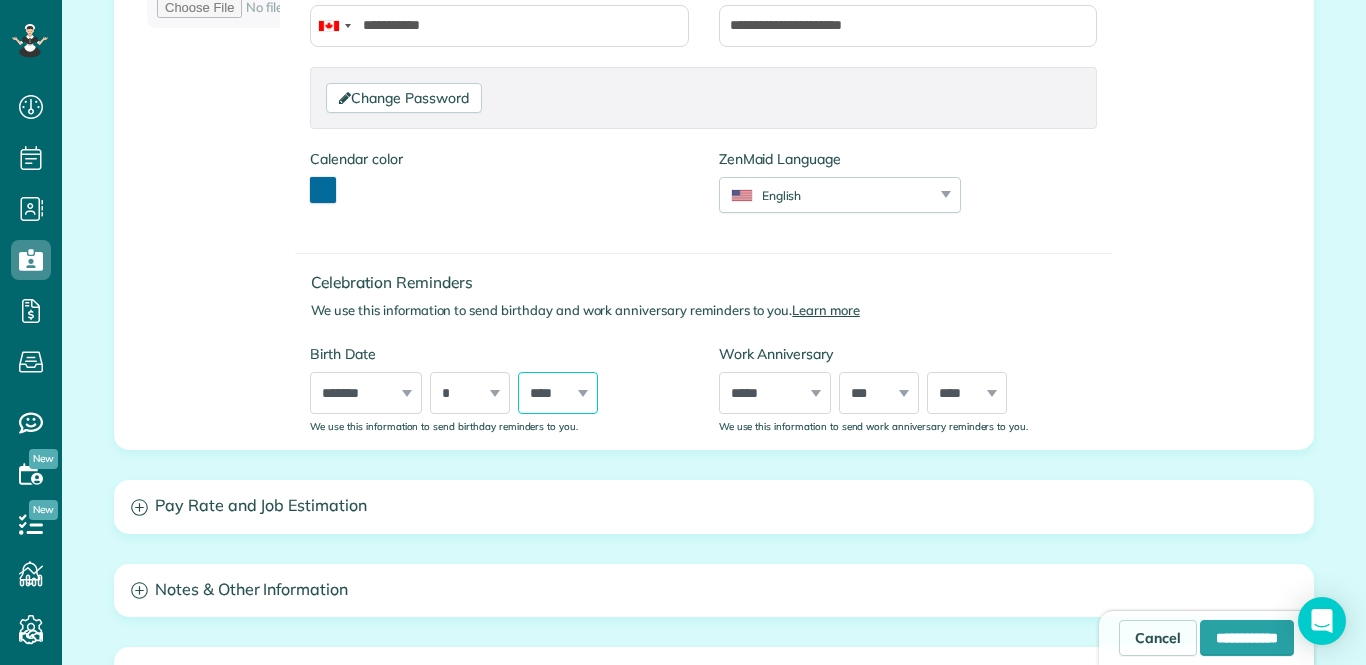 select on "****" 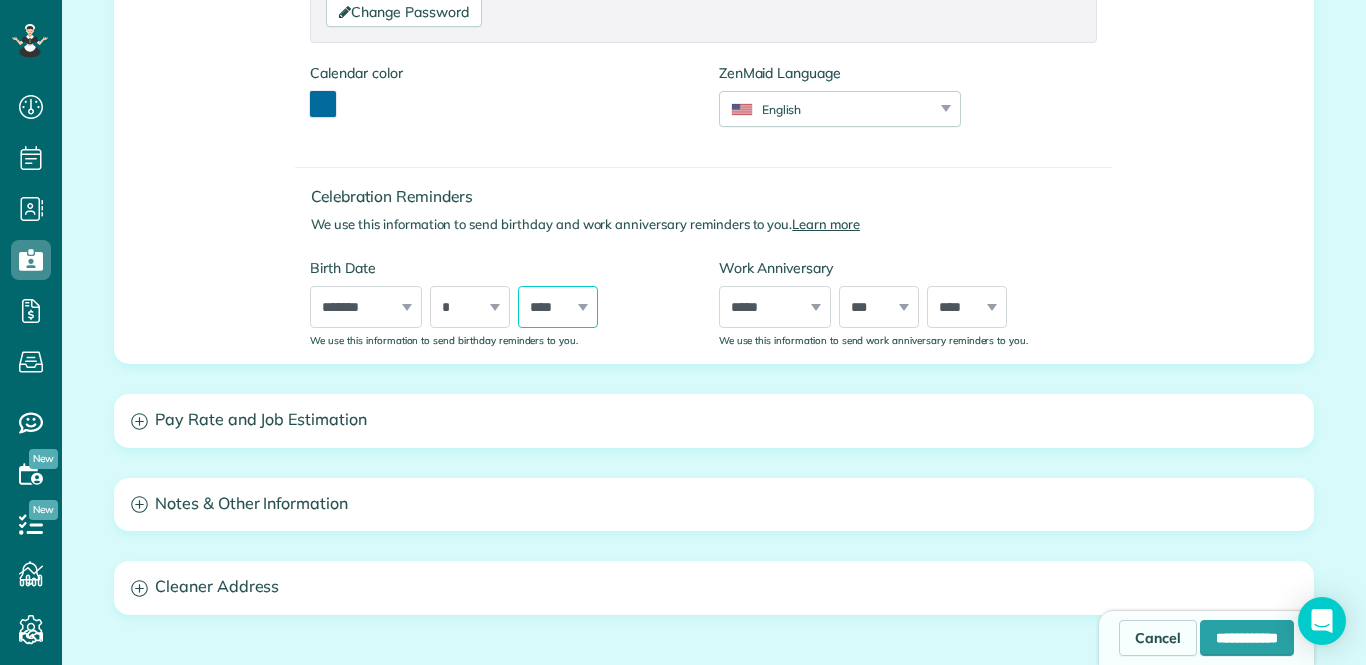 scroll, scrollTop: 767, scrollLeft: 0, axis: vertical 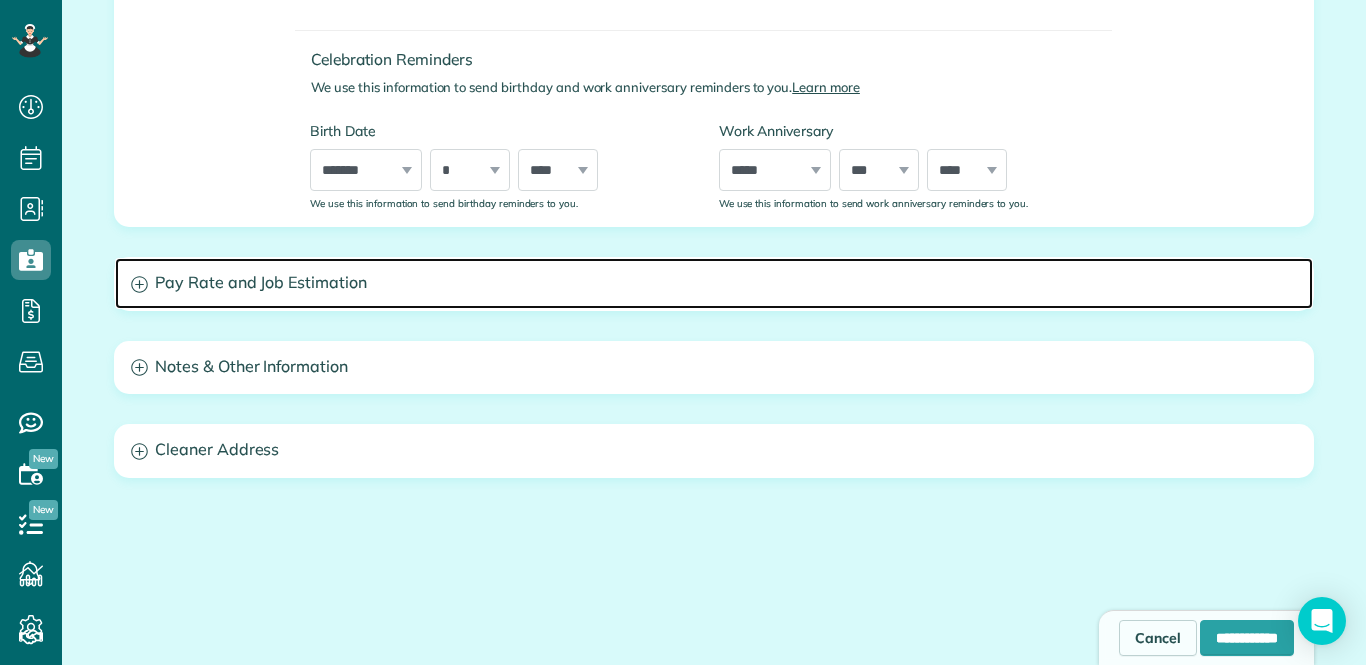 click 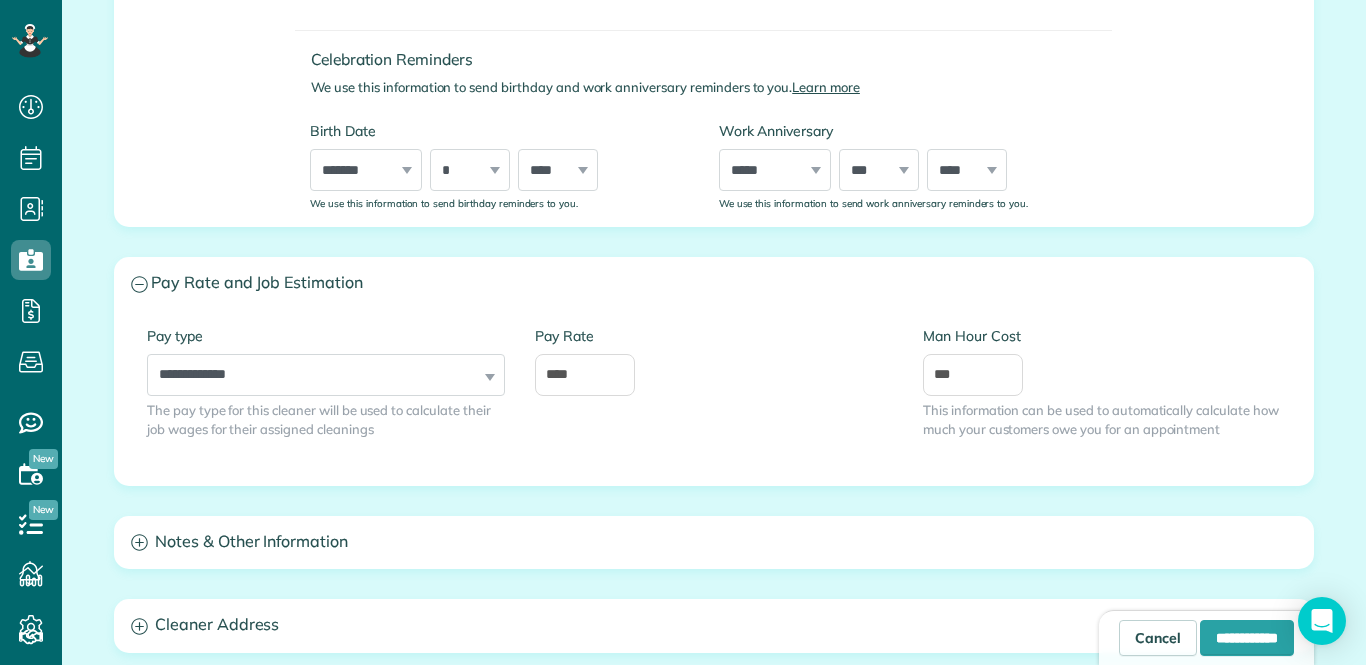 click on "**********" at bounding box center (326, 361) 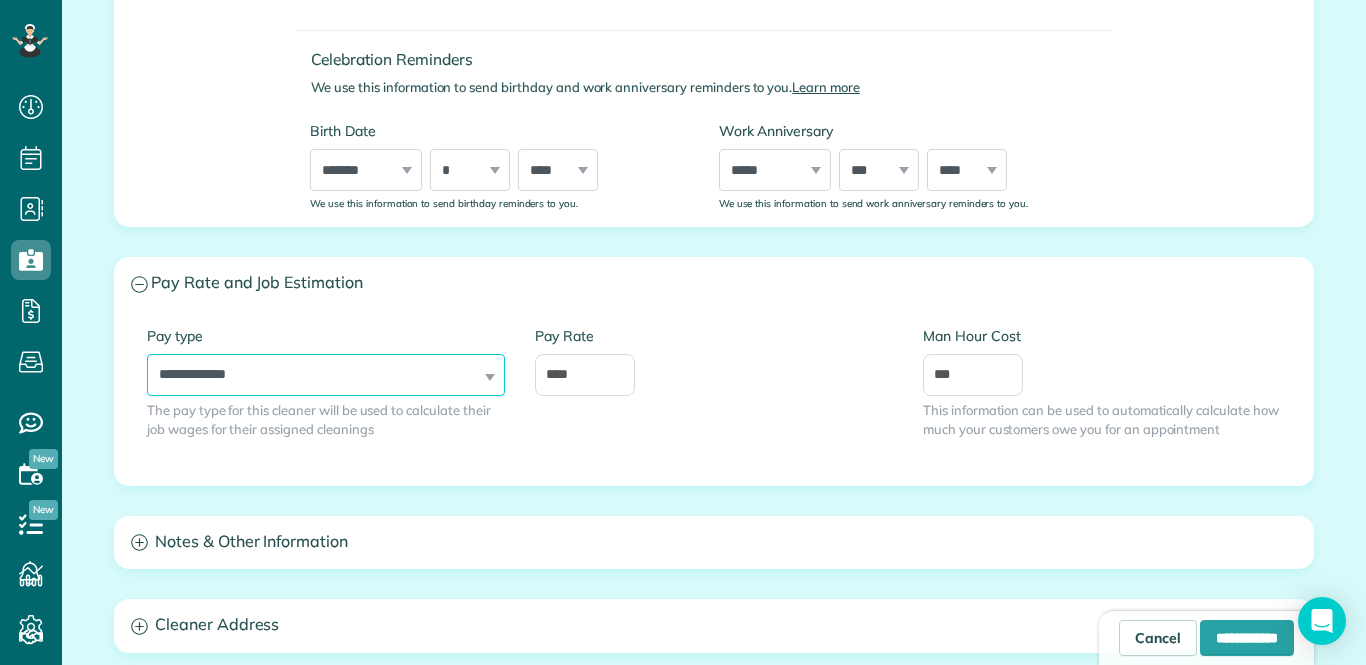 click on "**********" at bounding box center [326, 375] 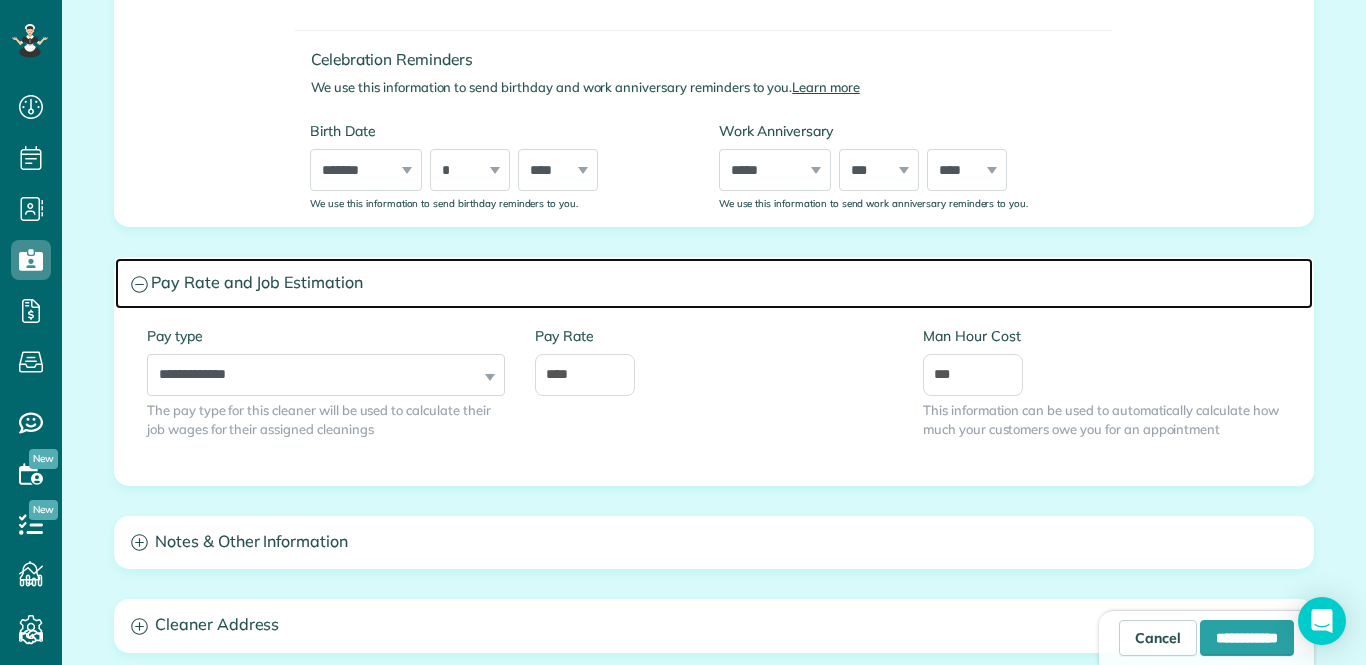 click 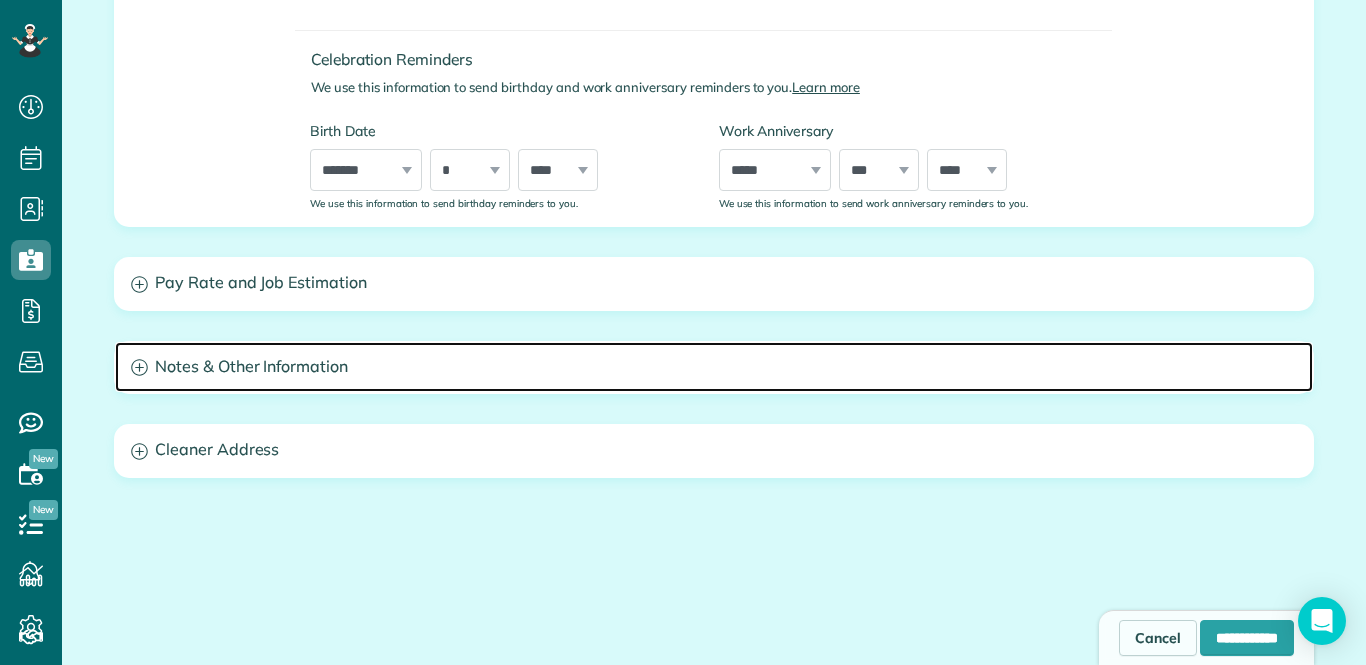 click 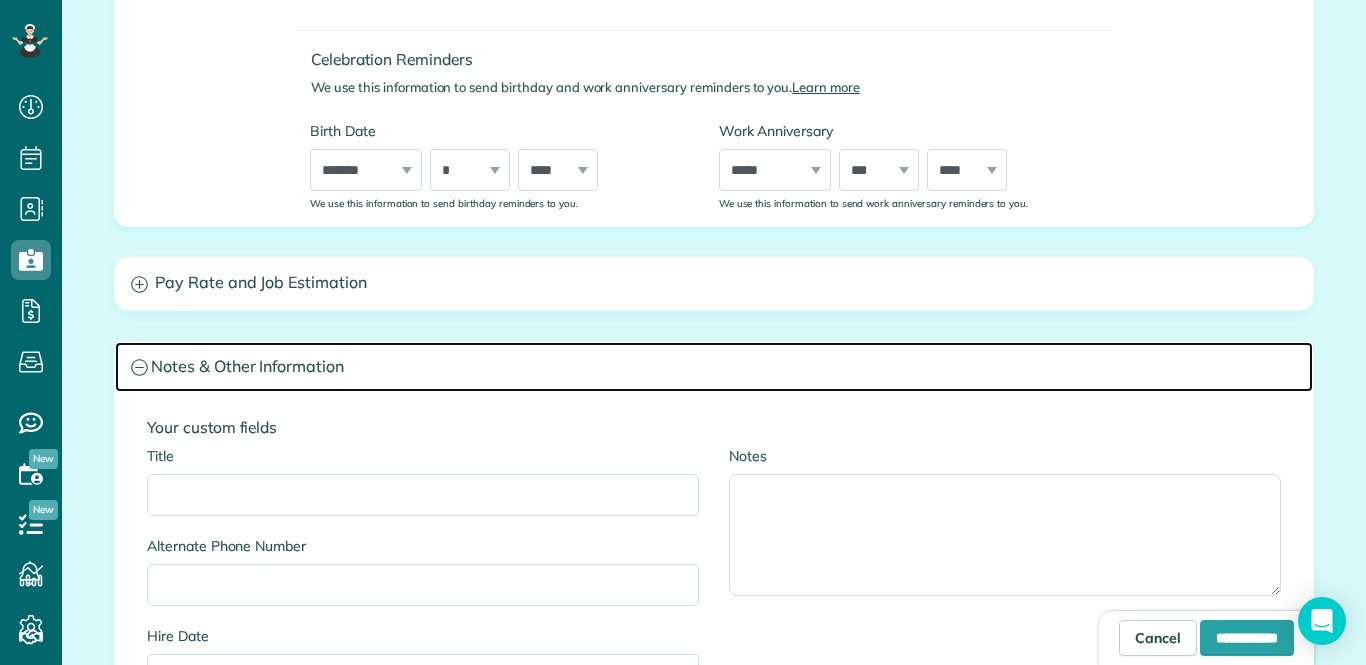 click 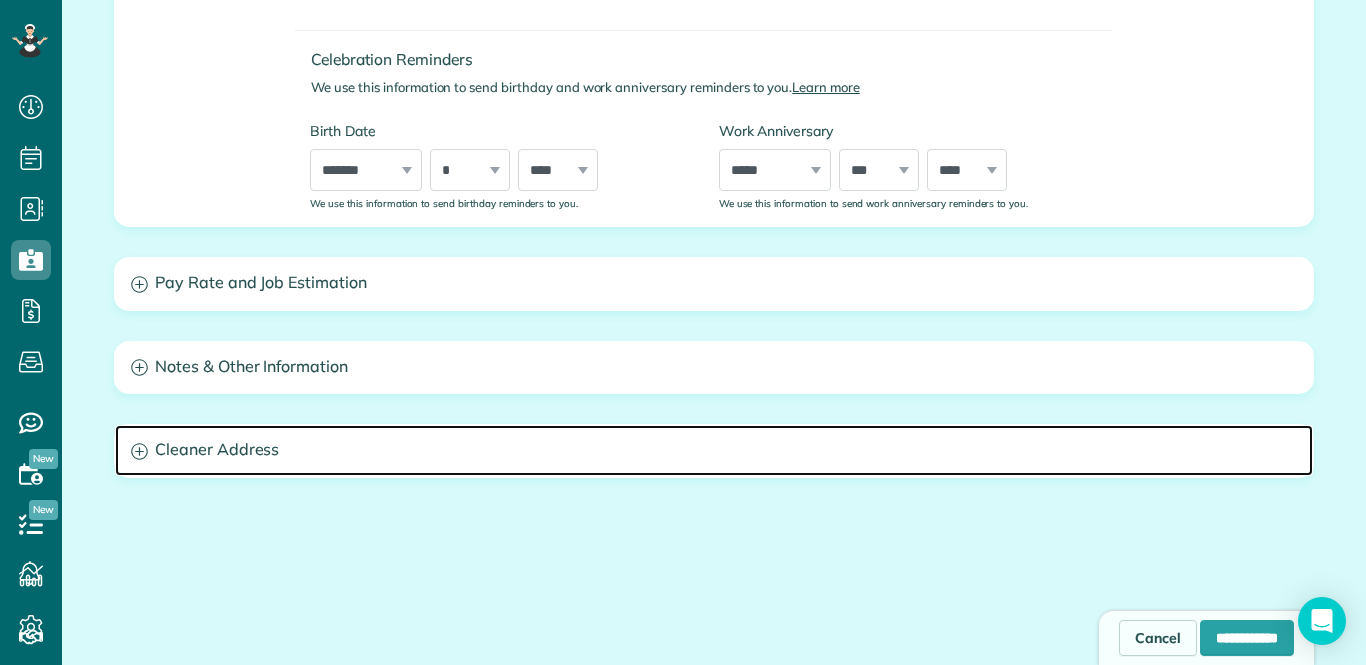 click 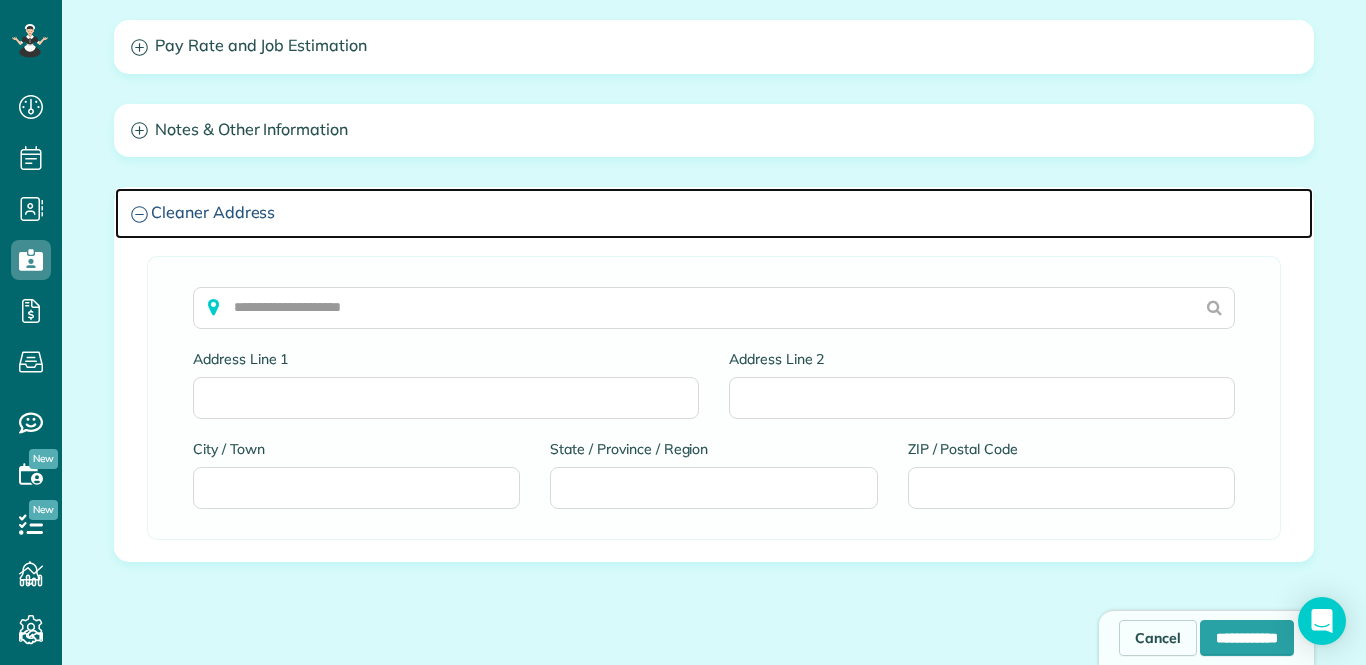 scroll, scrollTop: 1098, scrollLeft: 0, axis: vertical 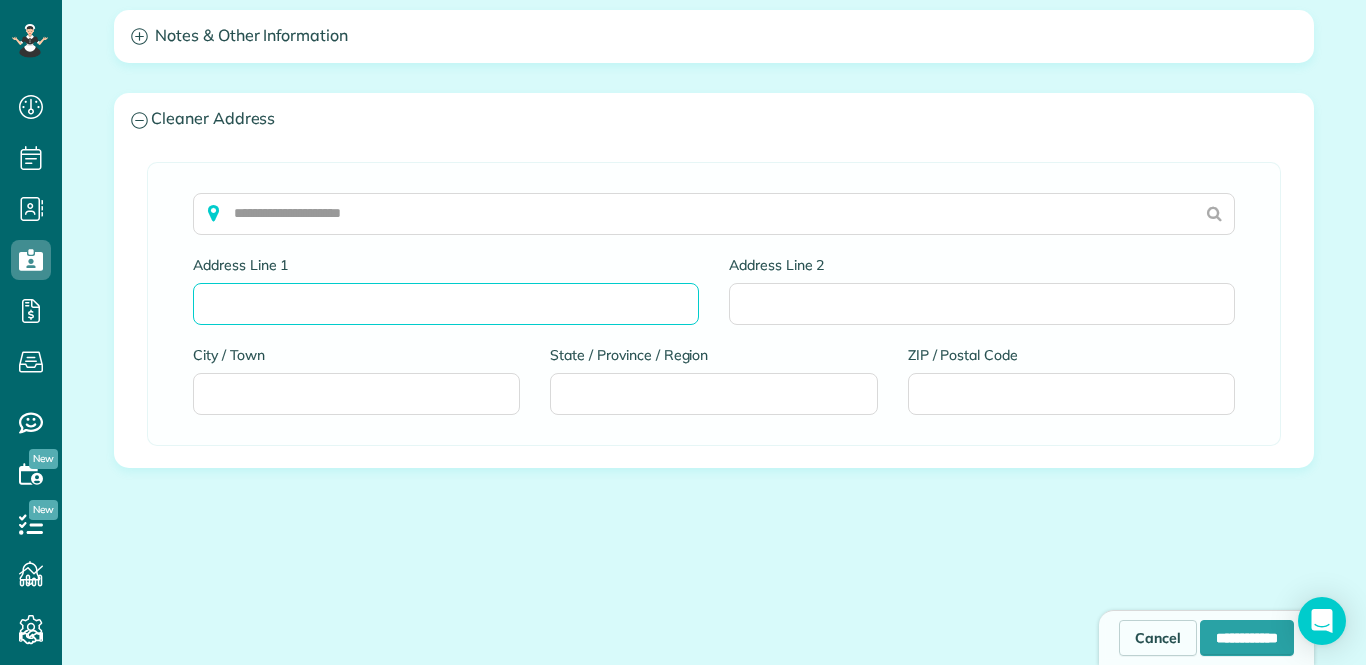 click on "Address Line 1" at bounding box center [446, 304] 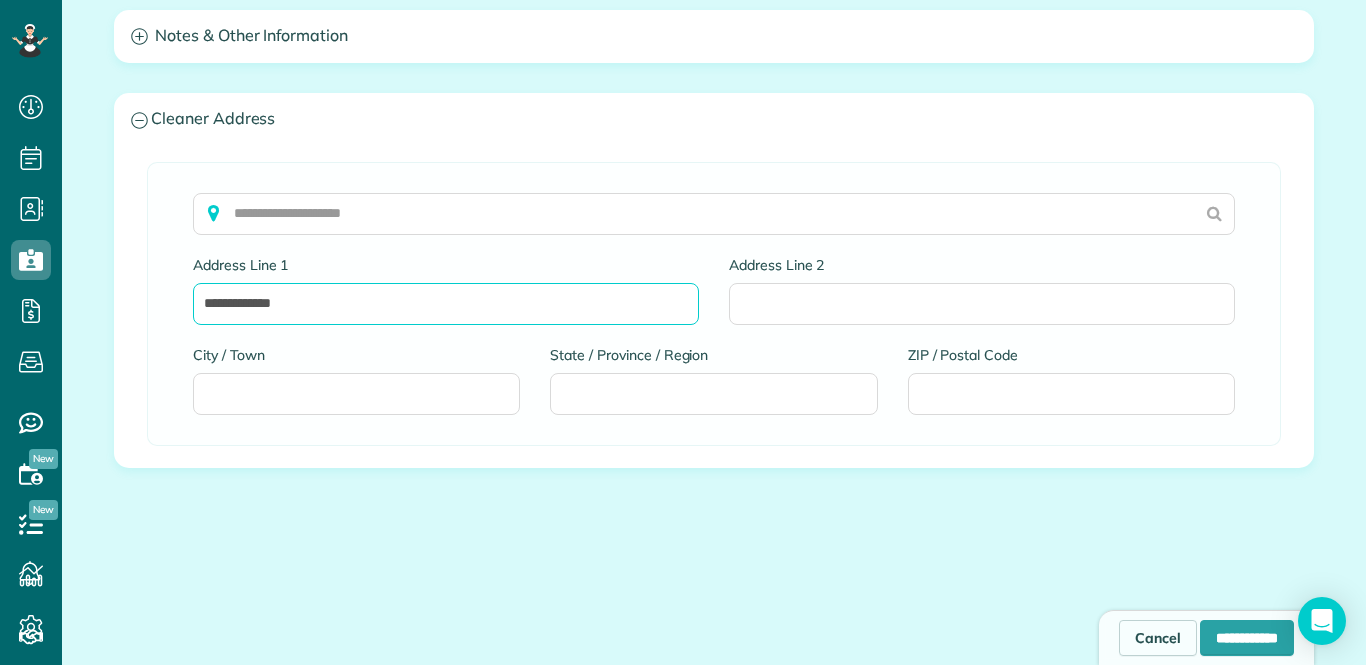 type on "**********" 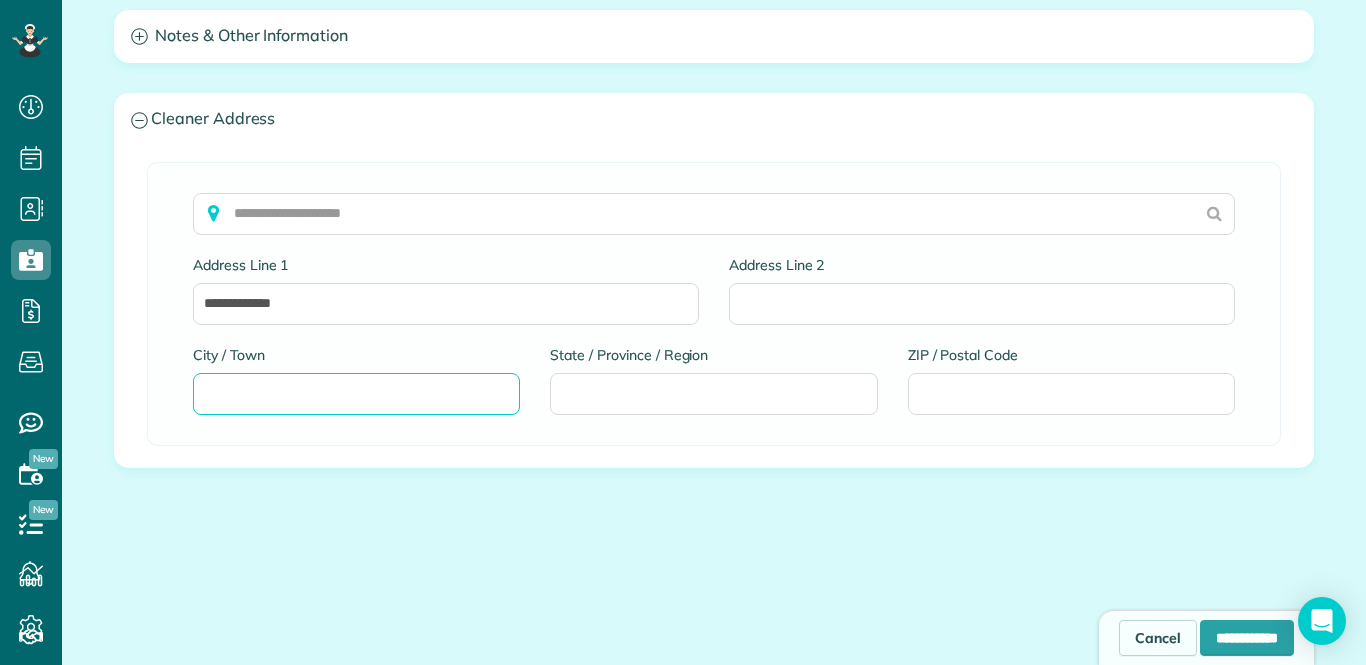 click on "City / Town" at bounding box center [356, 394] 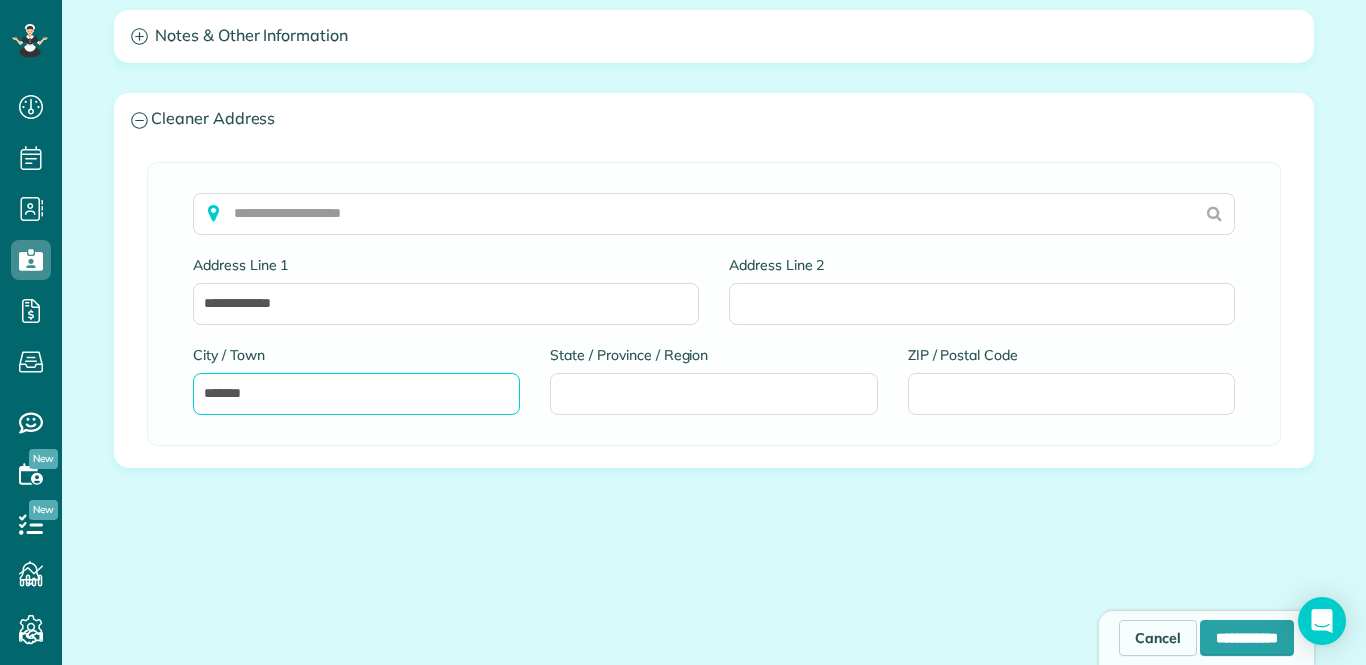 type on "******" 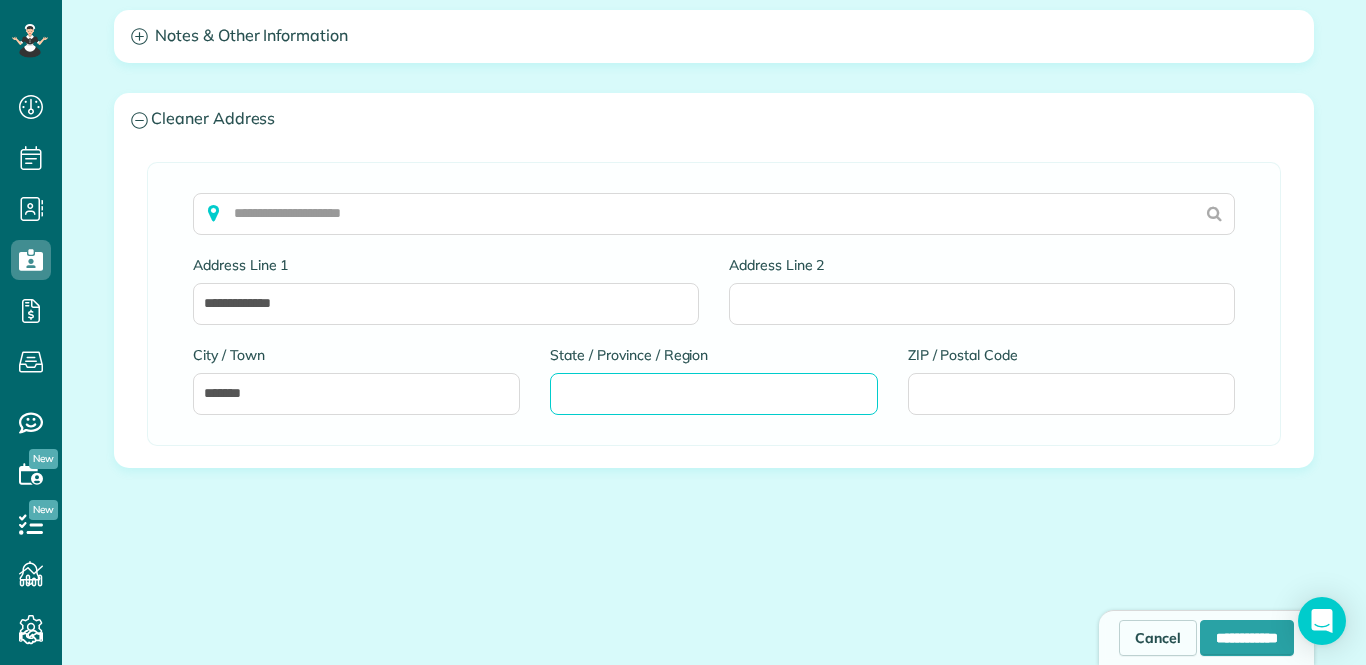 click on "State / Province / Region" at bounding box center (713, 394) 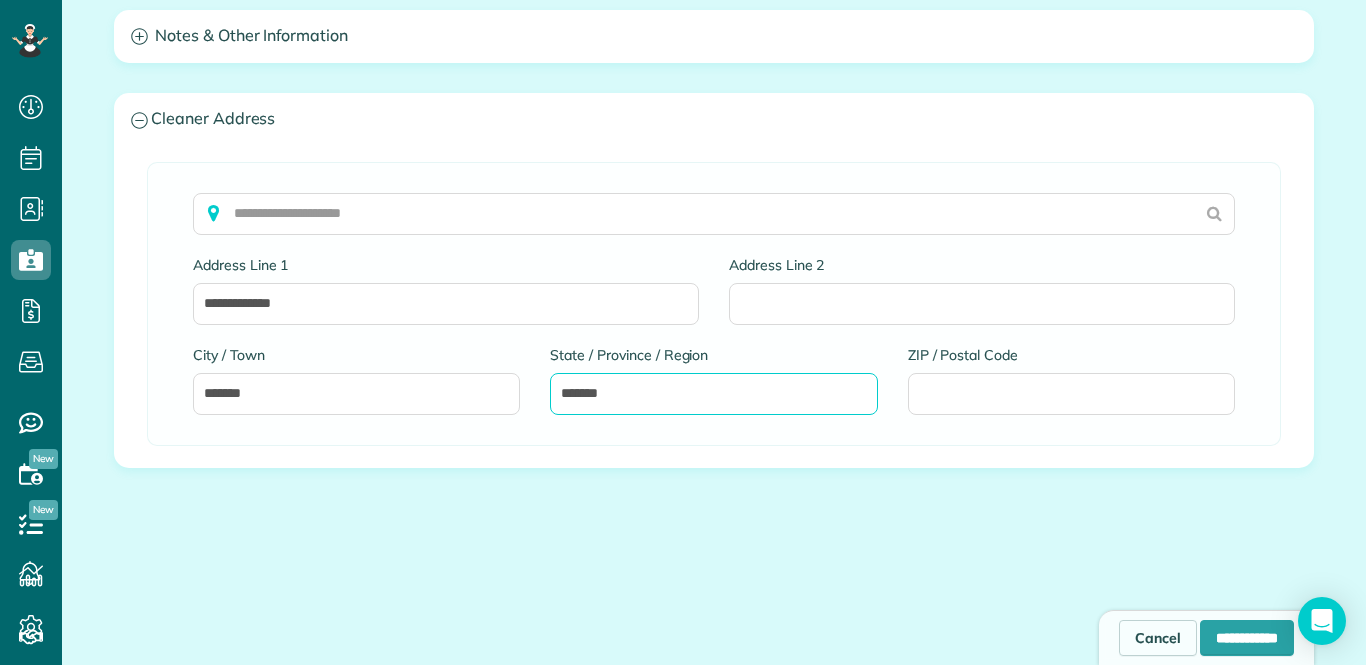 type on "*******" 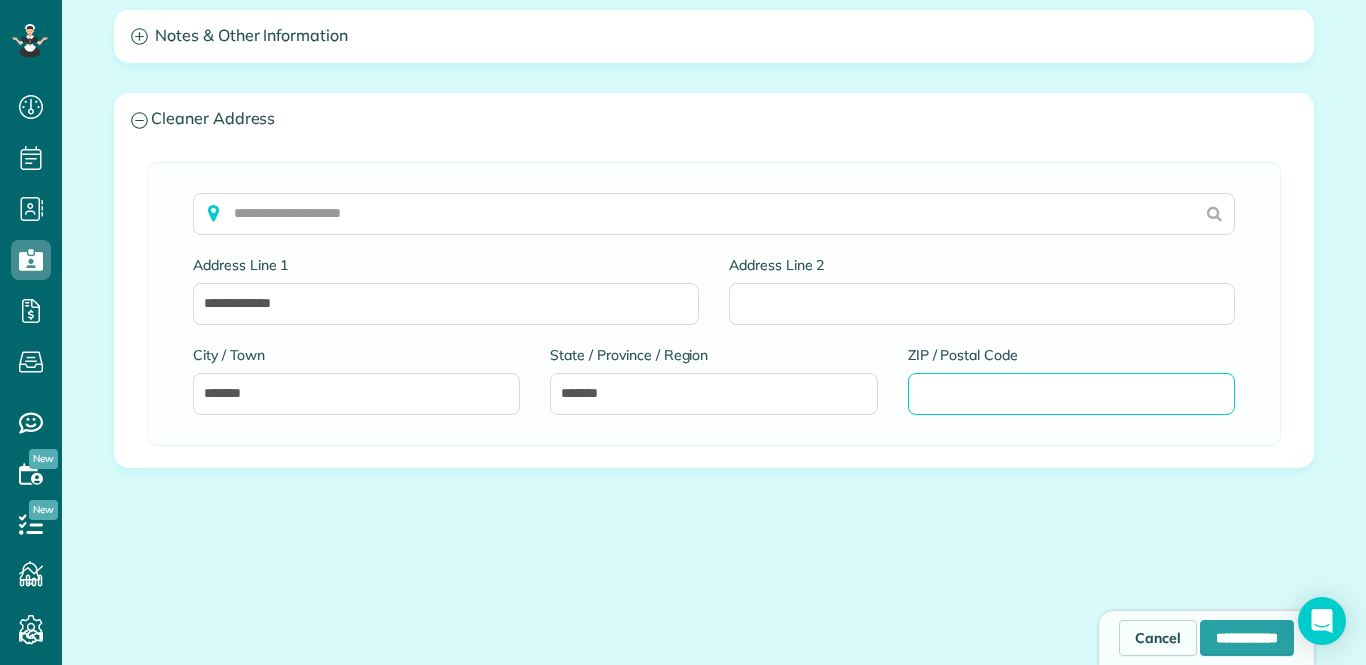 click on "ZIP / Postal Code" at bounding box center (1071, 394) 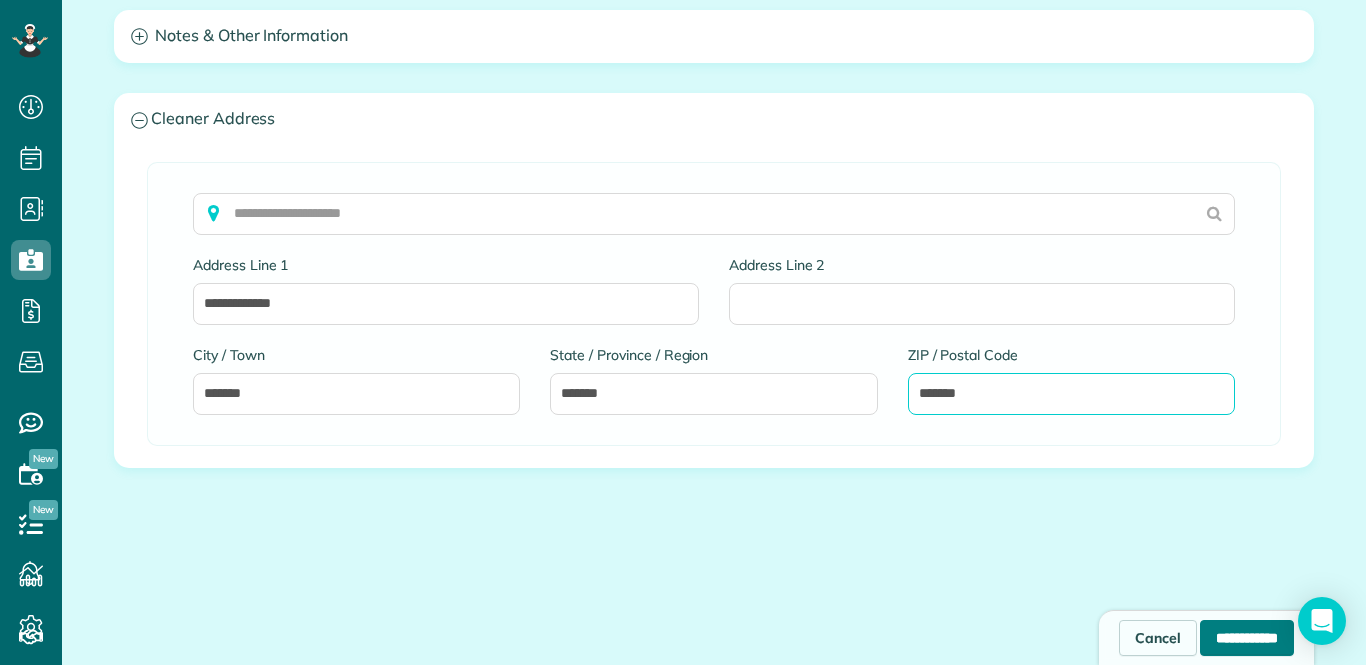 type on "*******" 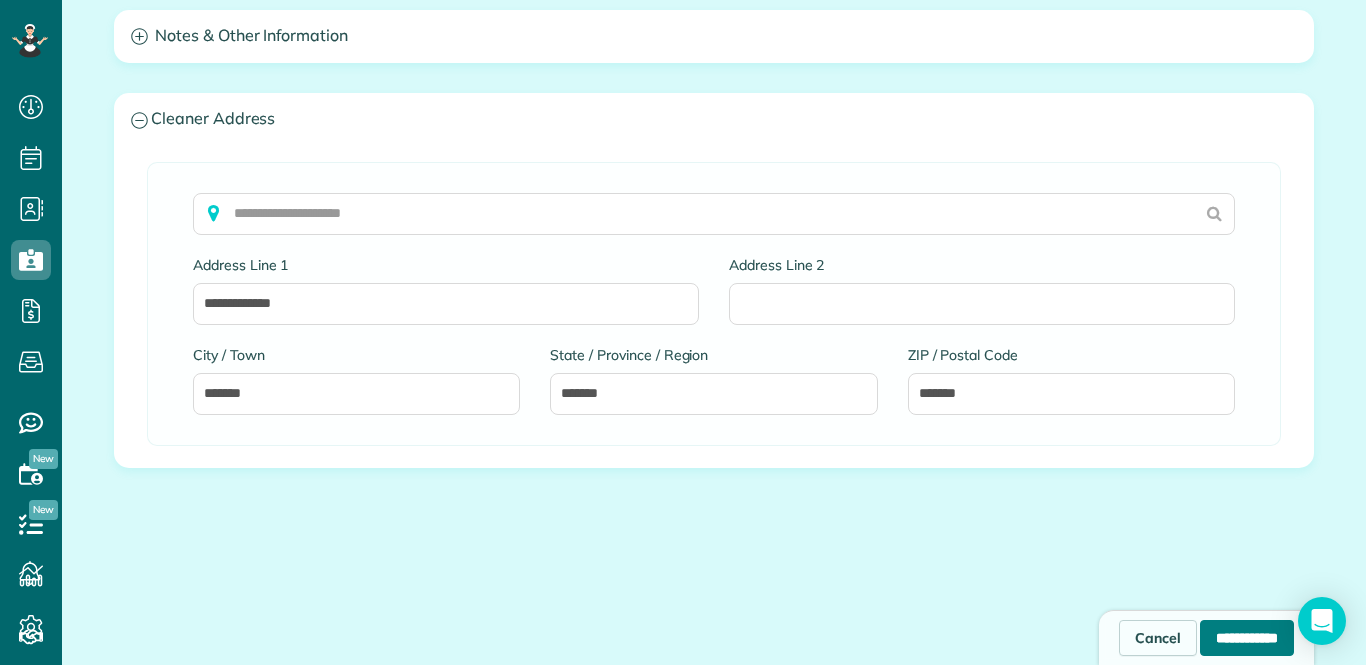 click on "**********" at bounding box center (1247, 638) 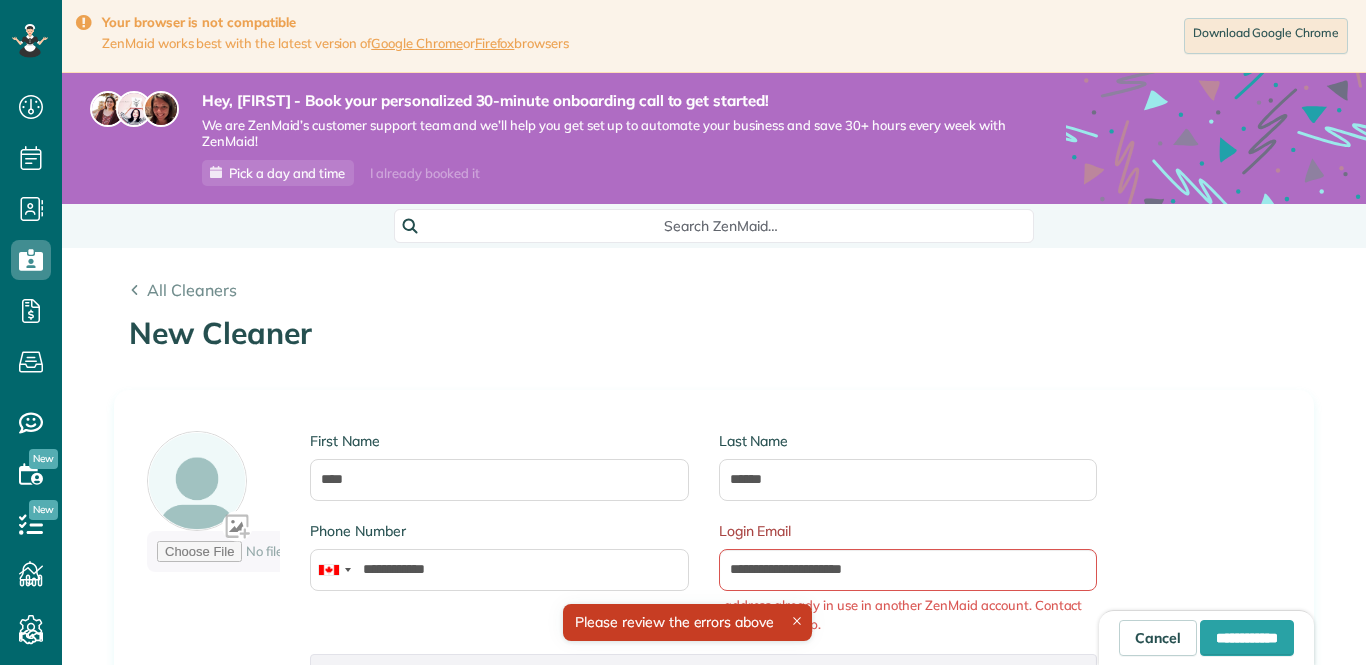 scroll, scrollTop: 0, scrollLeft: 0, axis: both 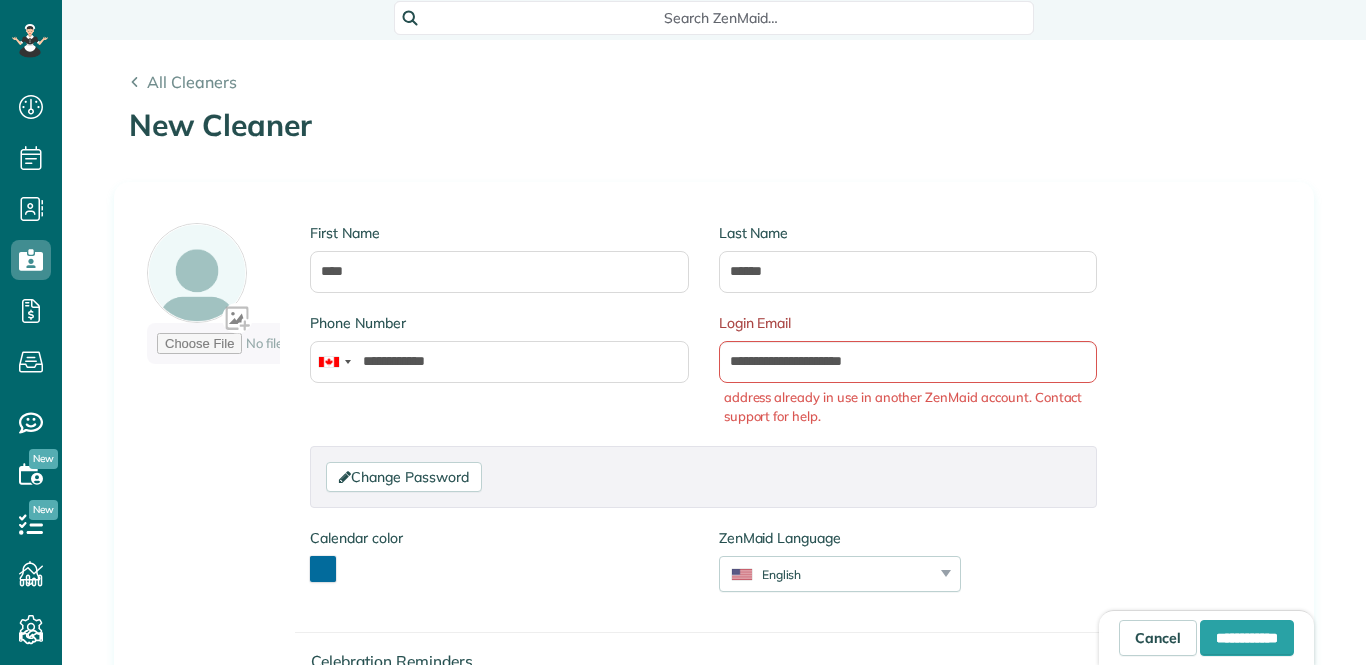 type on "**********" 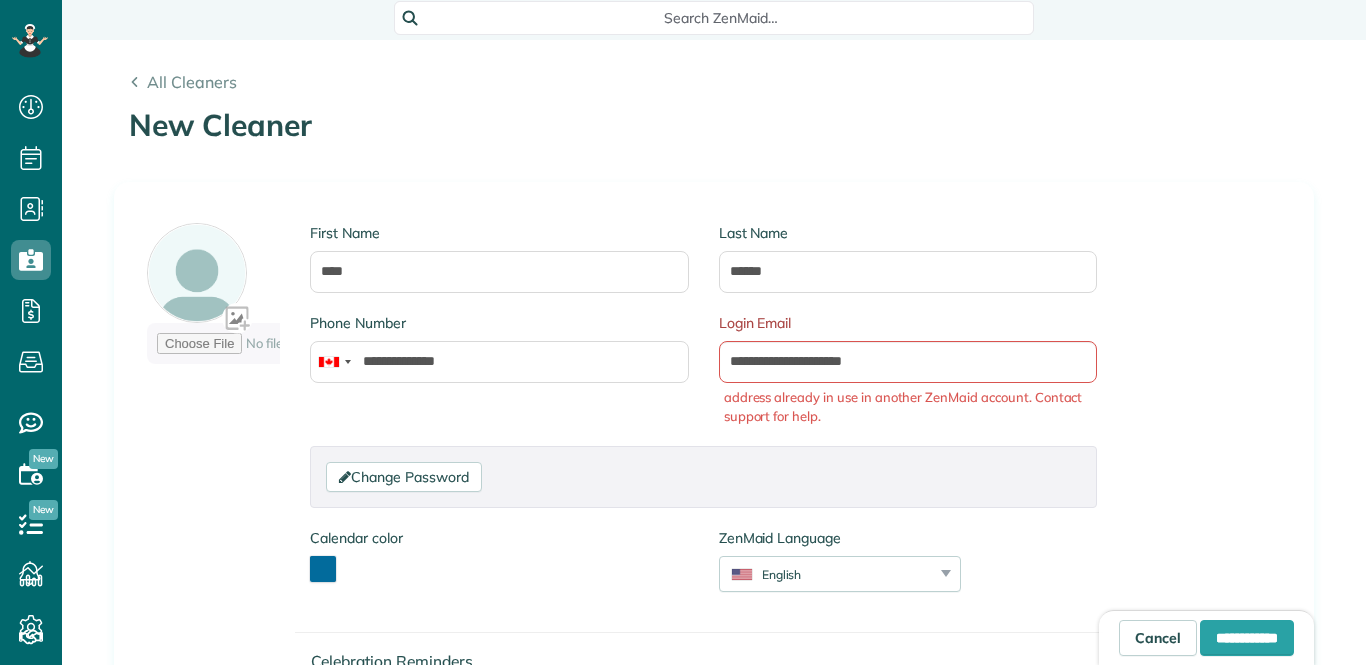 scroll, scrollTop: 665, scrollLeft: 62, axis: both 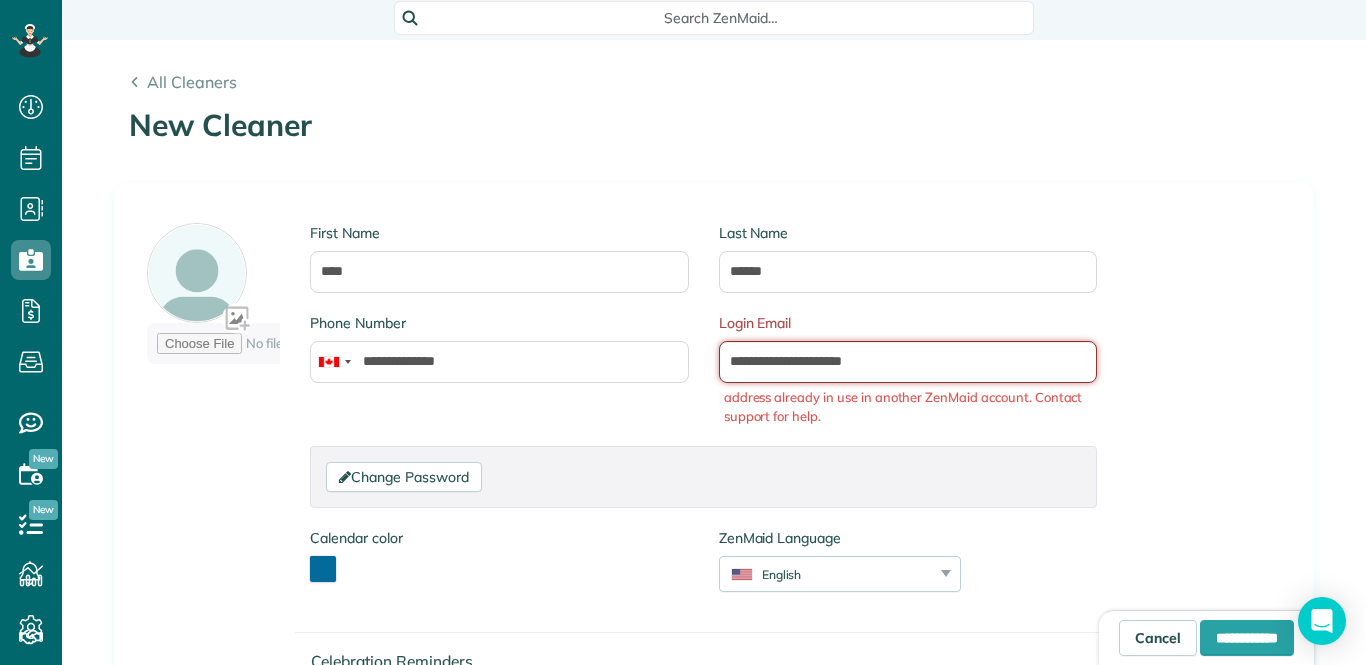 click on "**********" at bounding box center (908, 362) 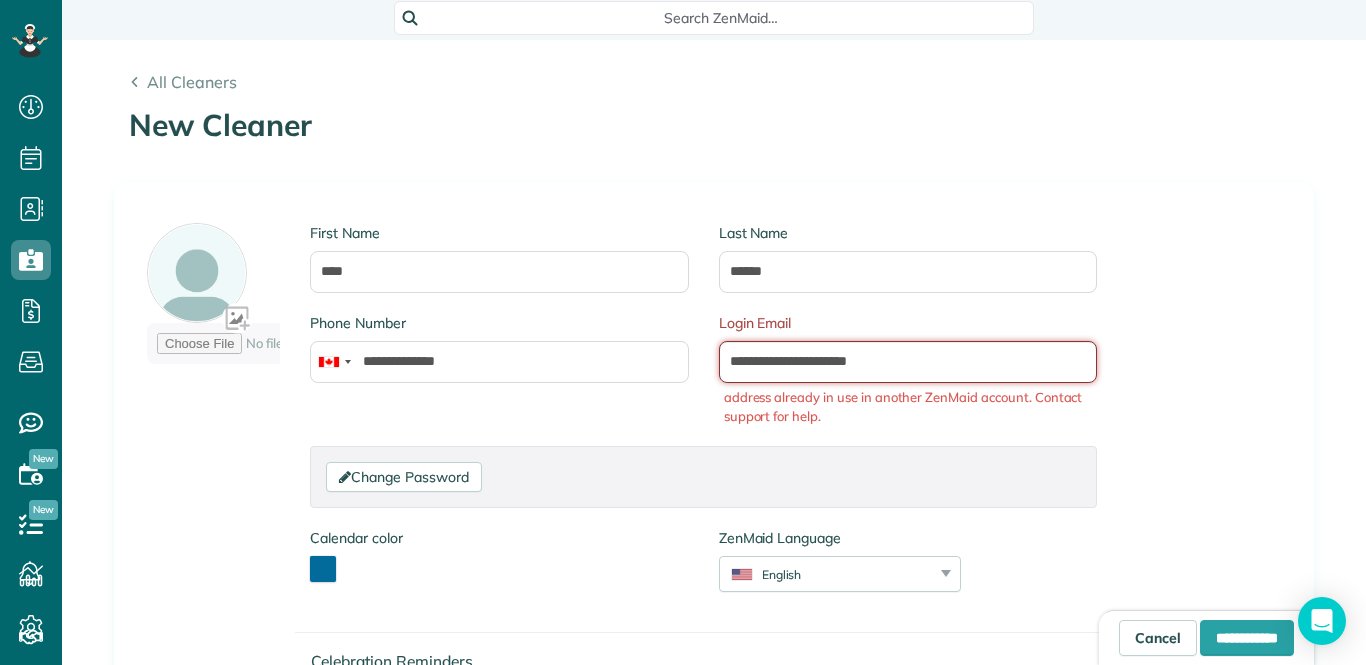 type on "**********" 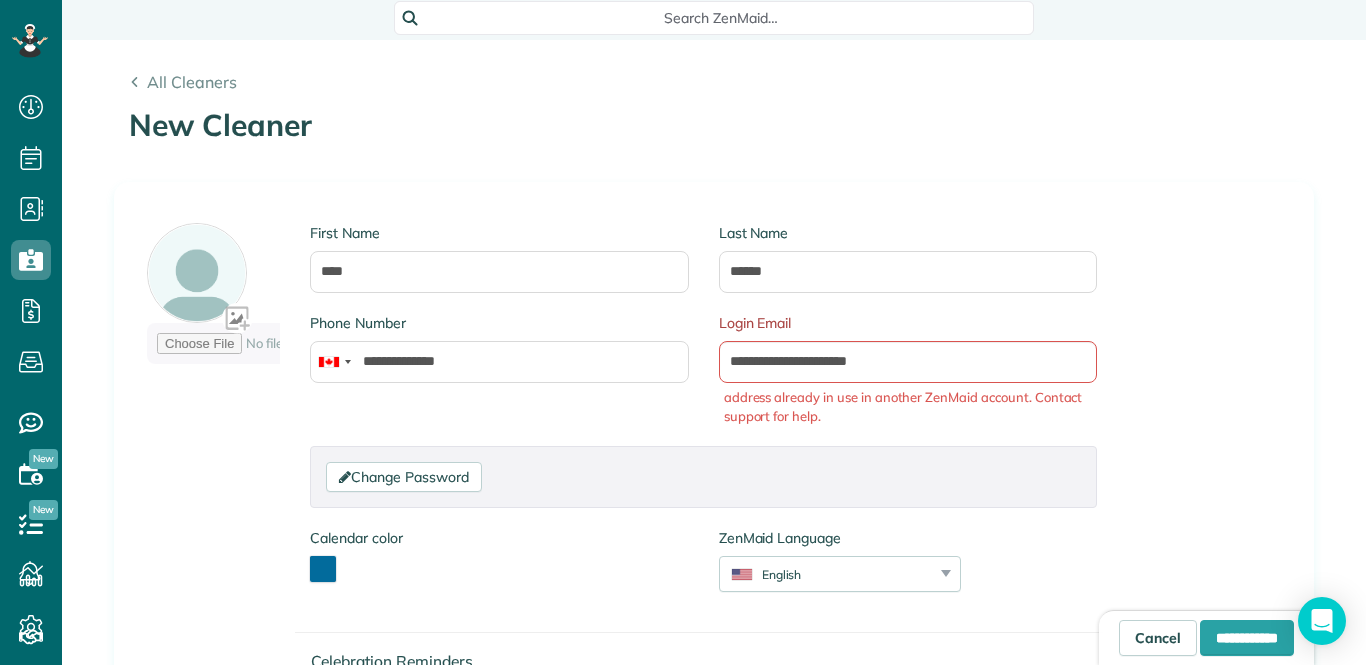 click on "**********" at bounding box center [714, 505] 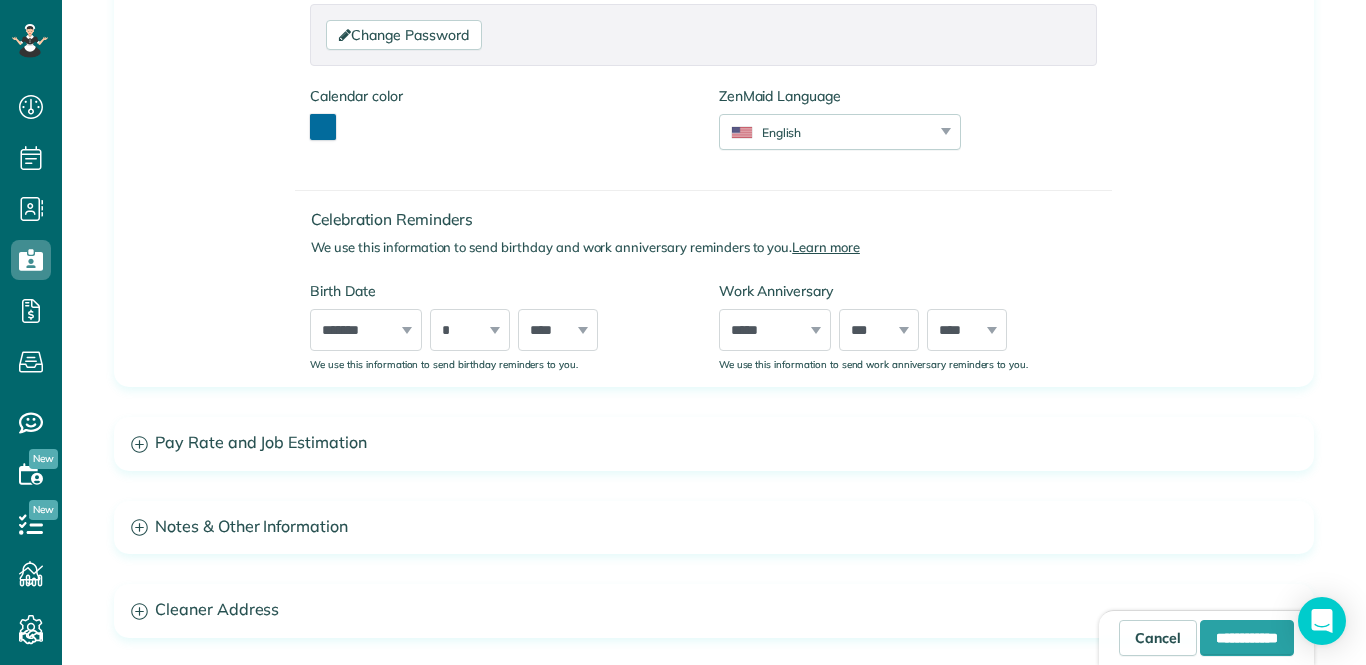 scroll, scrollTop: 655, scrollLeft: 0, axis: vertical 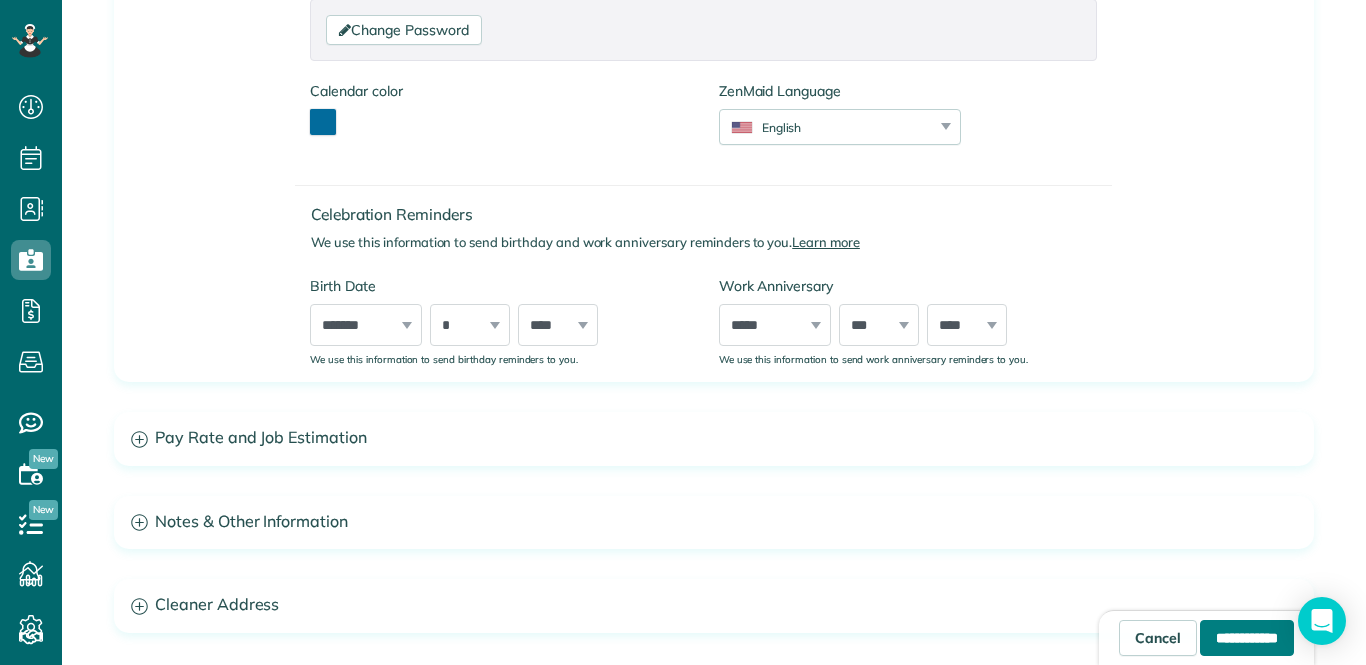 click on "**********" at bounding box center [1247, 638] 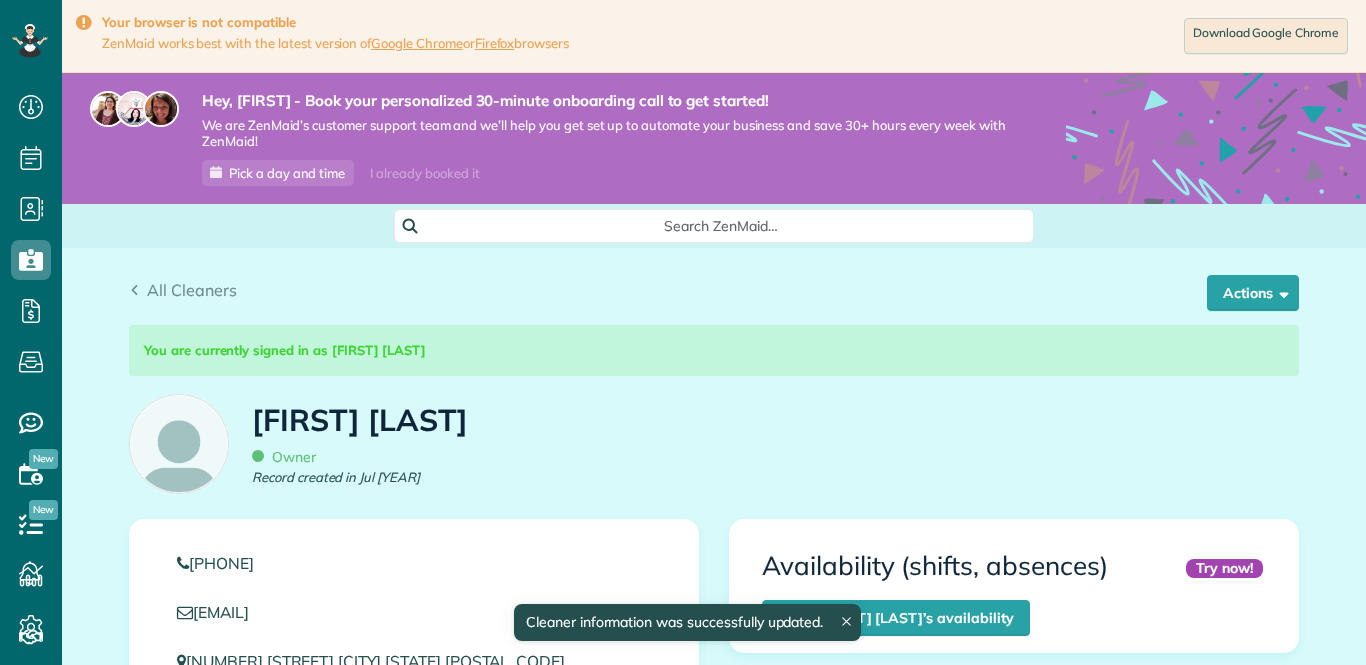 scroll, scrollTop: 0, scrollLeft: 0, axis: both 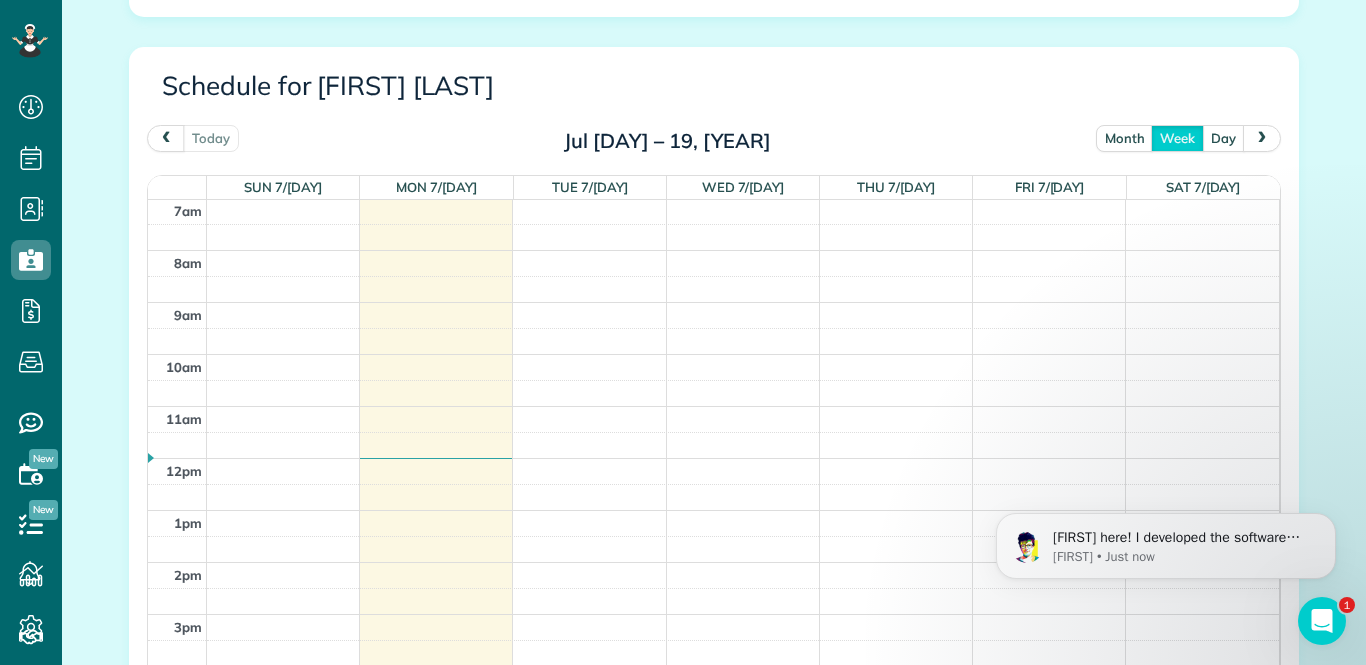 click on "12am 1am 2am 3am 4am 5am 6am 7am 8am 9am 10am 11am 12pm 1pm 2pm 3pm 4pm 5pm 6pm 7pm 8pm 9pm 10pm 11pm" at bounding box center [713, 458] 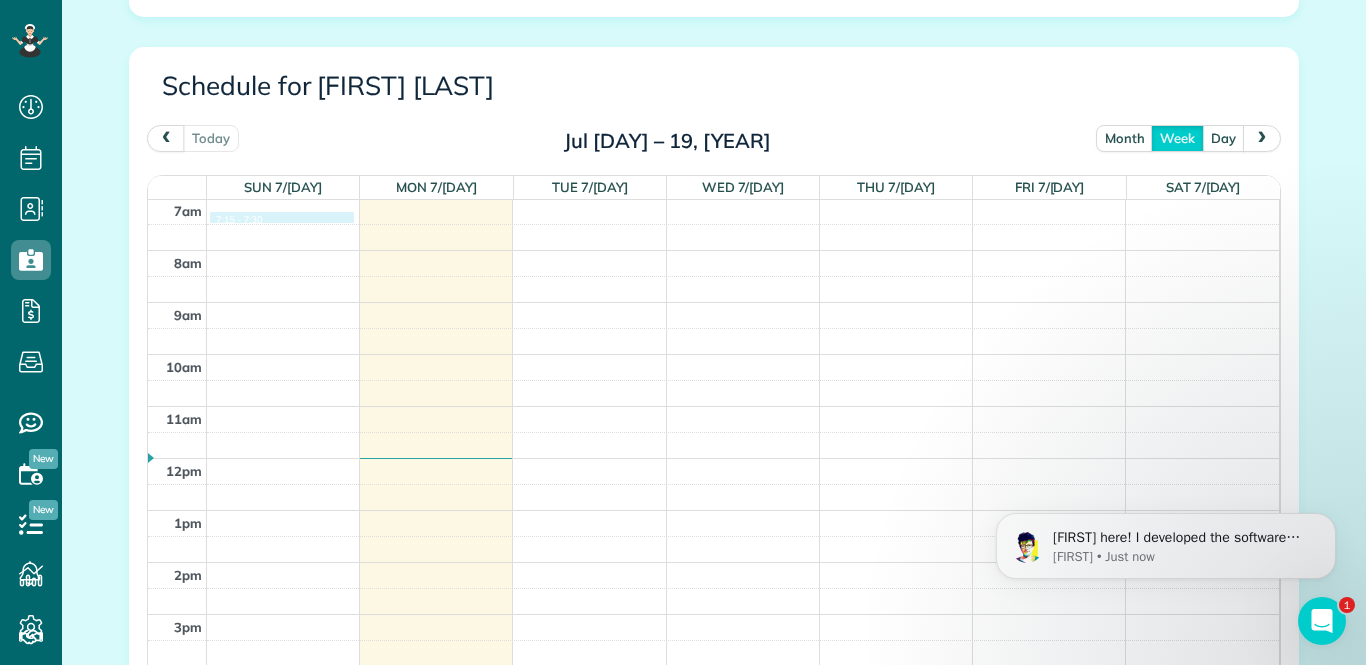click on "12am 1am 2am 3am 4am 5am 6am 7am 8am 9am 10am 11am 12pm 1pm 2pm 3pm 4pm 5pm 6pm 7pm 8pm 9pm 10pm 11pm 7:15 - 7:30" at bounding box center (713, 458) 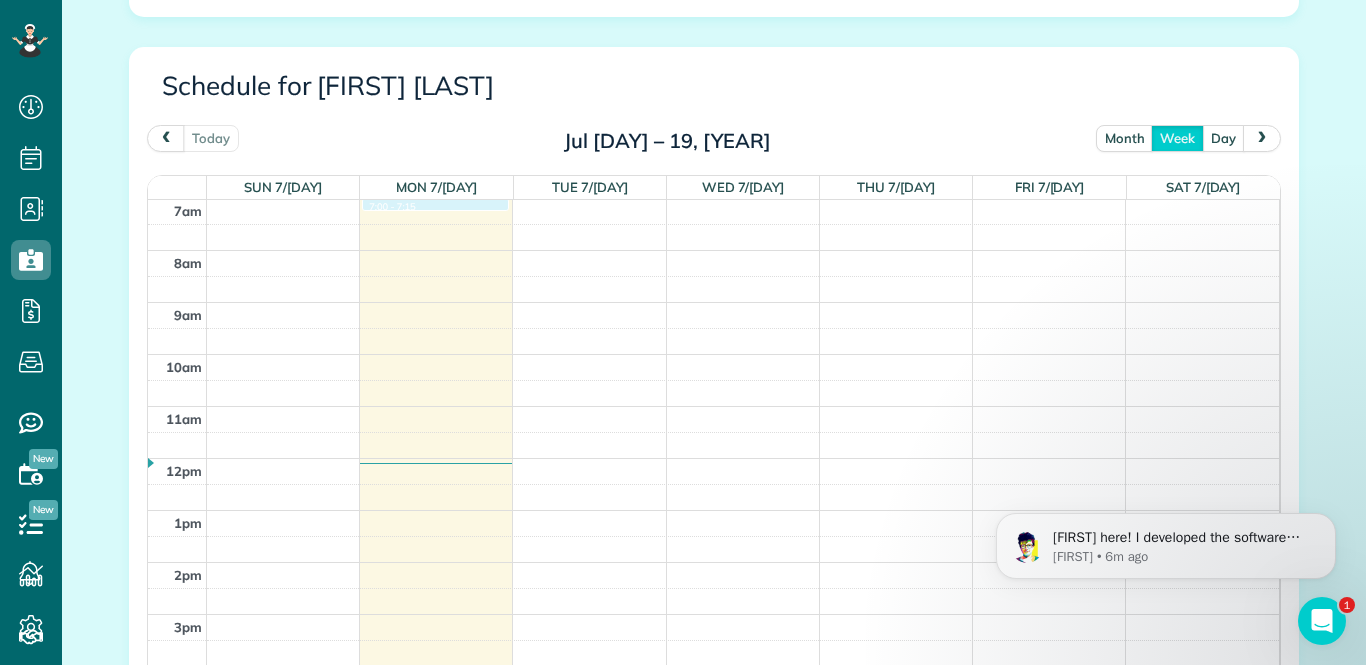 click on "12am 1am 2am 3am 4am 5am 6am 7am 8am 9am 10am 11am 12pm 1pm 2pm 3pm 4pm 5pm 6pm 7pm 8pm 9pm 10pm 11pm 7:00 - 7:15" at bounding box center (713, 458) 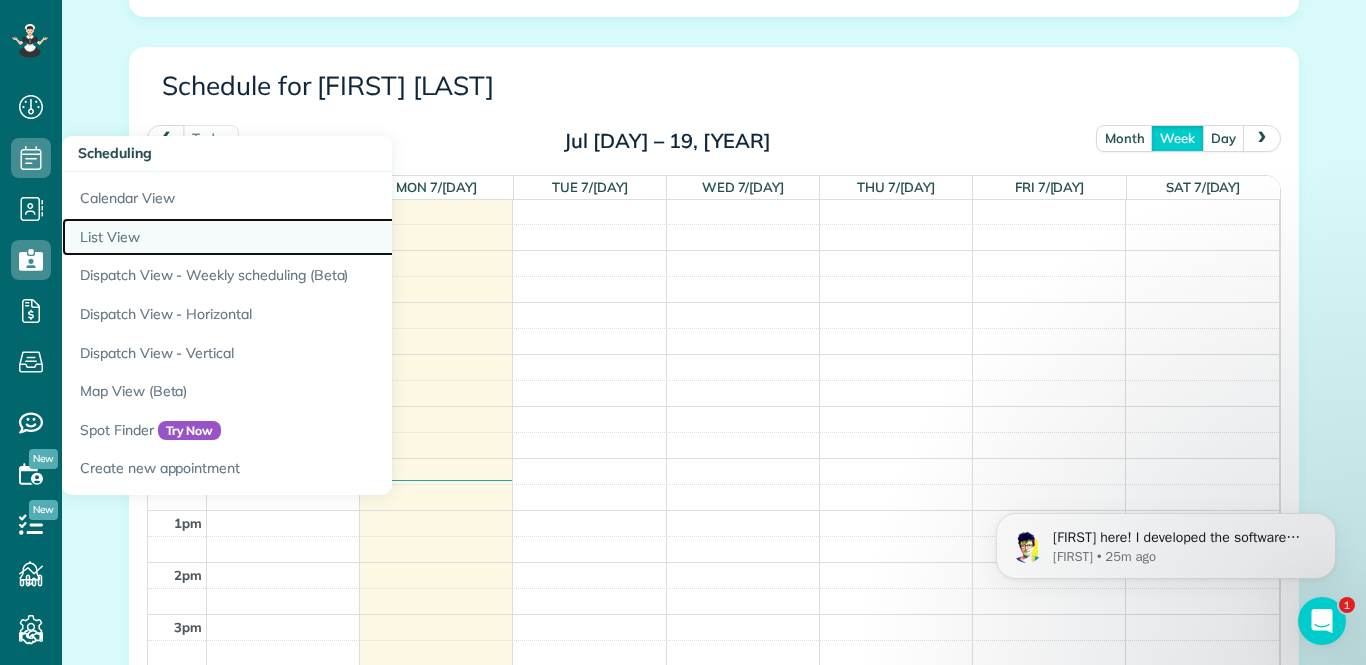 click on "List View" at bounding box center (312, 237) 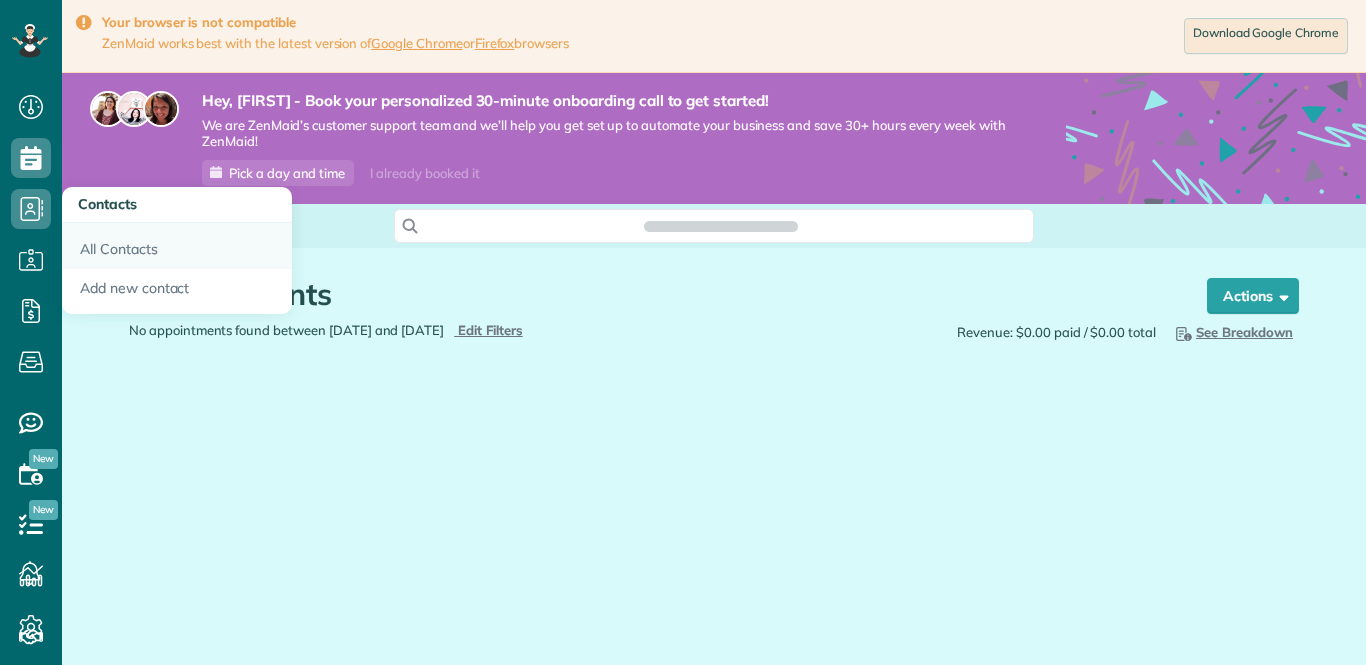 scroll, scrollTop: 0, scrollLeft: 0, axis: both 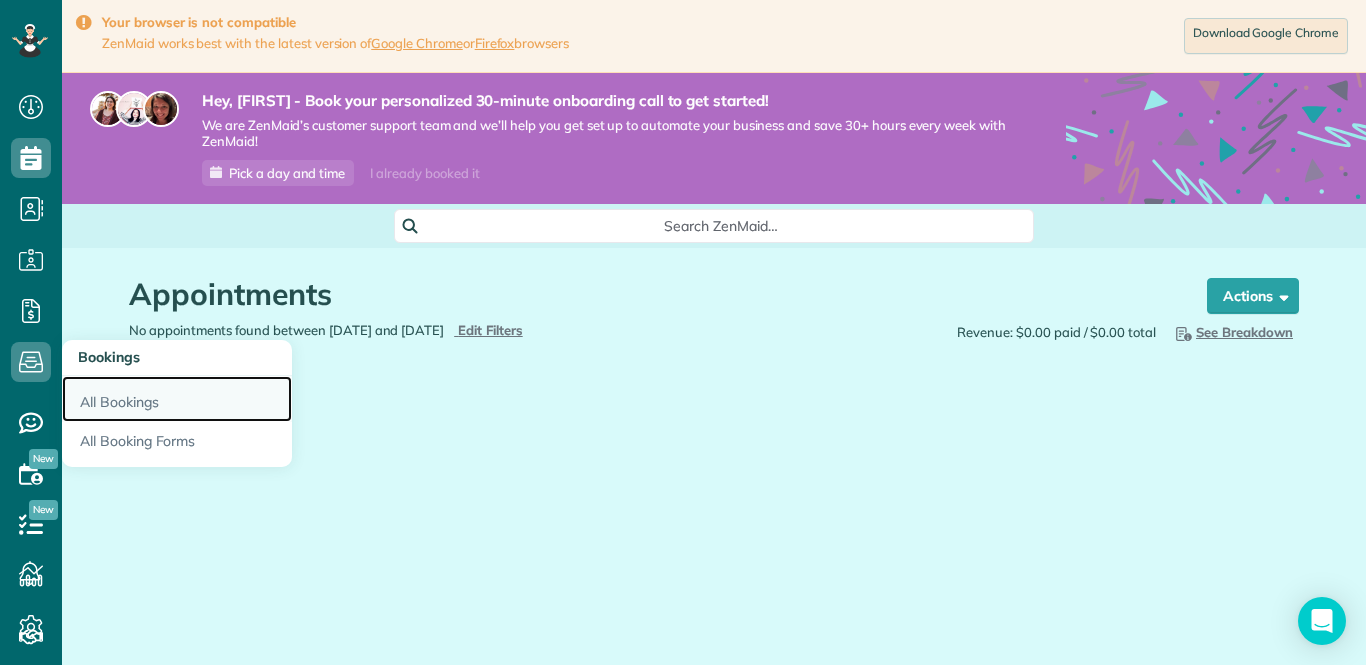 click on "All Bookings" at bounding box center (177, 399) 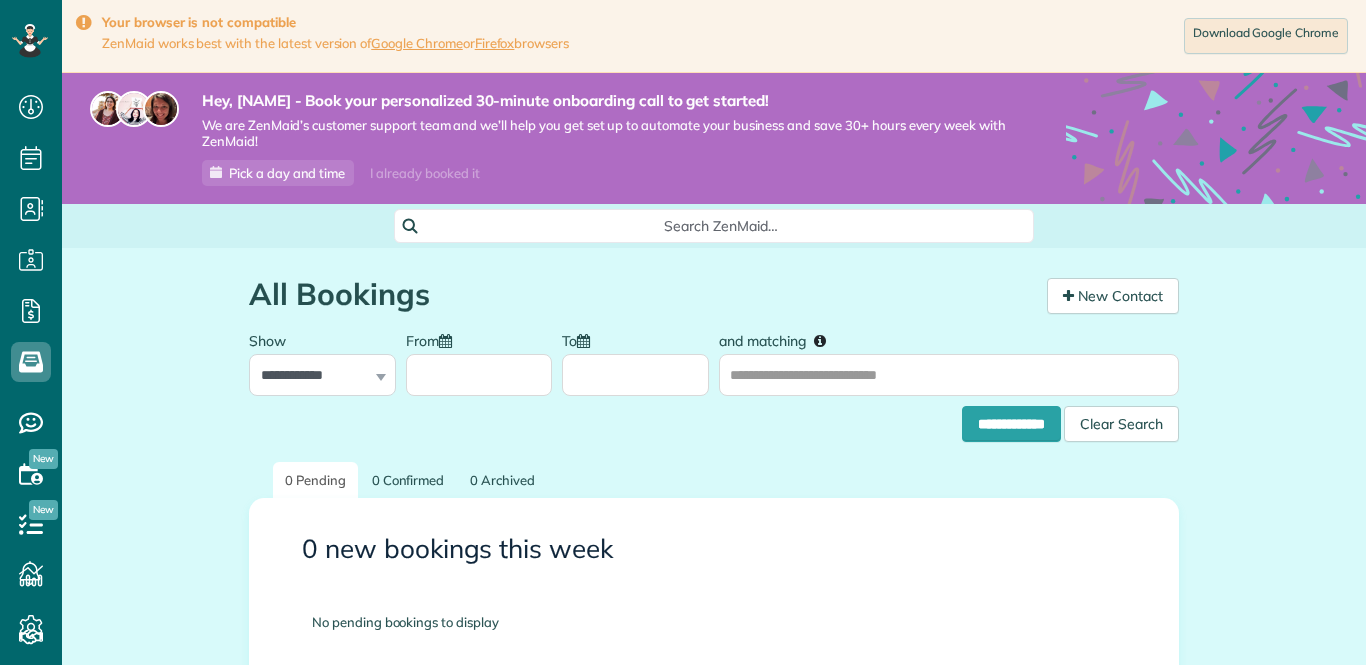 scroll, scrollTop: 0, scrollLeft: 0, axis: both 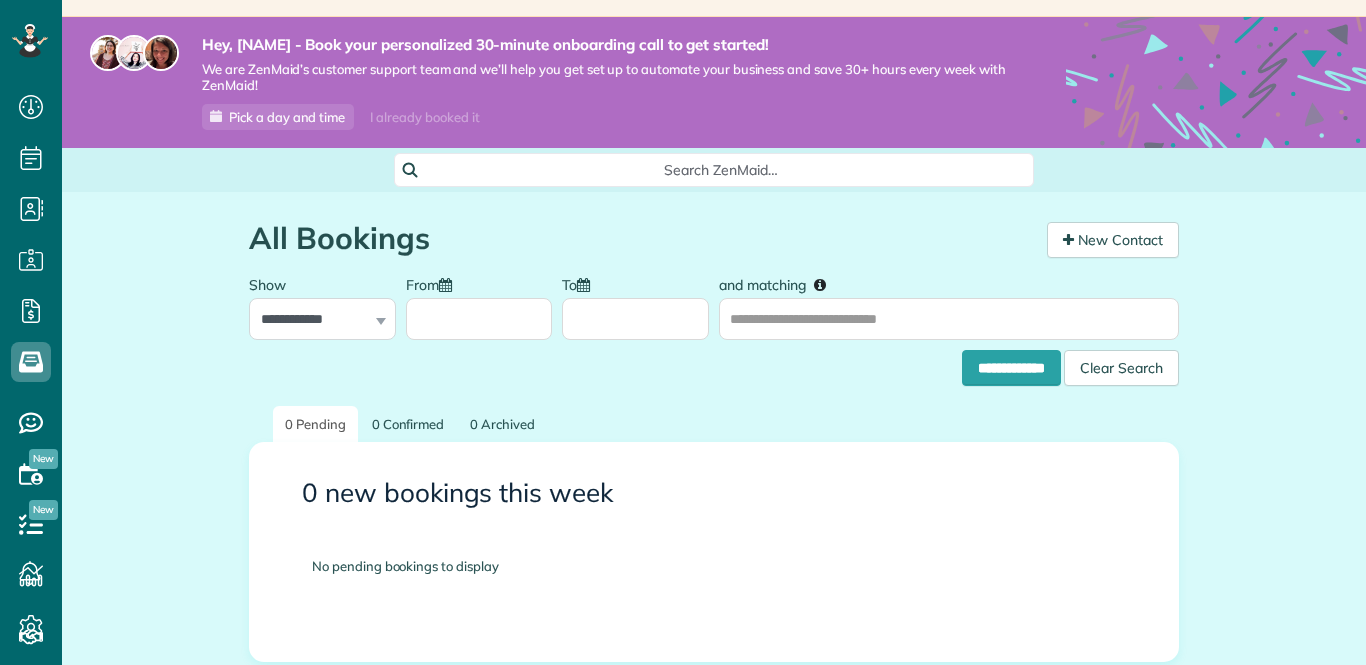 click on "**********" at bounding box center [322, 302] 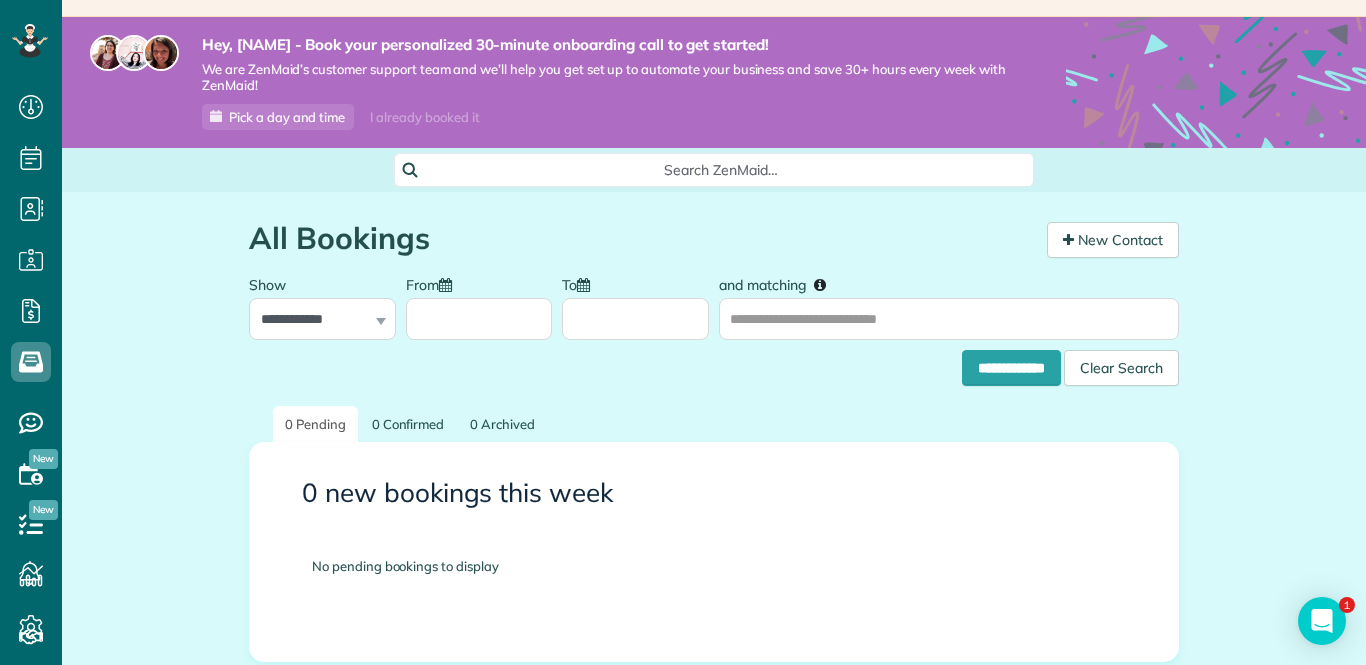 click on "From" at bounding box center [479, 319] 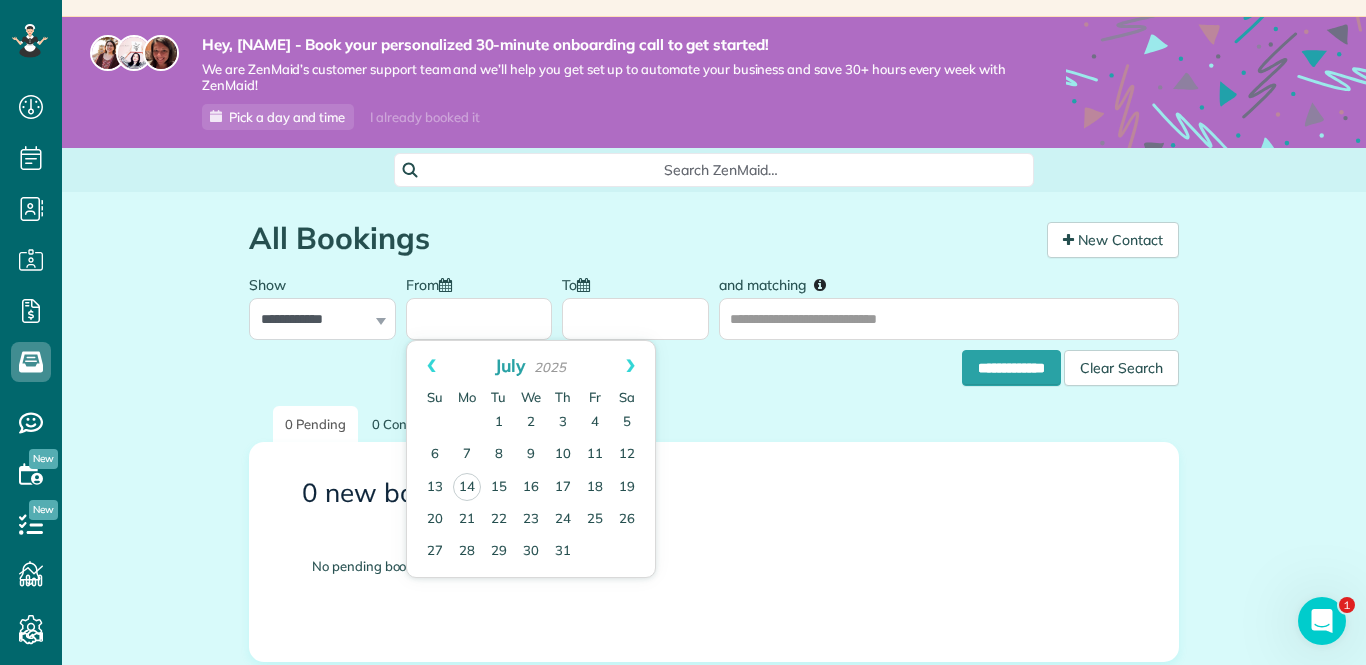 scroll, scrollTop: 0, scrollLeft: 0, axis: both 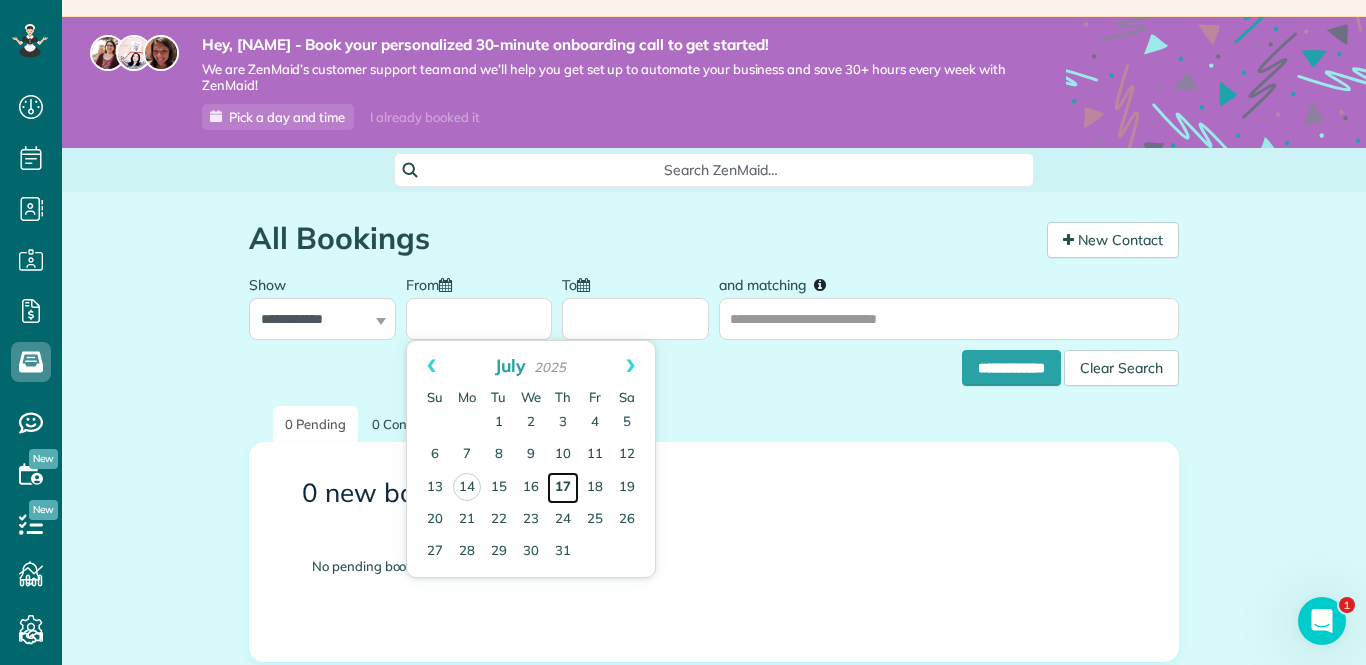 click on "17" at bounding box center (563, 488) 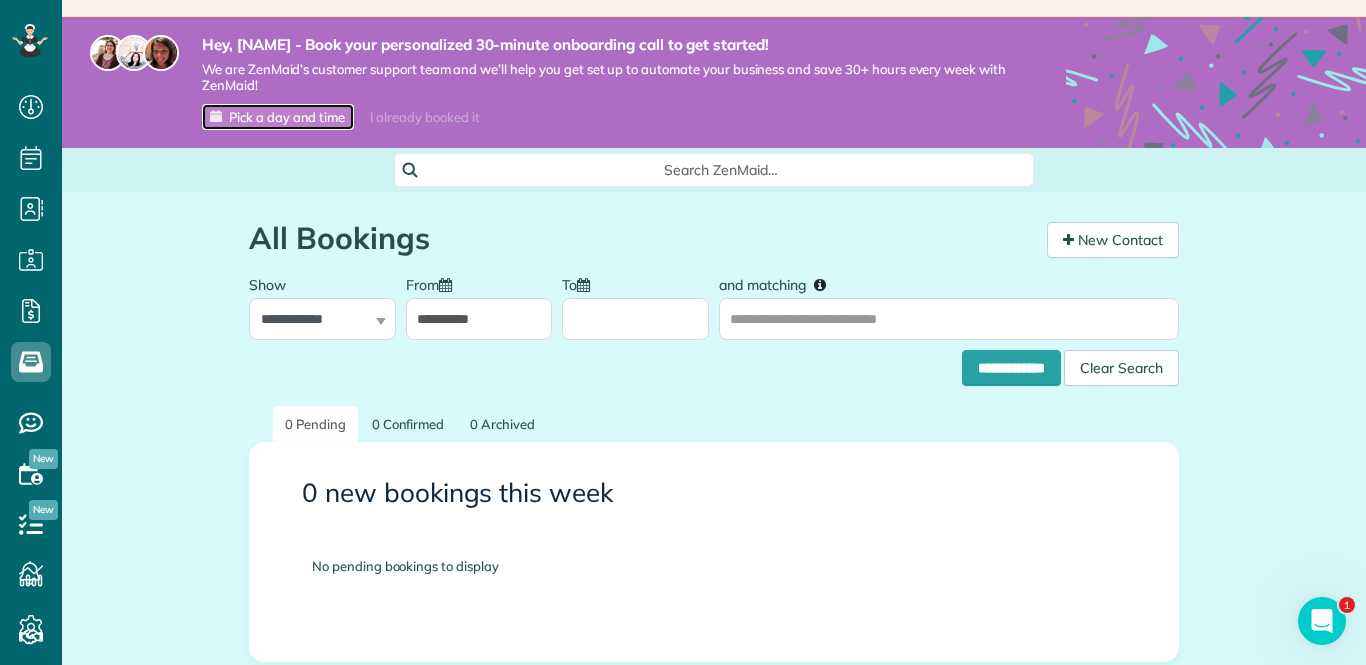 click on "Pick a day and time" at bounding box center (287, 117) 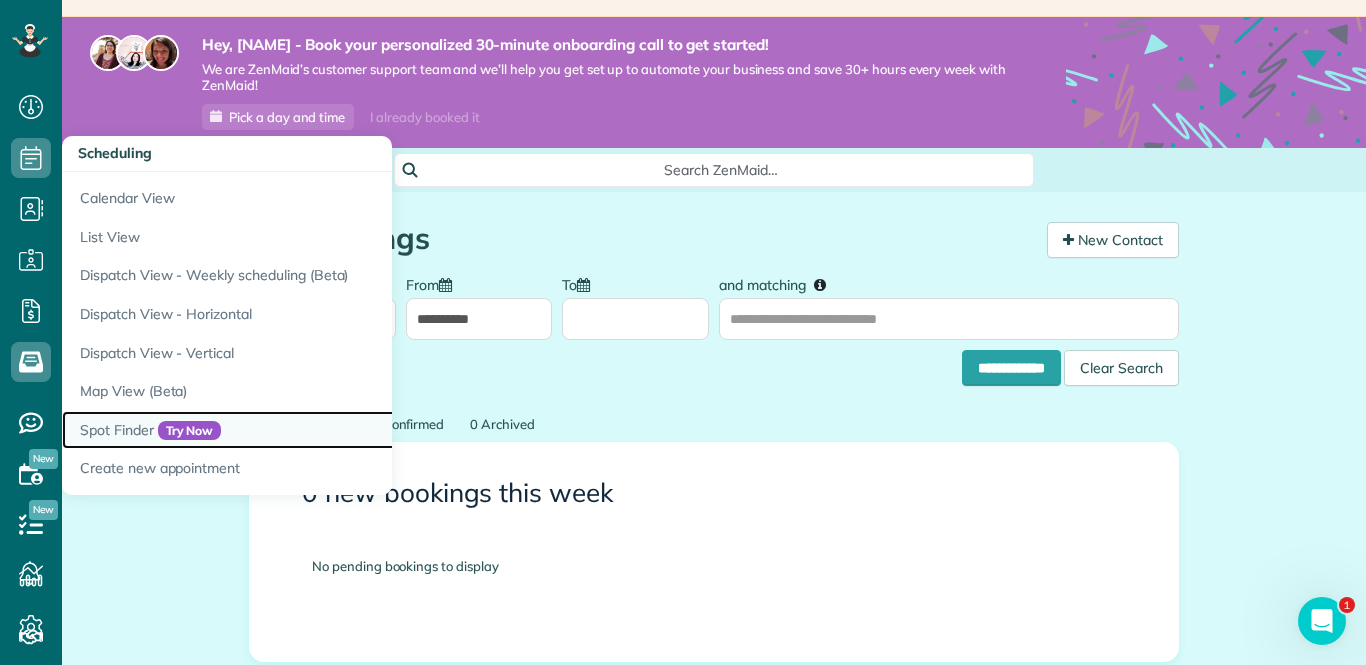 click on "Spot Finder
Try Now" at bounding box center [312, 430] 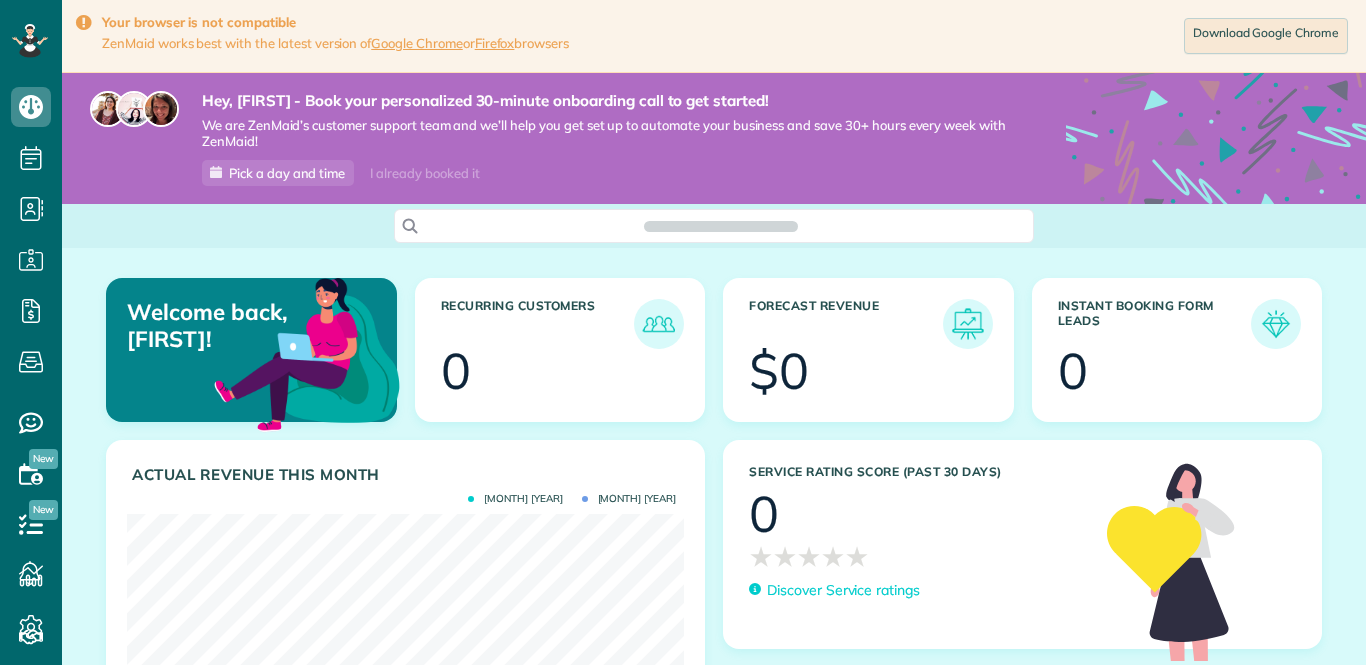scroll, scrollTop: 0, scrollLeft: 0, axis: both 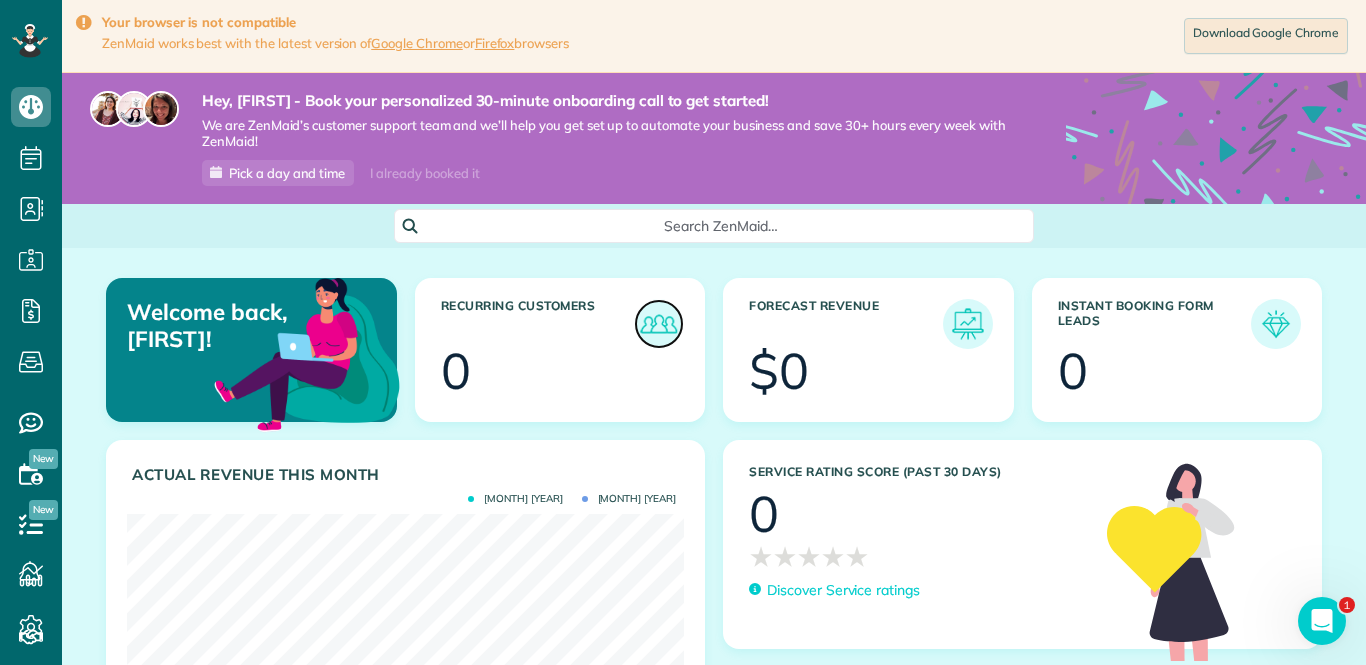 click at bounding box center (659, 324) 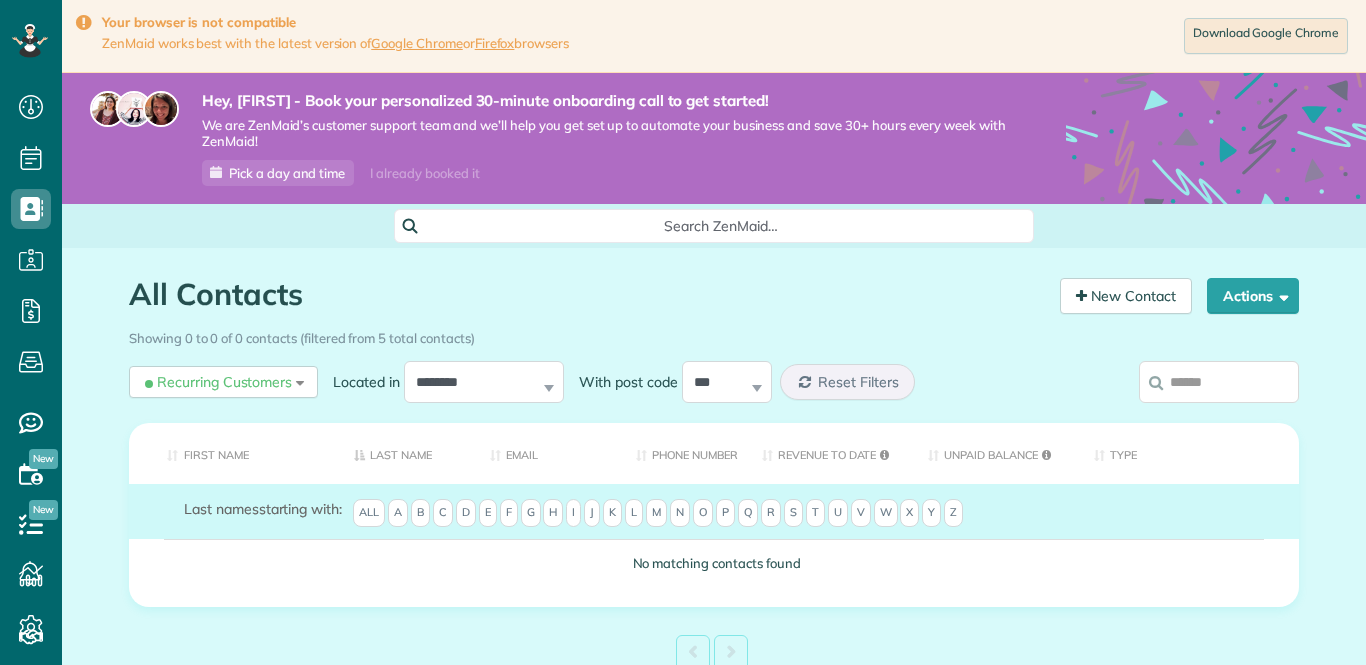 scroll, scrollTop: 0, scrollLeft: 0, axis: both 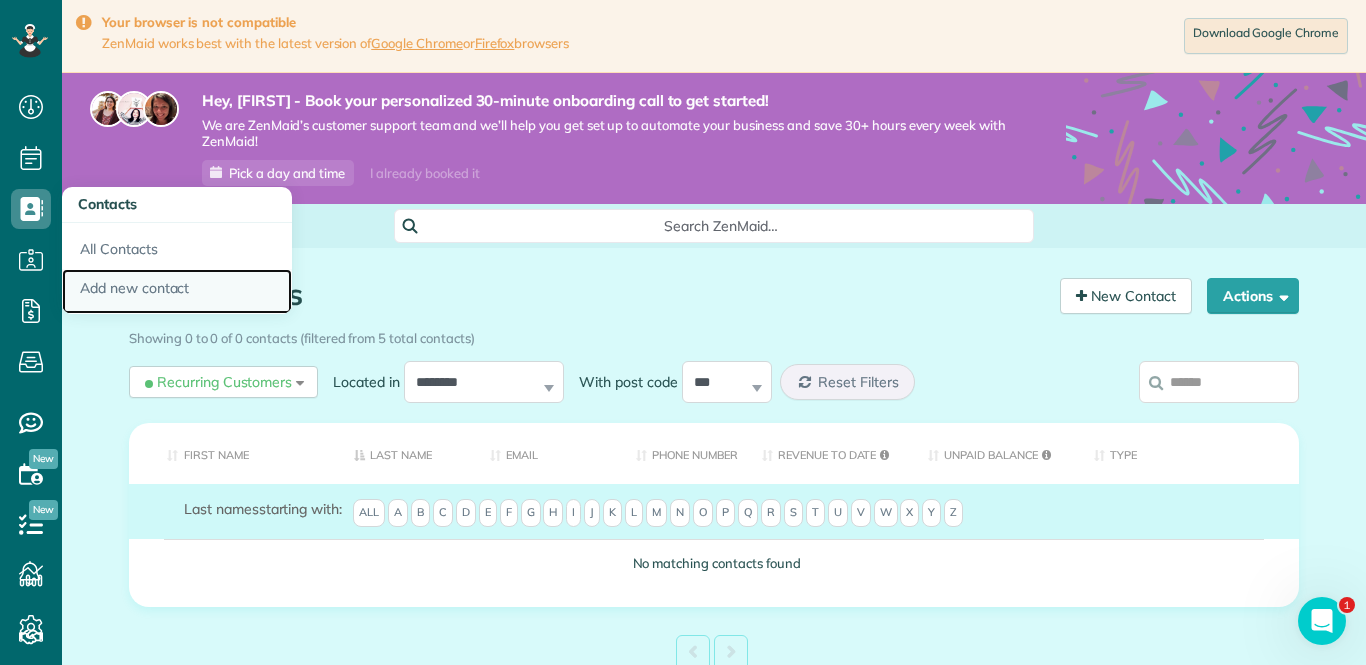 click on "Add new contact" at bounding box center [177, 292] 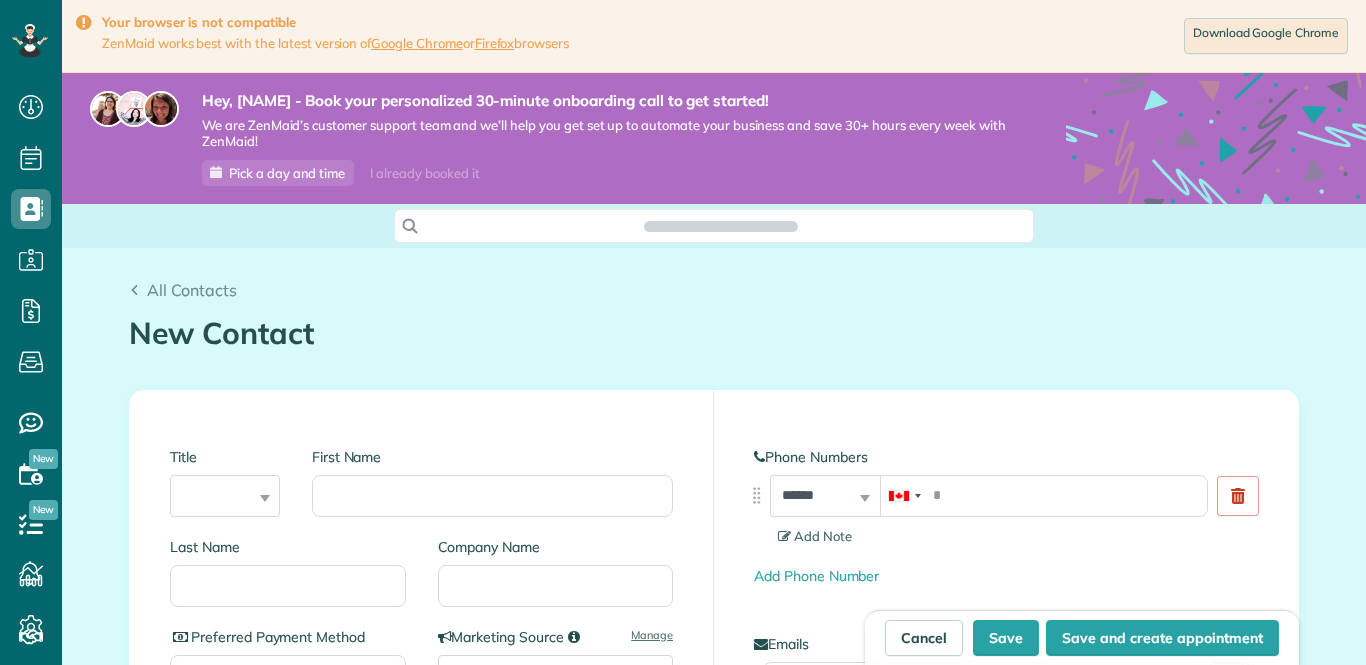 scroll, scrollTop: 0, scrollLeft: 0, axis: both 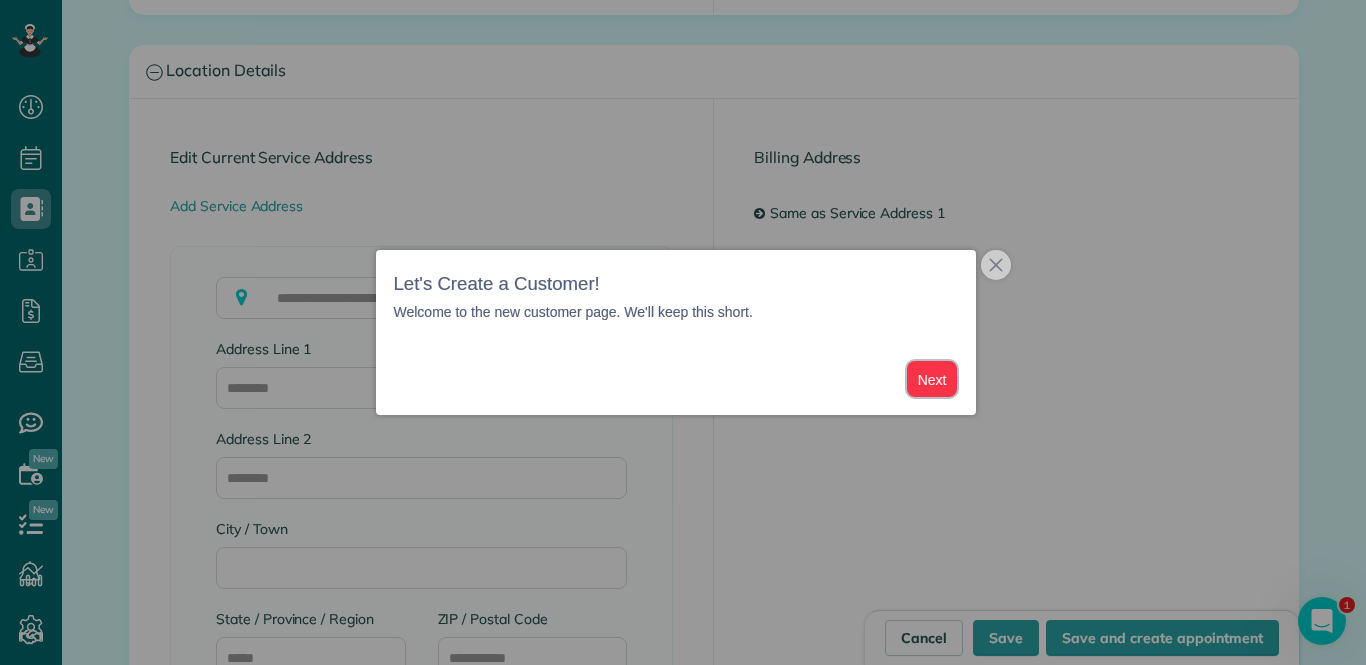 click on "Next" at bounding box center (932, 379) 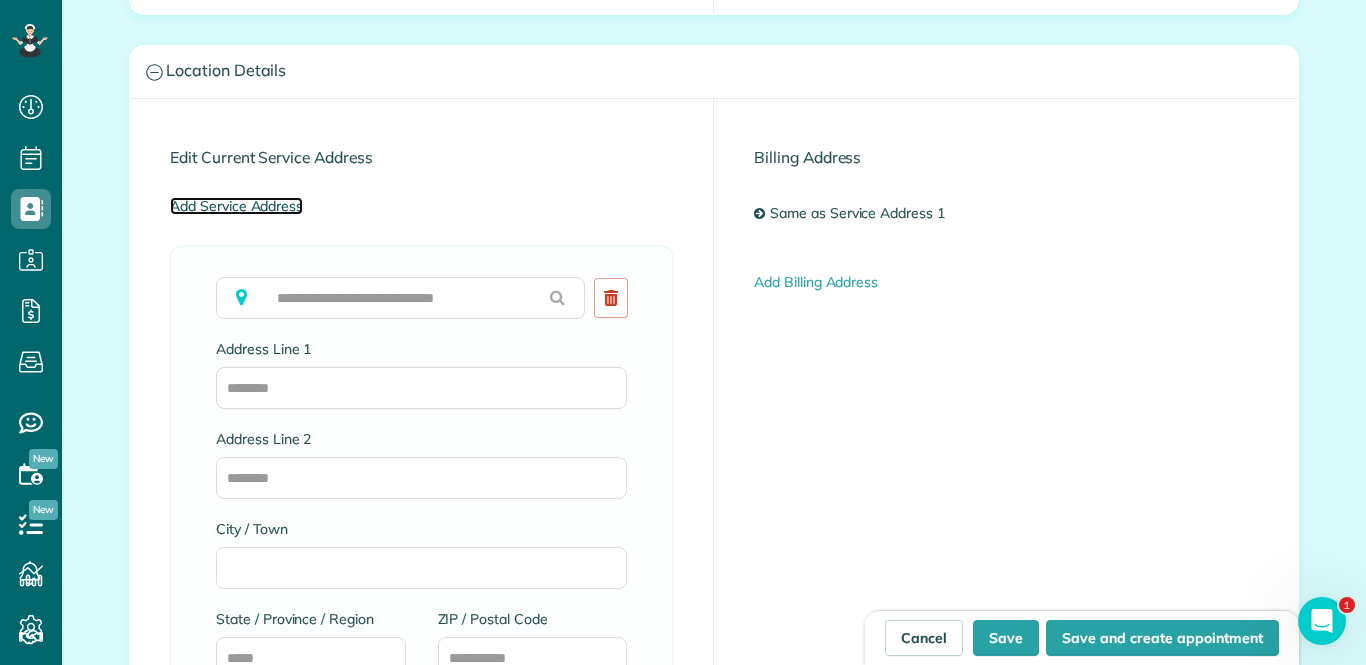 click on "Add Service Address" at bounding box center (236, 206) 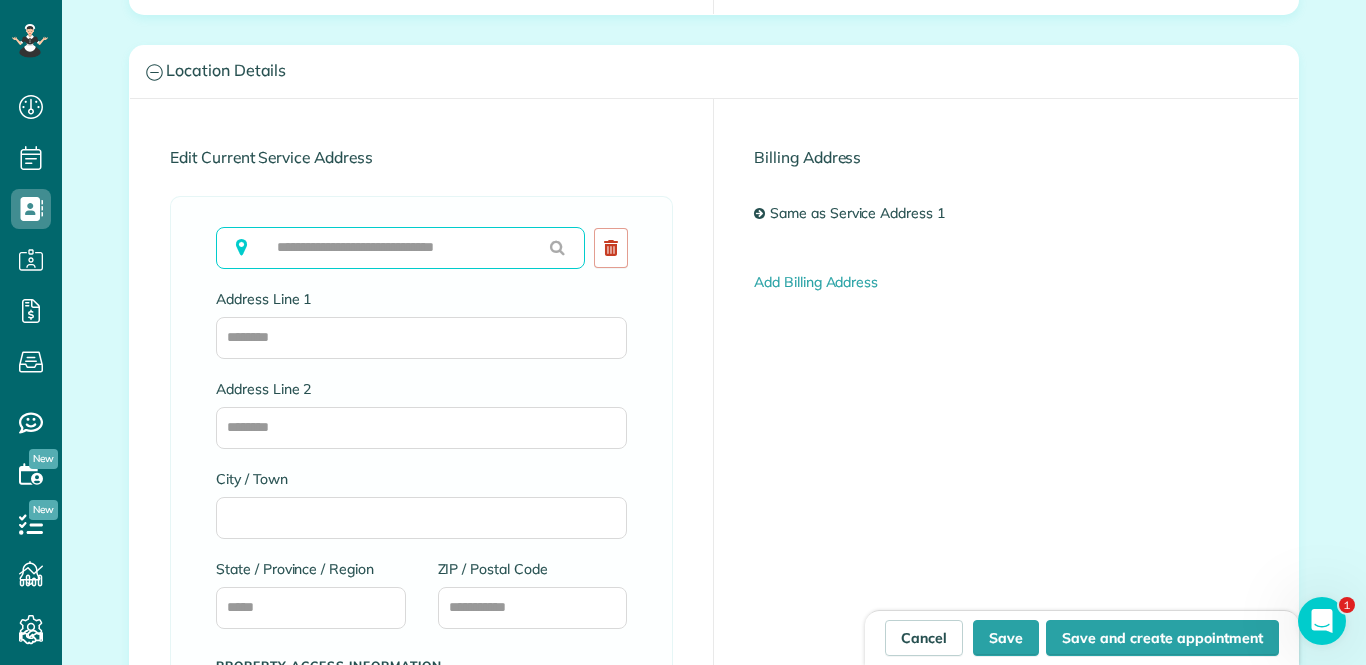 click at bounding box center [400, 248] 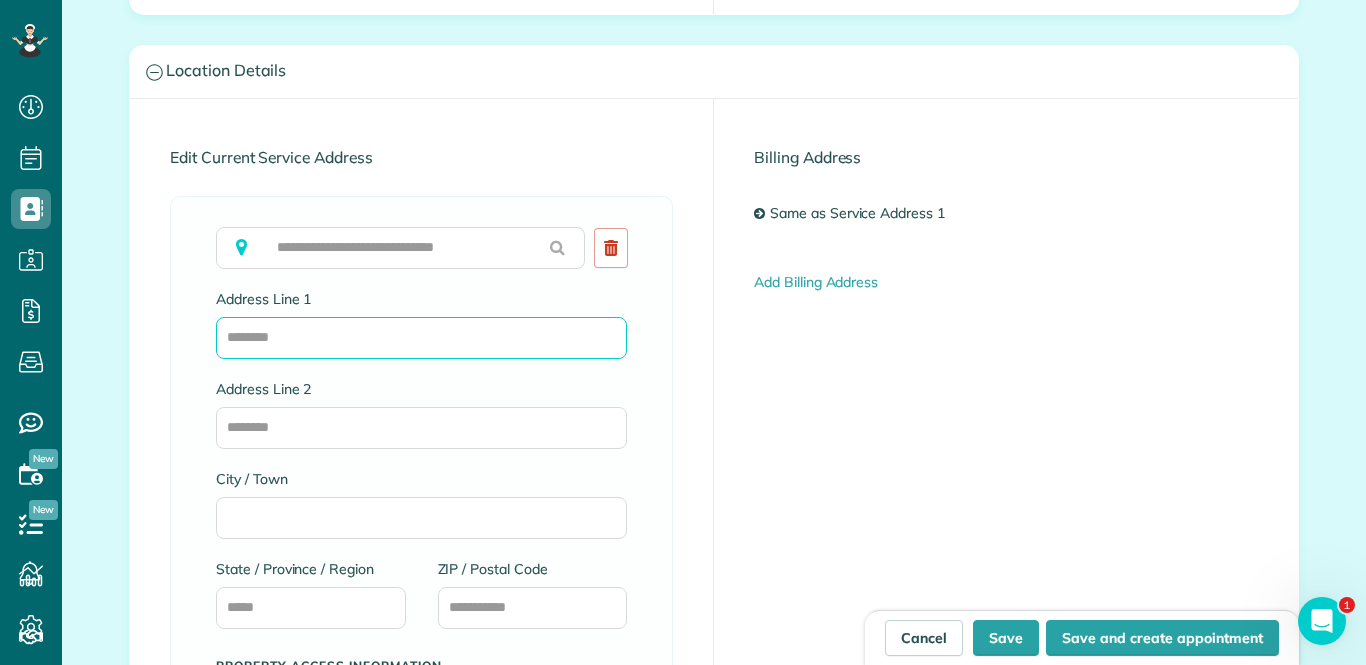 click on "Address Line 1" at bounding box center (421, 338) 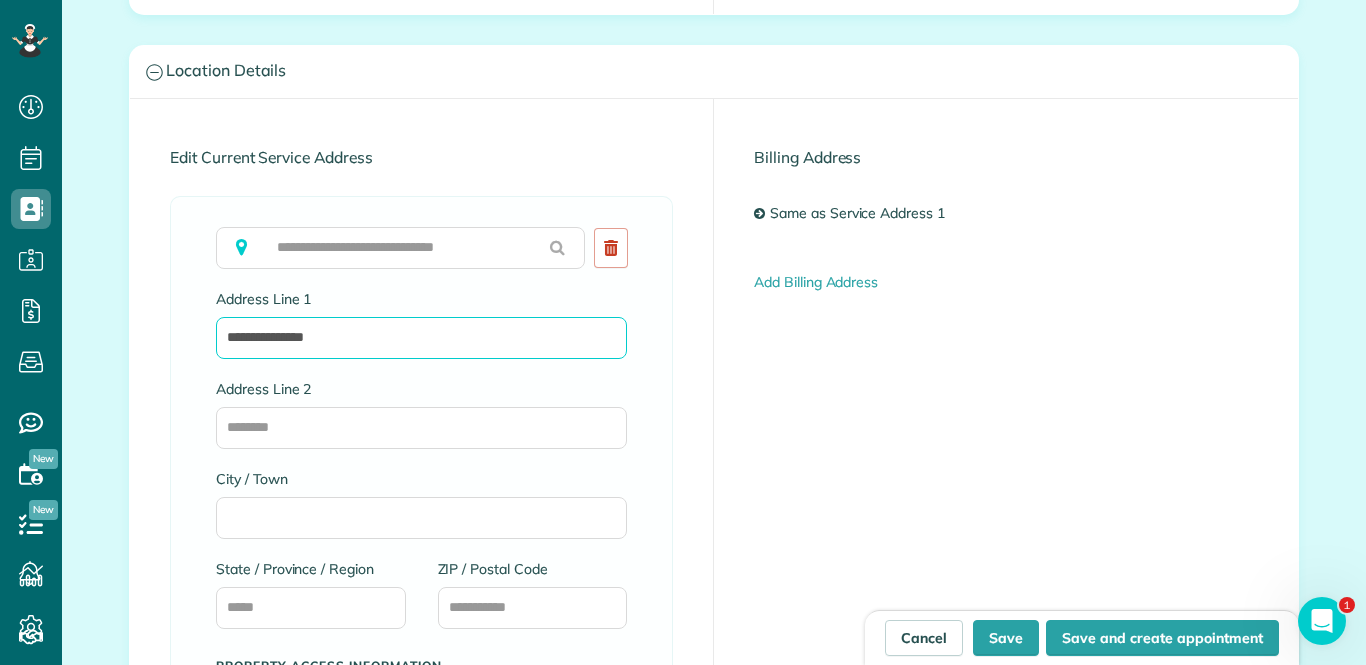 type on "**********" 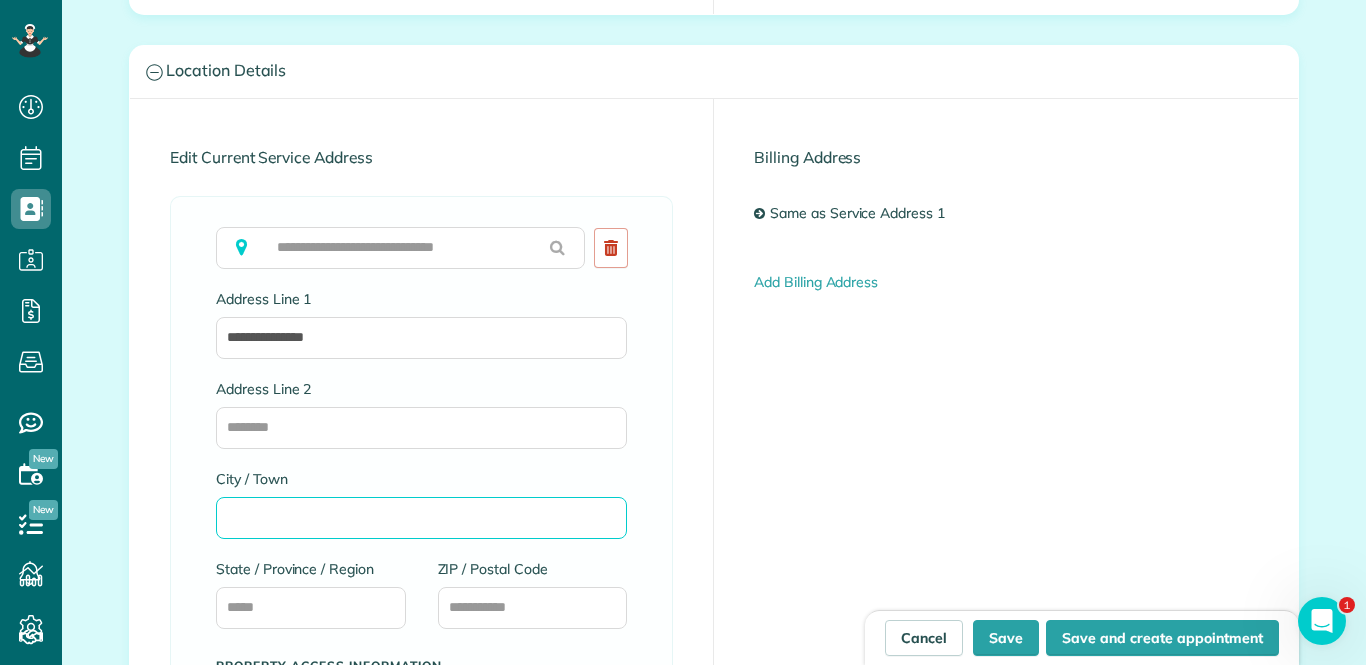 click on "City / Town" at bounding box center (421, 518) 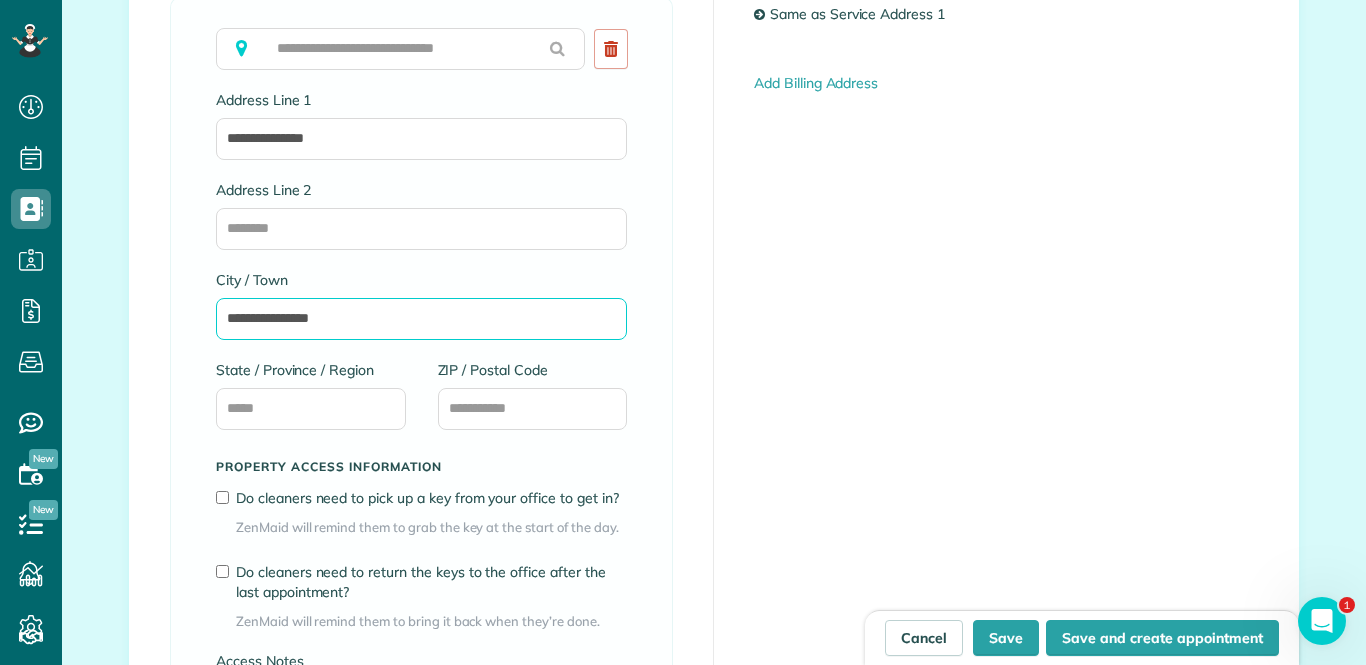 scroll, scrollTop: 1363, scrollLeft: 0, axis: vertical 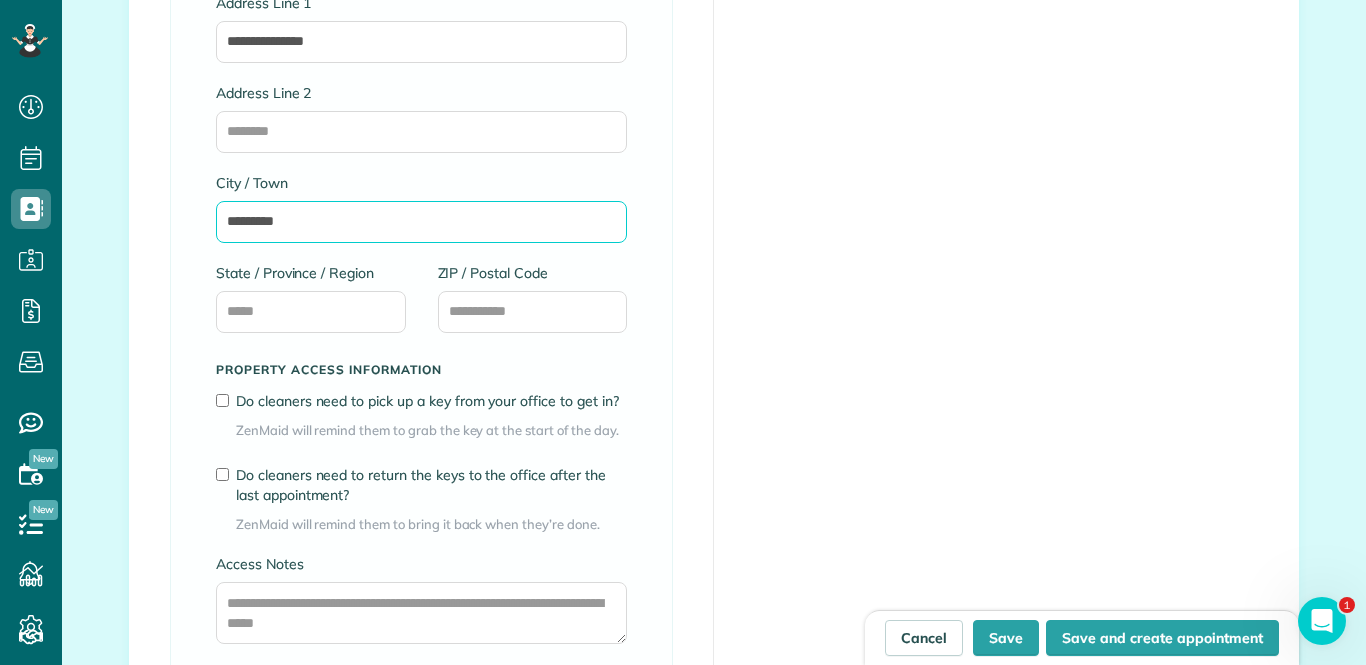 type on "********" 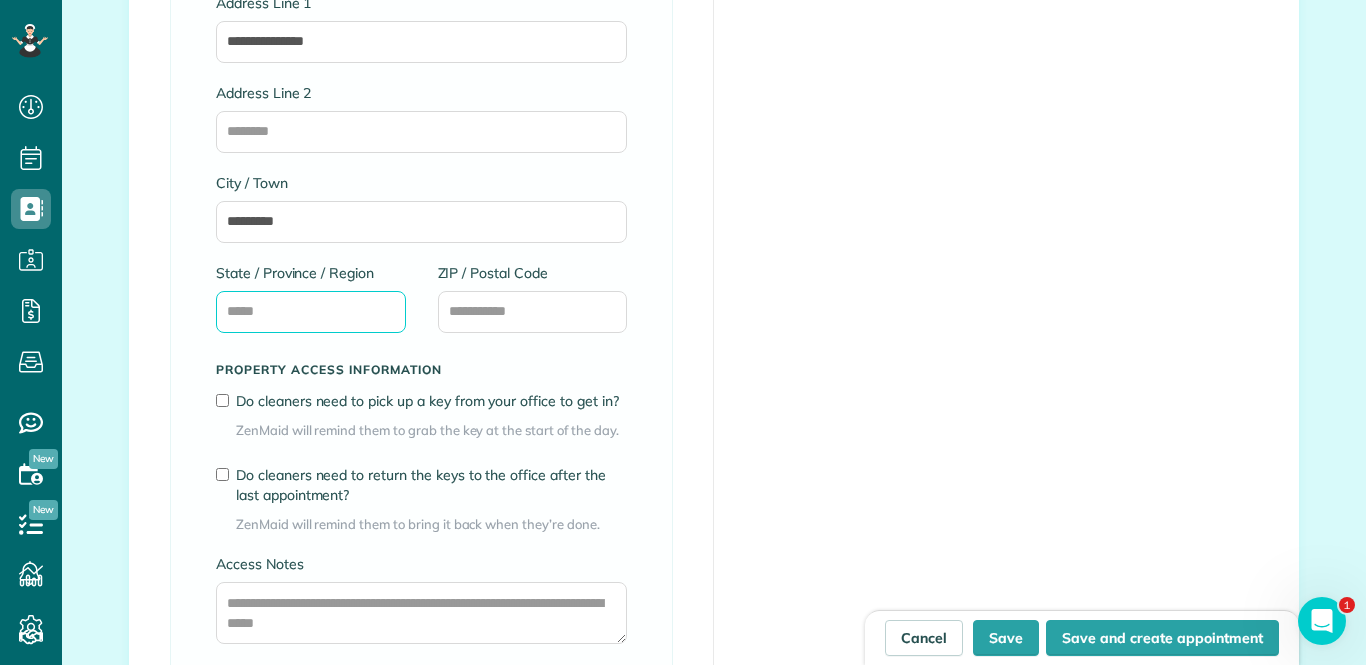 click on "State / Province / Region" at bounding box center [311, 312] 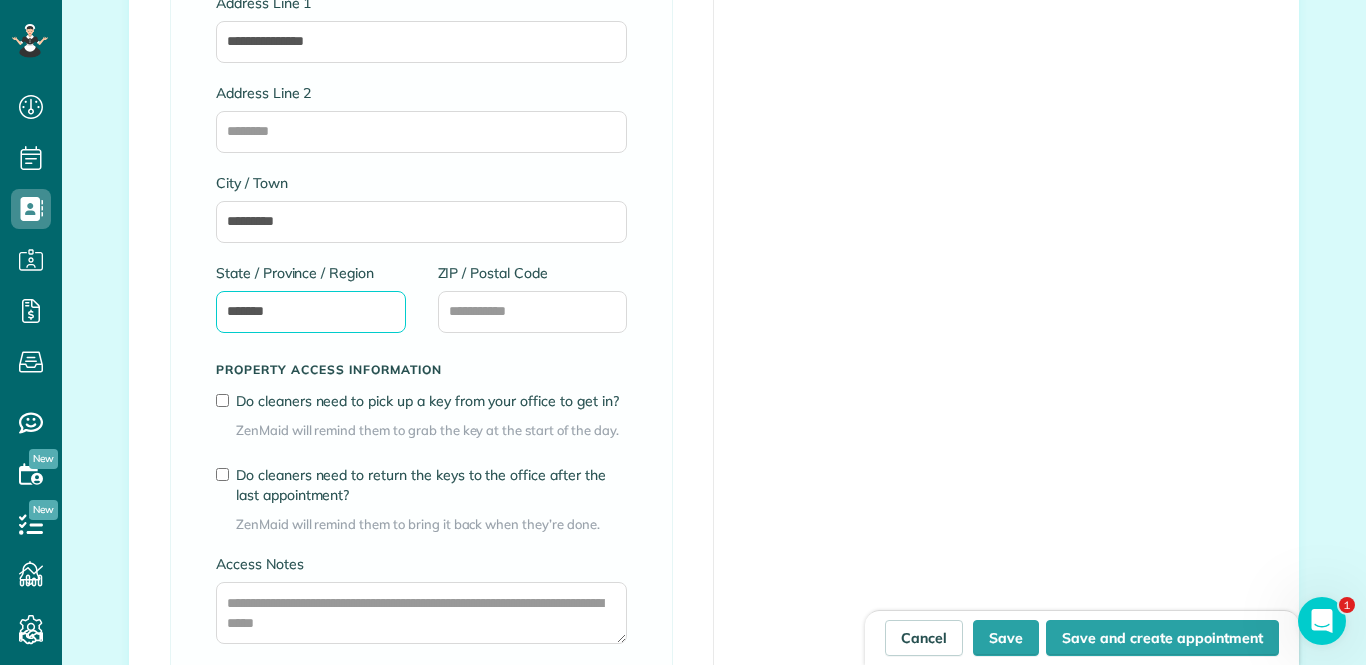 type on "*******" 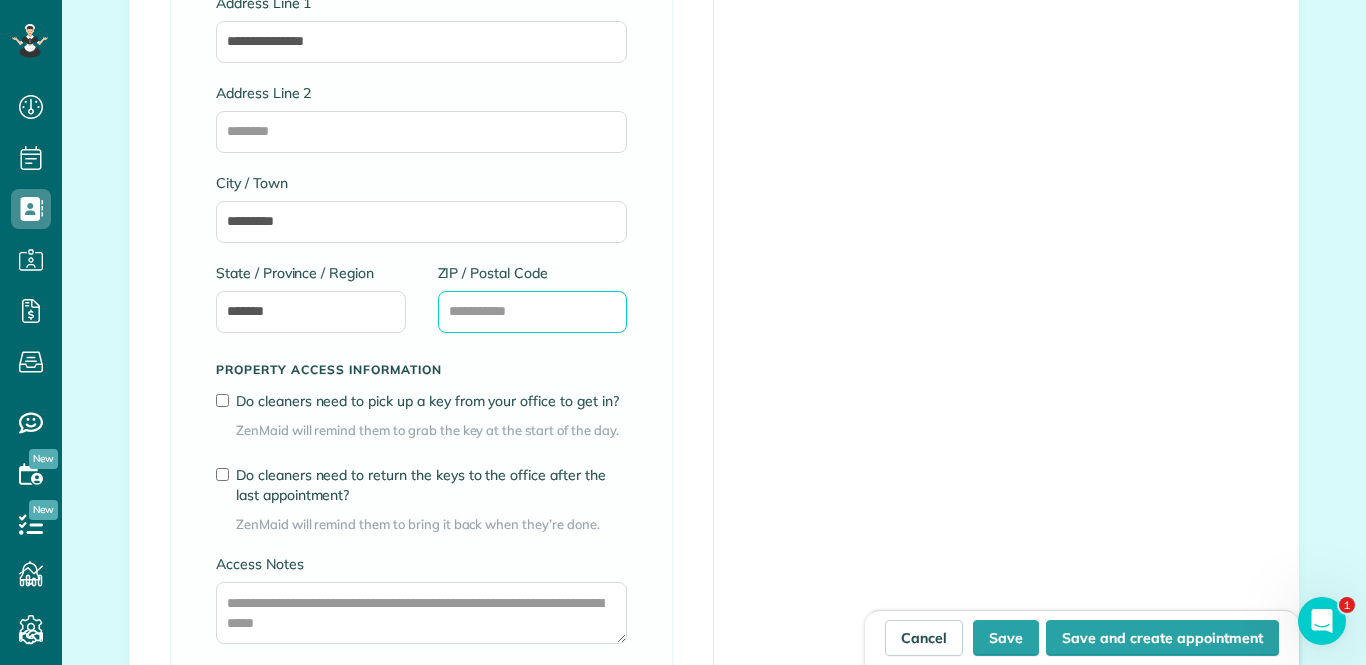 click on "ZIP / Postal Code" at bounding box center (533, 312) 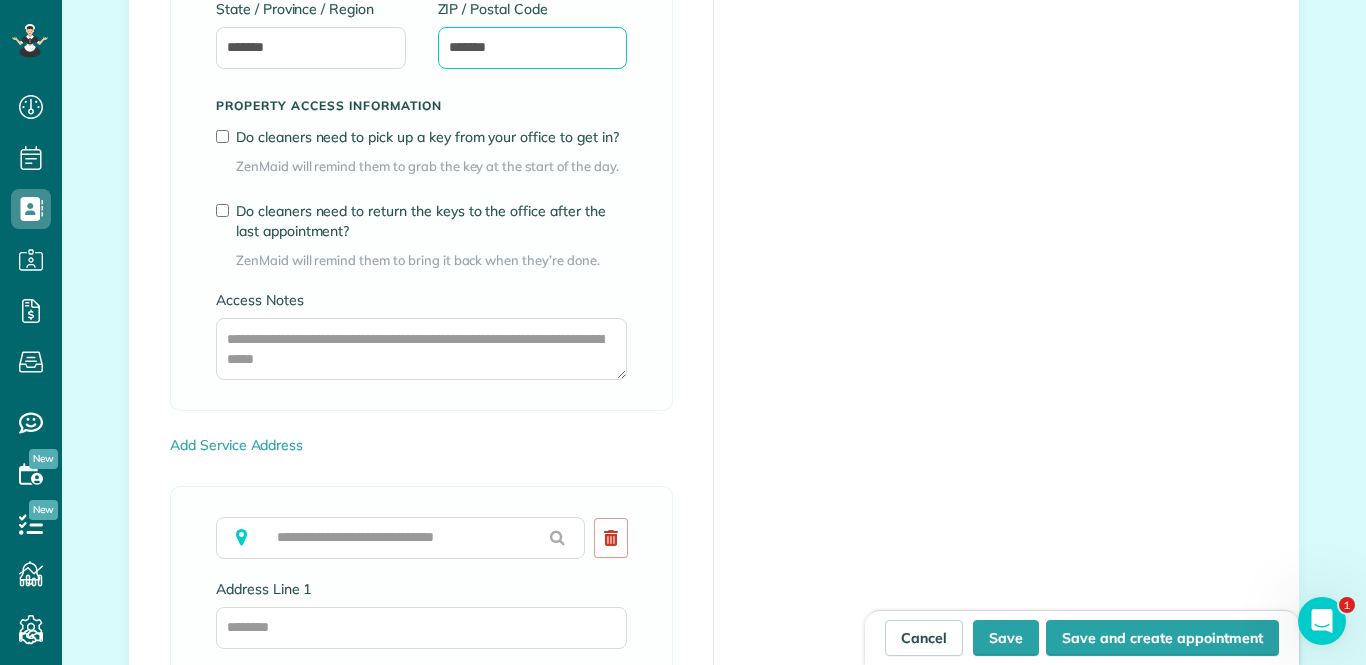 scroll, scrollTop: 1632, scrollLeft: 0, axis: vertical 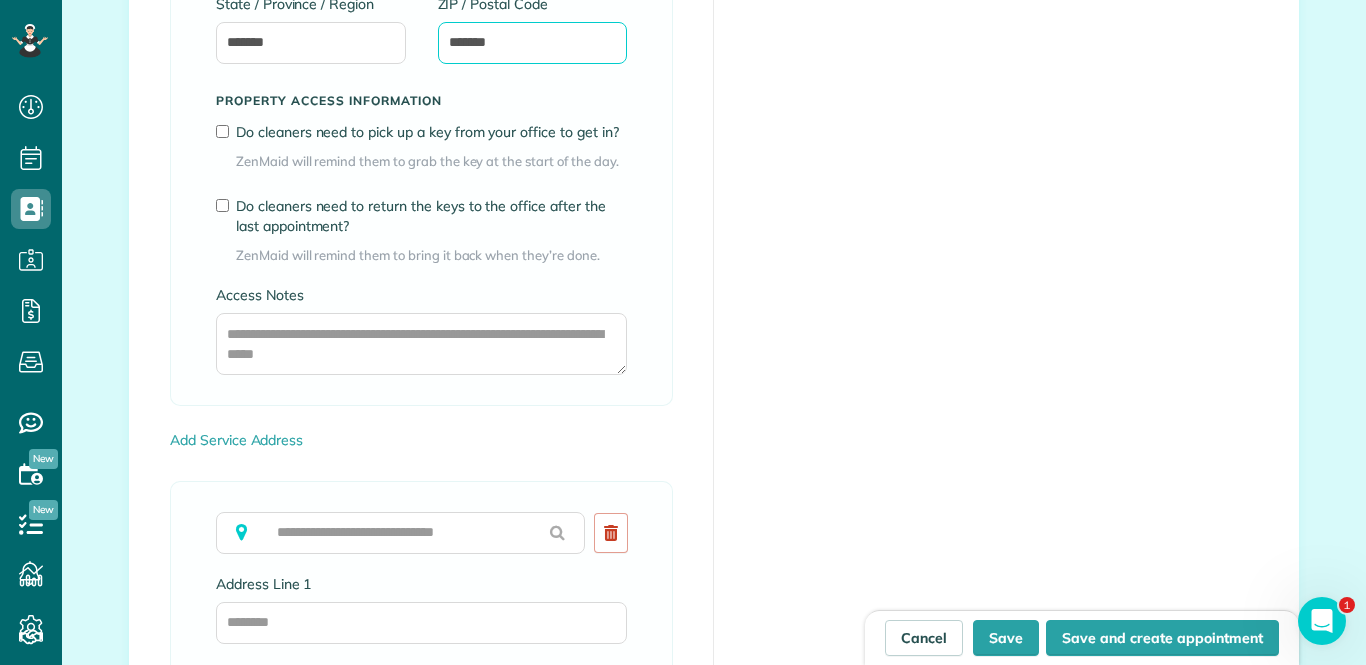 type on "*******" 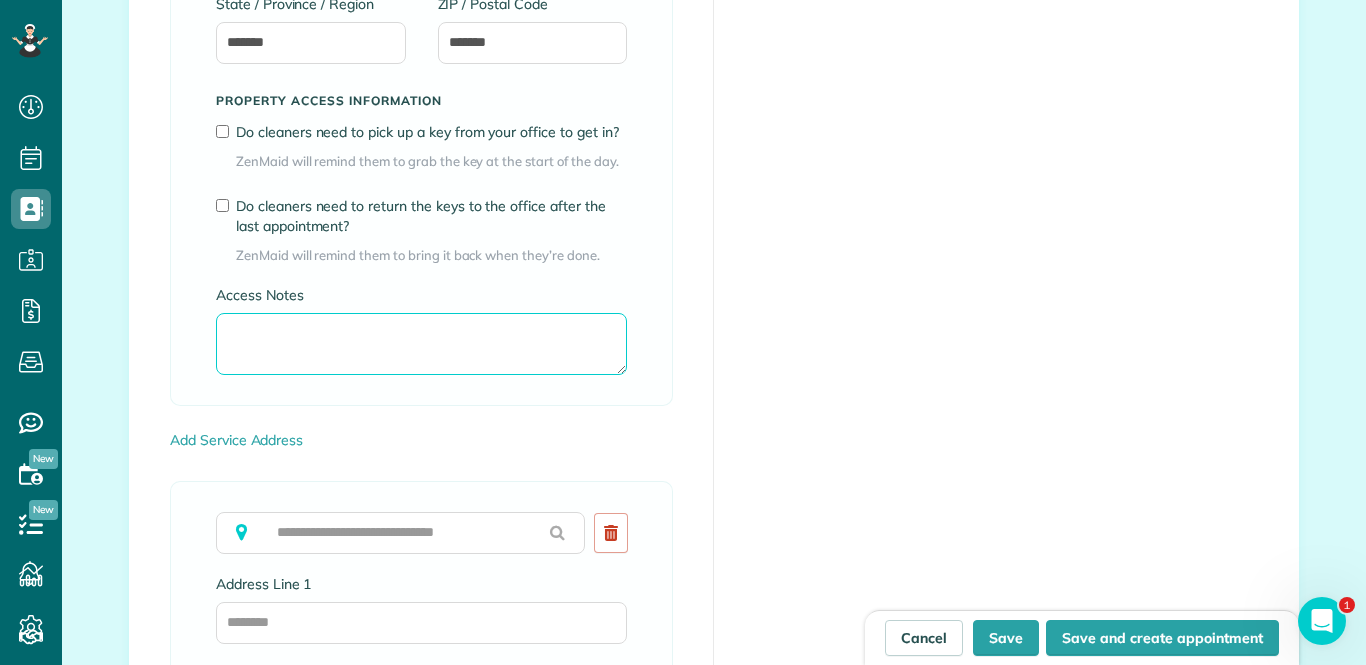 click on "Access Notes" at bounding box center [421, 344] 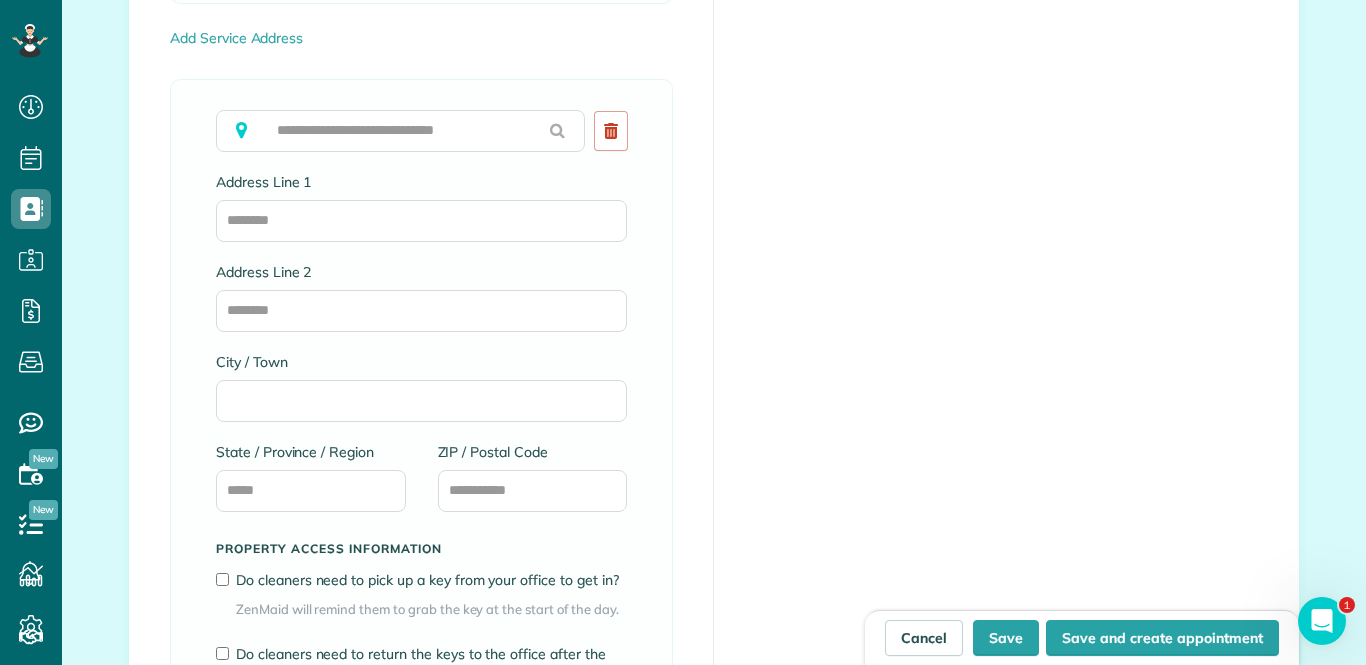 scroll, scrollTop: 2039, scrollLeft: 0, axis: vertical 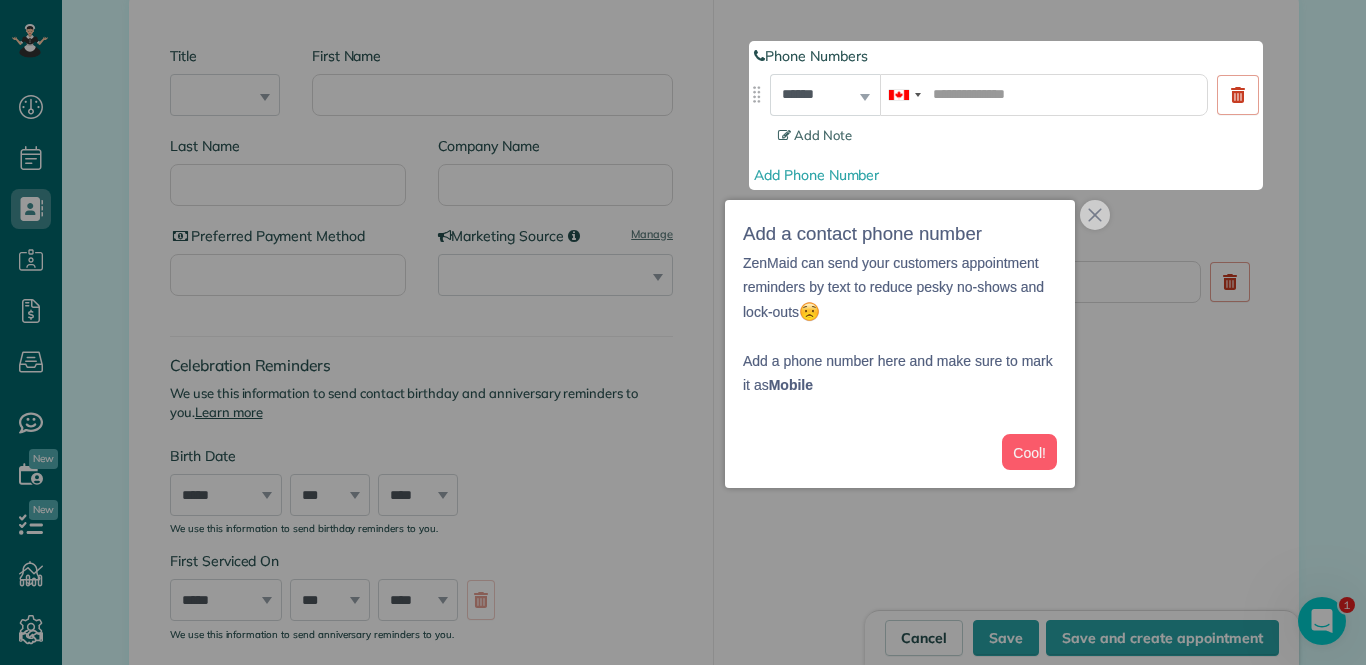 type on "**********" 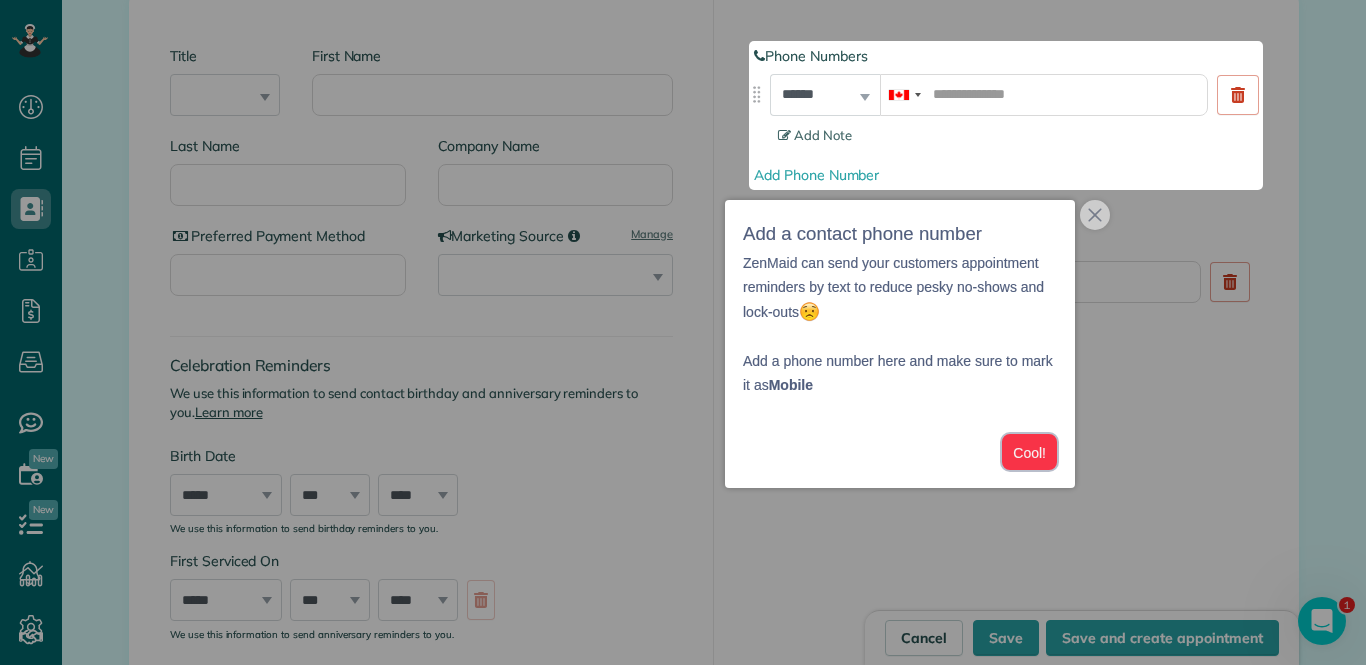 click on "Cool!" at bounding box center [1029, 452] 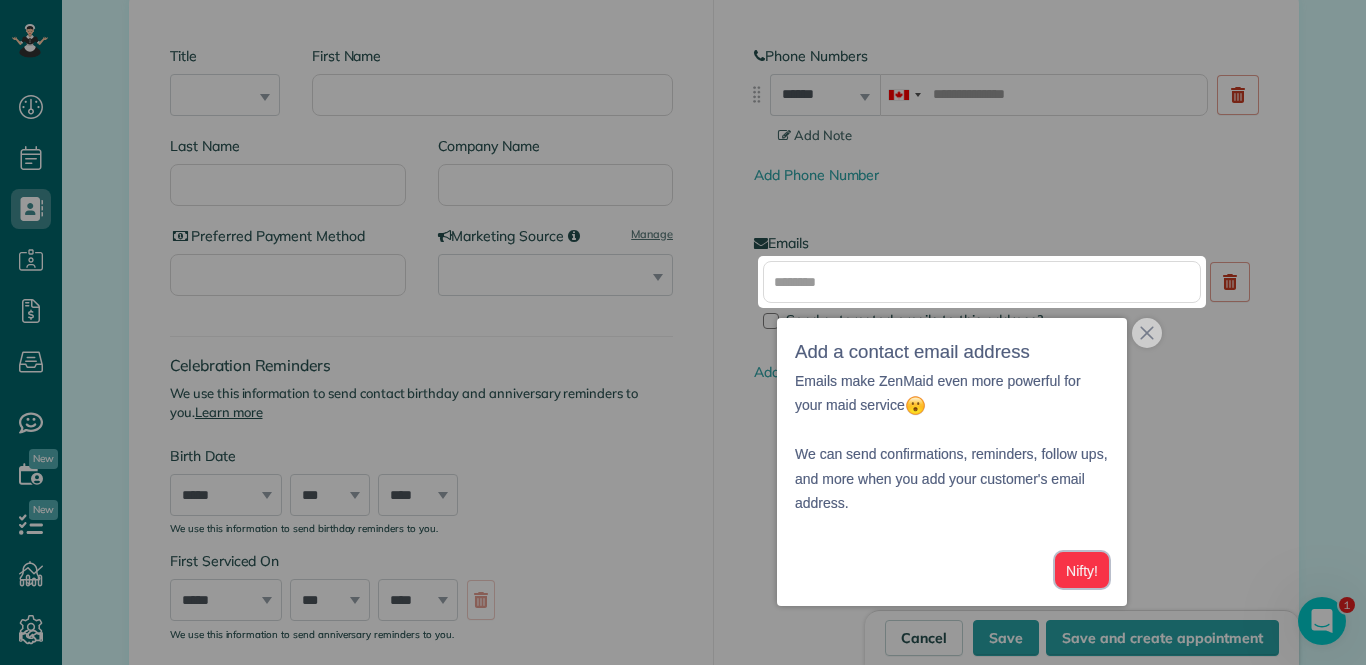 click on "Nifty!" at bounding box center [1082, 570] 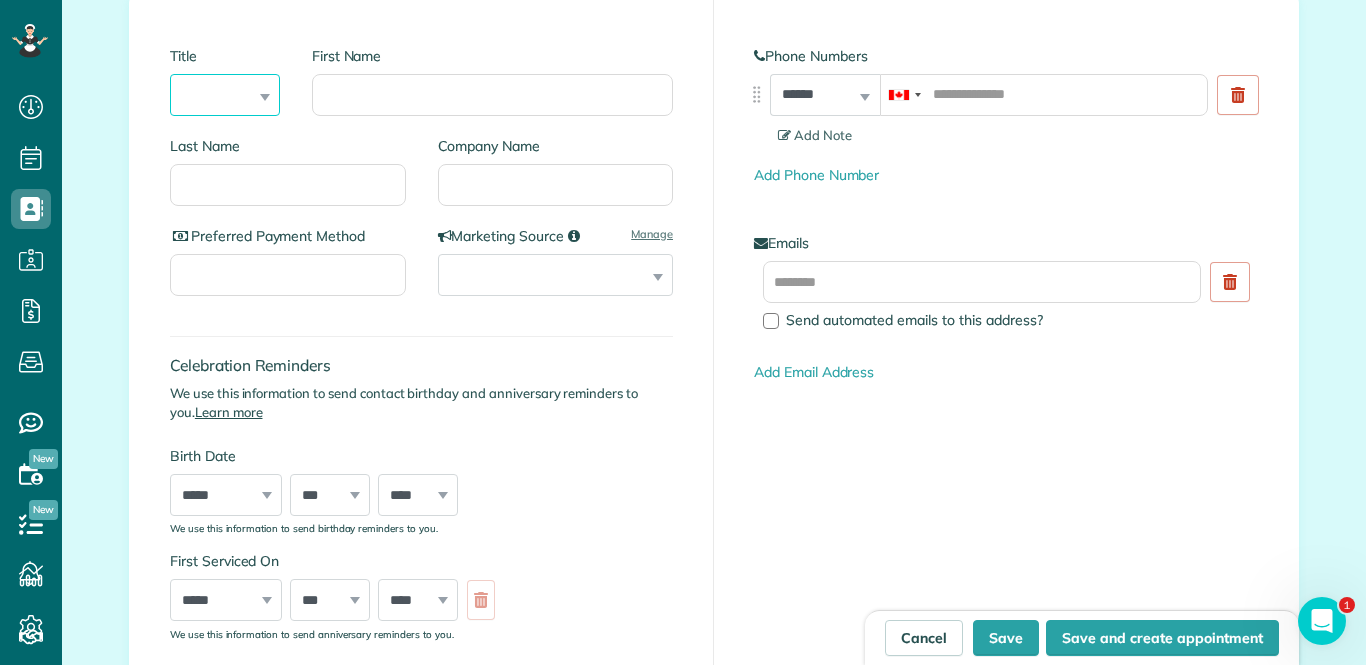 click on "***
****
***
***" at bounding box center [225, 95] 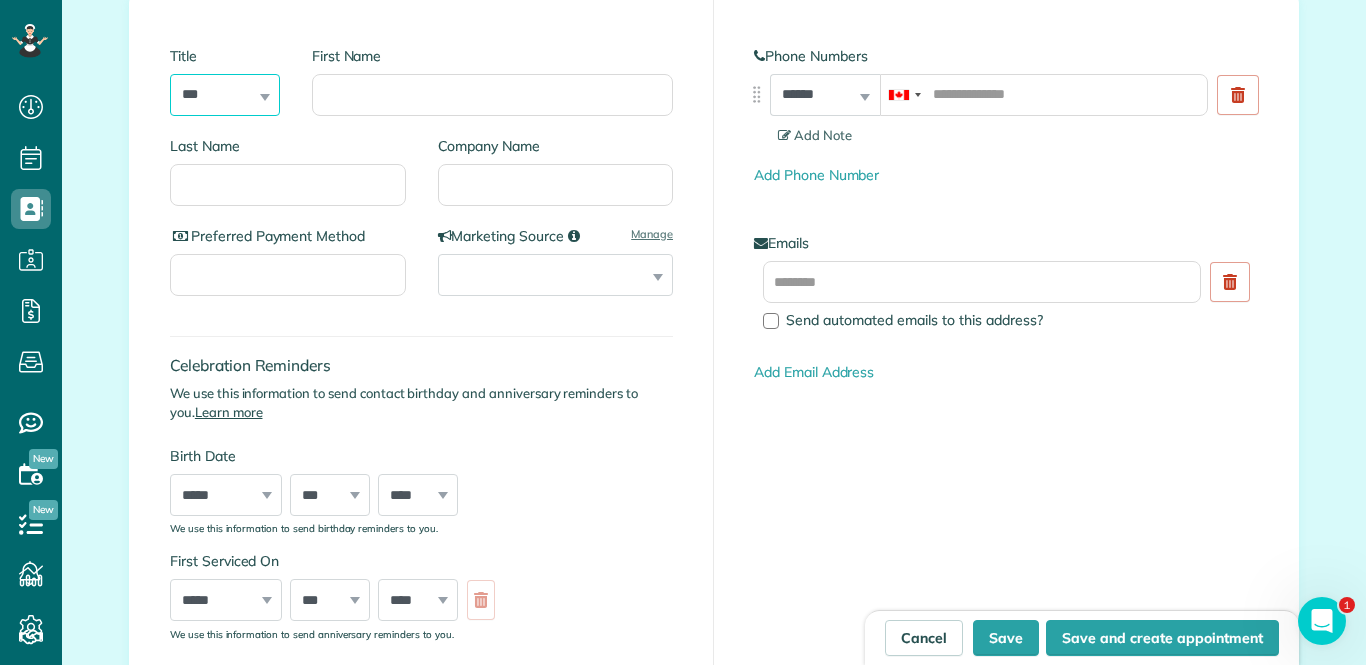 click on "***
****
***
***" at bounding box center [225, 95] 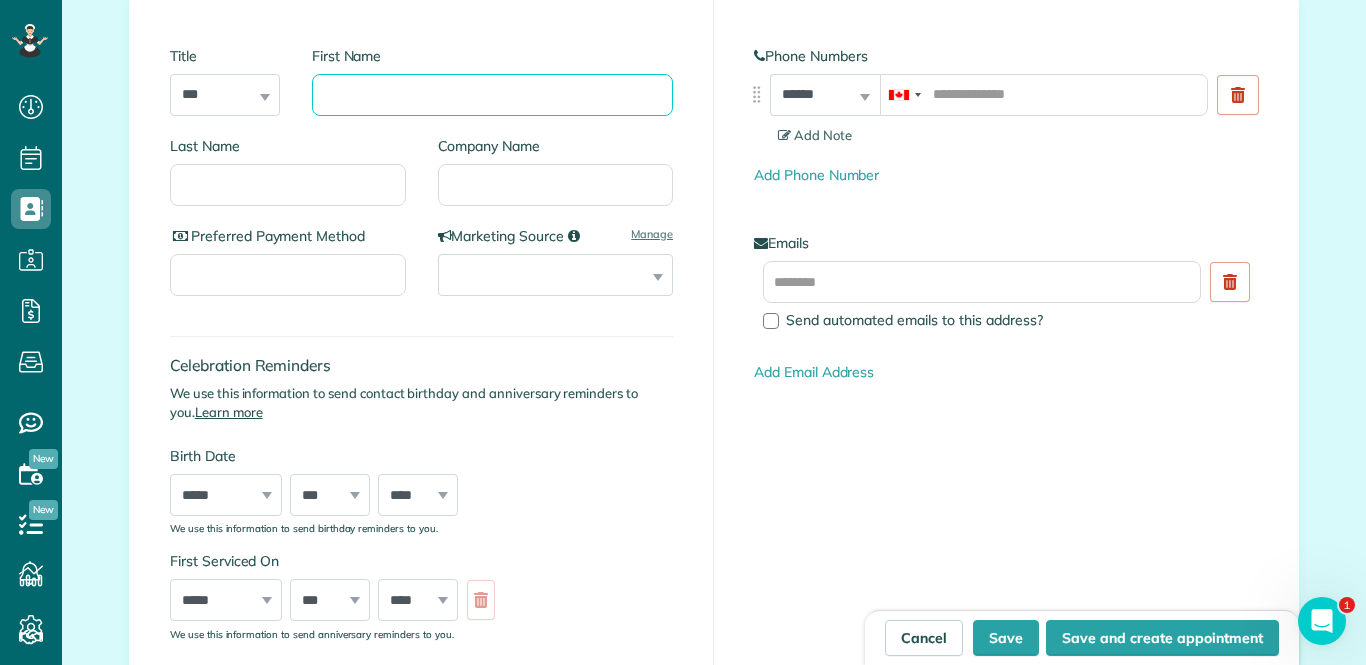 click on "First Name" at bounding box center (492, 95) 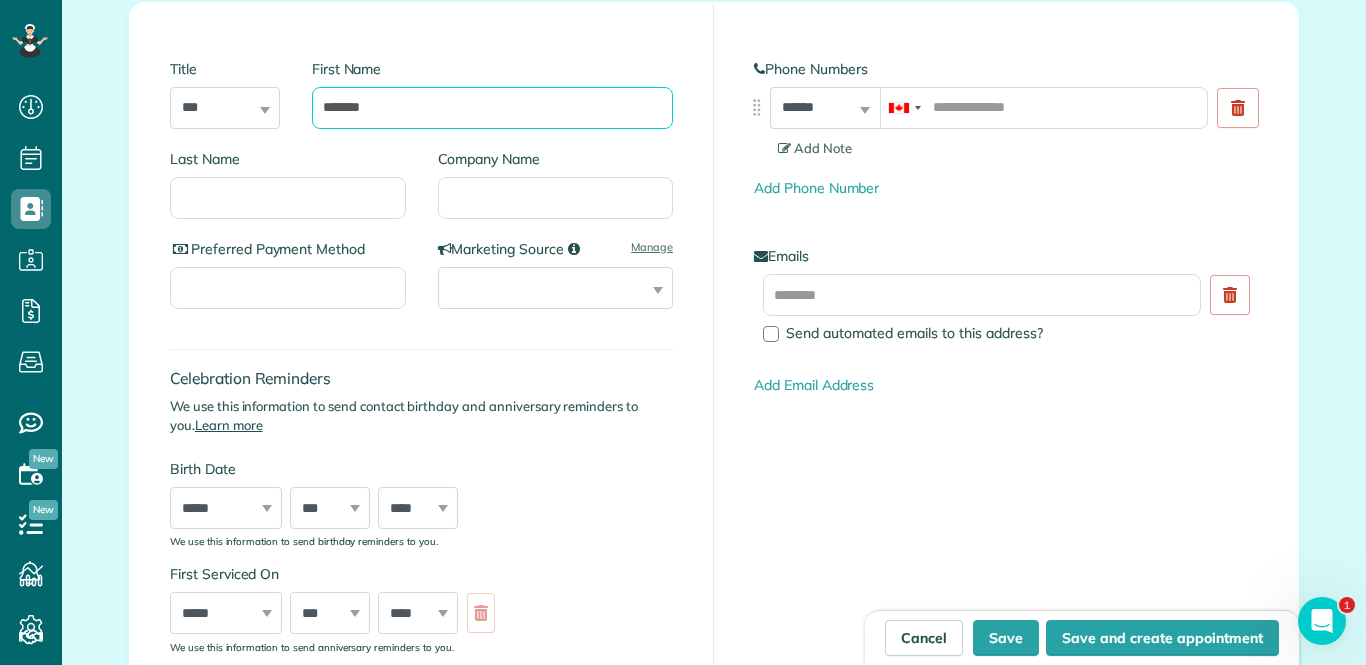 scroll, scrollTop: 393, scrollLeft: 0, axis: vertical 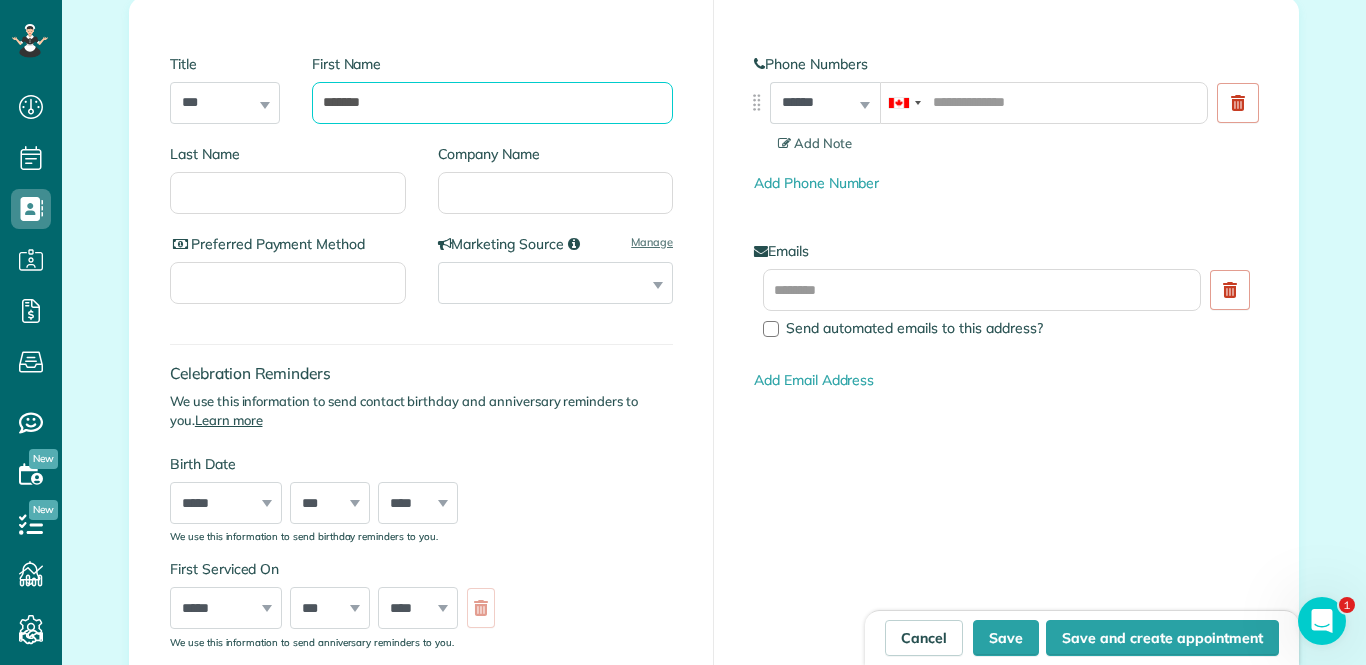type on "******" 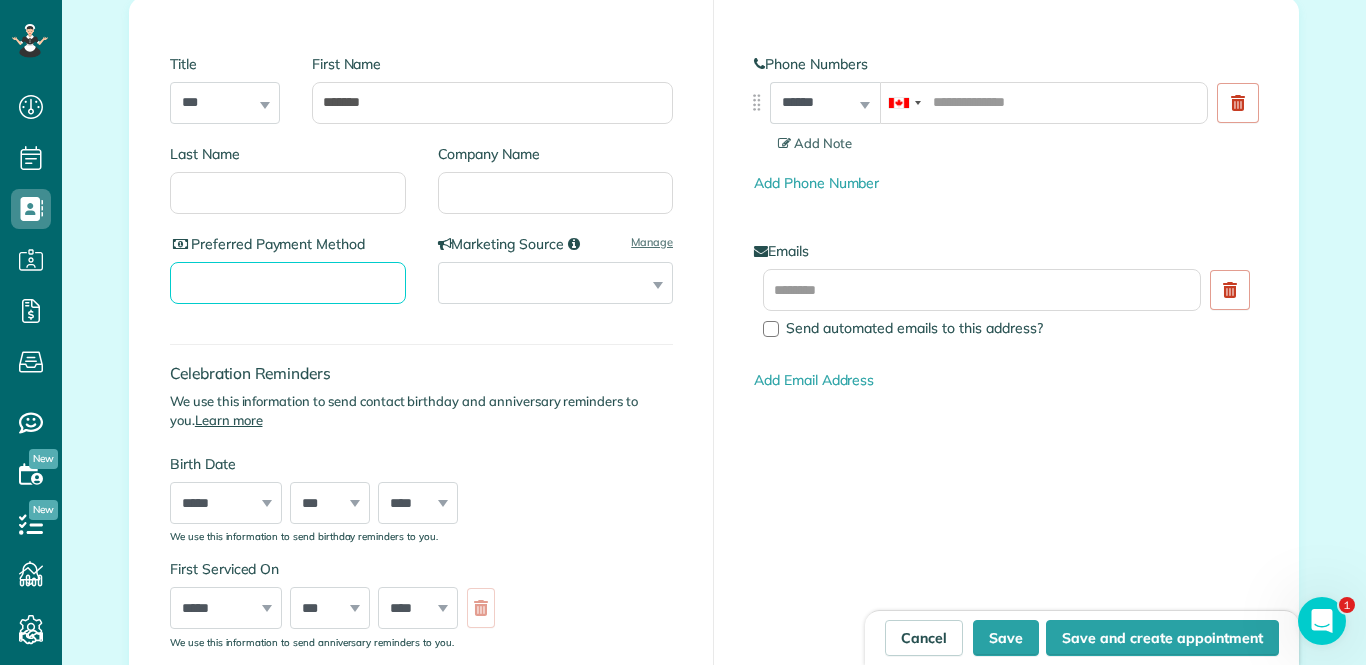 click on "Preferred Payment Method" at bounding box center [288, 283] 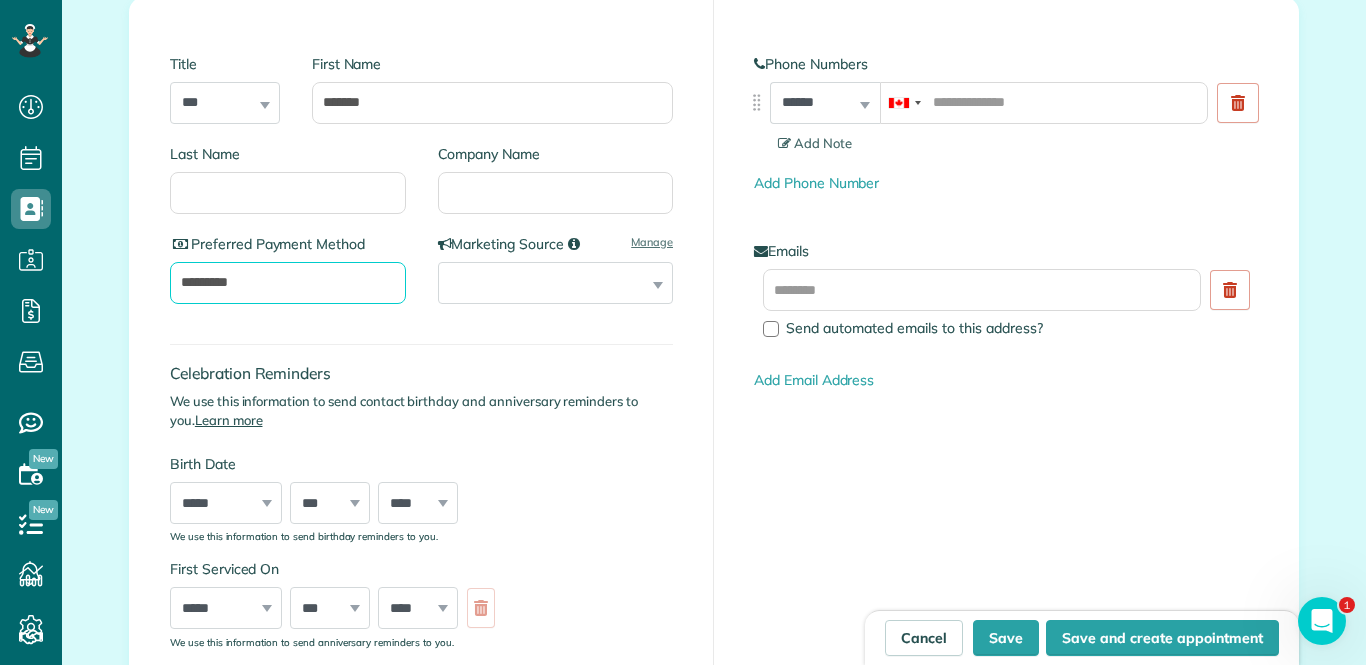 type on "*********" 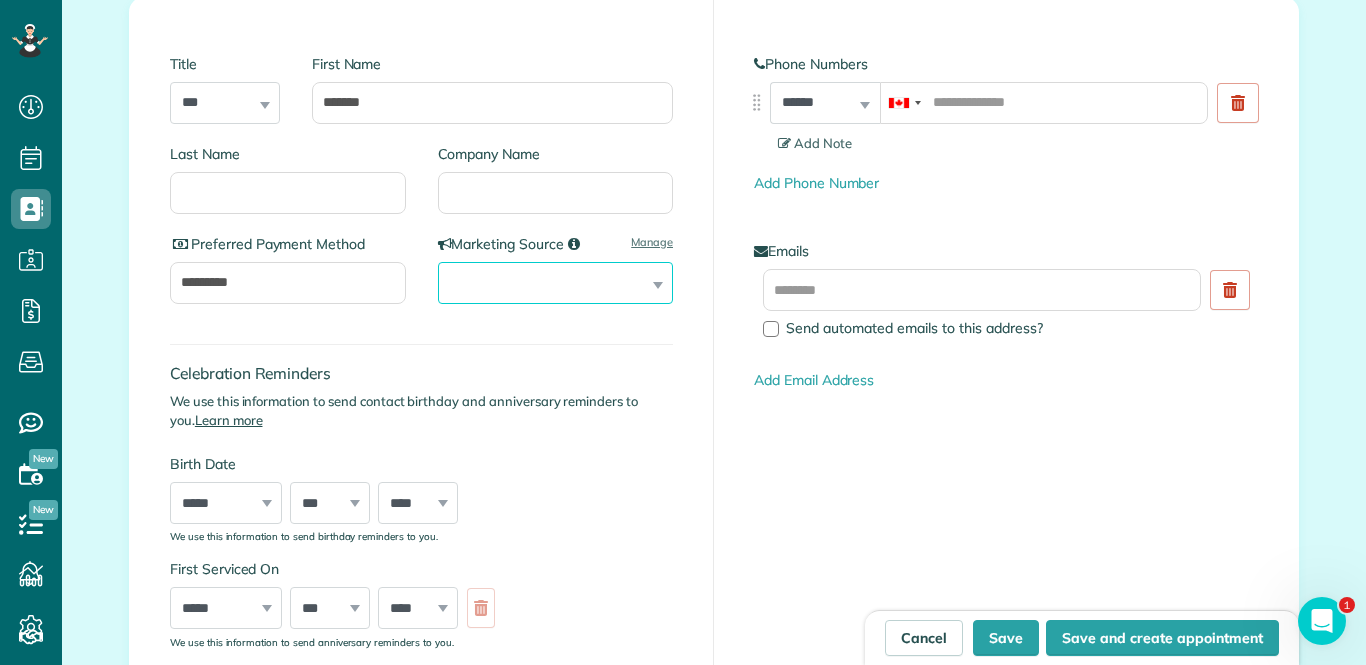 click on "**********" at bounding box center (556, 283) 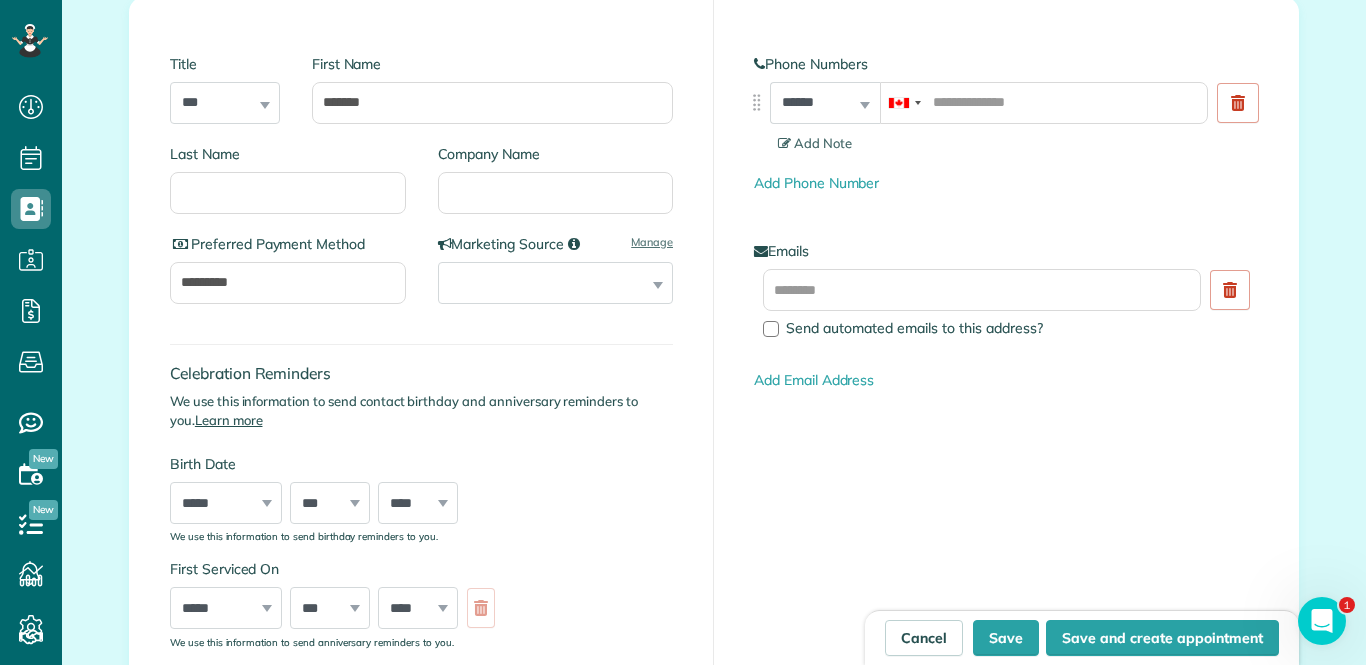 click on "Celebration Reminders
We use this information to send contact birthday and anniversary reminders to you.
Learn more
Birth Date
*****
*******
********
*****
*****
***
****
****
******
*********
*******
********
********
***
*
*
*
*
*
*
*
*
*
**
**
**
**
**
**
**
**
**
**
**
**
**
**
**
**
**
**
**
**
**
**
****
****
****
****
****
****
****
****
****
****
****
****
****
****
****
****
****
****
****
****
****
****
****
****
****
****
****
****
****
****
****
****
****
****
****
****
****
****
****
****
****
****
****
****
****
****
****
****
****
****
****
****
****
****
****
****
****
****
****
****
****" at bounding box center (421, 433) 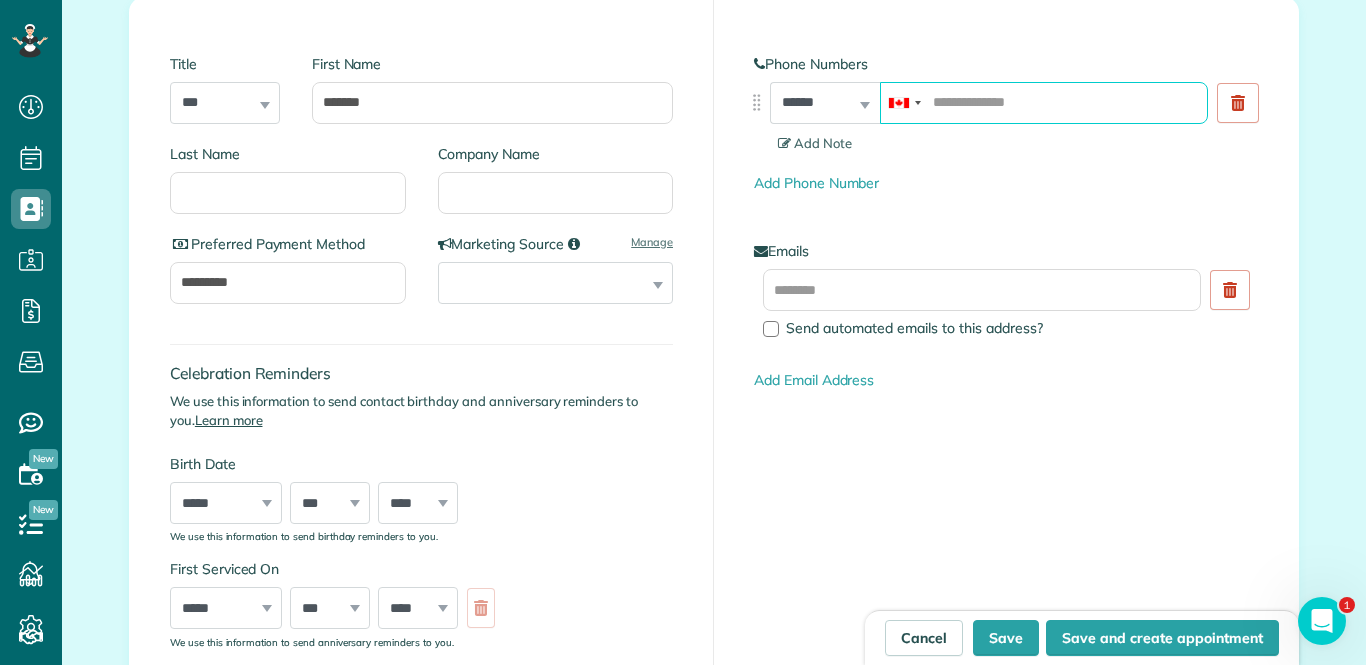 click at bounding box center (1044, 103) 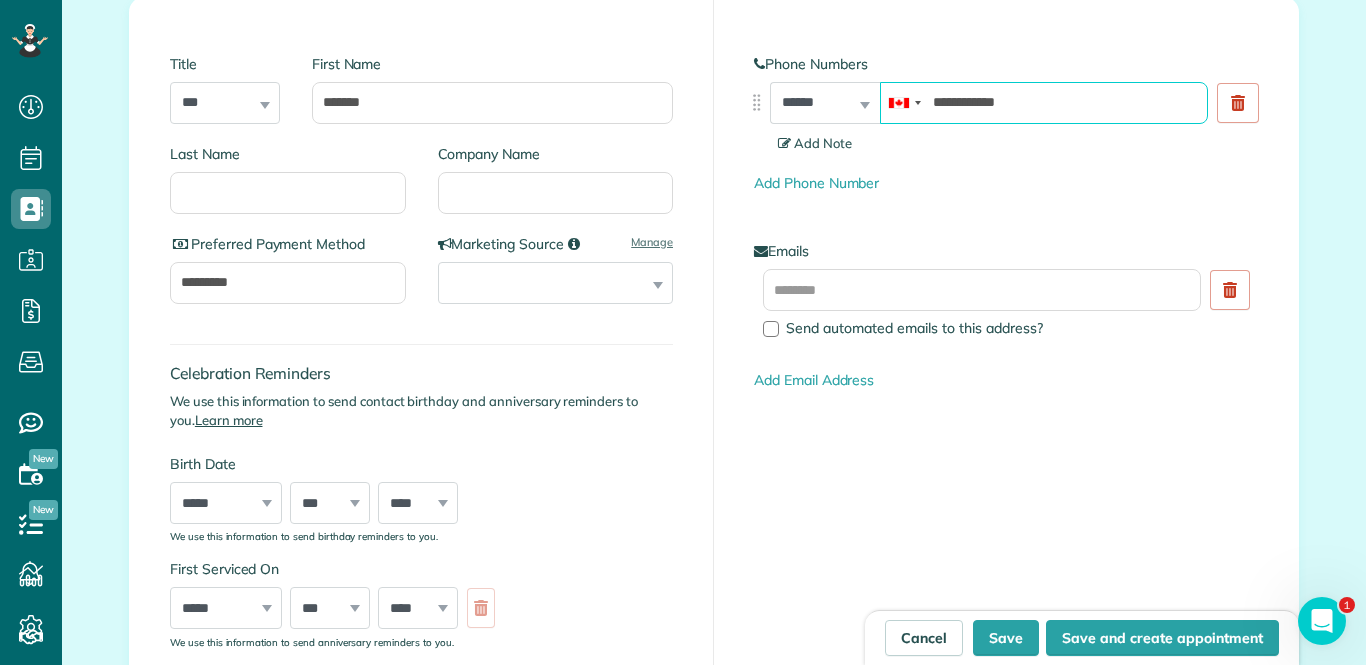 type on "**********" 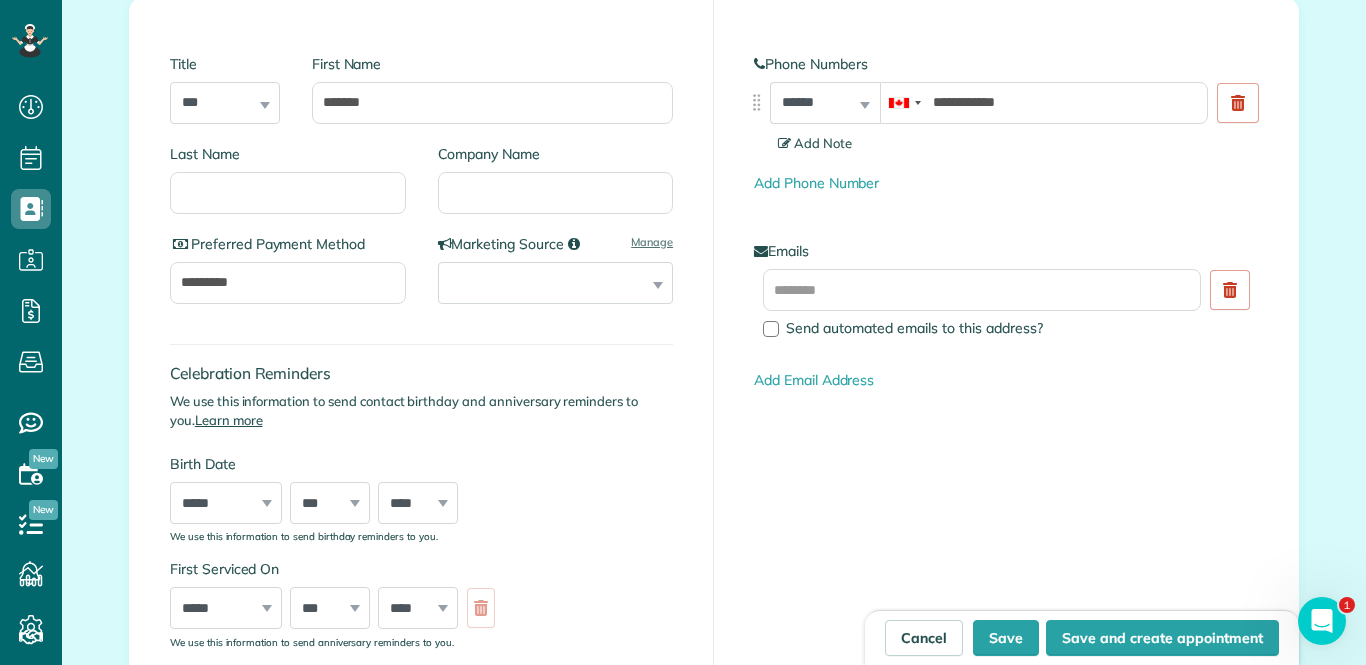 click on "Add Note" at bounding box center [815, 143] 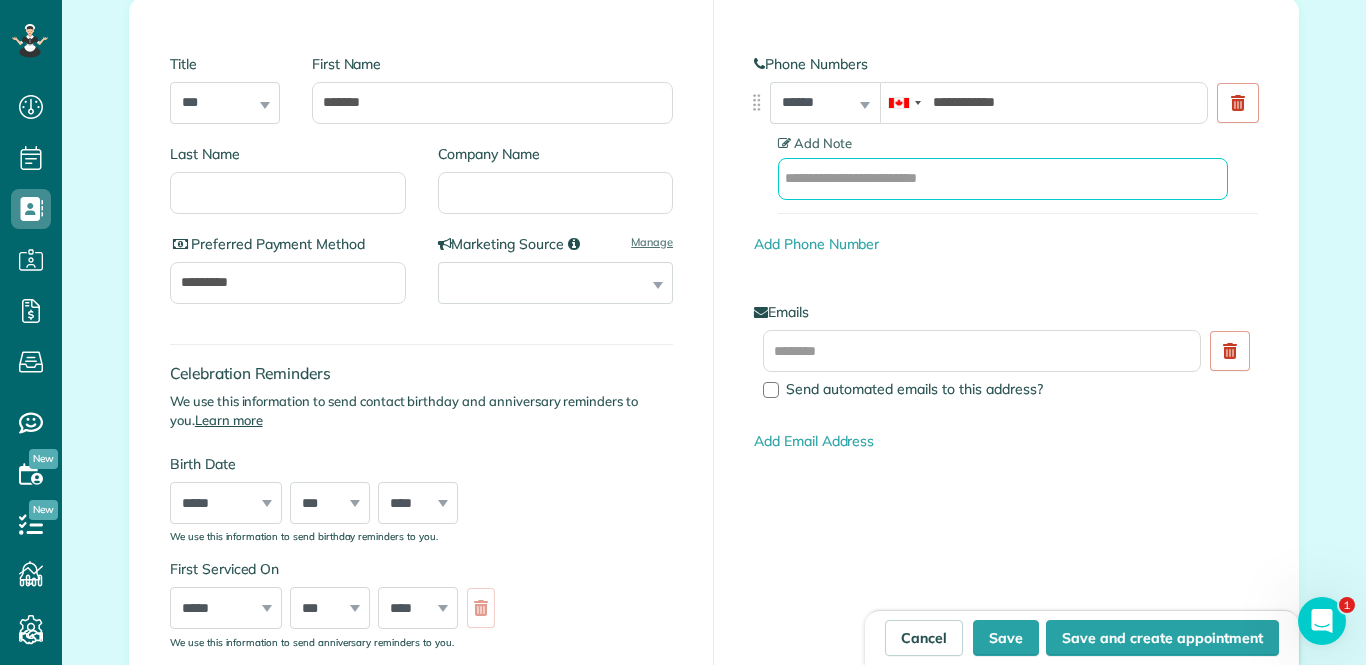 click at bounding box center [1003, 179] 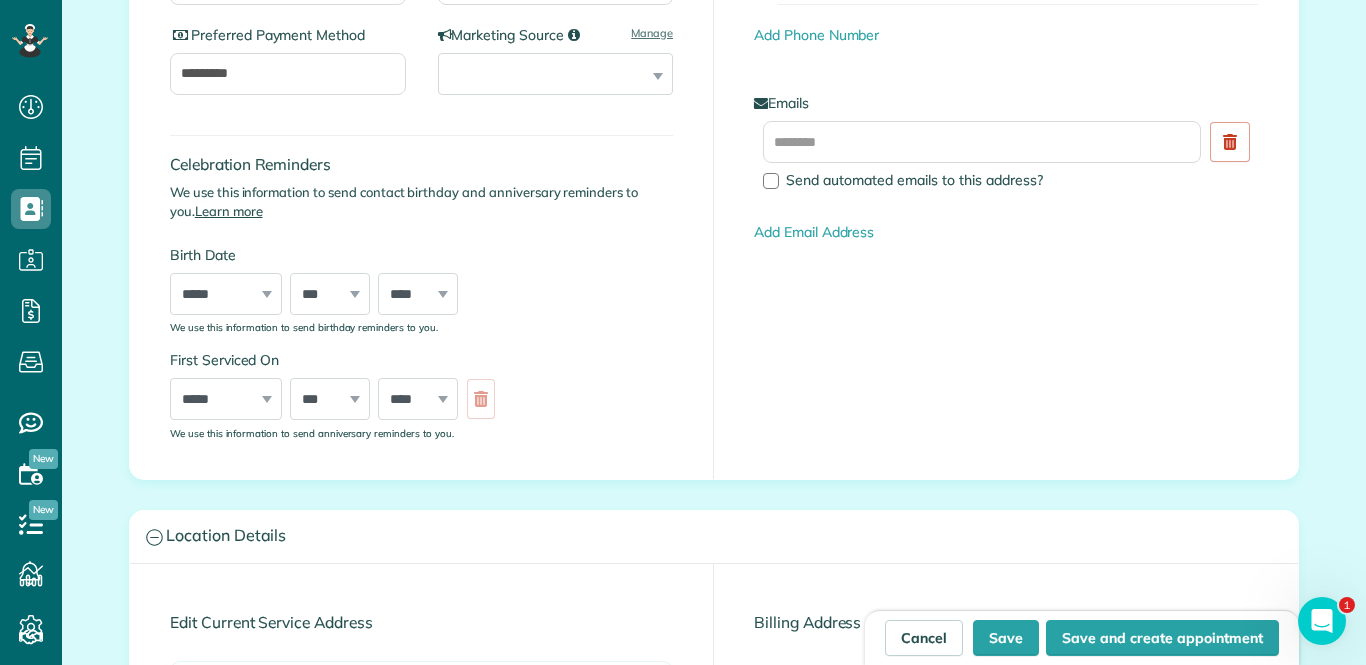 scroll, scrollTop: 659, scrollLeft: 0, axis: vertical 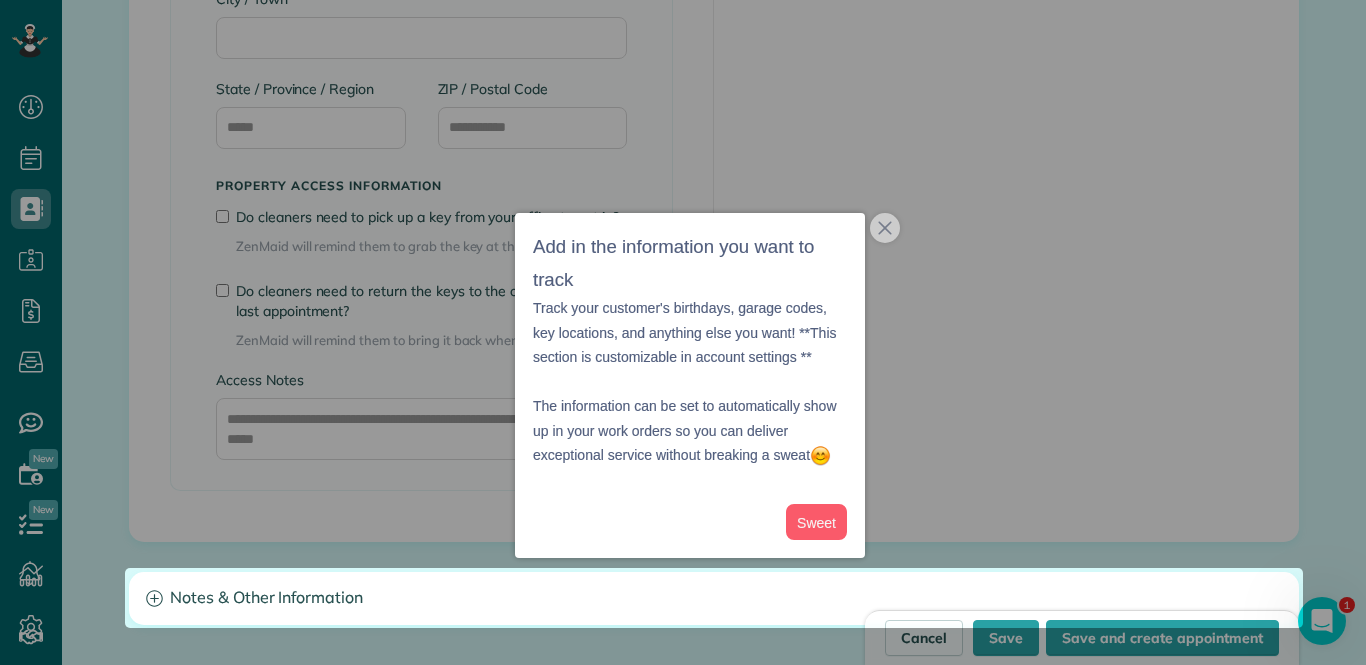 type on "****" 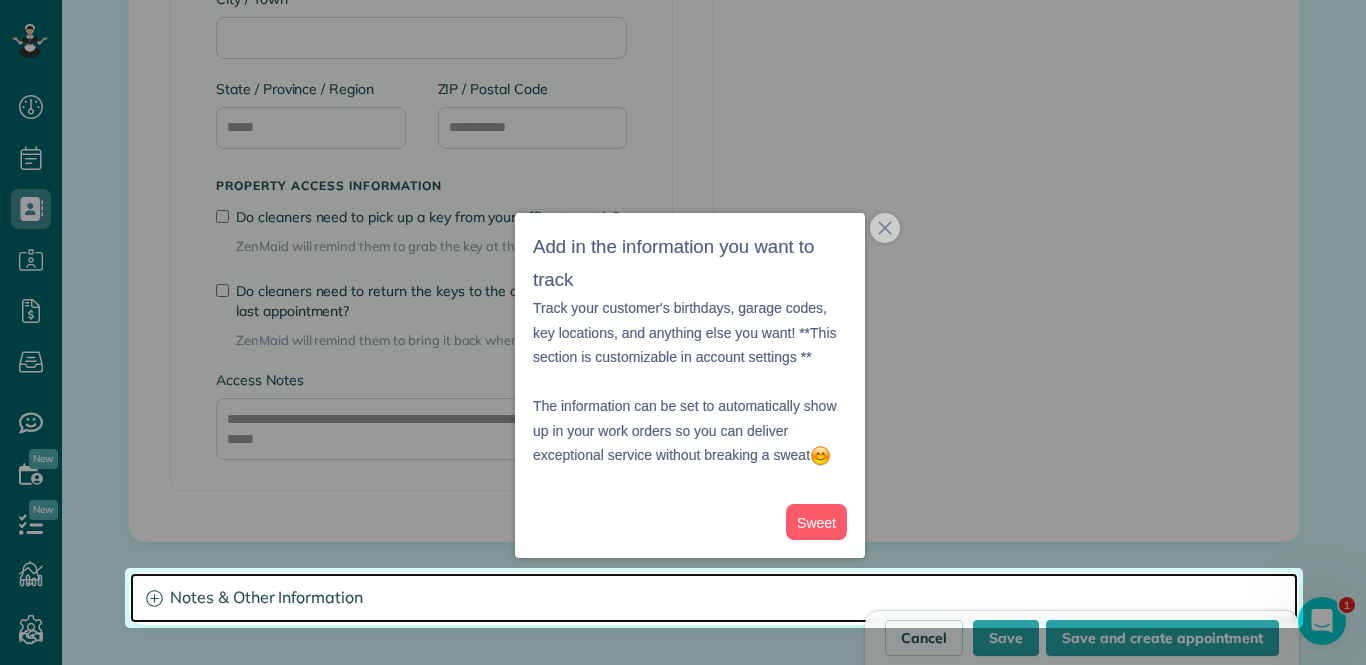 click on "Notes & Other Information" at bounding box center [714, 598] 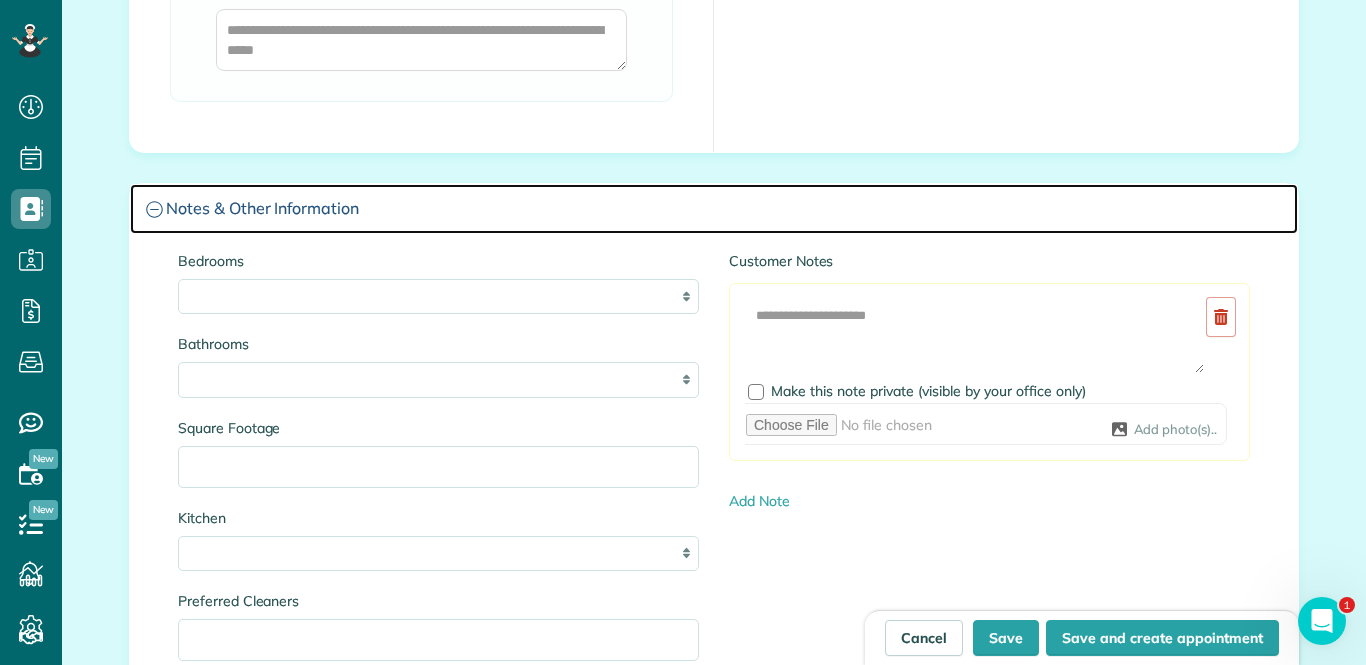 scroll, scrollTop: 2773, scrollLeft: 0, axis: vertical 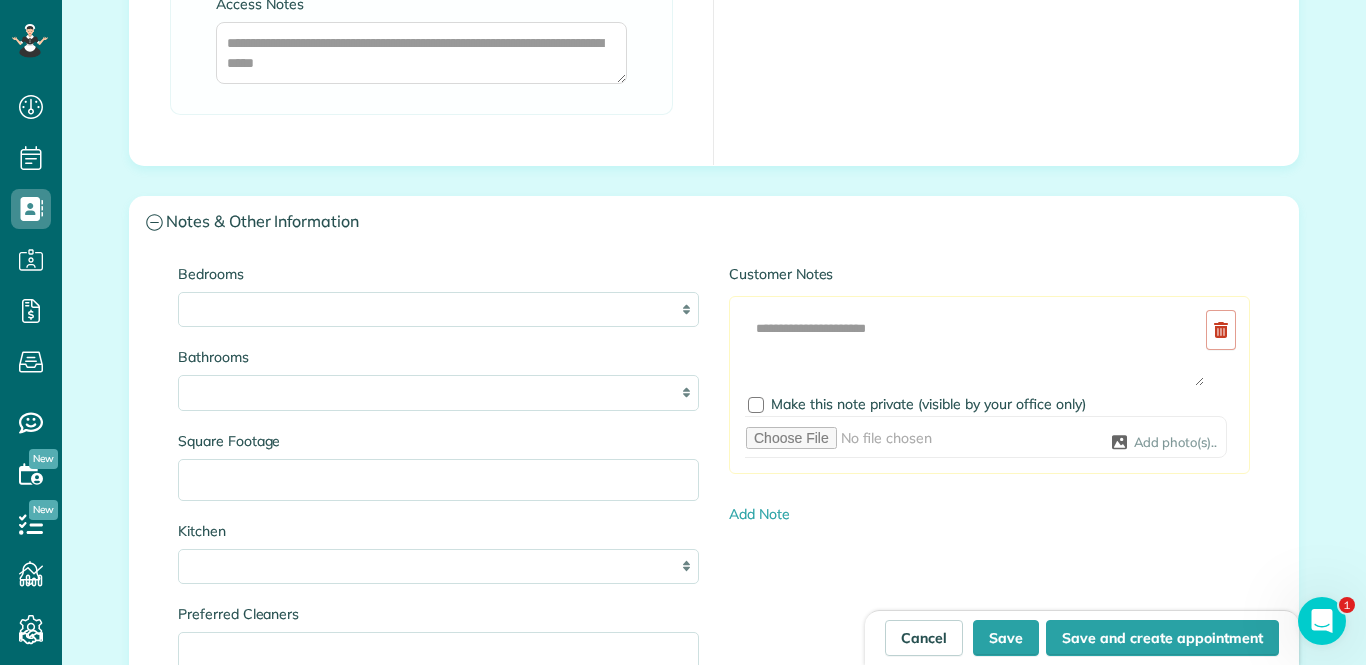 click on "*
*
*
*
**" at bounding box center [438, 309] 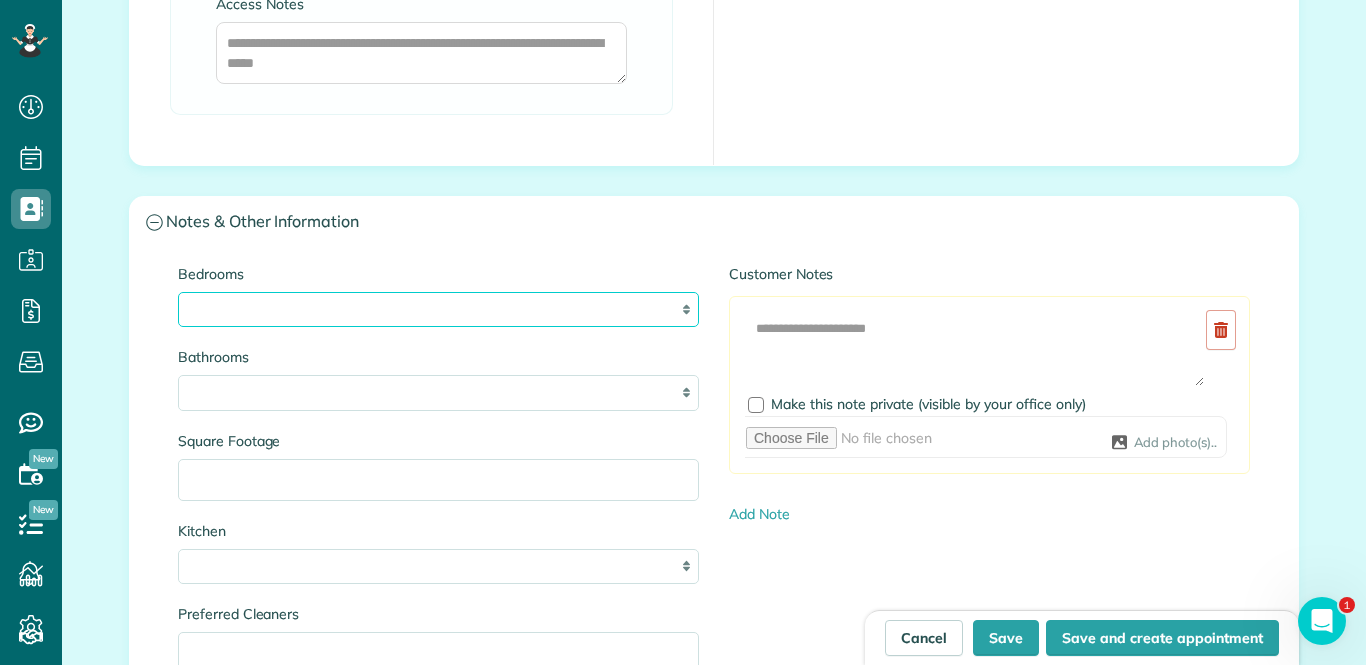 click on "*
*
*
*
**" at bounding box center [438, 309] 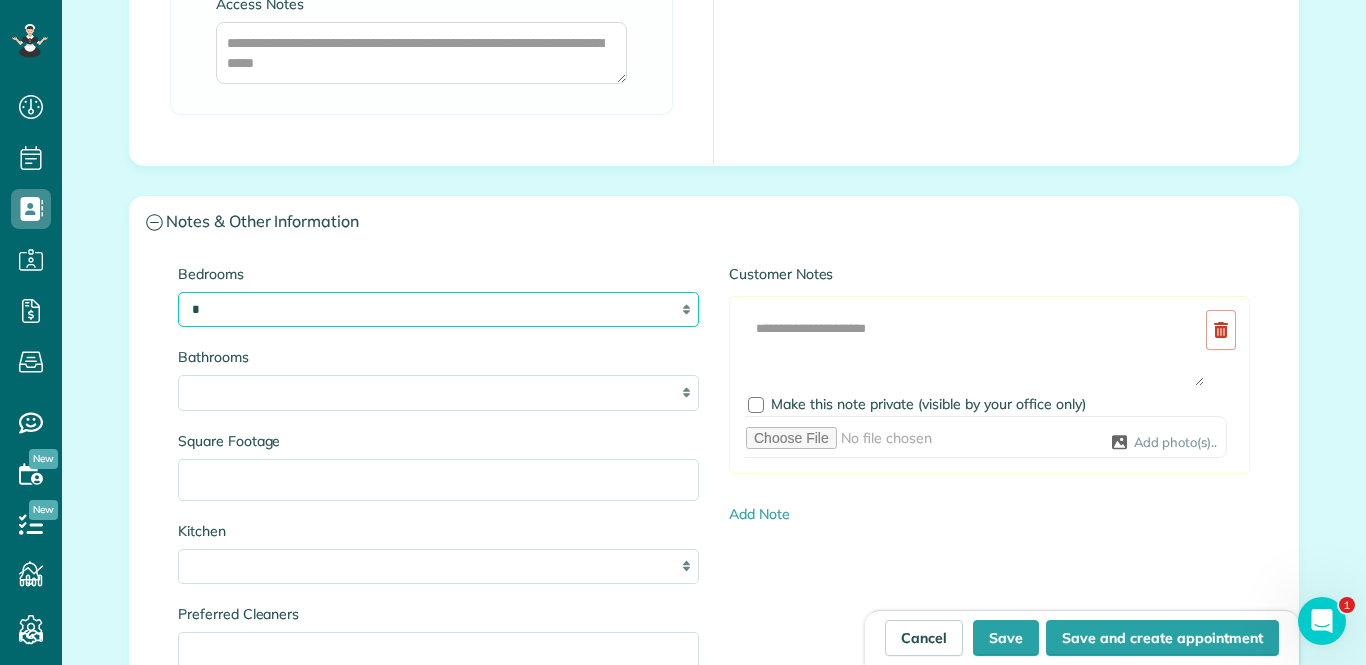 click on "*
*
*
*
**" at bounding box center [438, 309] 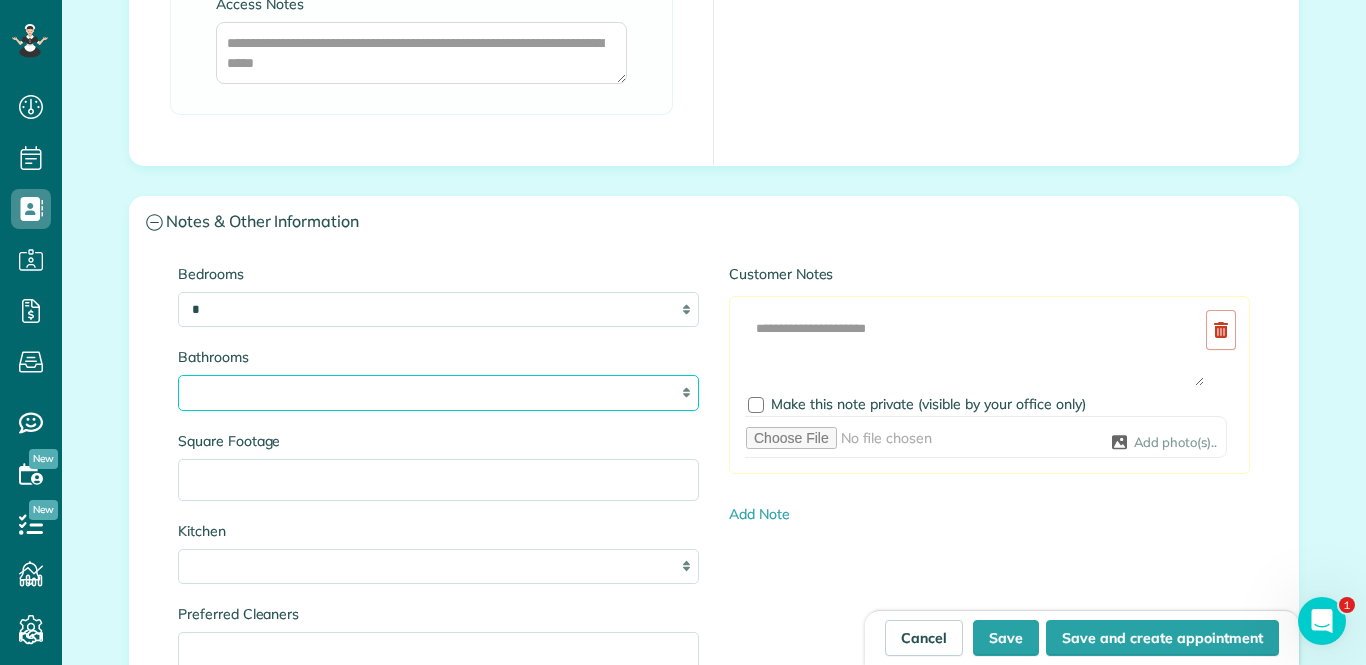 click on "*
***
*
***
*
***
*
***
**" at bounding box center [438, 392] 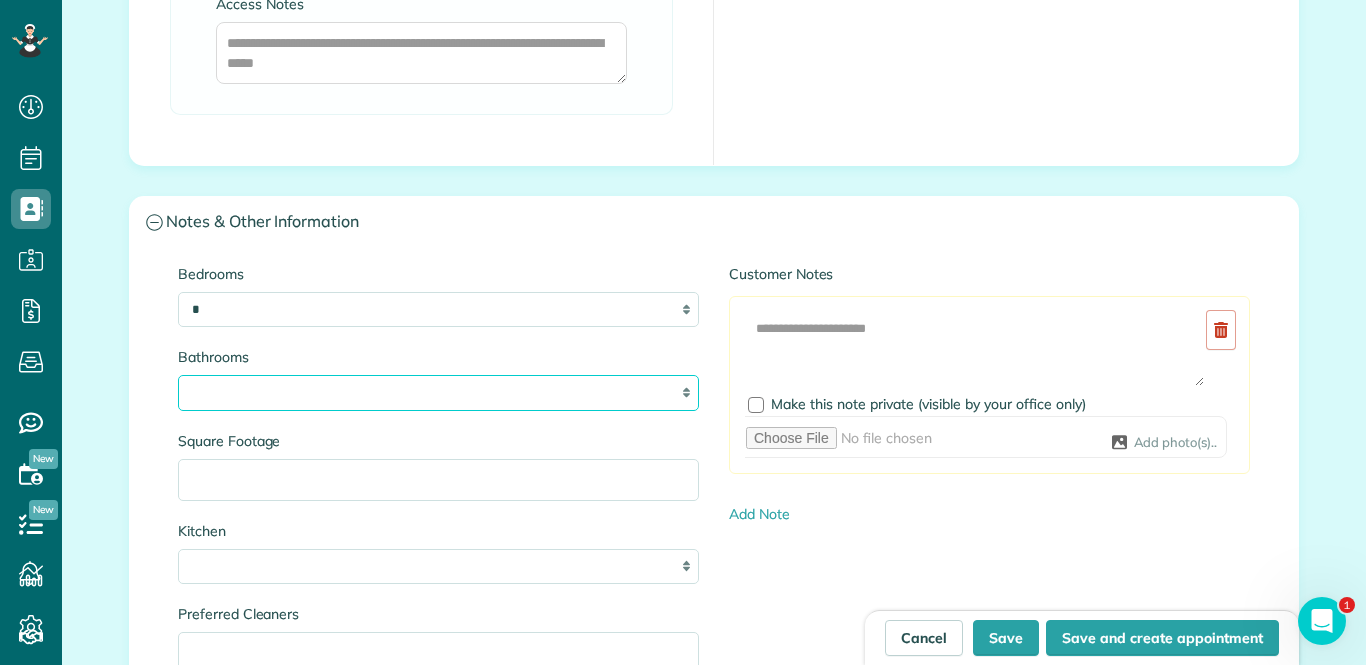 select on "*" 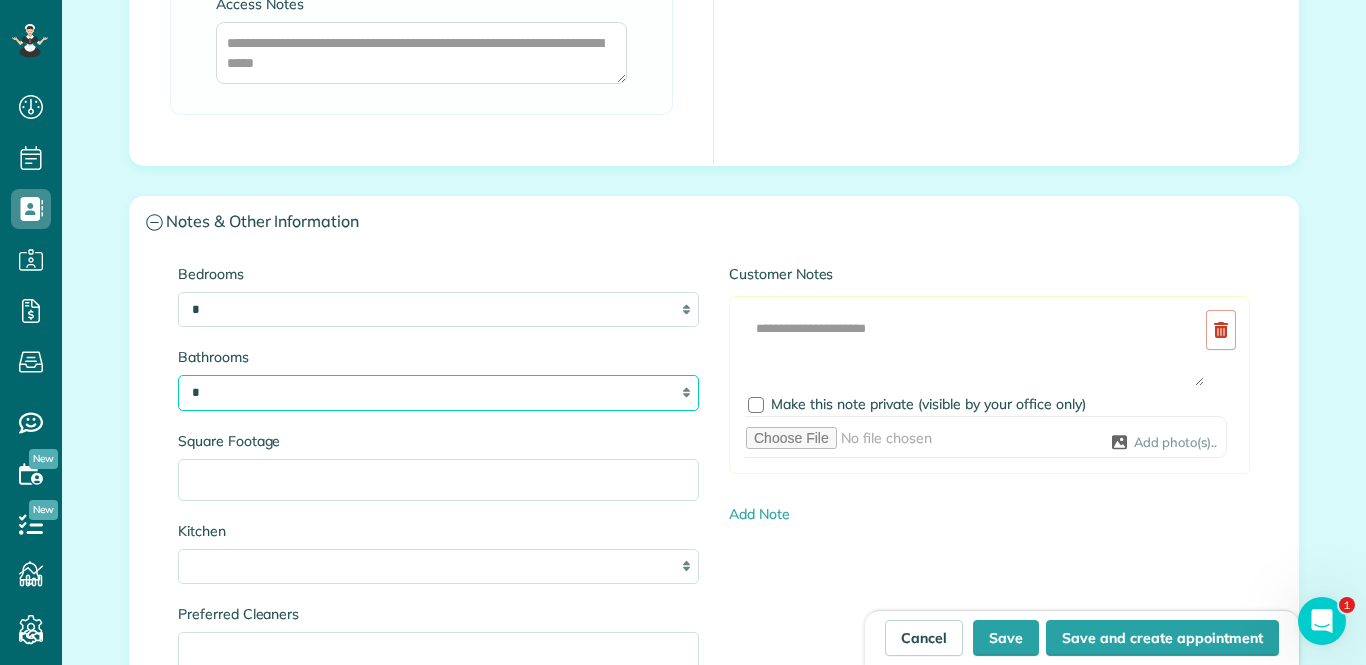 click on "*
***
*
***
*
***
*
***
**" at bounding box center (438, 392) 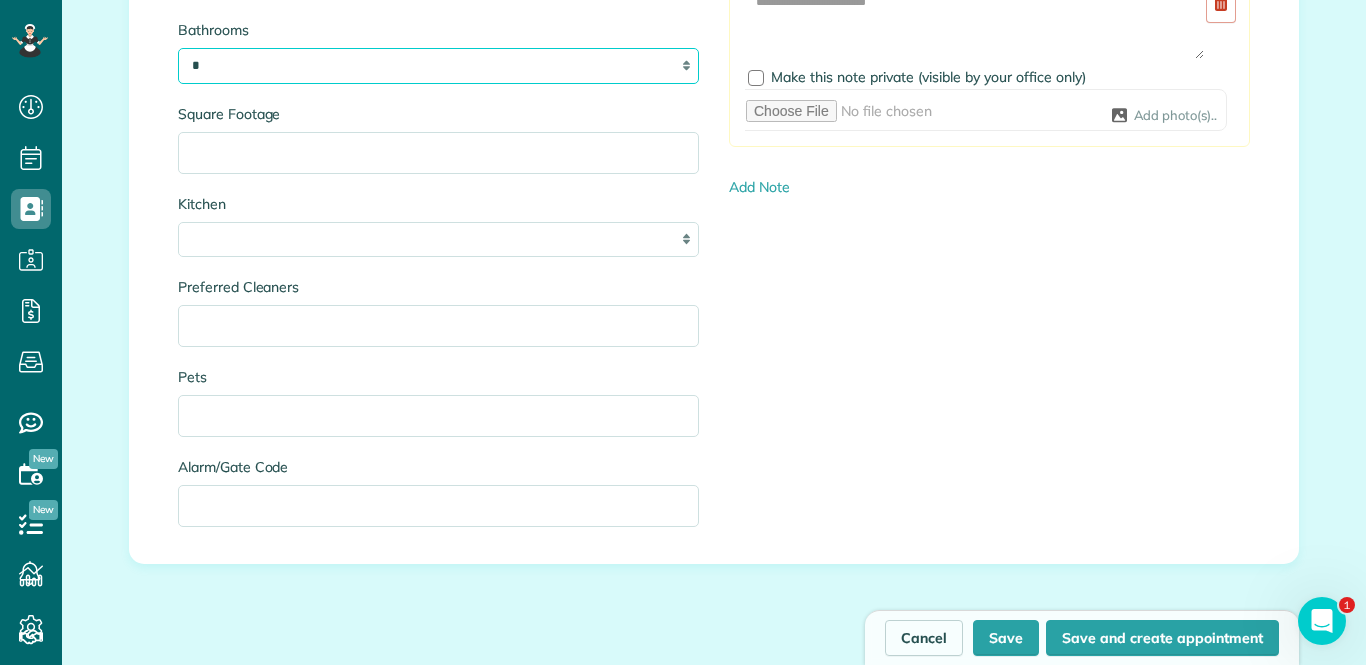scroll, scrollTop: 3107, scrollLeft: 0, axis: vertical 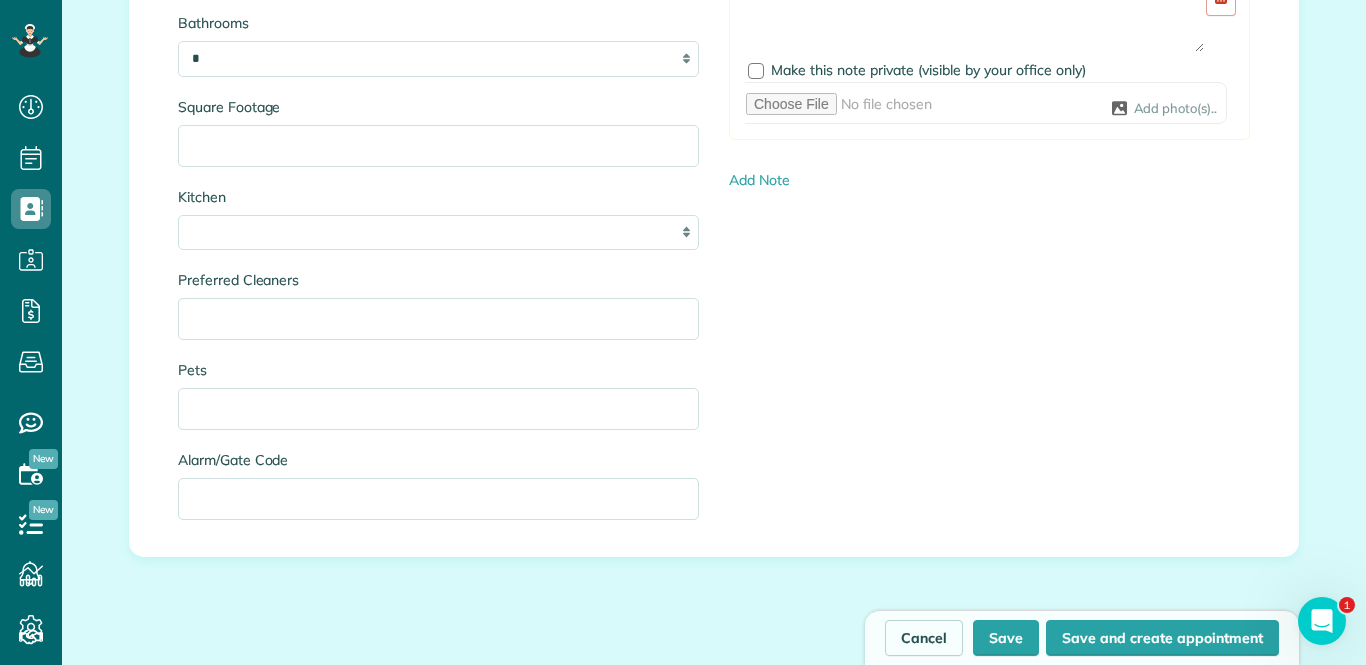 click on "*
*
*
*" at bounding box center [438, 232] 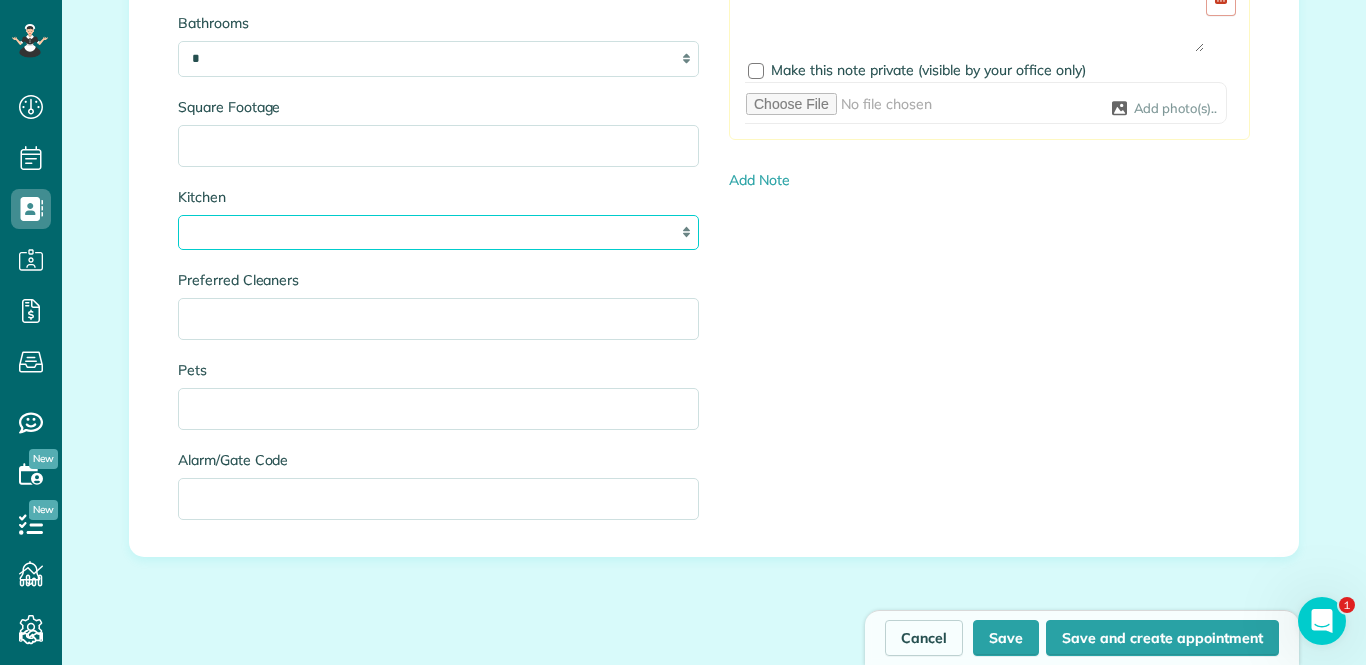 click on "*
*
*
*" at bounding box center (438, 232) 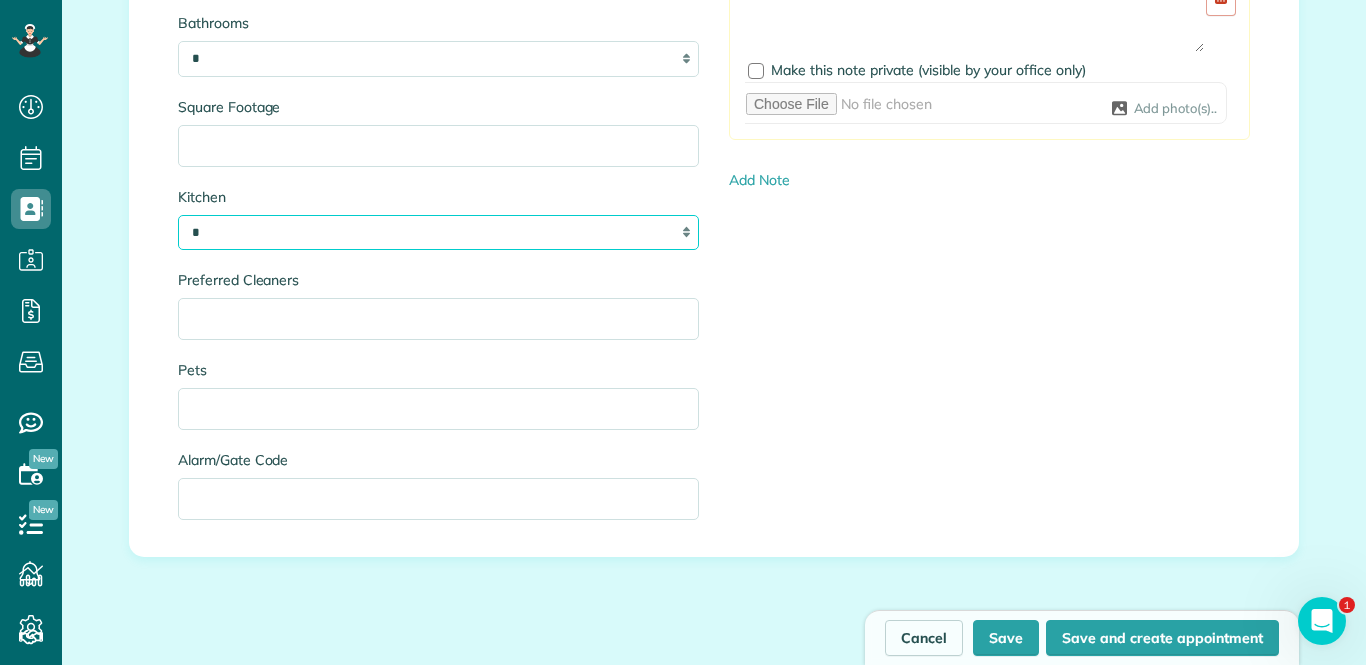 click on "*
*
*
*" at bounding box center [438, 232] 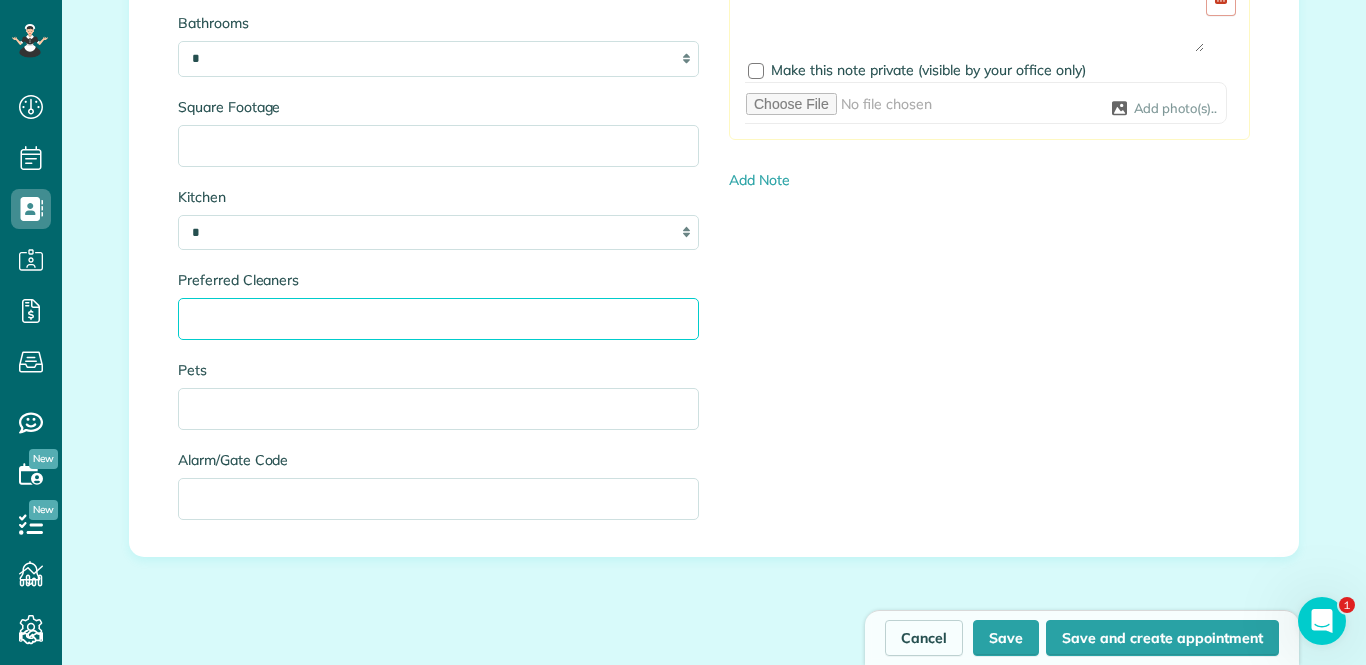 click on "Preferred Cleaners" at bounding box center (438, 319) 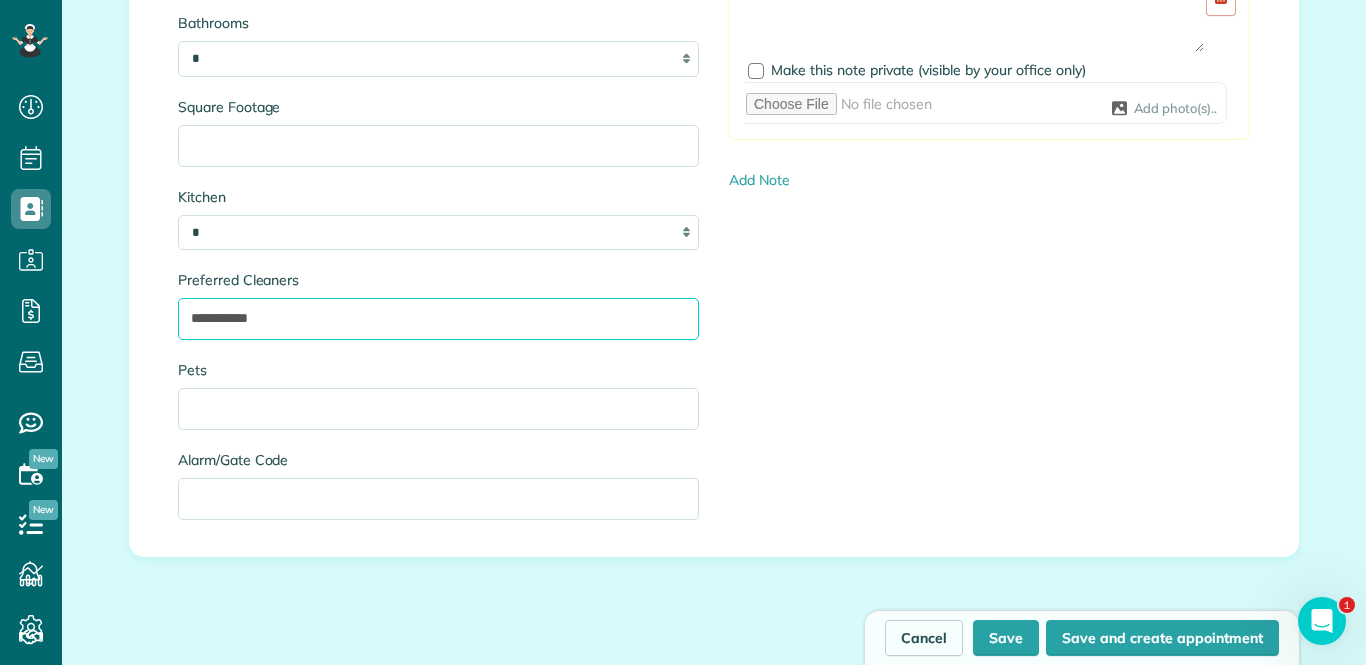 type on "**********" 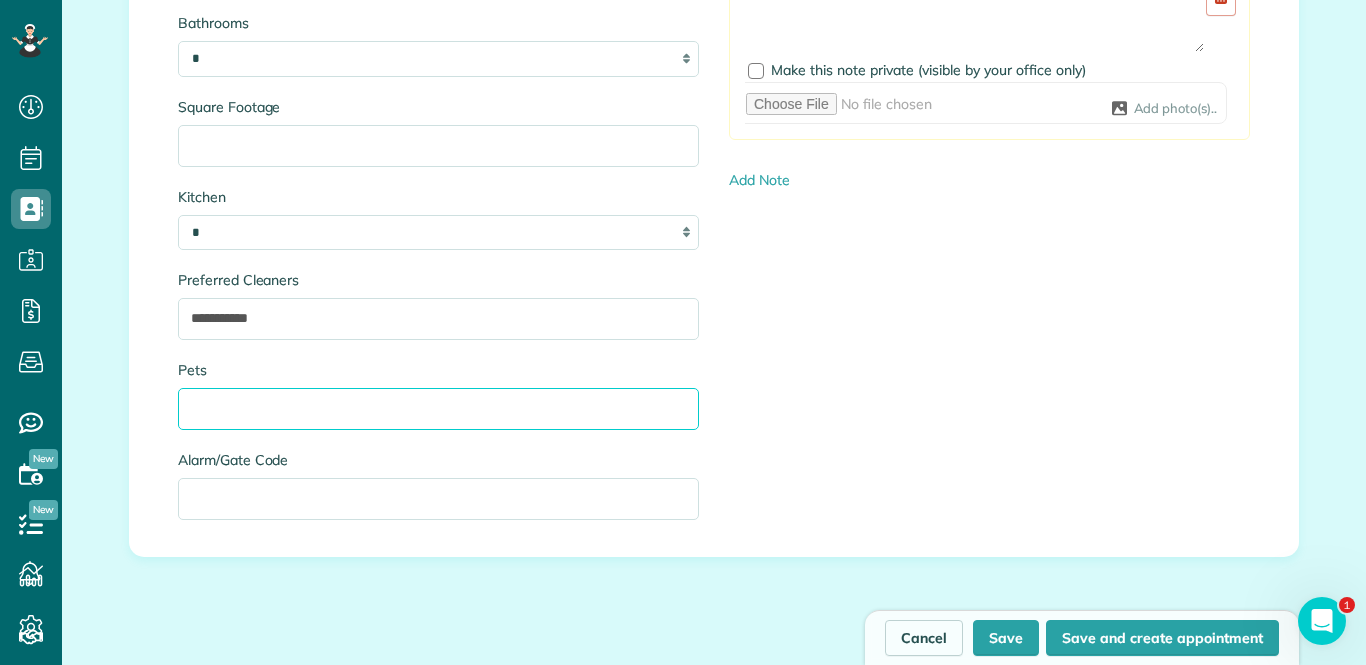 click on "Pets" at bounding box center (438, 409) 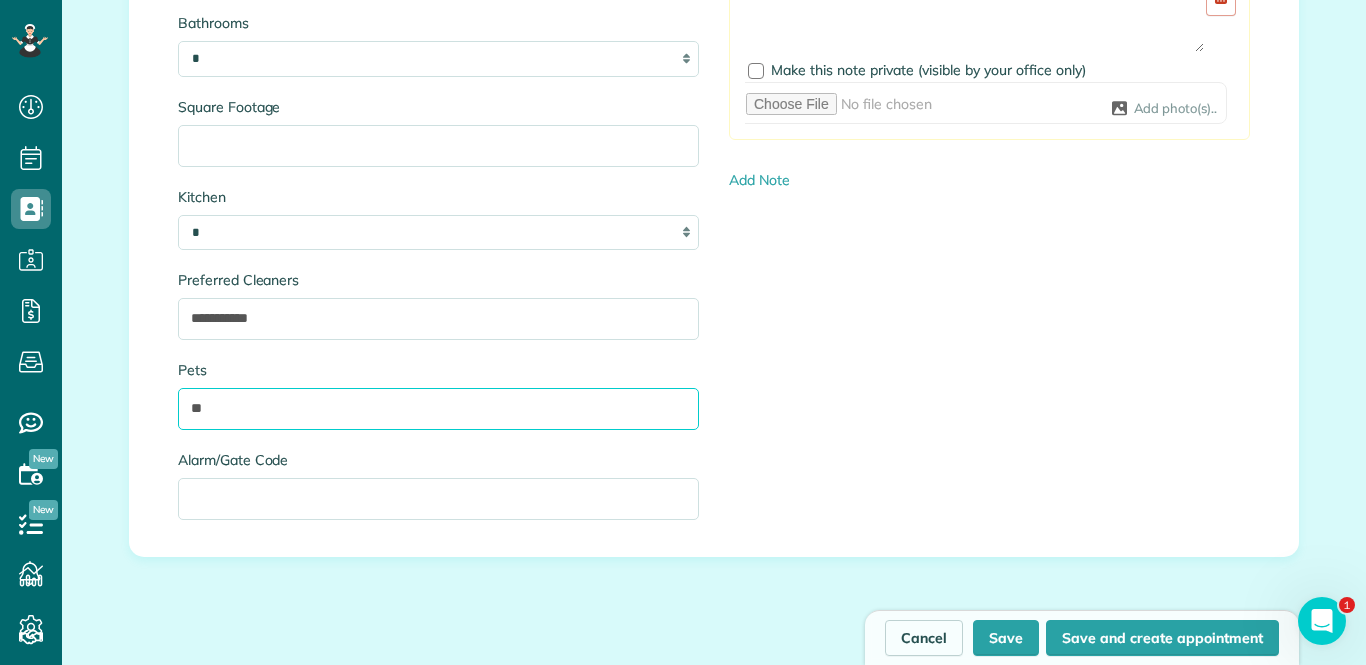 type on "*" 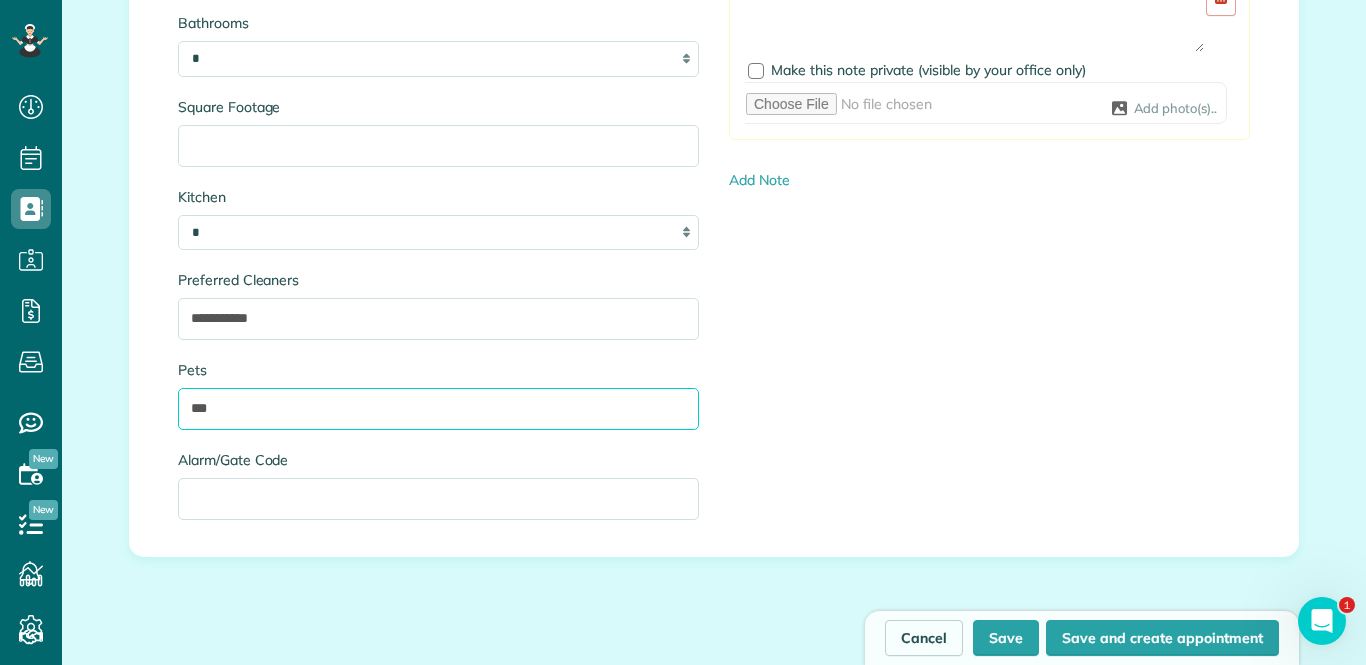 type on "***" 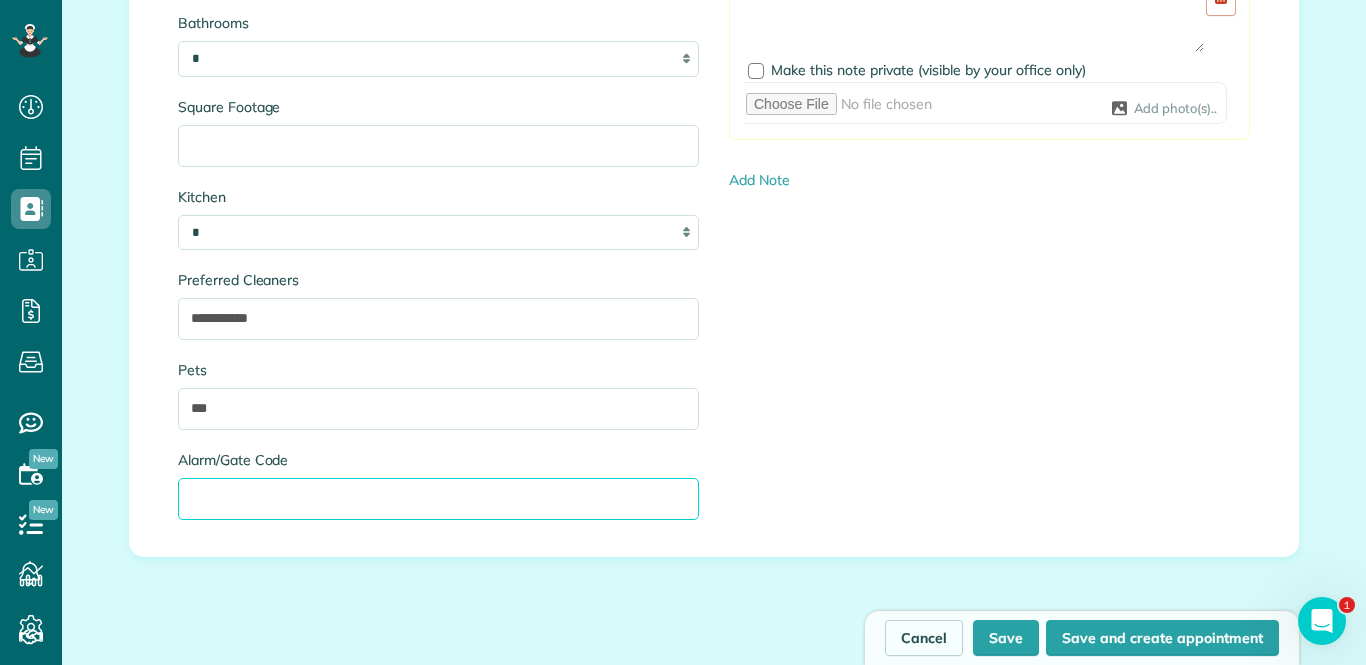 click on "Alarm/Gate Code" at bounding box center (438, 499) 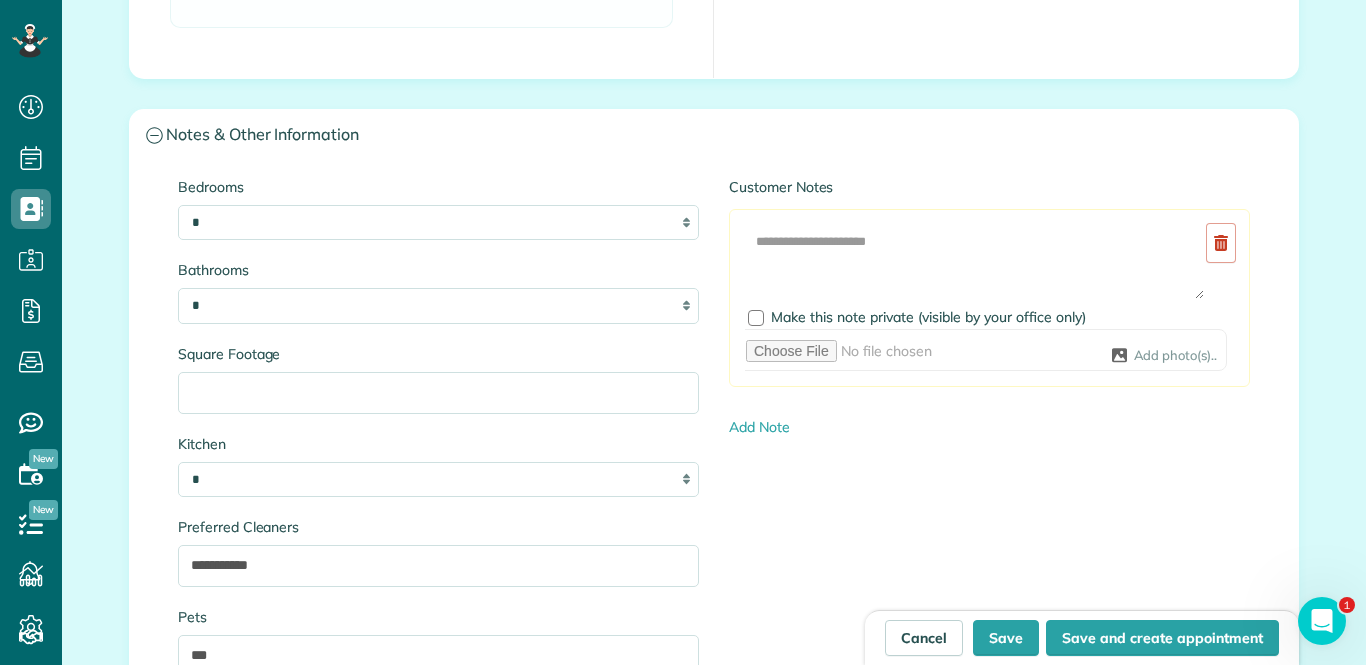 scroll, scrollTop: 2848, scrollLeft: 0, axis: vertical 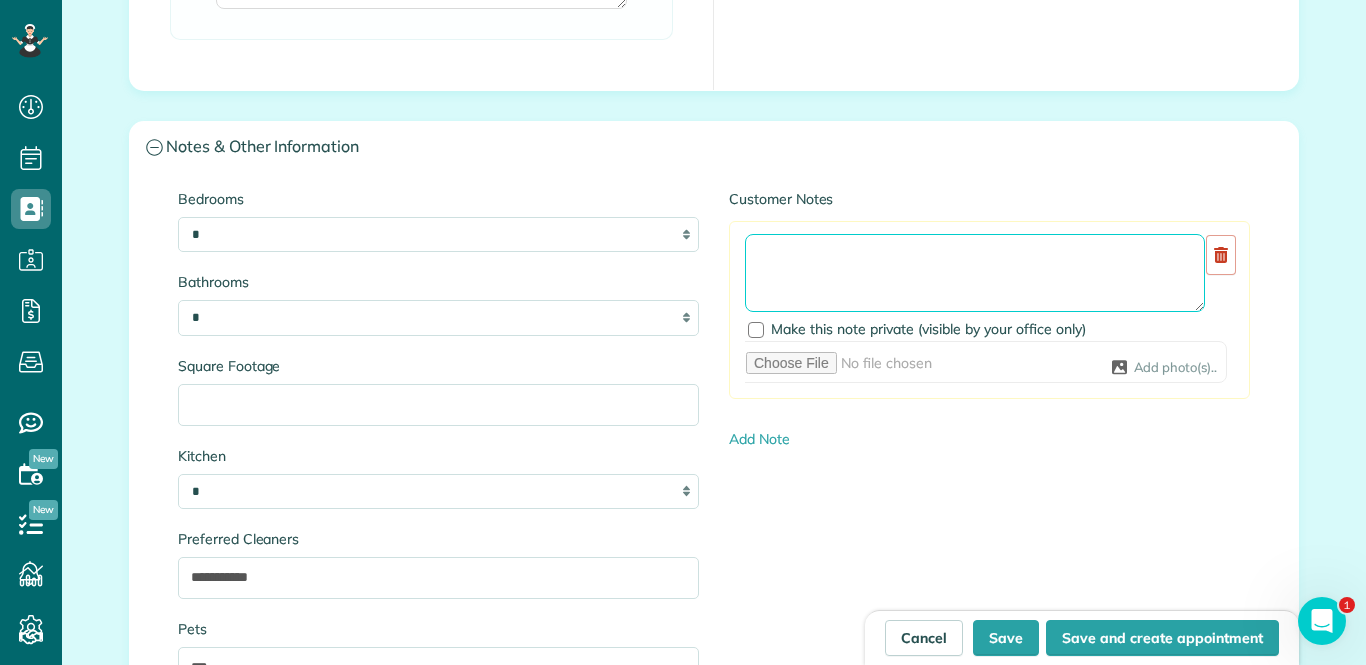 click at bounding box center (975, 273) 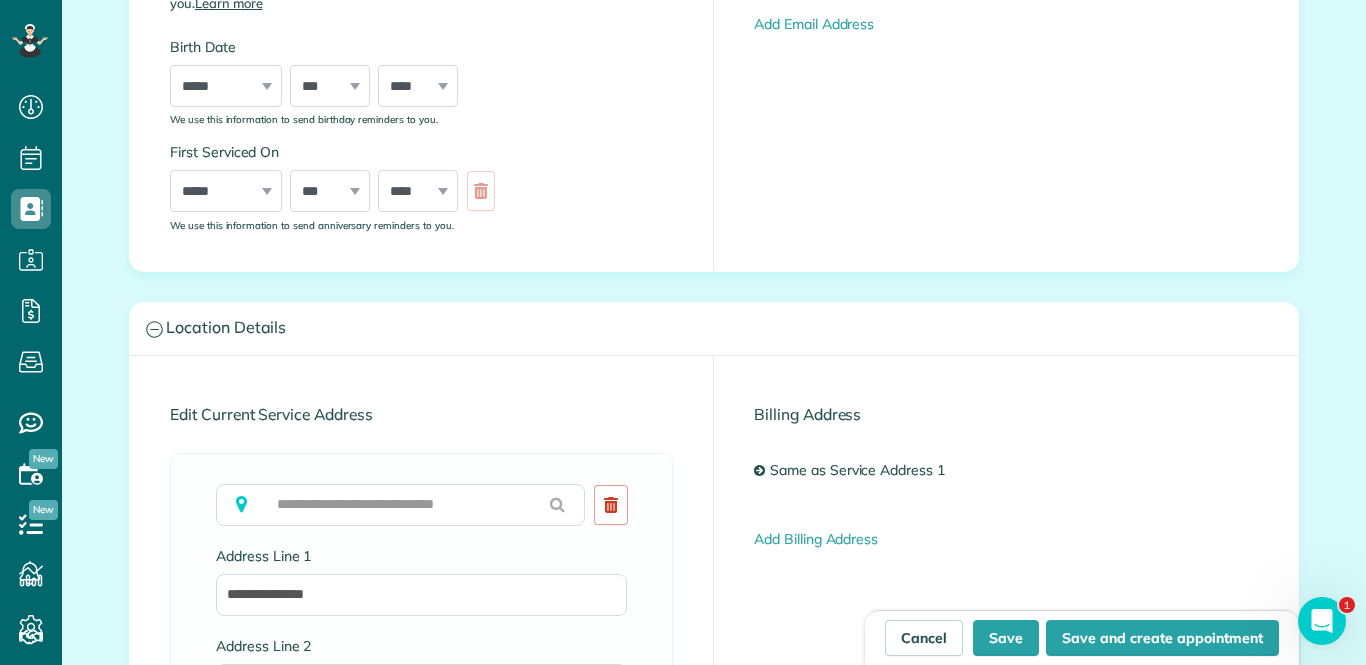 scroll, scrollTop: 572, scrollLeft: 0, axis: vertical 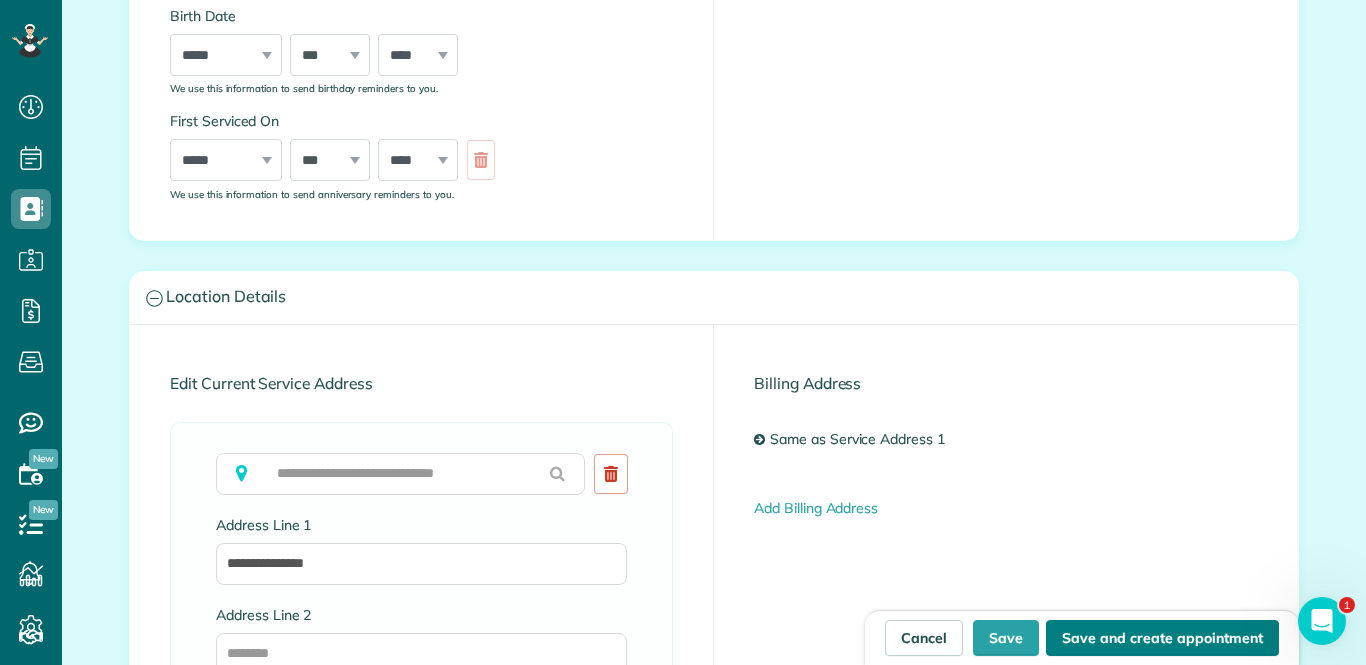 type on "**********" 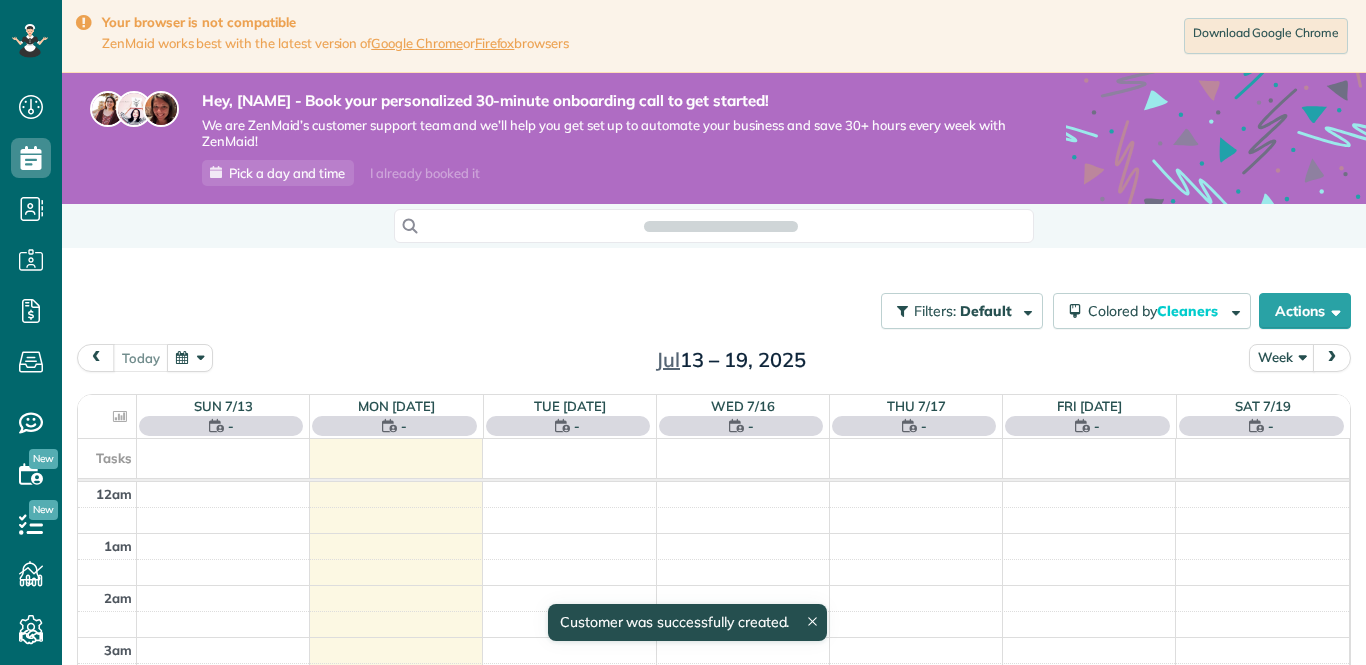 scroll, scrollTop: 0, scrollLeft: 0, axis: both 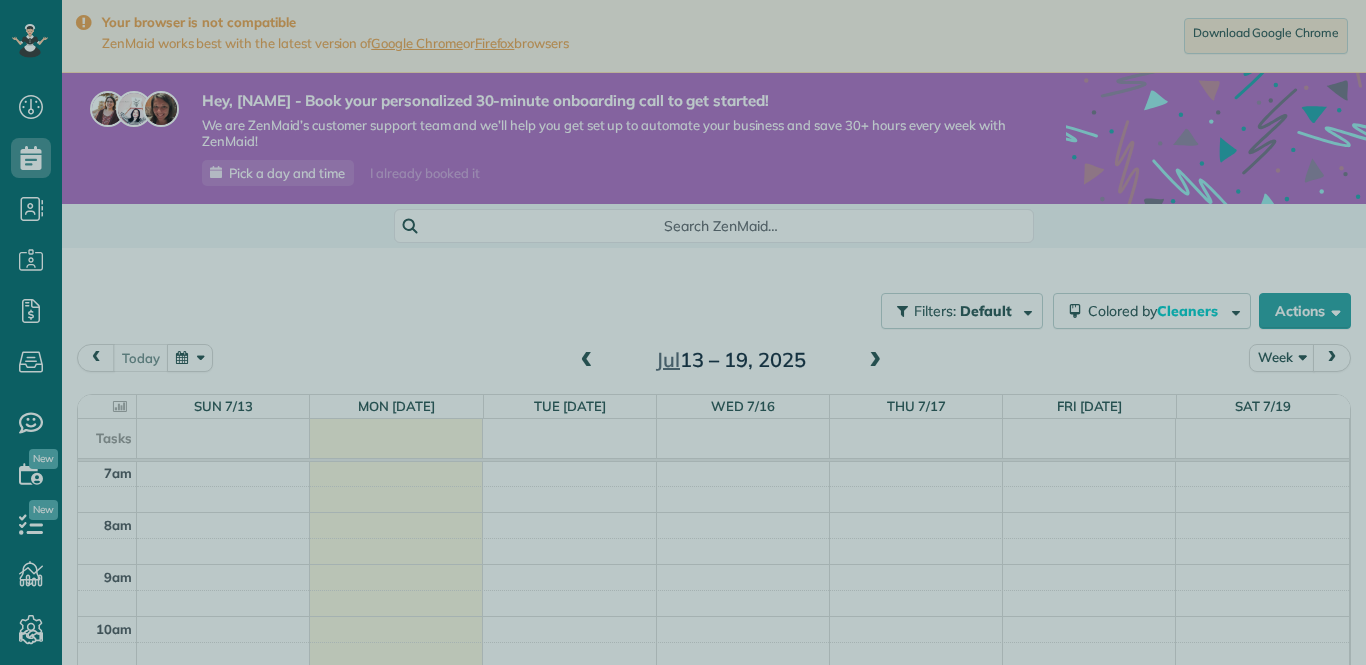 drag, startPoint x: 1365, startPoint y: 196, endPoint x: 1365, endPoint y: 236, distance: 40 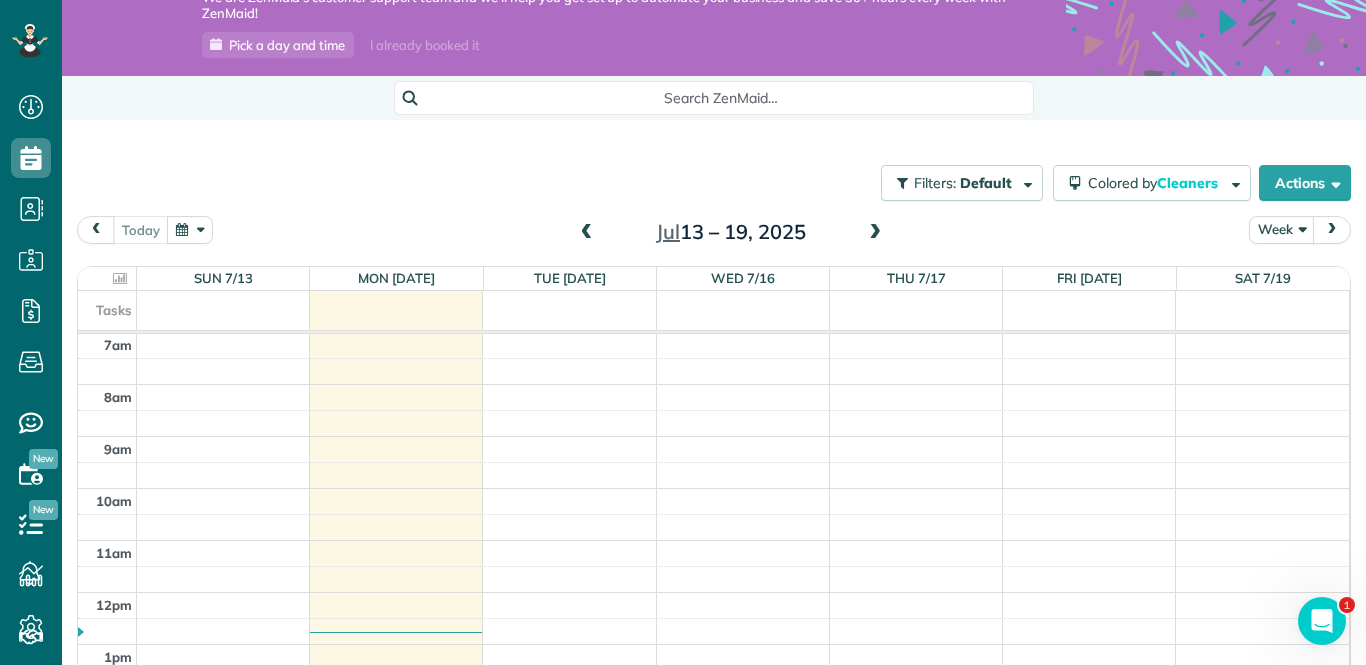 scroll, scrollTop: 119, scrollLeft: 0, axis: vertical 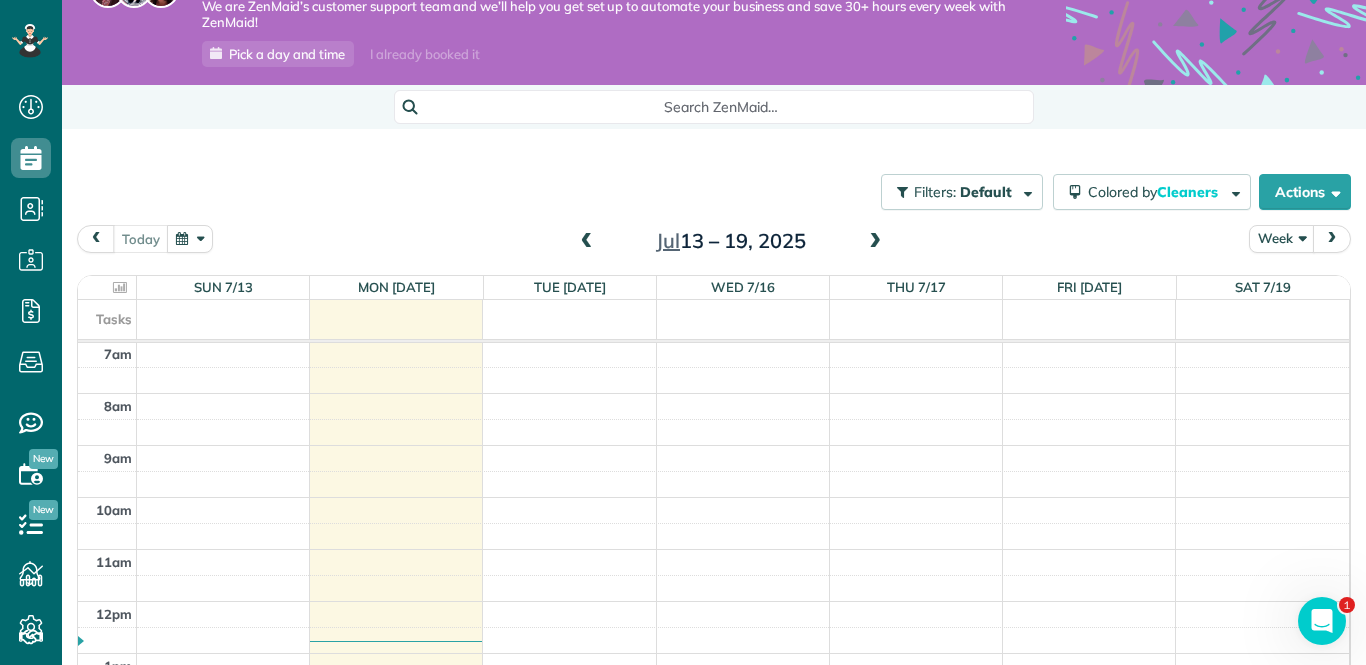 click on "Tasks" at bounding box center [713, 319] 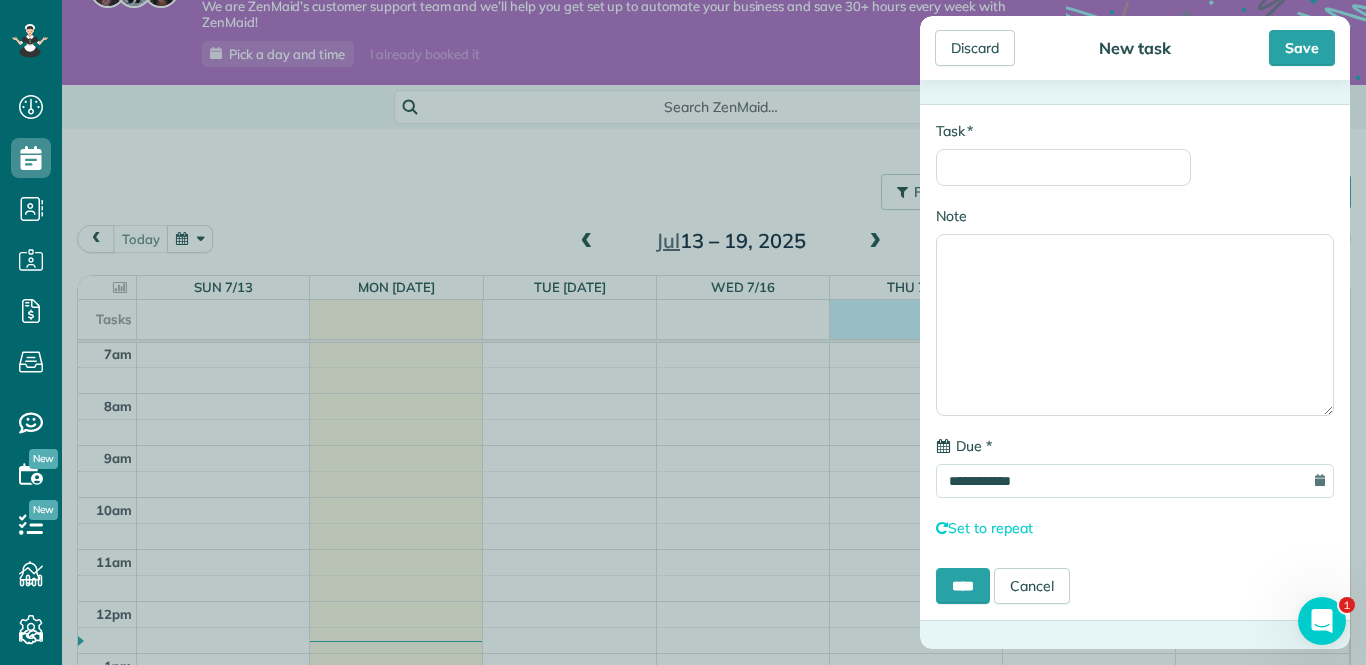 click on "Dashboard
Scheduling
Calendar View
List View
Dispatch View - Weekly scheduling (Beta)" at bounding box center (683, 332) 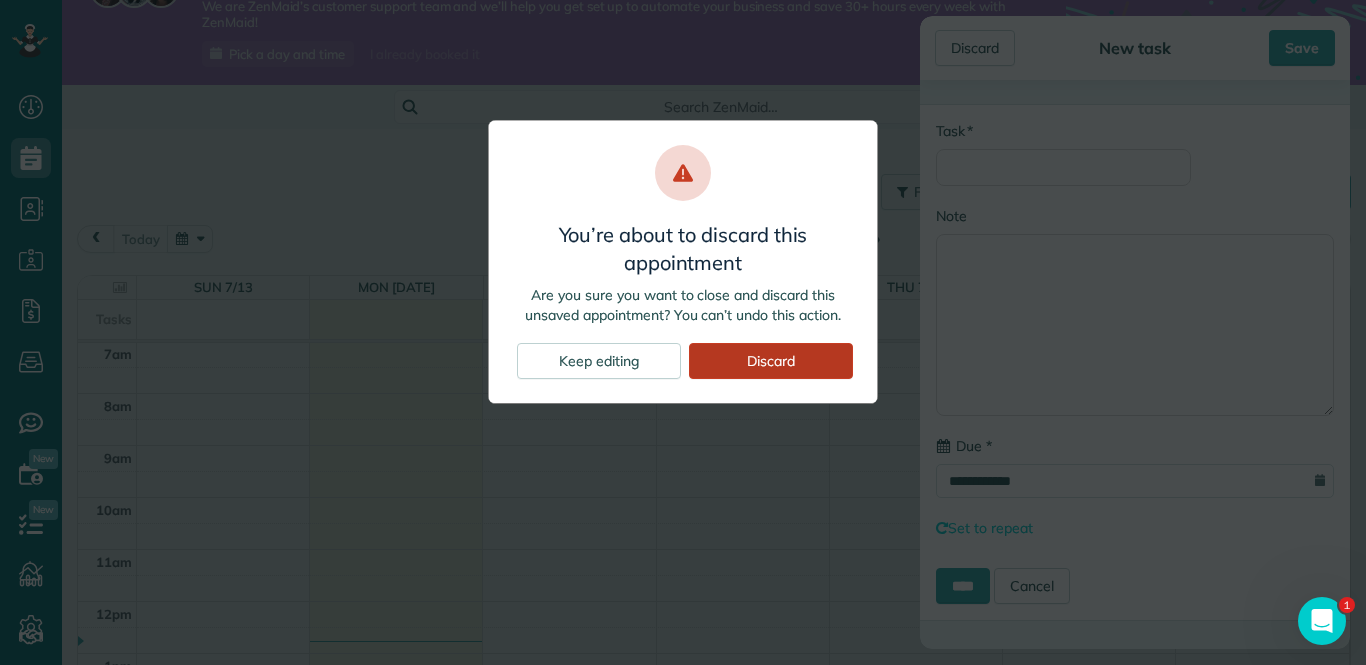 click on "Discard" at bounding box center [771, 361] 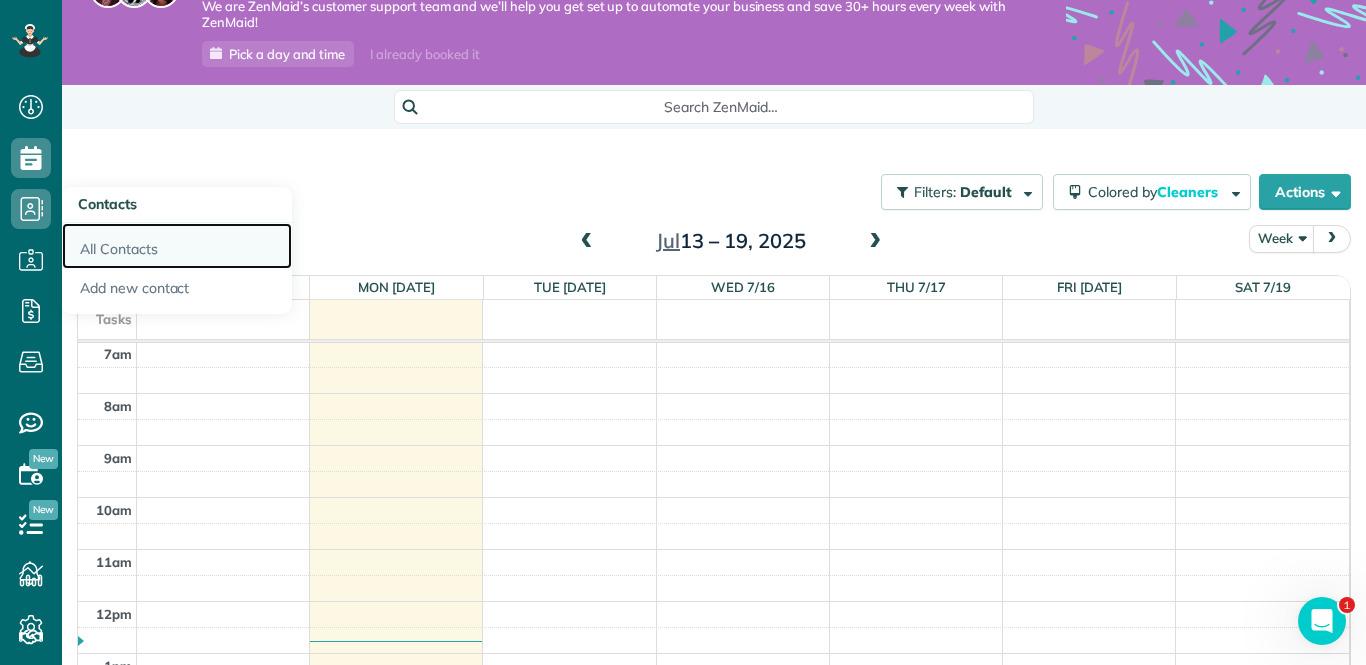 click on "All Contacts" at bounding box center (177, 246) 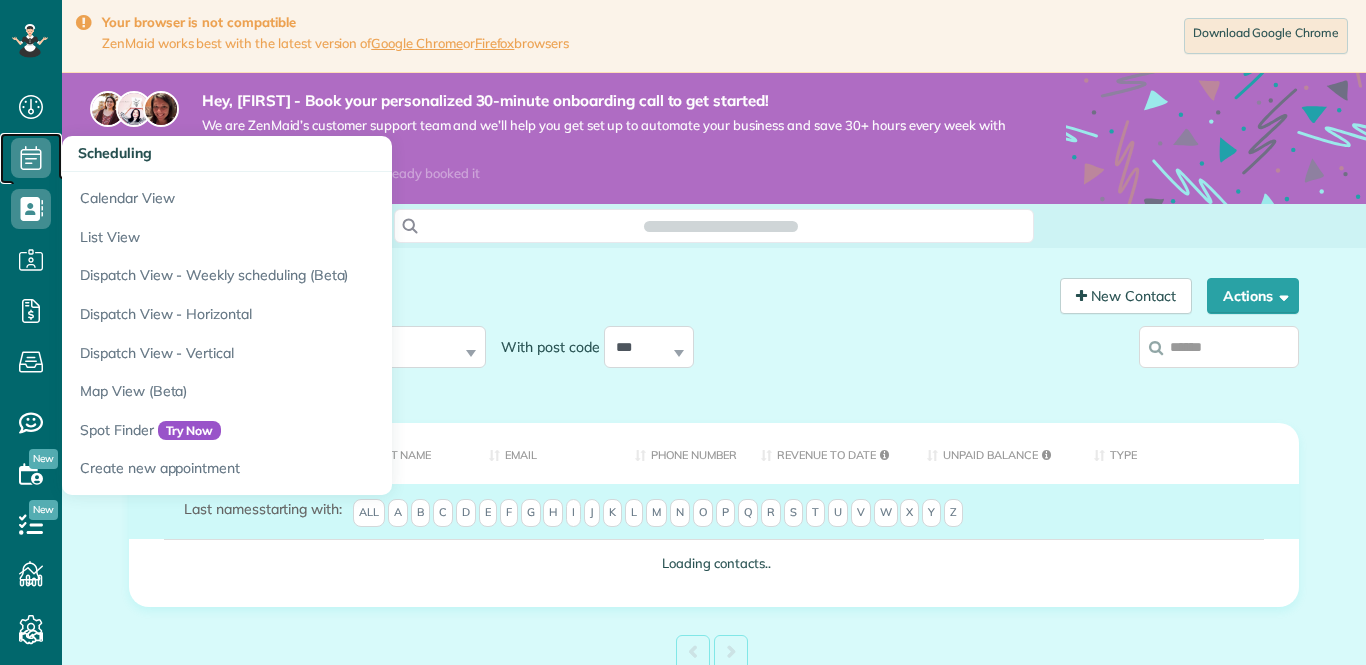 click 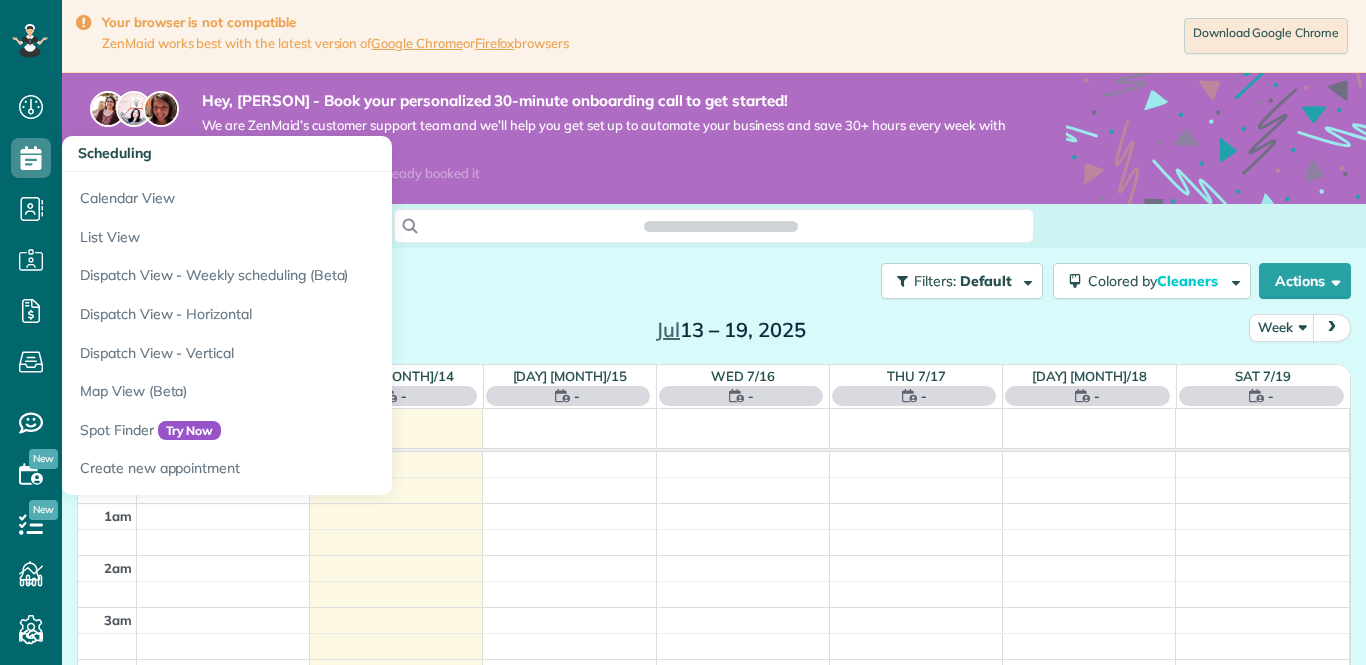 click on "today   Week [MONTH]  13 – 19, 2025" at bounding box center (714, 332) 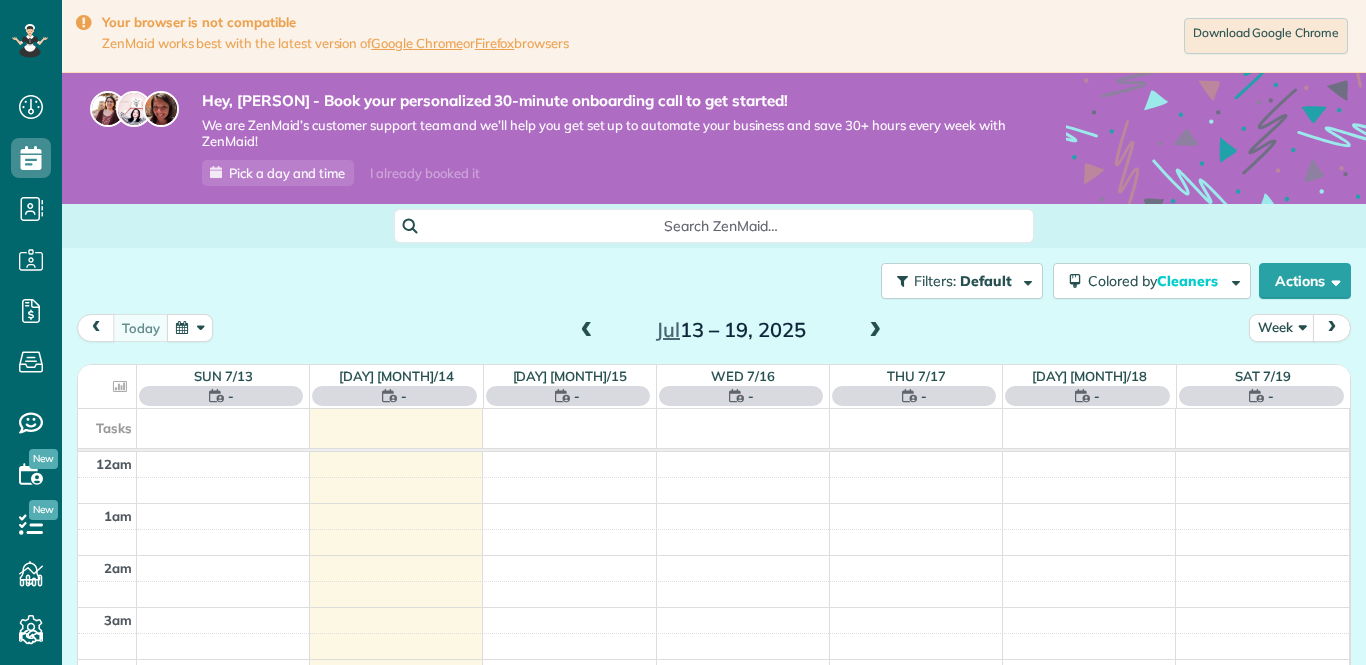 scroll, scrollTop: 665, scrollLeft: 62, axis: both 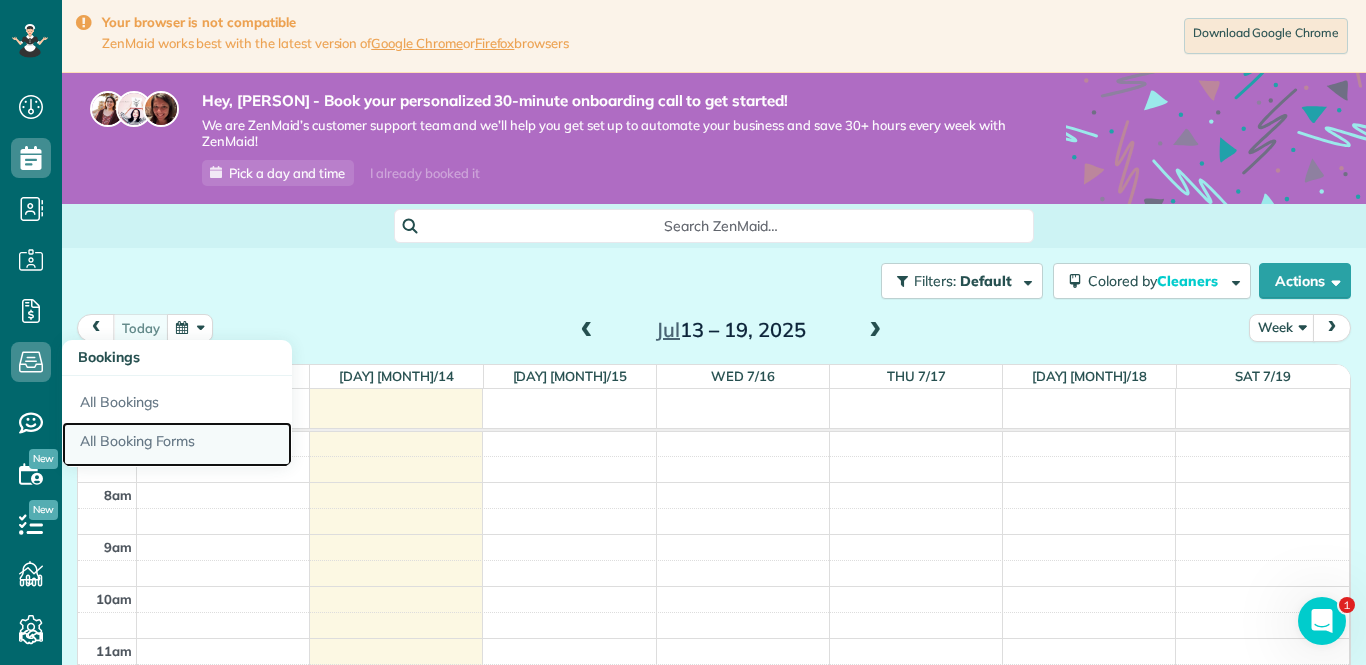 click on "All Booking Forms" at bounding box center [177, 445] 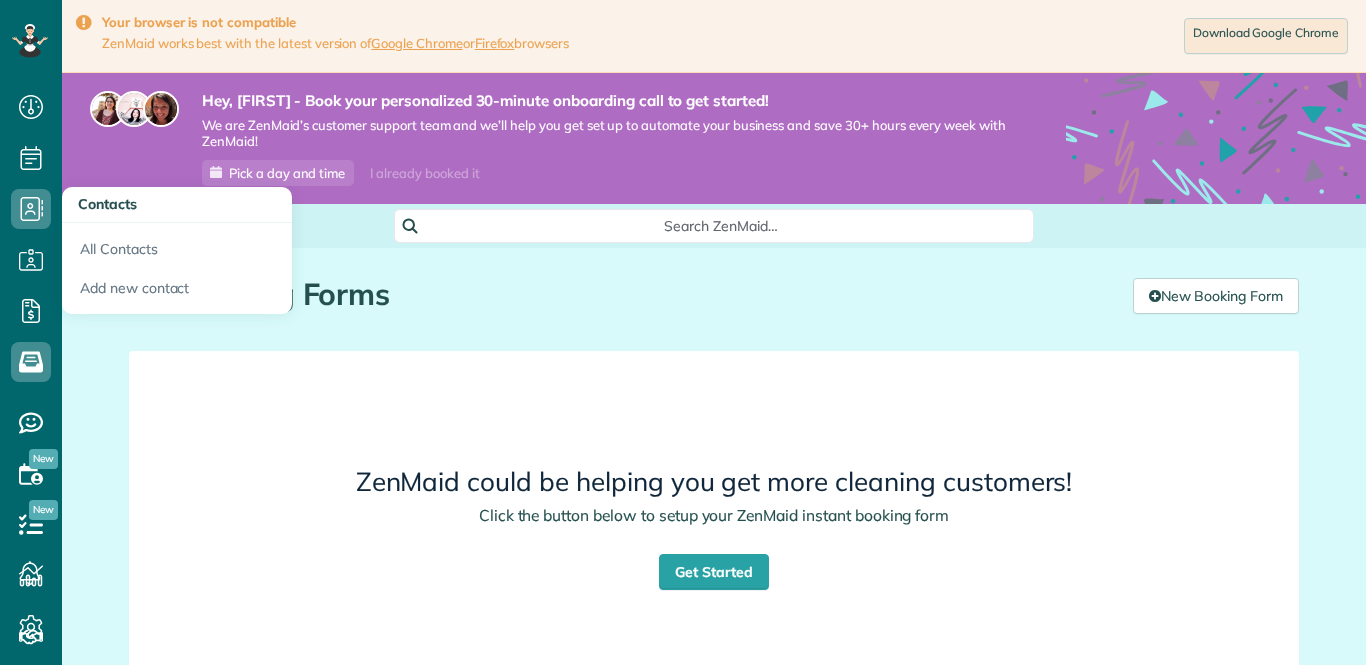 scroll, scrollTop: 0, scrollLeft: 0, axis: both 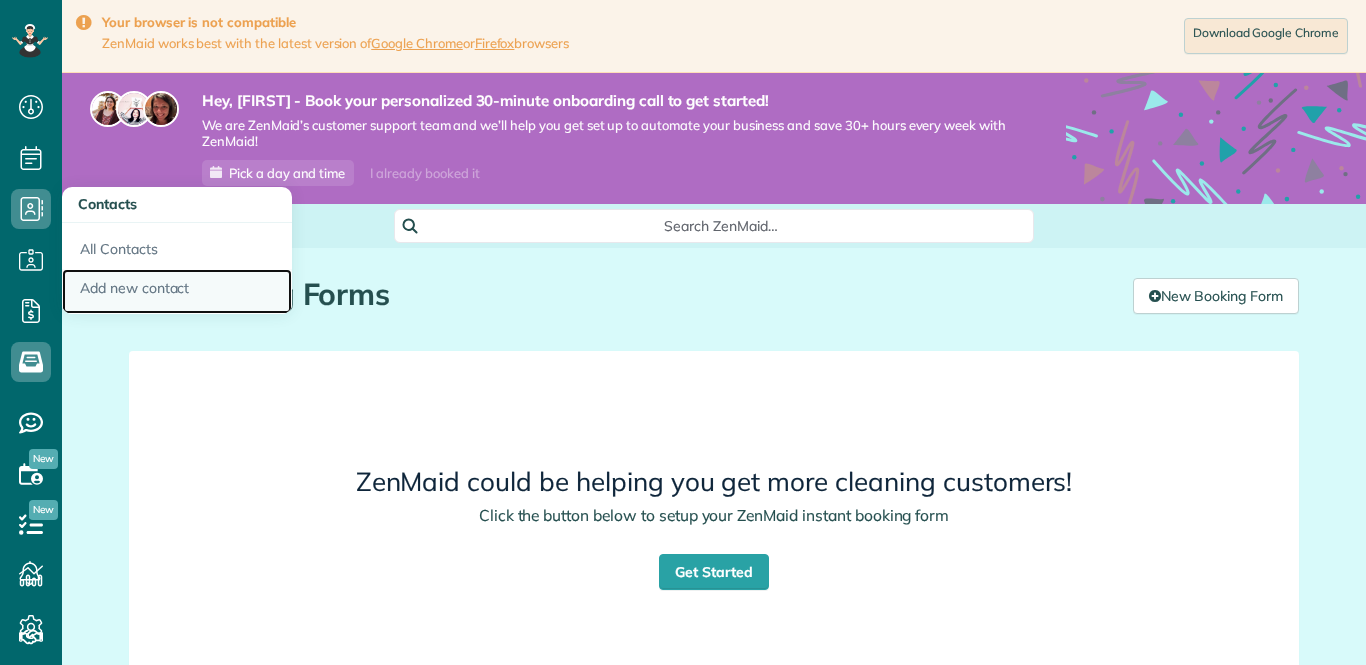 click on "Add new contact" at bounding box center [177, 292] 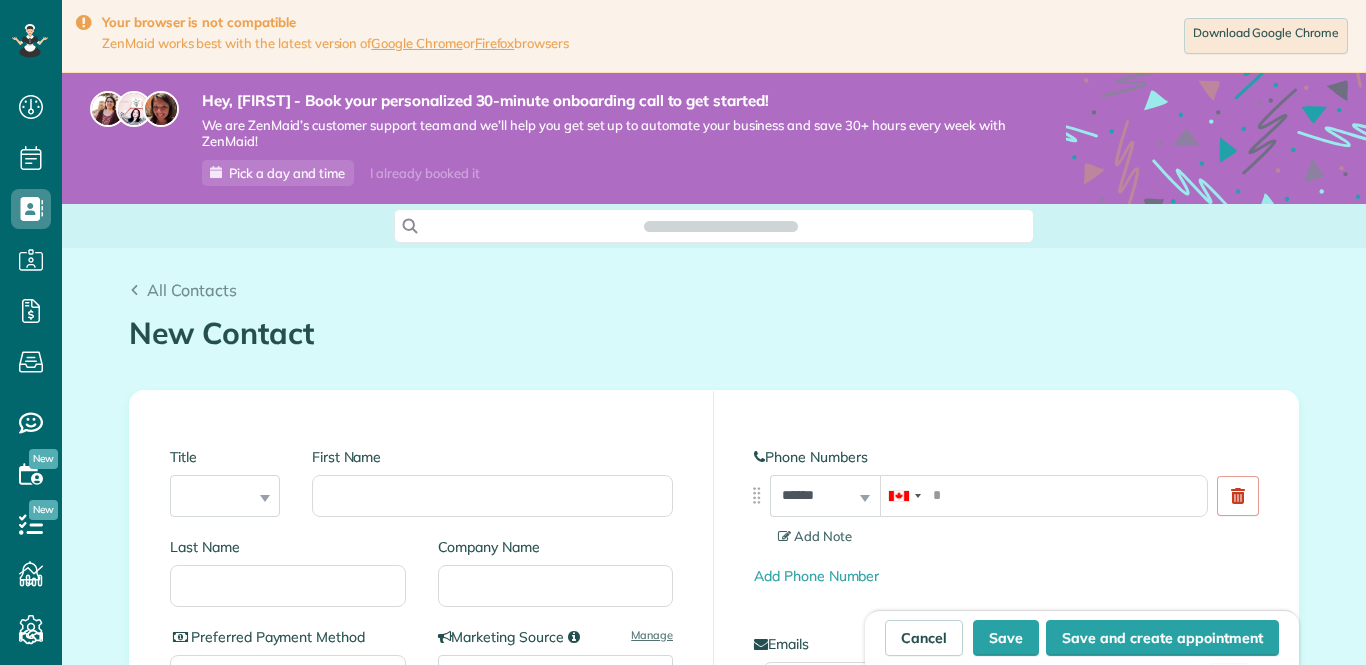 scroll, scrollTop: 0, scrollLeft: 0, axis: both 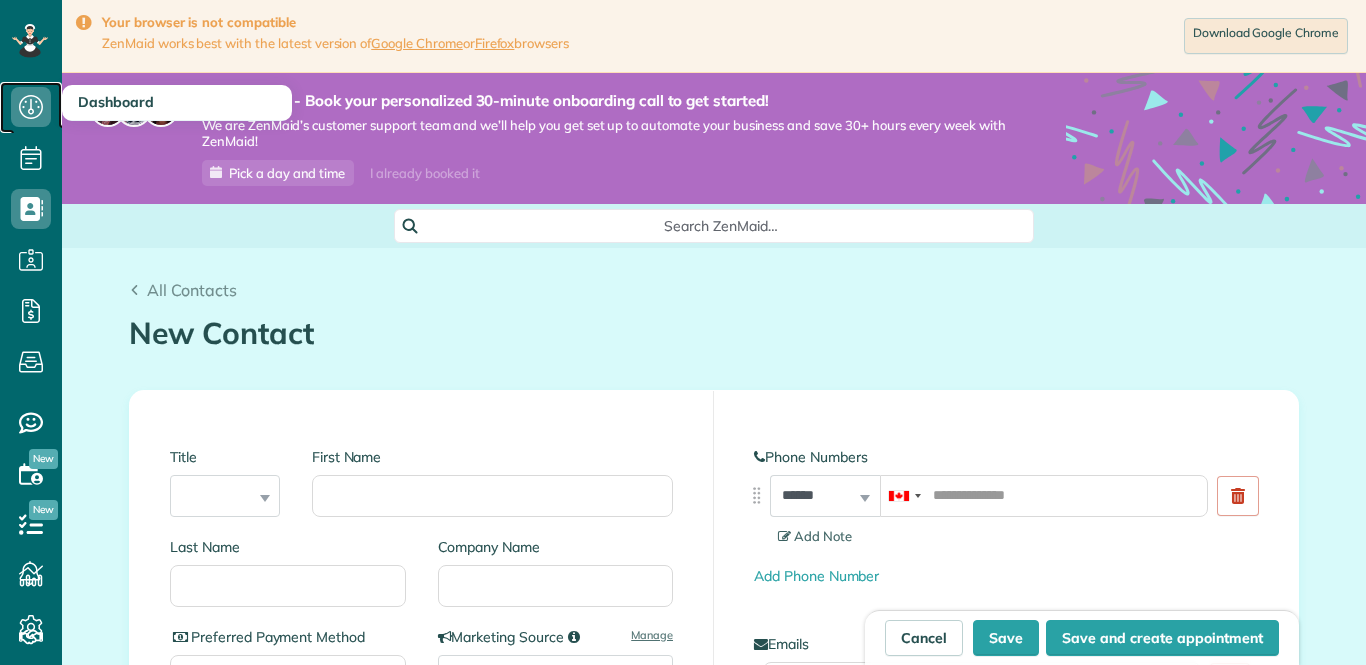 click 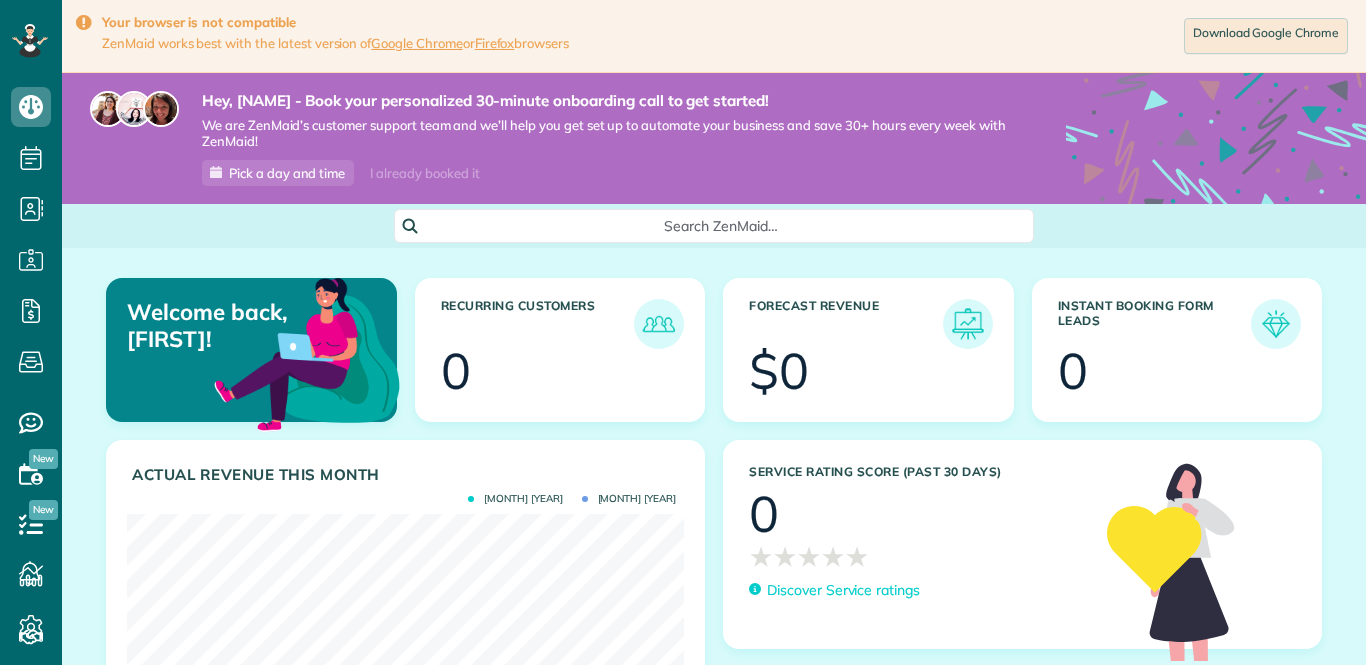 scroll, scrollTop: 0, scrollLeft: 0, axis: both 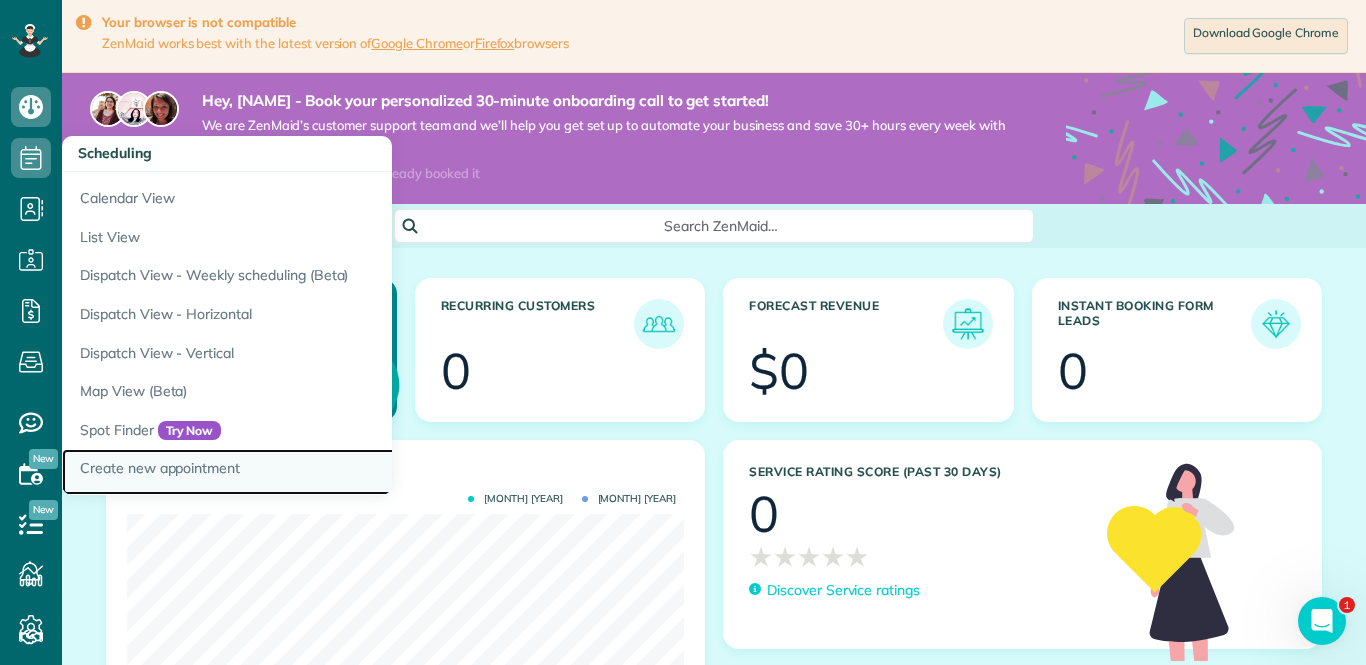 click on "Create new appointment" at bounding box center [312, 472] 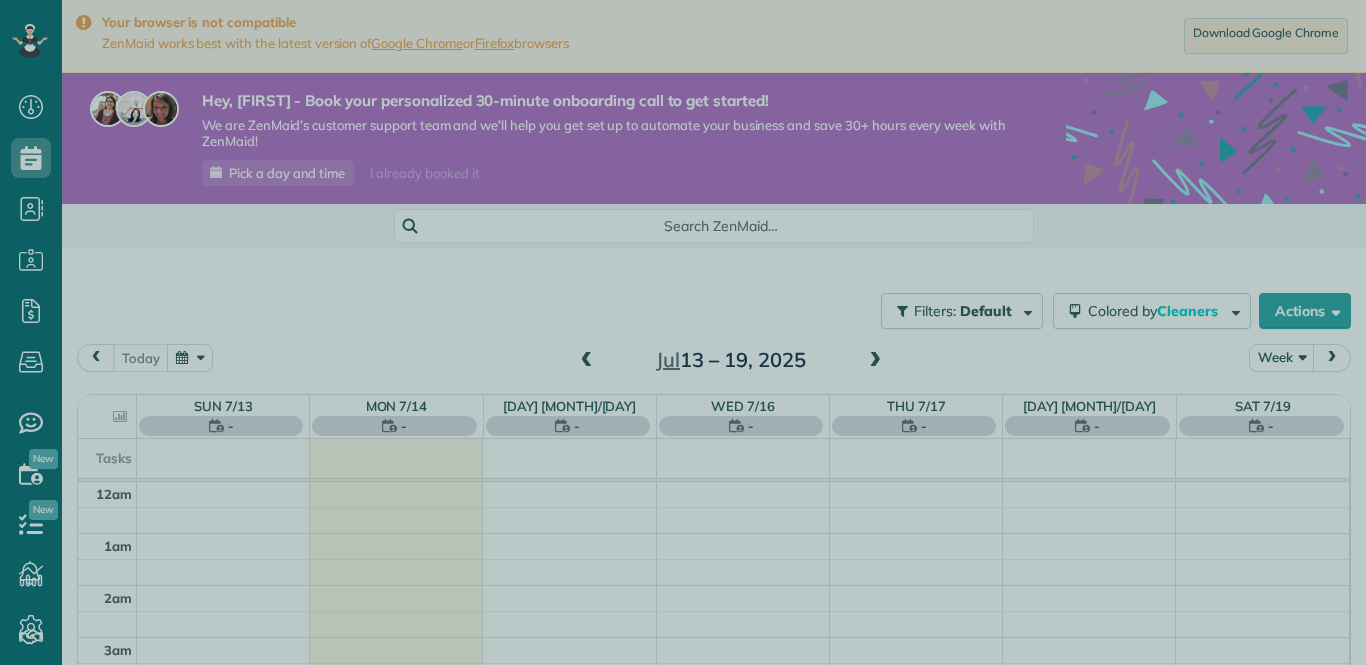 scroll, scrollTop: 0, scrollLeft: 0, axis: both 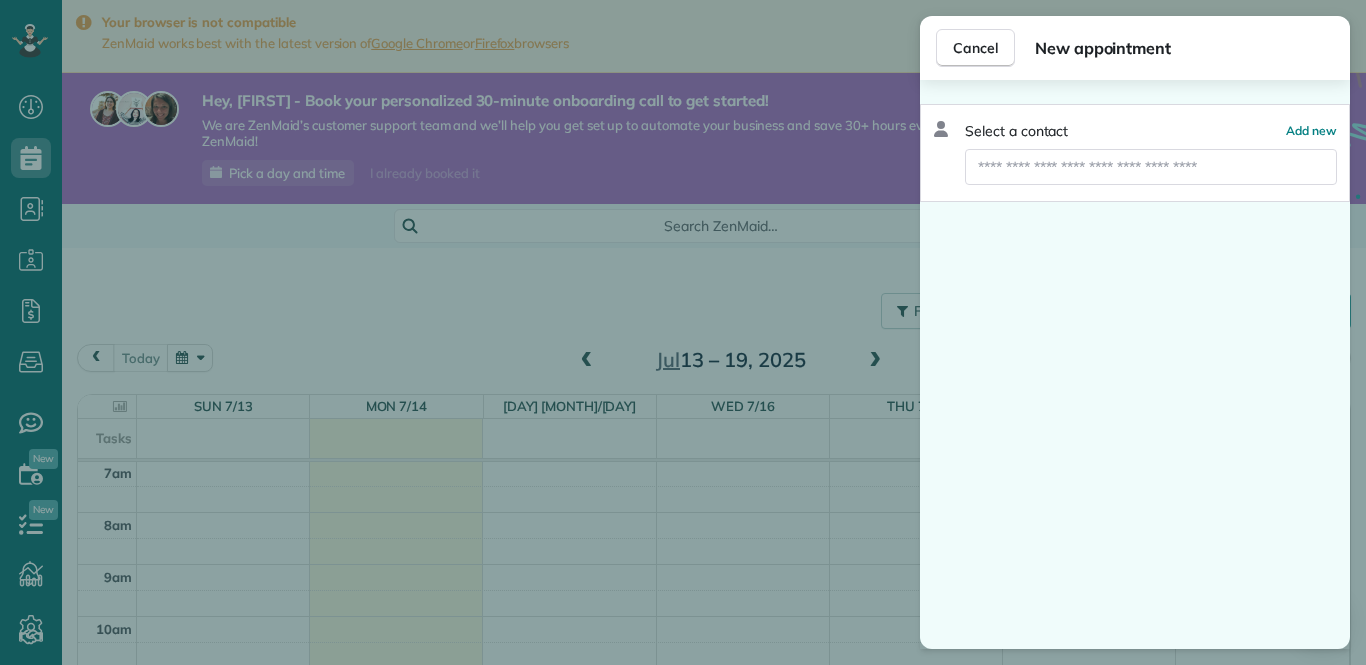 click at bounding box center (1151, 167) 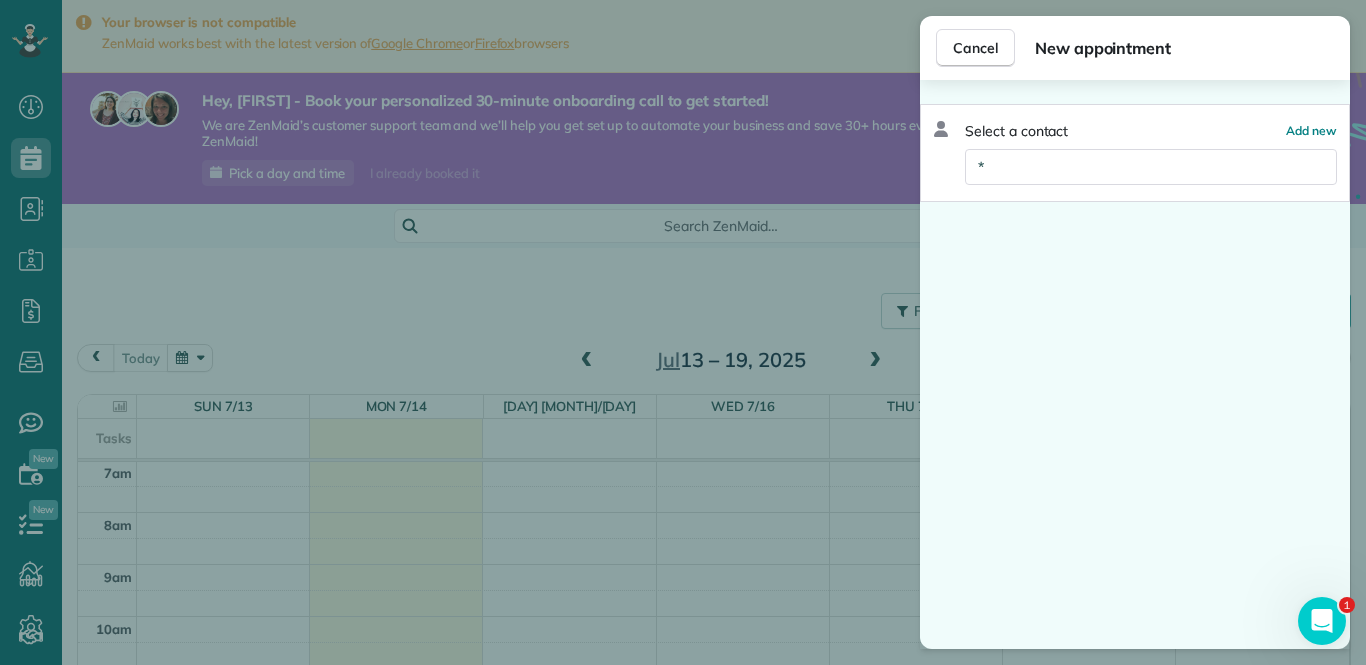 scroll, scrollTop: 0, scrollLeft: 0, axis: both 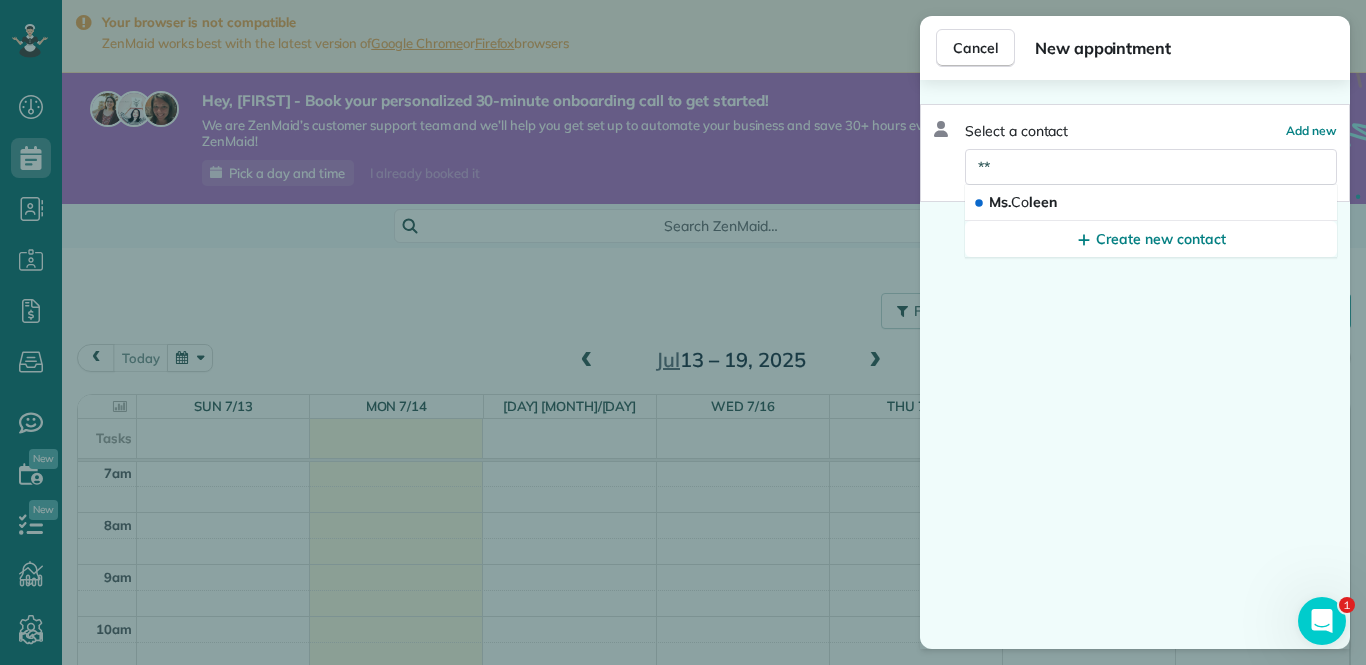 type on "***" 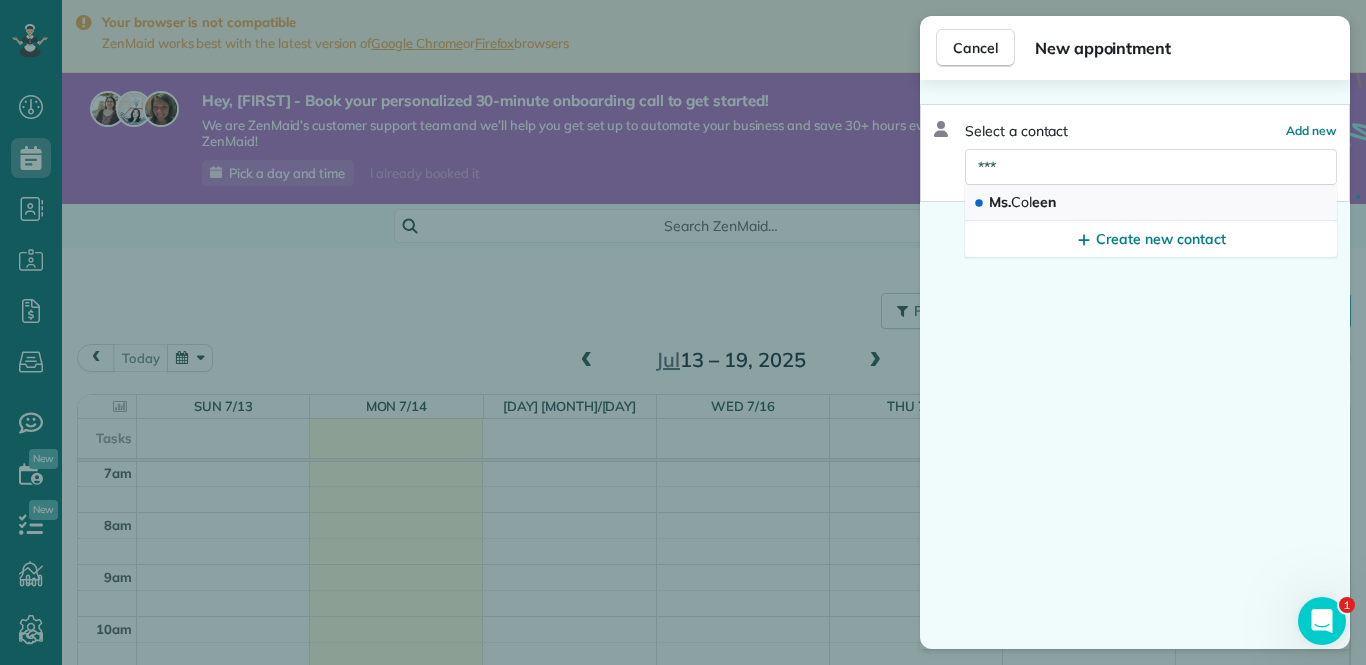 click on "Ms.  Col een" at bounding box center [1022, 202] 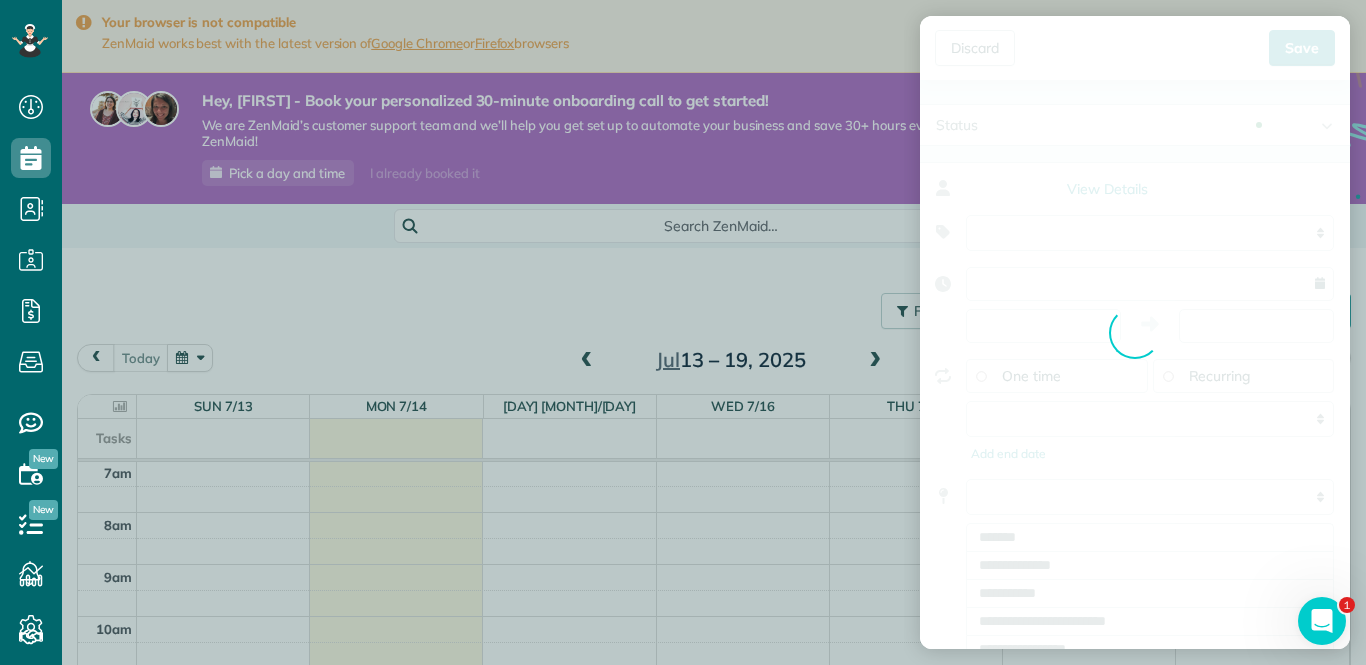 type on "**********" 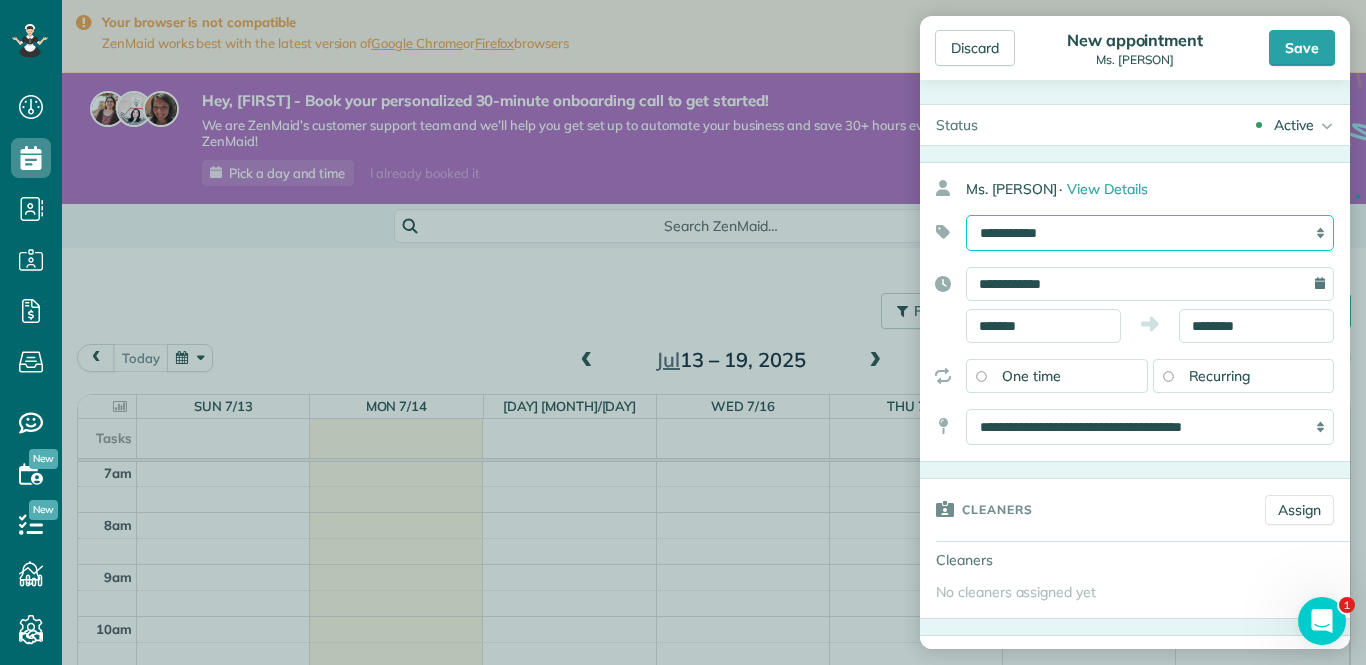 click on "**********" at bounding box center (1150, 233) 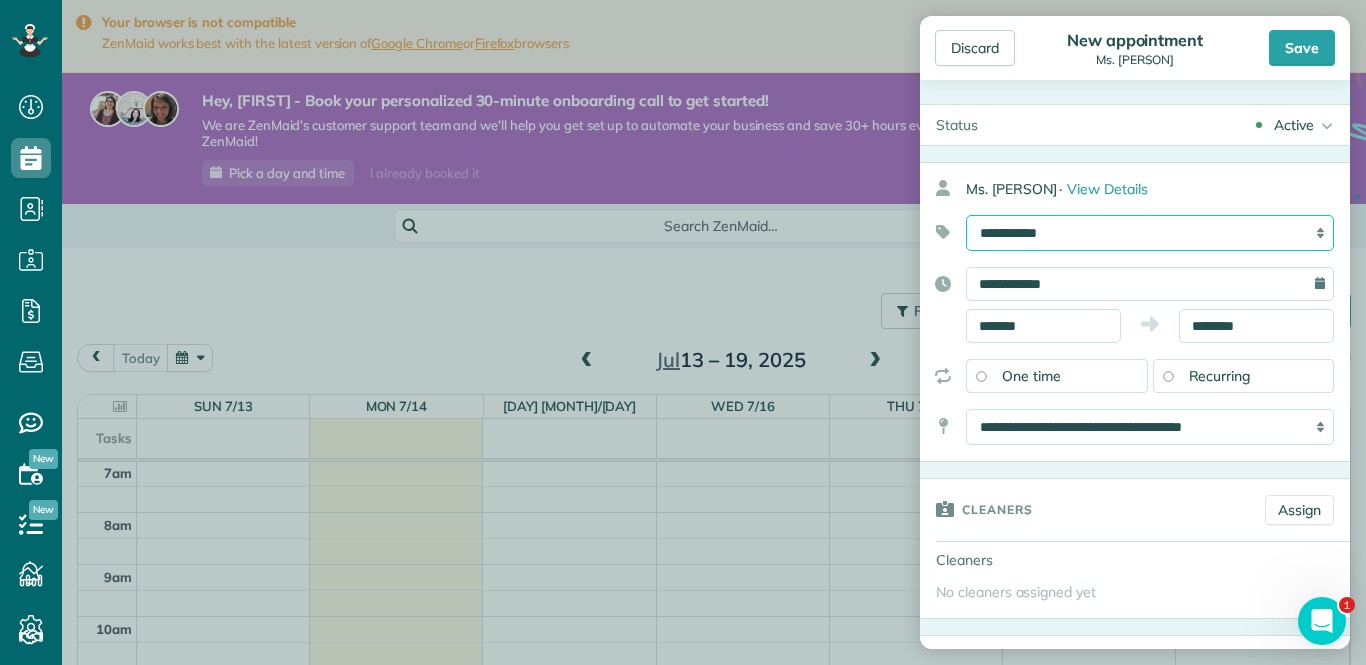 click on "**********" at bounding box center (1150, 233) 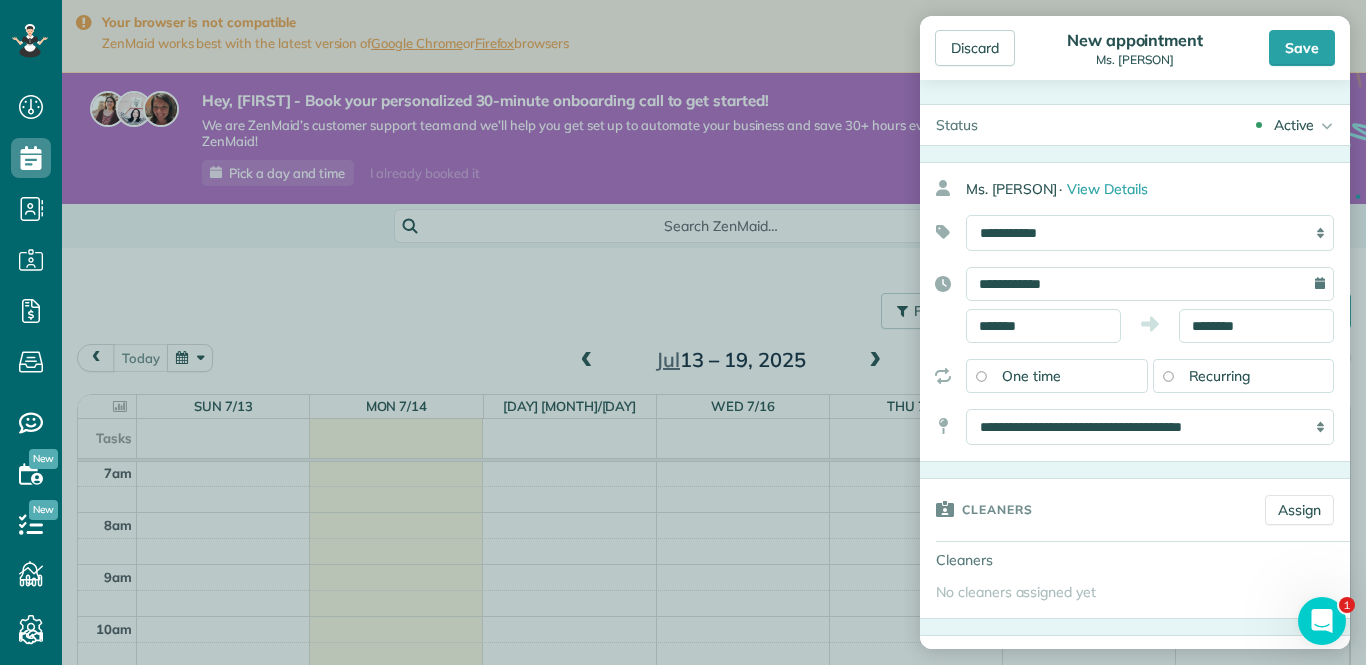 click on "One time" at bounding box center (1057, 376) 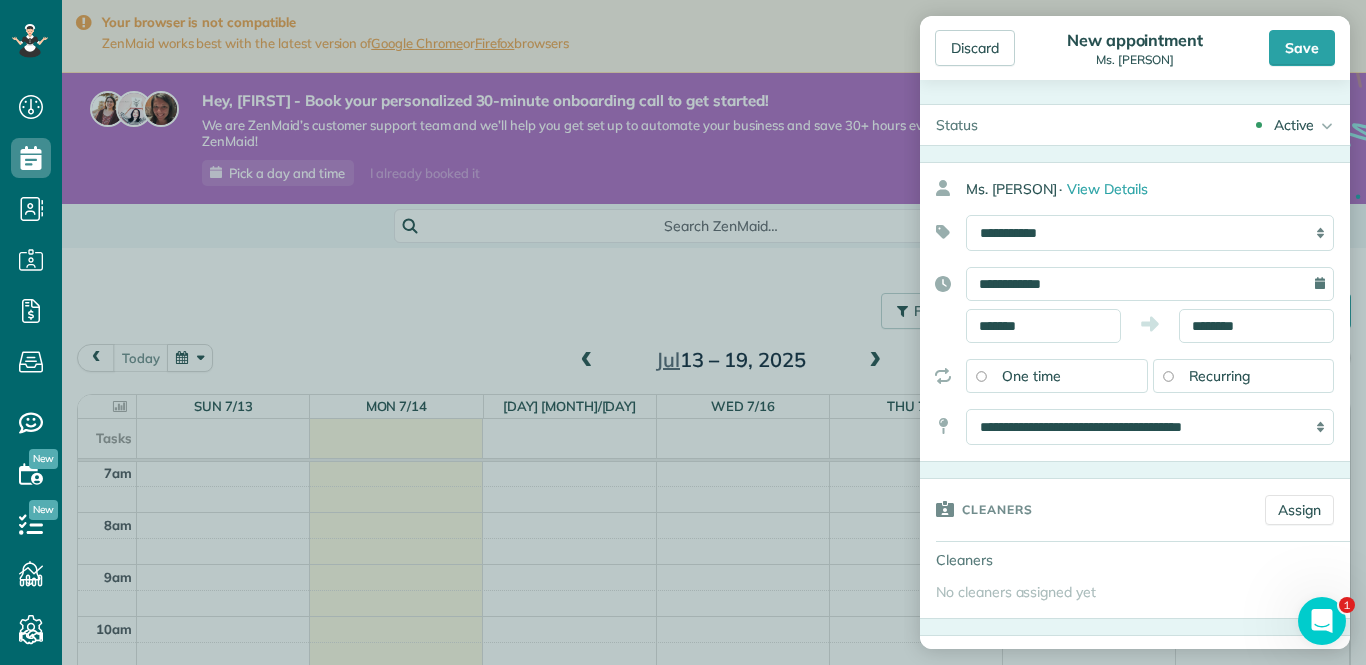 click on "Recurring" at bounding box center (1244, 376) 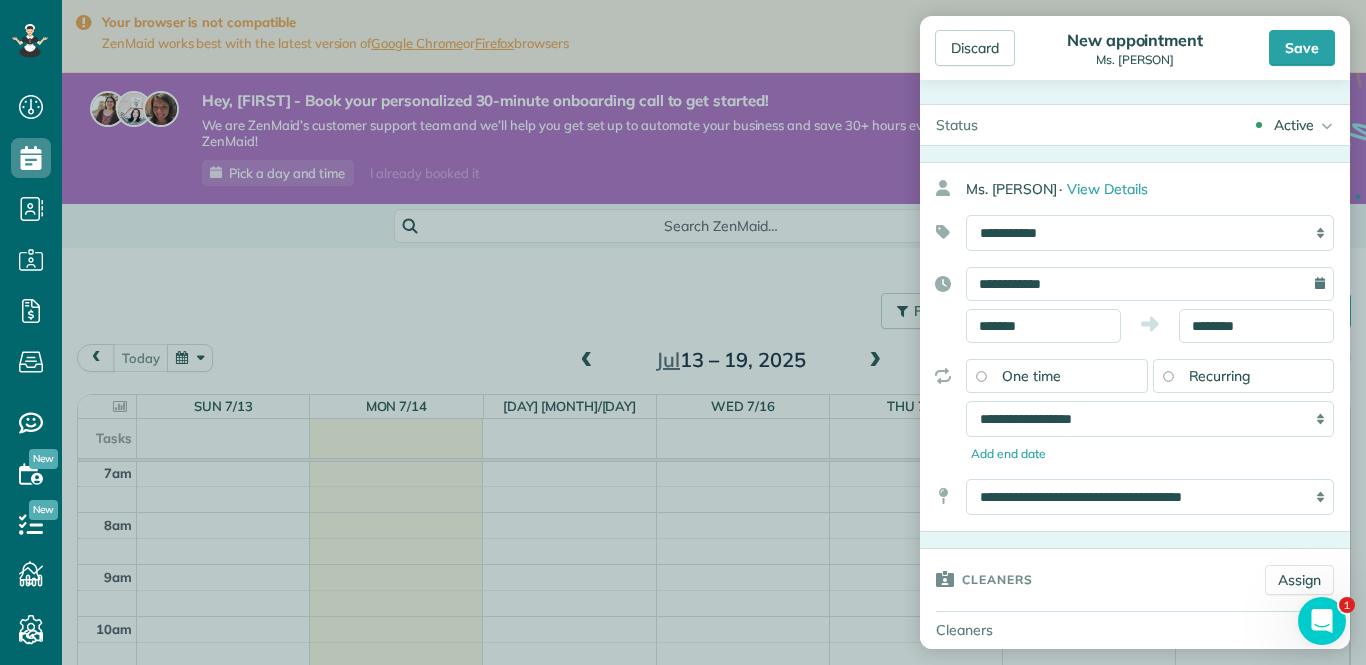click on "**********" at bounding box center [1150, 419] 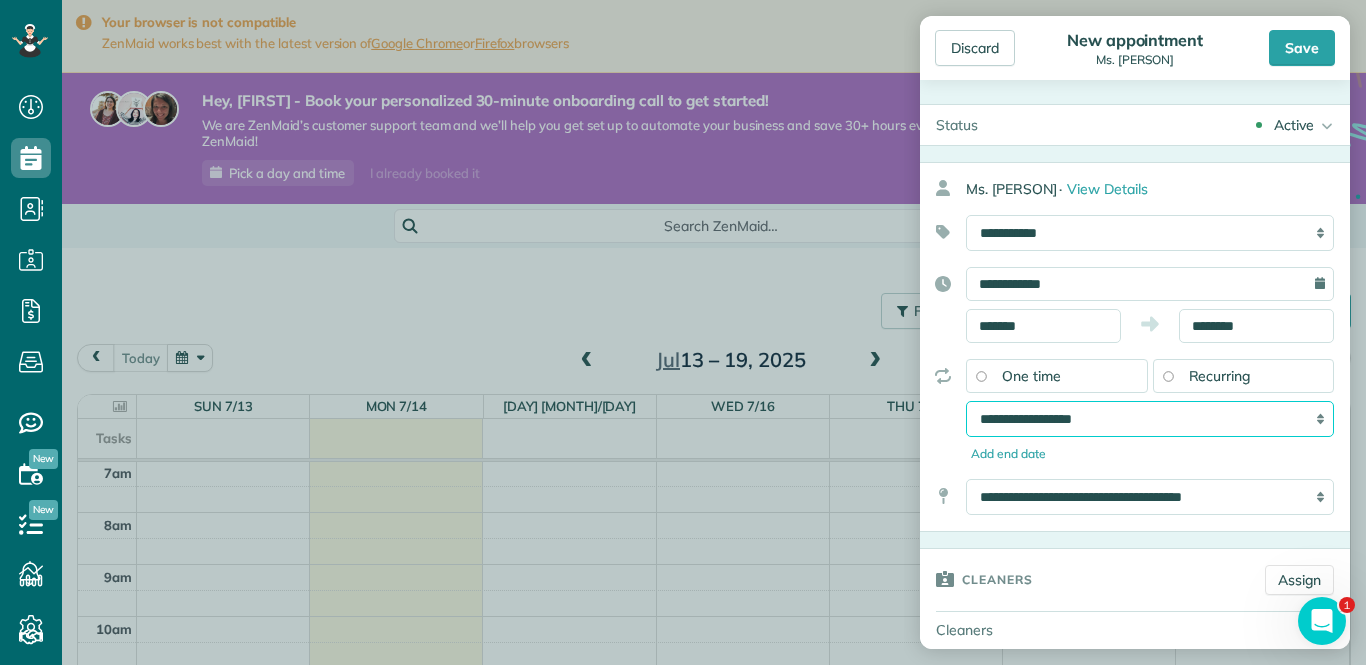 click on "**********" at bounding box center (1150, 419) 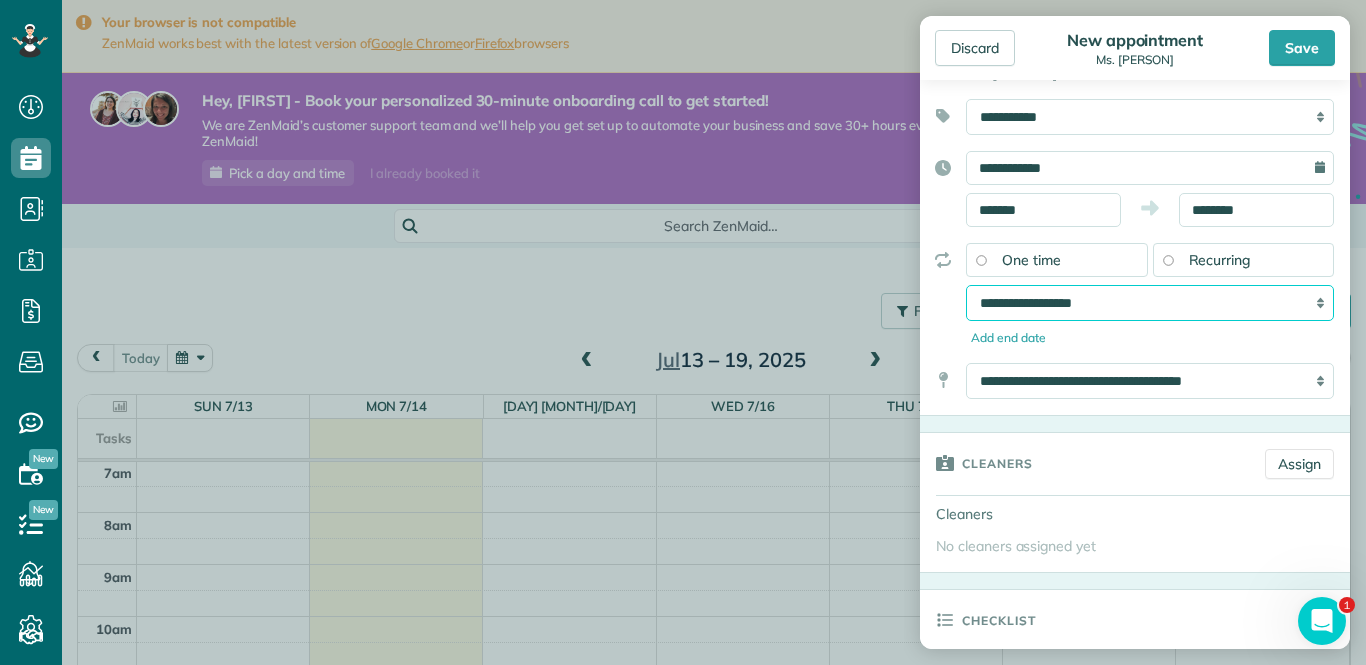 scroll, scrollTop: 140, scrollLeft: 0, axis: vertical 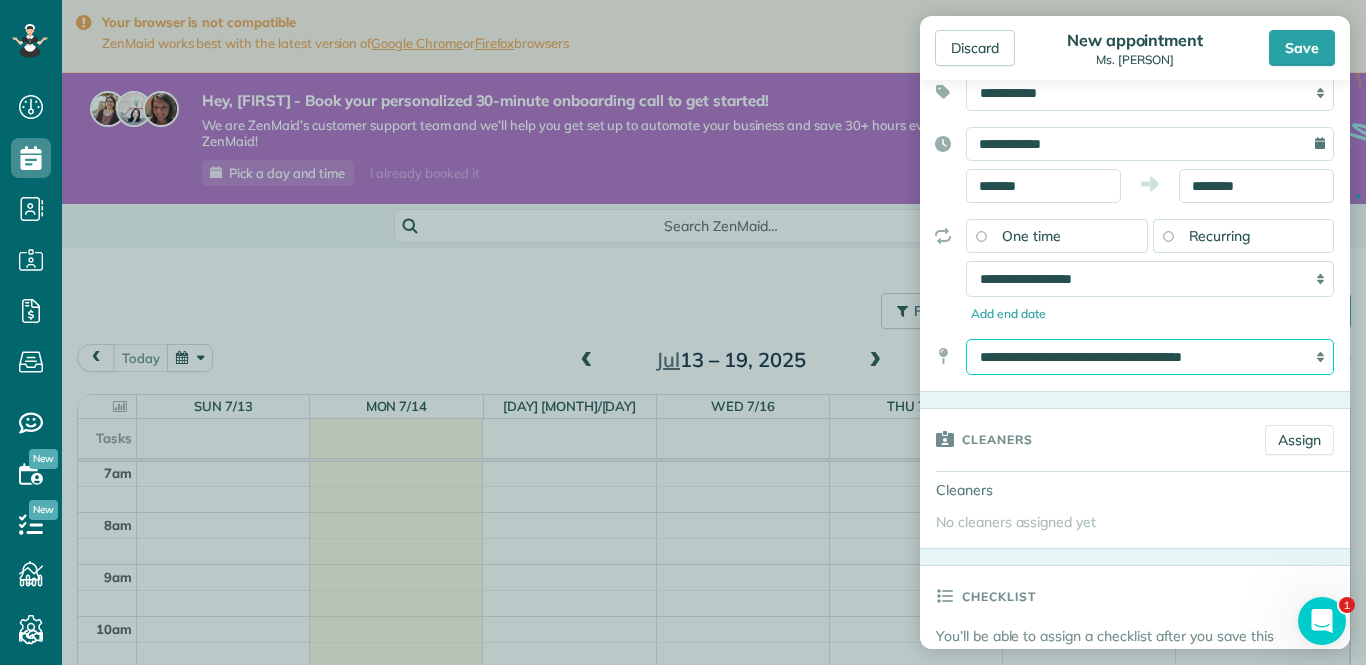 click on "**********" at bounding box center [1150, 357] 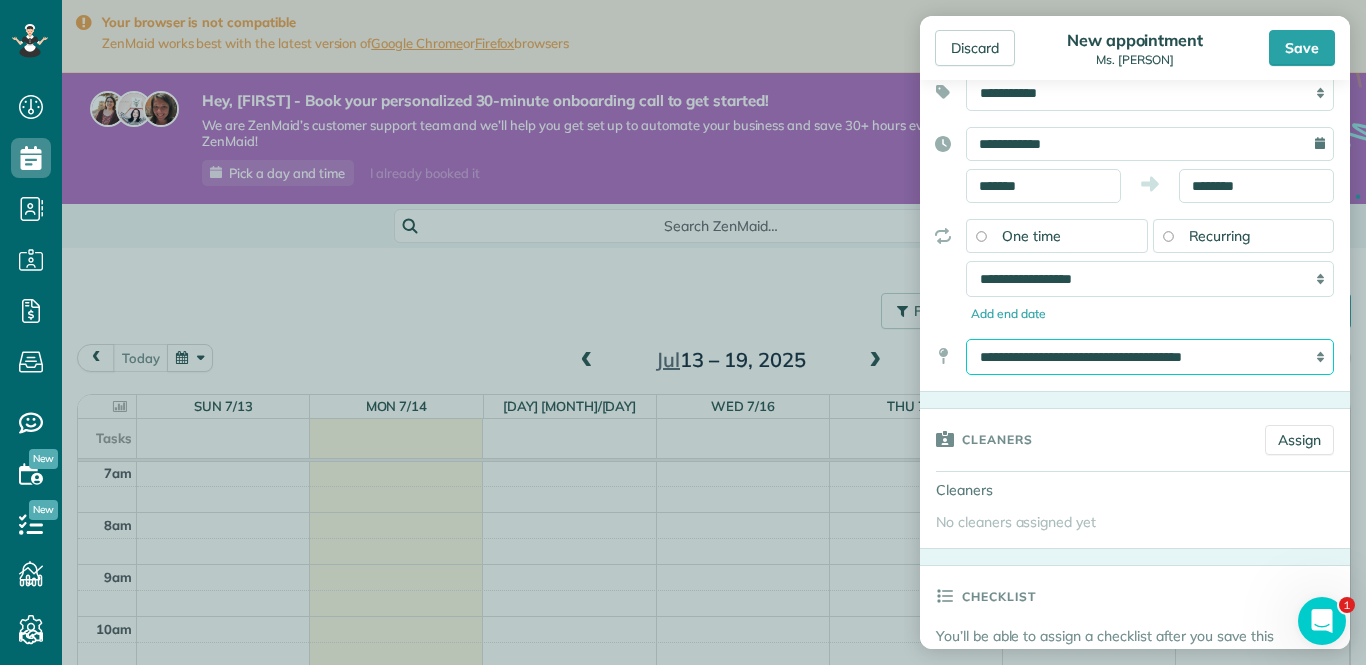 select on "*" 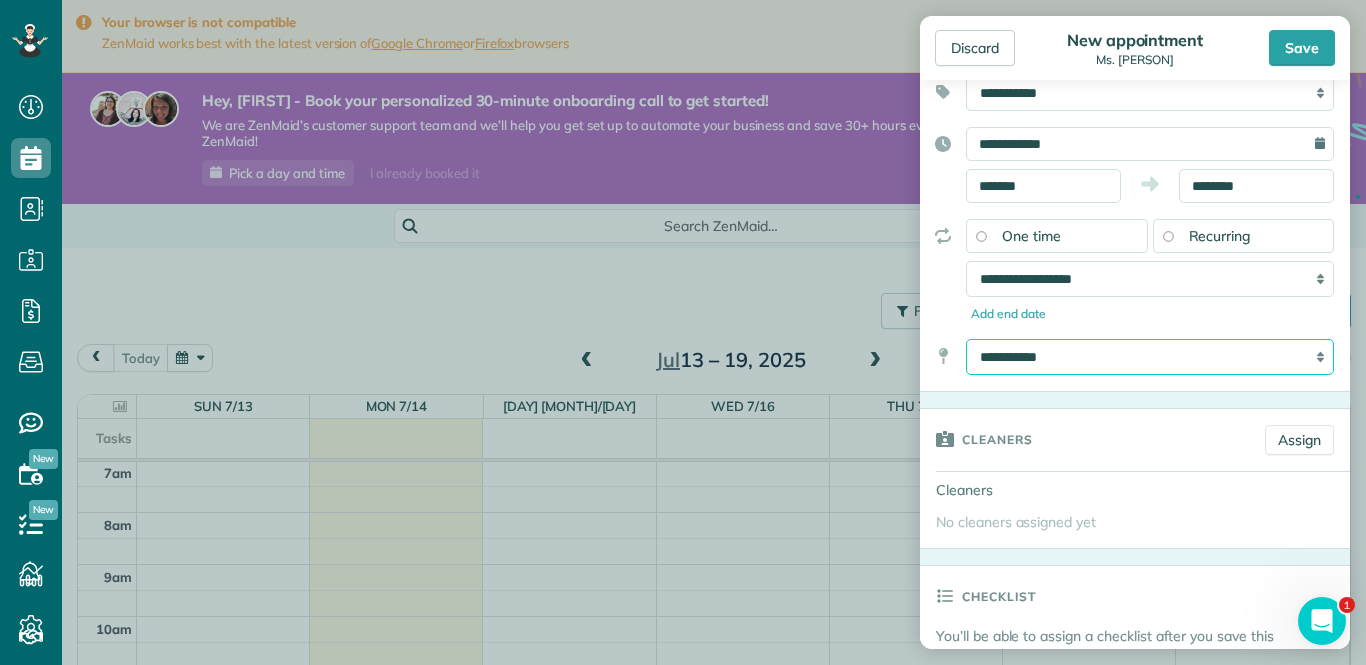 click on "**********" at bounding box center (1150, 357) 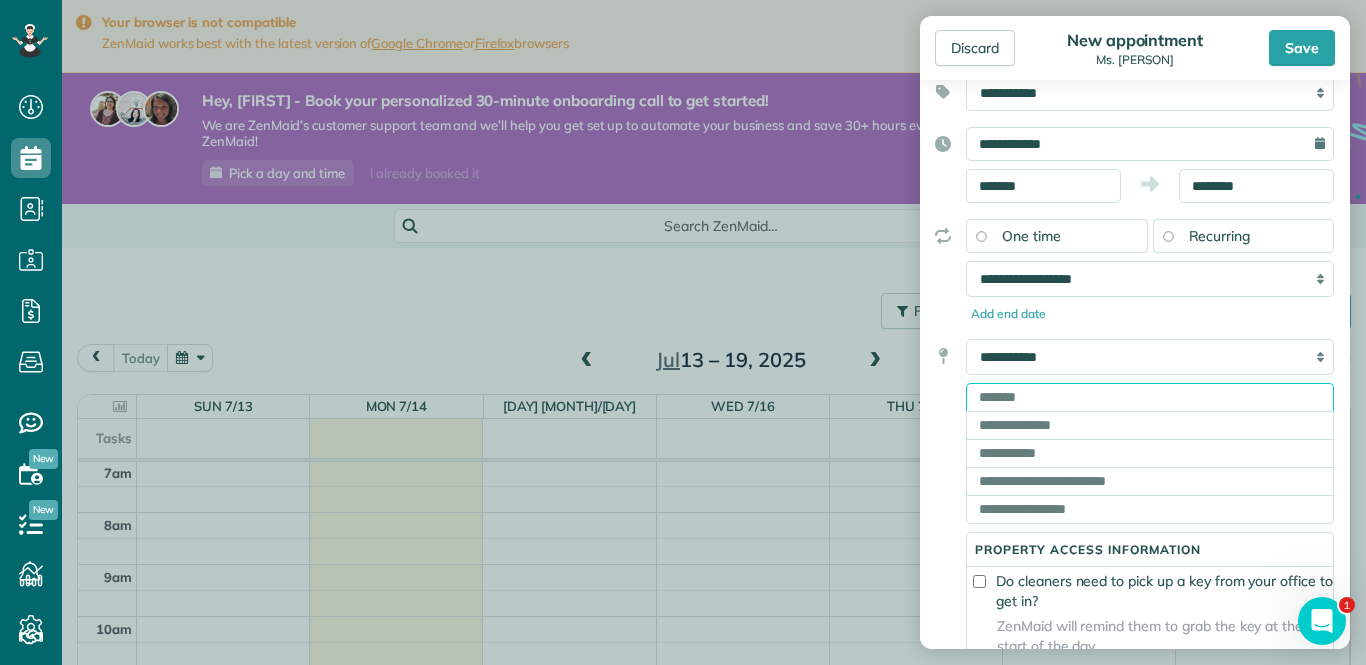 click at bounding box center (1150, 397) 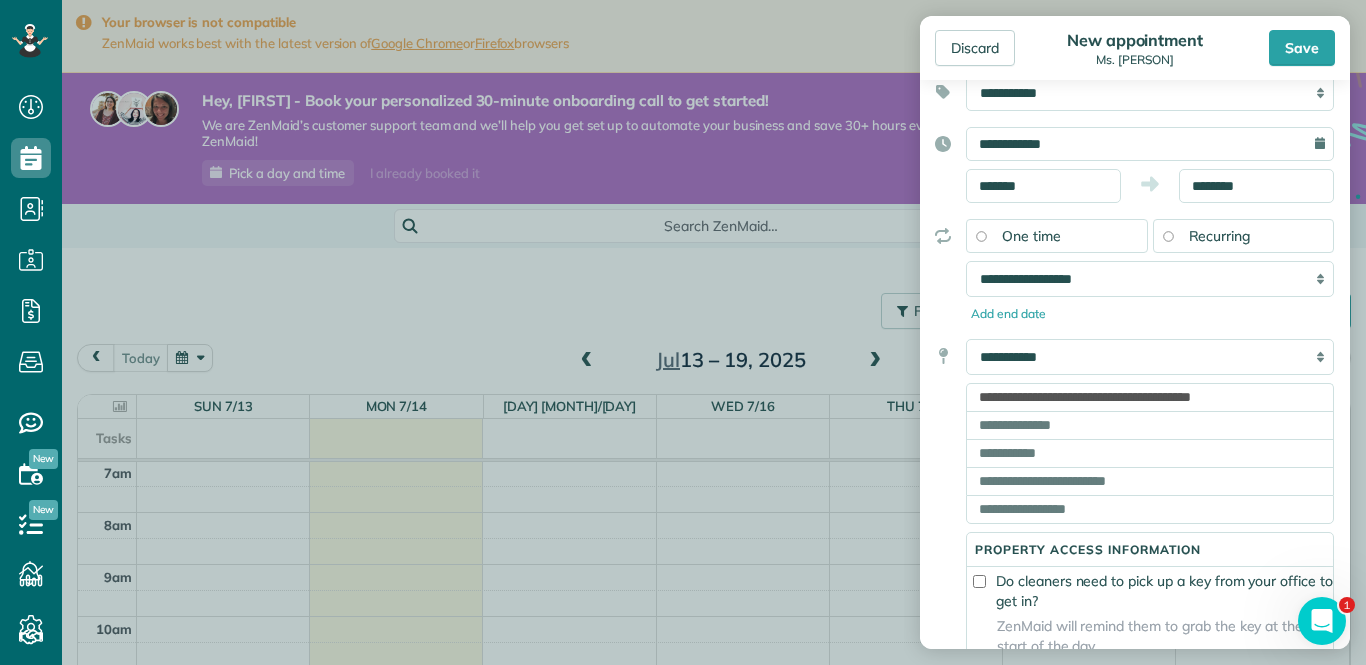 type on "**********" 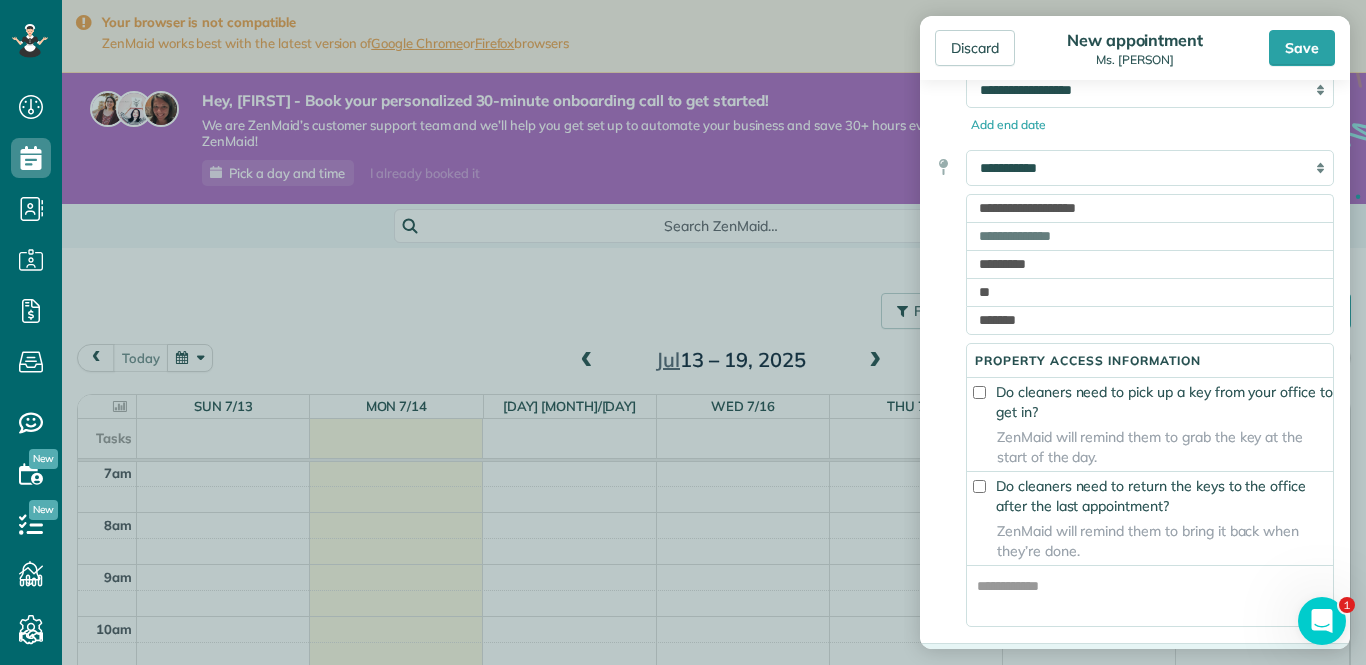 scroll, scrollTop: 359, scrollLeft: 0, axis: vertical 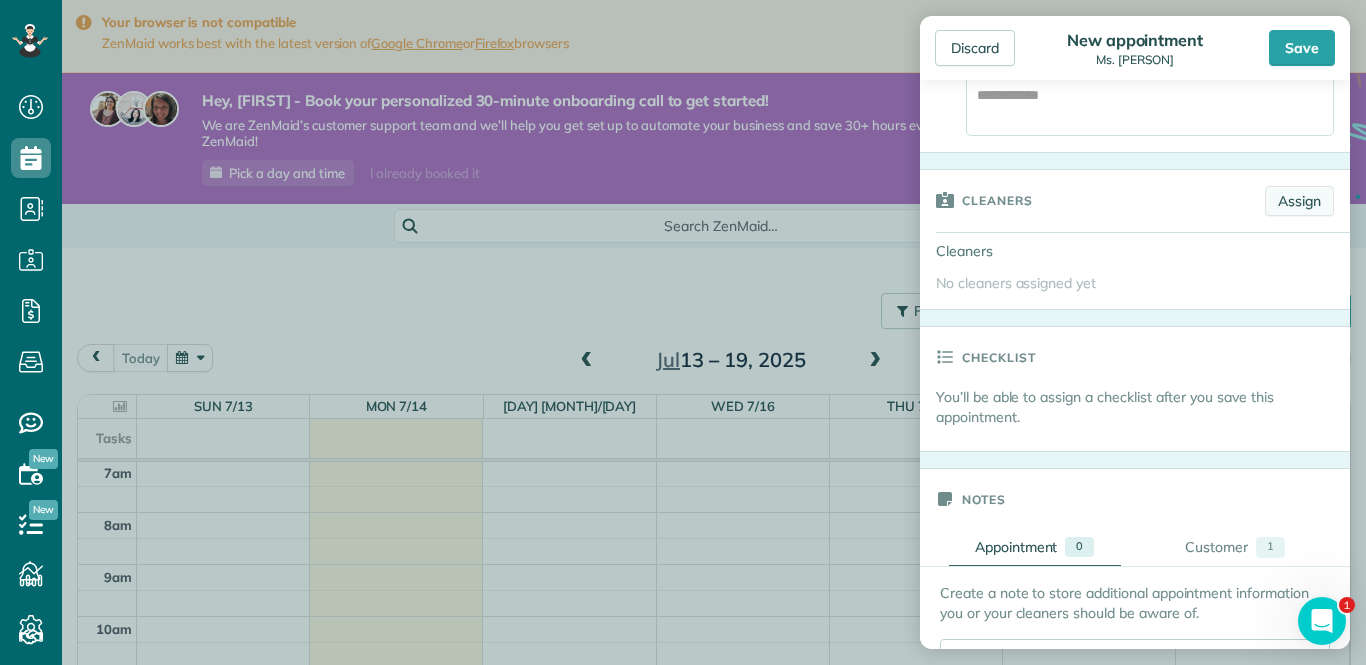 click on "Assign" at bounding box center (1299, 201) 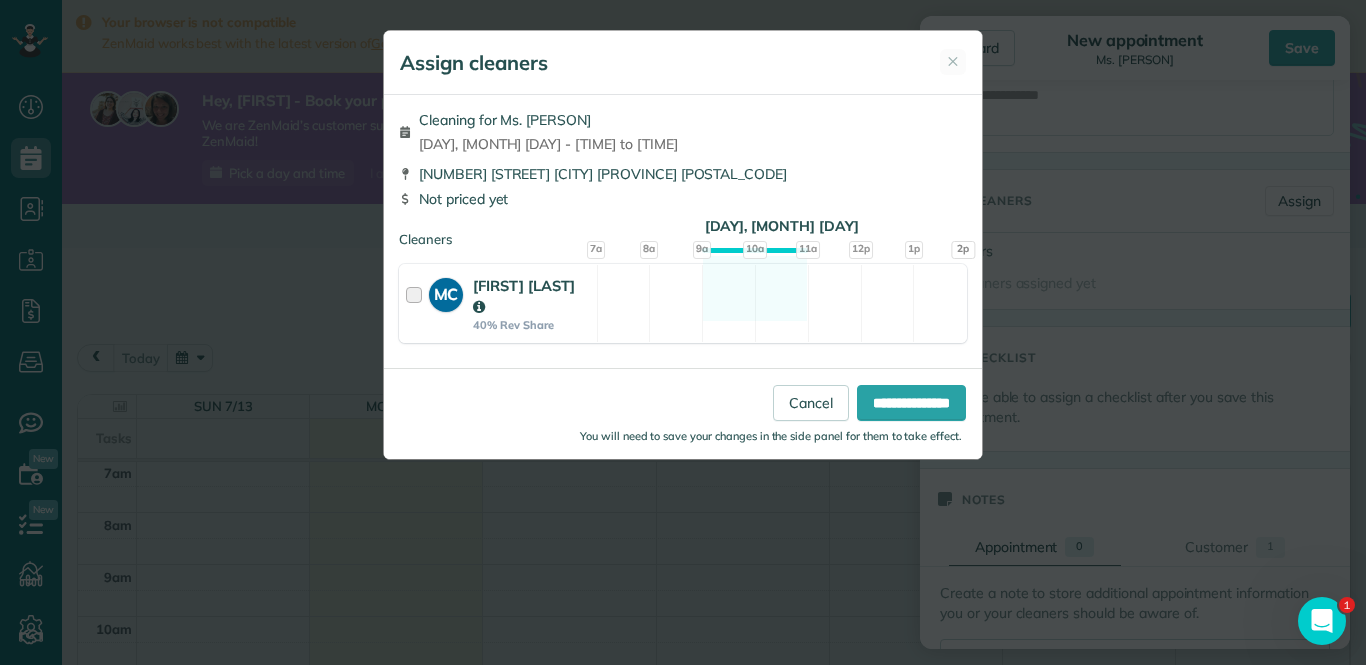 click at bounding box center [417, 303] 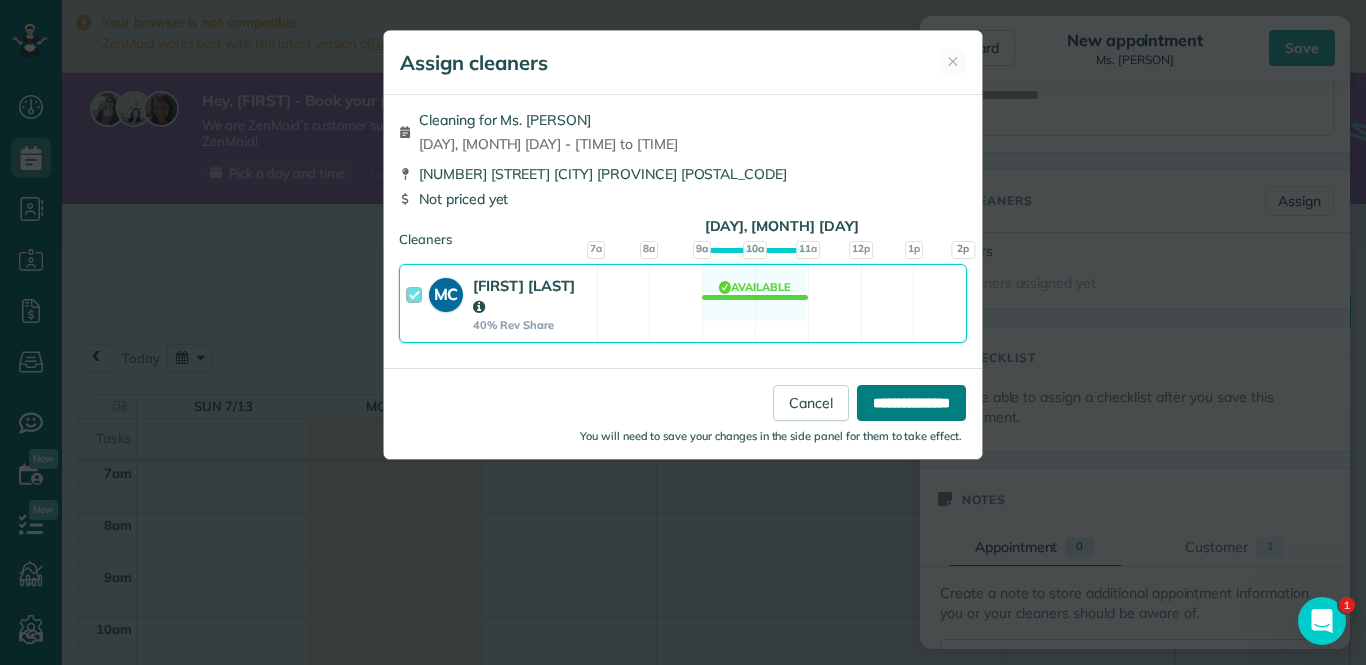 click on "**********" at bounding box center (911, 403) 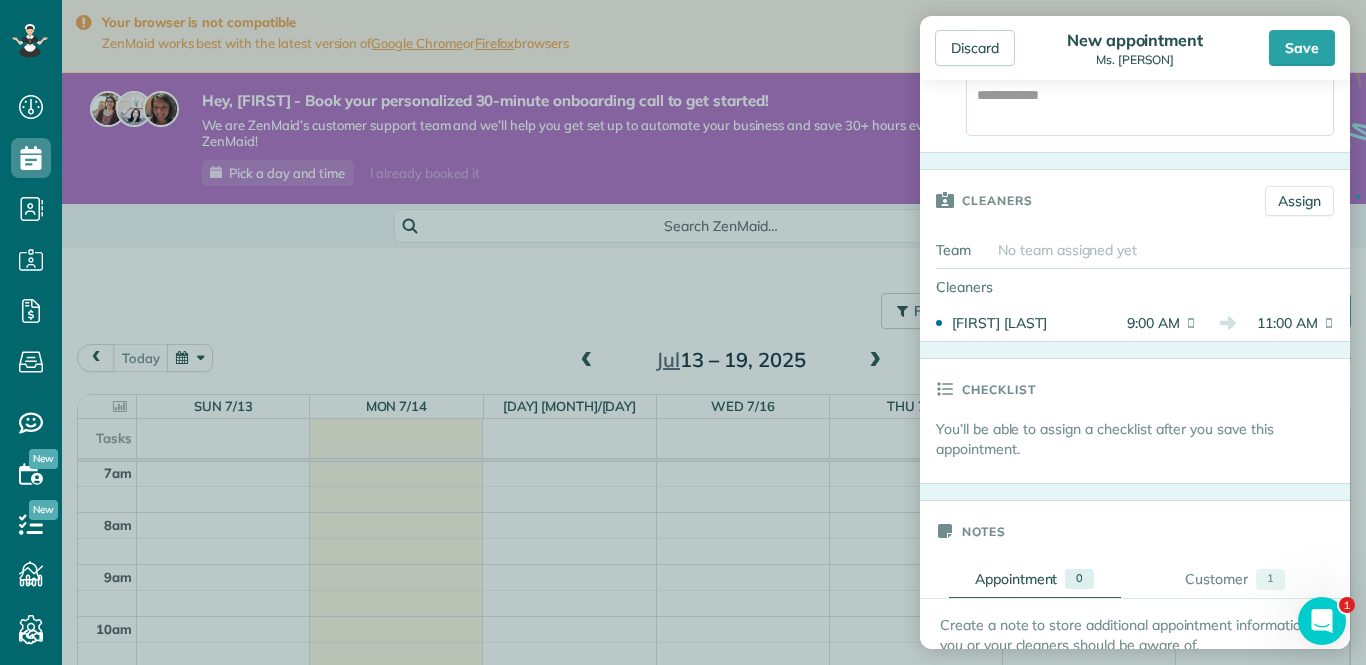 click on "9:00 AM" at bounding box center [1146, 323] 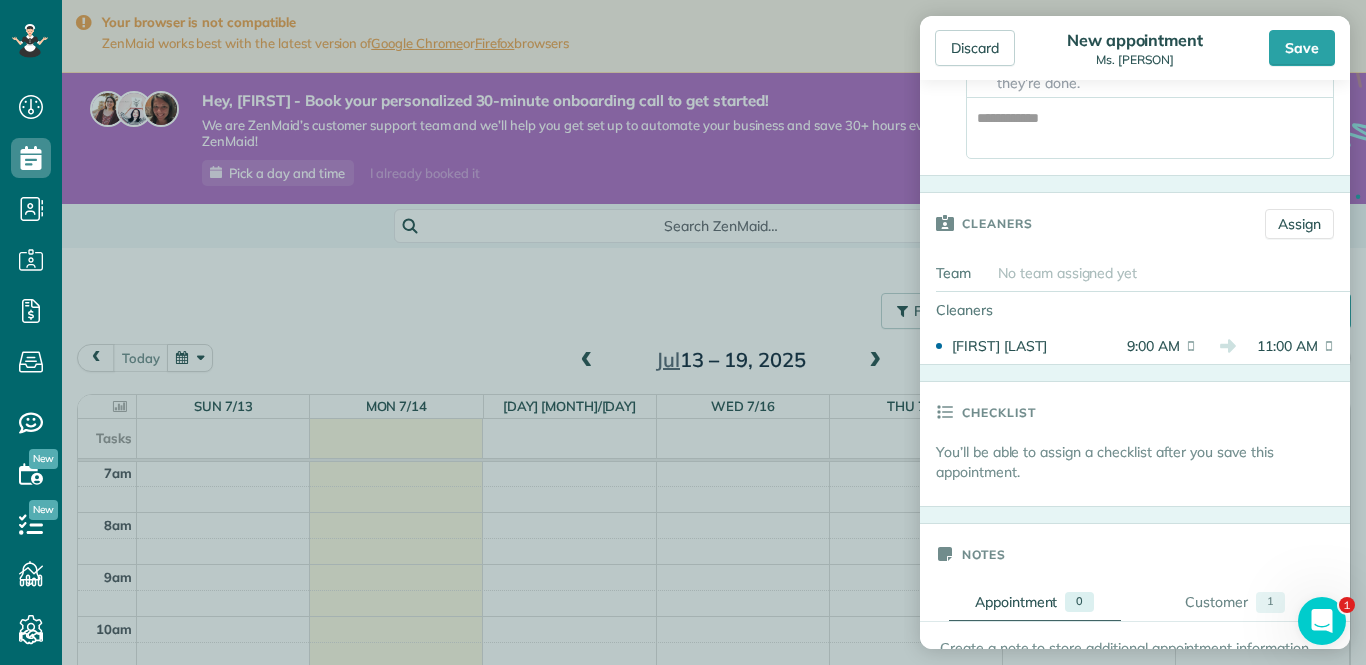 scroll, scrollTop: 805, scrollLeft: 0, axis: vertical 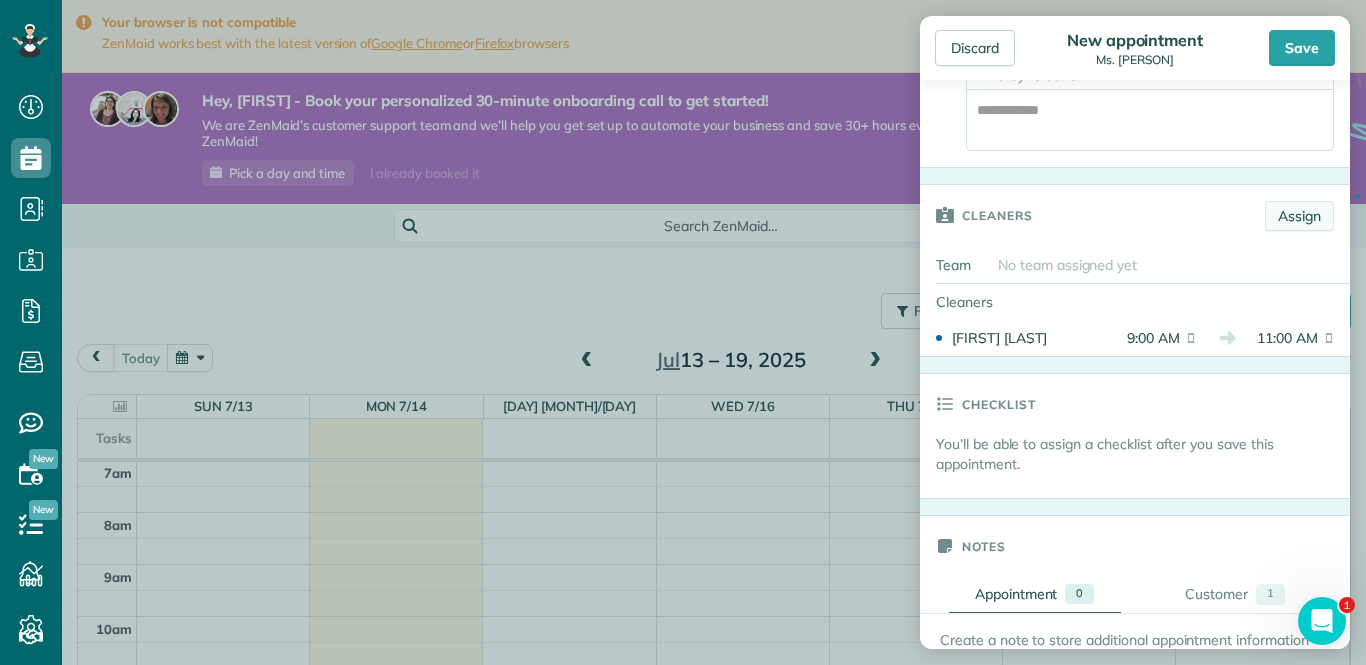 click on "Assign" at bounding box center (1299, 216) 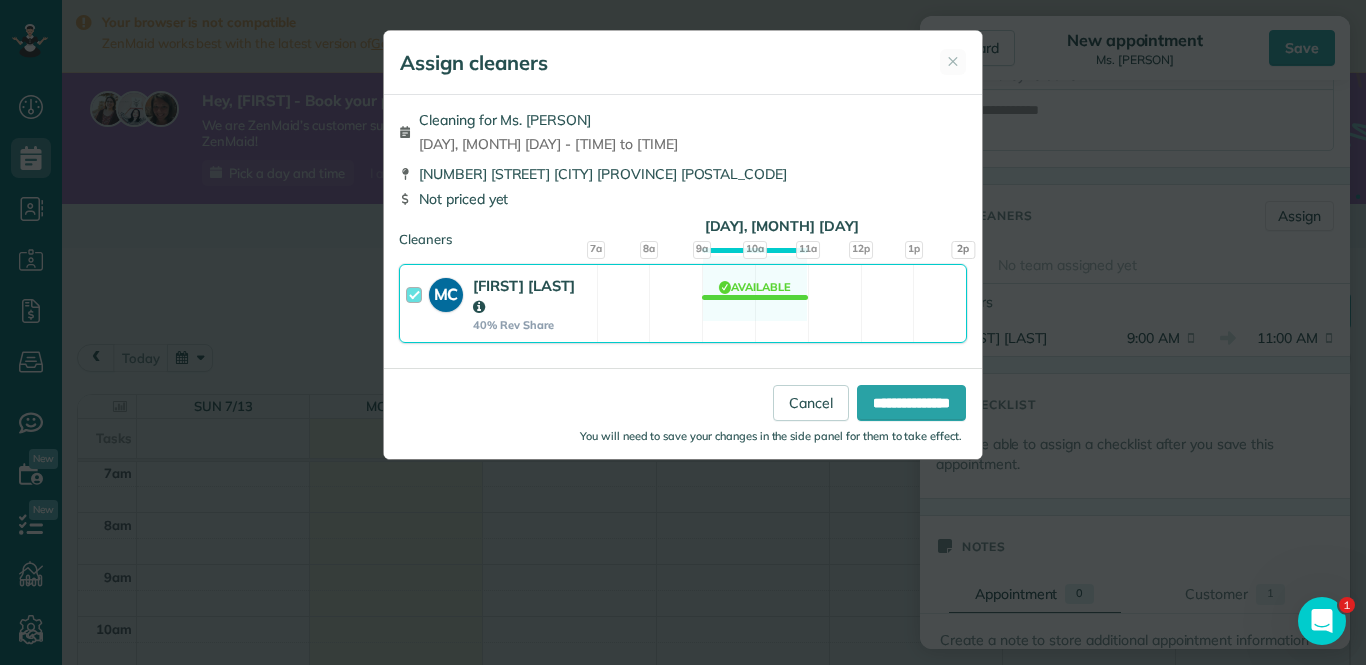 click on "MC
Myra Crosby
40% Rev Share
Available" at bounding box center [683, 303] 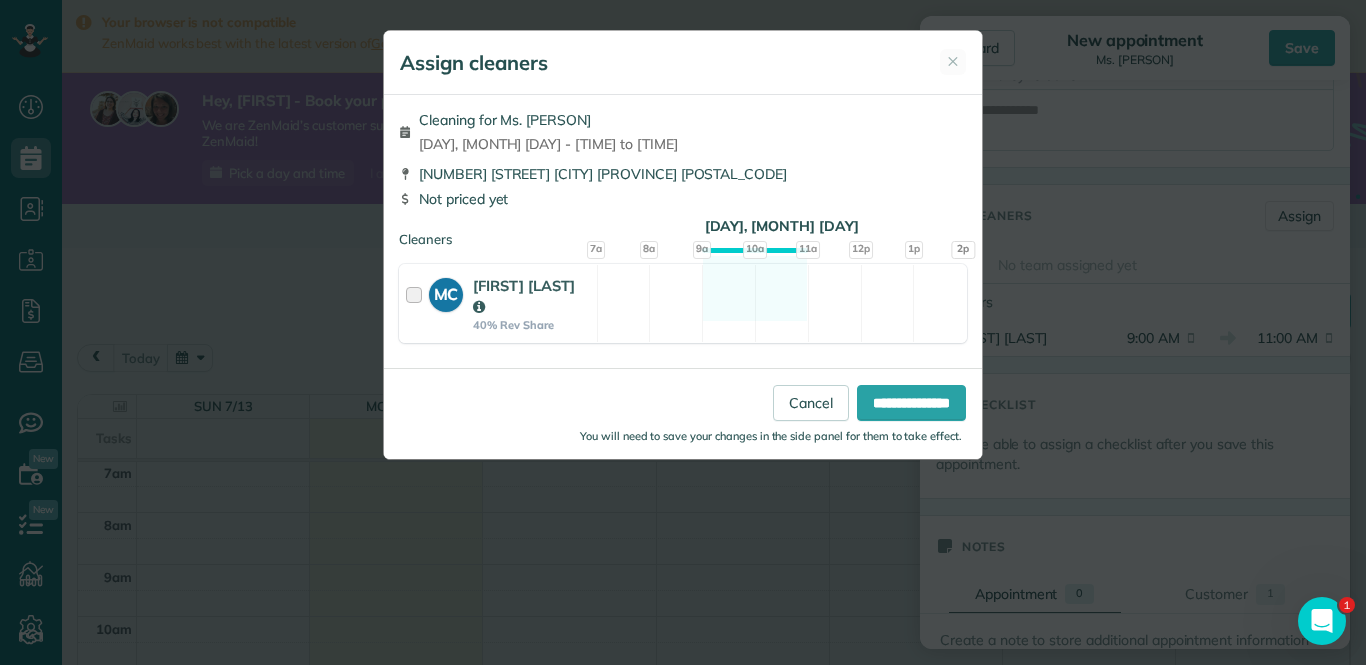 click on "Cleaning for Ms. Coleen
Mon, Jul 14 -  9:00 AM to 11:00 AM
664 Pleasant Street Pickering ON L1W 1P7
Not priced yet
Cleaners
Mon, Jul 14
7a
8a
9a
10a
1p" at bounding box center (683, 231) 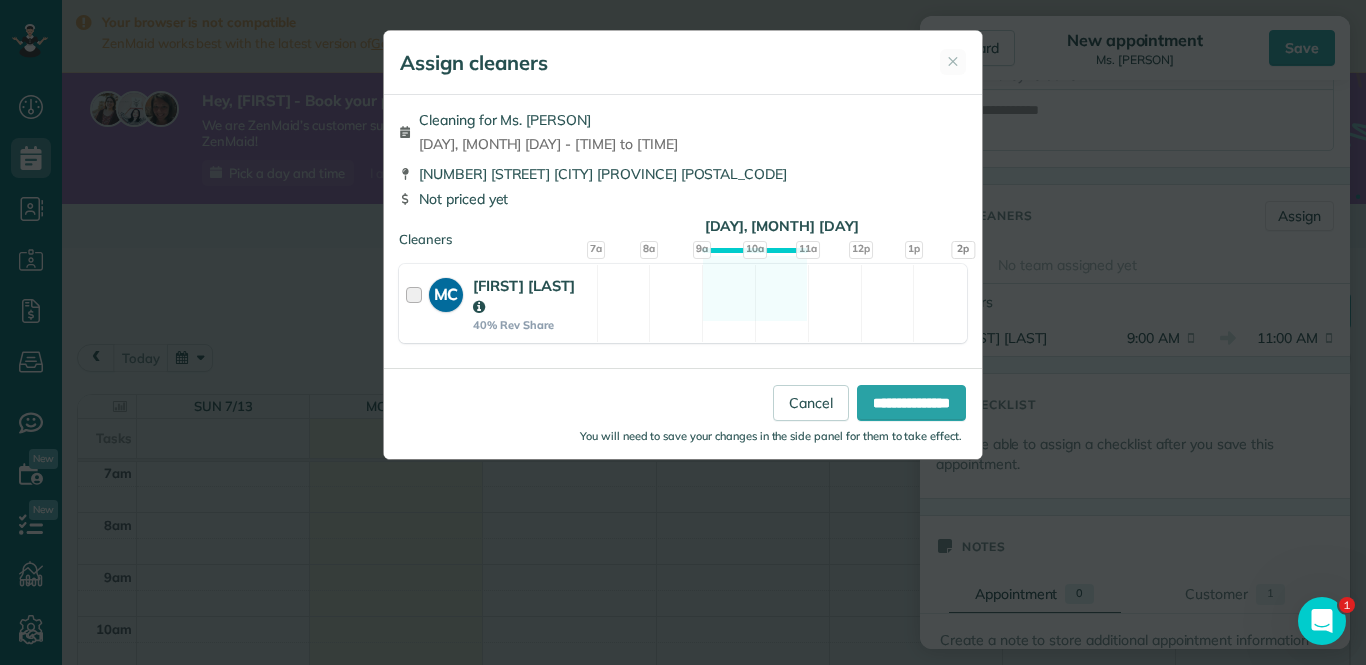 click on "MC
Myra Crosby
40% Rev Share
Available" at bounding box center (683, 303) 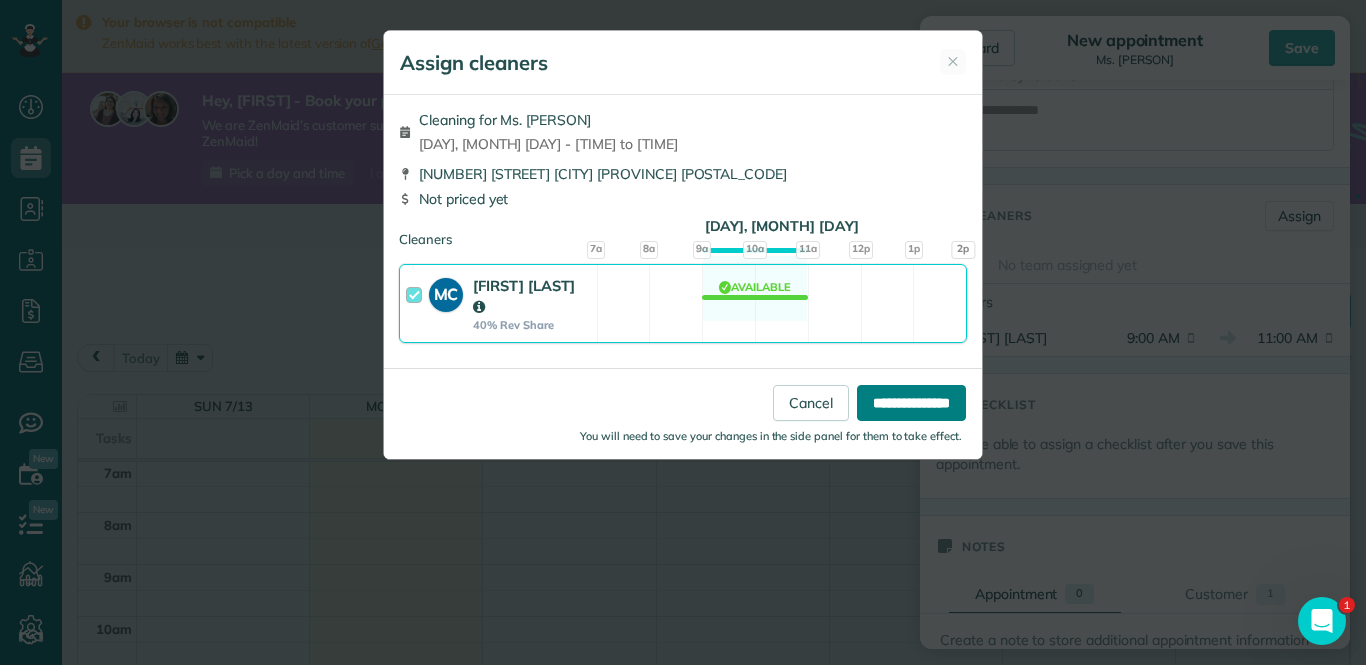 click on "**********" at bounding box center (911, 403) 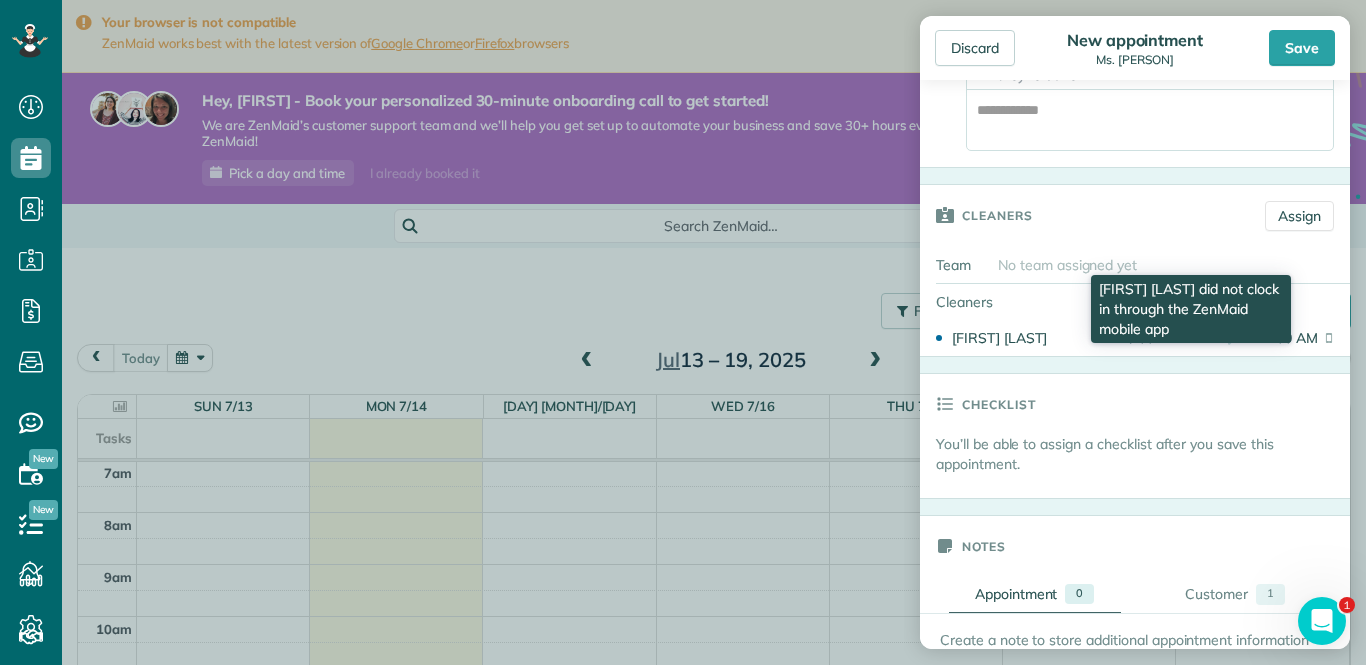 click at bounding box center (1191, 338) 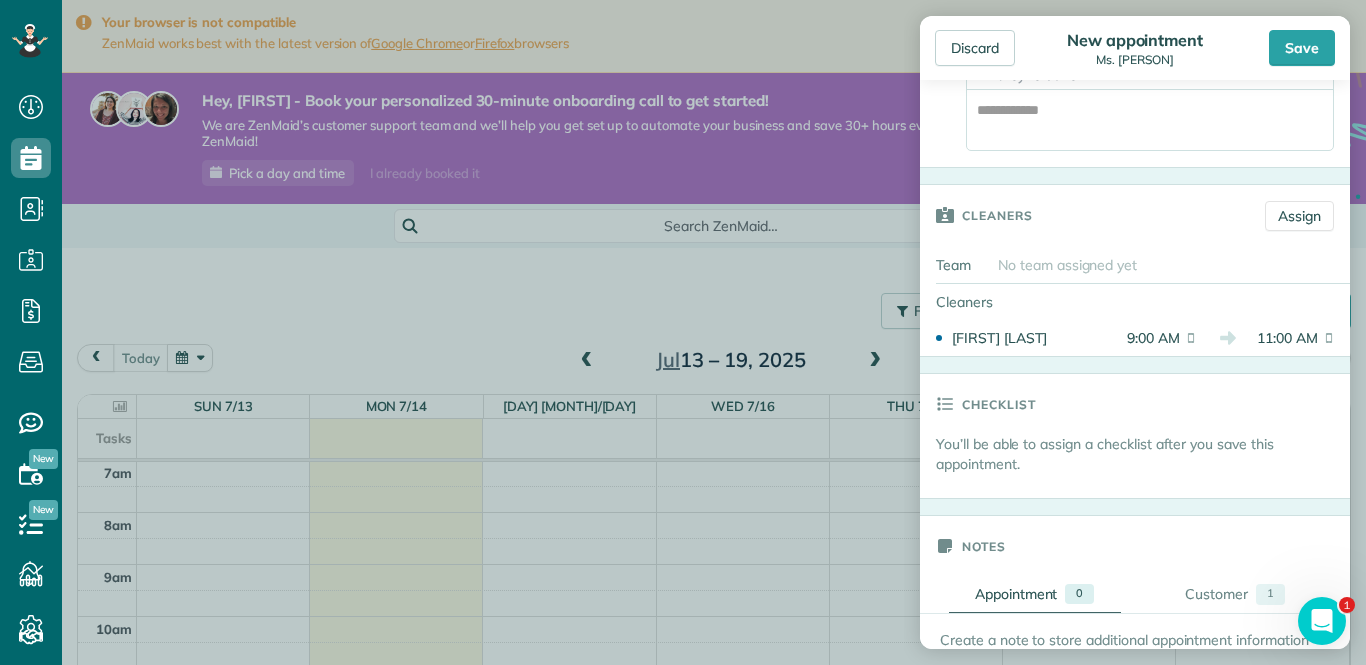 click on "9:00 AM" at bounding box center (1146, 338) 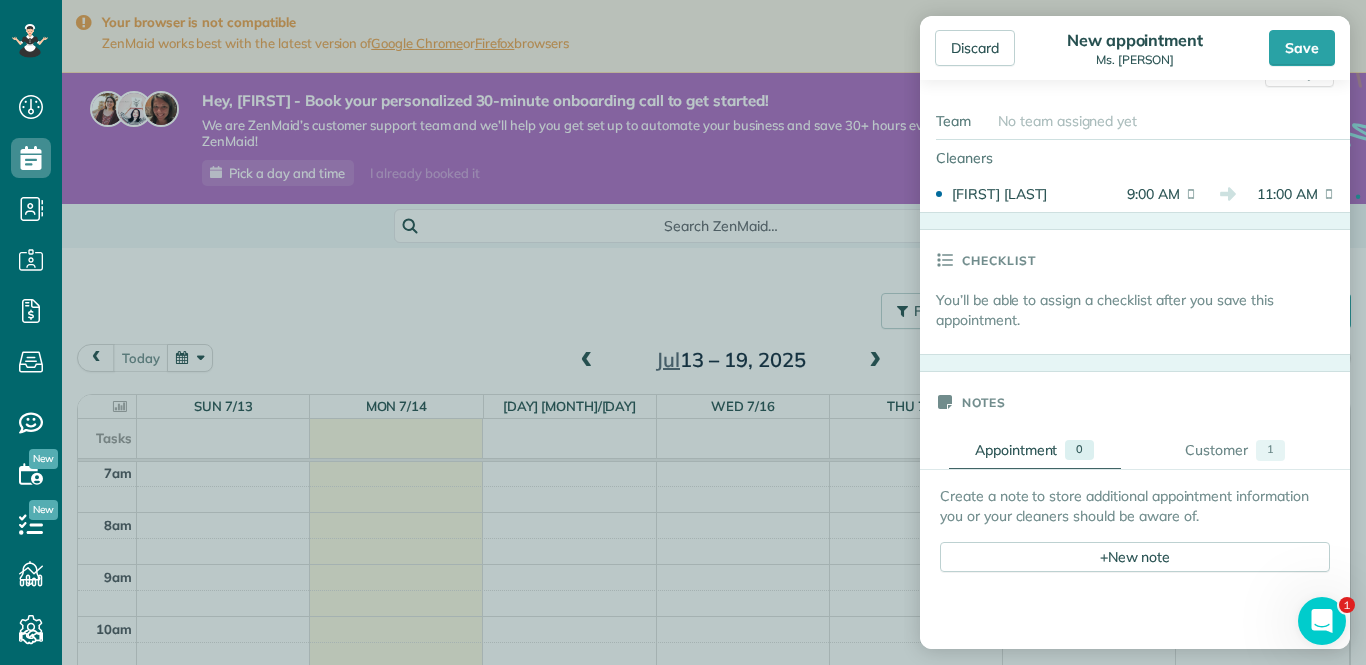 scroll, scrollTop: 953, scrollLeft: 0, axis: vertical 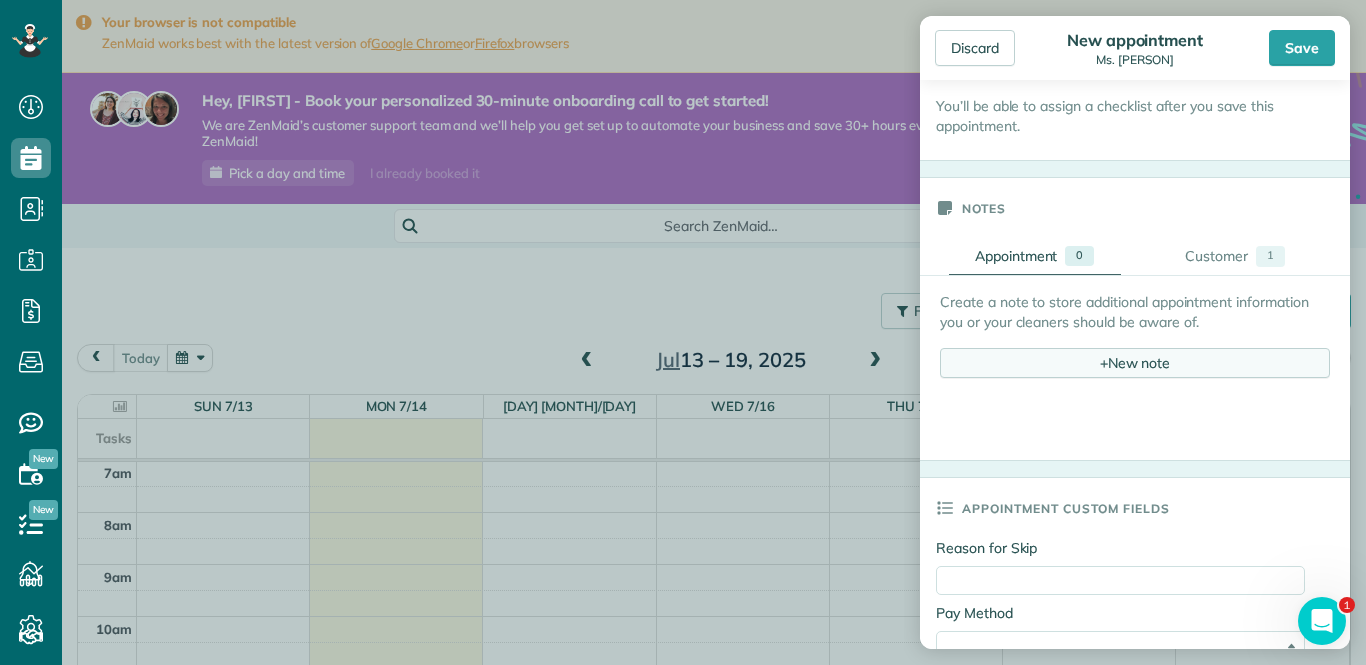 click on "+ New note" at bounding box center (1135, 363) 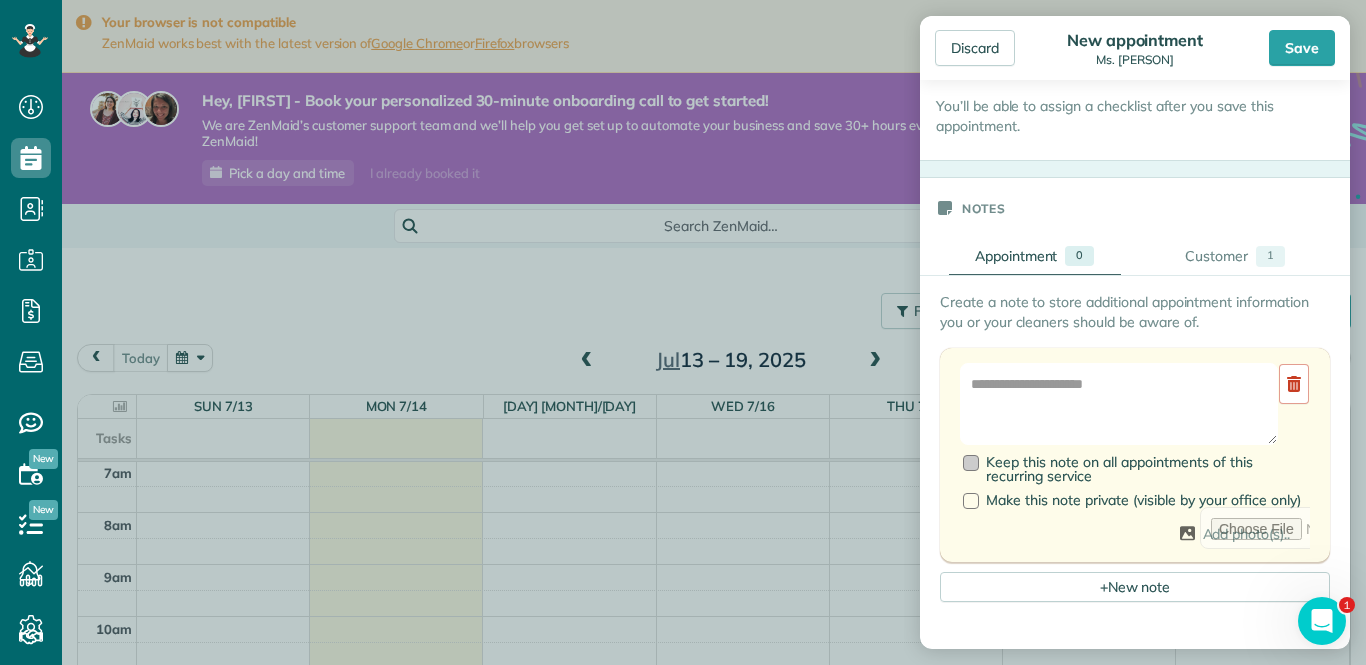 click at bounding box center [971, 463] 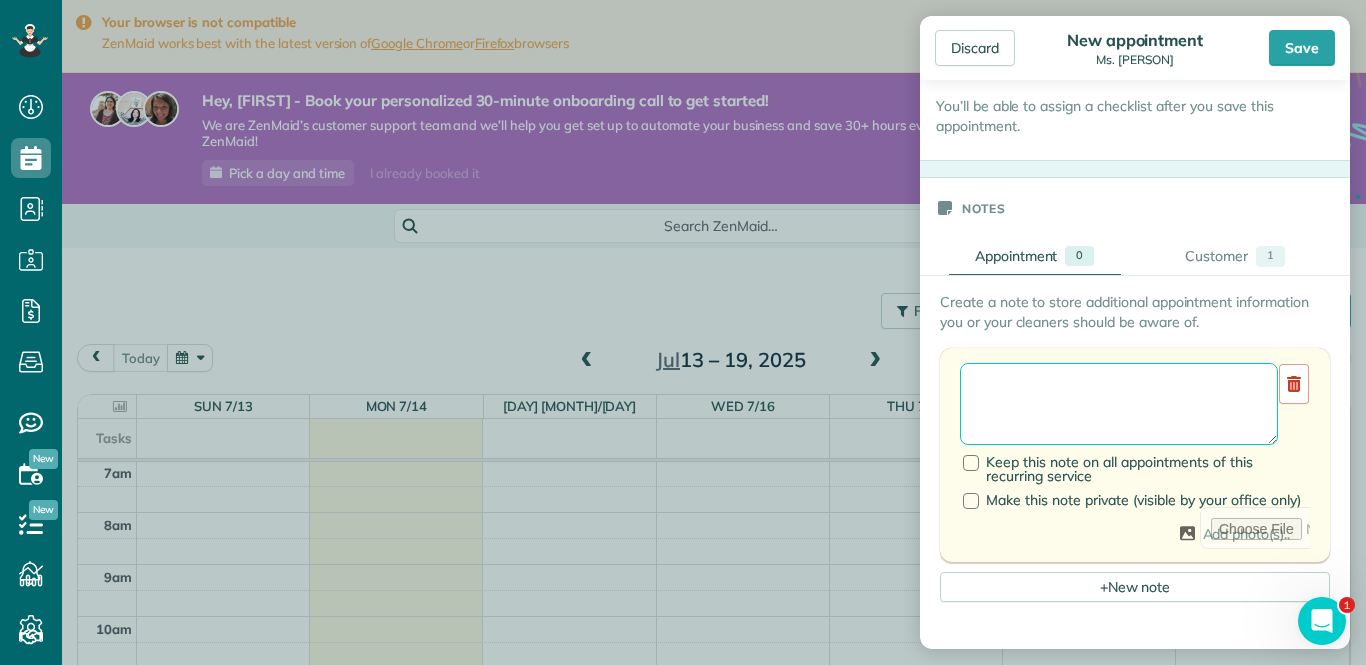click at bounding box center (1119, 404) 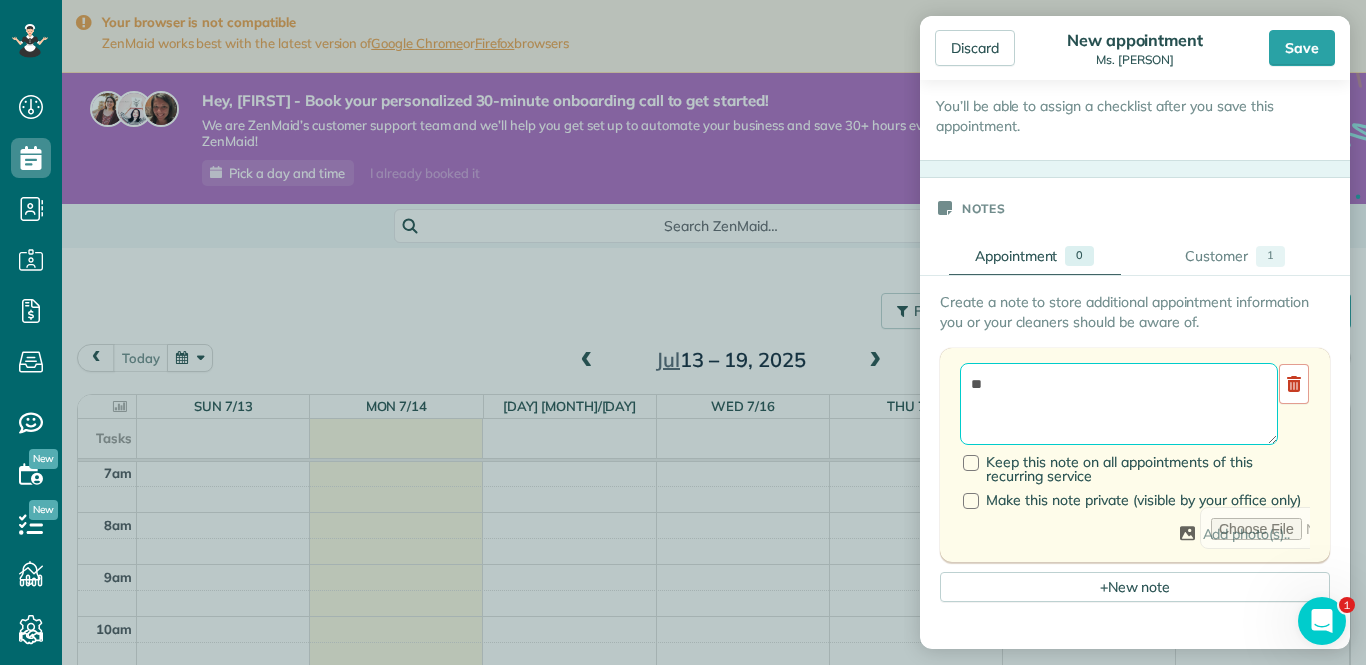type on "*" 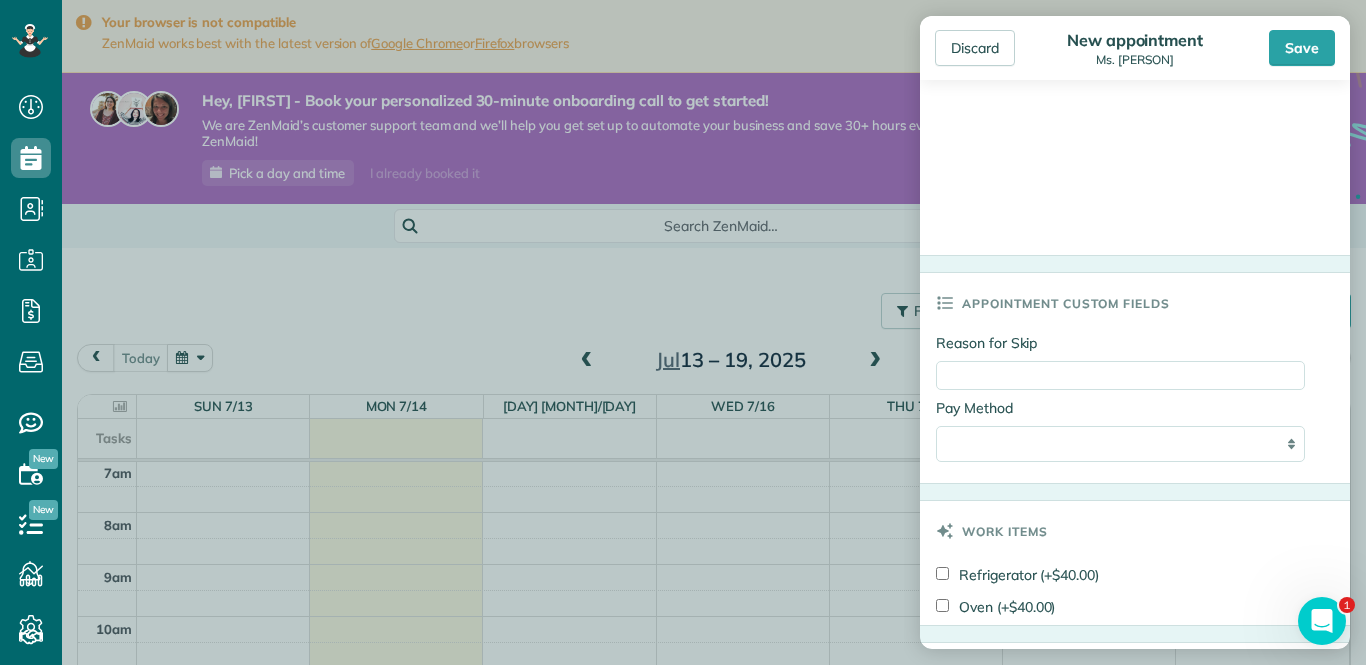 scroll, scrollTop: 1865, scrollLeft: 0, axis: vertical 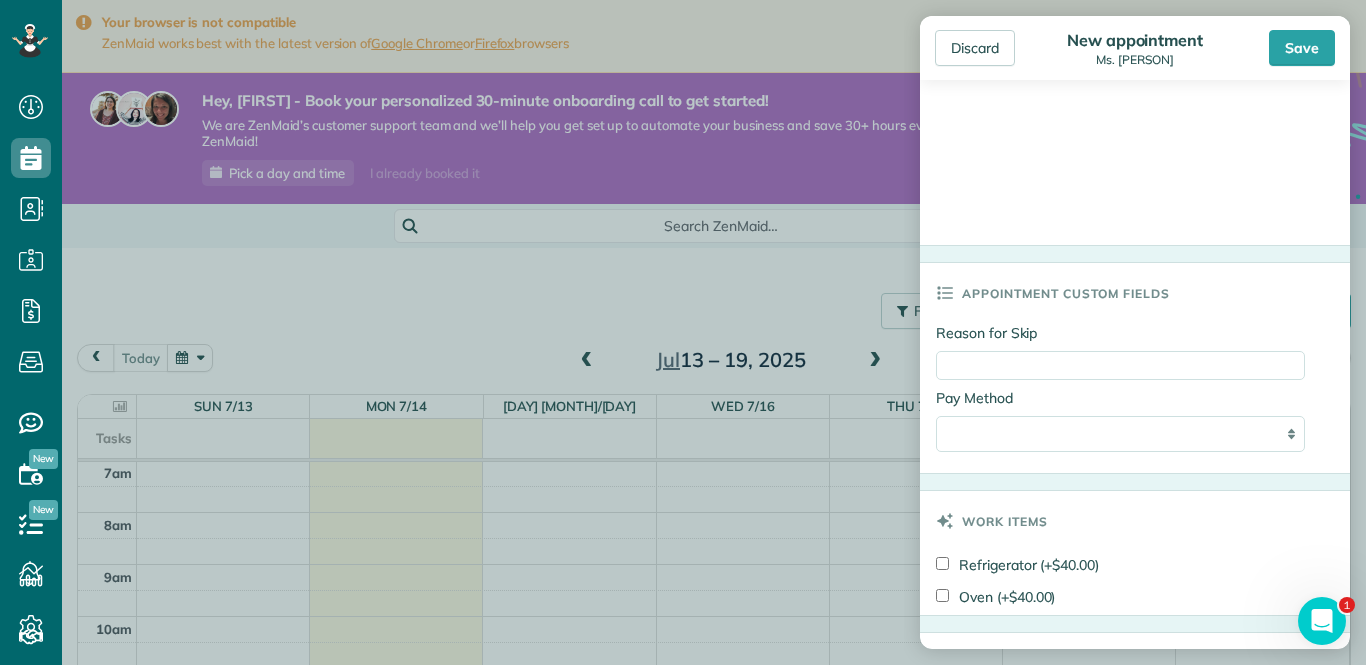 type on "**********" 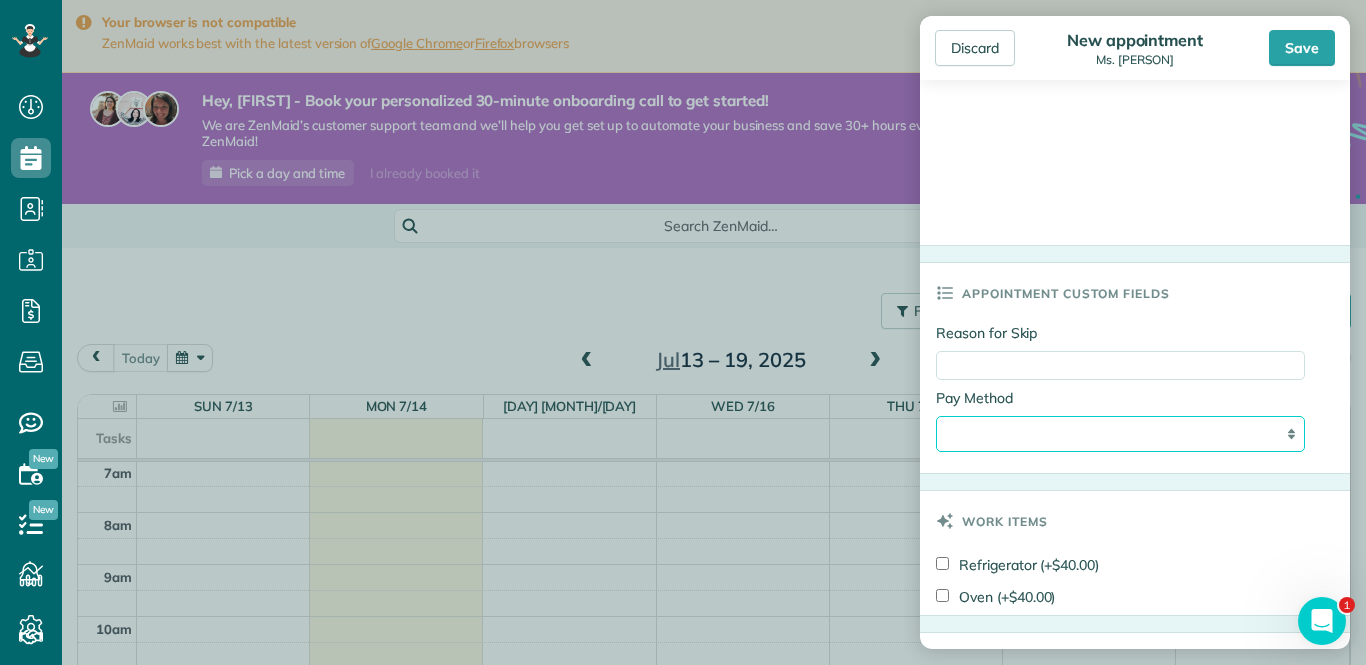 click on "**********" at bounding box center (1120, 434) 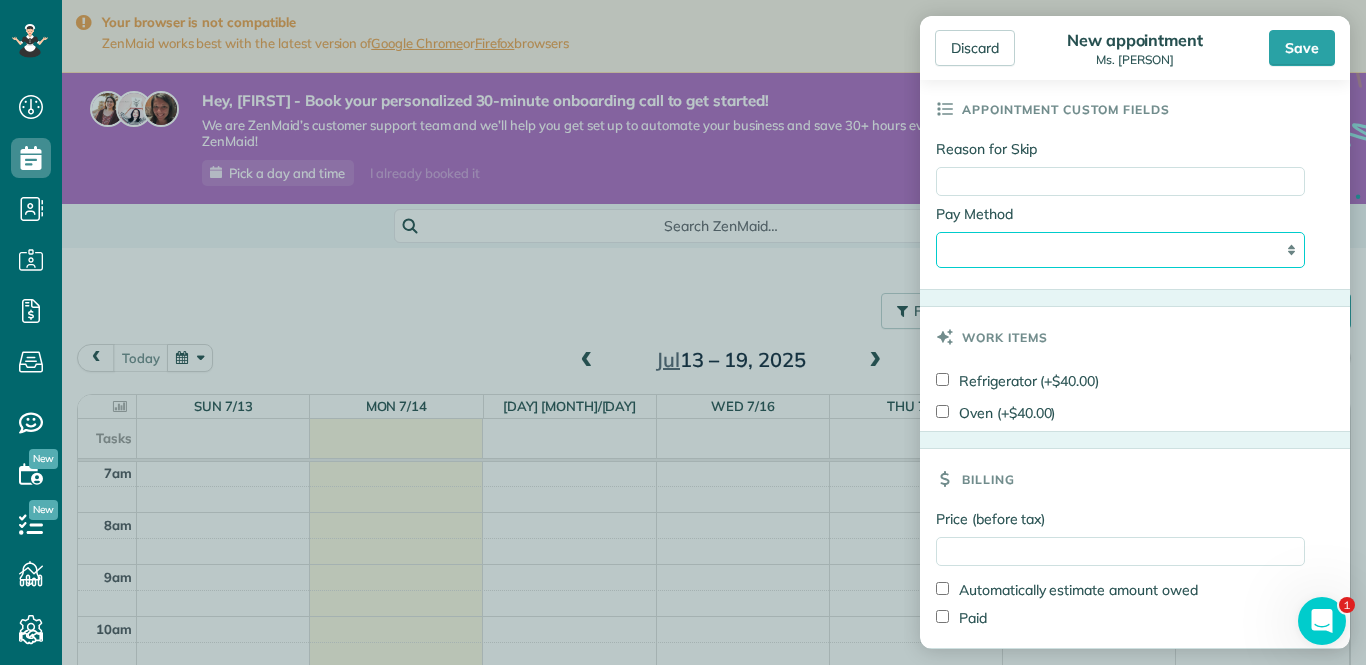 scroll, scrollTop: 2054, scrollLeft: 0, axis: vertical 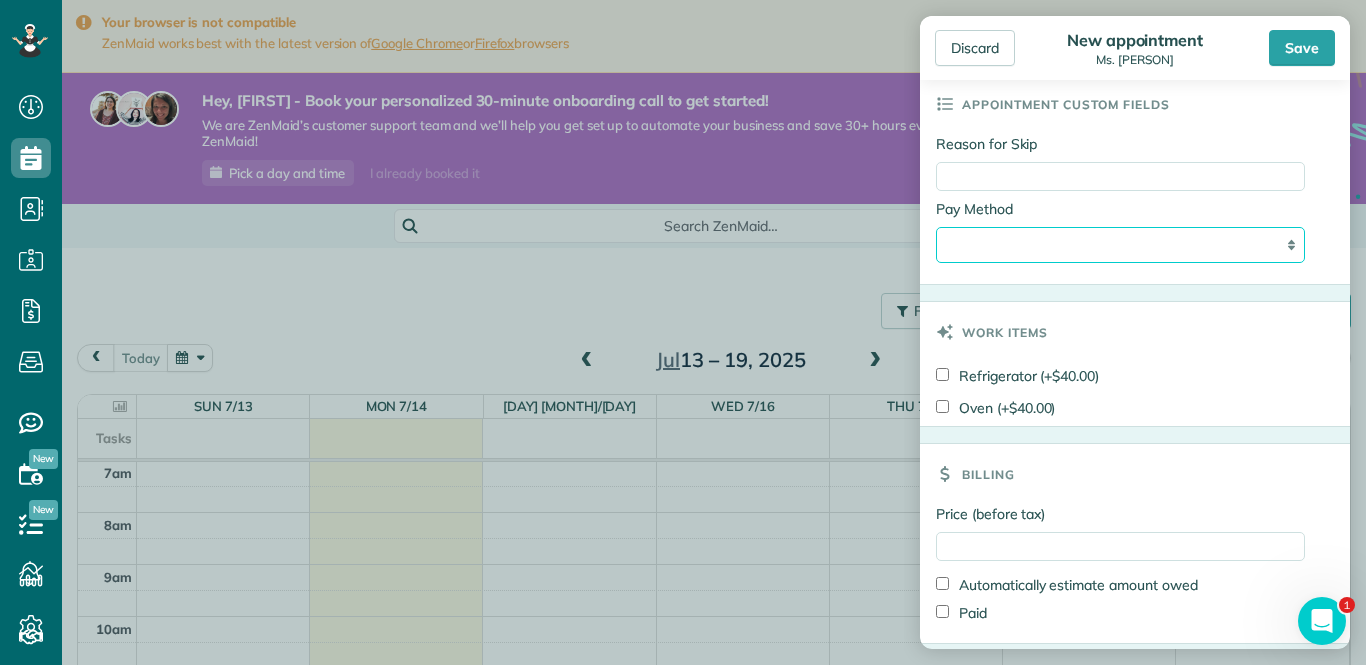 click on "**********" at bounding box center (1120, 245) 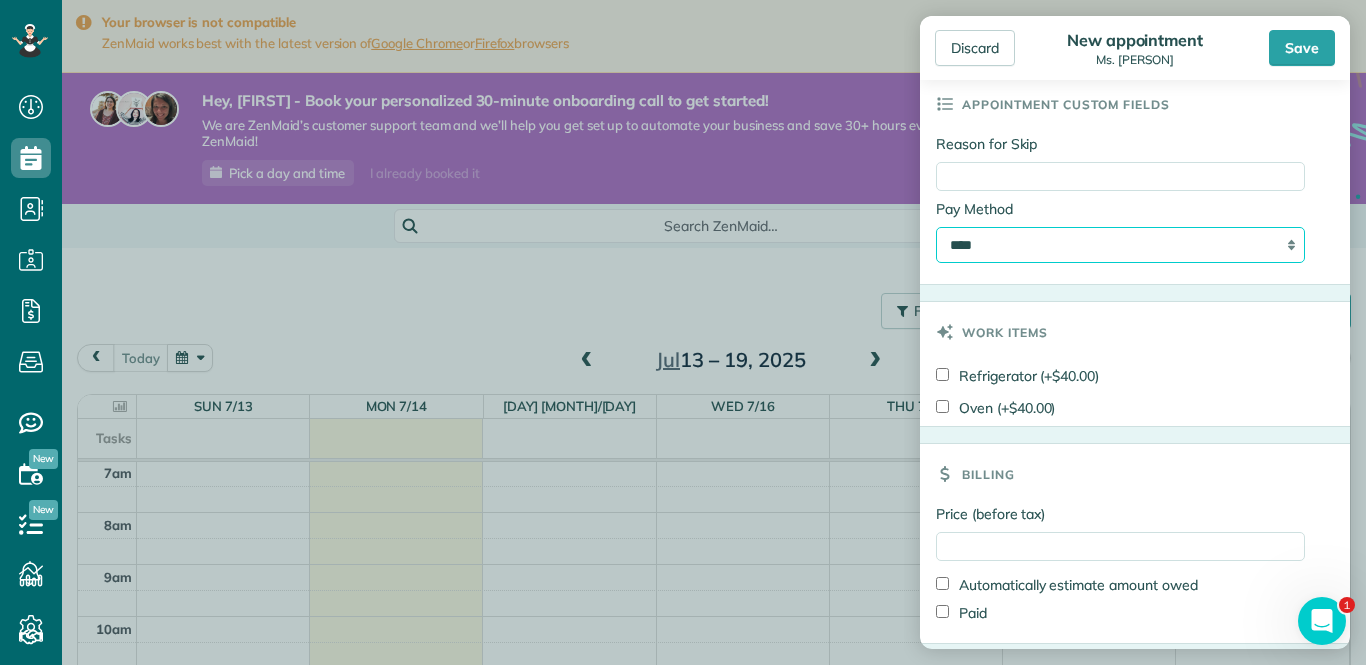 click on "**********" at bounding box center (1120, 245) 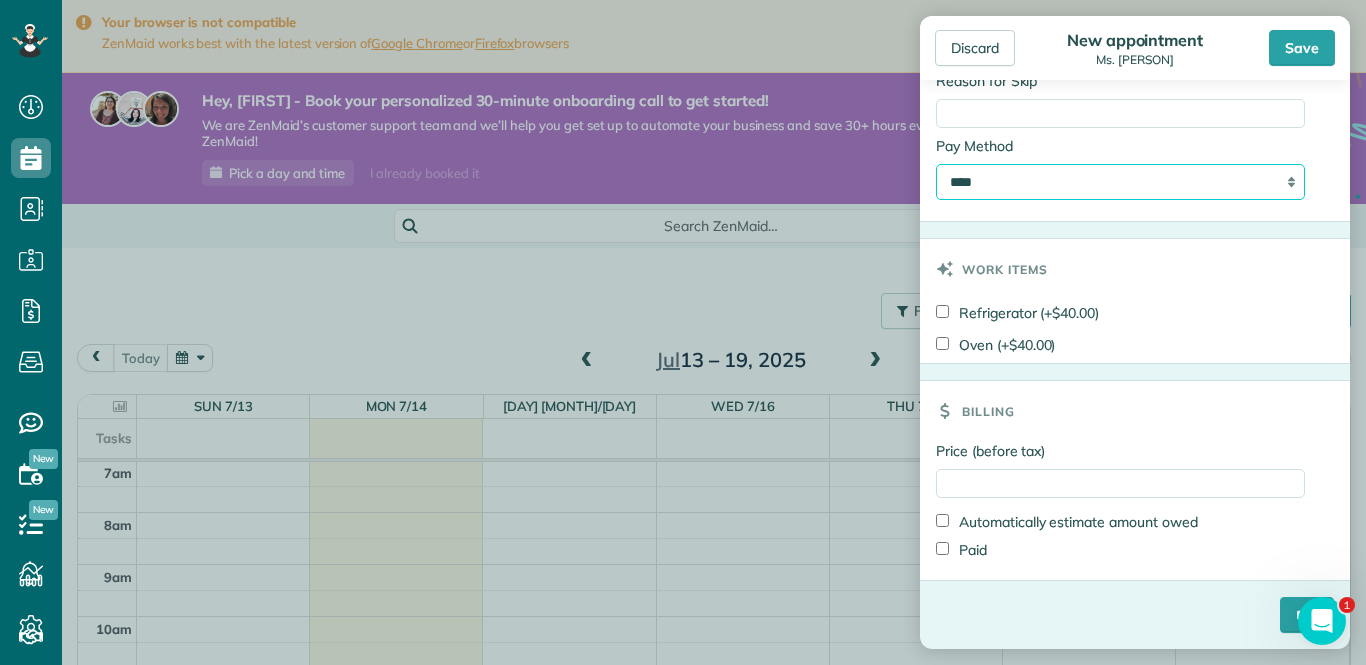 scroll, scrollTop: 2138, scrollLeft: 0, axis: vertical 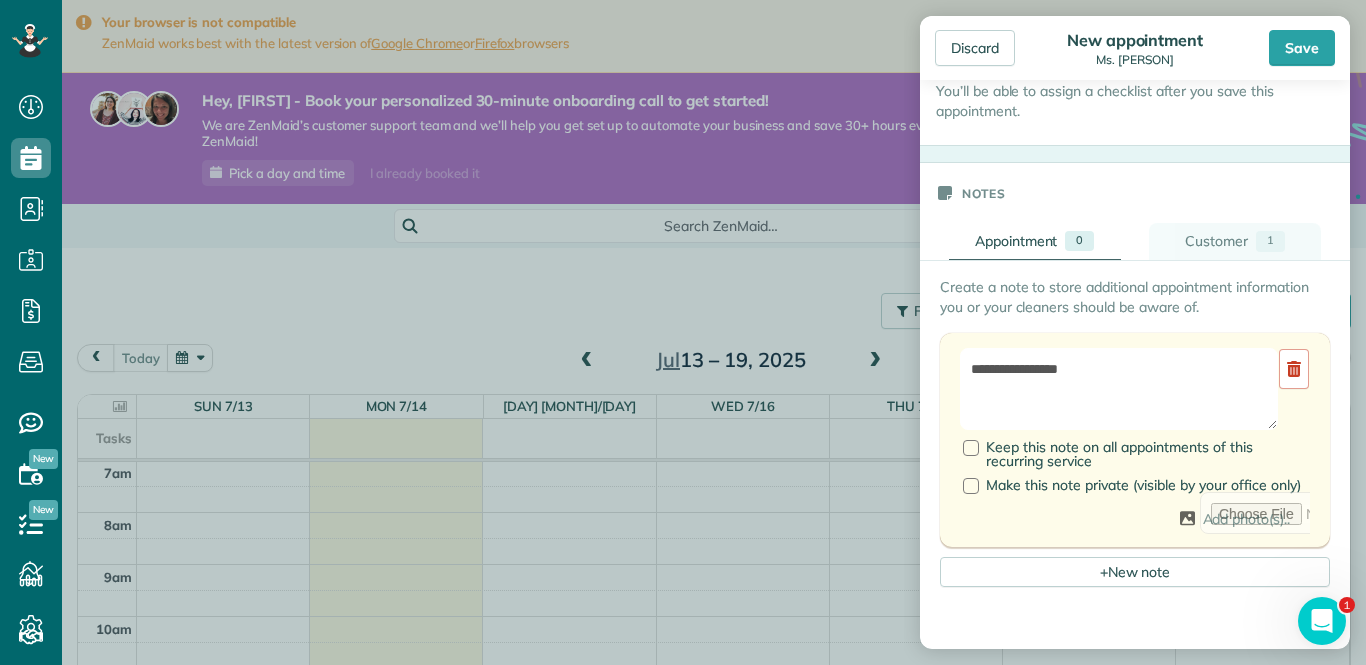 click on "Customer
1" at bounding box center [1235, 241] 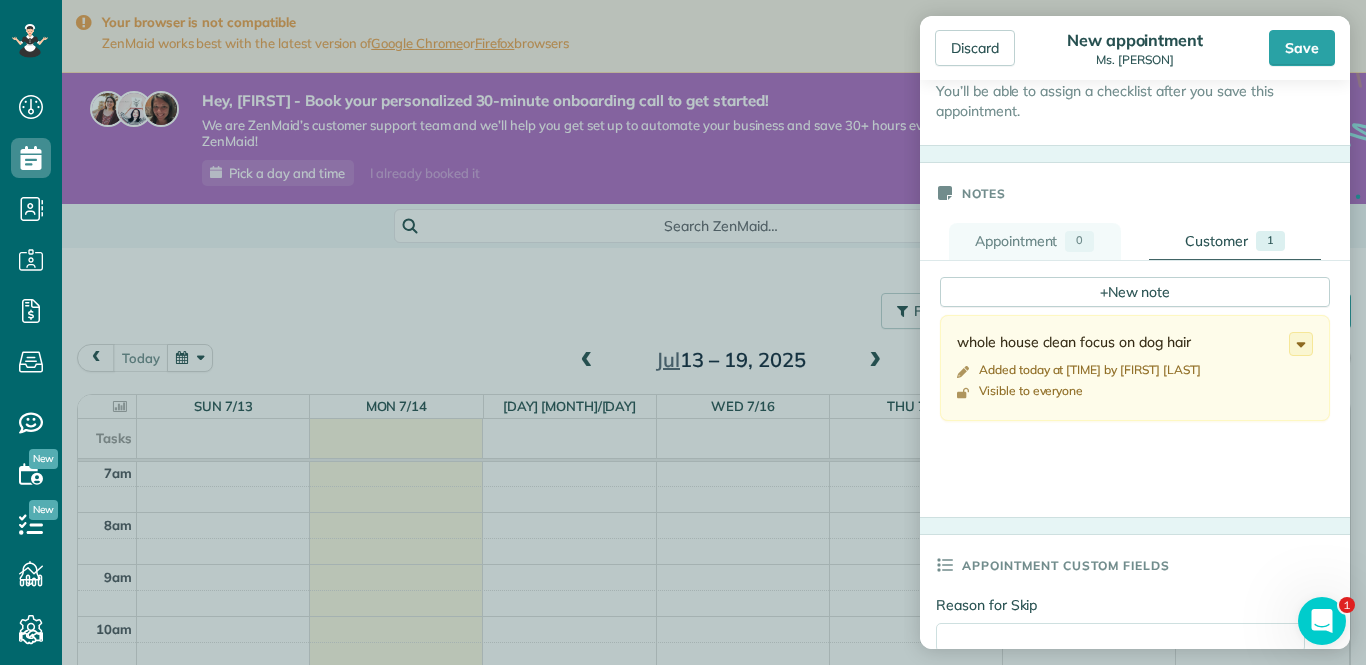 click on "Appointment" at bounding box center [1016, 241] 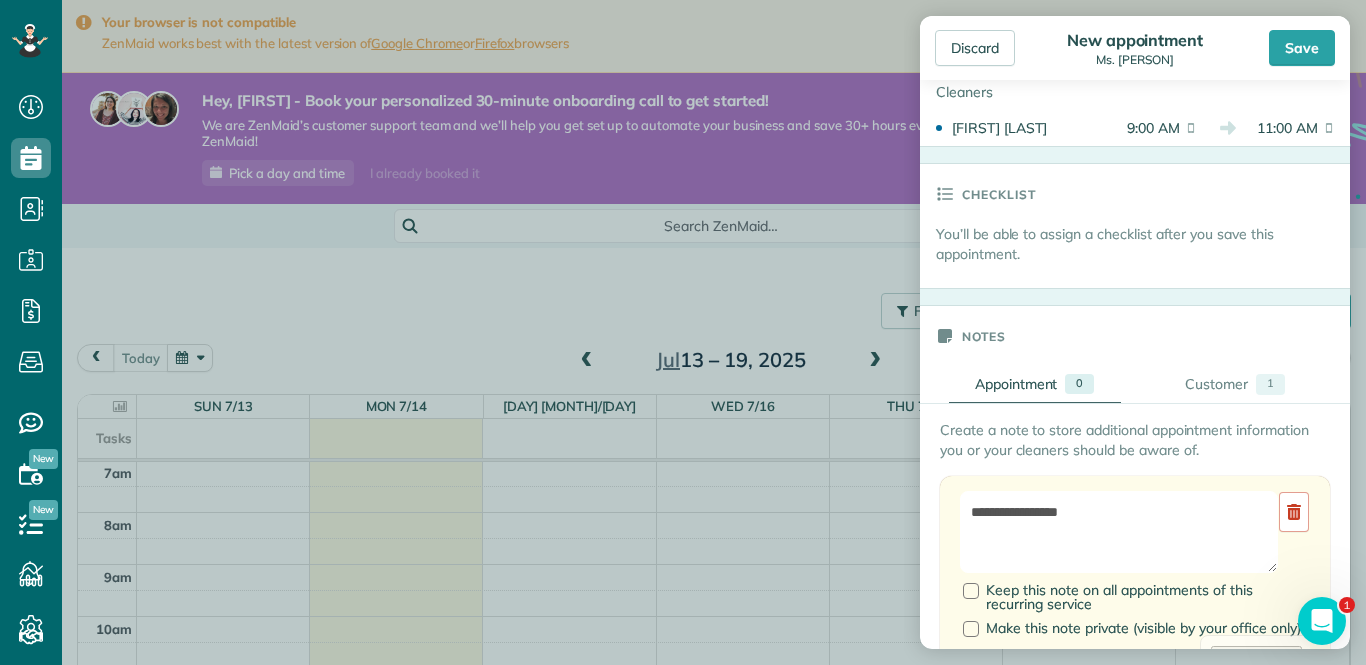 scroll, scrollTop: 748, scrollLeft: 0, axis: vertical 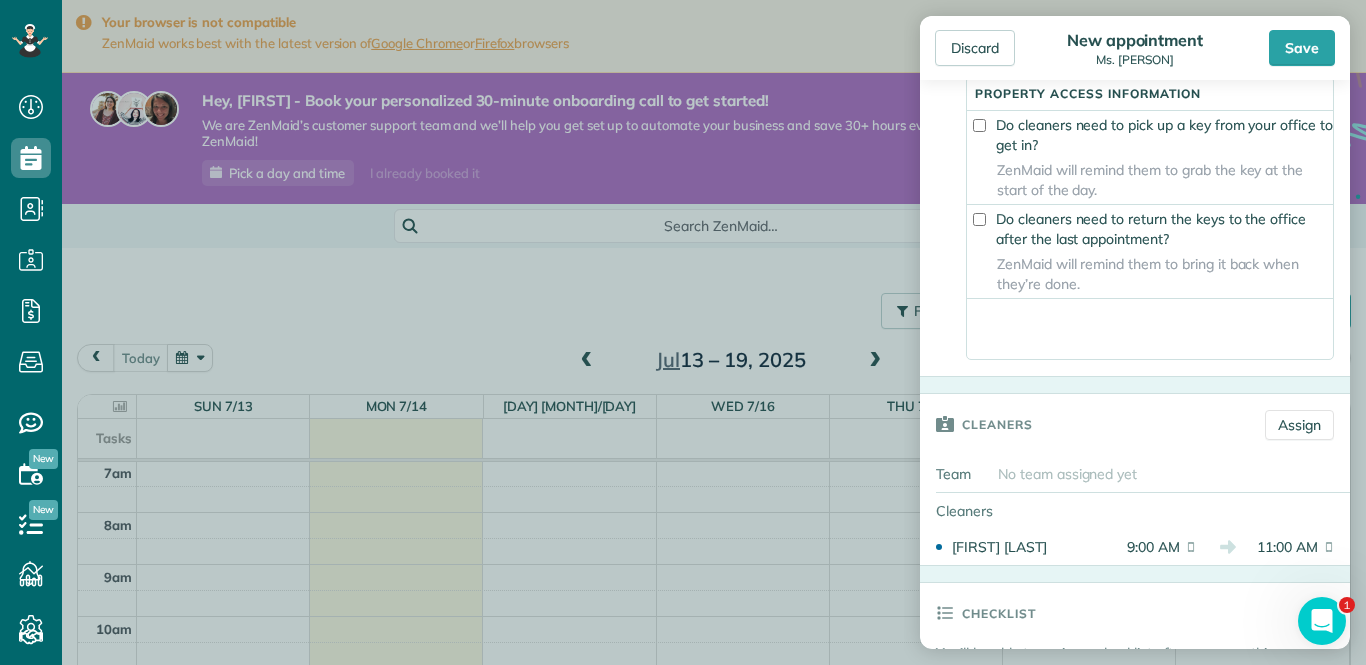 click at bounding box center [1150, 329] 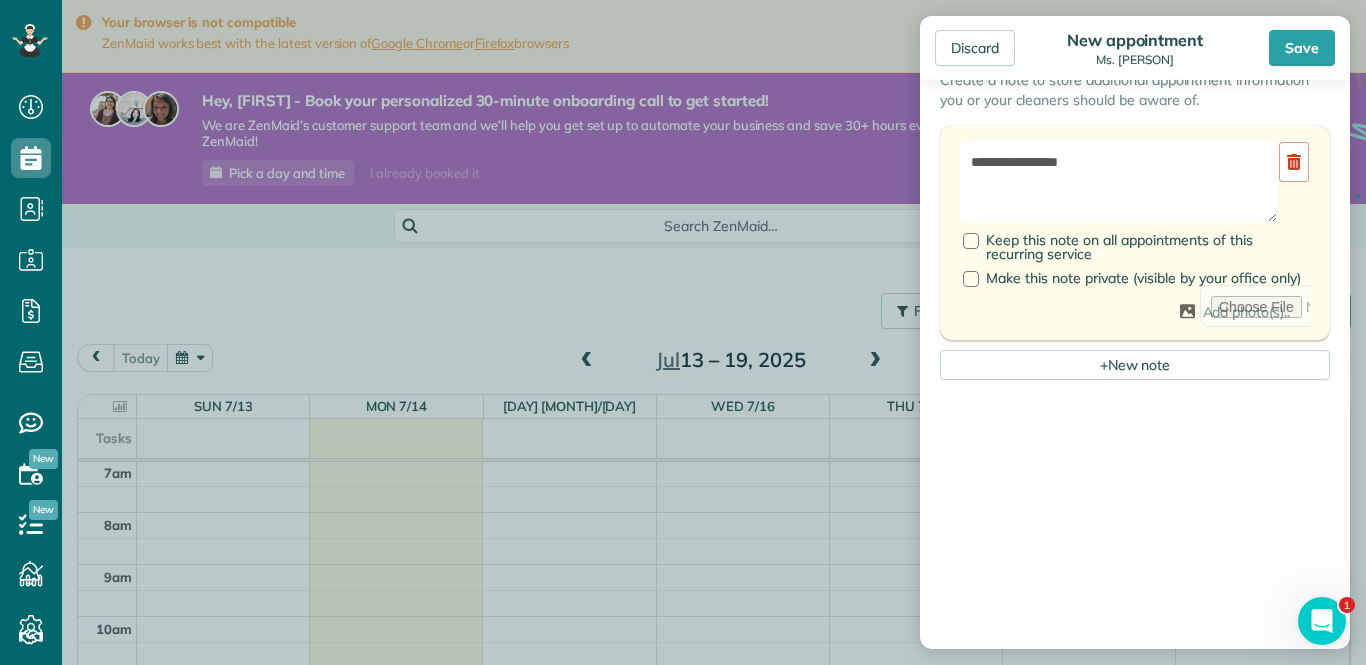 scroll, scrollTop: 1370, scrollLeft: 0, axis: vertical 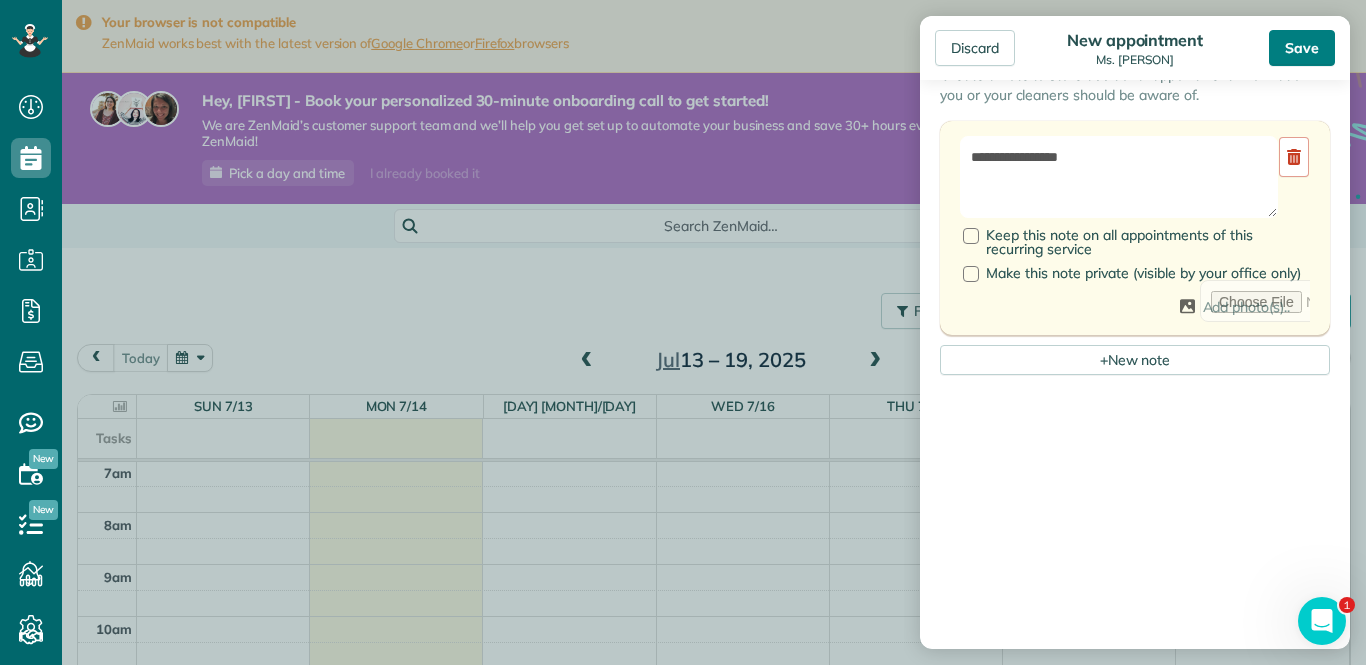 type on "**********" 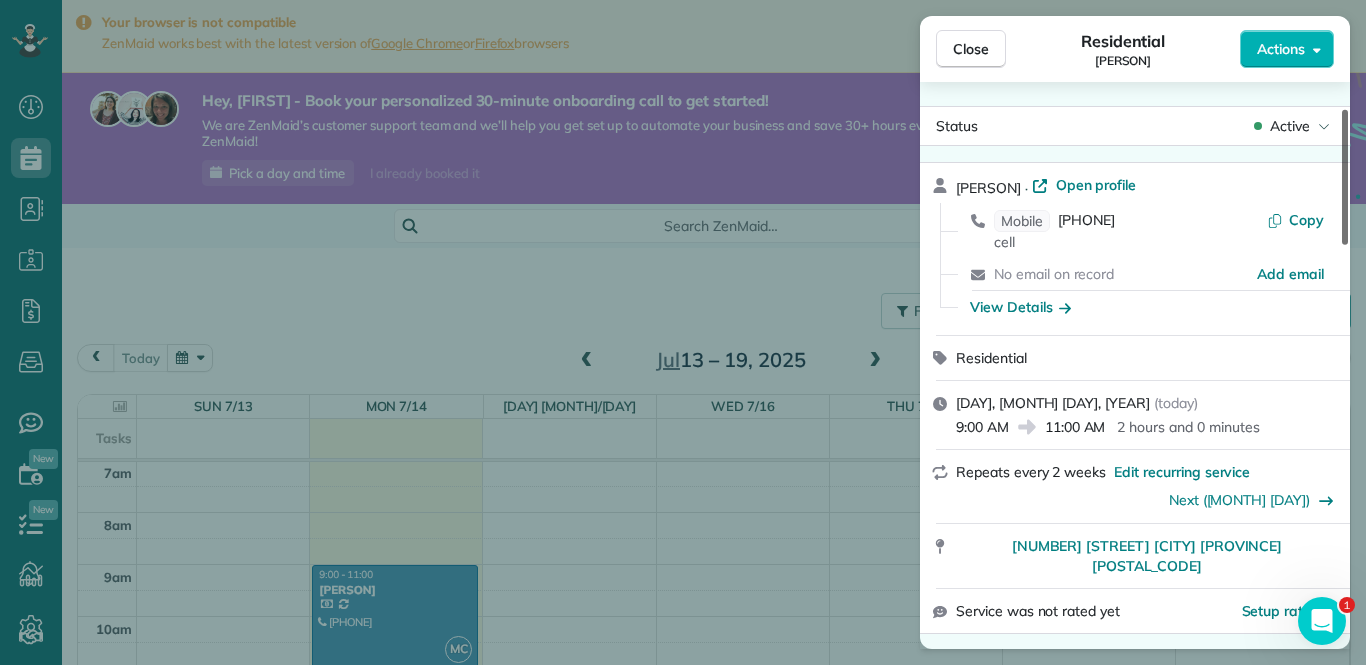 scroll, scrollTop: 87, scrollLeft: 0, axis: vertical 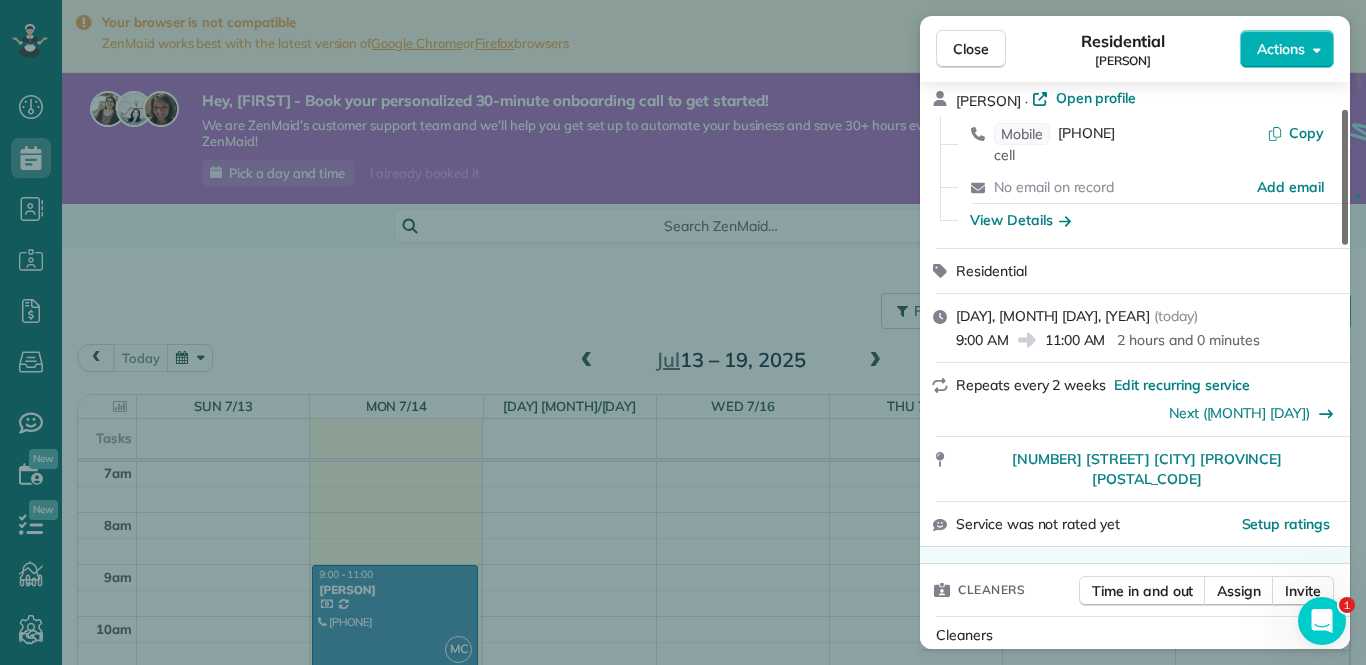 drag, startPoint x: 1344, startPoint y: 124, endPoint x: 1345, endPoint y: 145, distance: 21.023796 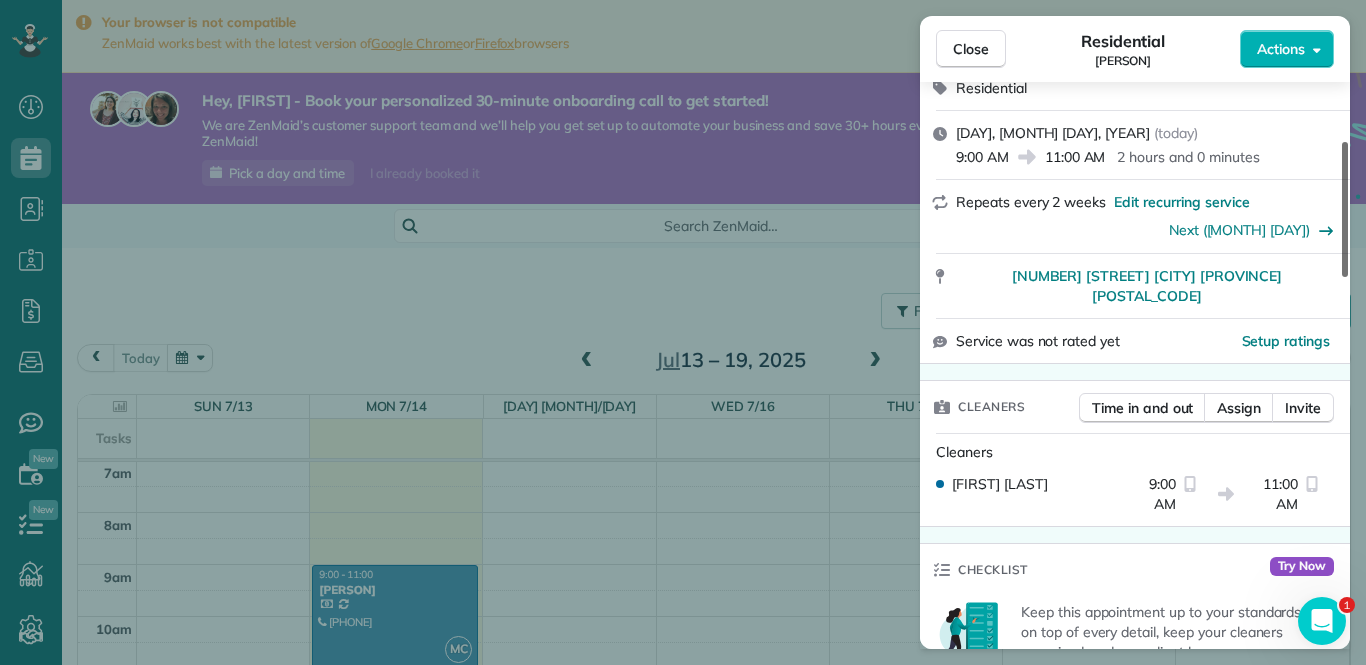 scroll, scrollTop: 0, scrollLeft: 0, axis: both 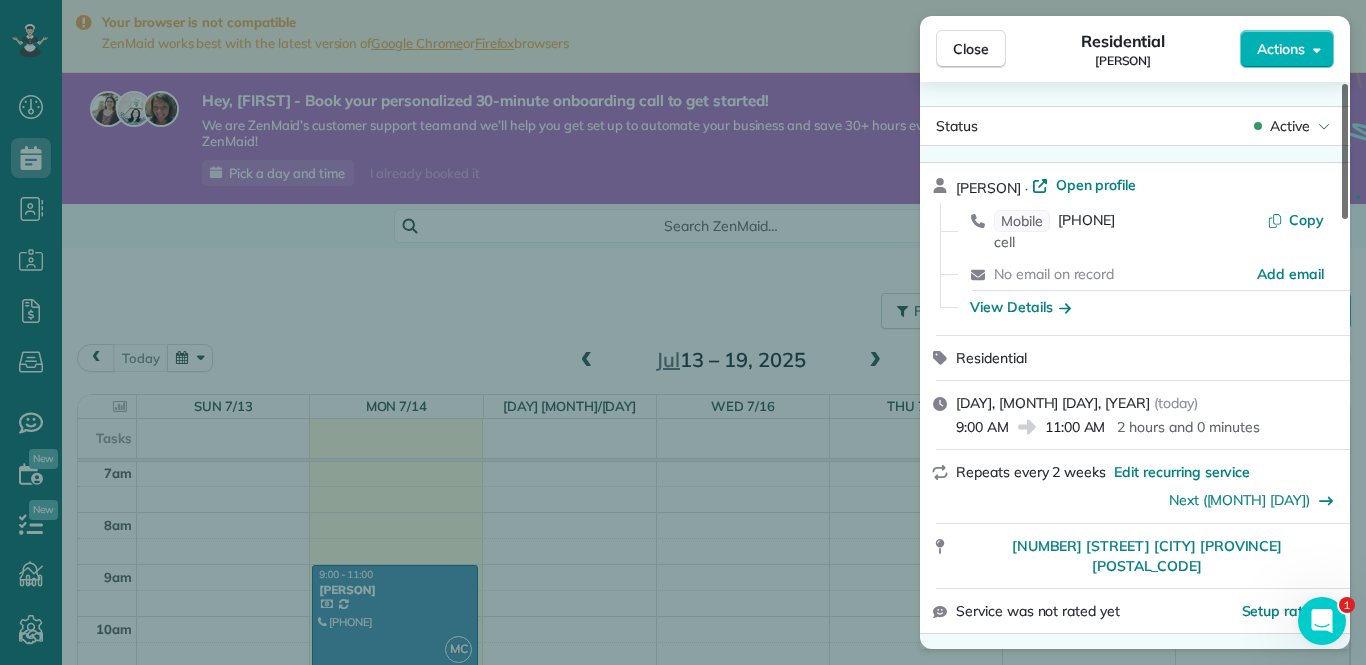 drag, startPoint x: 1346, startPoint y: 219, endPoint x: 1365, endPoint y: 127, distance: 93.941475 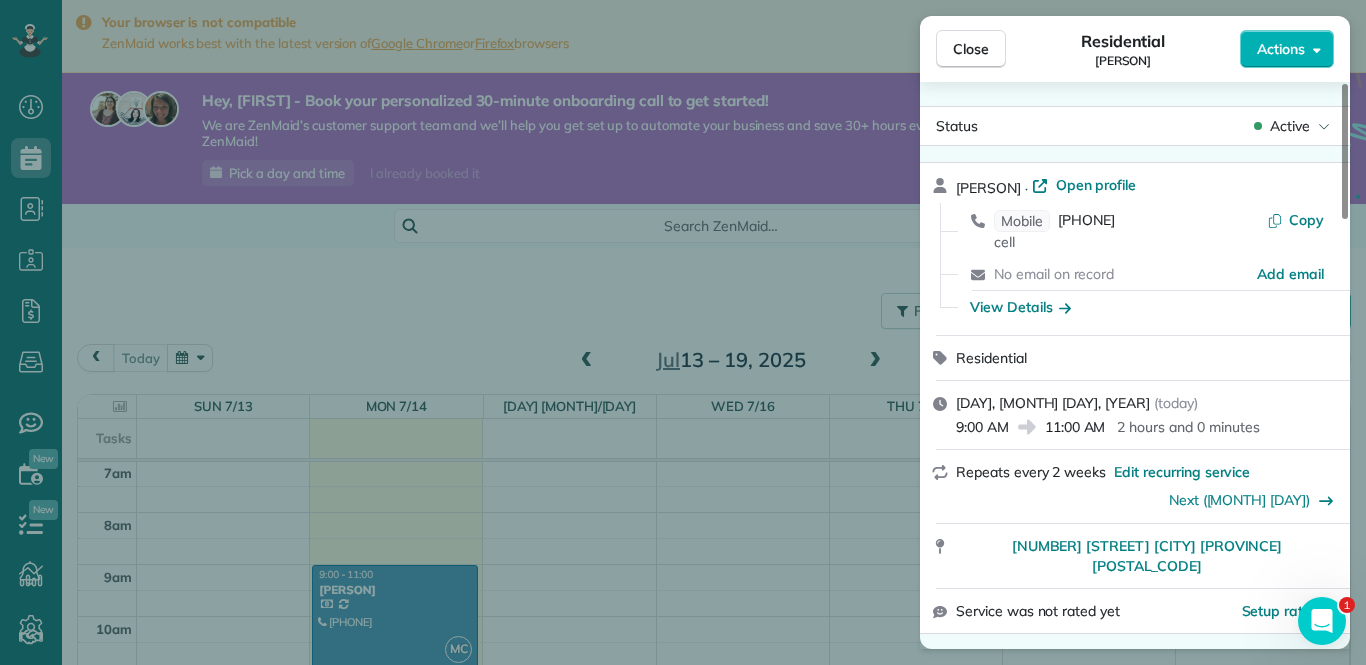 click on "9:00 AM 11:00 AM 2 hours and 0 minutes" at bounding box center (1147, 425) 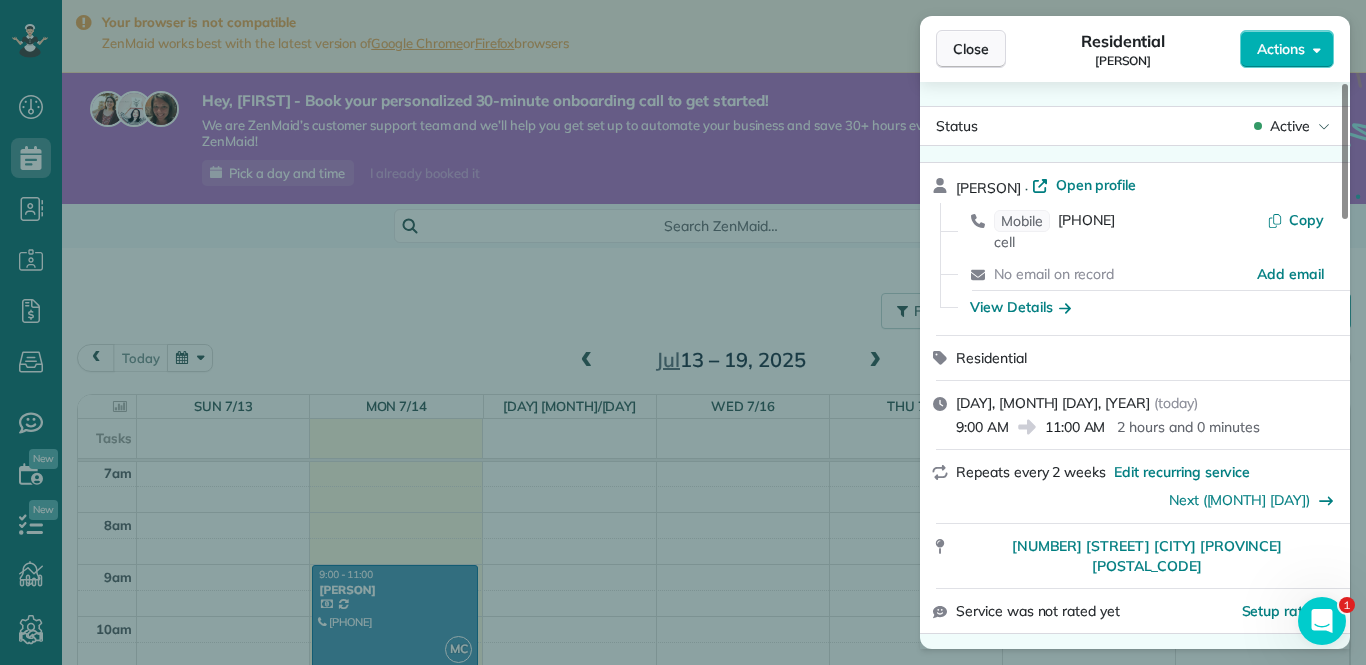 click on "Close" at bounding box center (971, 49) 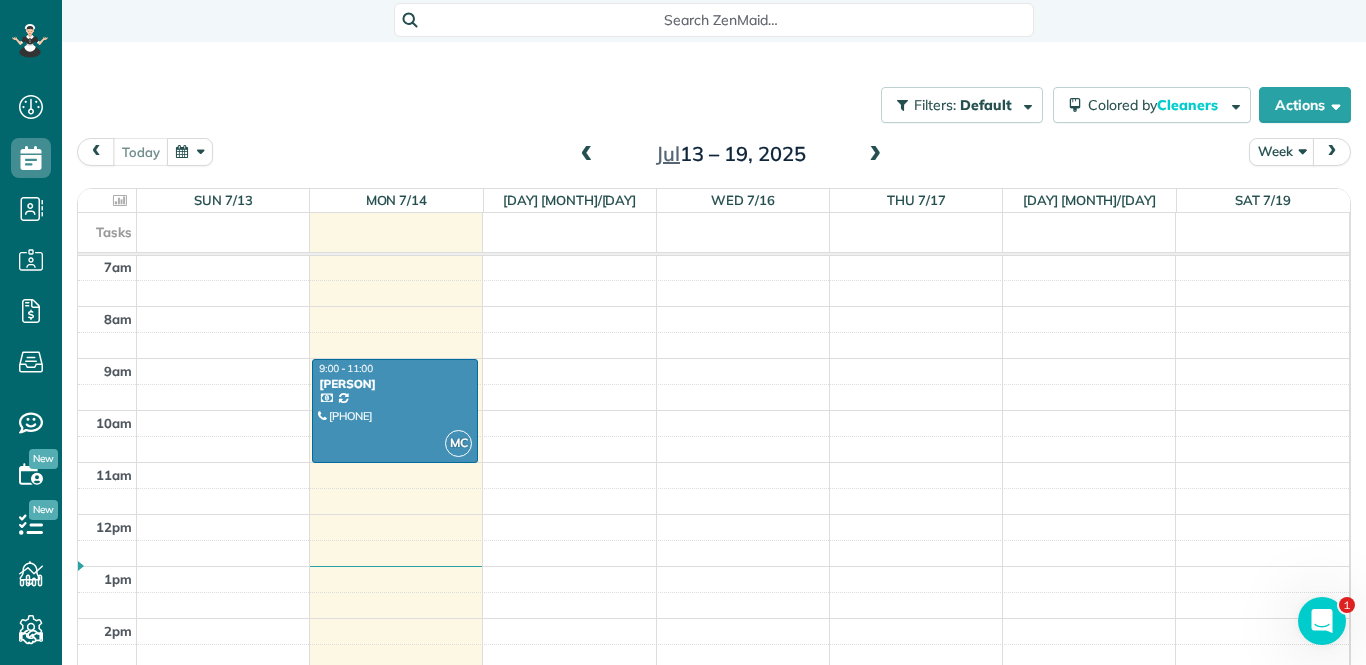 scroll, scrollTop: 209, scrollLeft: 0, axis: vertical 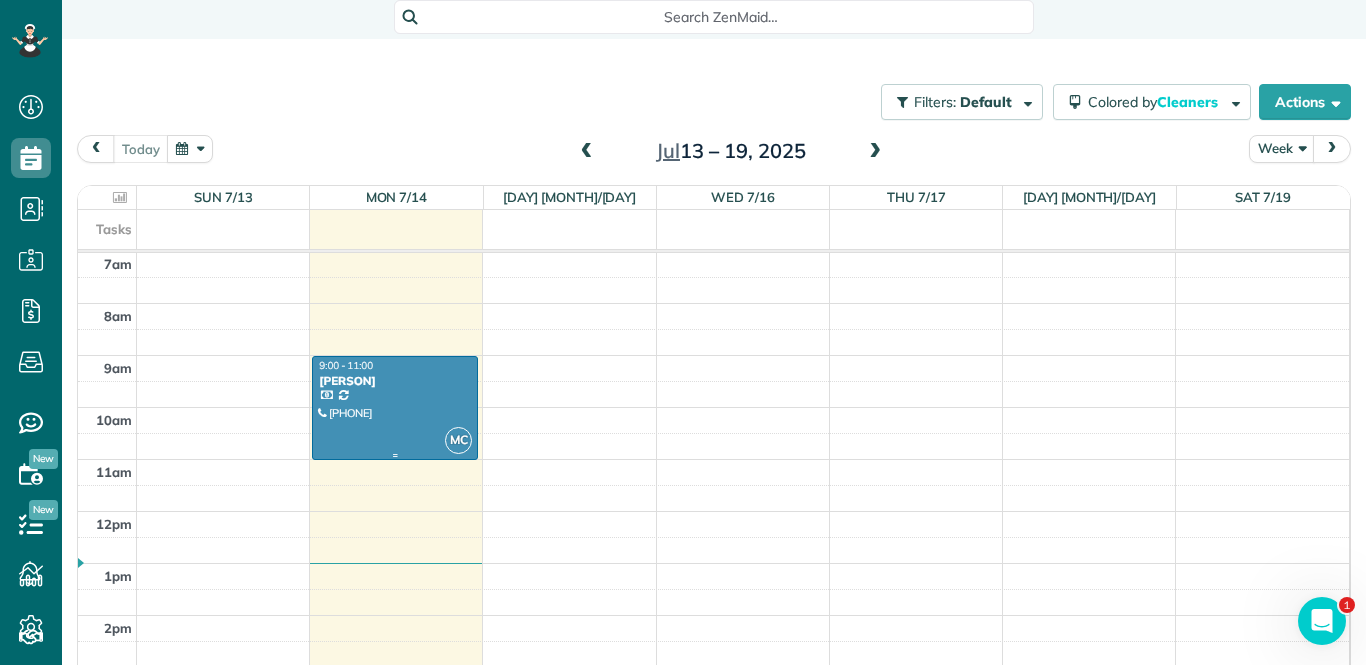 click at bounding box center [395, 408] 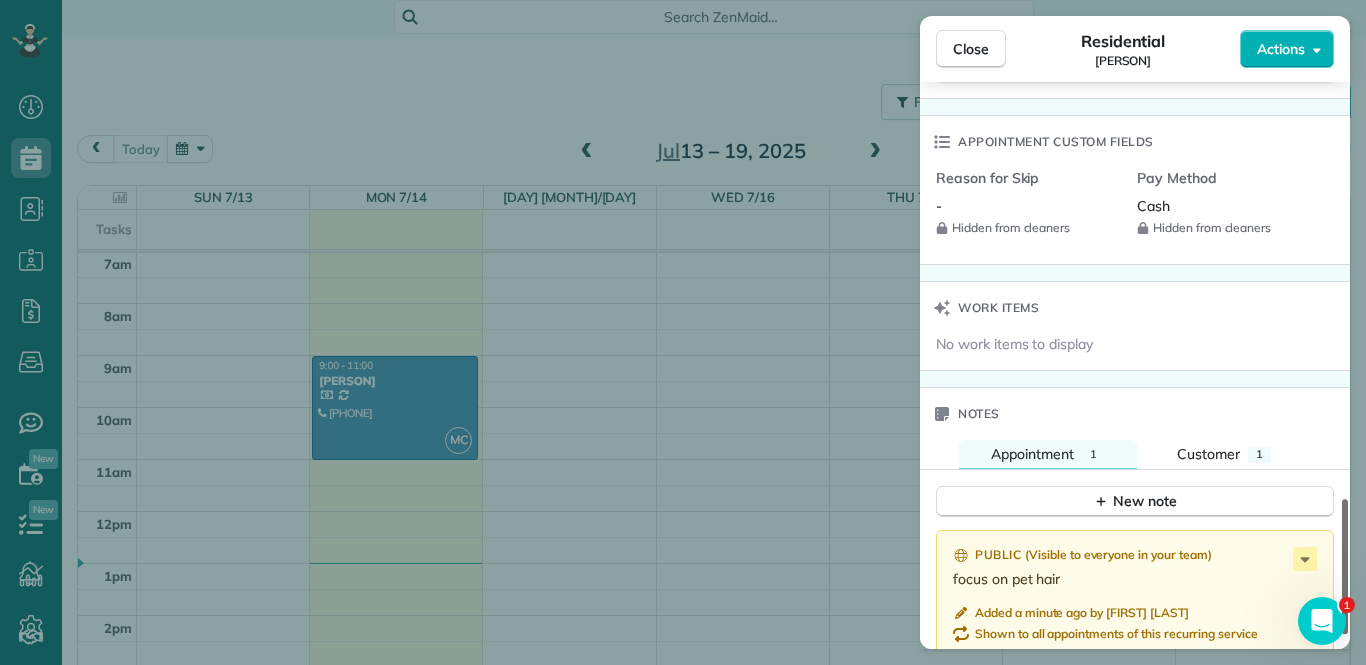 scroll, scrollTop: 1799, scrollLeft: 0, axis: vertical 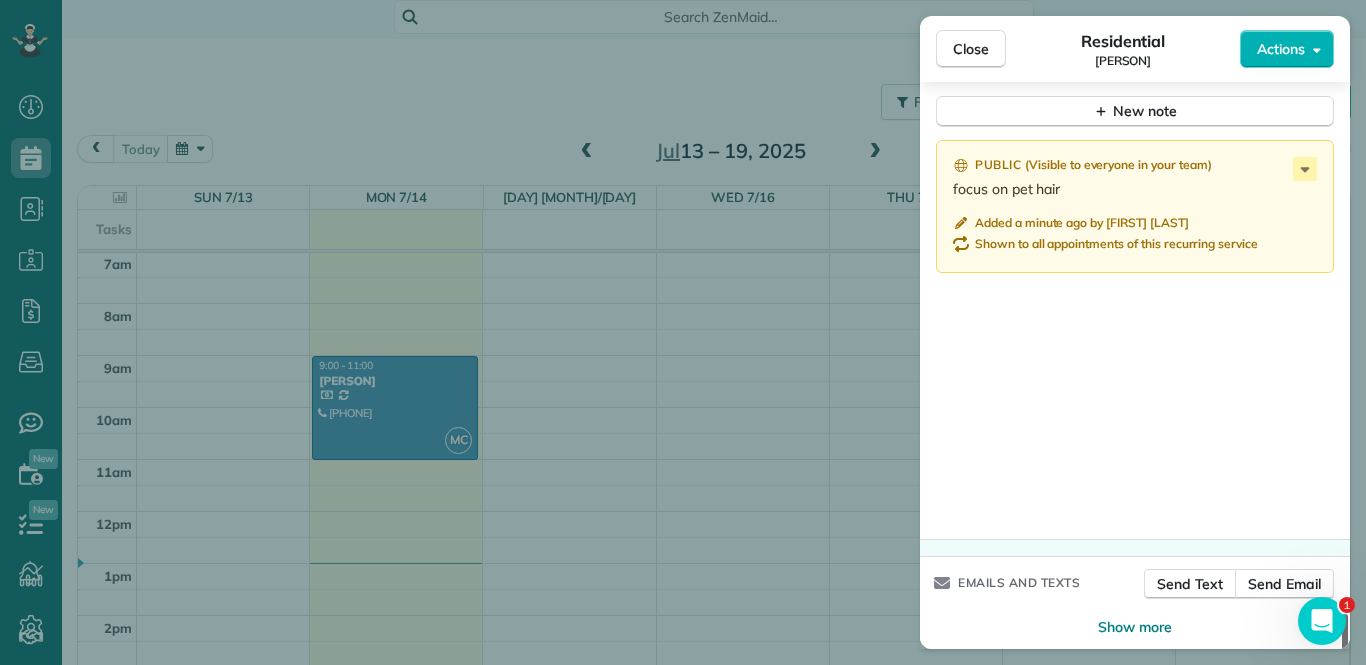 drag, startPoint x: 1347, startPoint y: 202, endPoint x: 1331, endPoint y: 664, distance: 462.27698 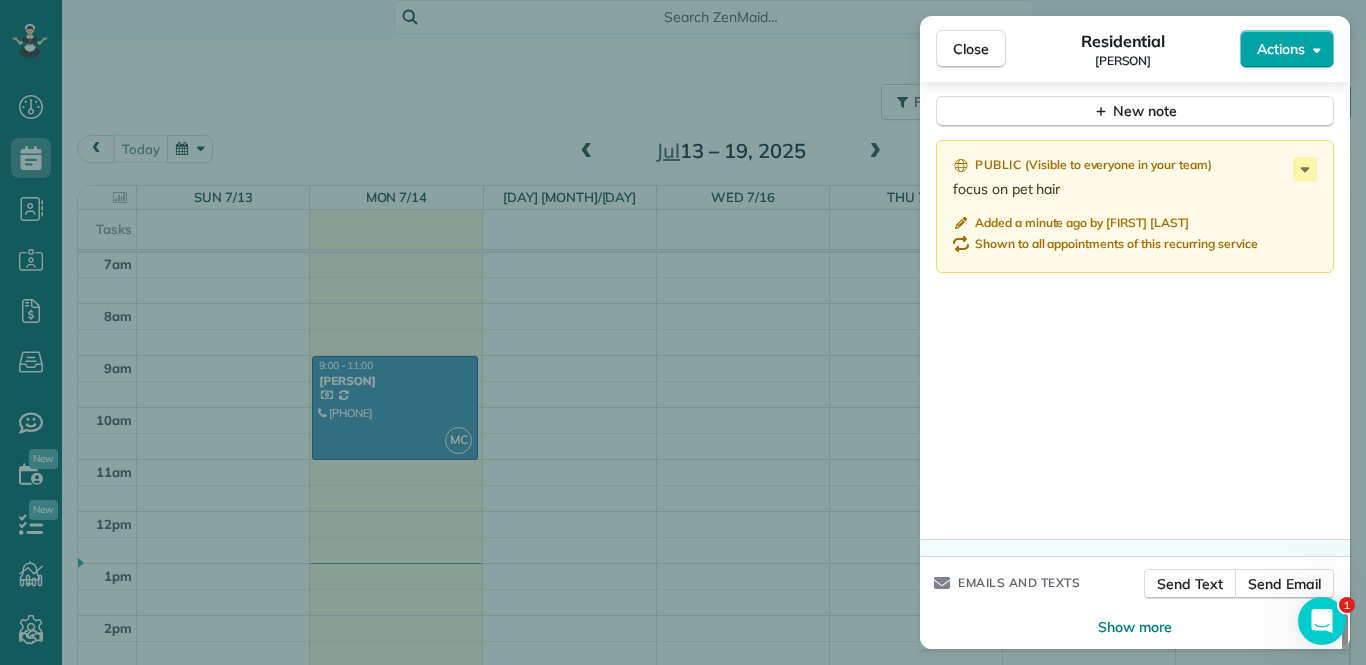 click 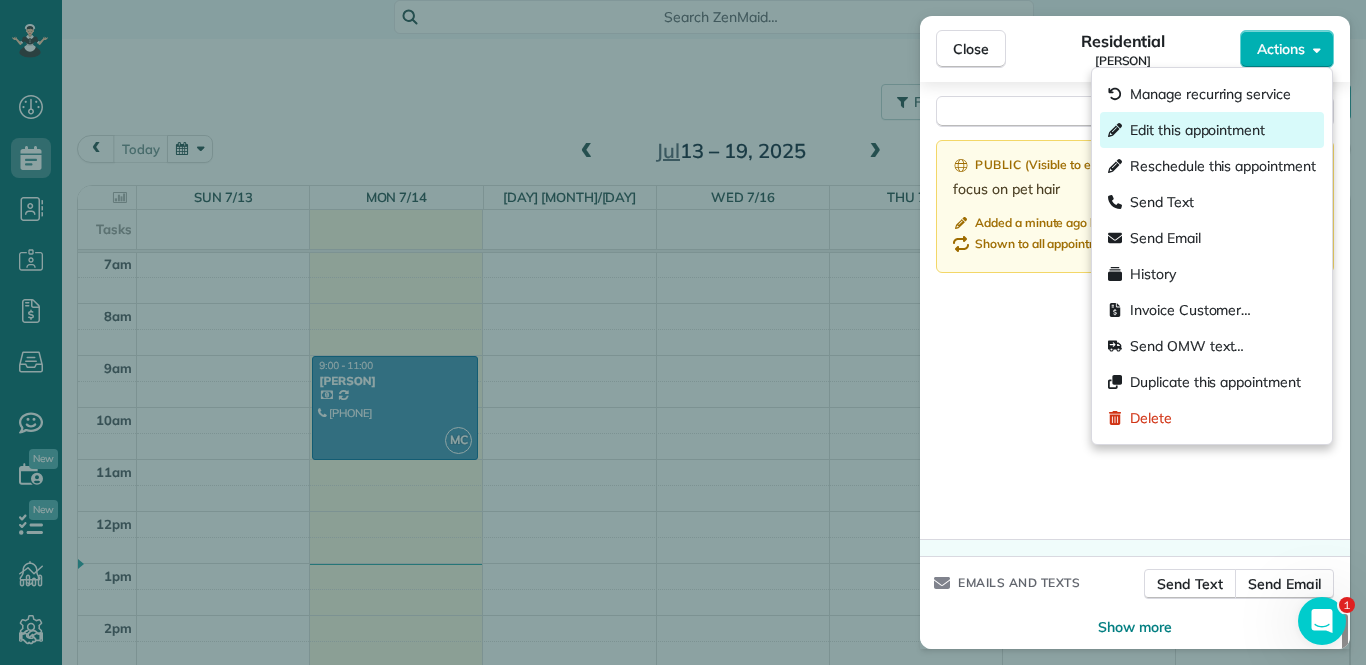 click on "Edit this appointment" at bounding box center [1197, 130] 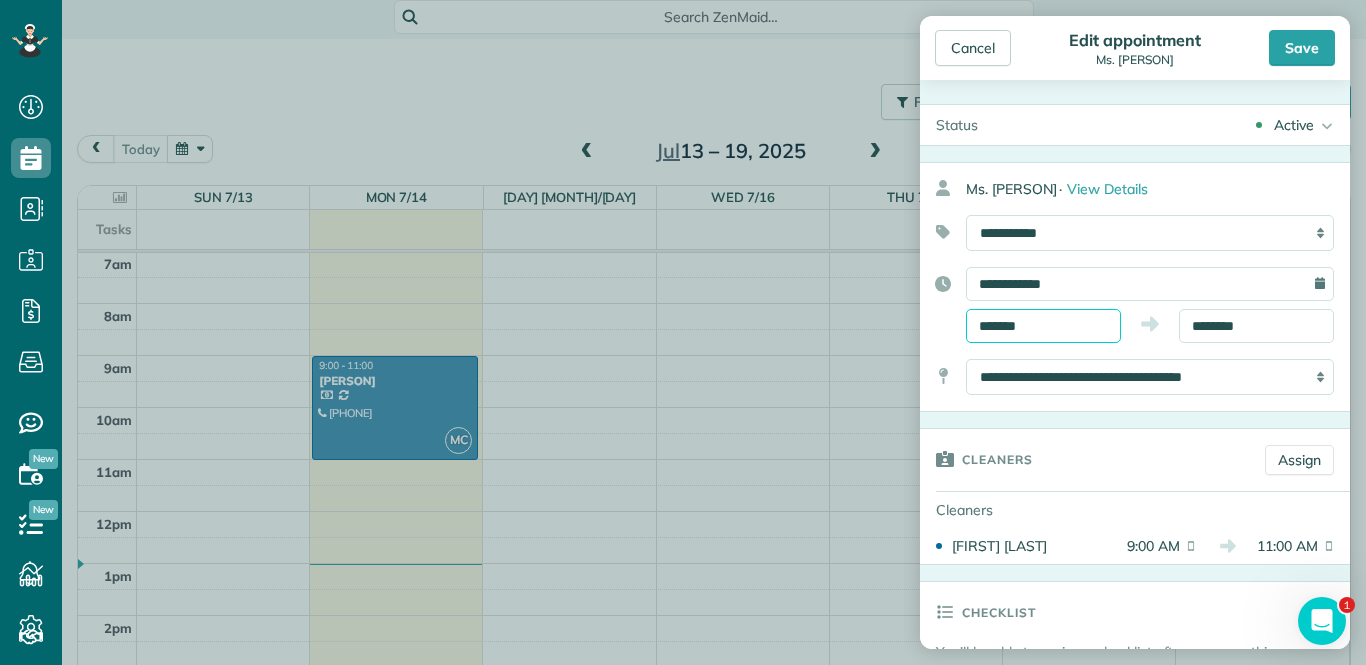 click on "*******" at bounding box center (1043, 326) 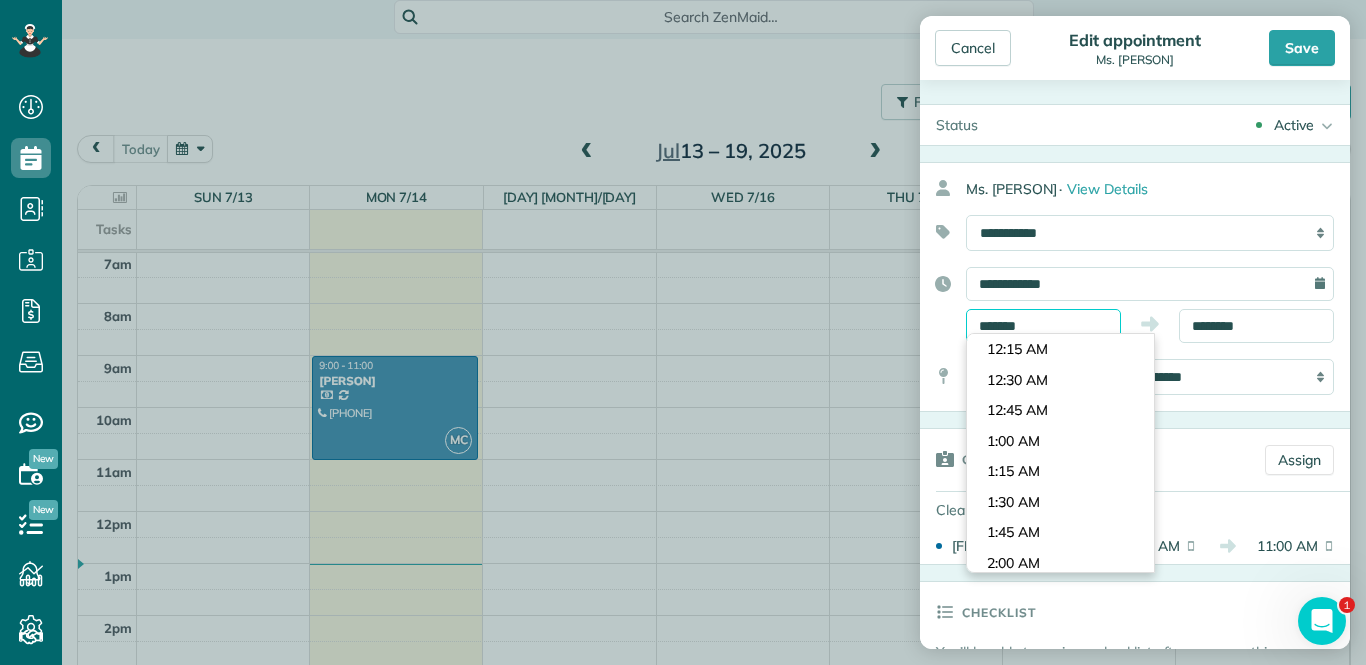scroll, scrollTop: 1038, scrollLeft: 0, axis: vertical 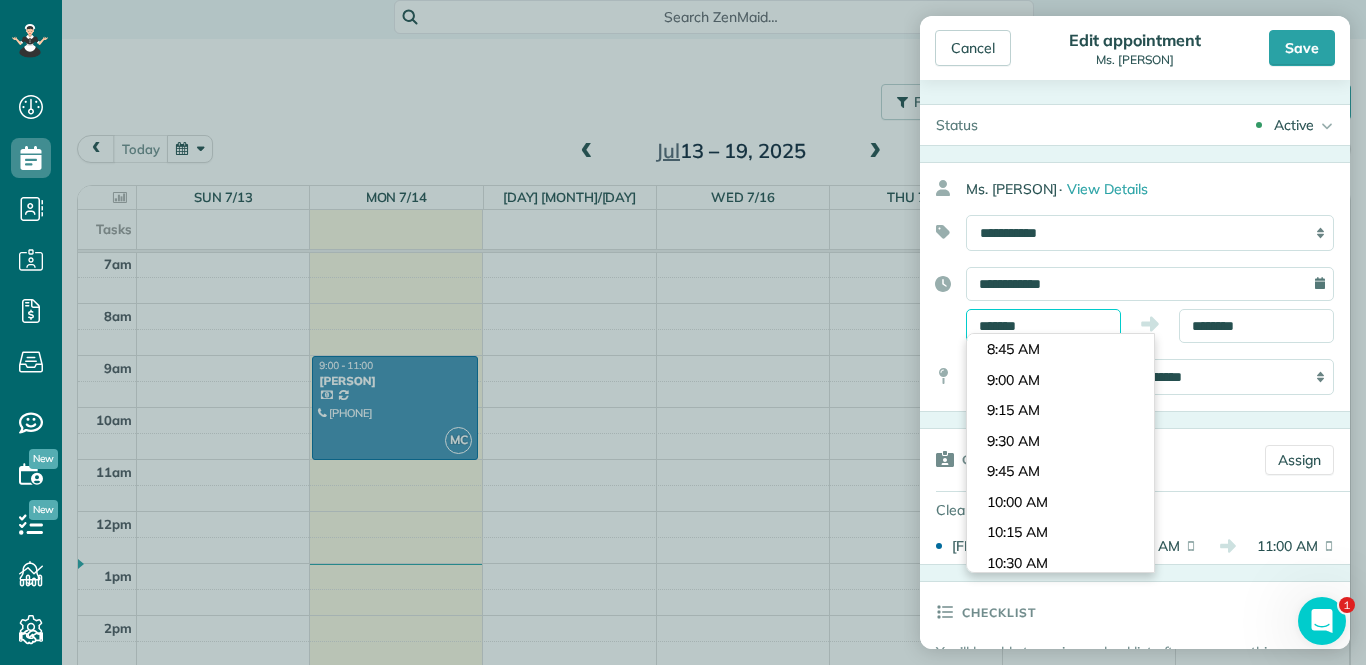 click on "*******" at bounding box center (1043, 326) 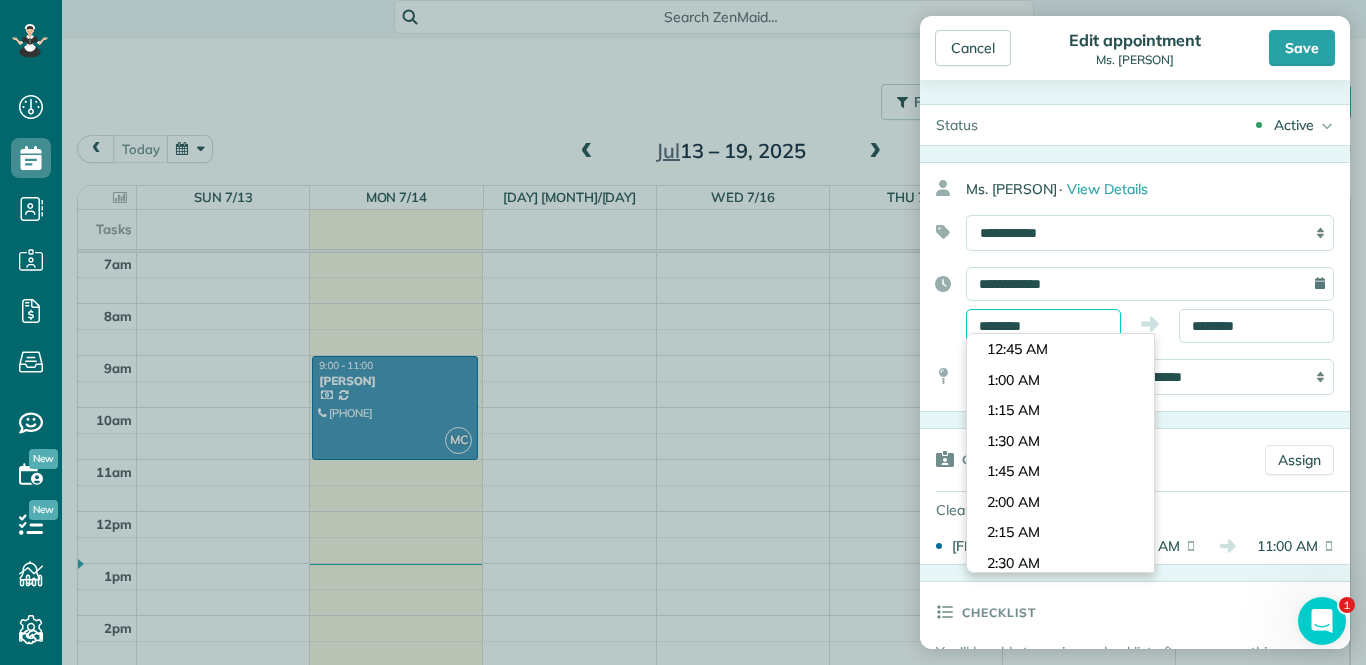 scroll, scrollTop: 1160, scrollLeft: 0, axis: vertical 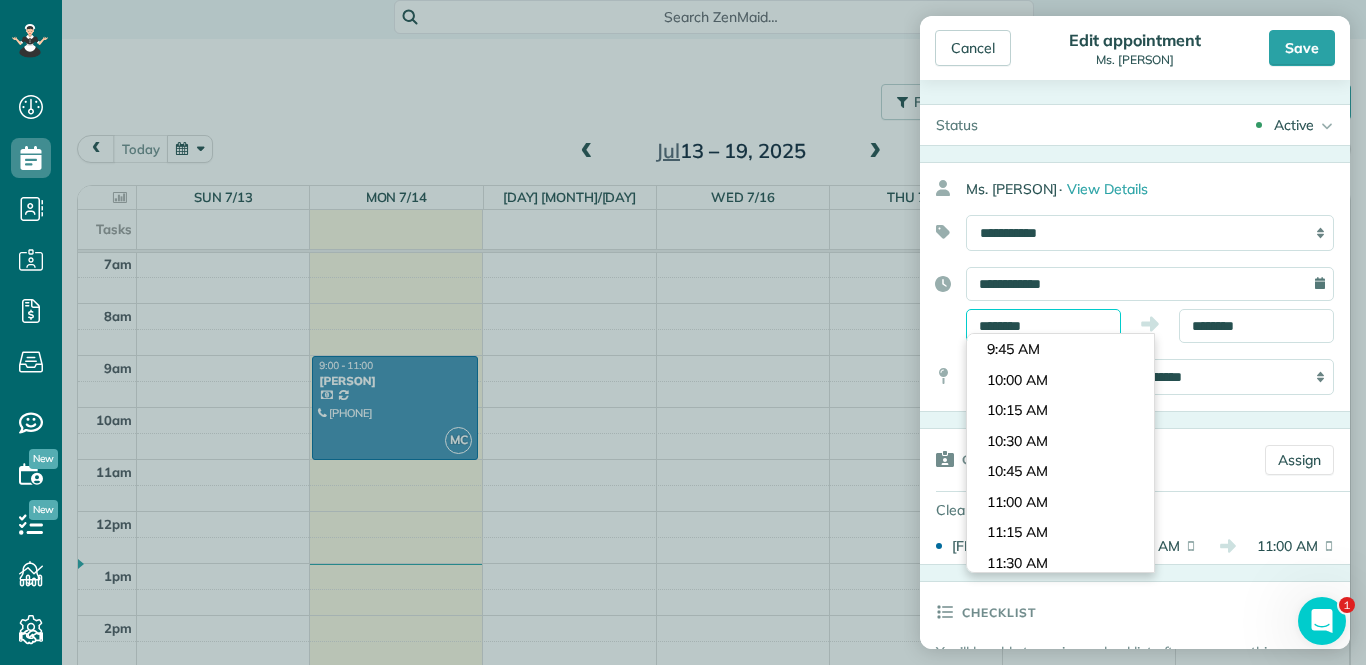 type on "********" 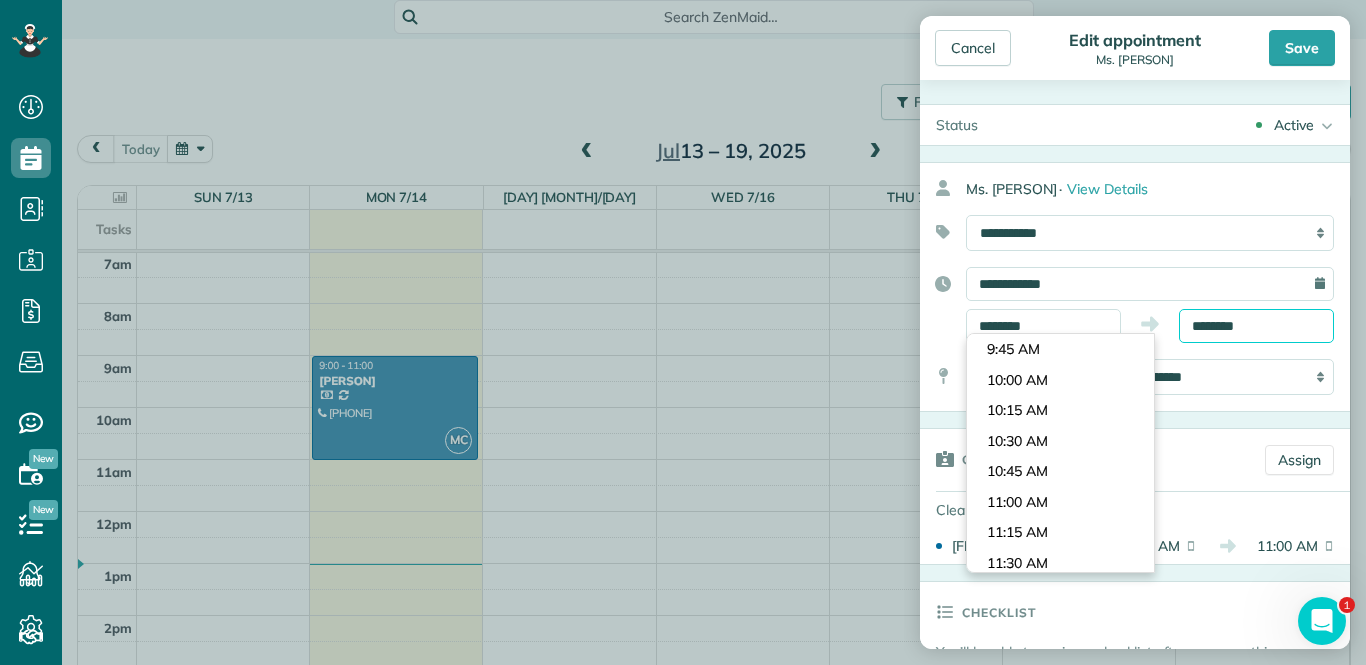 click on "********" at bounding box center (1256, 326) 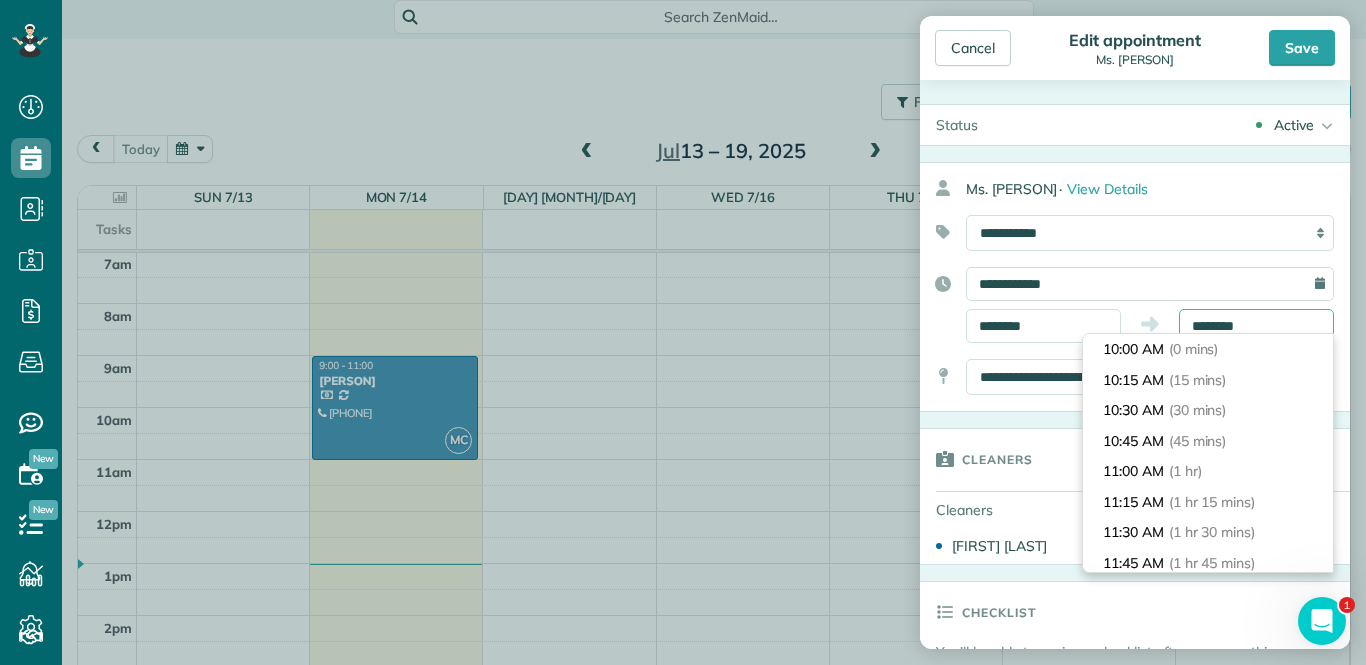 scroll, scrollTop: 91, scrollLeft: 0, axis: vertical 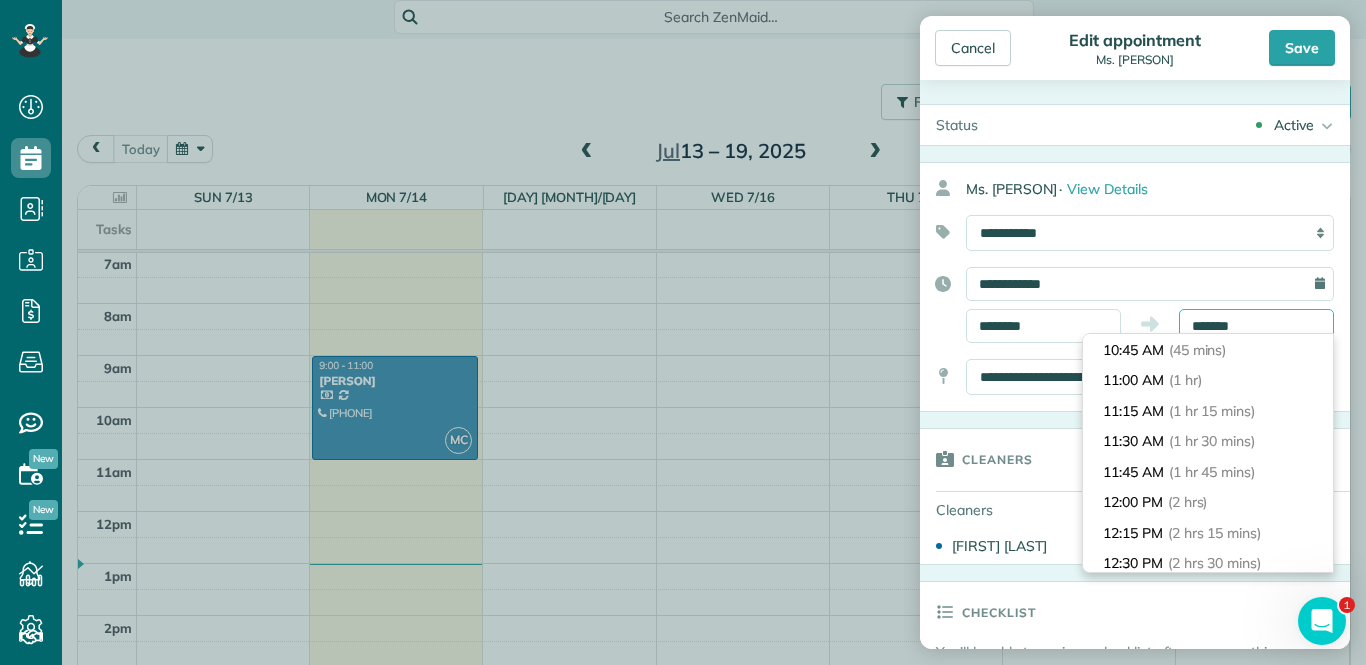 click on "*******" at bounding box center [1256, 326] 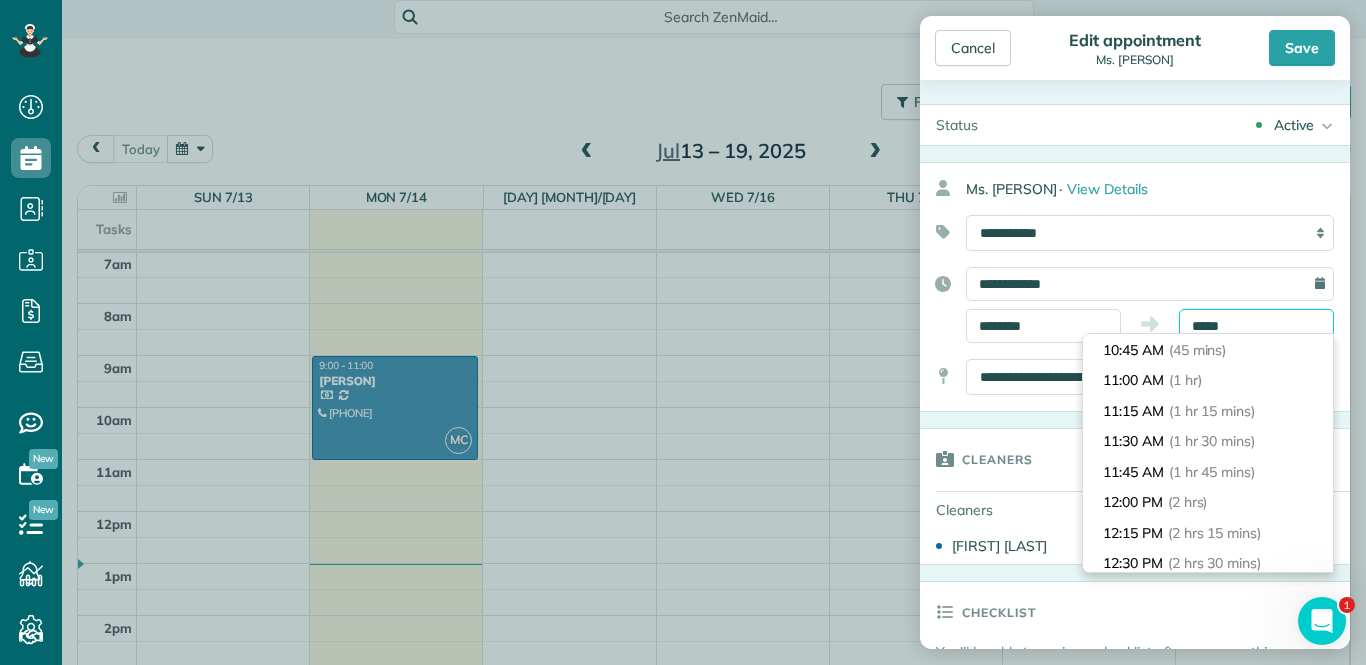 scroll, scrollTop: 335, scrollLeft: 0, axis: vertical 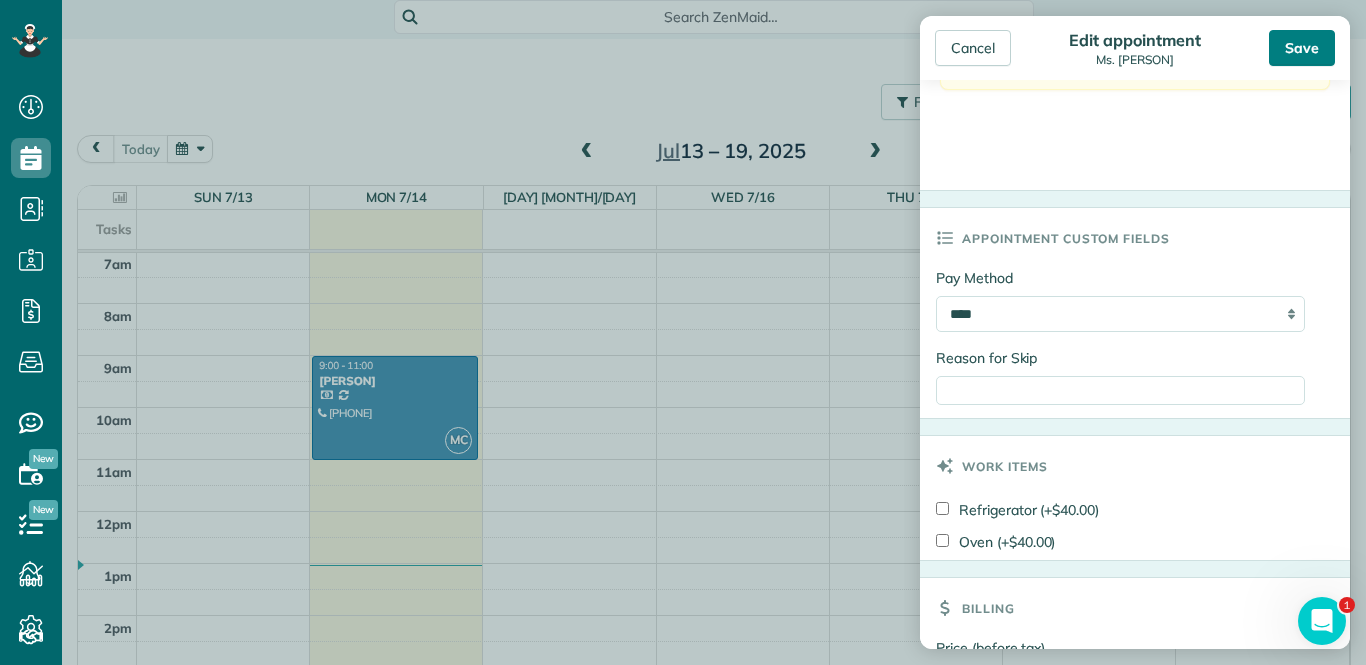 click on "Save" at bounding box center [1302, 48] 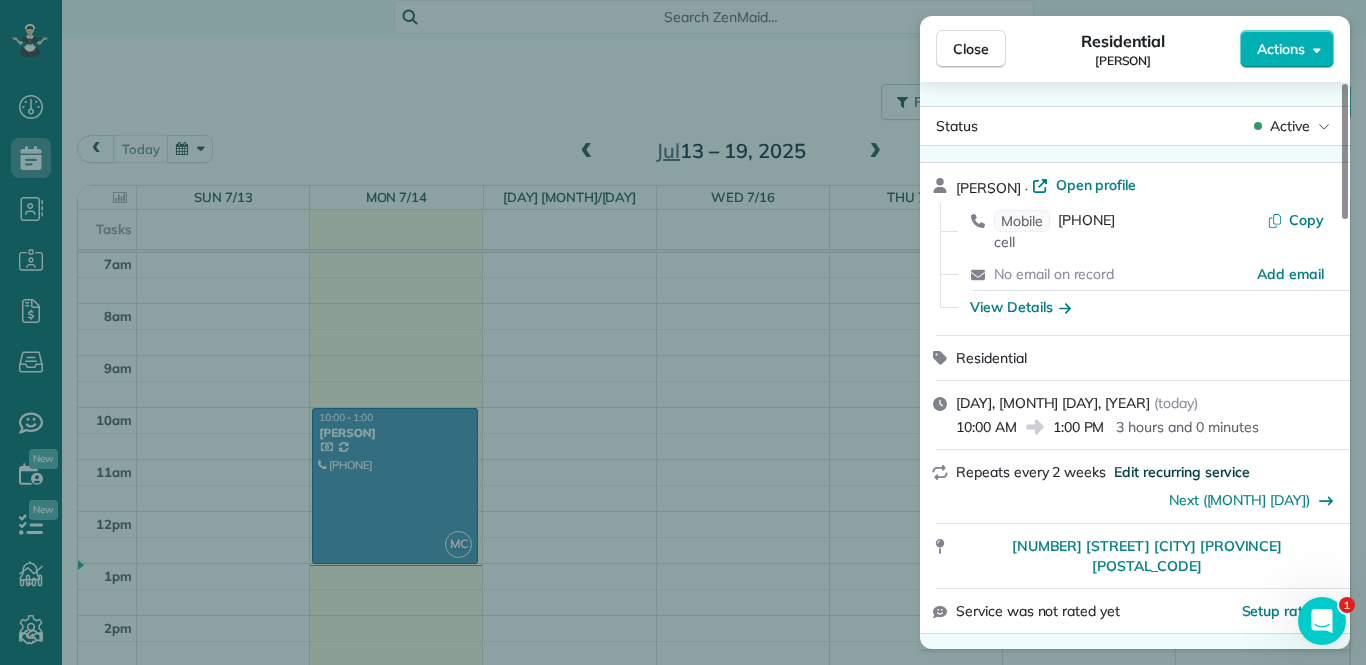 click on "Edit recurring service" at bounding box center [1182, 472] 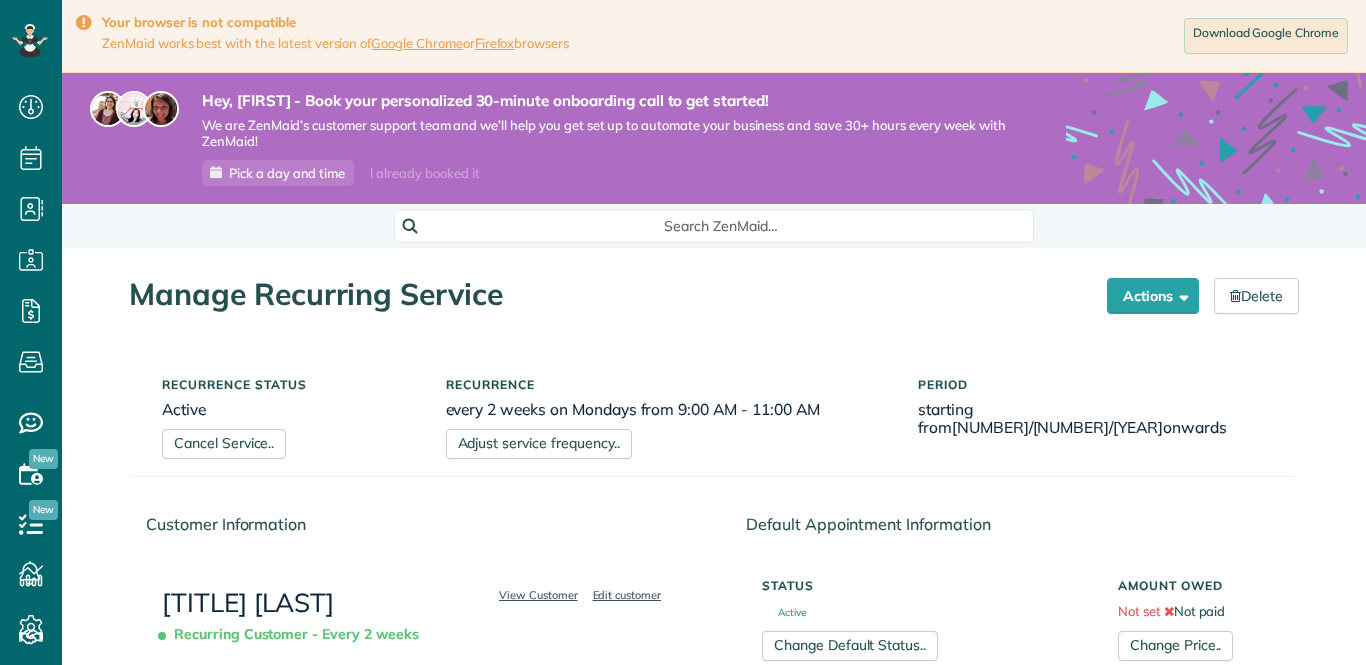 scroll, scrollTop: 0, scrollLeft: 0, axis: both 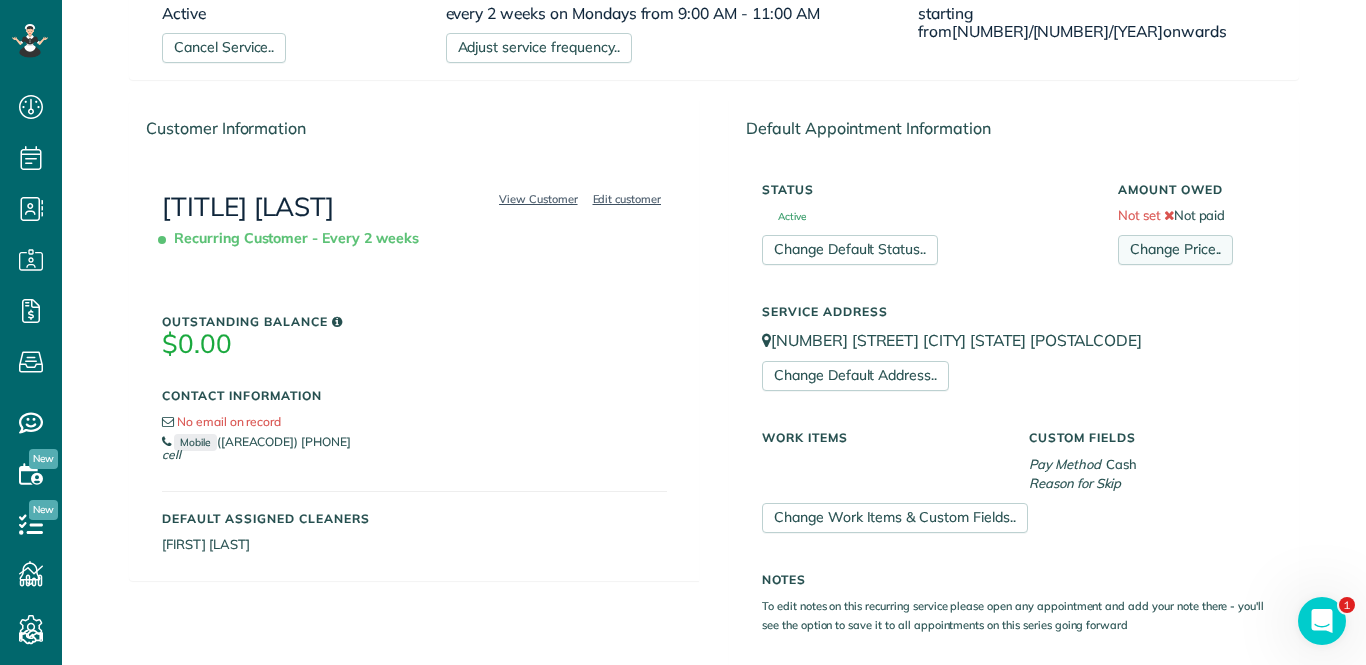 click on "Change Price.." at bounding box center (1175, 250) 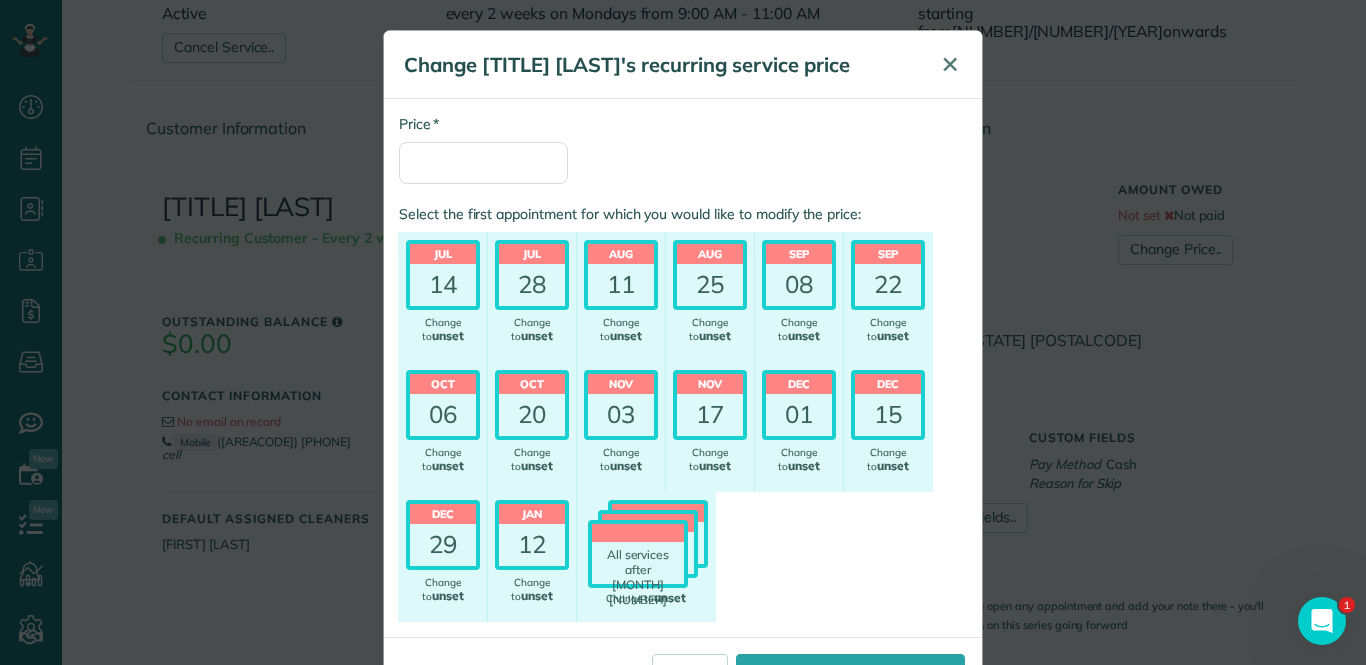 click on "✕" at bounding box center (950, 64) 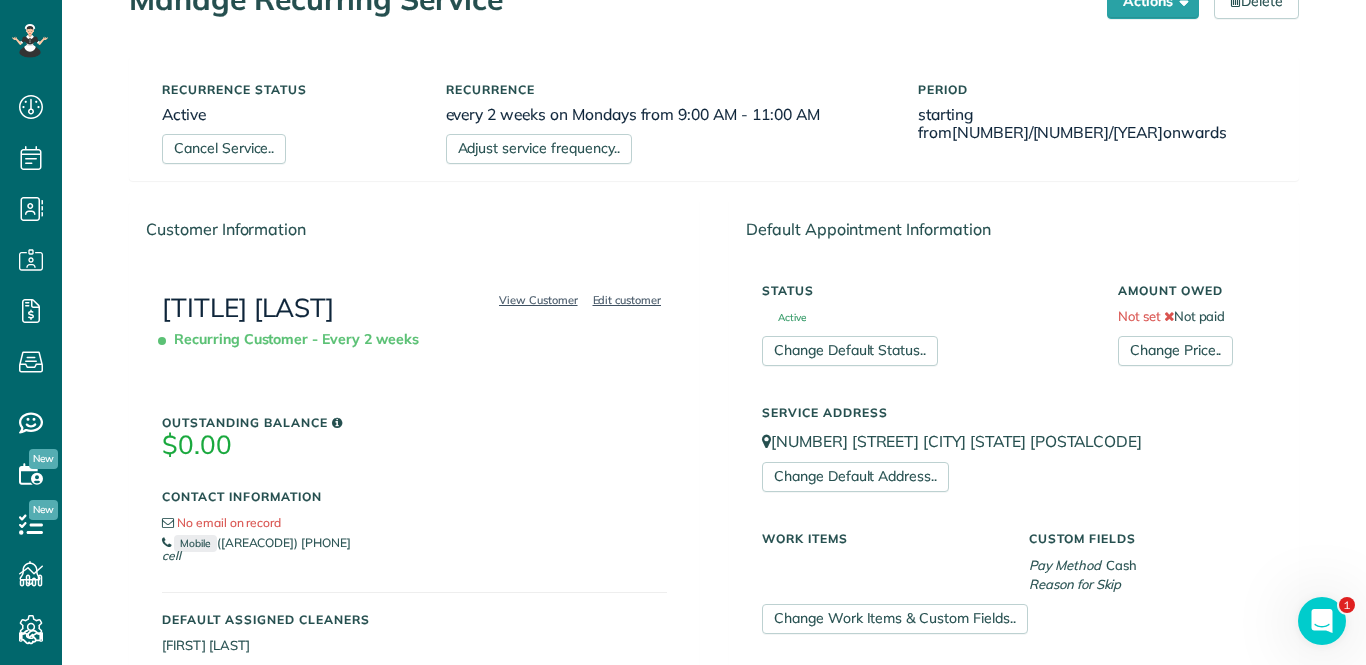 scroll, scrollTop: 30, scrollLeft: 0, axis: vertical 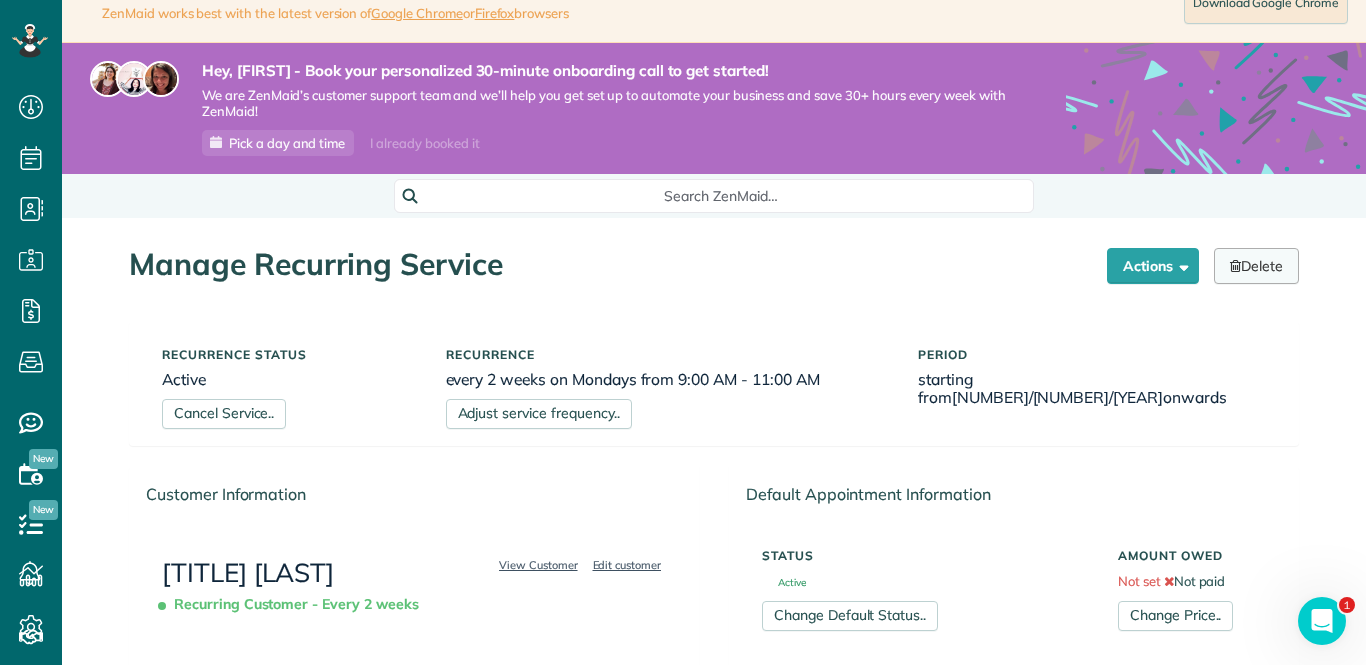 click on "Delete" at bounding box center (1256, 266) 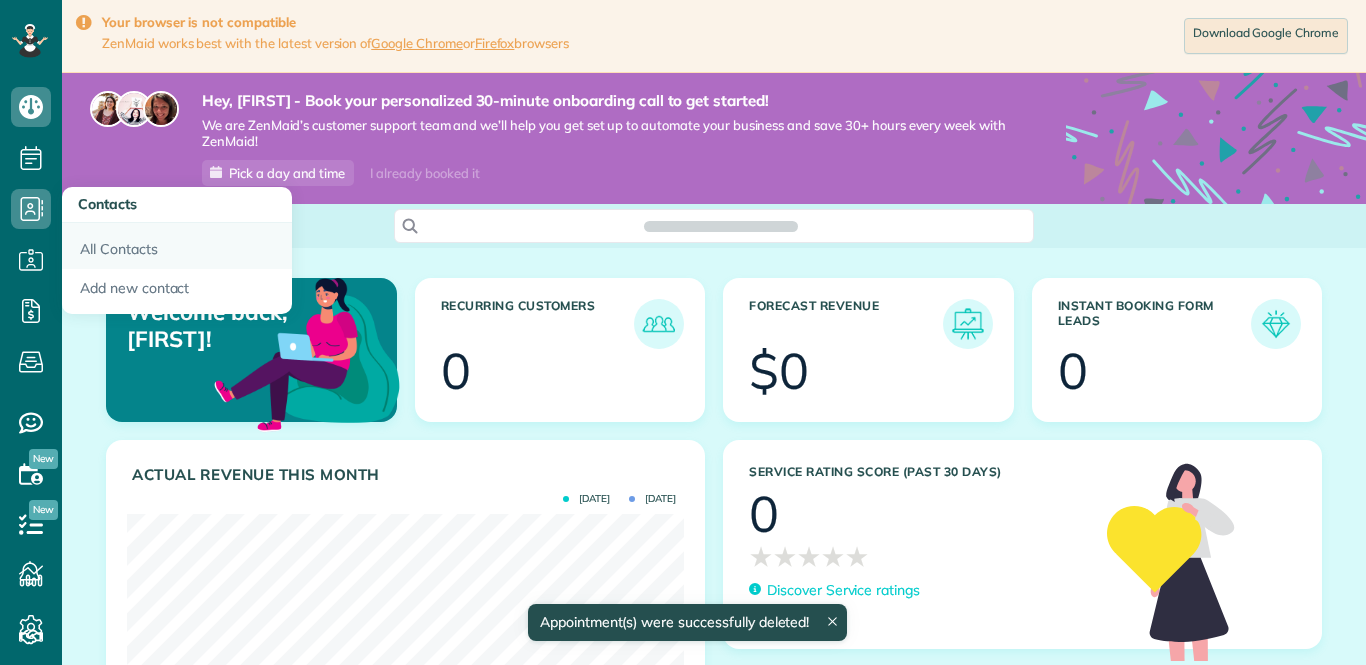 scroll, scrollTop: 0, scrollLeft: 0, axis: both 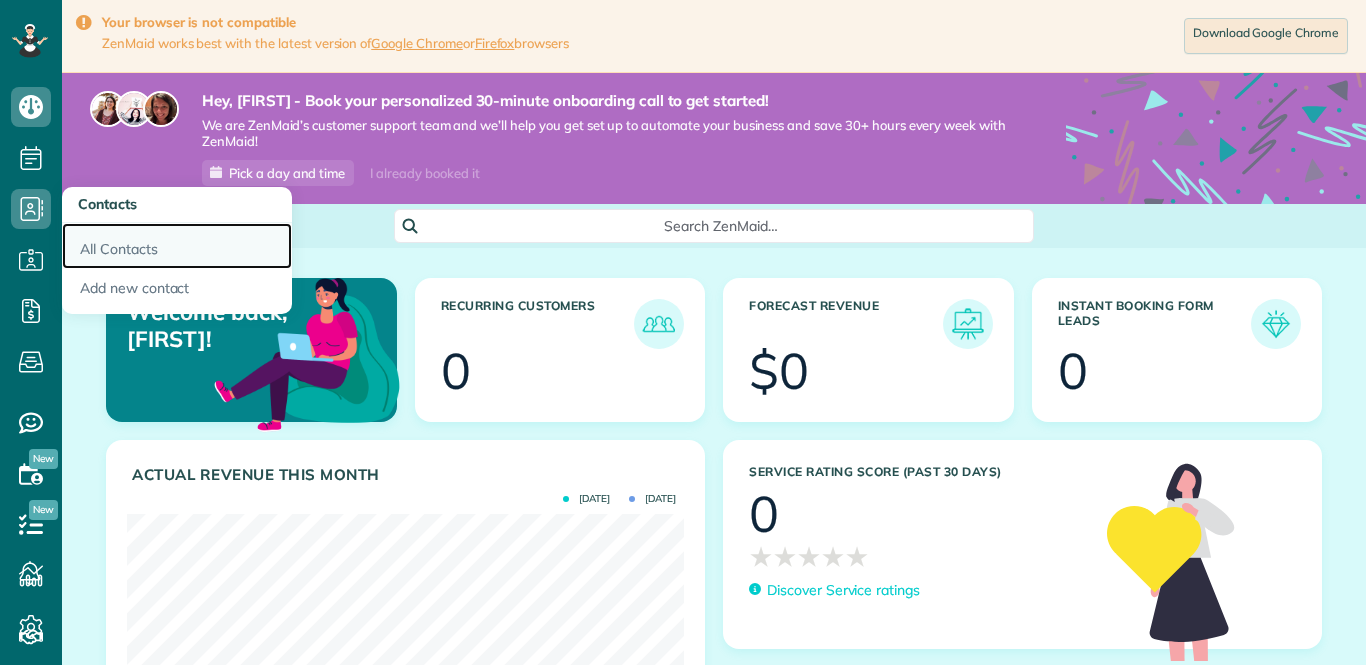click on "All Contacts" at bounding box center (177, 246) 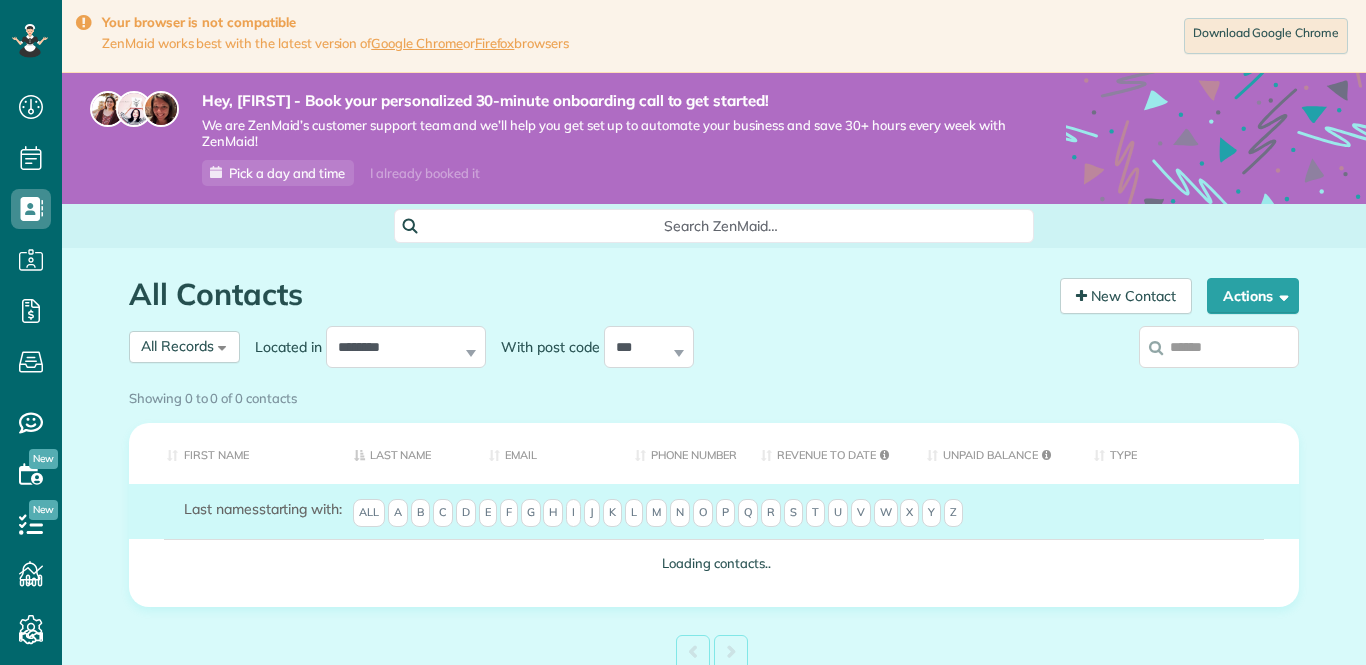 scroll, scrollTop: 0, scrollLeft: 0, axis: both 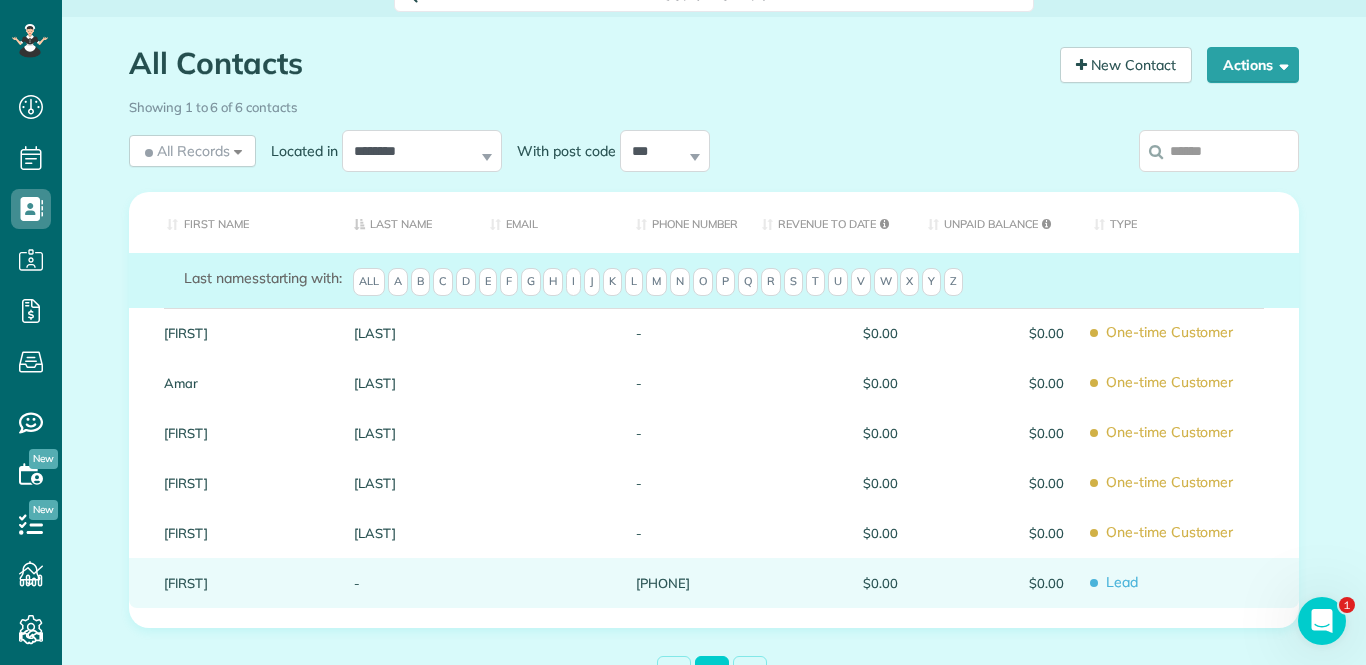 click on "Lead" at bounding box center [1189, 582] 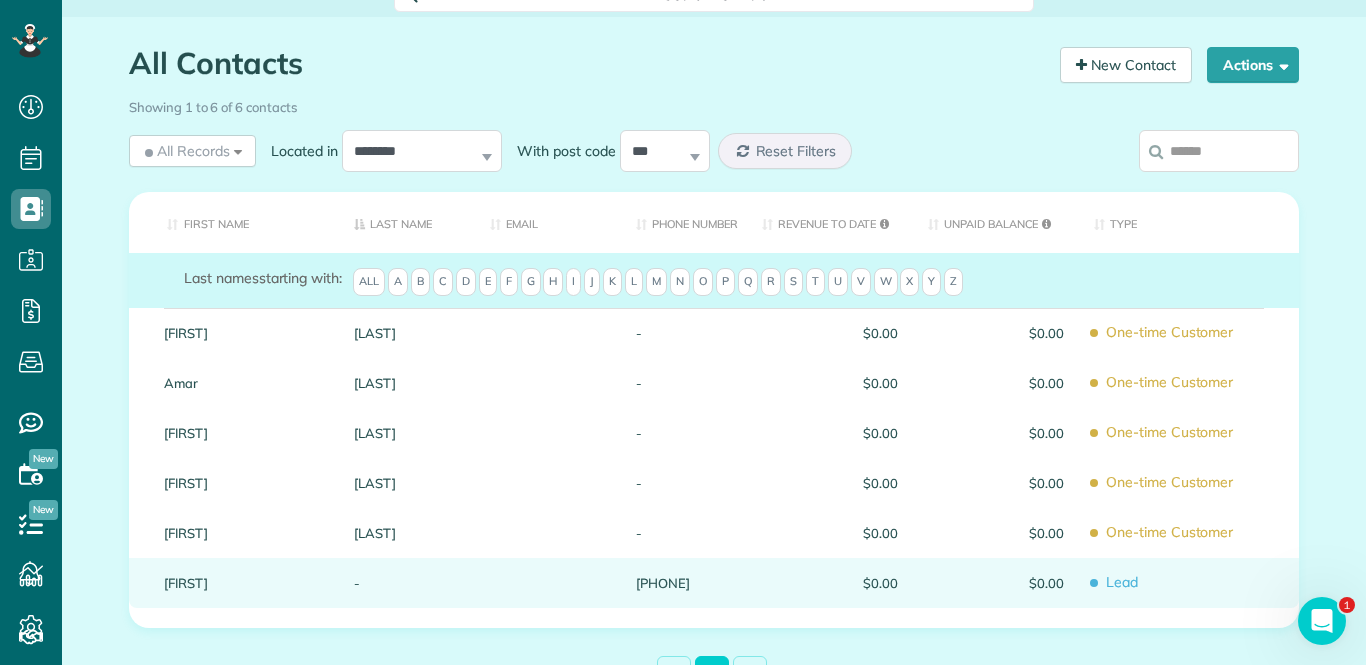 click on "([AREA]) [PHONE]" at bounding box center (684, 583) 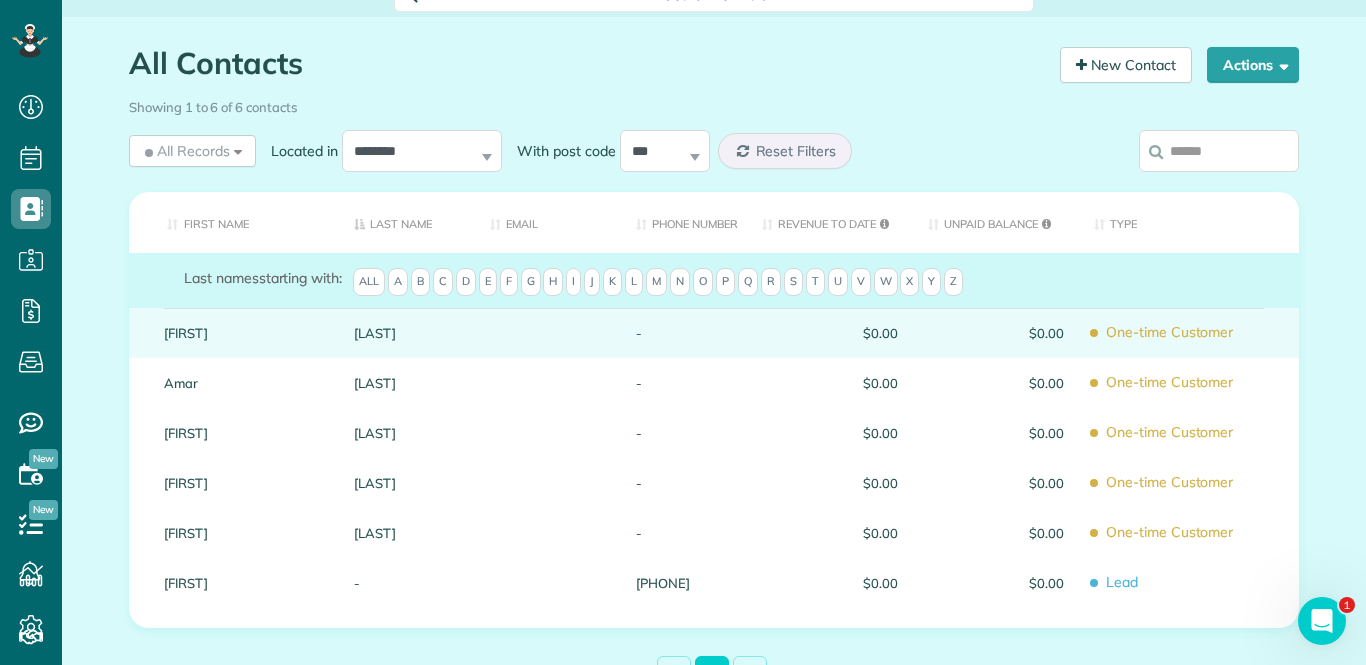 click on "Carolyn" at bounding box center (244, 333) 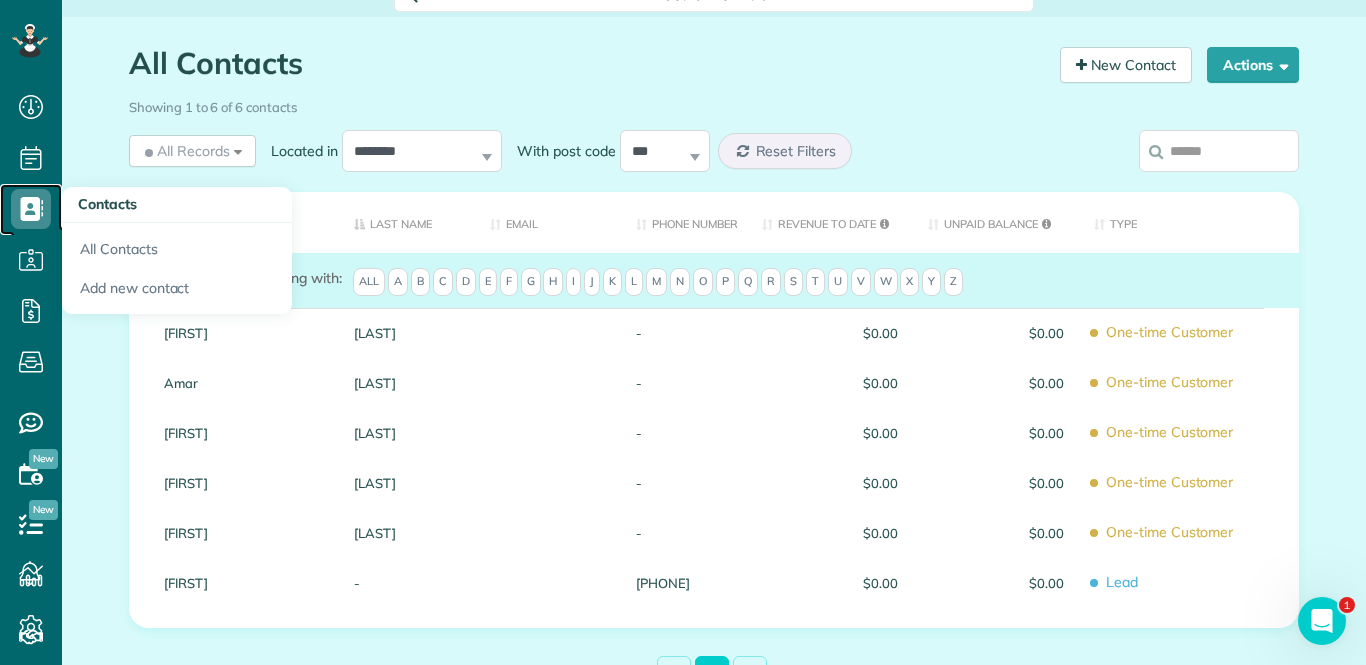 click 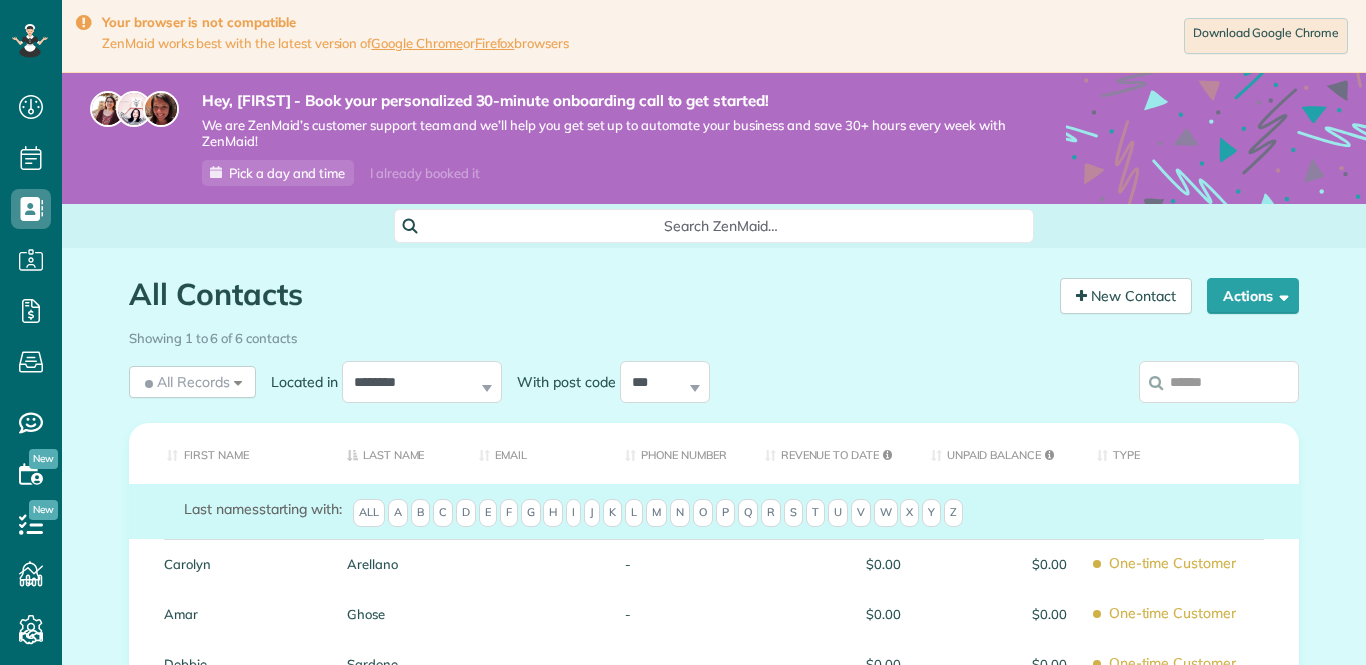 scroll, scrollTop: 0, scrollLeft: 0, axis: both 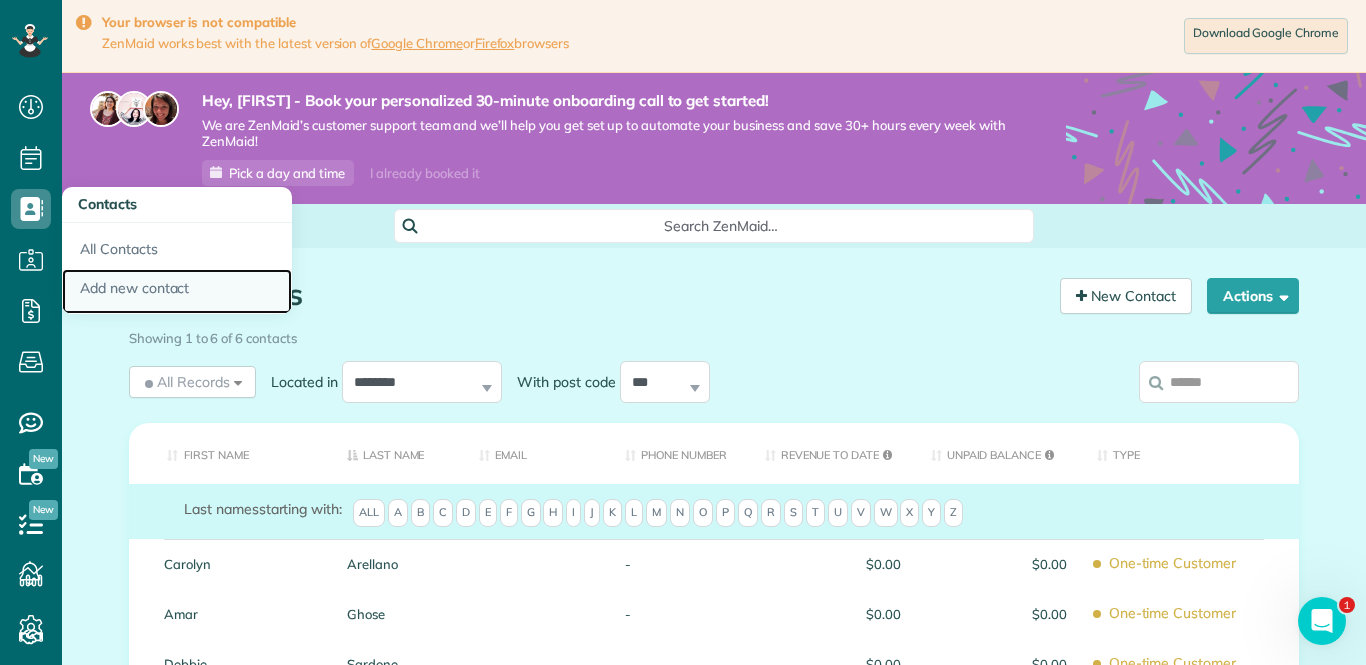 click on "Add new contact" at bounding box center [177, 292] 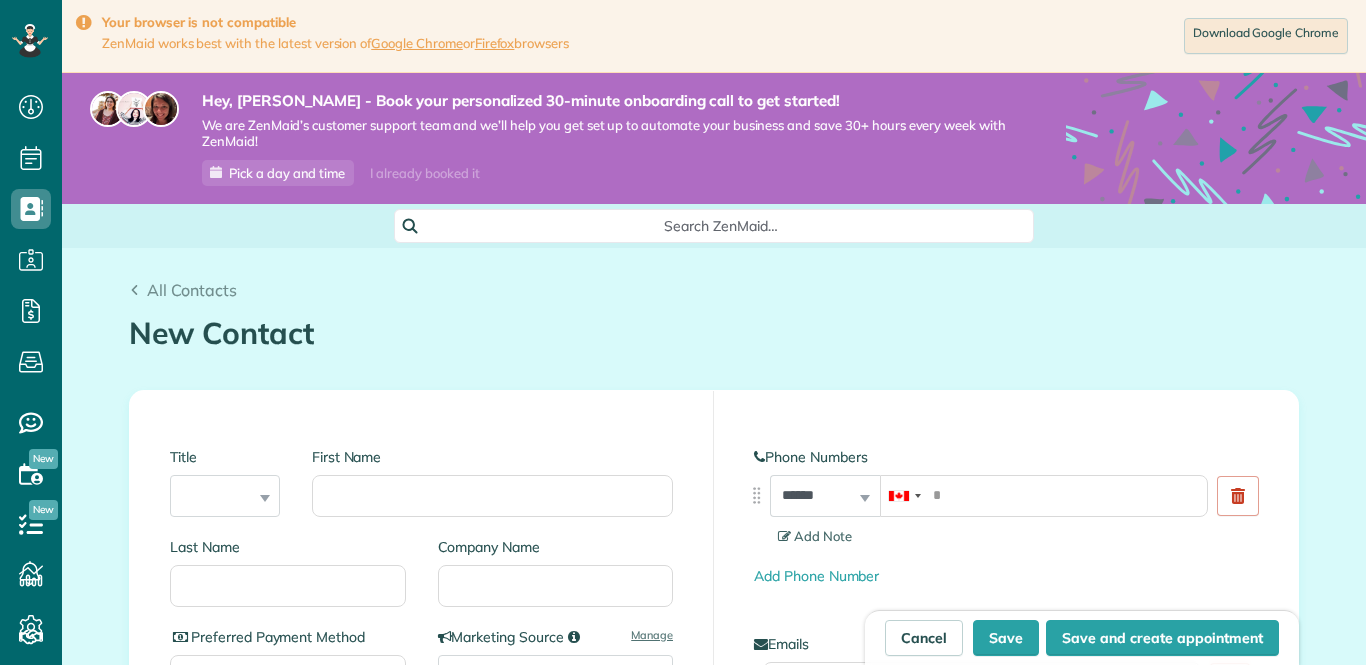 scroll, scrollTop: 0, scrollLeft: 0, axis: both 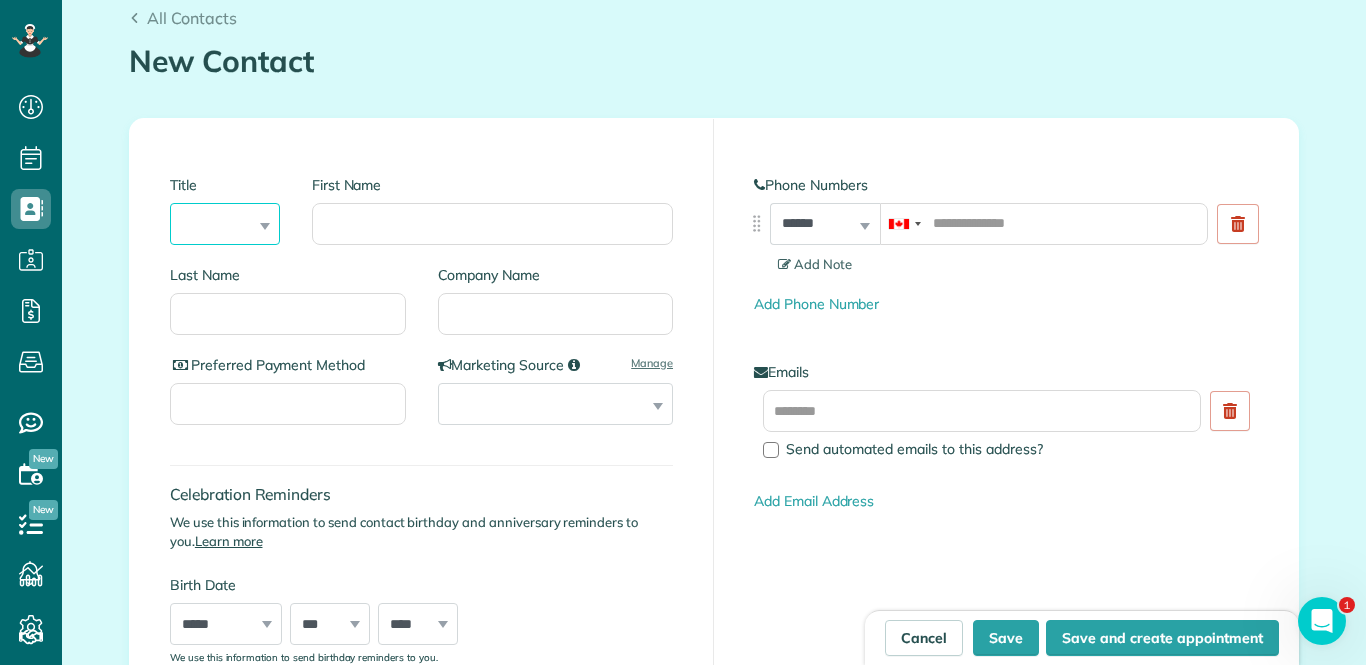 click on "***
****
***
***" at bounding box center (225, 224) 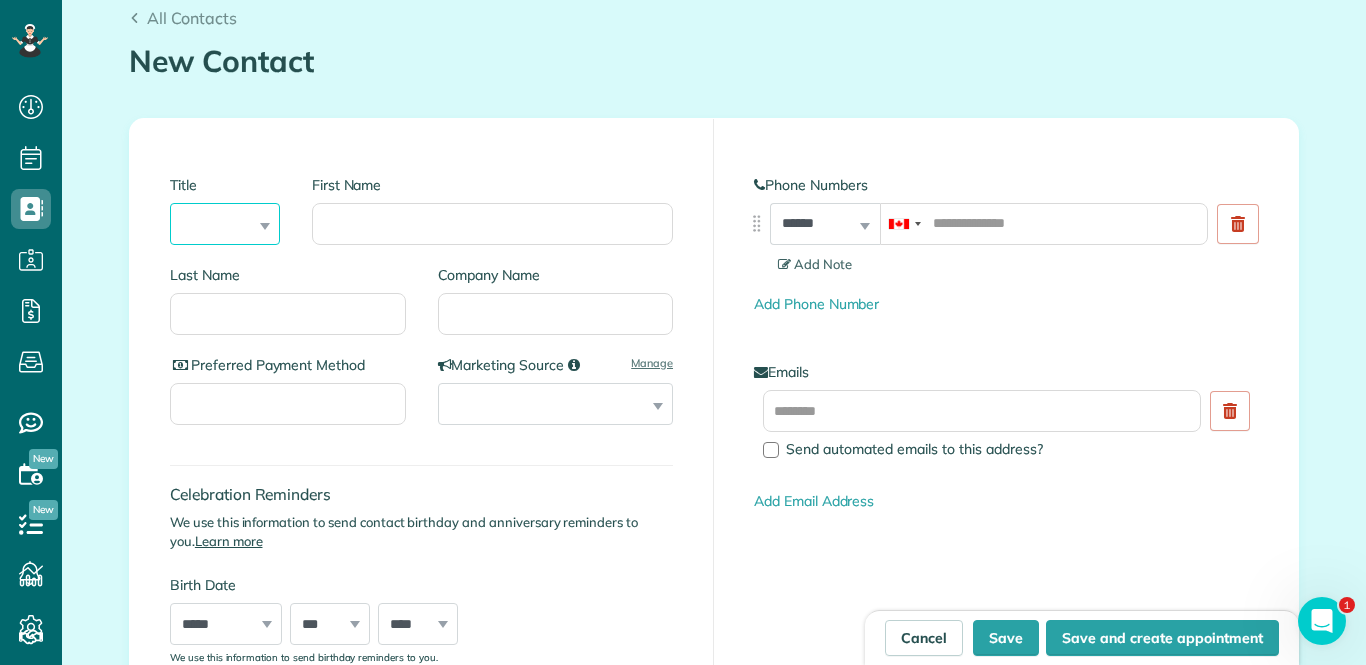 select on "***" 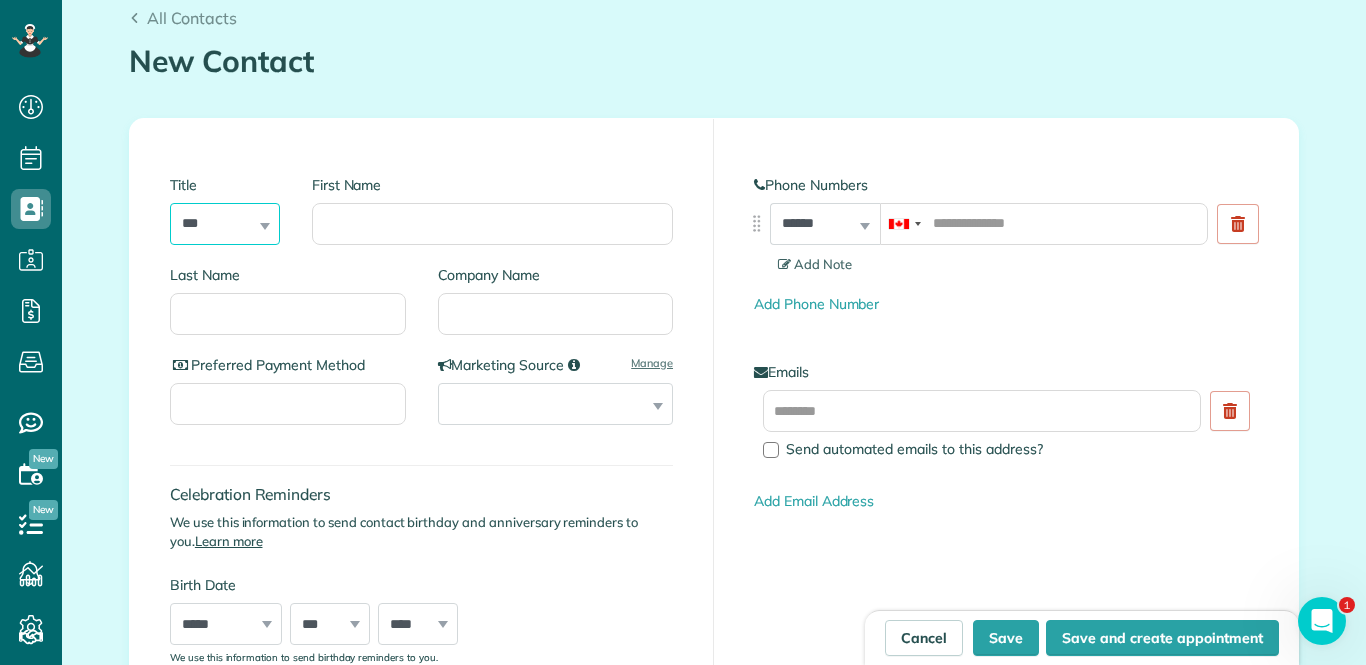 click on "***
****
***
***" at bounding box center (225, 224) 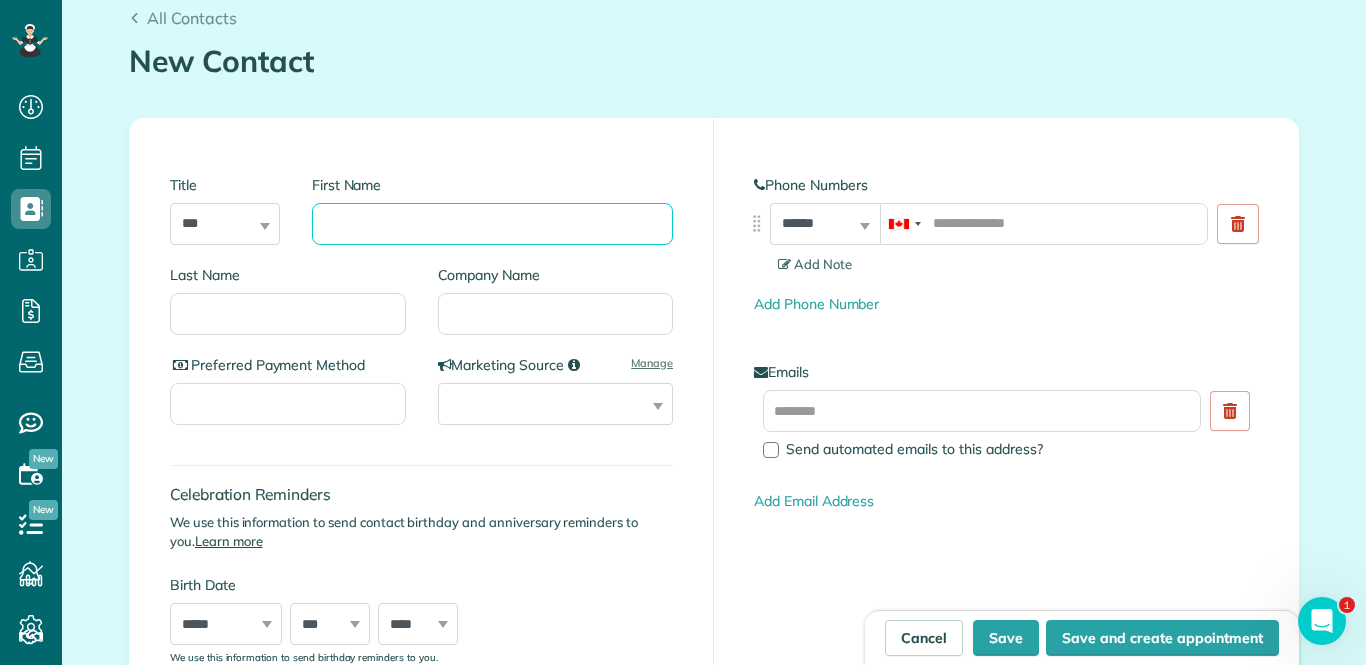click on "First Name" at bounding box center (492, 224) 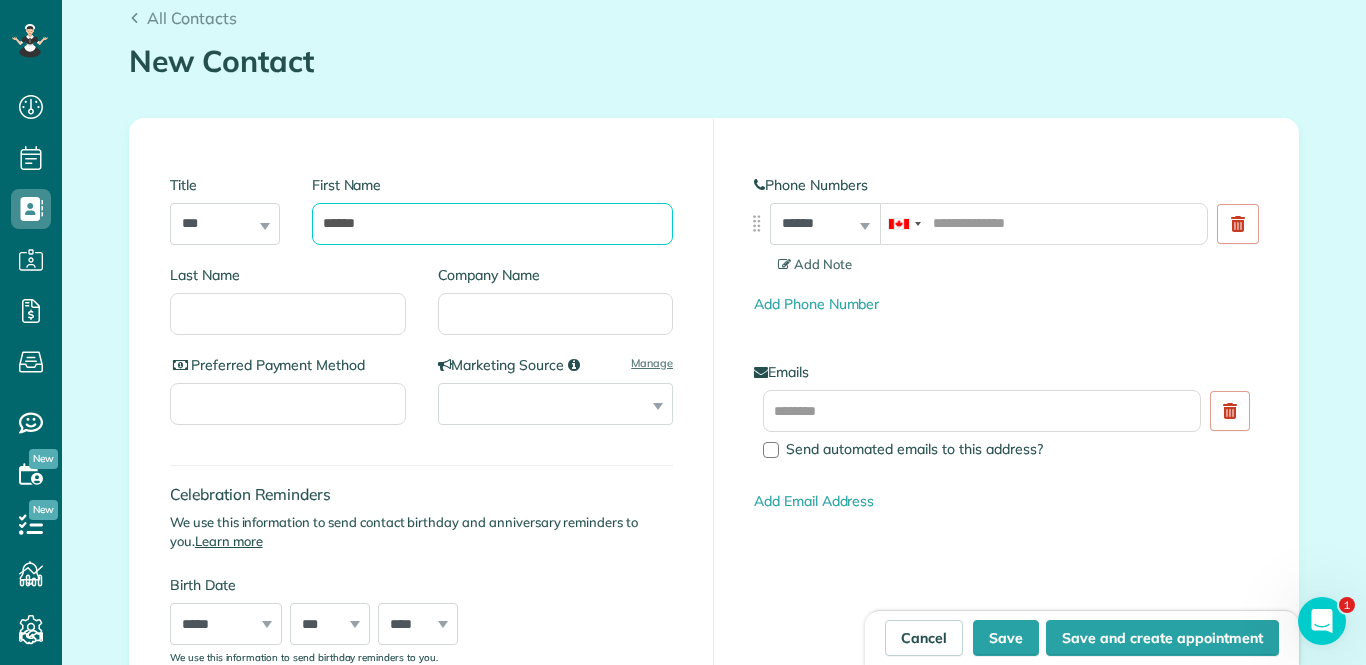 type on "******" 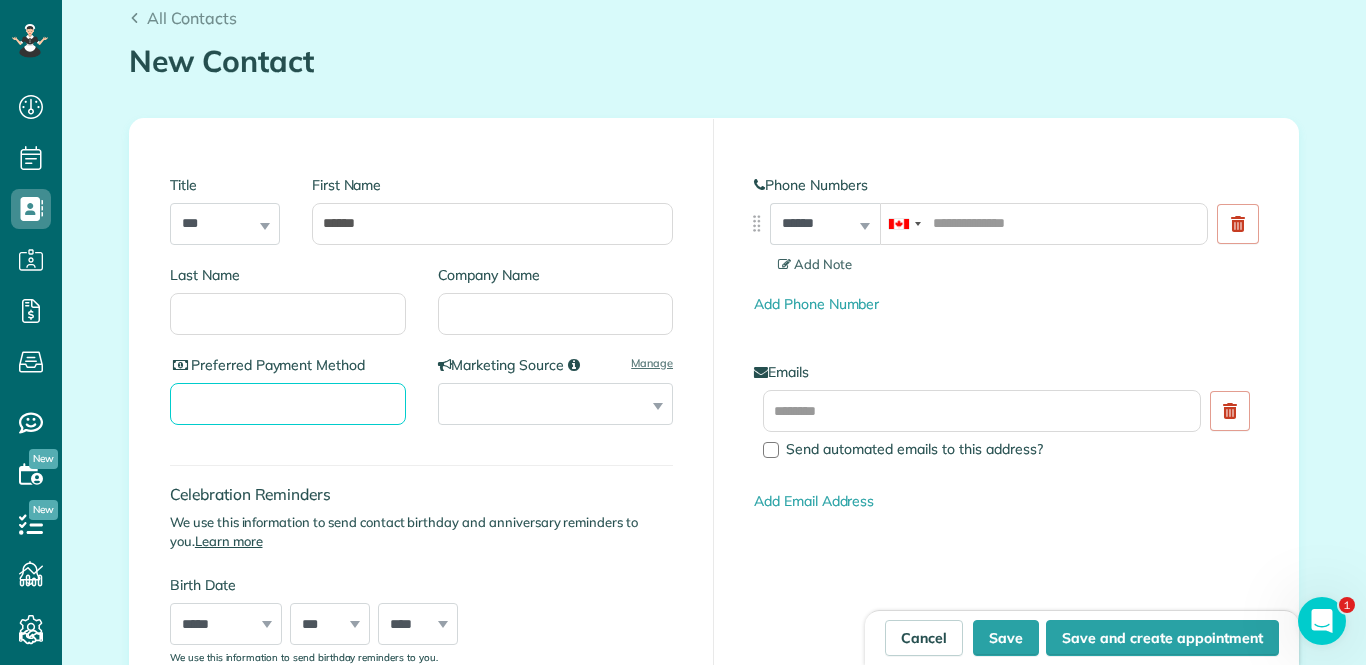 click on "Preferred Payment Method" at bounding box center (288, 404) 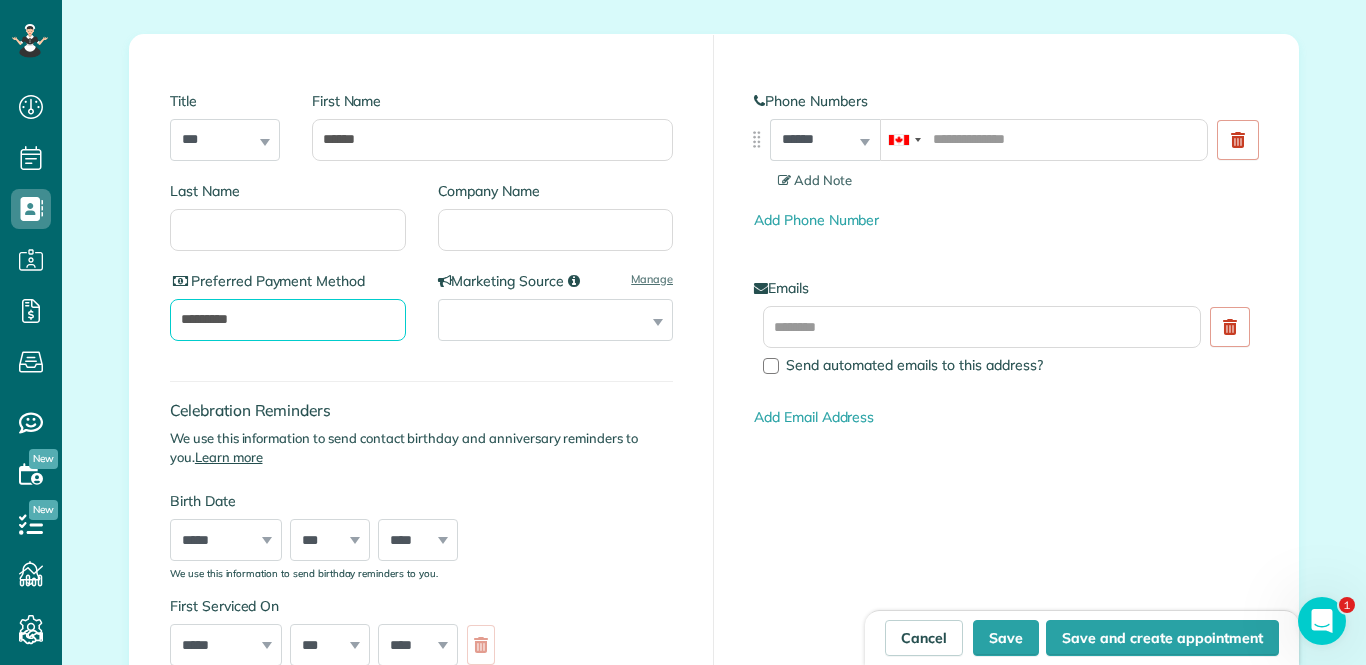 scroll, scrollTop: 360, scrollLeft: 0, axis: vertical 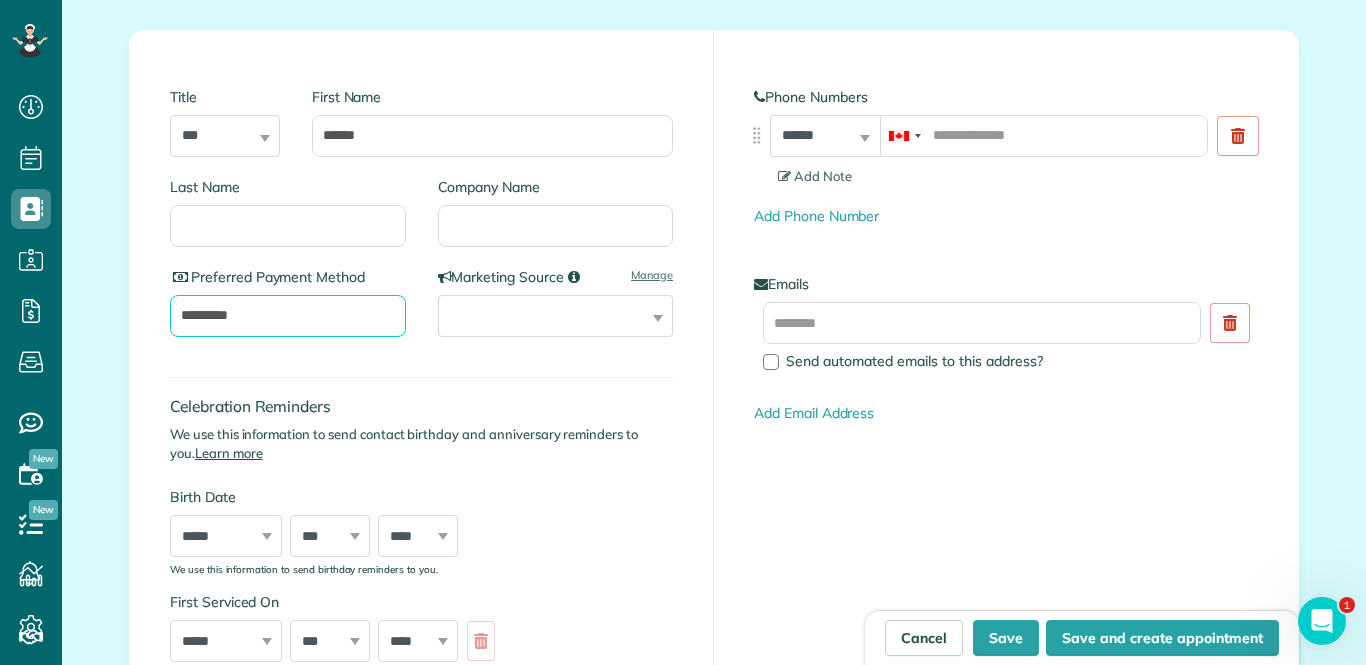type on "*********" 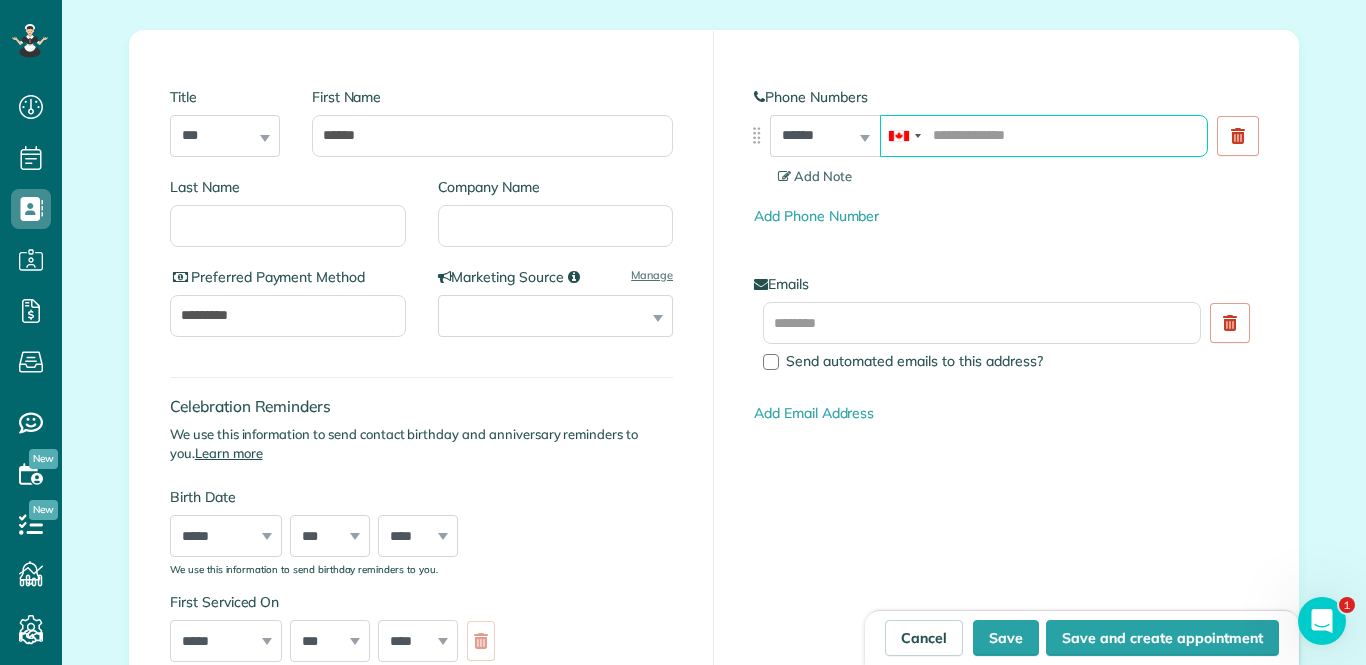 click at bounding box center [1044, 136] 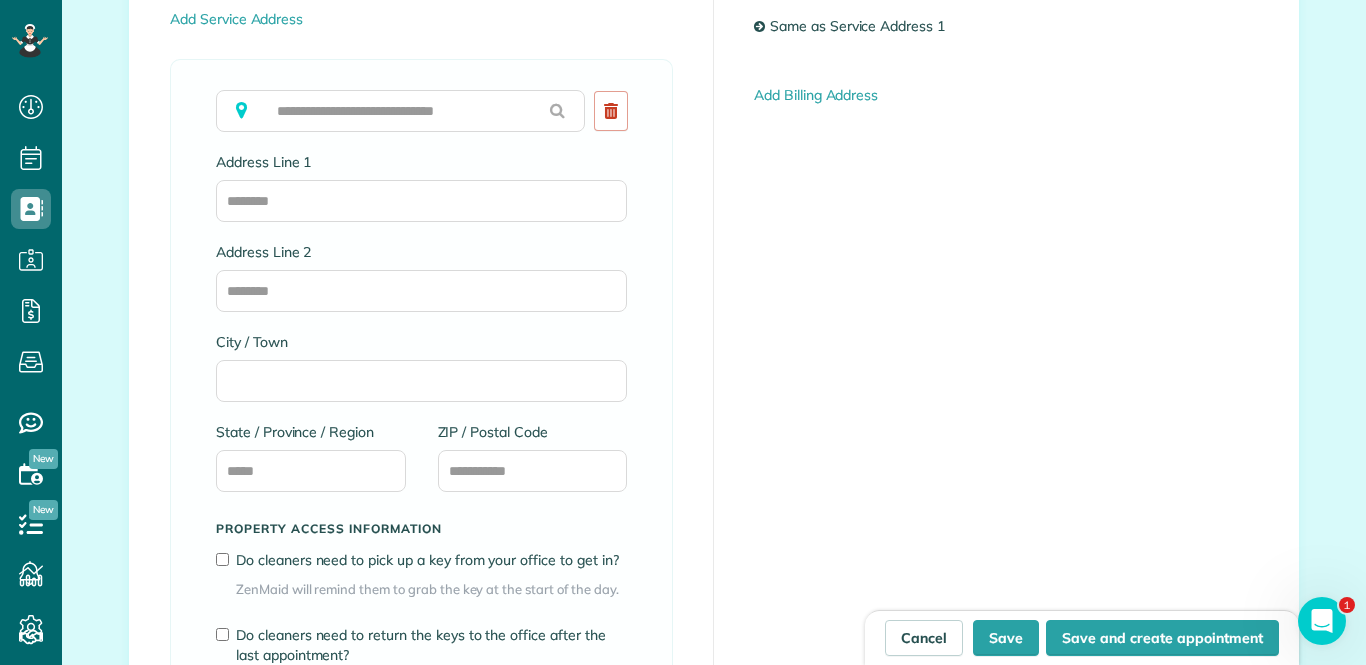 scroll, scrollTop: 1262, scrollLeft: 0, axis: vertical 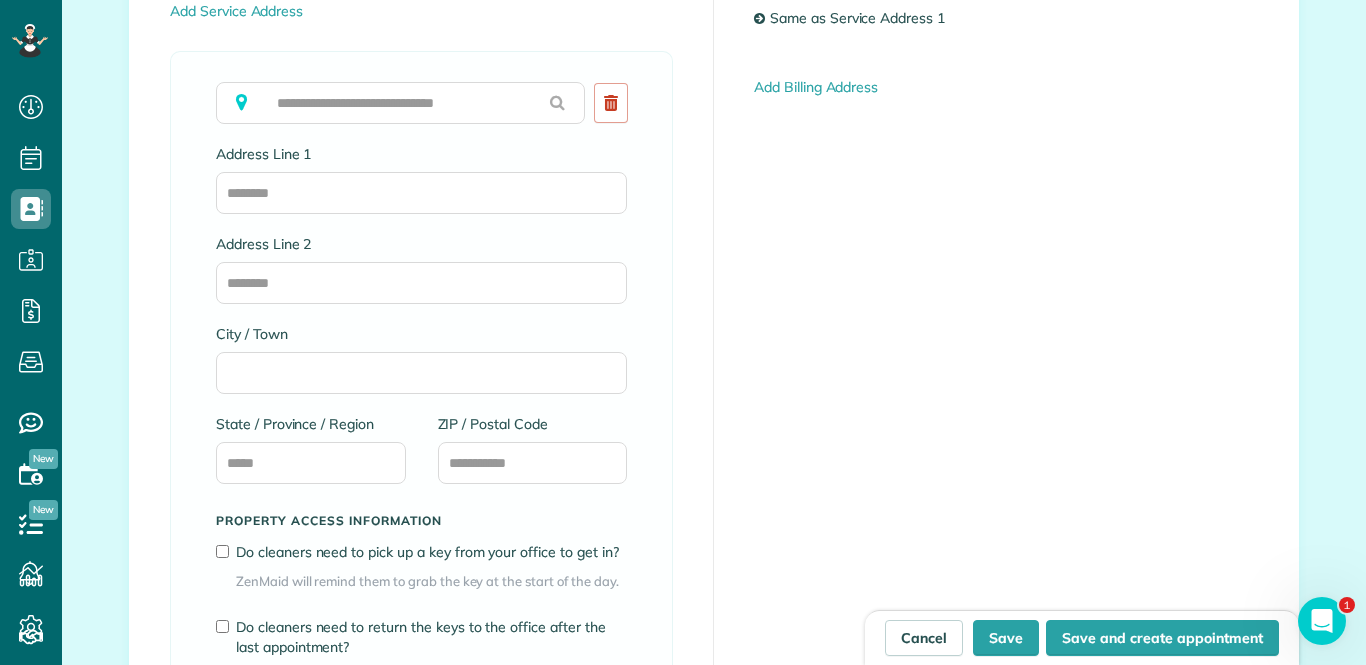 type on "**********" 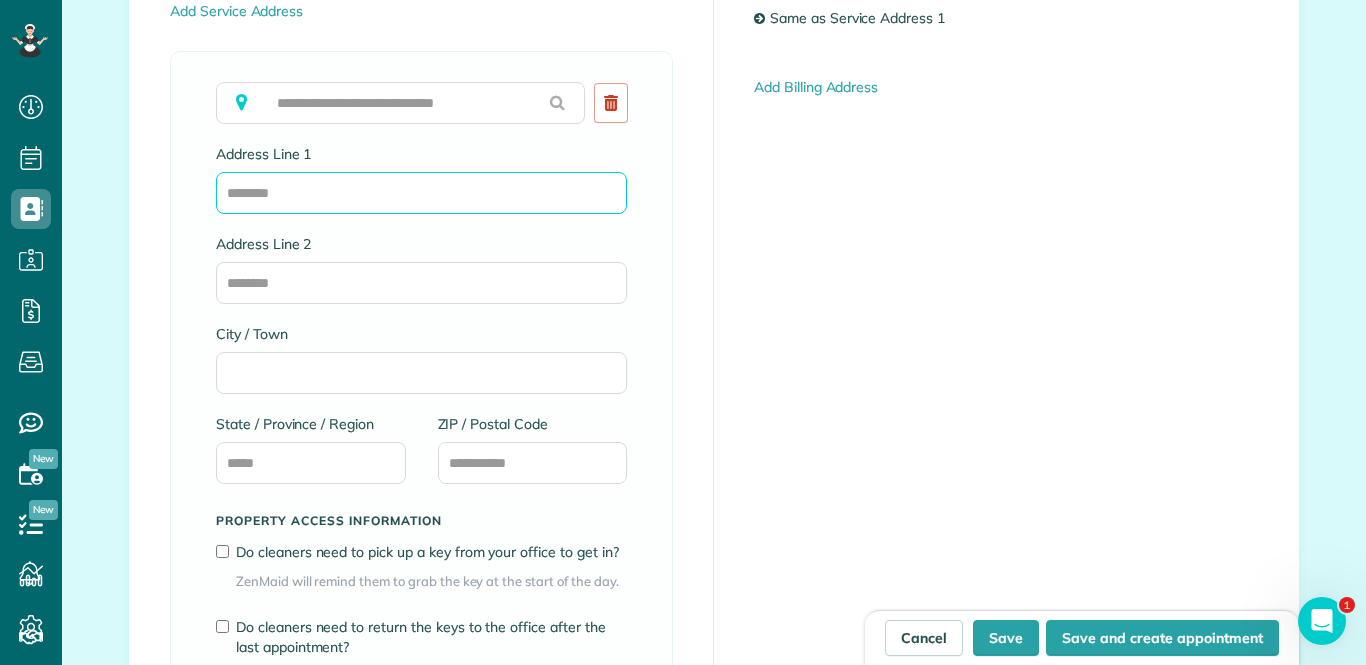click on "Address Line 1" at bounding box center (421, 193) 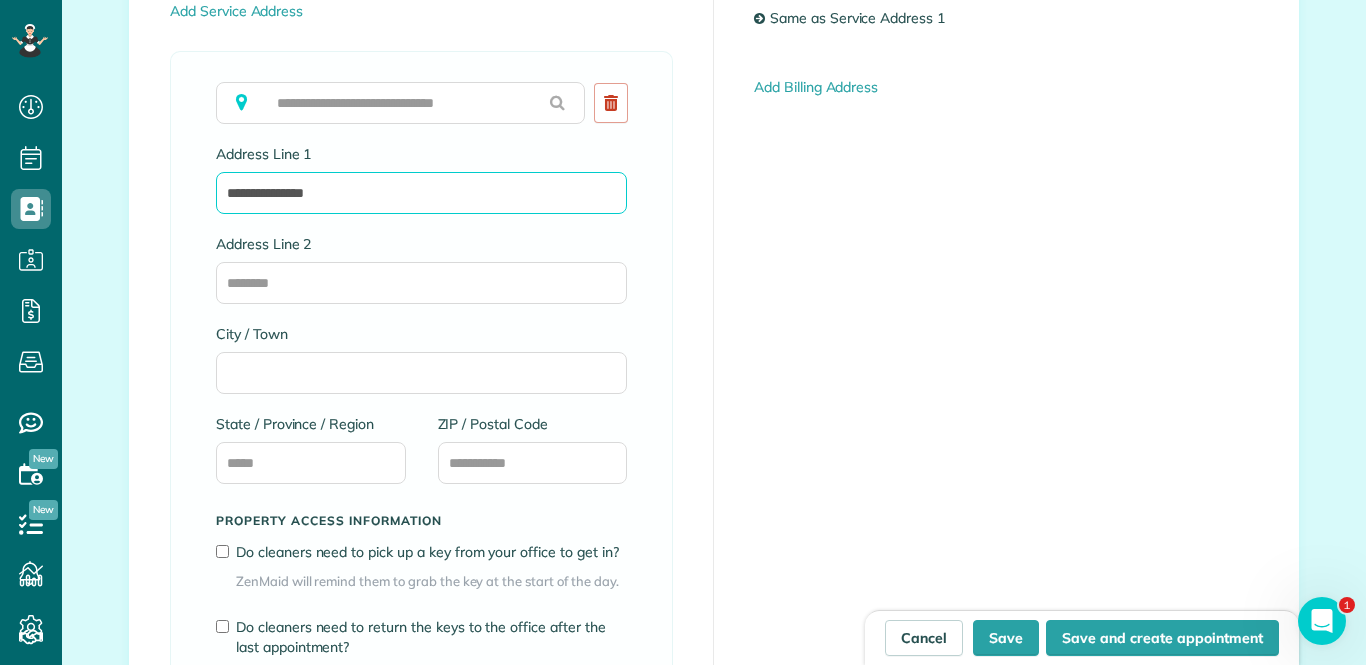 type on "**********" 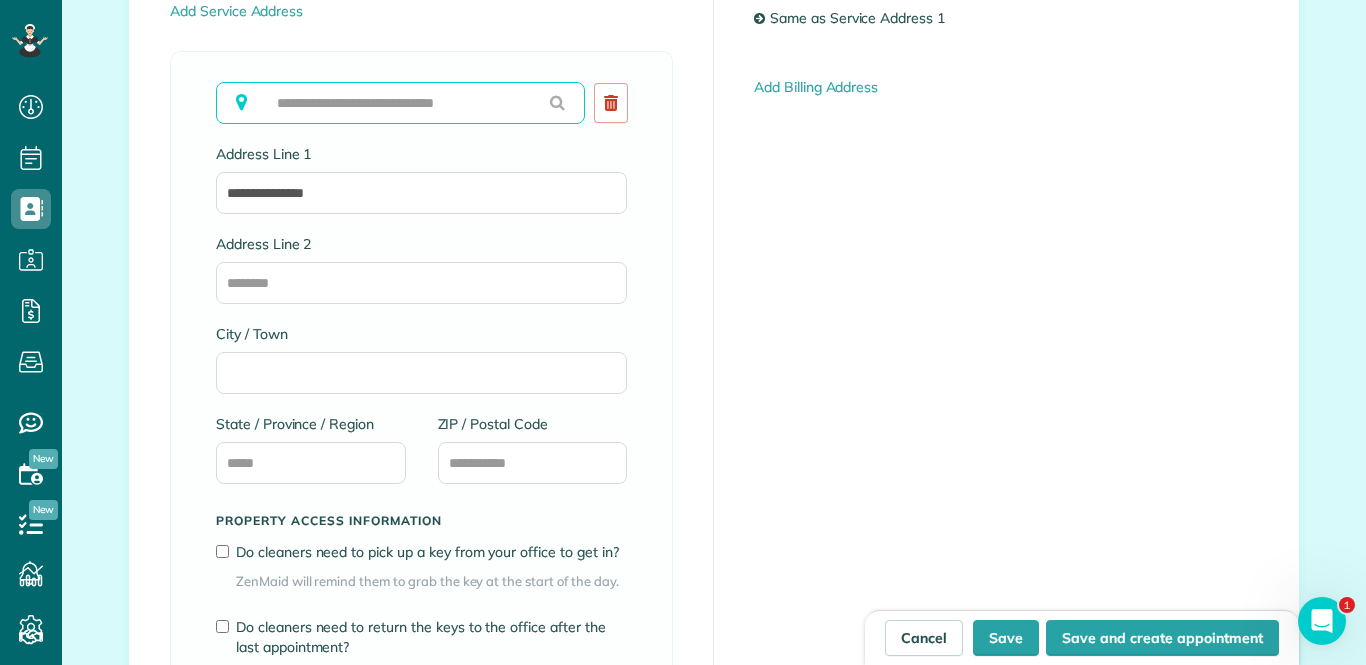 click at bounding box center (400, 103) 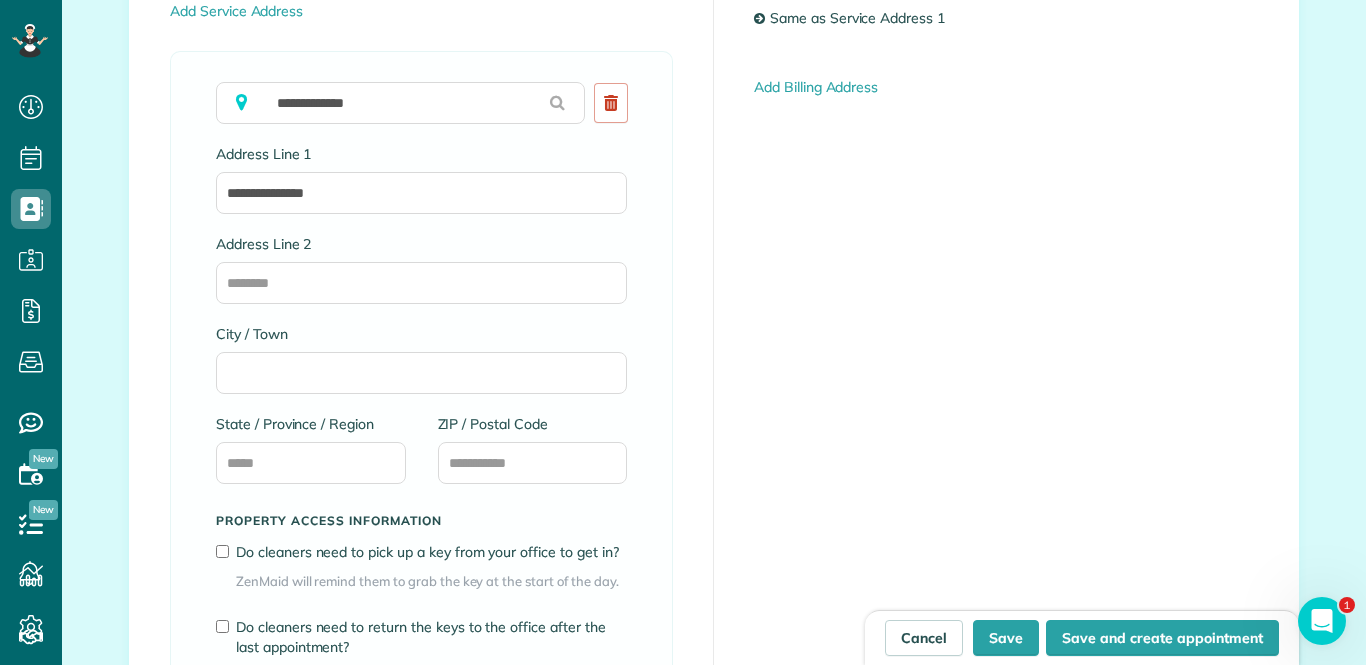type on "**********" 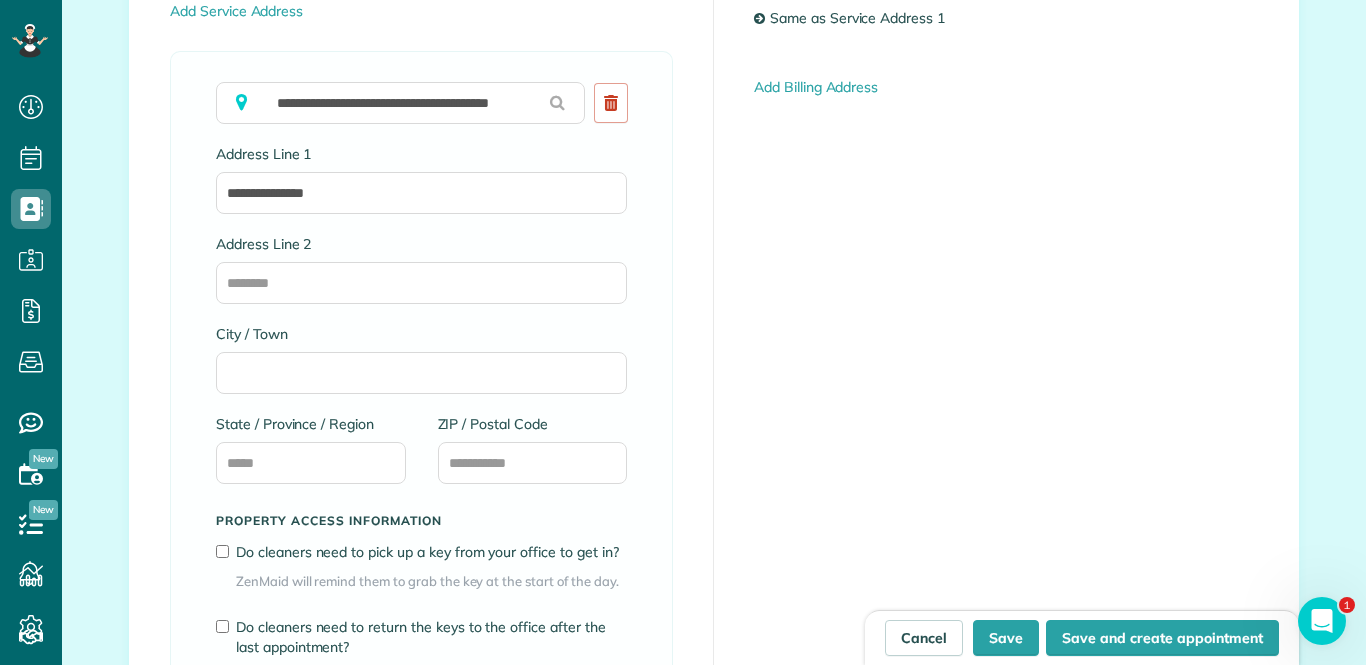 type on "**********" 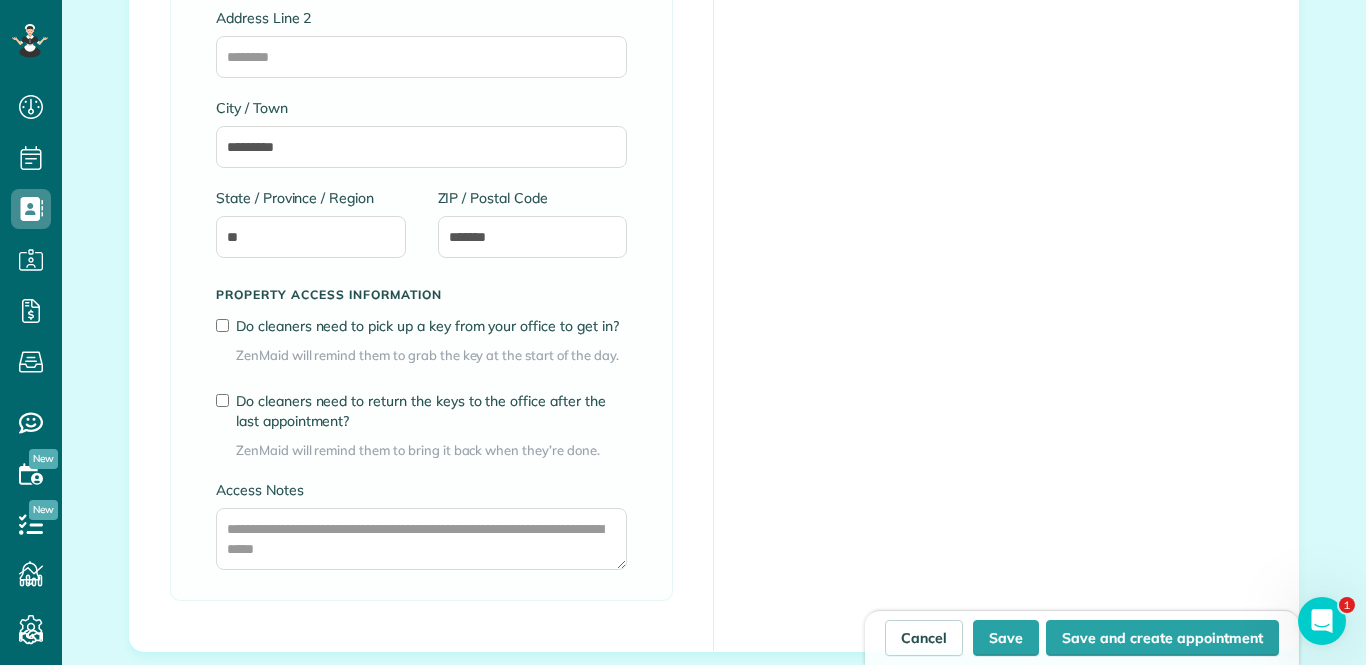 scroll, scrollTop: 1535, scrollLeft: 0, axis: vertical 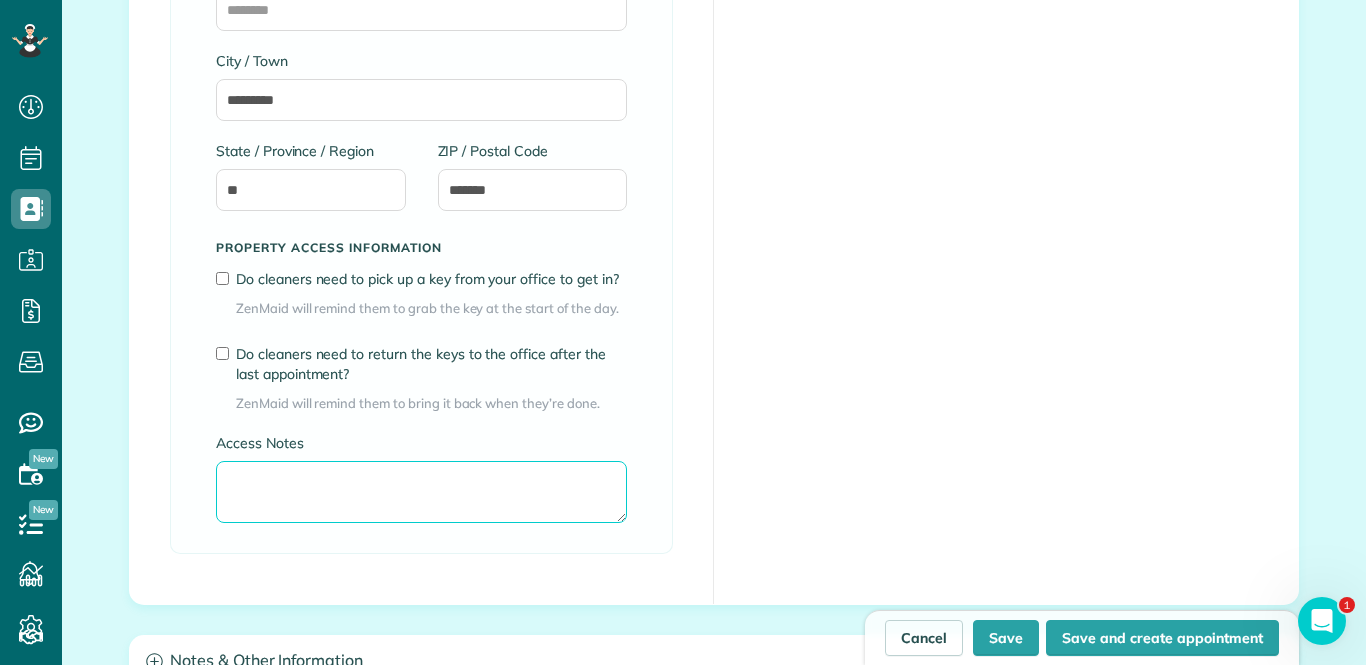 click on "Access Notes" at bounding box center [421, 492] 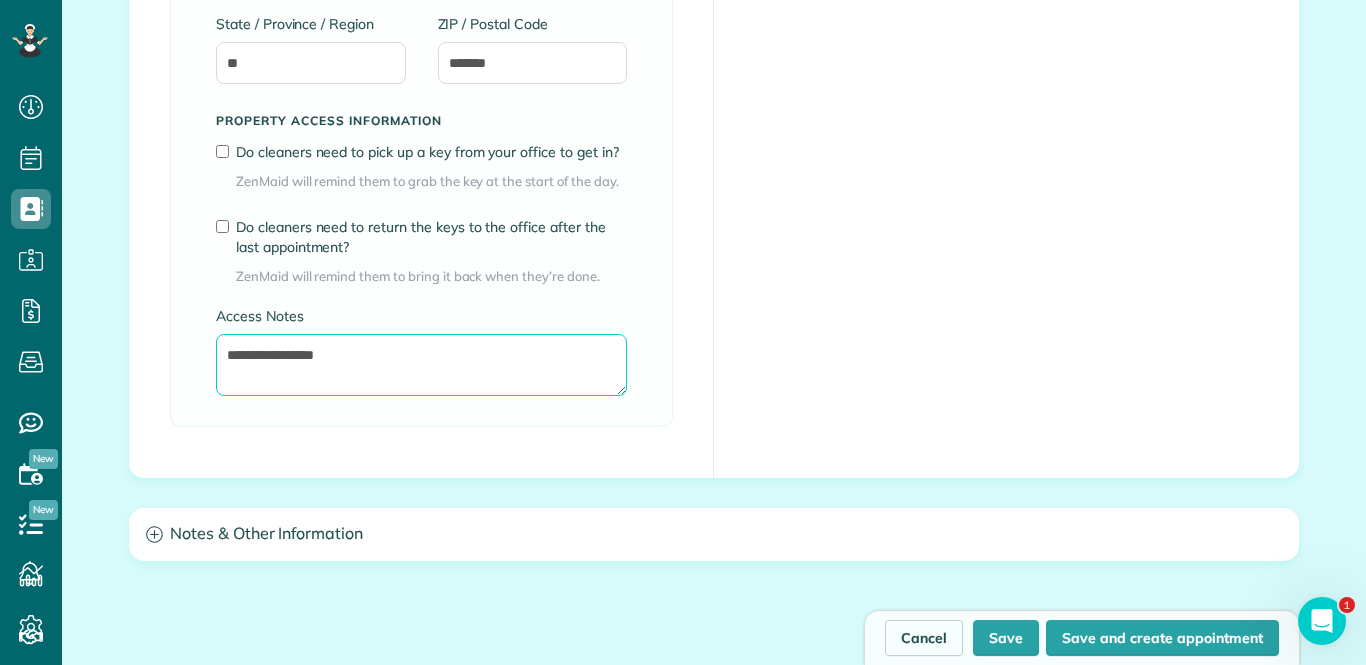scroll, scrollTop: 1689, scrollLeft: 0, axis: vertical 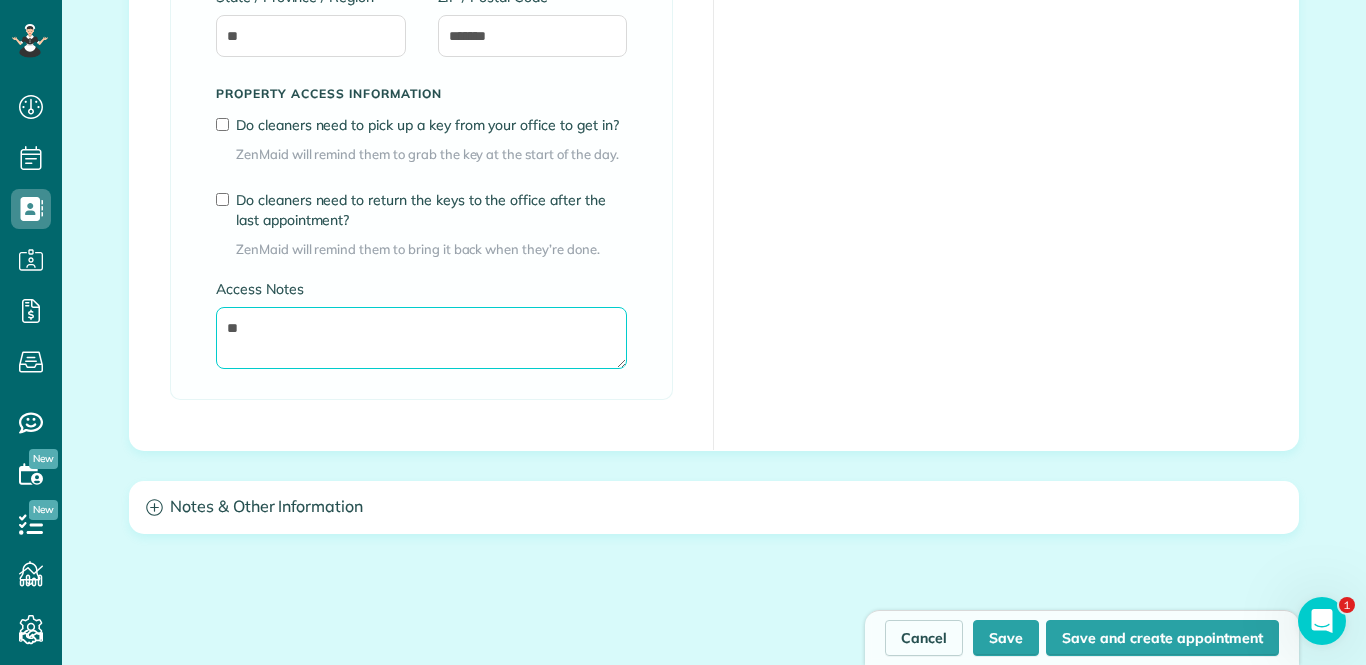 type on "*" 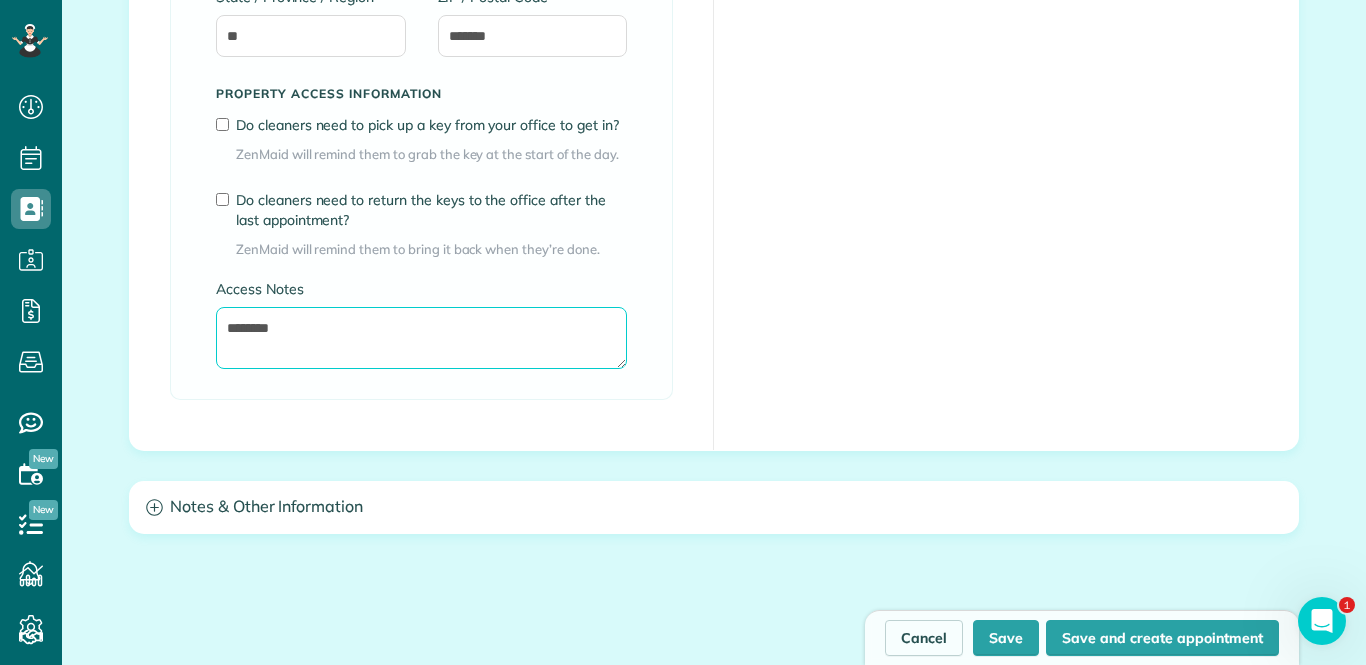 click on "*******" at bounding box center (421, 338) 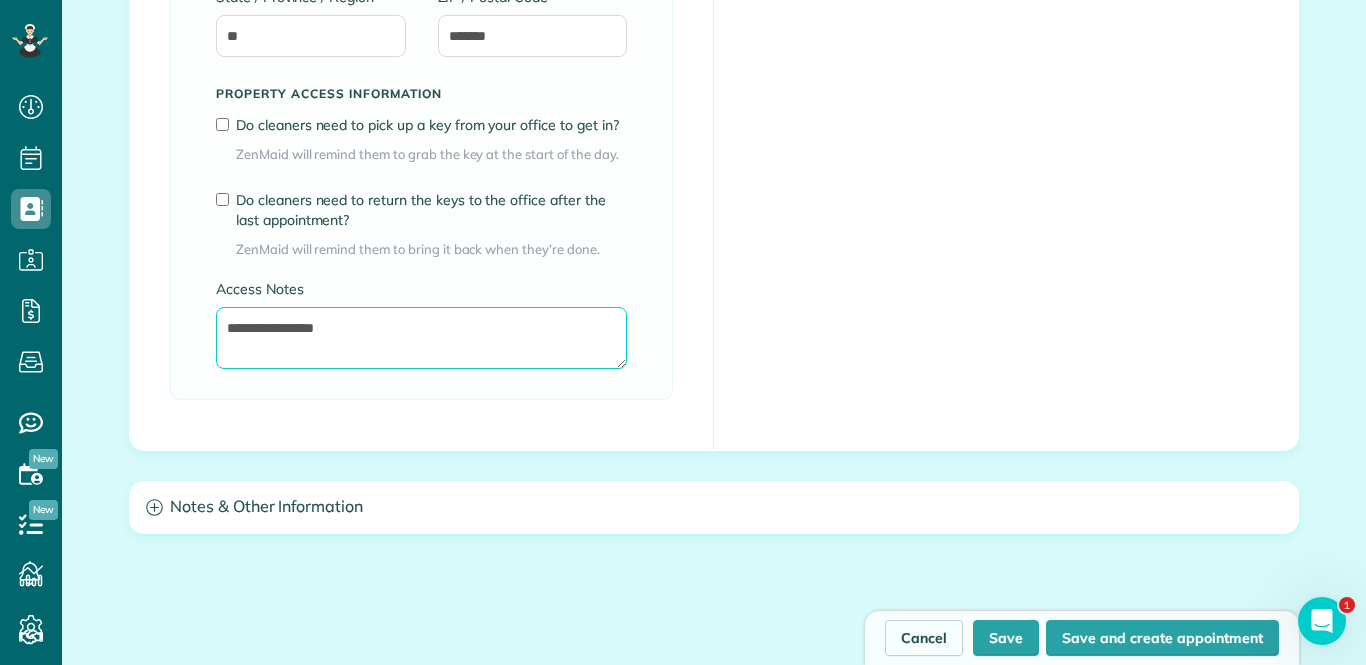 type on "**********" 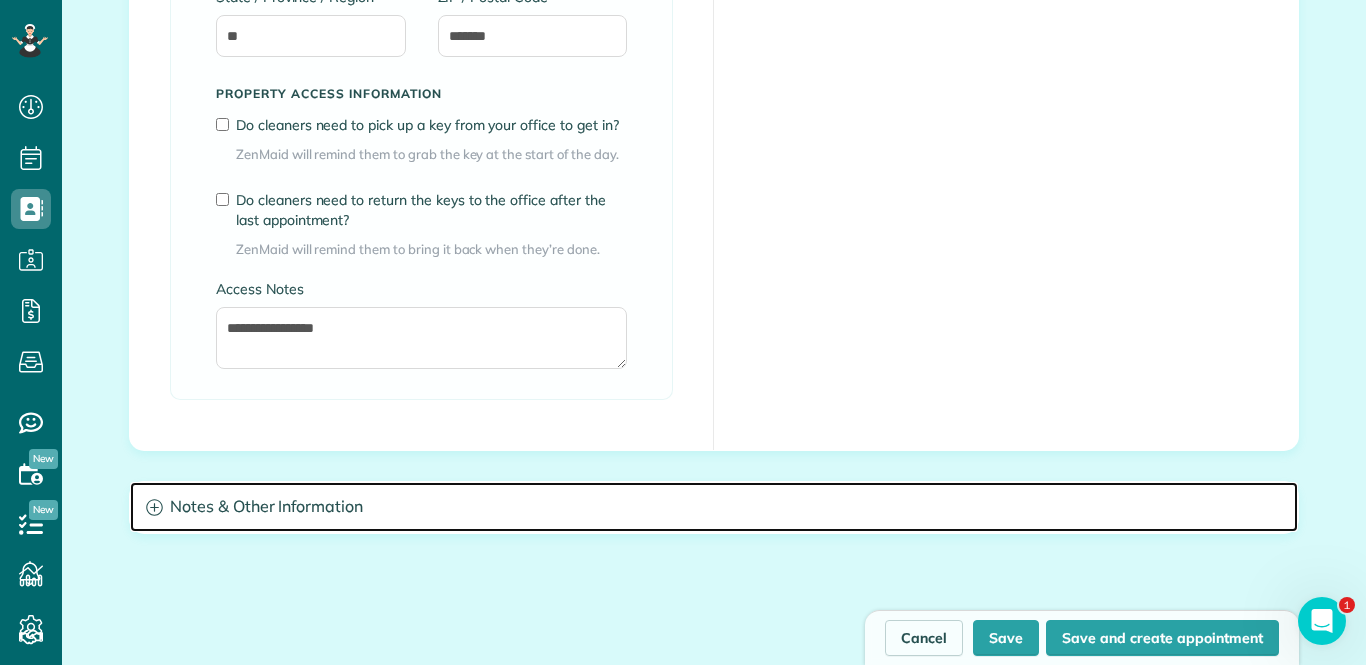 click on "Notes & Other Information" at bounding box center [714, 507] 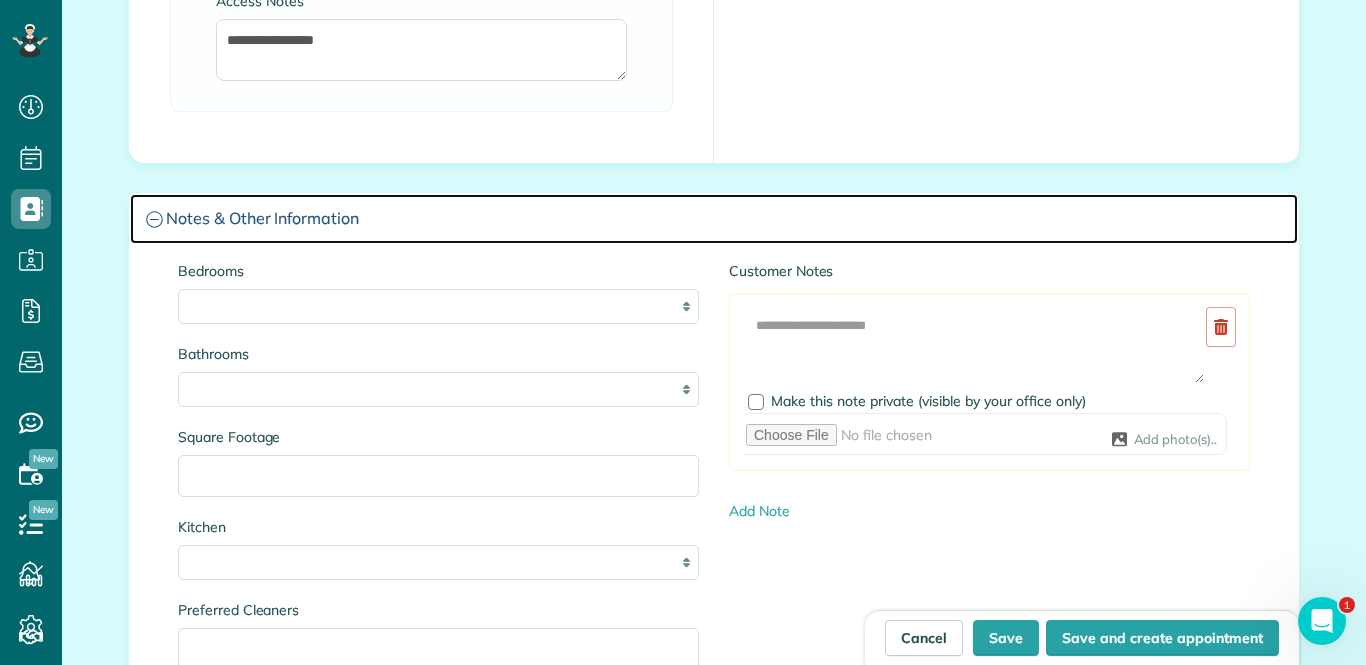 scroll, scrollTop: 2193, scrollLeft: 0, axis: vertical 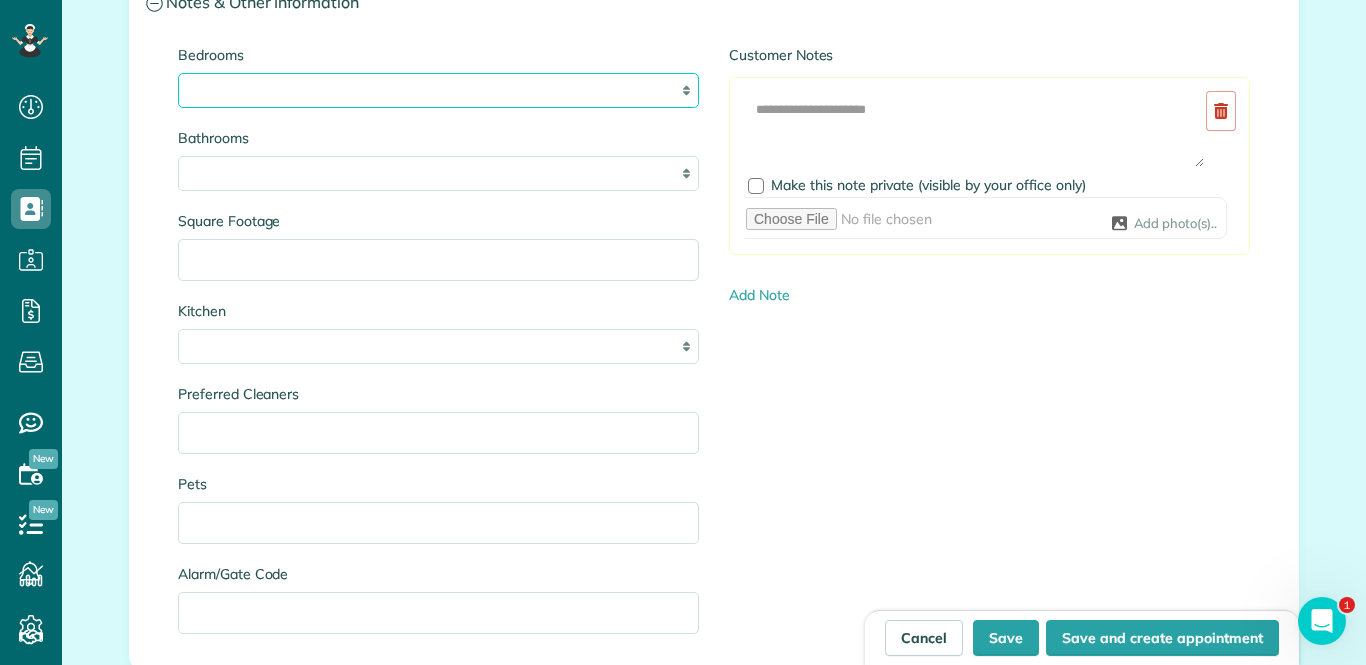 click on "*
*
*
*
**" at bounding box center [438, 90] 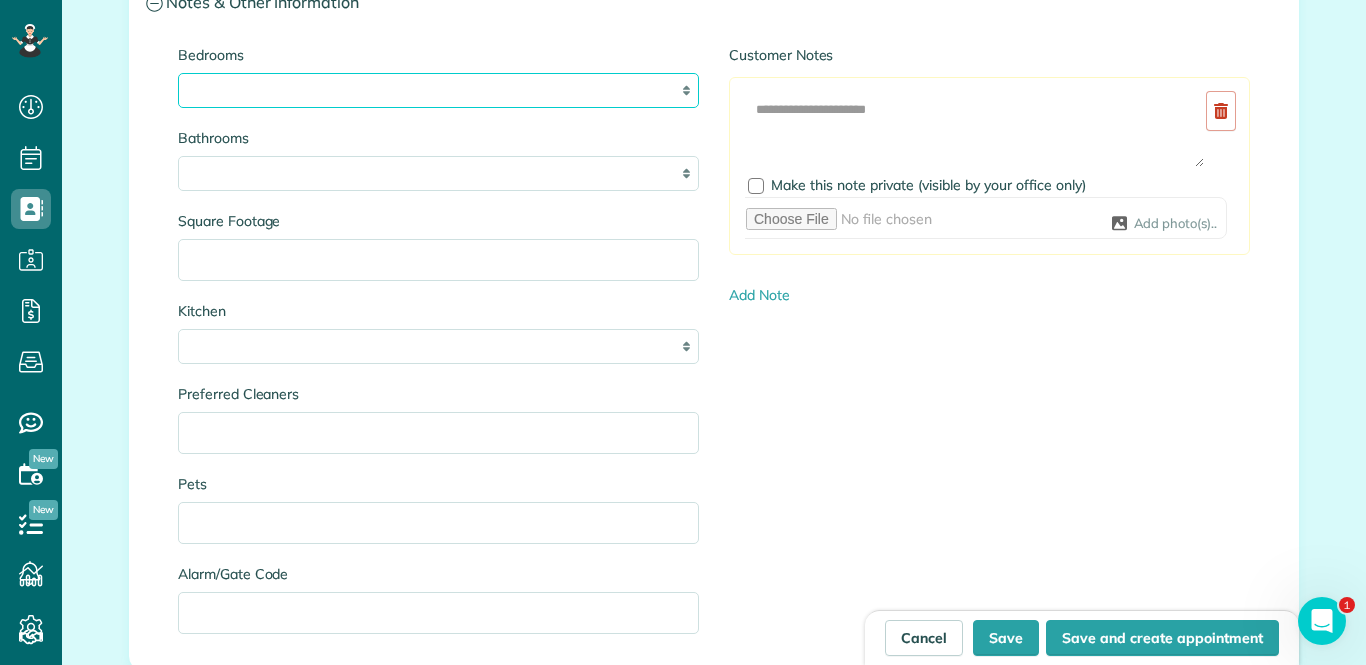 select on "*" 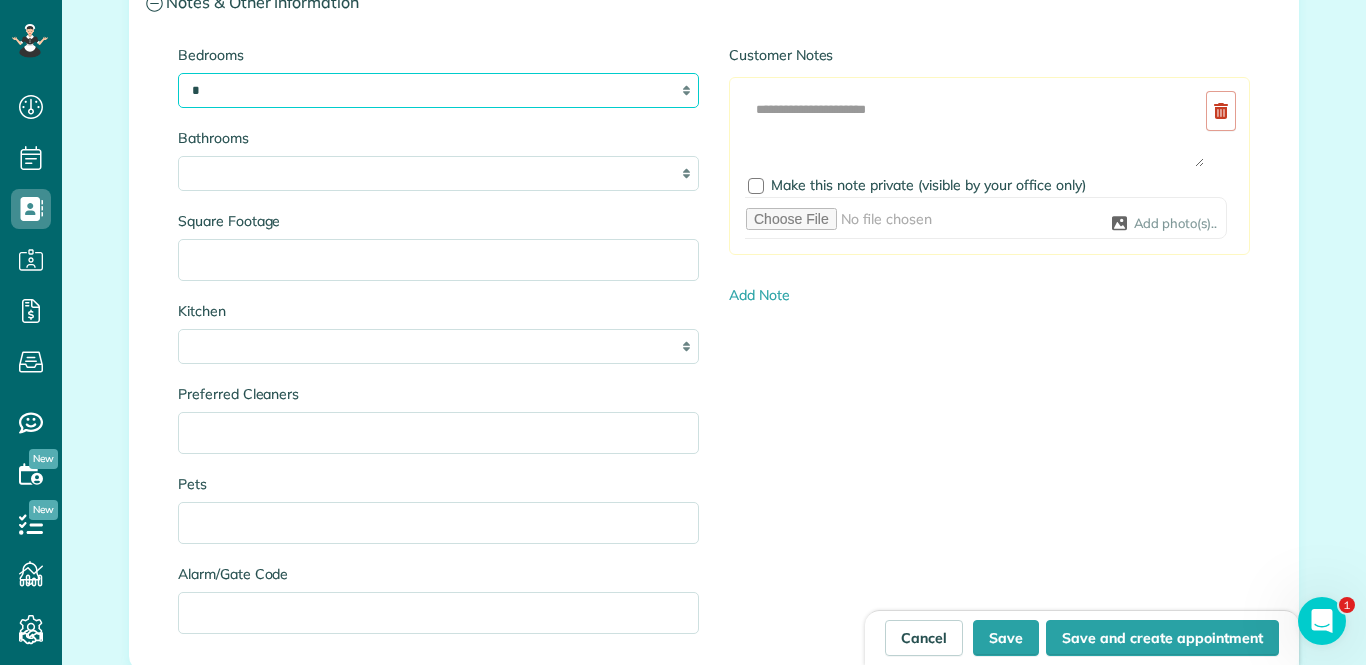 click on "*
*
*
*
**" at bounding box center [438, 90] 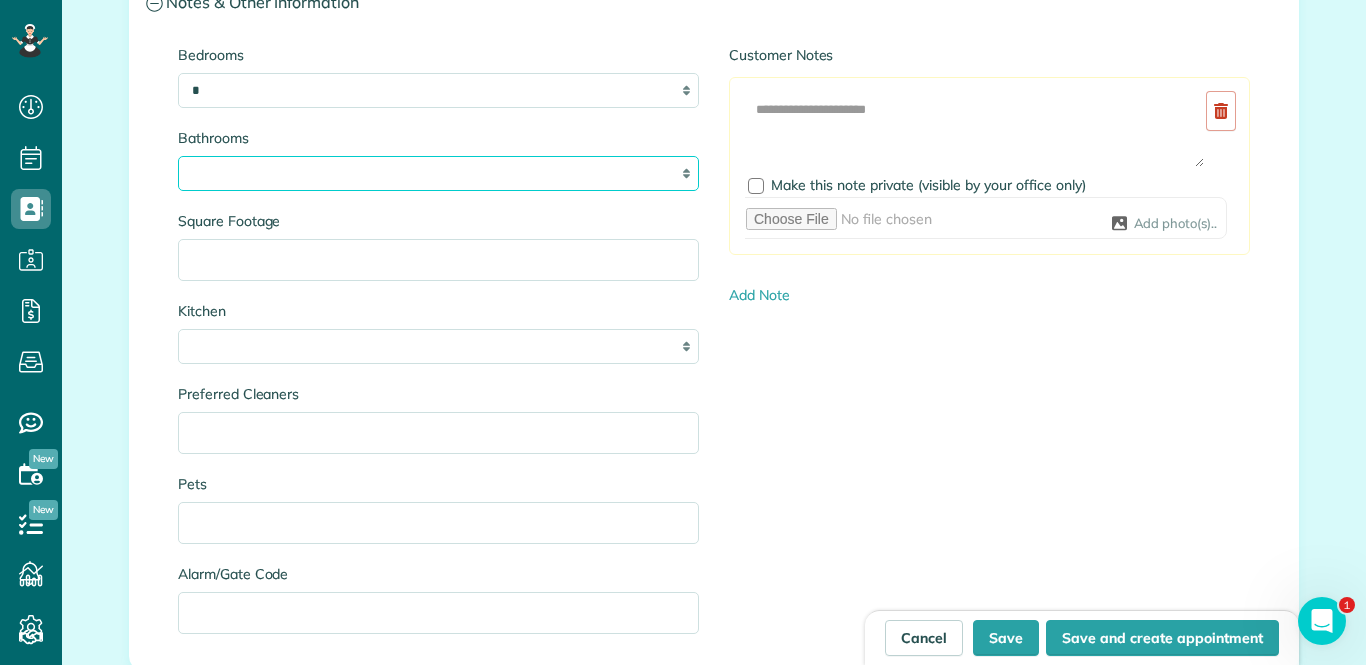 click on "*
***
*
***
*
***
*
***
**" at bounding box center (438, 173) 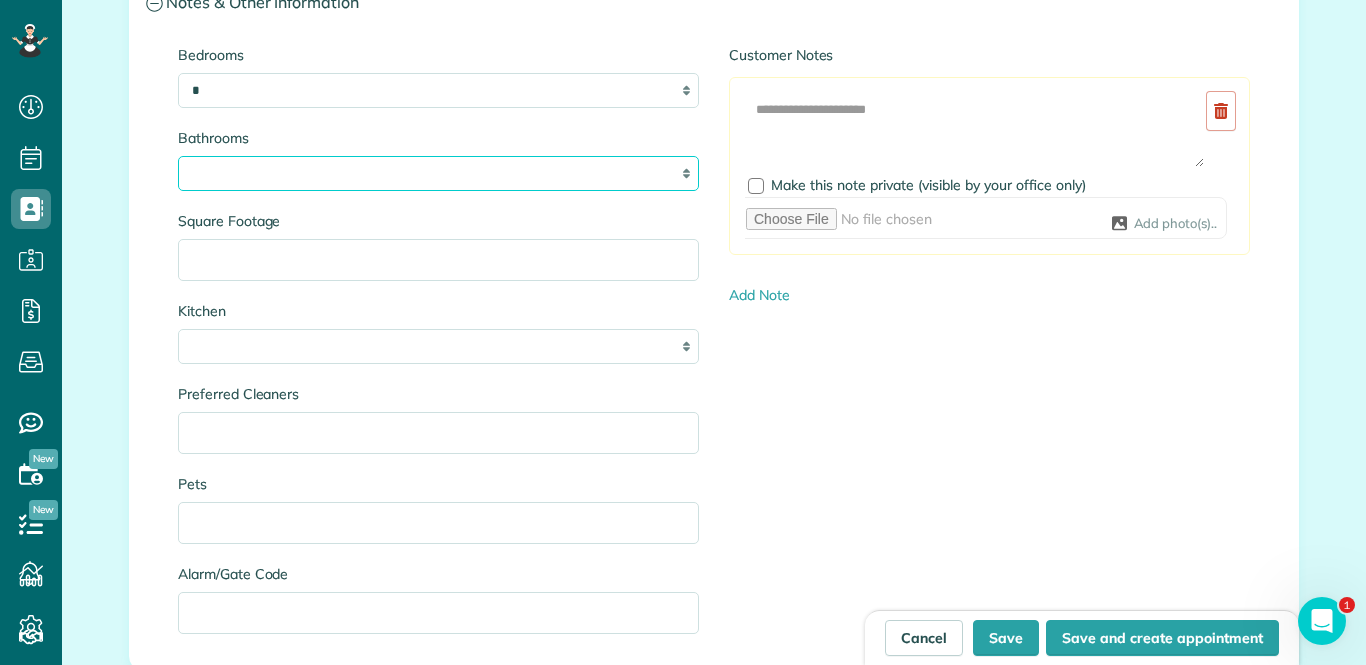 select on "*" 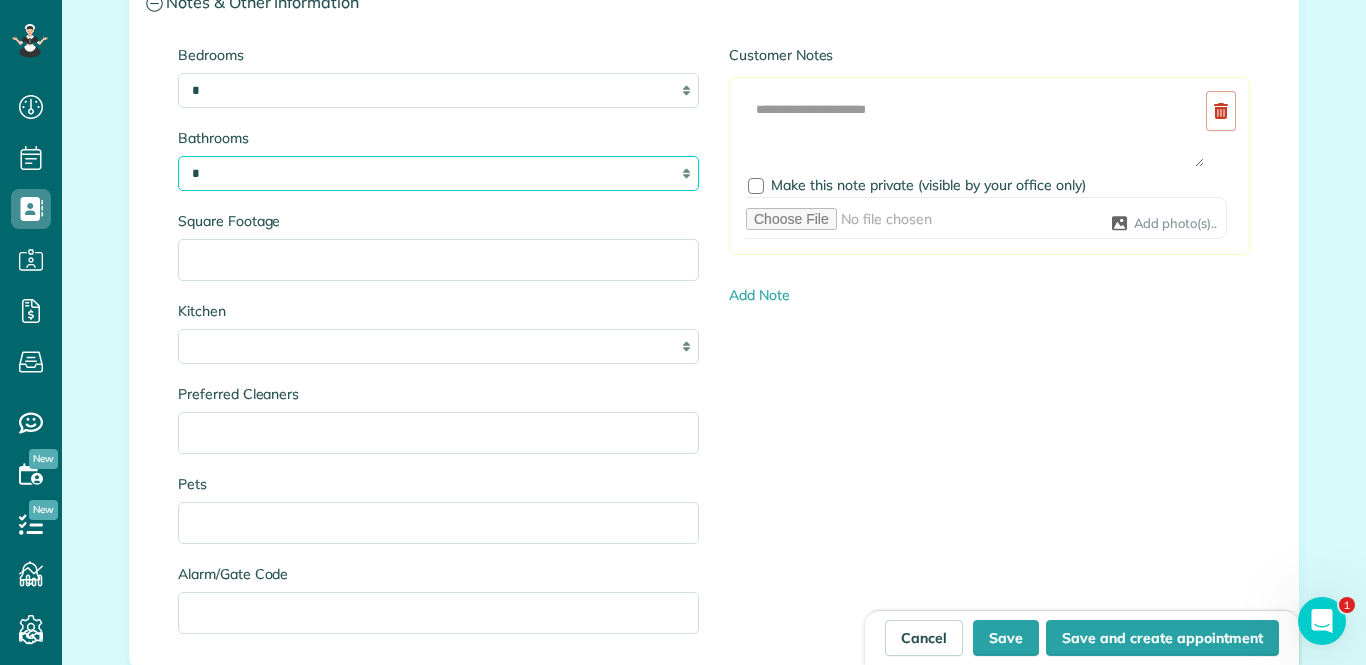 click on "*
***
*
***
*
***
*
***
**" at bounding box center (438, 173) 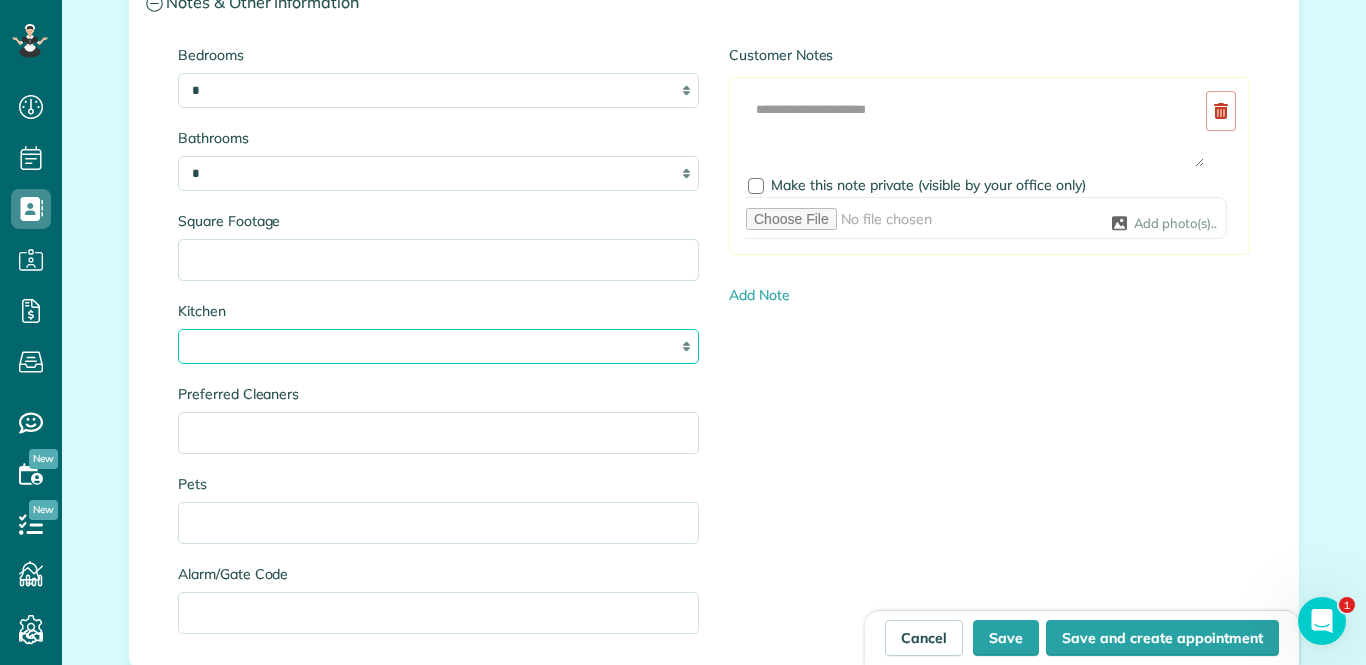 click on "*
*
*
*" at bounding box center (438, 346) 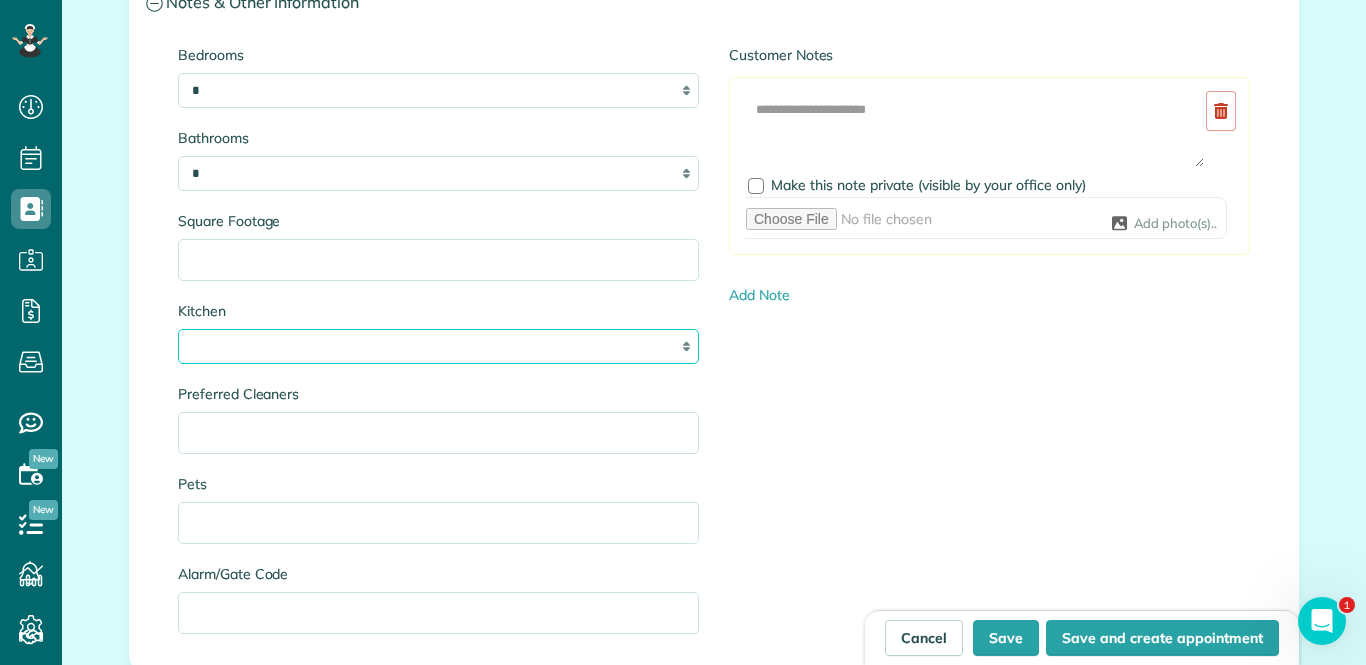 select on "*" 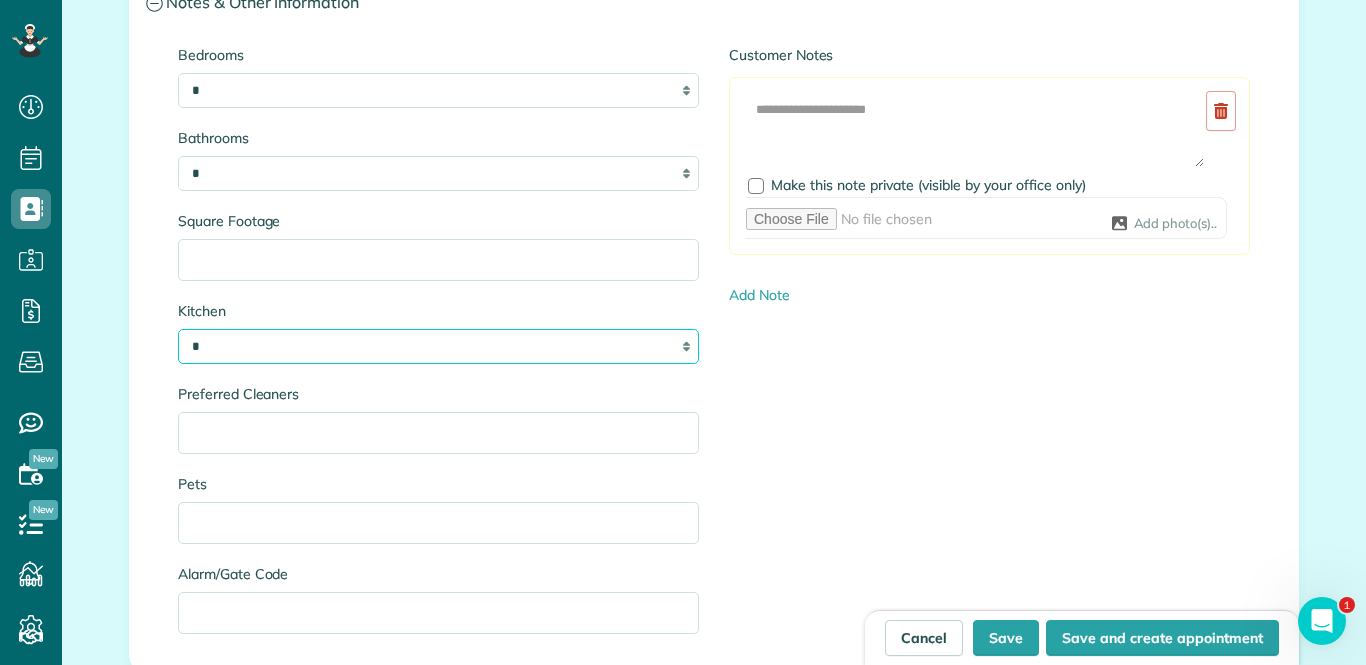 click on "*
*
*
*" at bounding box center [438, 346] 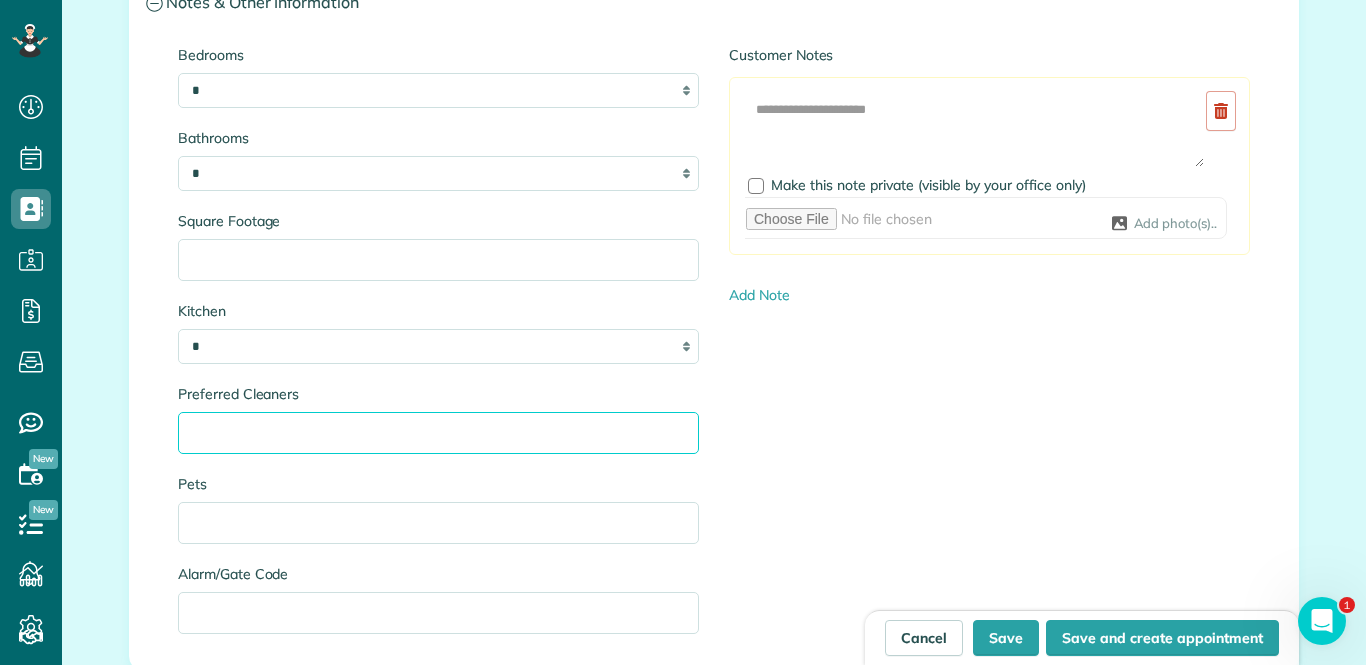 click on "Preferred Cleaners" at bounding box center (438, 433) 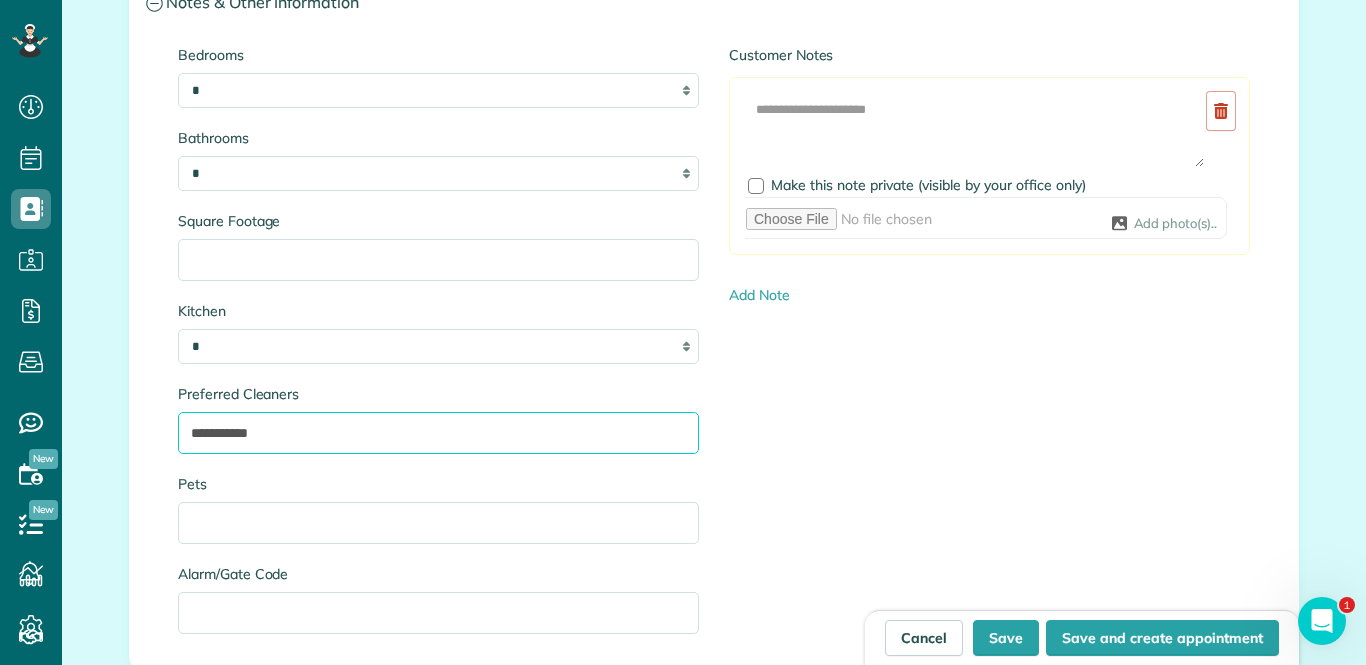 type on "**********" 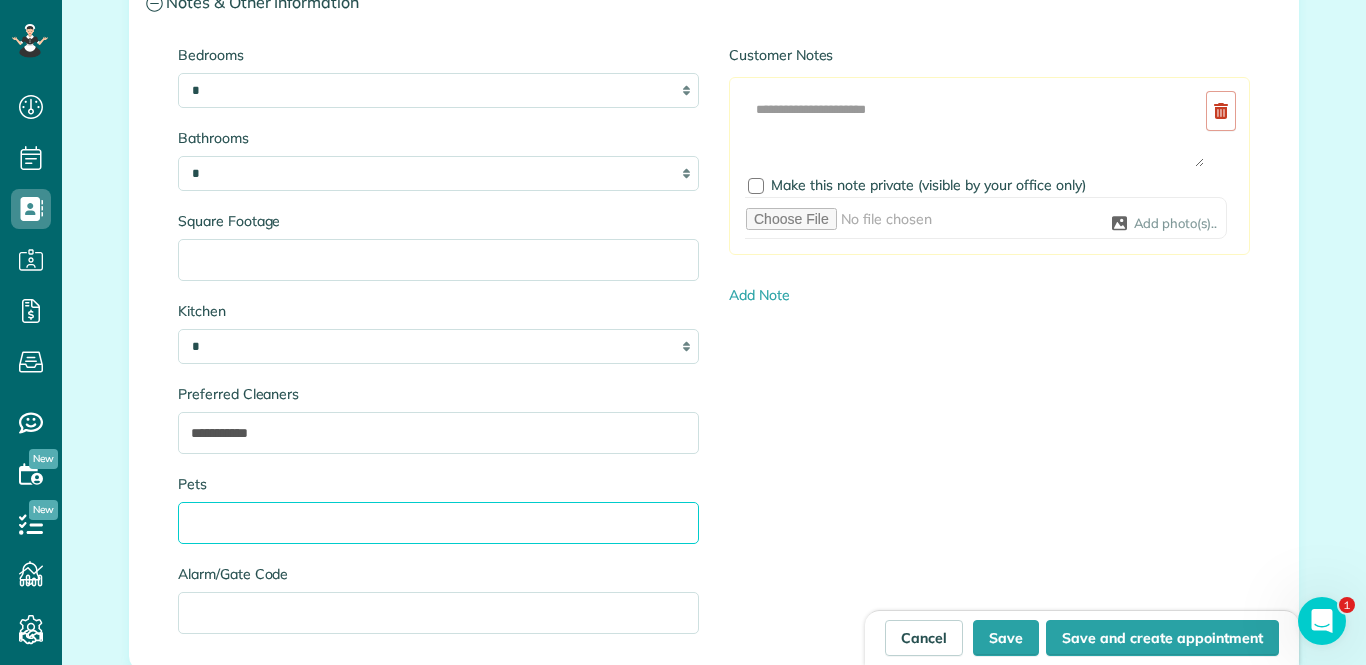 click on "Pets" at bounding box center [438, 523] 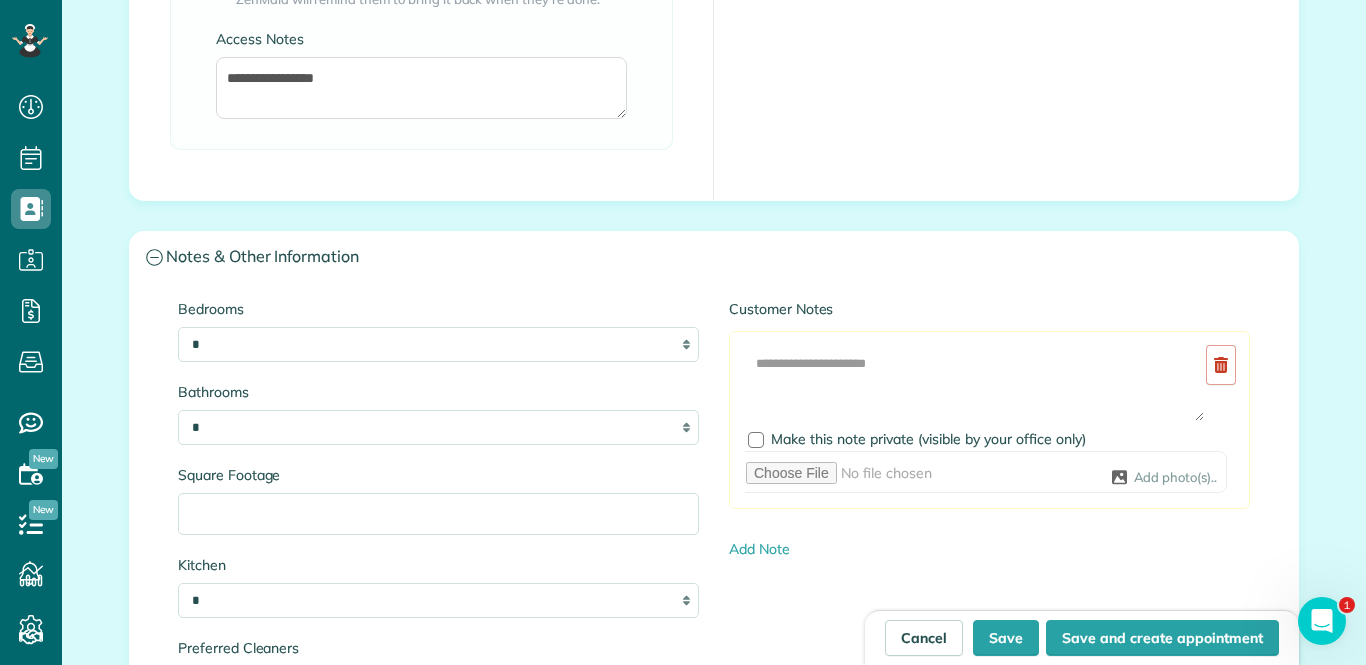 scroll, scrollTop: 1934, scrollLeft: 0, axis: vertical 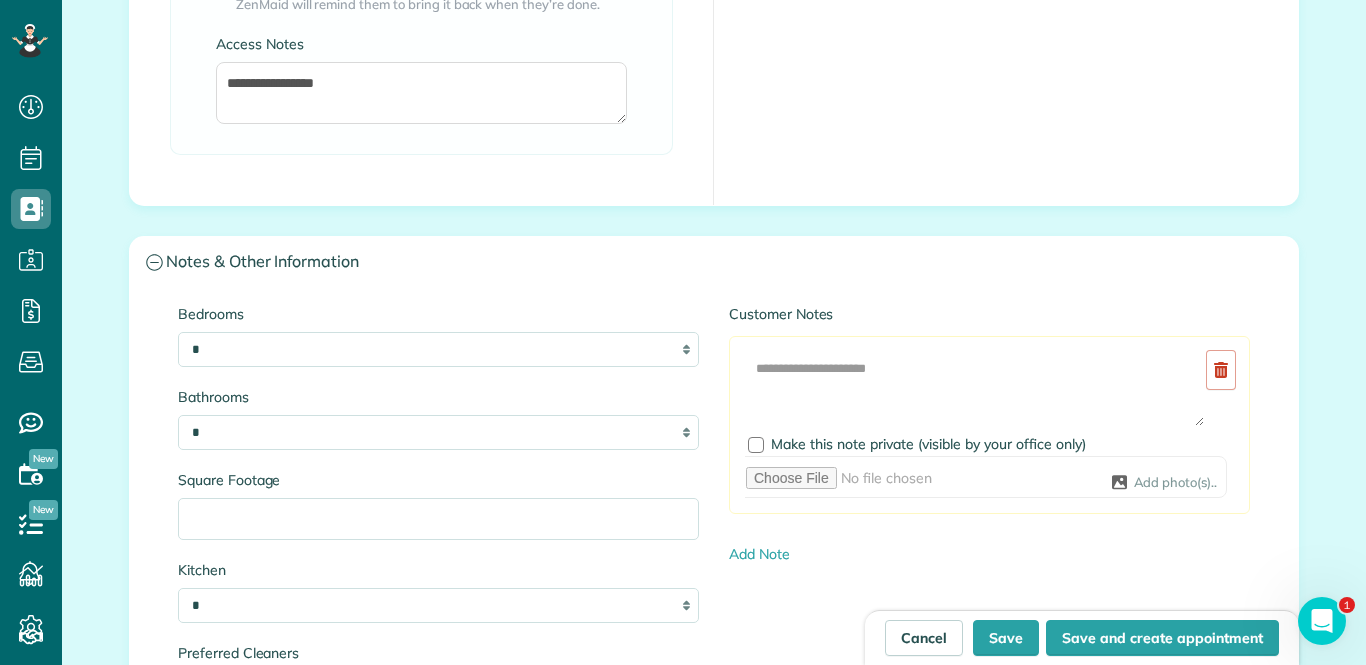 type on "***" 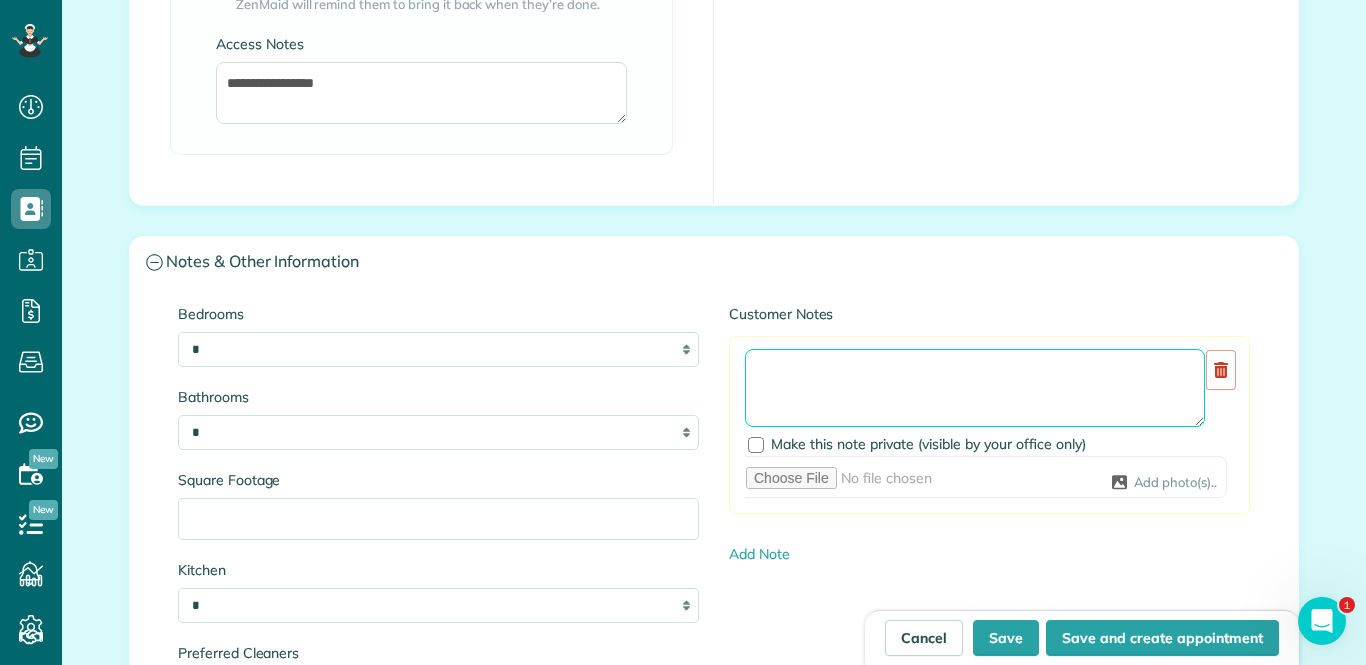 click at bounding box center [975, 388] 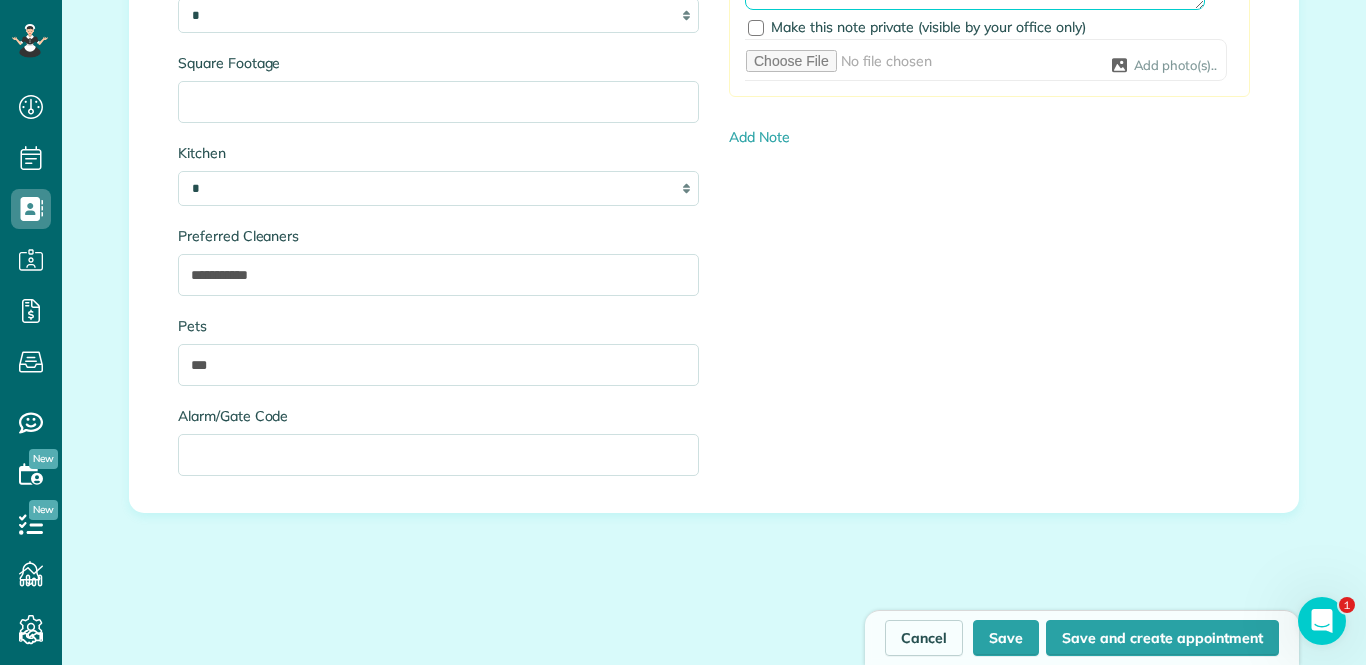 scroll, scrollTop: 2360, scrollLeft: 0, axis: vertical 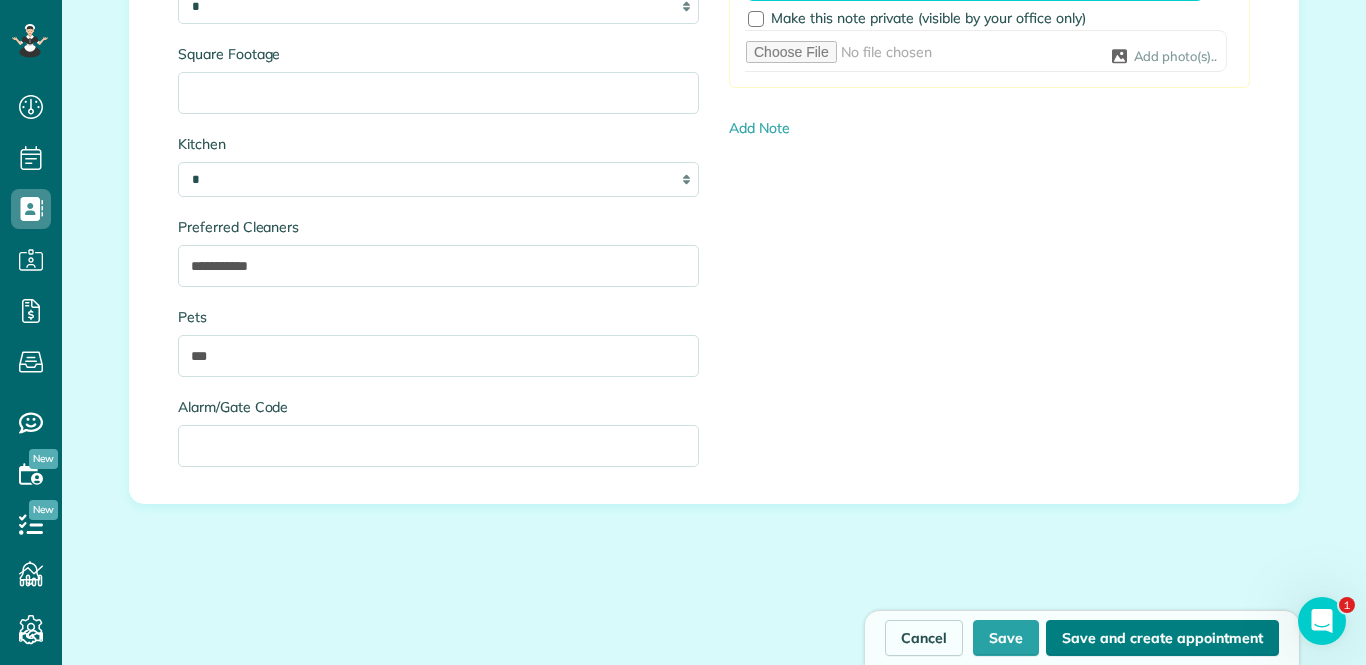 type on "**********" 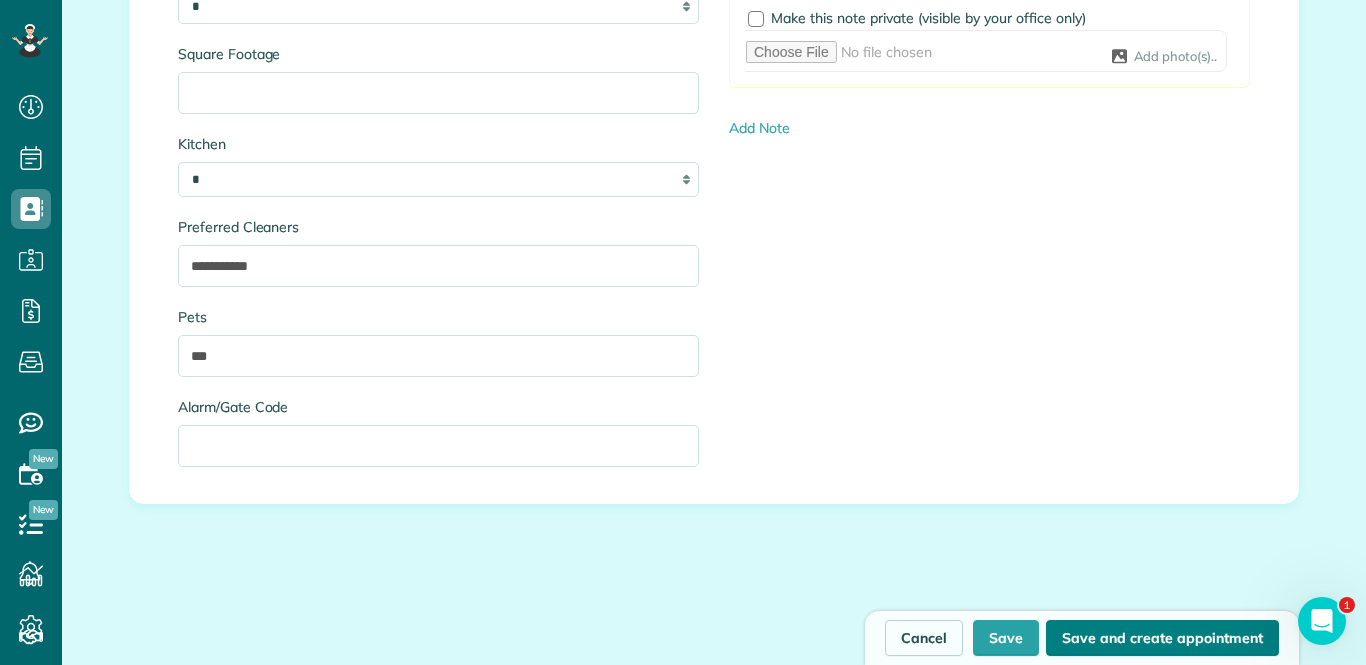 click on "Save and create appointment" at bounding box center (1162, 638) 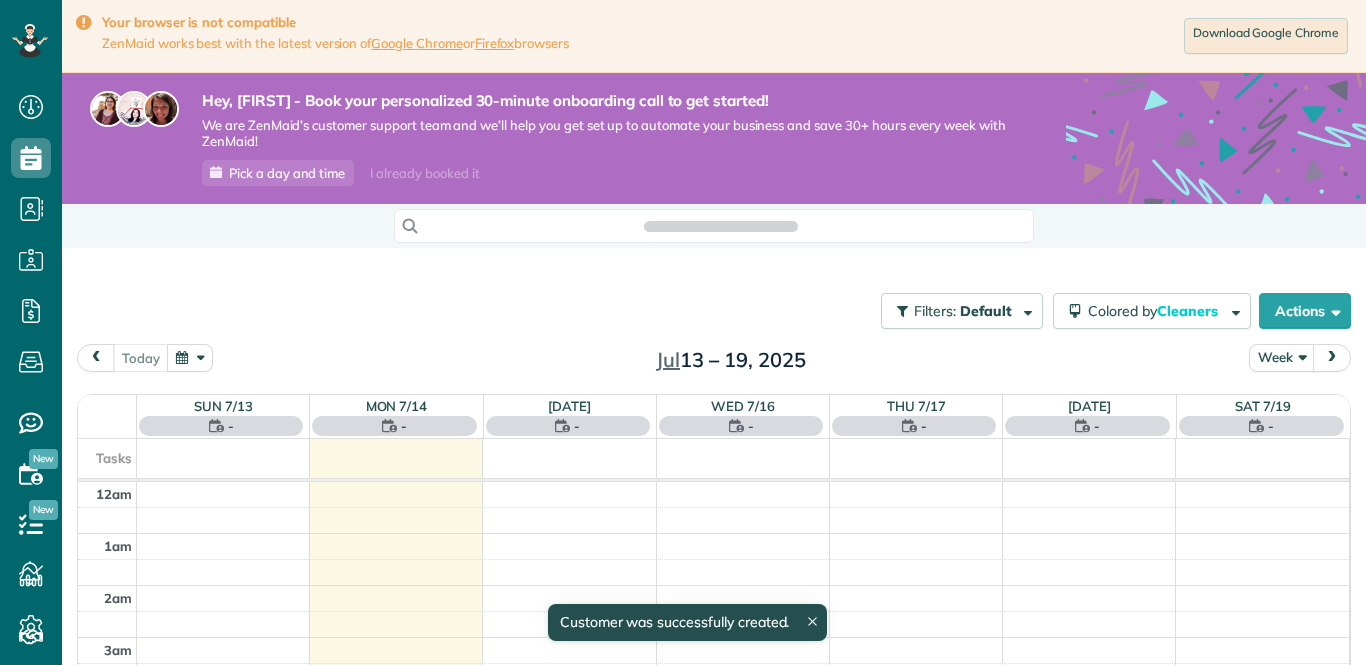 scroll, scrollTop: 0, scrollLeft: 0, axis: both 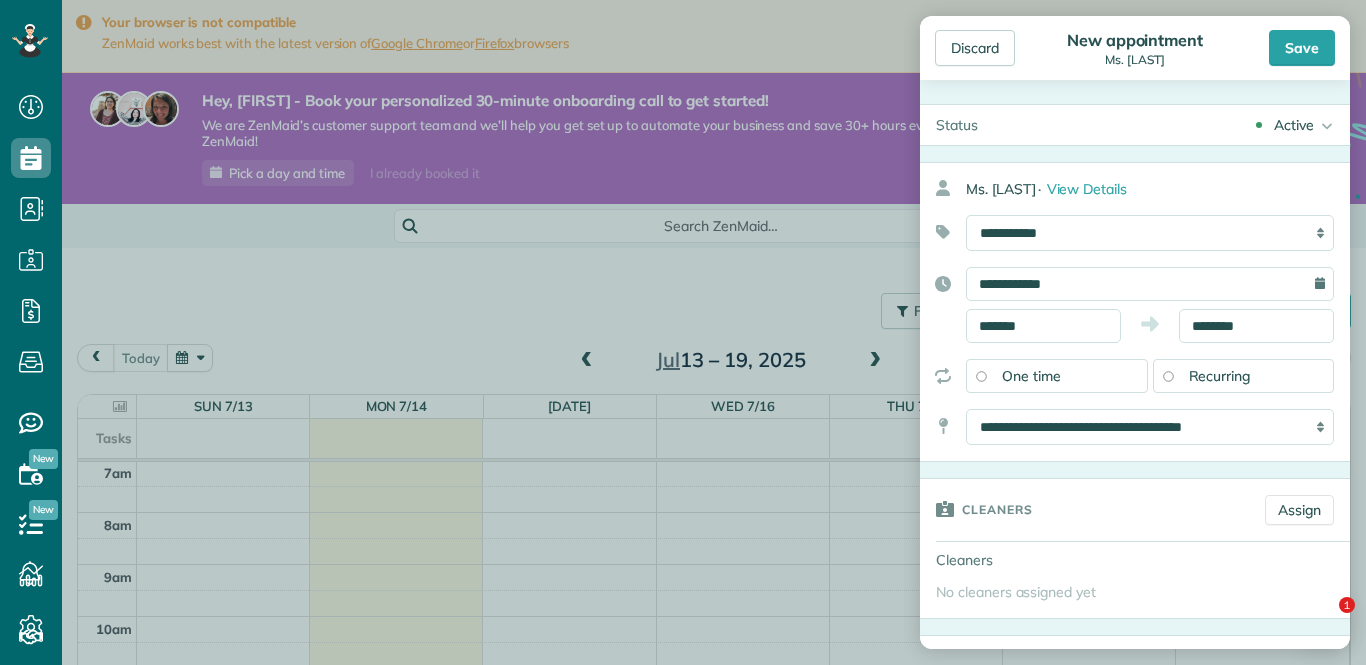click on "**********" at bounding box center (1150, 284) 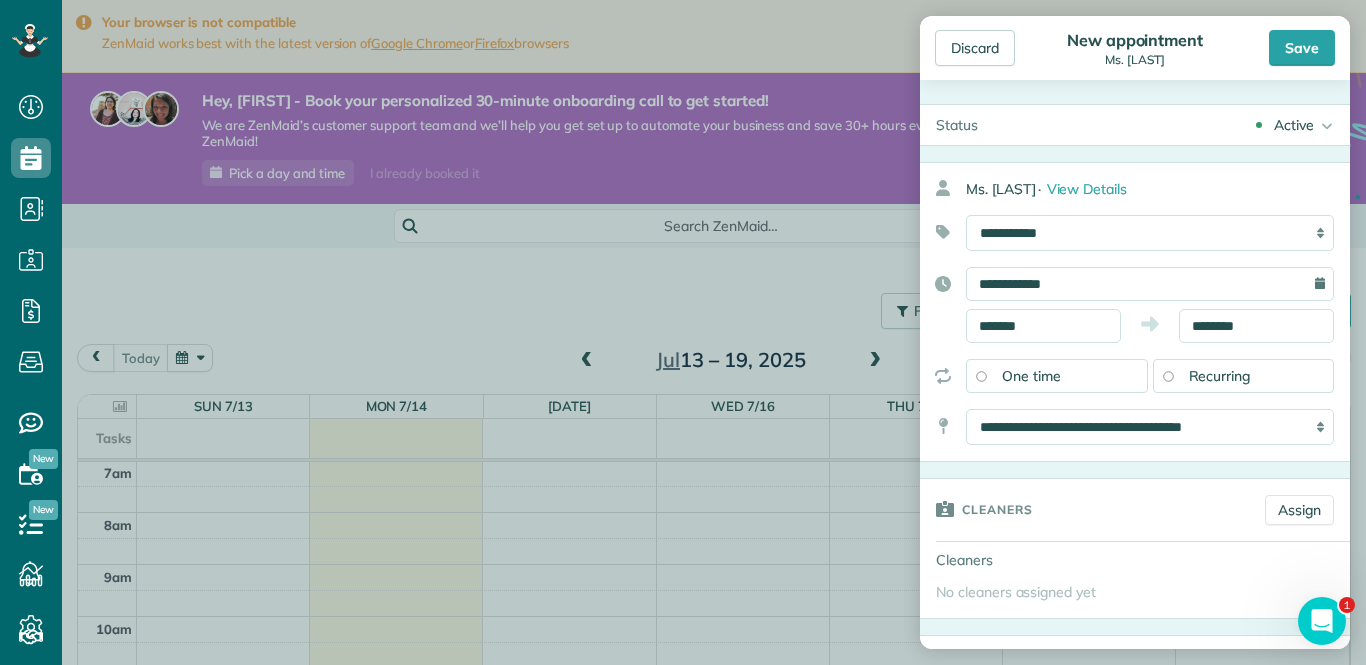 scroll, scrollTop: 0, scrollLeft: 0, axis: both 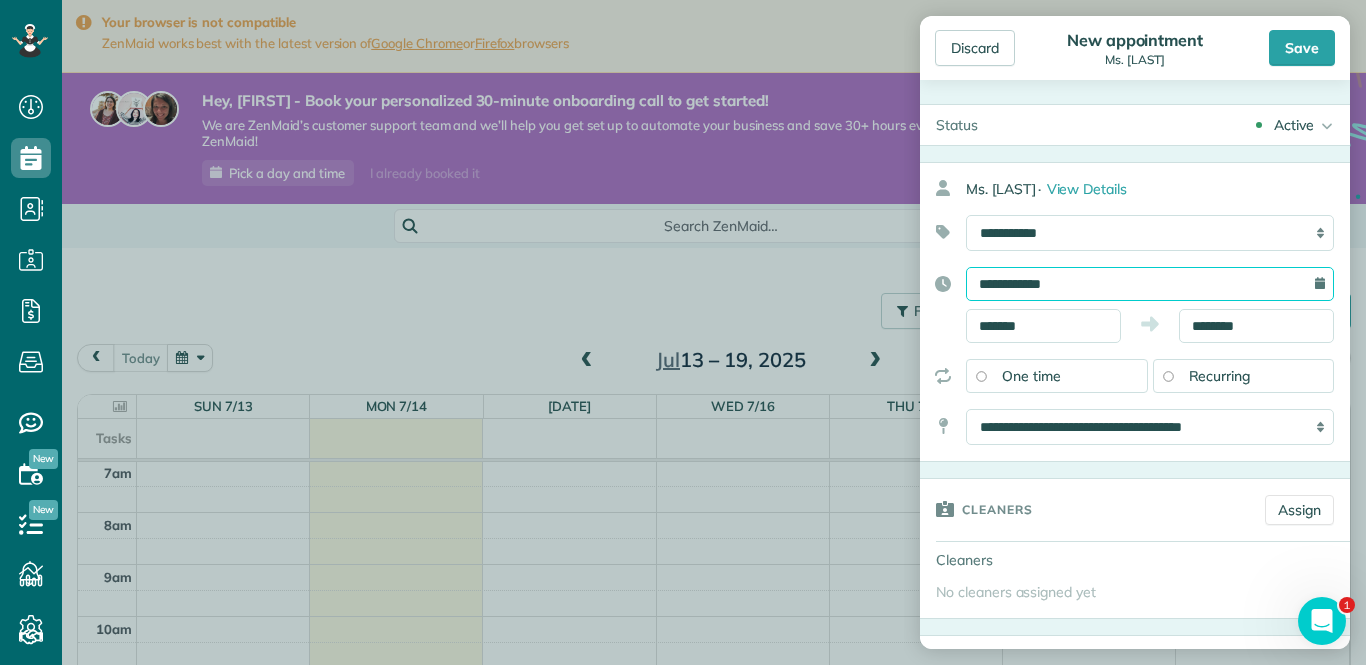 click on "**********" at bounding box center [1150, 284] 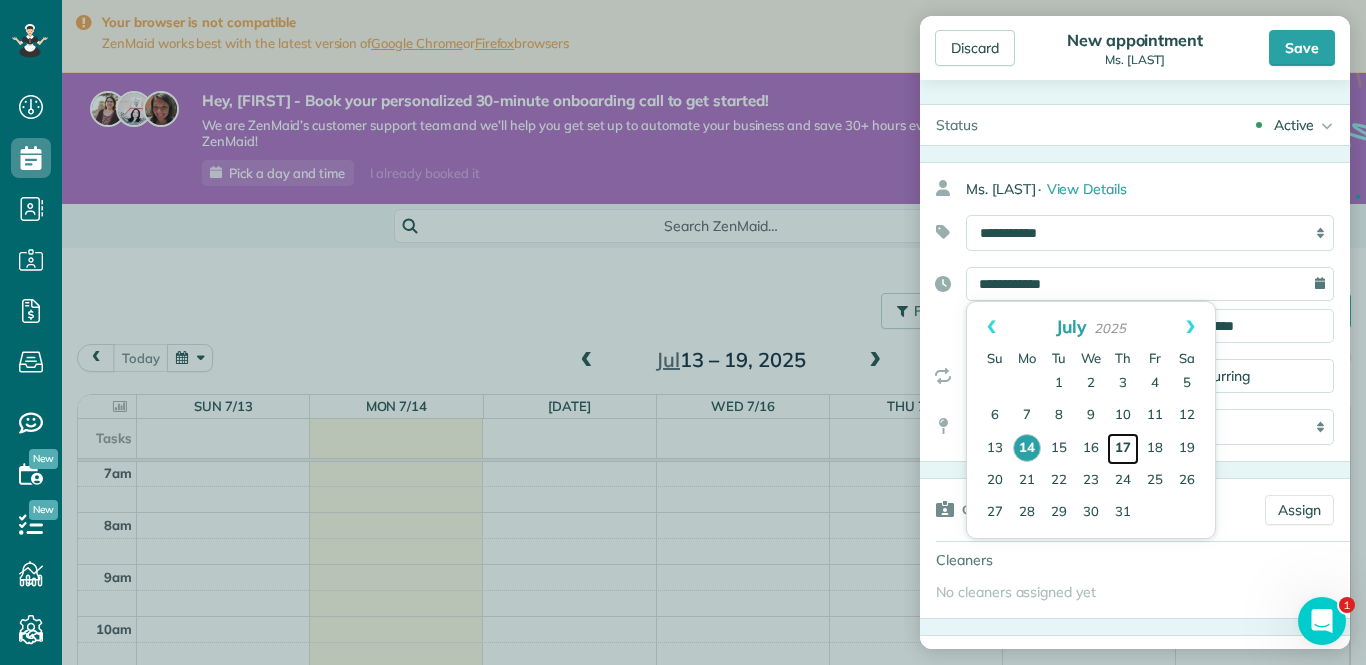 click on "17" at bounding box center (1123, 449) 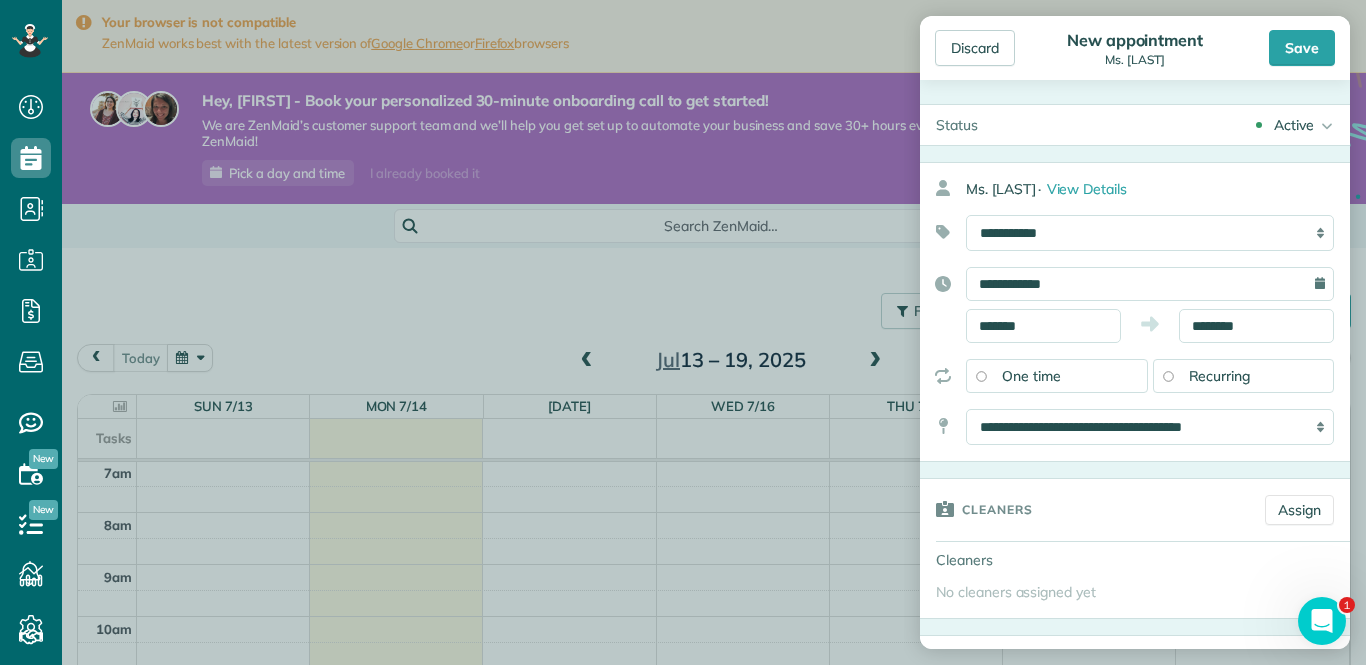 click on "One time" at bounding box center (1057, 376) 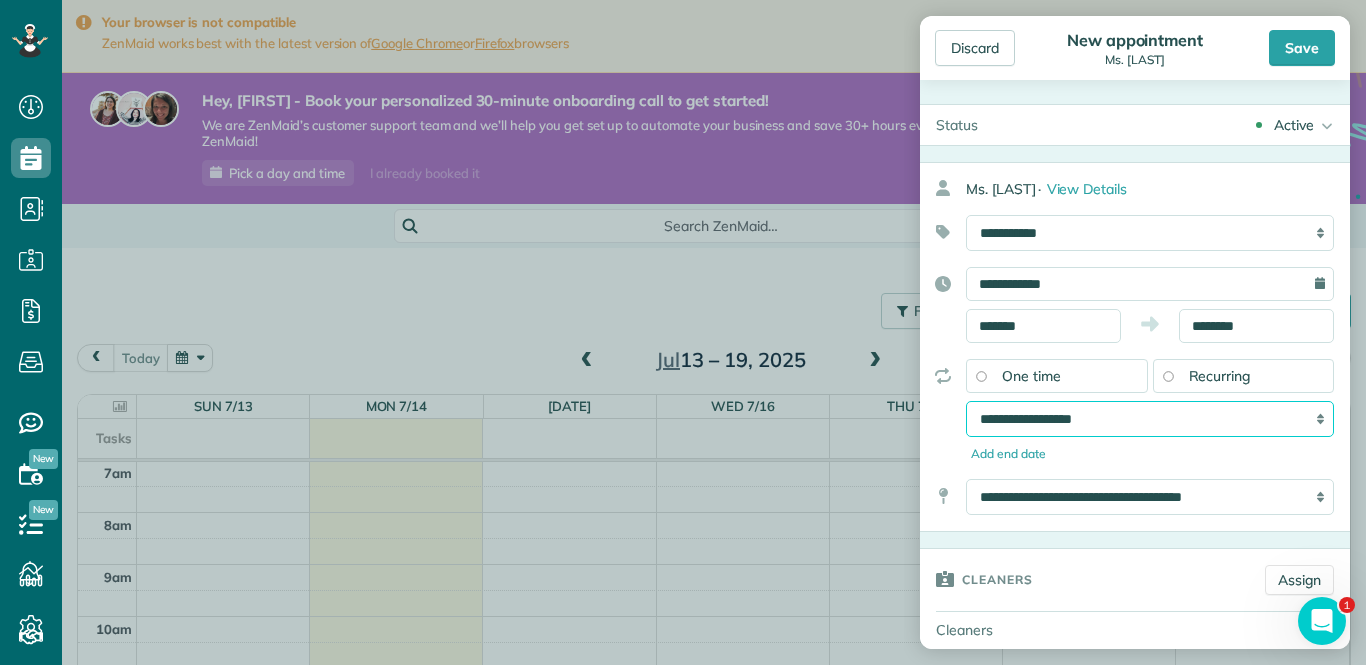 click on "**********" at bounding box center [1150, 419] 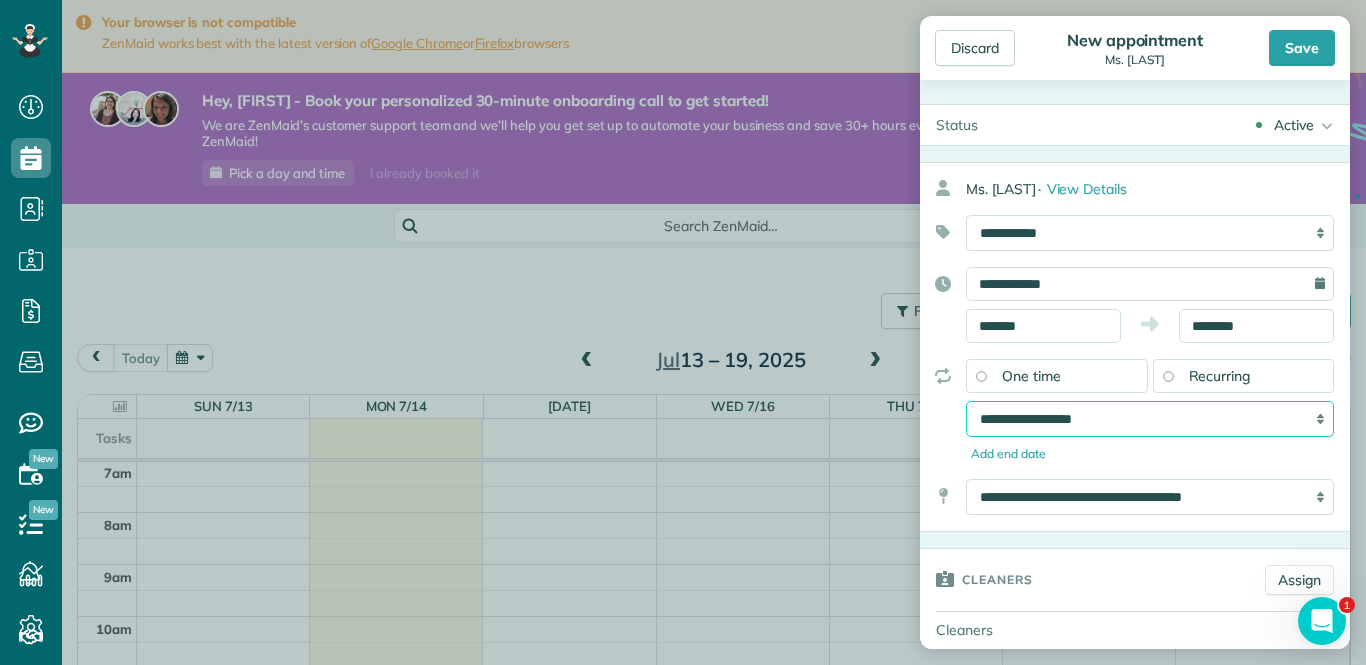 select on "**********" 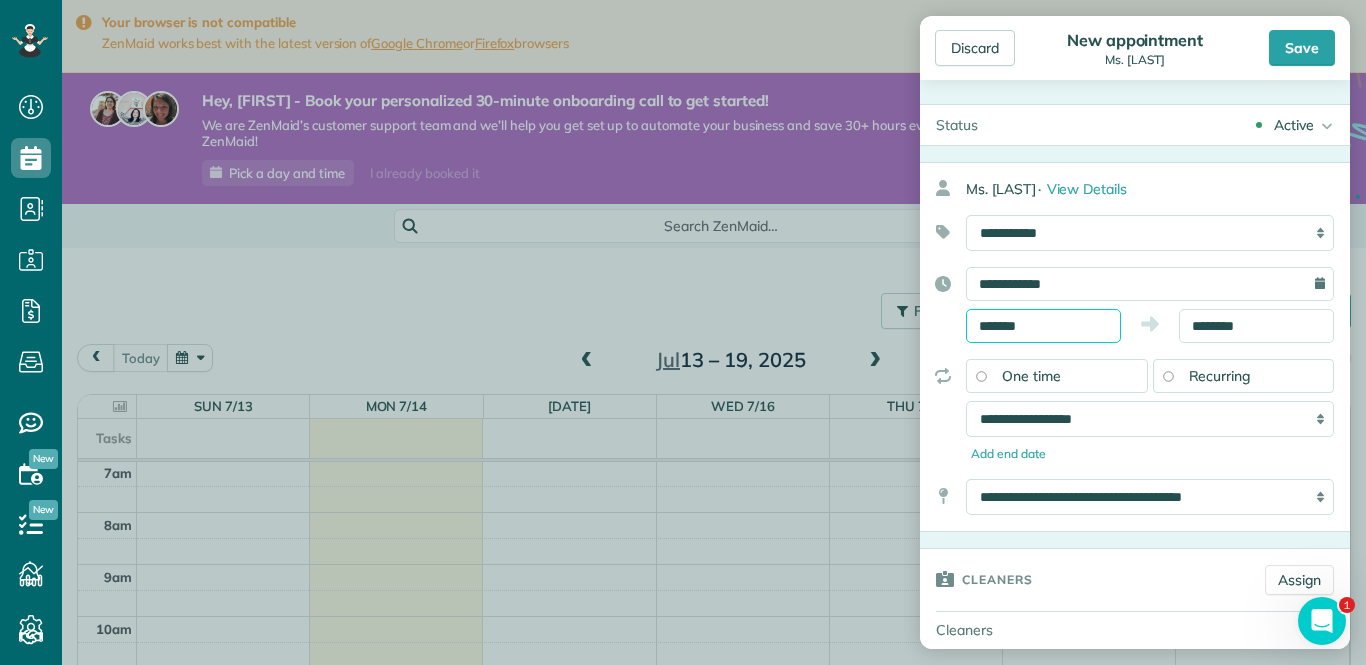 click on "*******" at bounding box center (1043, 326) 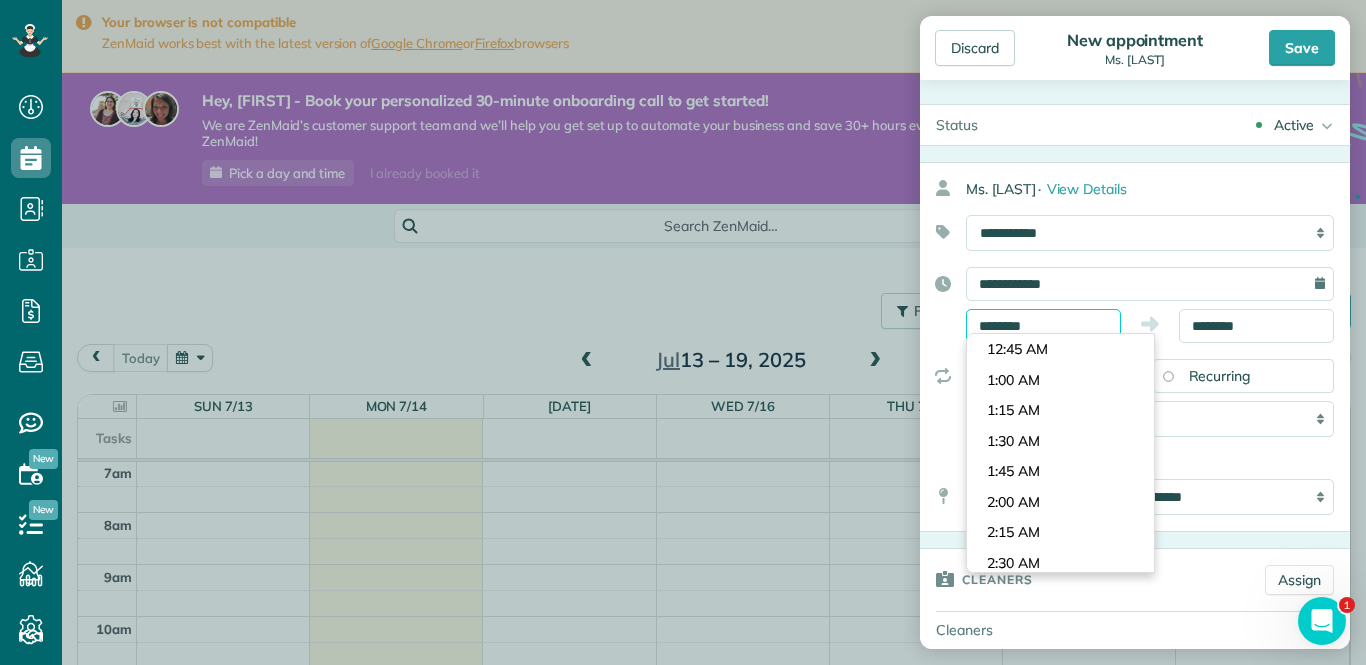 scroll, scrollTop: 1160, scrollLeft: 0, axis: vertical 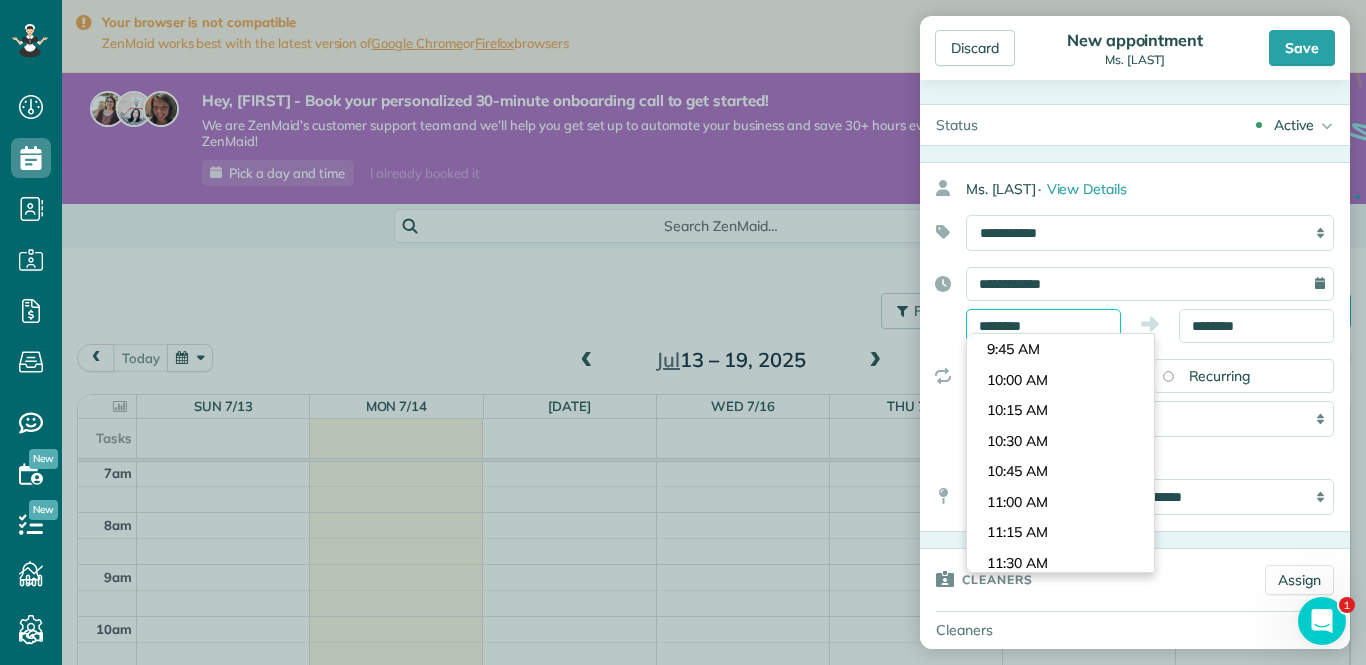 type on "********" 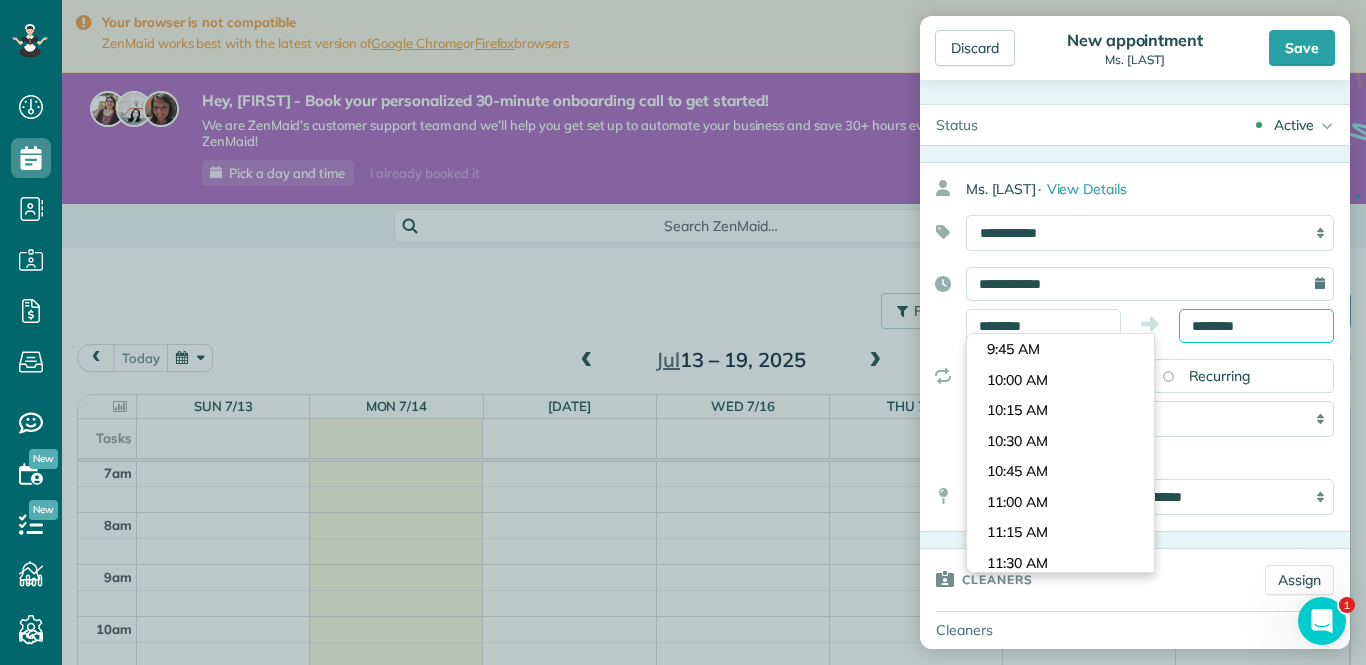 click on "********" at bounding box center (1256, 326) 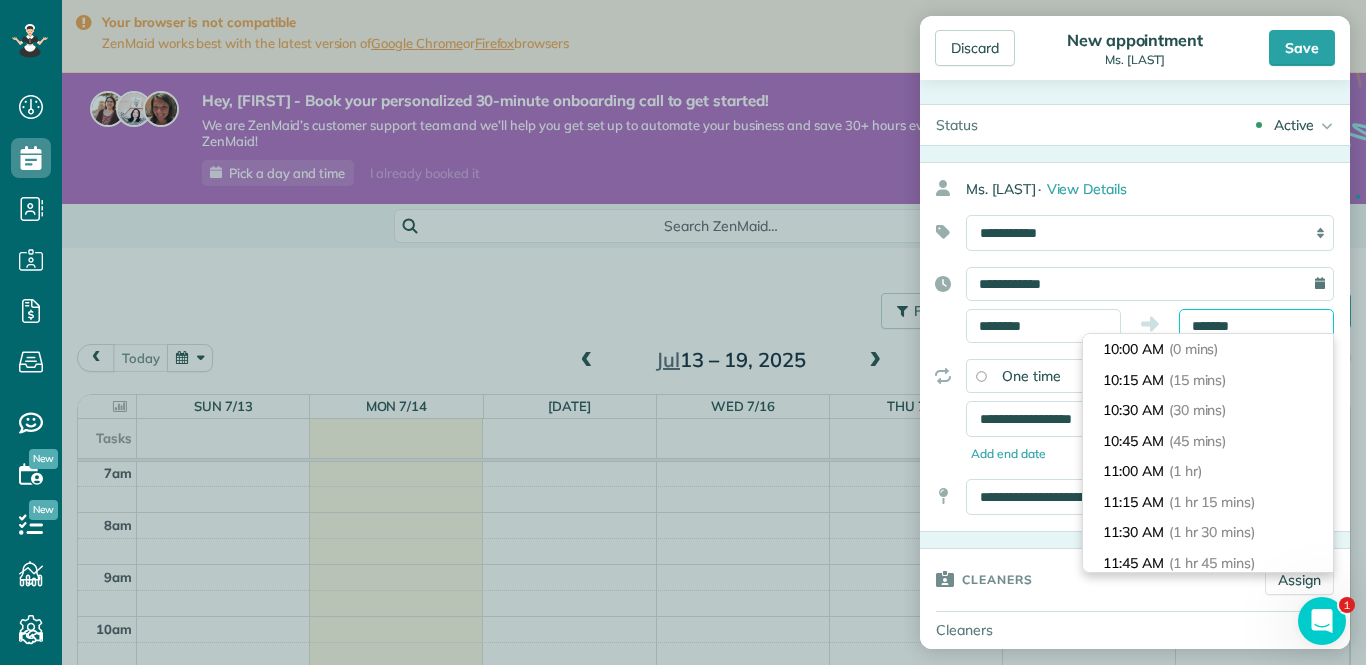 scroll, scrollTop: 91, scrollLeft: 0, axis: vertical 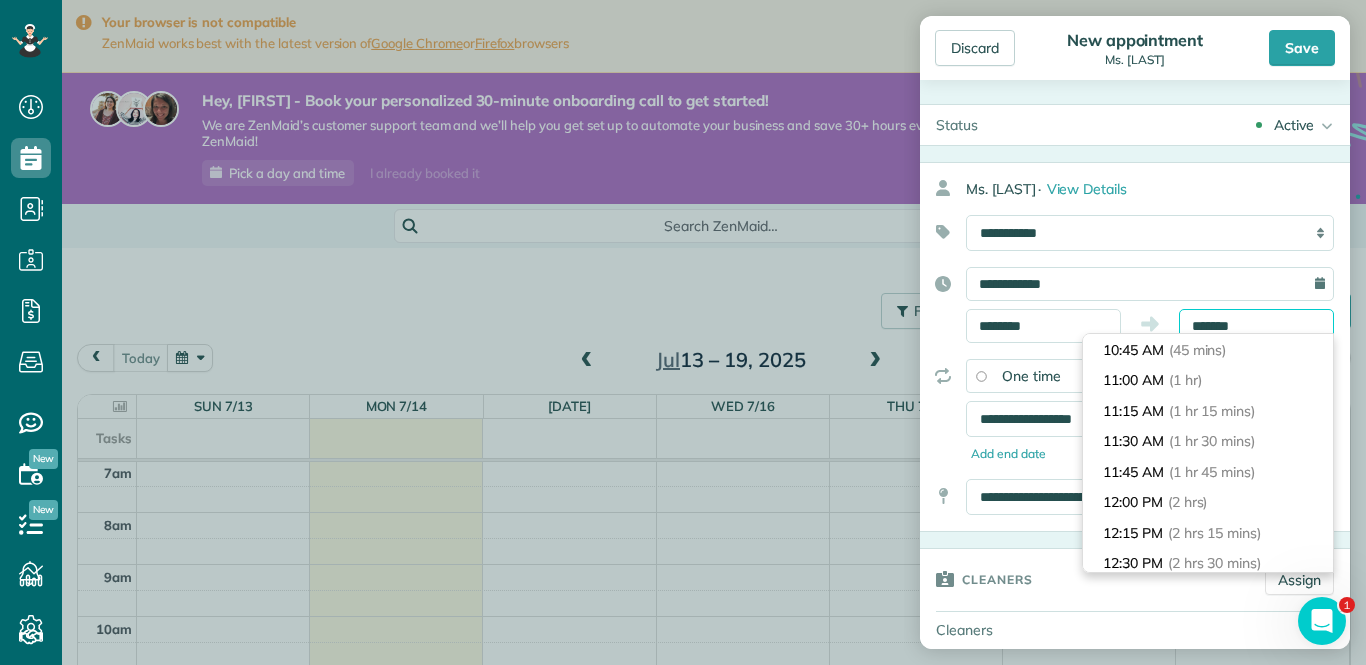 click on "*******" at bounding box center (1256, 326) 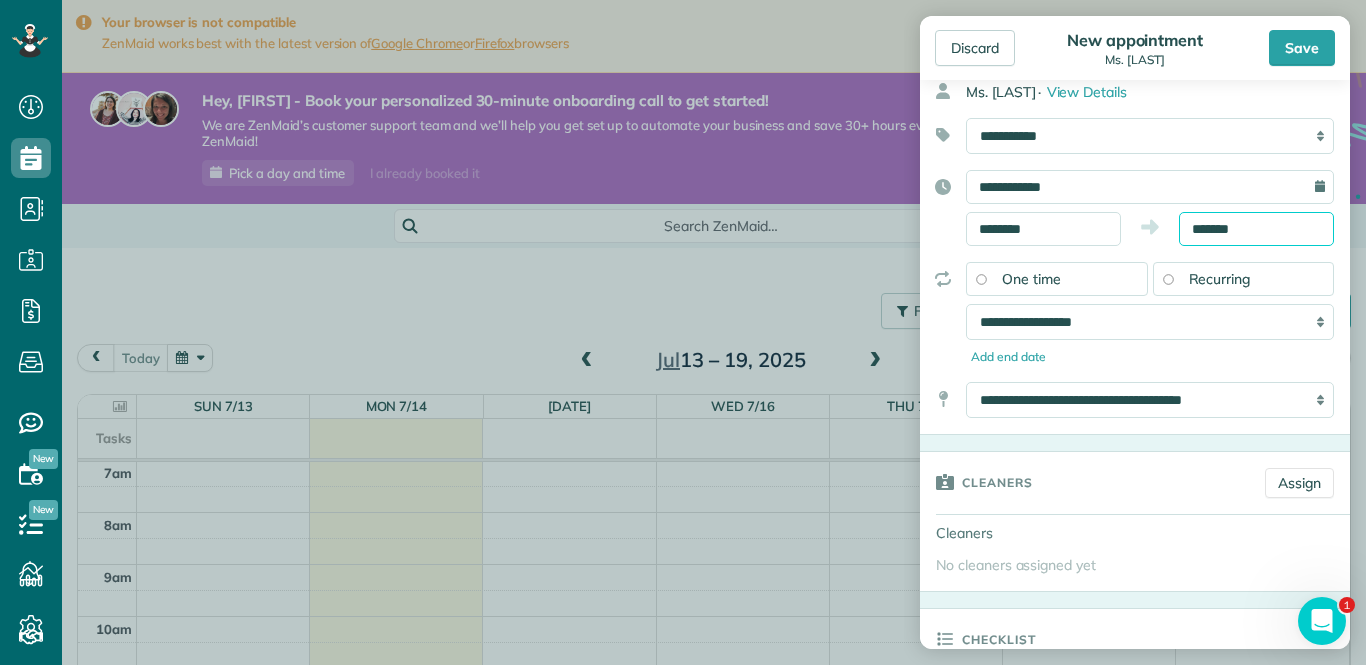 scroll, scrollTop: 103, scrollLeft: 0, axis: vertical 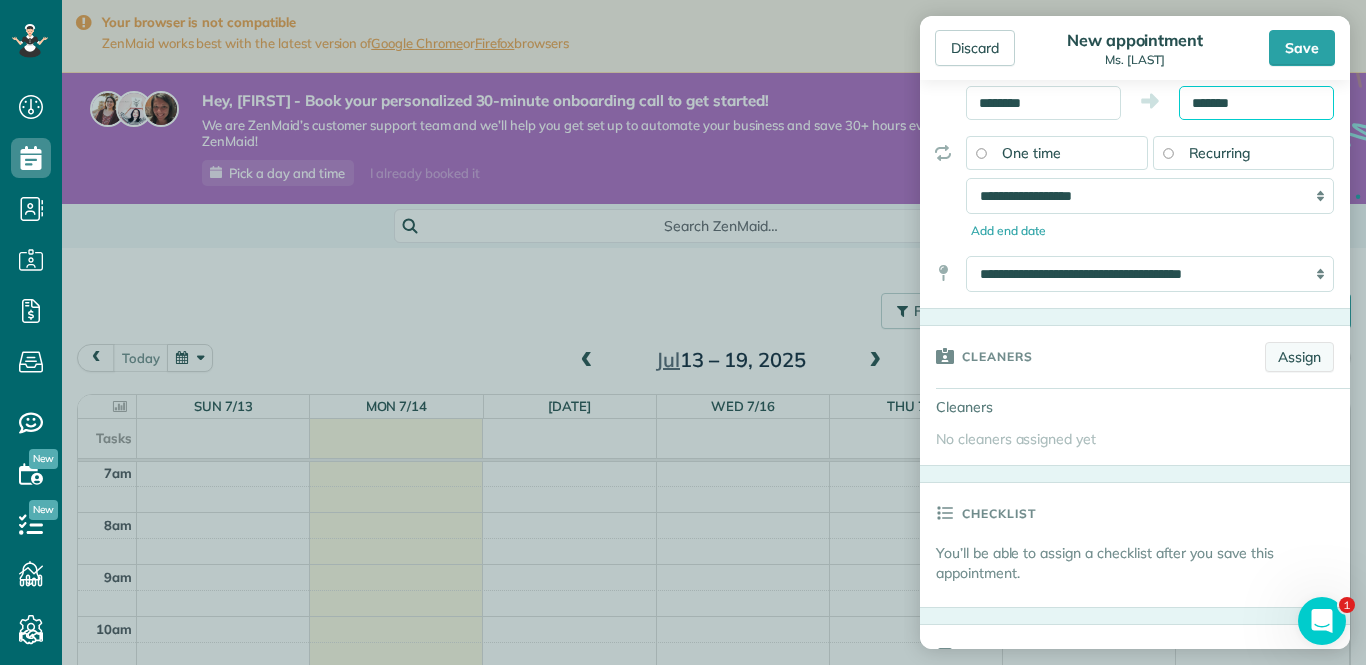 type on "*******" 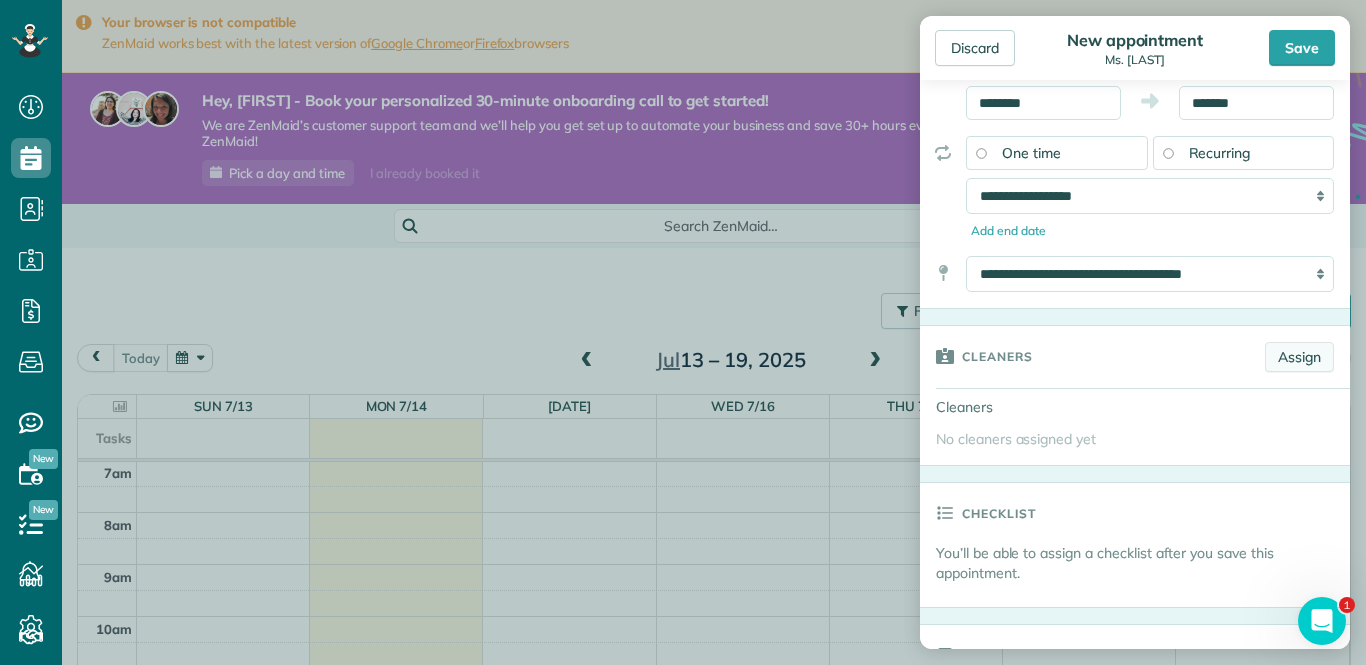 click on "Assign" at bounding box center (1299, 357) 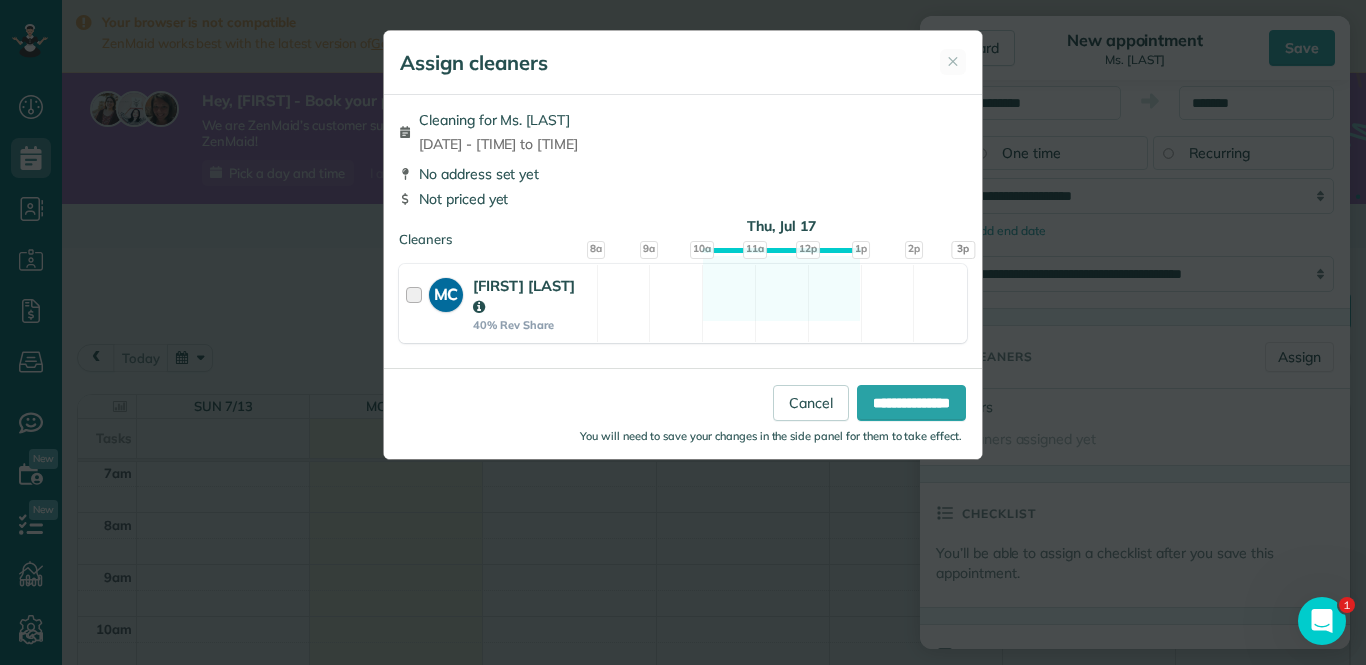 click at bounding box center (417, 303) 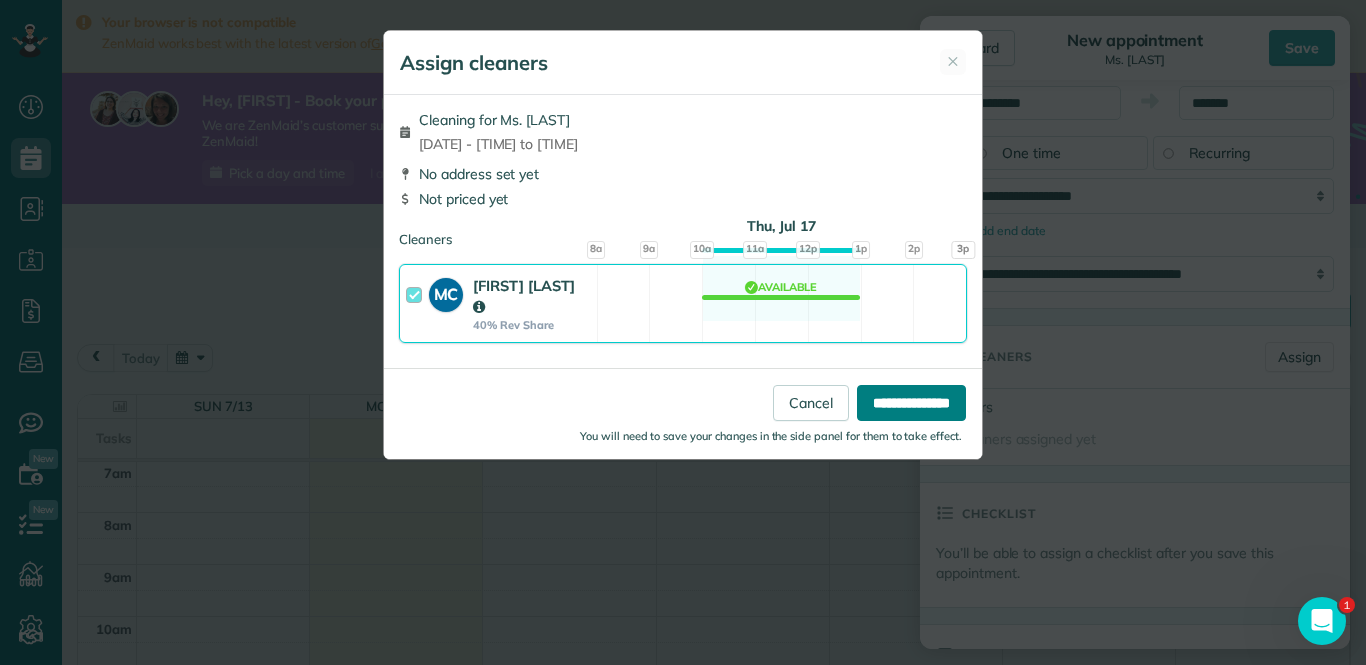 click on "**********" at bounding box center (911, 403) 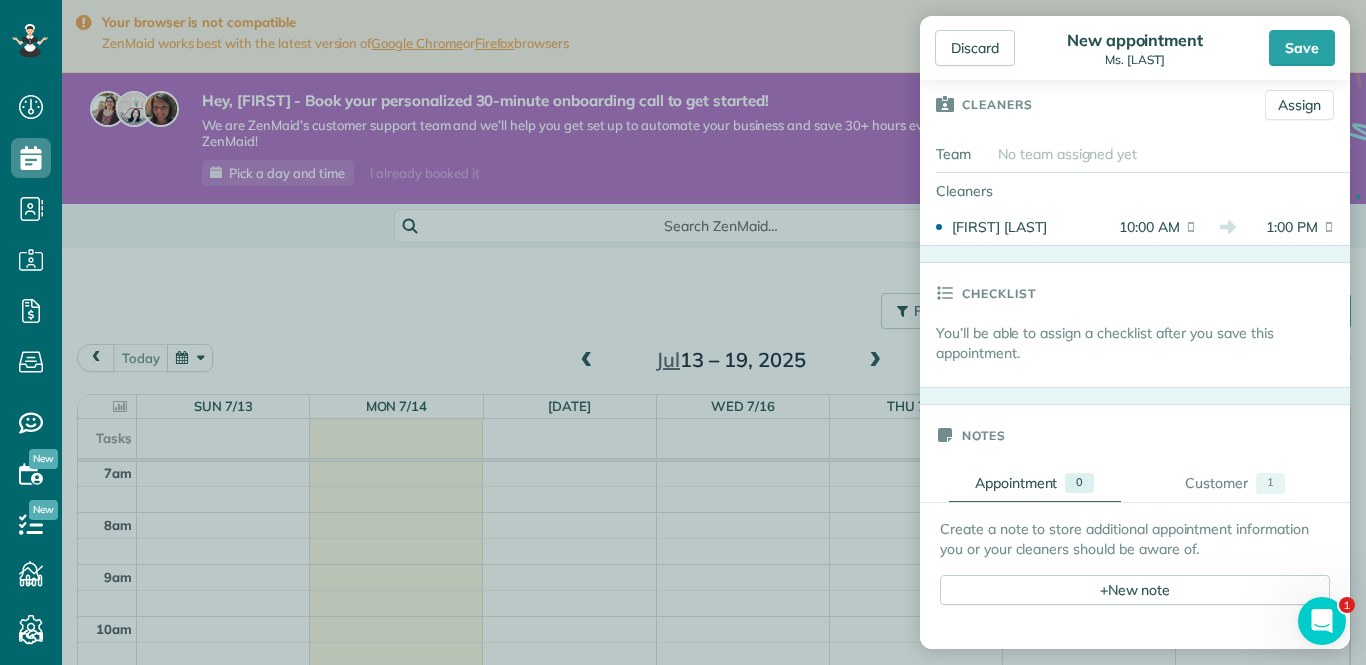 scroll, scrollTop: 583, scrollLeft: 0, axis: vertical 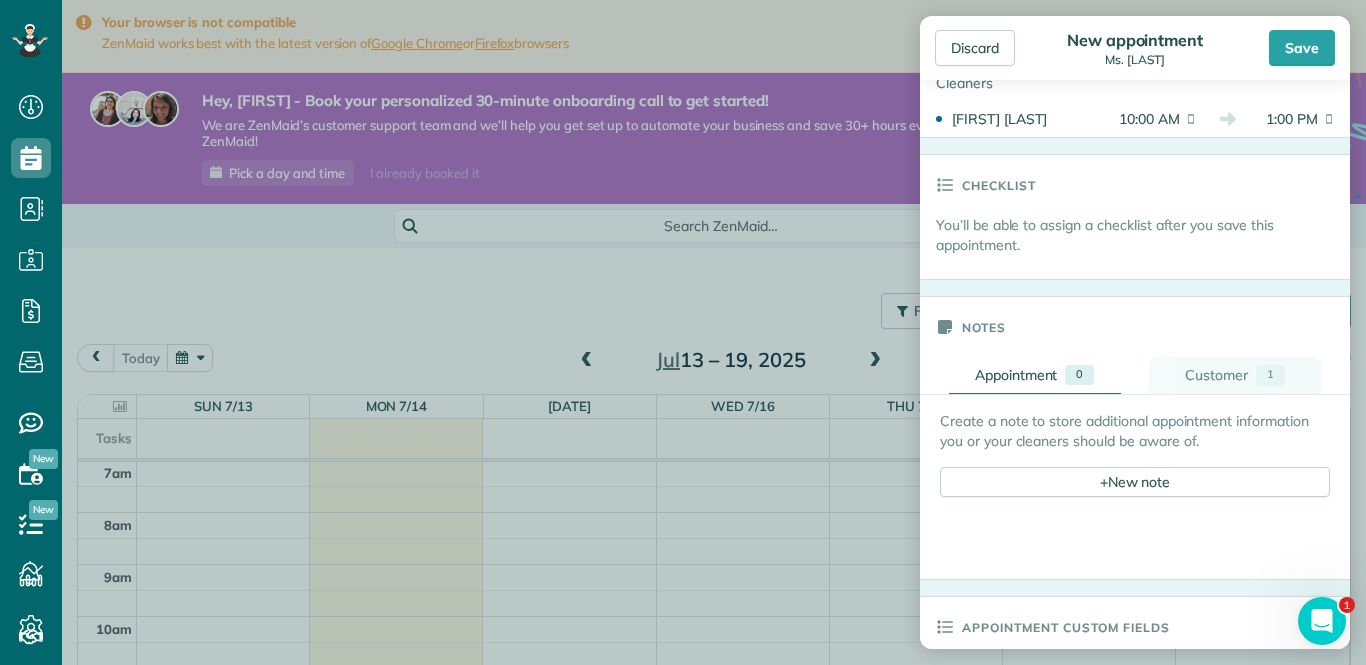 click on "Customer" at bounding box center (1216, 375) 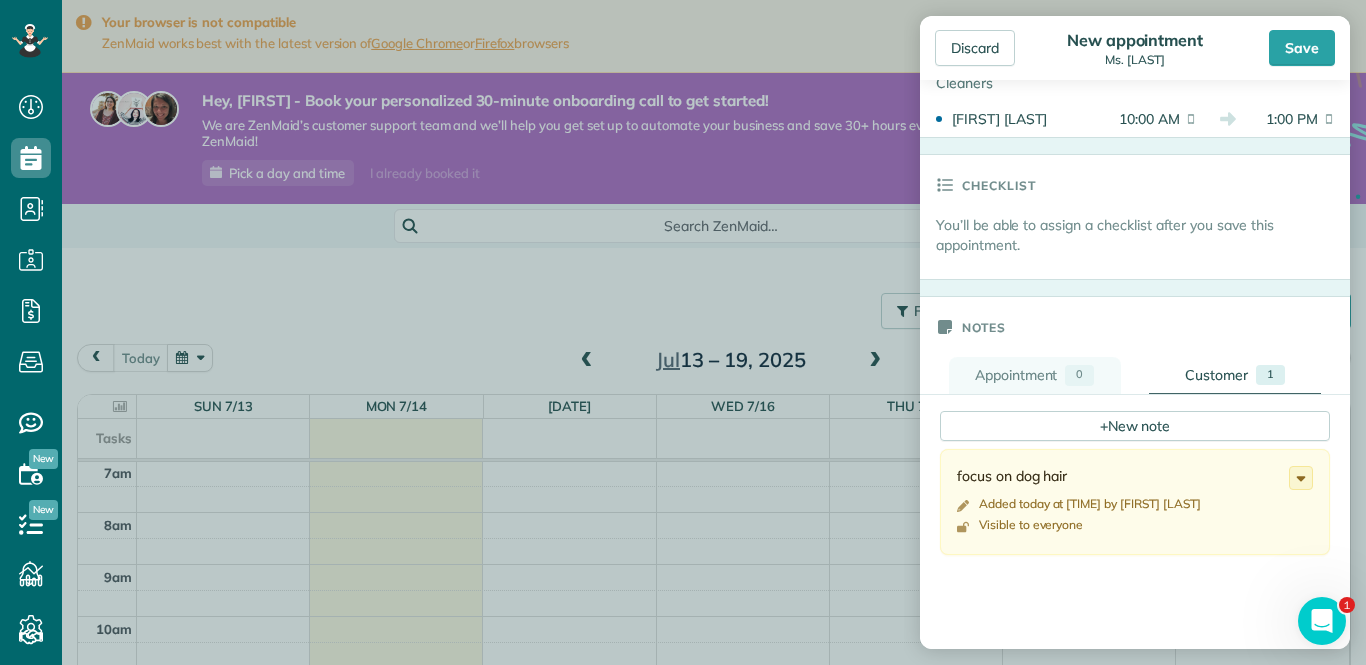 click on "Appointment" at bounding box center (1016, 375) 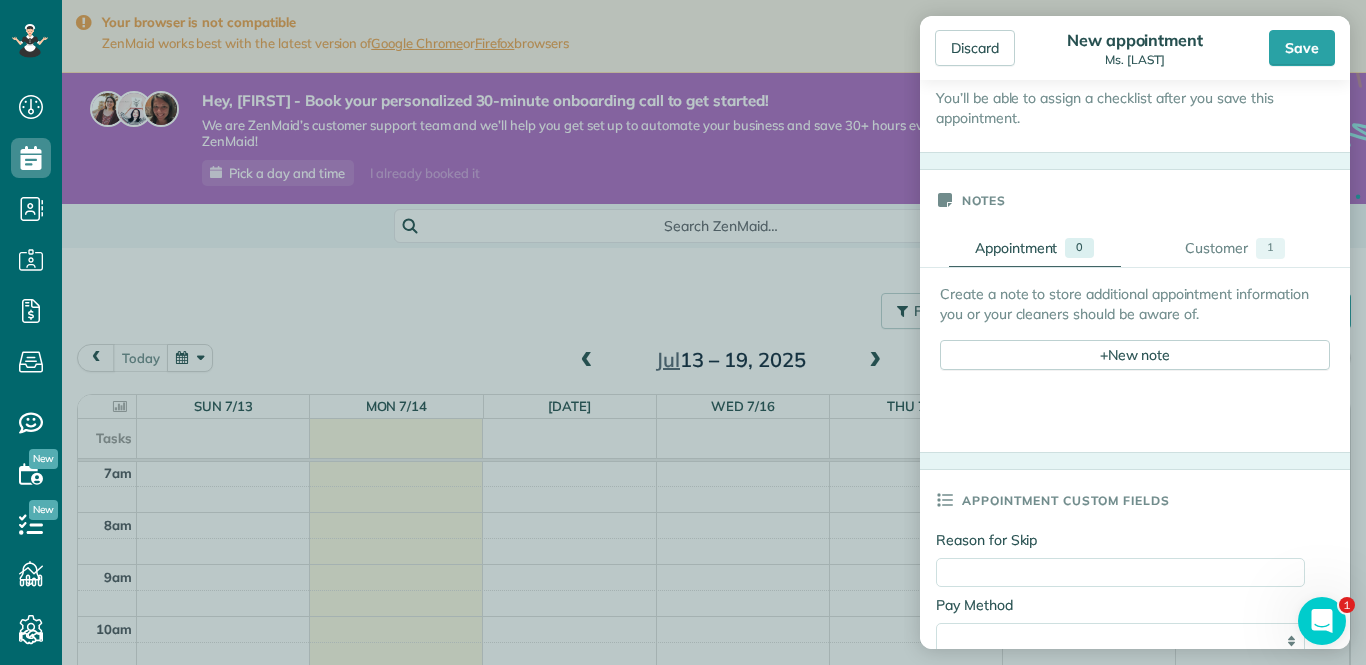 scroll, scrollTop: 805, scrollLeft: 0, axis: vertical 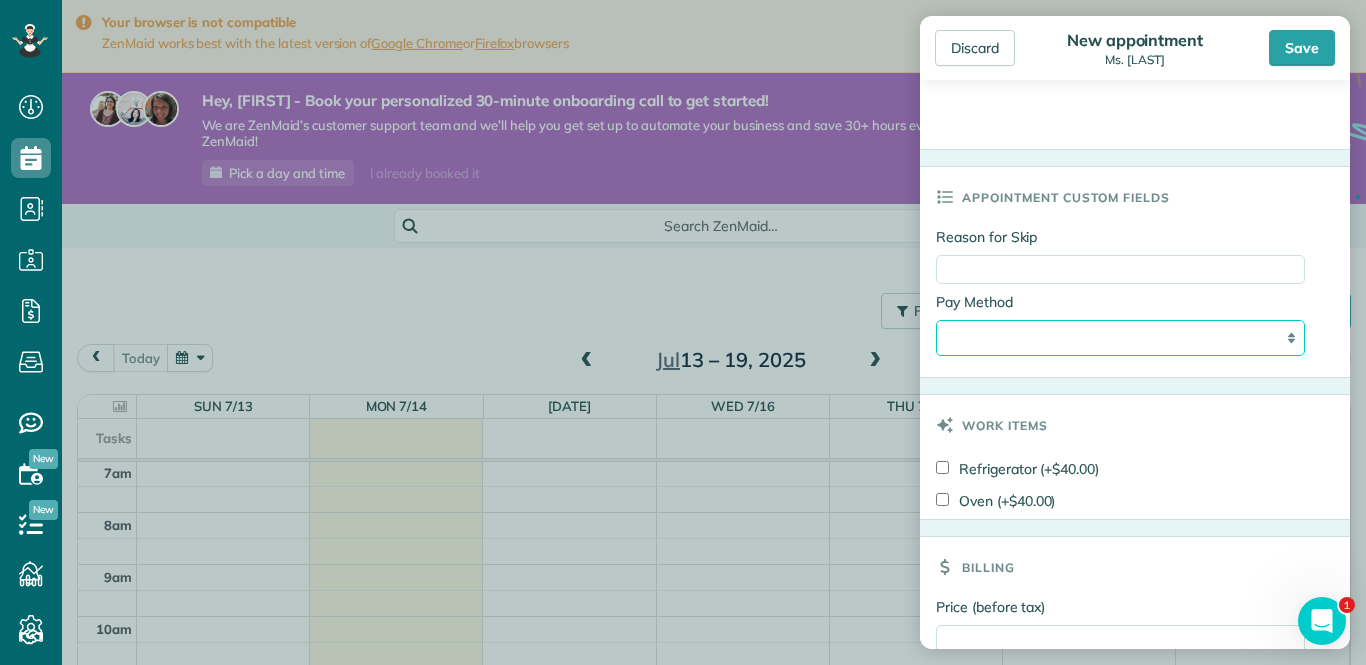 click on "**********" at bounding box center (1120, 338) 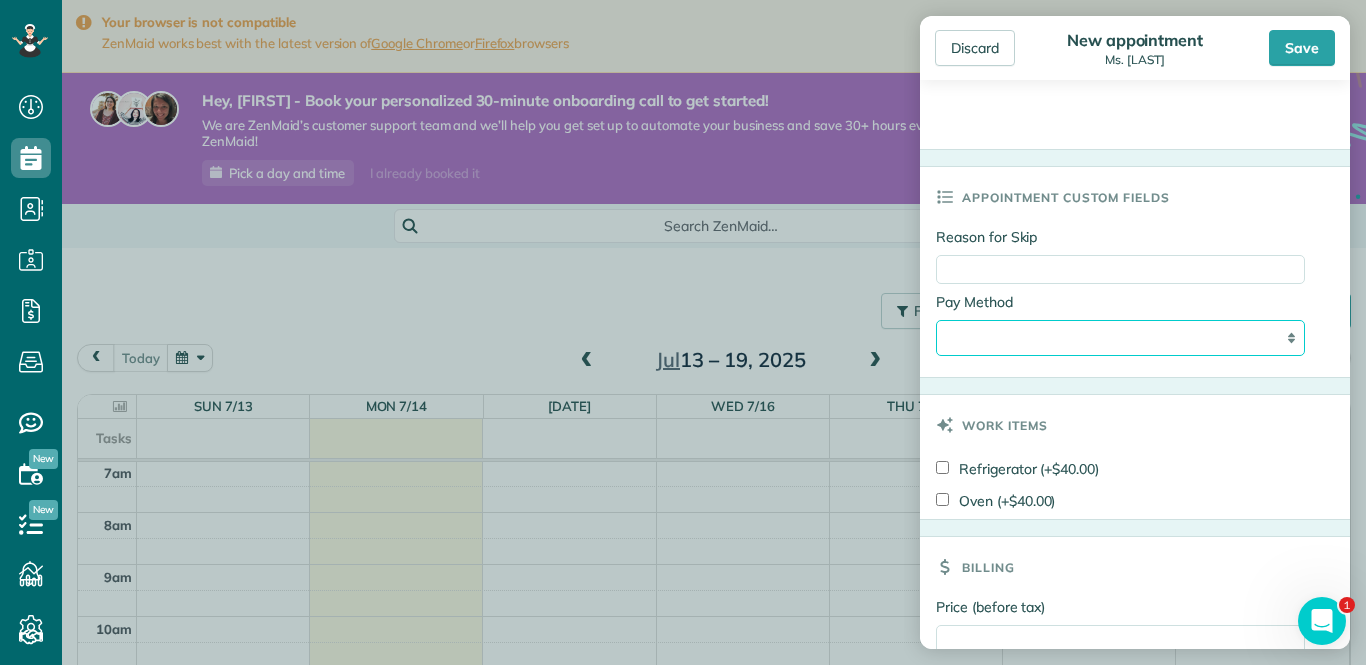 select on "****" 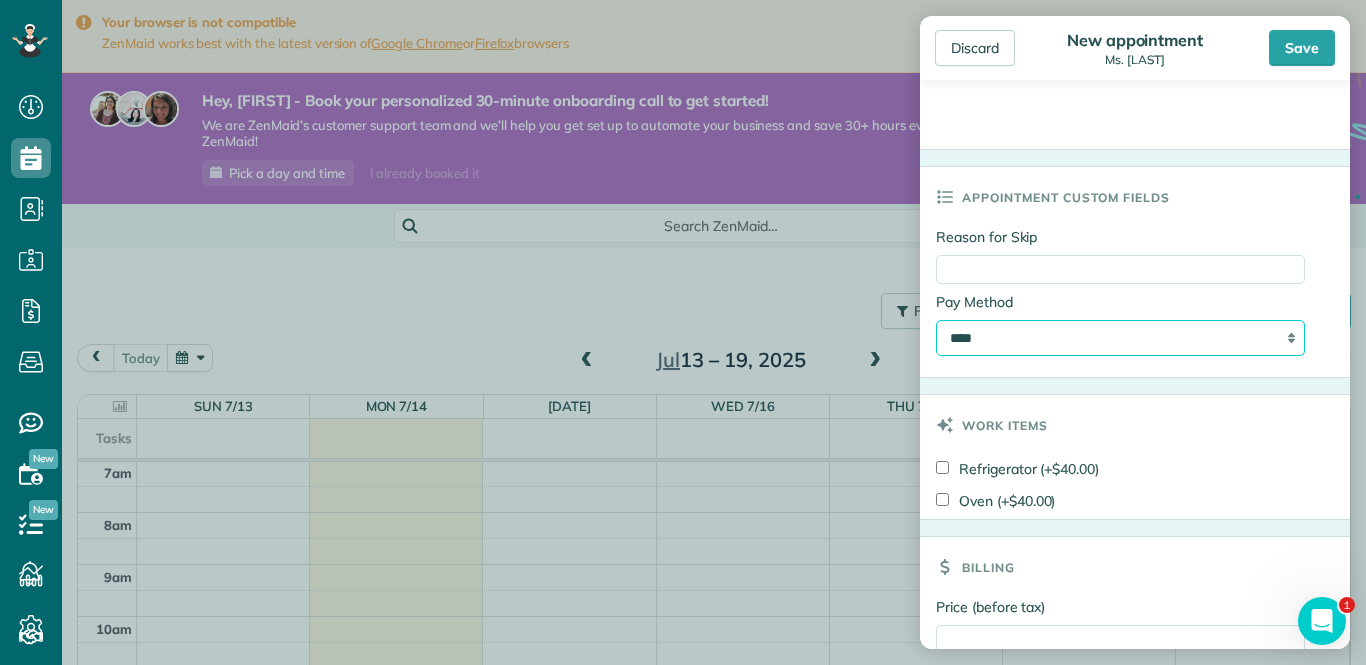 click on "**********" at bounding box center [1120, 338] 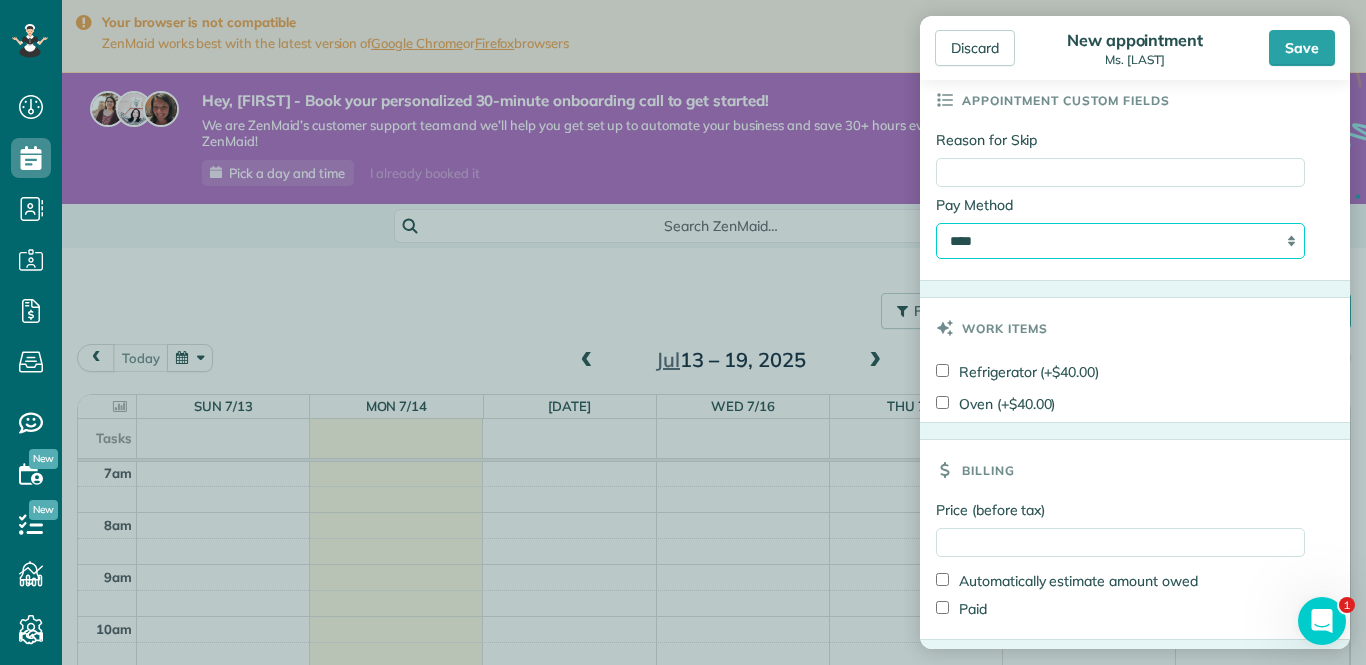 scroll, scrollTop: 1175, scrollLeft: 0, axis: vertical 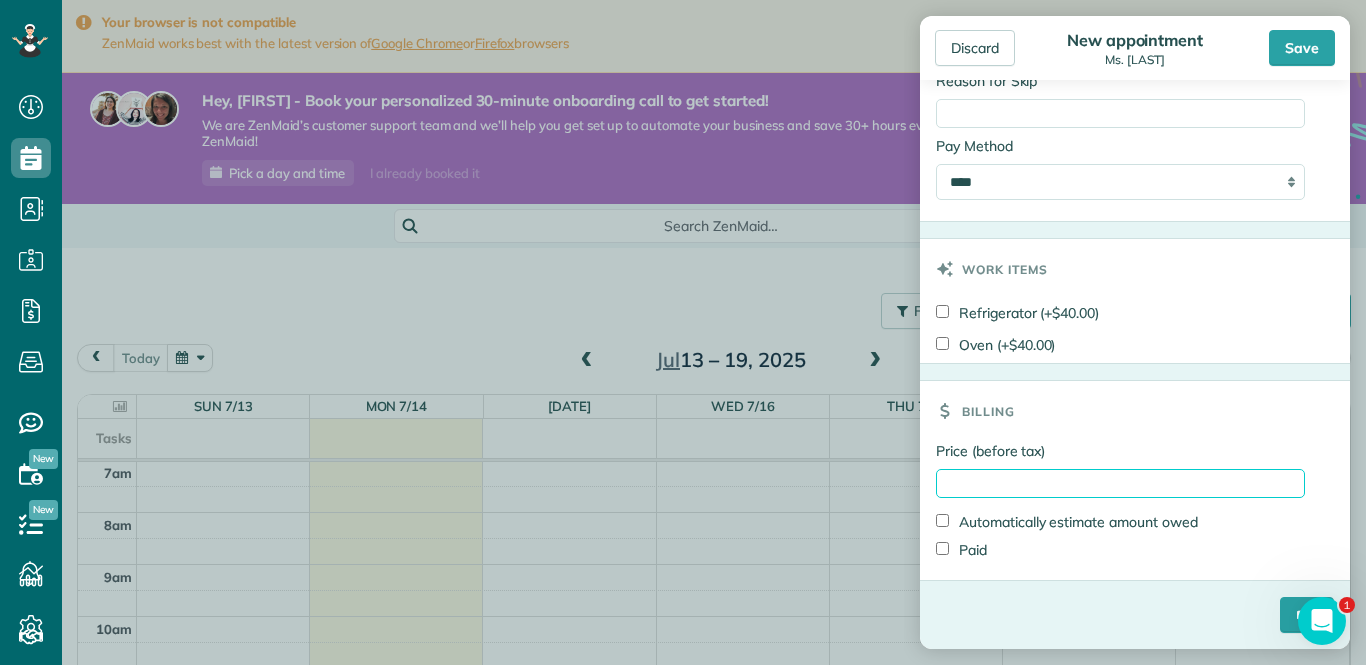 click on "Price (before tax)" at bounding box center (1120, 483) 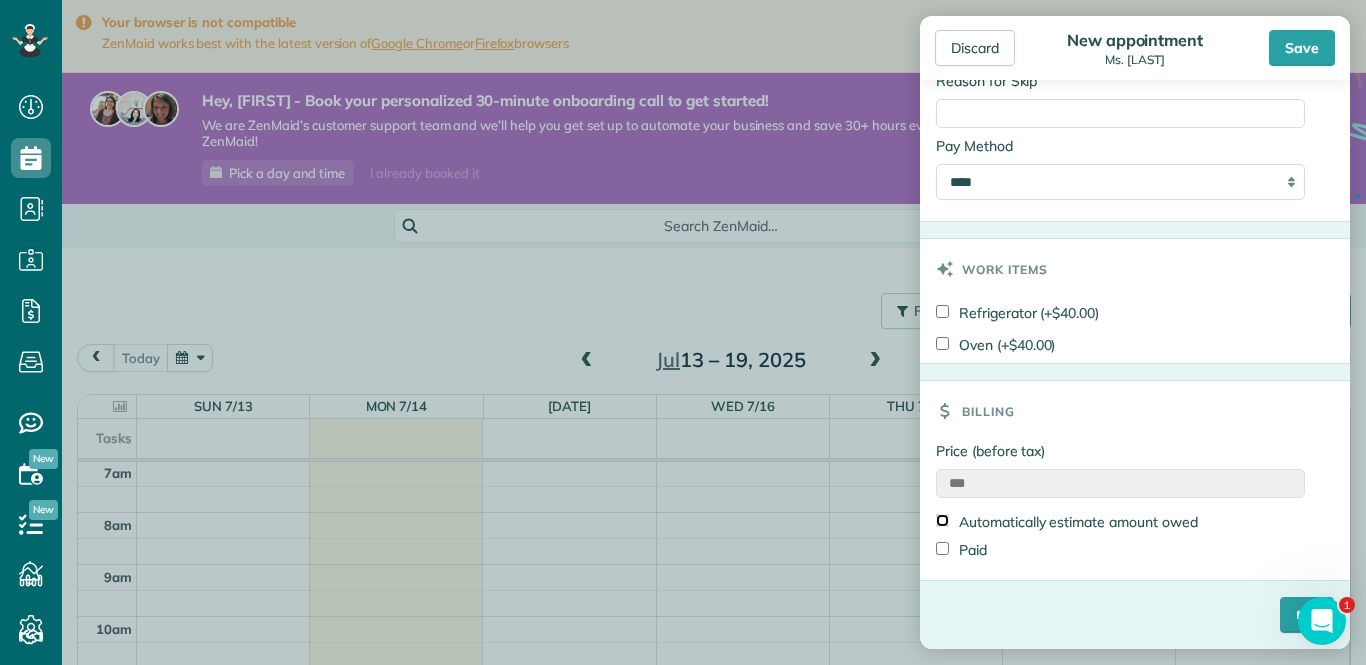 type on "*****" 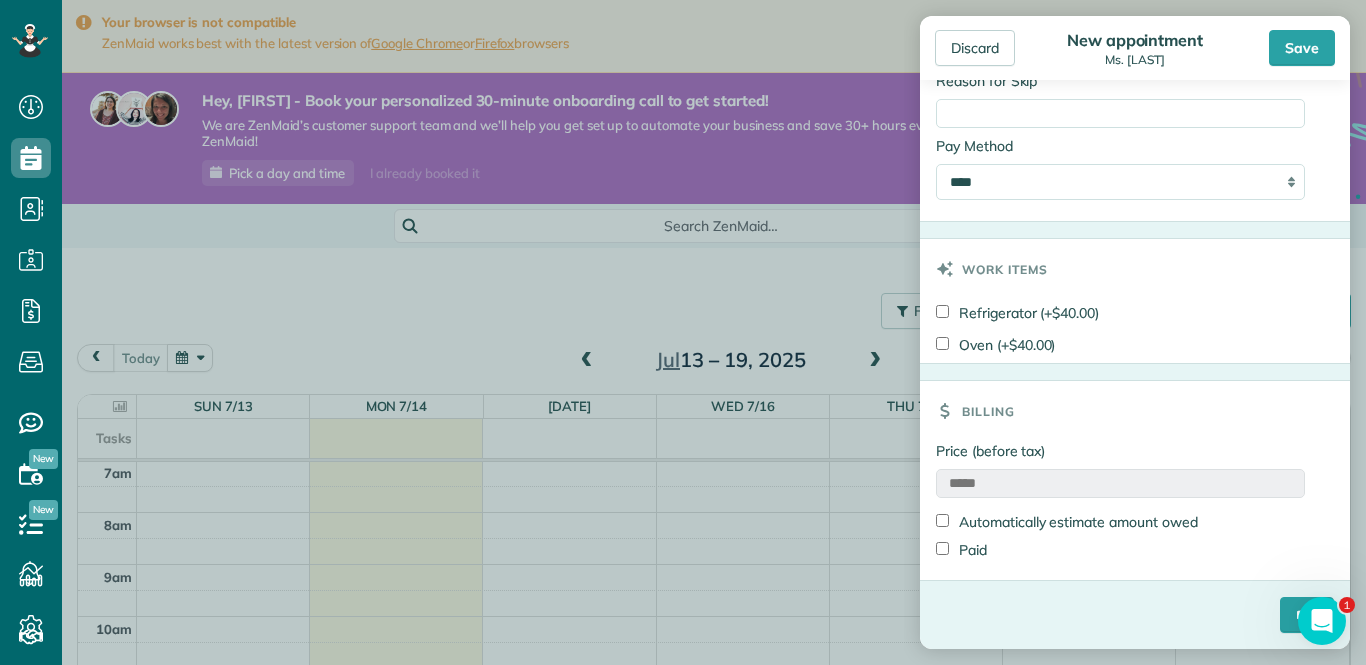 click on "*****" at bounding box center (1120, 483) 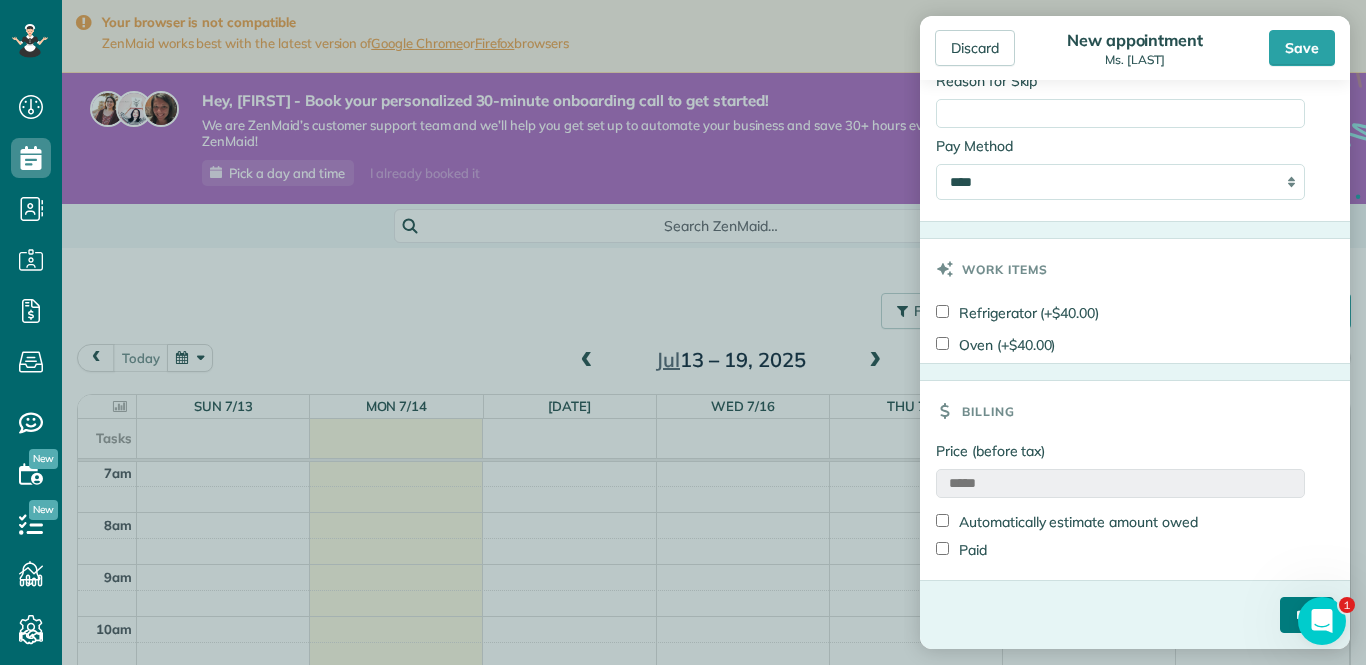 click on "****" at bounding box center (1307, 615) 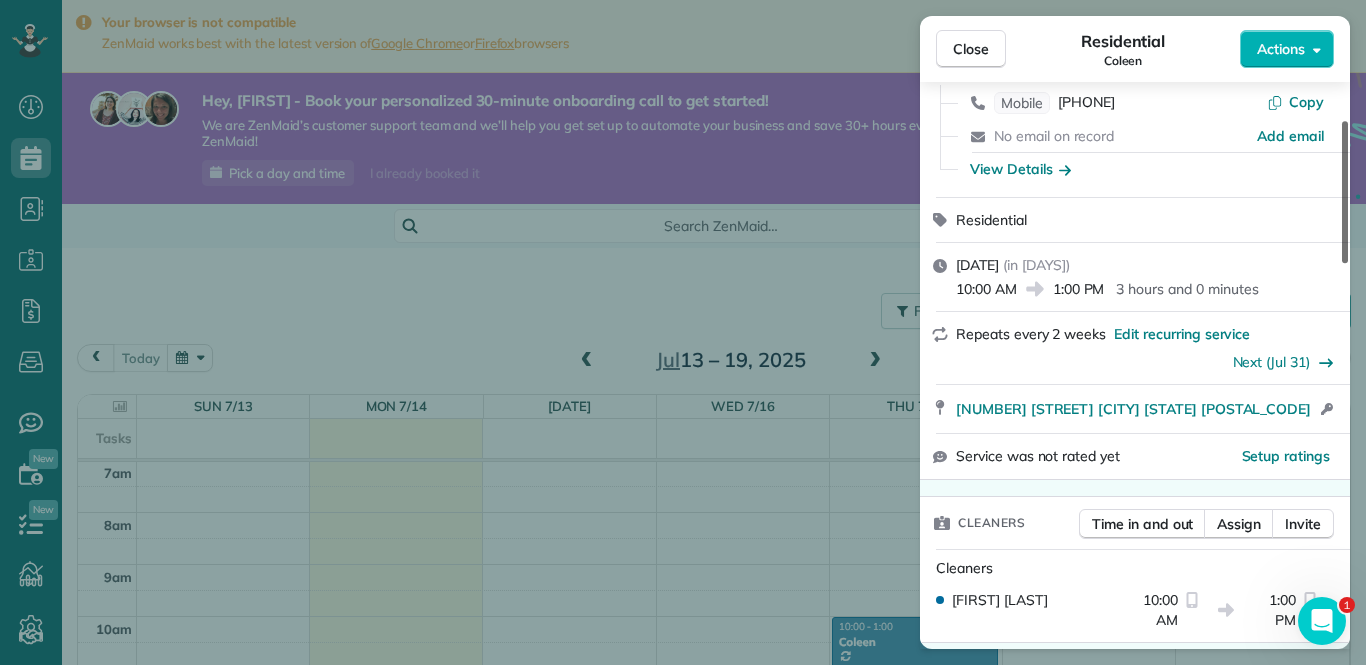 scroll, scrollTop: 121, scrollLeft: 0, axis: vertical 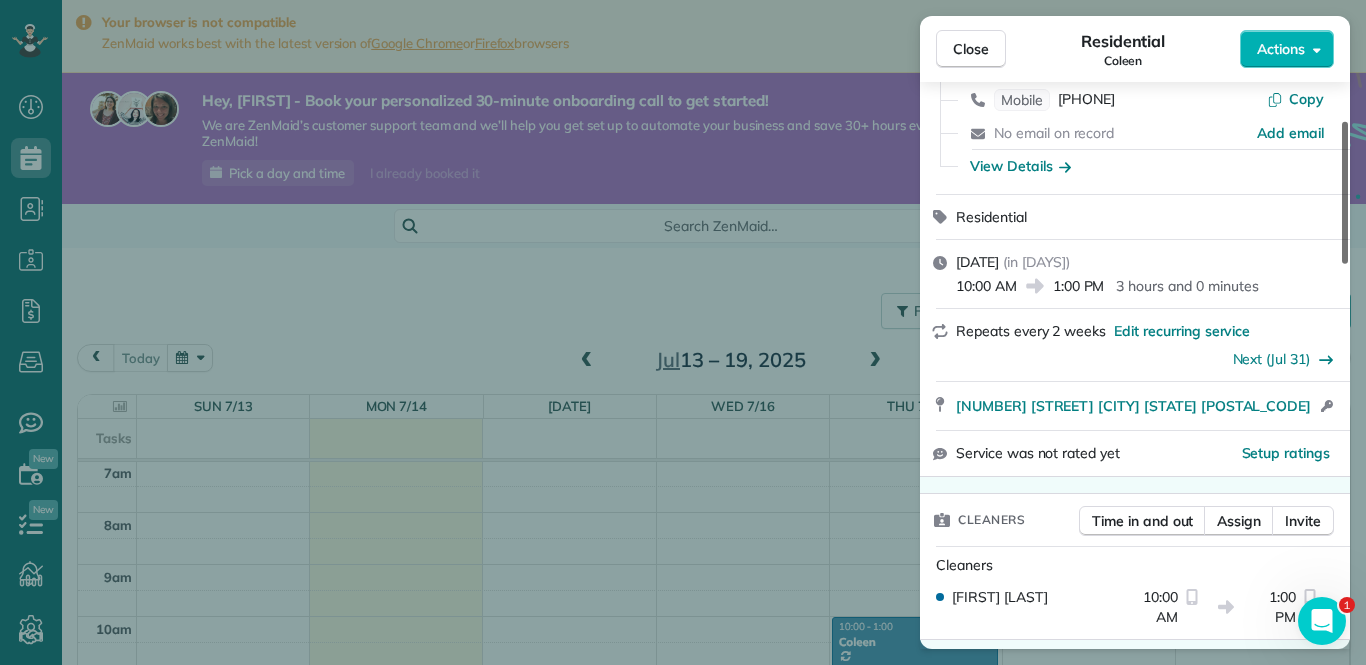 drag, startPoint x: 1346, startPoint y: 160, endPoint x: 1341, endPoint y: 191, distance: 31.400637 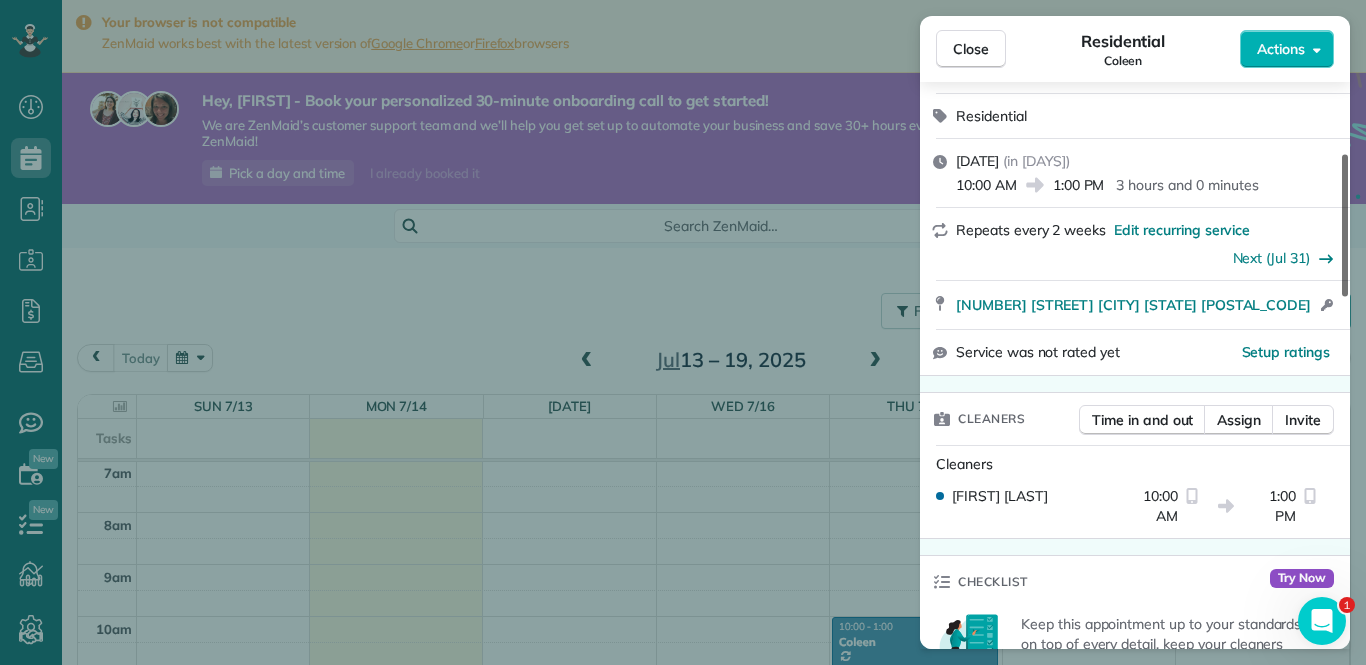 scroll, scrollTop: 226, scrollLeft: 0, axis: vertical 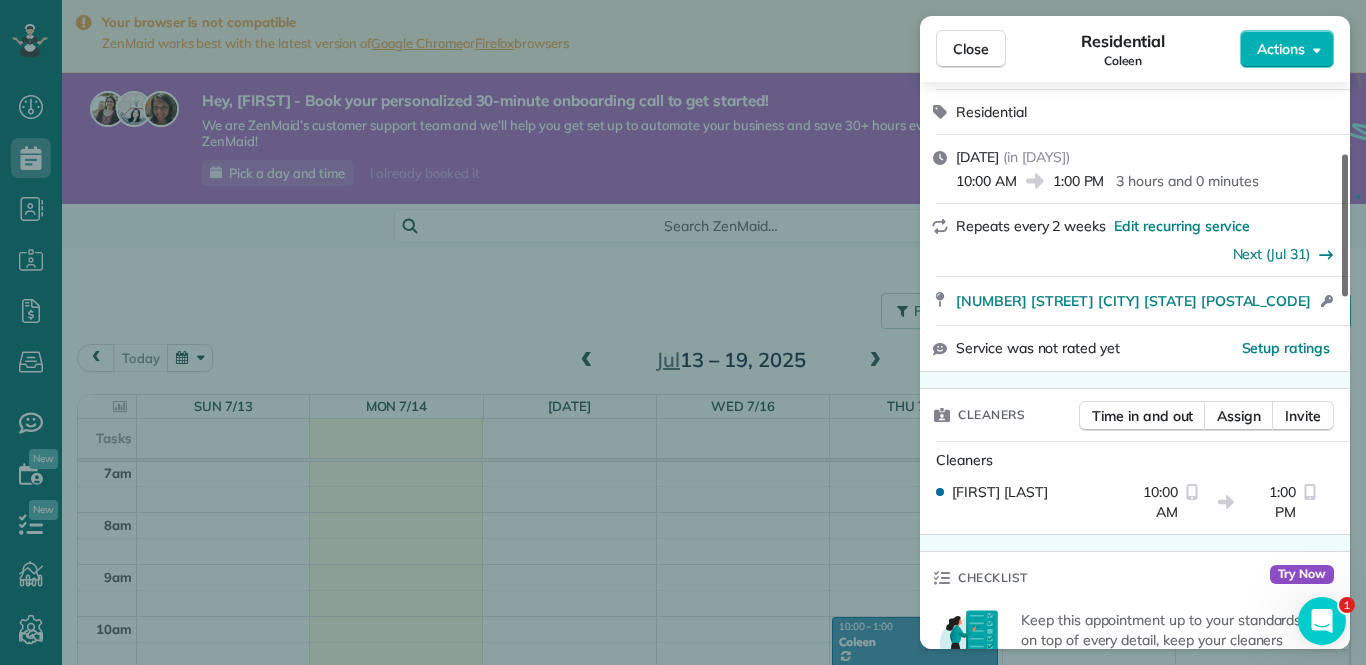 drag, startPoint x: 1346, startPoint y: 180, endPoint x: 1345, endPoint y: 206, distance: 26.019224 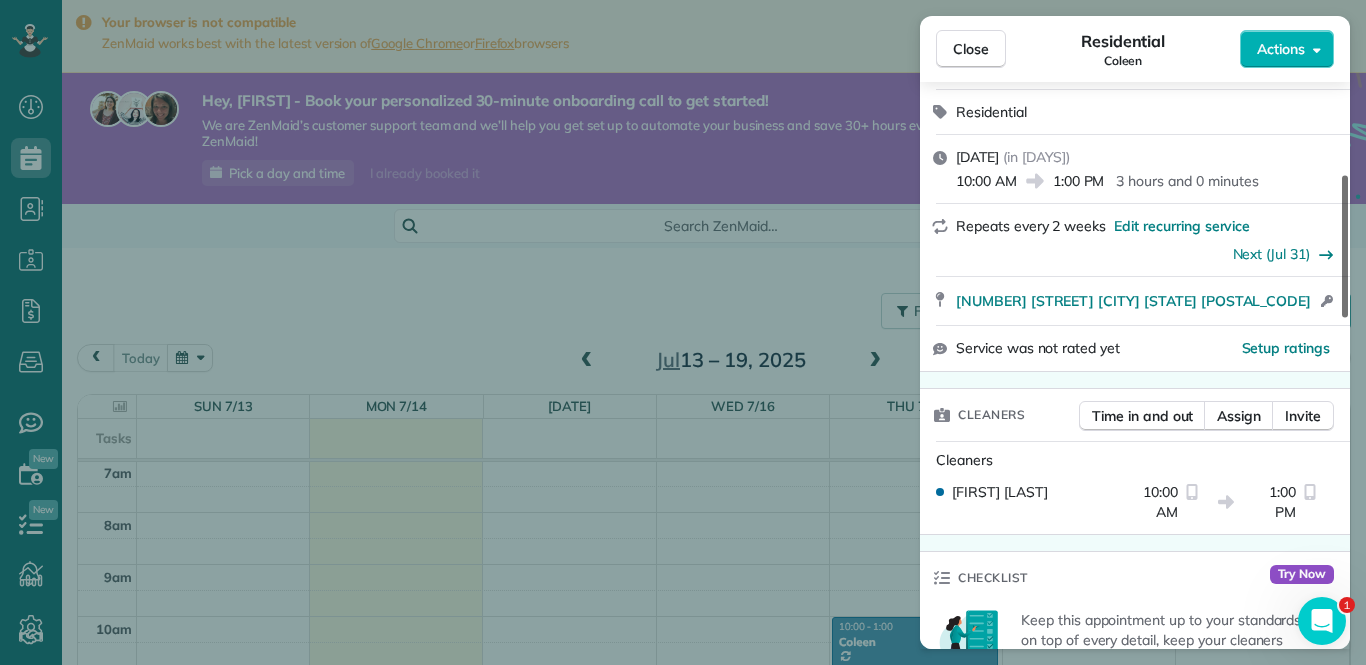 scroll, scrollTop: 314, scrollLeft: 0, axis: vertical 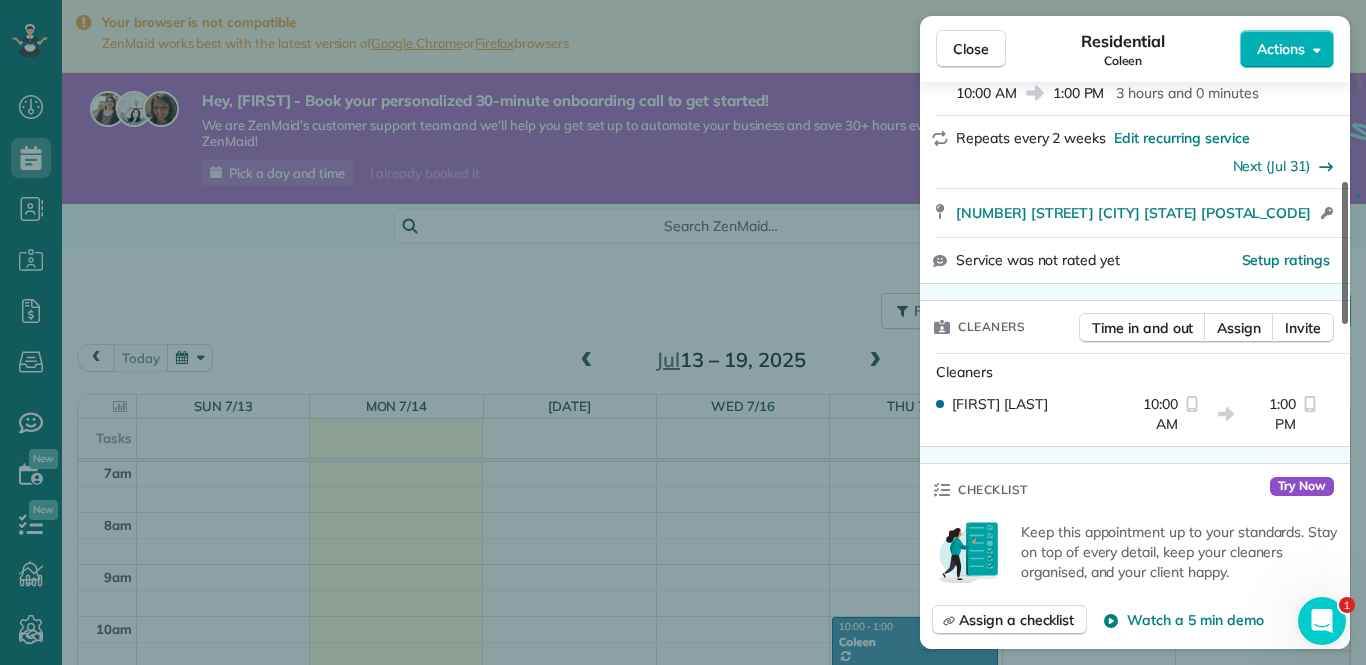 drag, startPoint x: 1345, startPoint y: 206, endPoint x: 1343, endPoint y: 228, distance: 22.090721 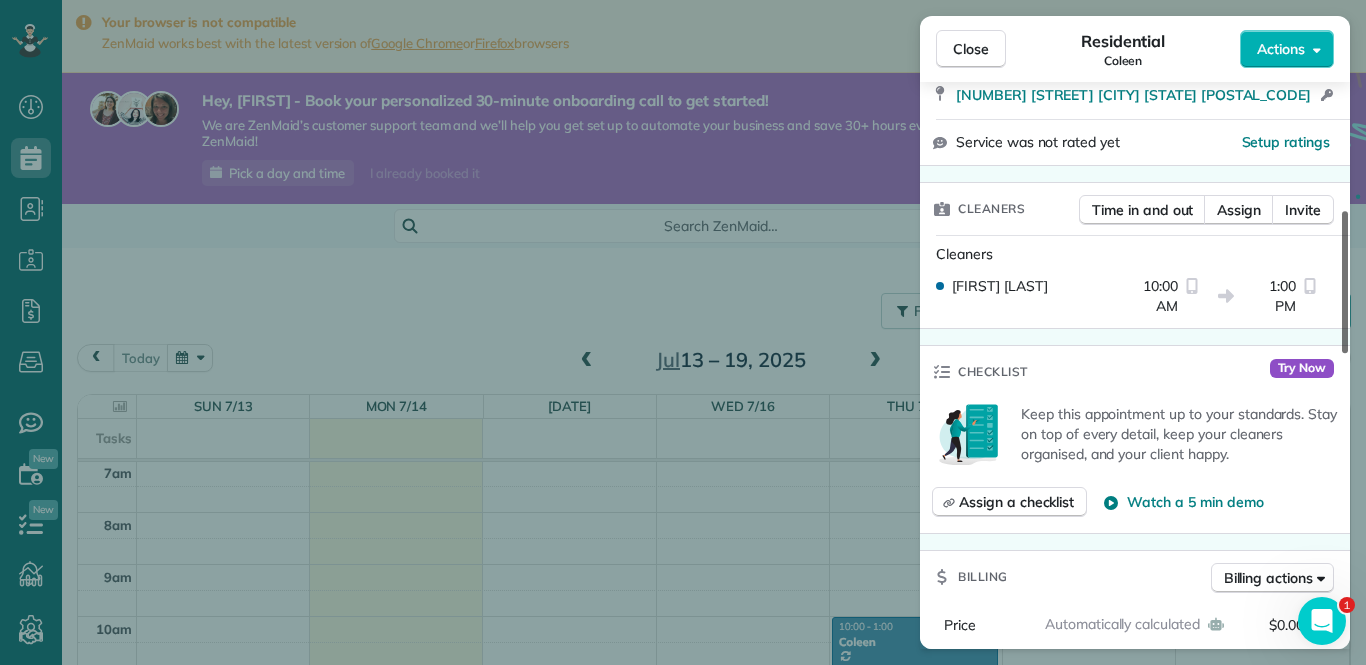 scroll, scrollTop: 452, scrollLeft: 0, axis: vertical 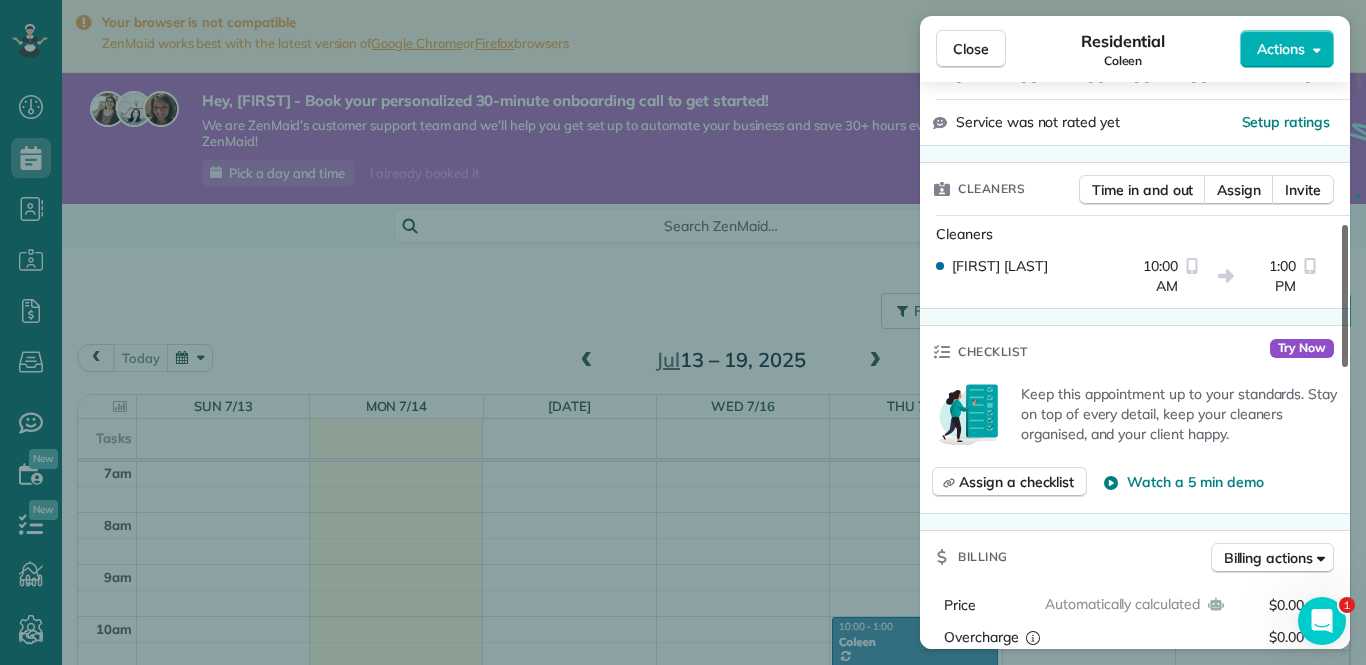 drag, startPoint x: 1343, startPoint y: 228, endPoint x: 1346, endPoint y: 263, distance: 35.128338 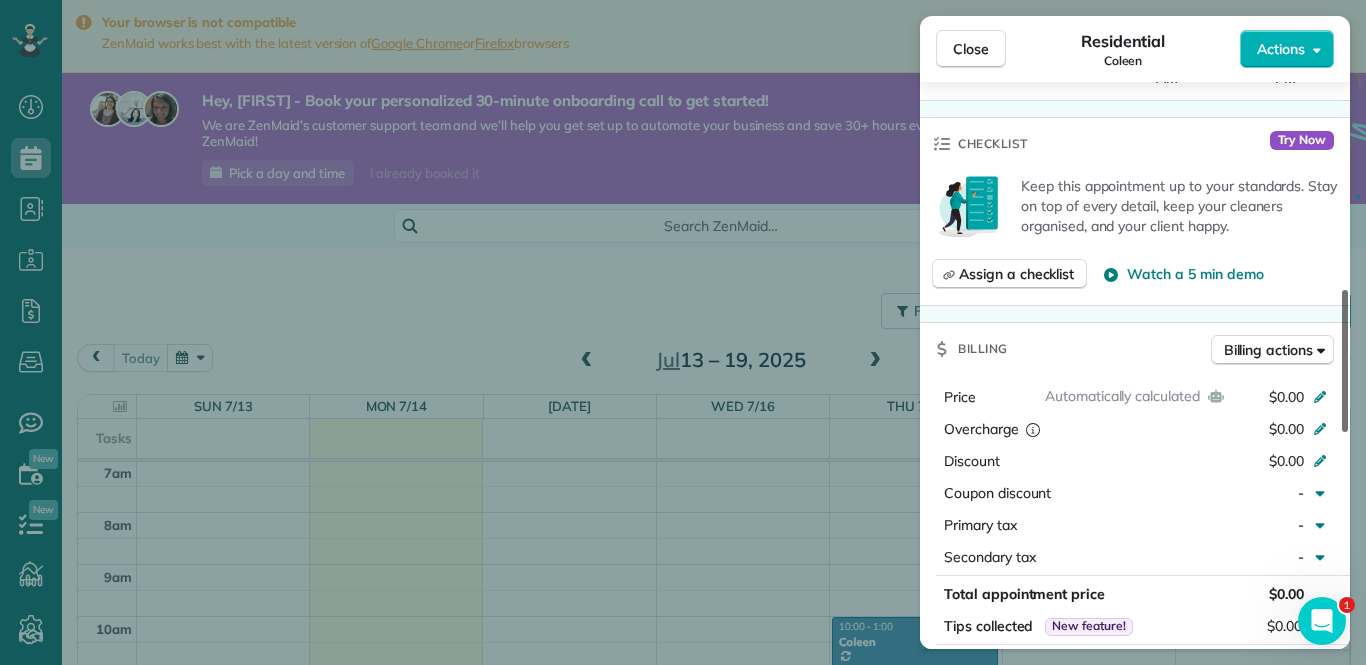 scroll, scrollTop: 675, scrollLeft: 0, axis: vertical 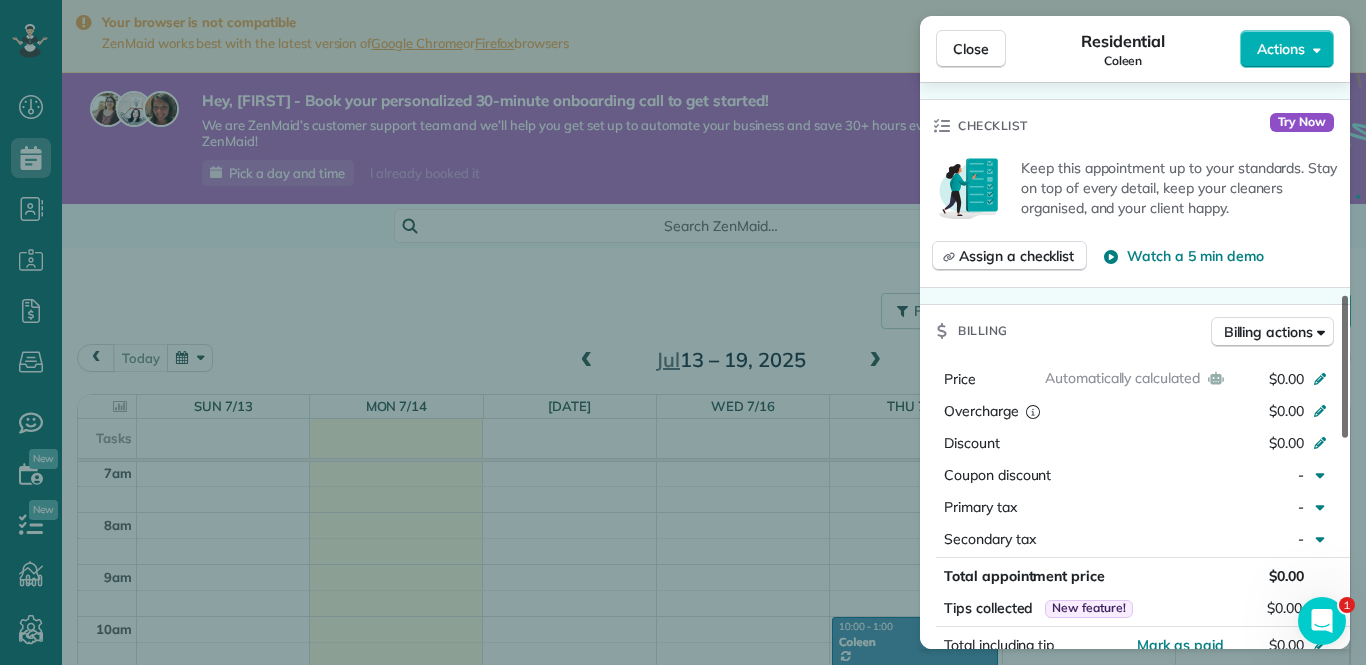 drag, startPoint x: 1346, startPoint y: 263, endPoint x: 1343, endPoint y: 320, distance: 57.07889 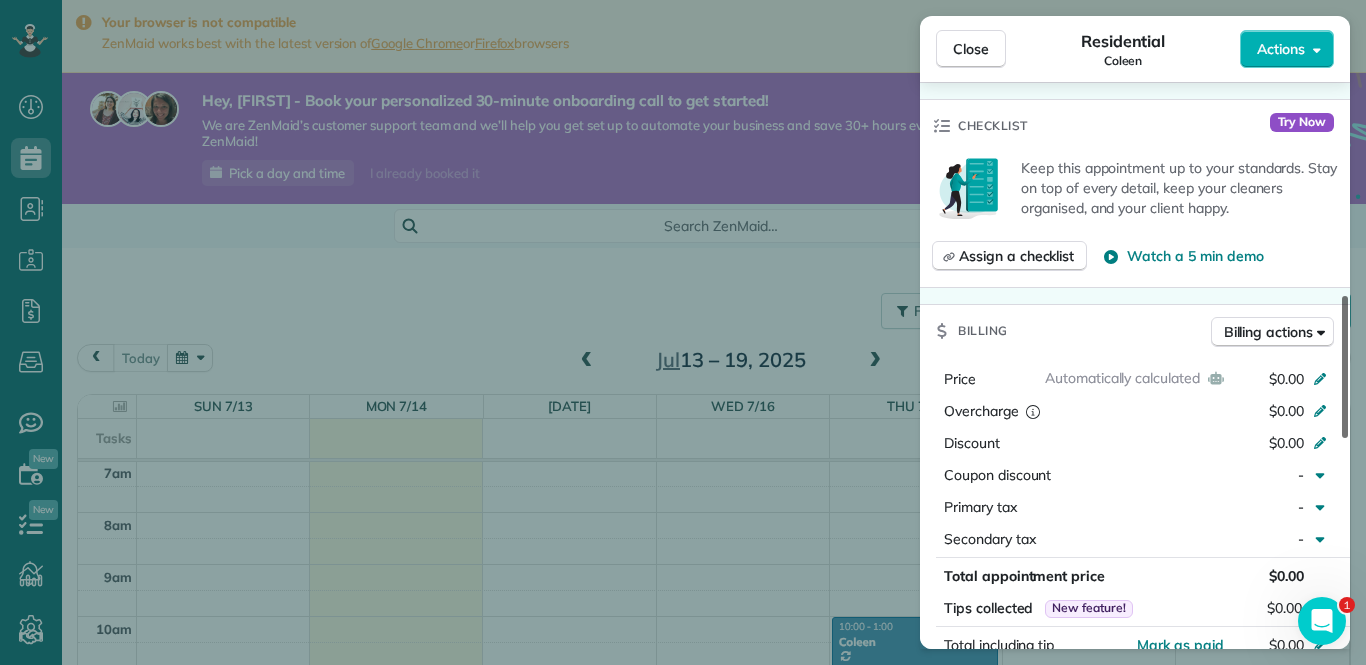 scroll, scrollTop: 679, scrollLeft: 0, axis: vertical 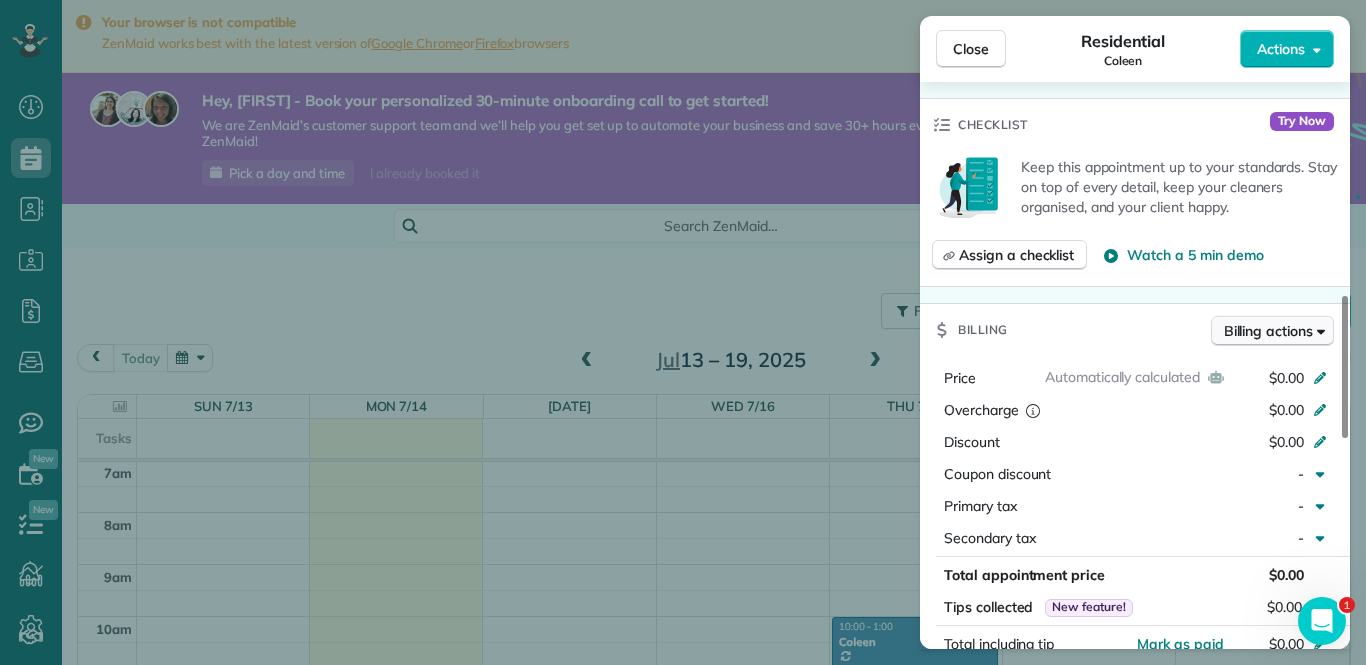click on "Billing actions" at bounding box center (1268, 331) 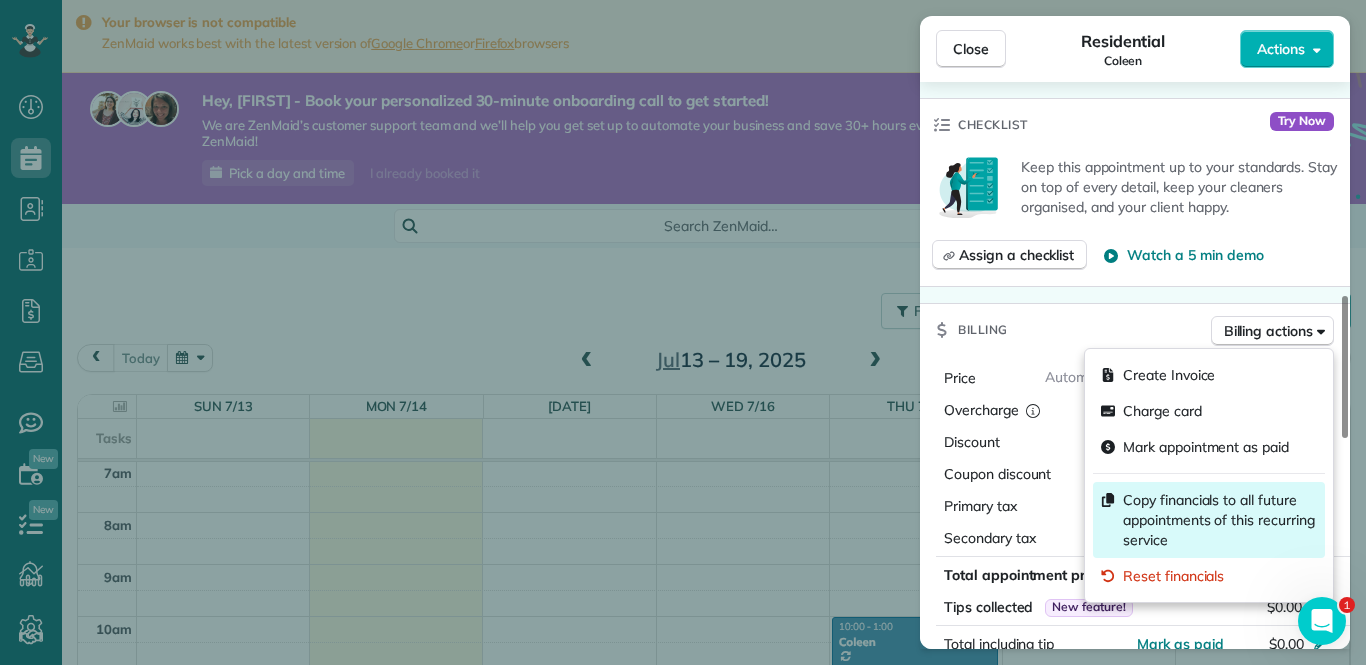click on "Copy financials to all future appointments of this recurring service" at bounding box center [1209, 520] 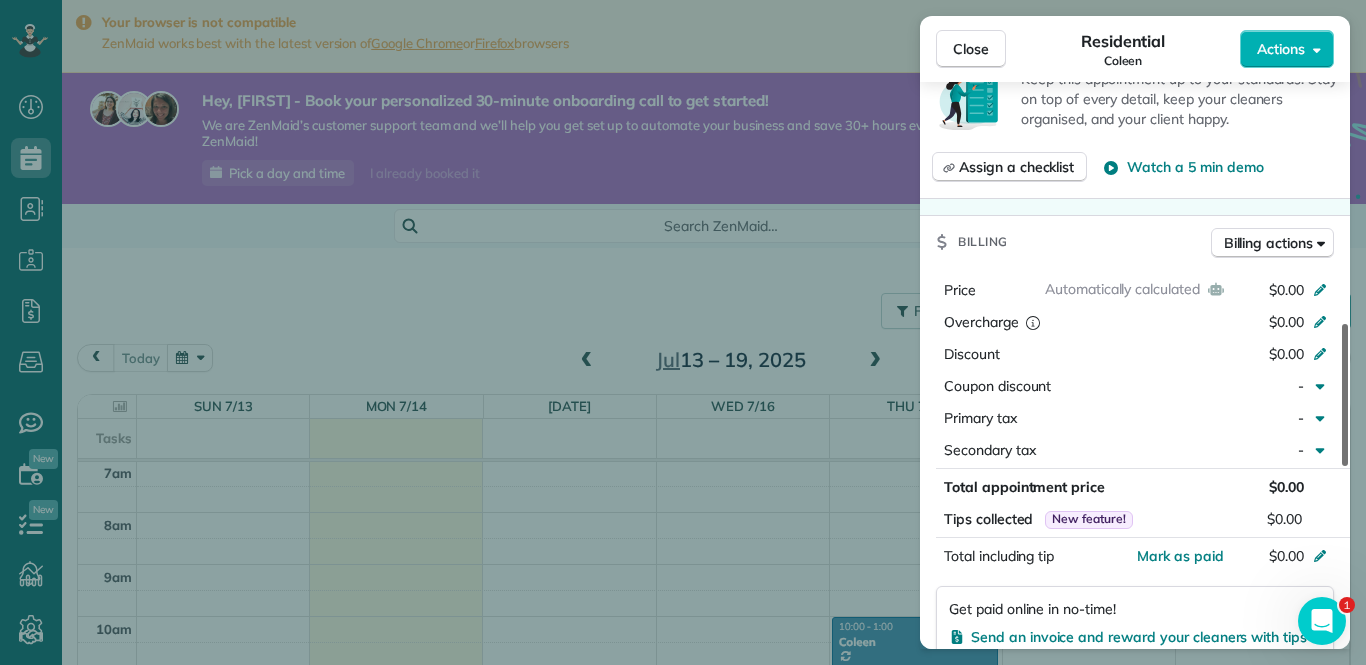 drag, startPoint x: 1345, startPoint y: 324, endPoint x: 1345, endPoint y: 347, distance: 23 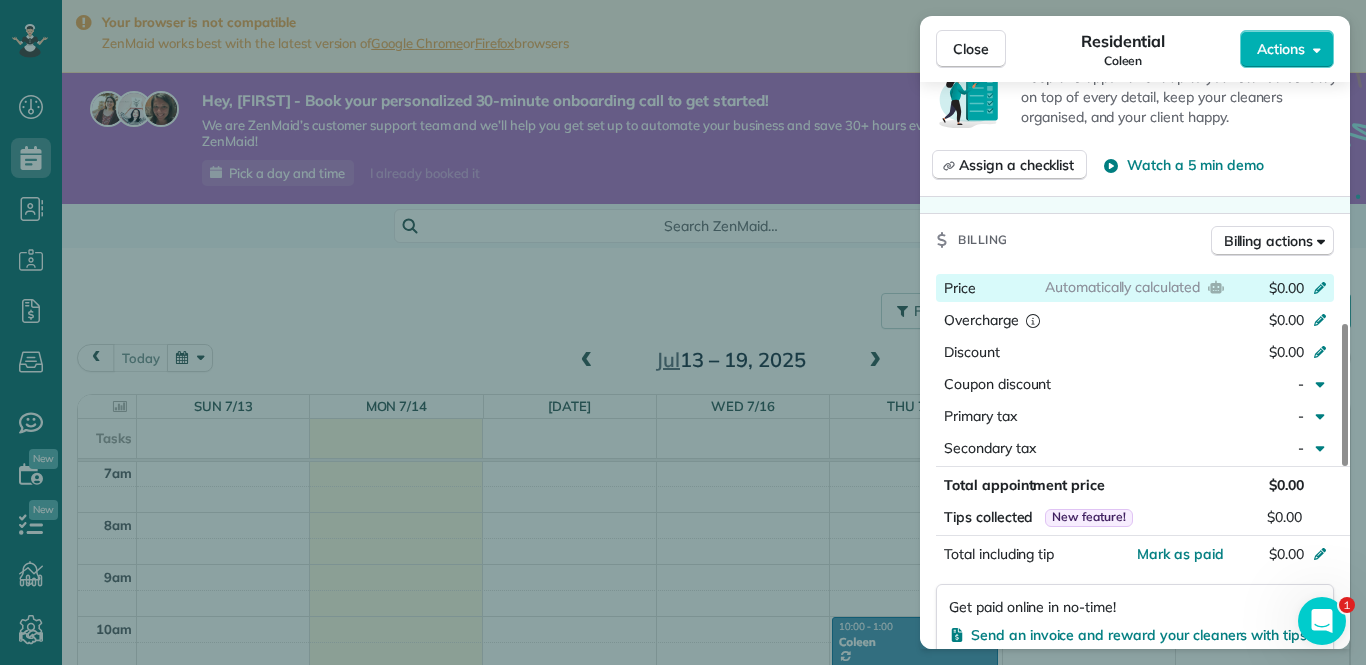 click at bounding box center (1323, 290) 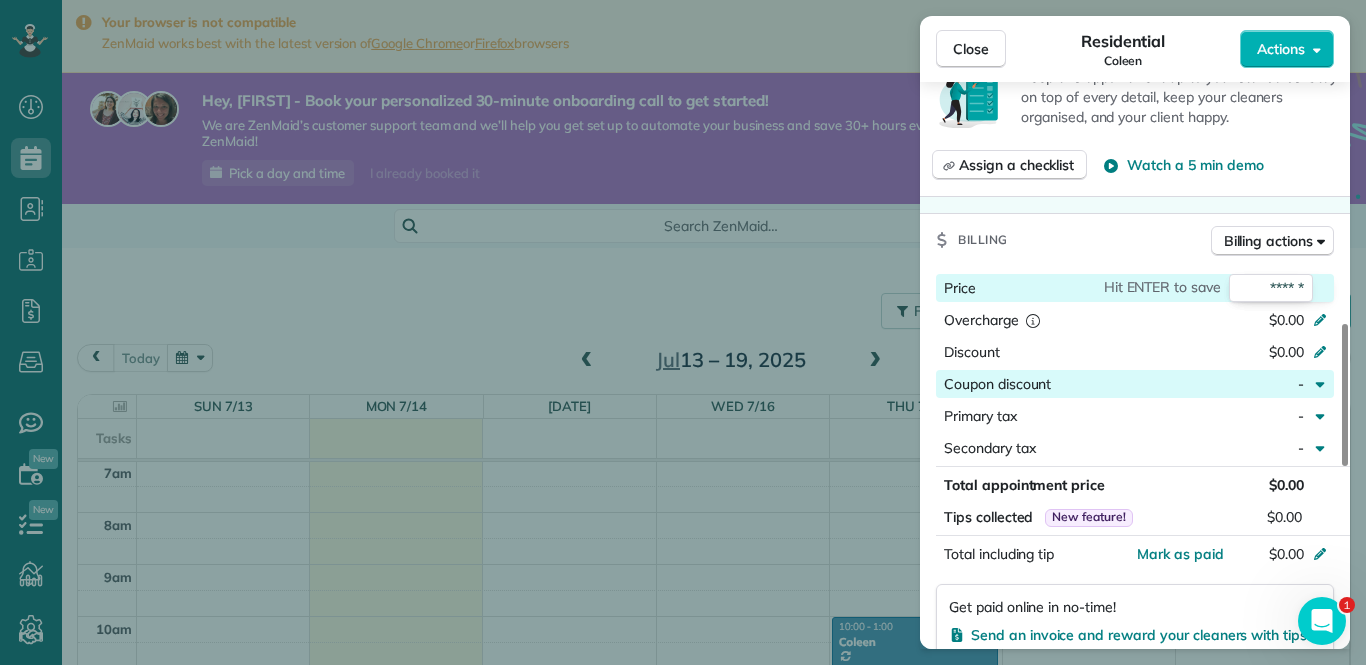 type on "******" 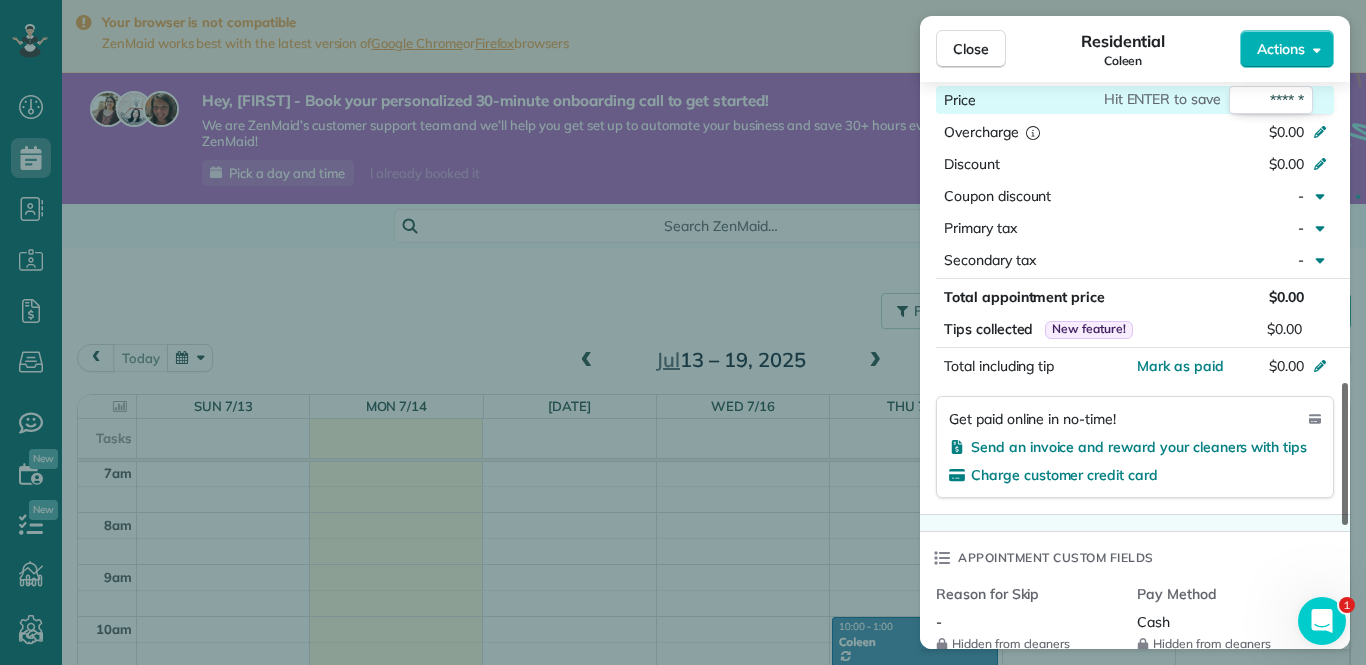 scroll, scrollTop: 960, scrollLeft: 0, axis: vertical 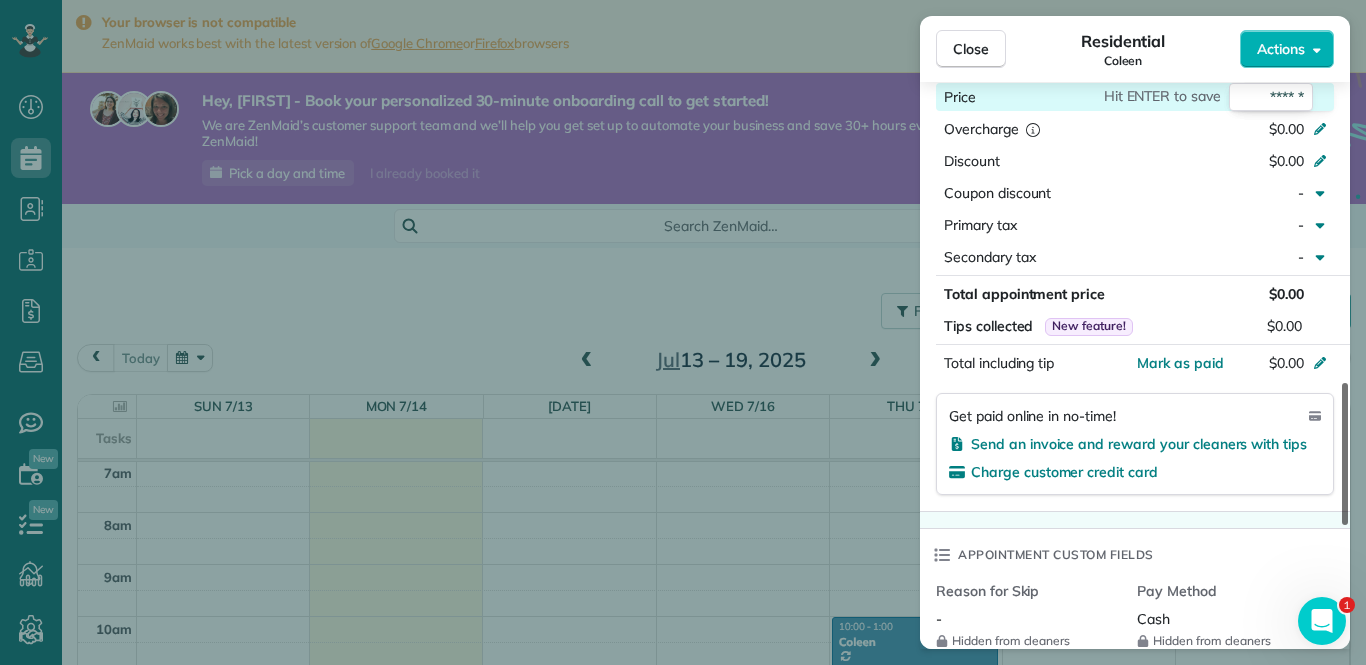 drag, startPoint x: 1348, startPoint y: 392, endPoint x: 1349, endPoint y: 441, distance: 49.010204 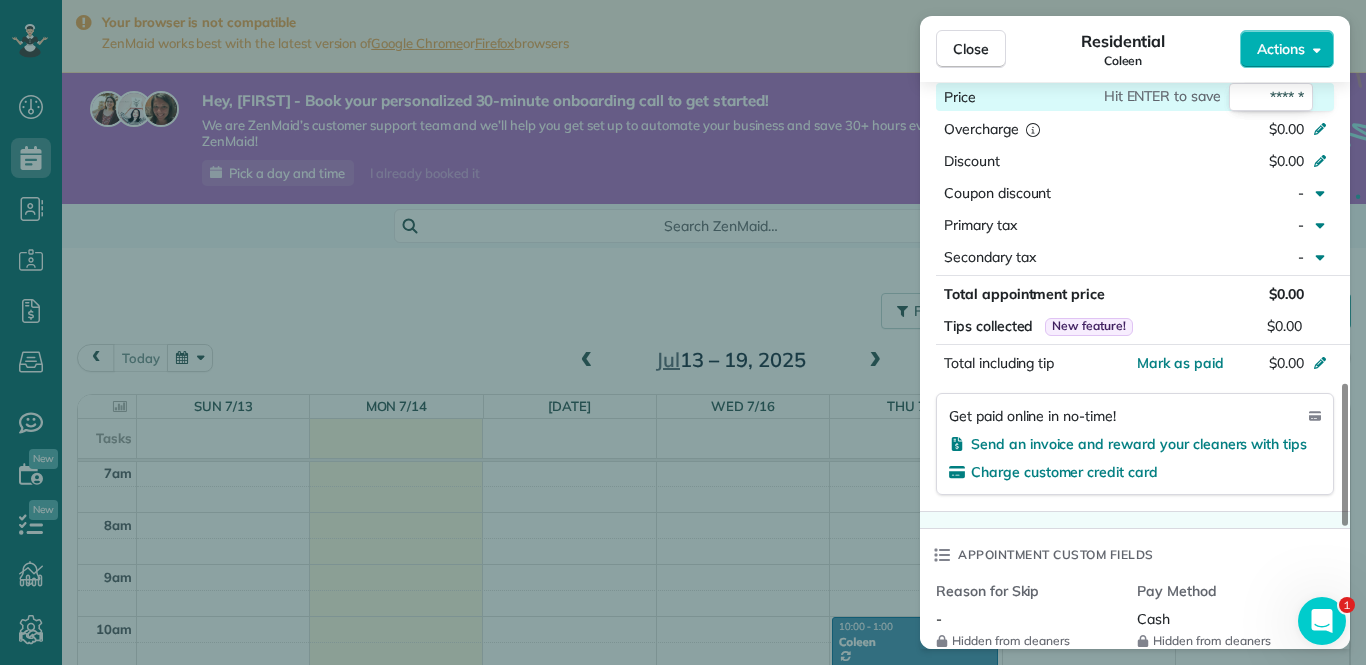 click on "$0.00" at bounding box center [1286, 294] 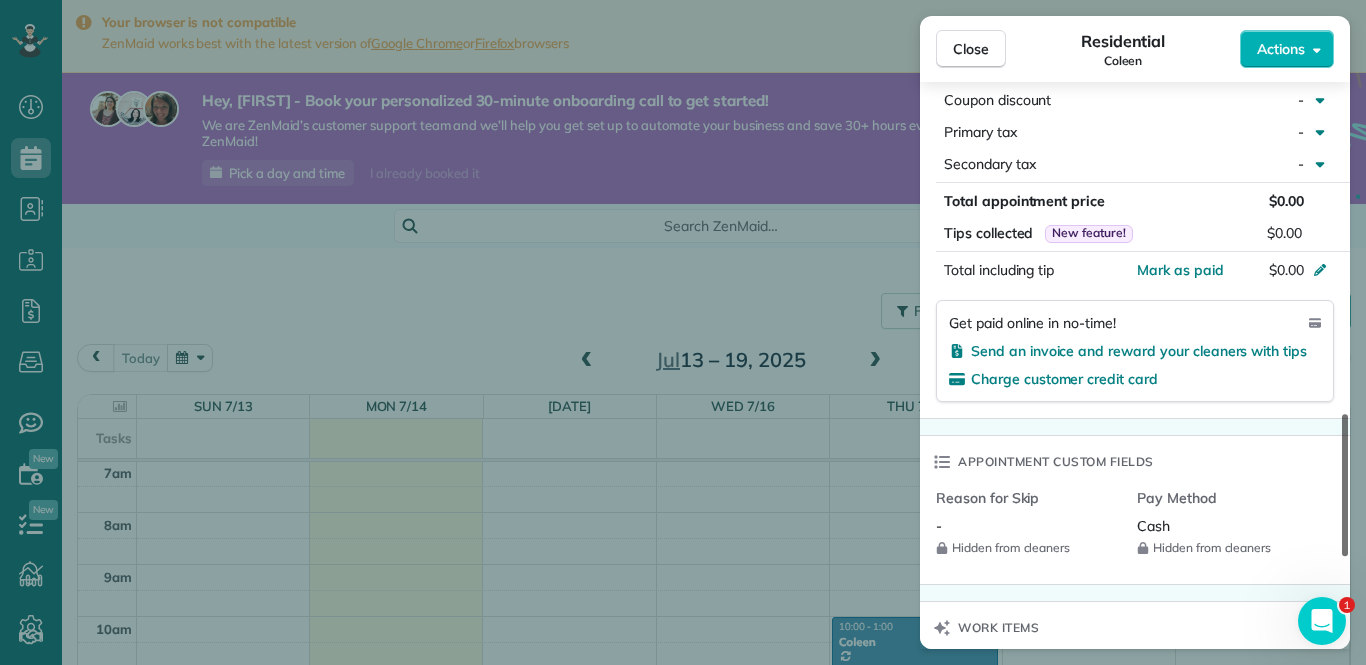 scroll, scrollTop: 1060, scrollLeft: 0, axis: vertical 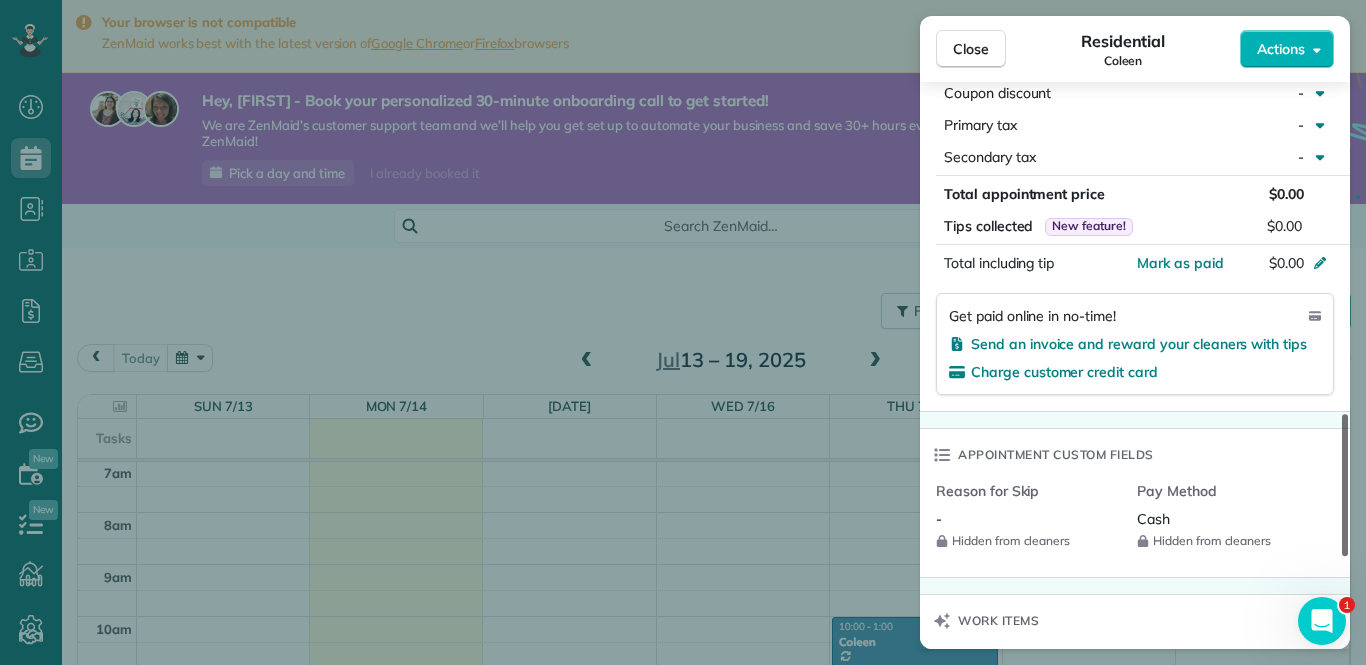 drag, startPoint x: 1347, startPoint y: 339, endPoint x: 1347, endPoint y: 364, distance: 25 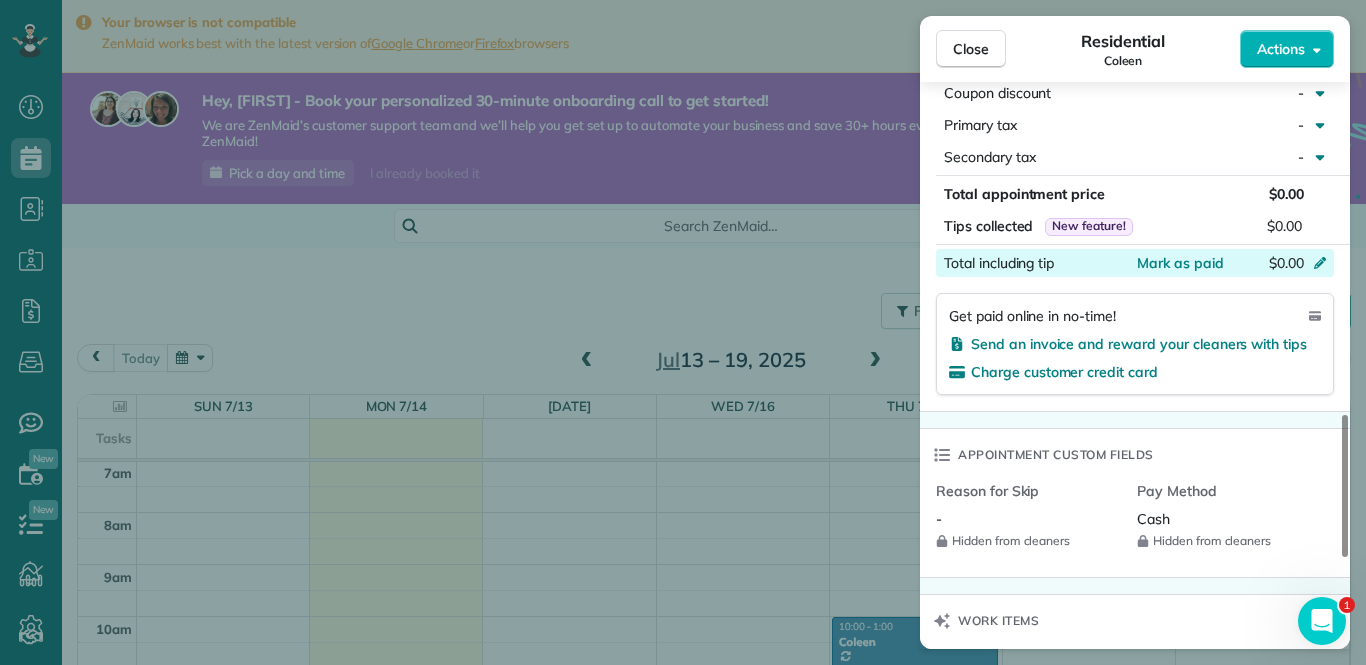 click 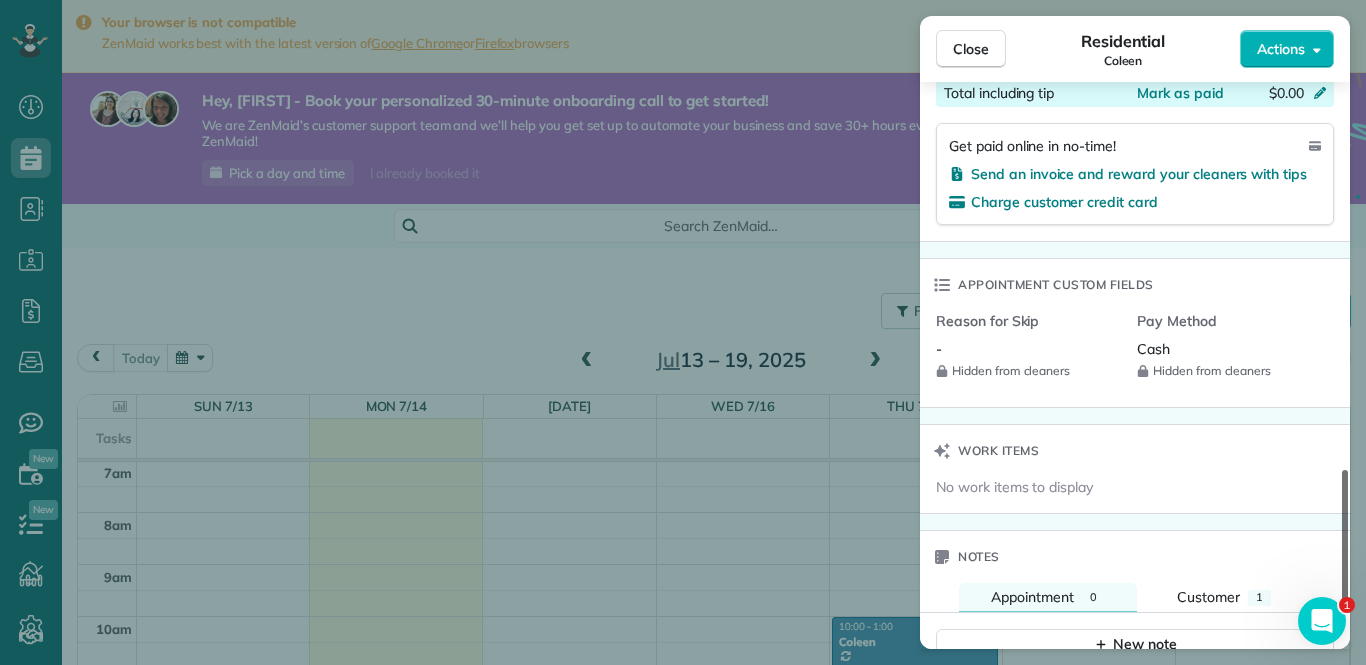 scroll, scrollTop: 1237, scrollLeft: 0, axis: vertical 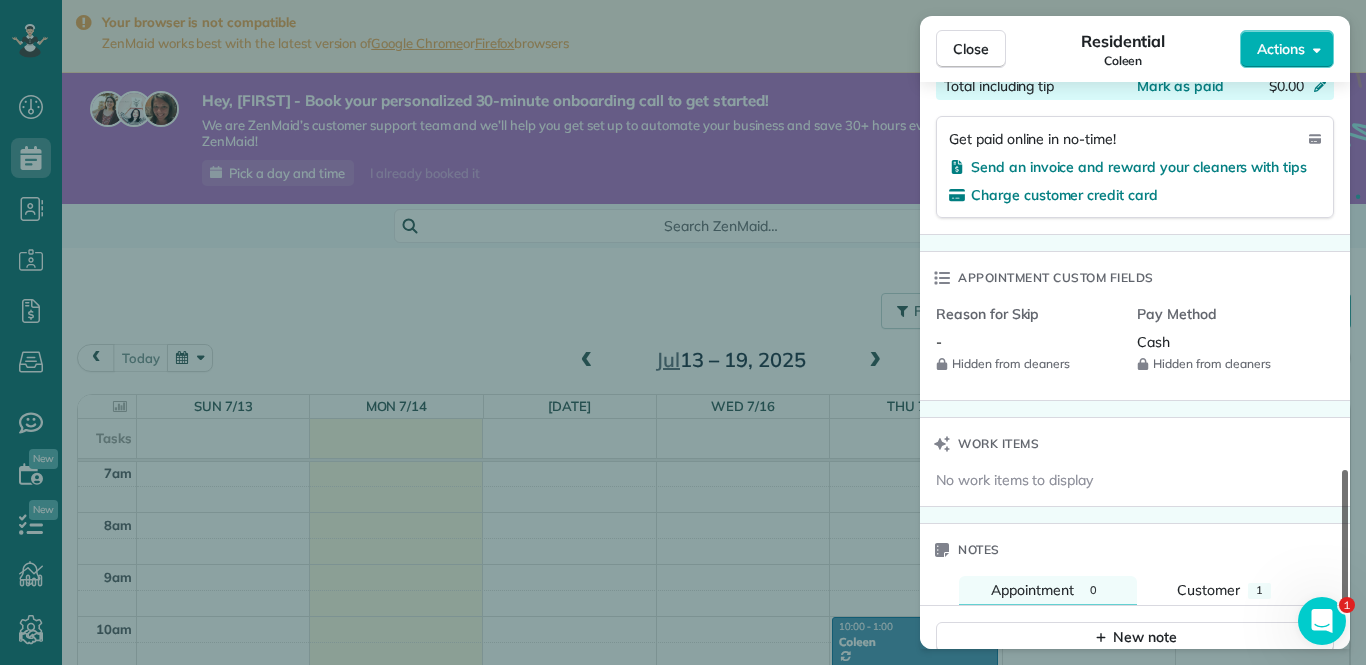 drag, startPoint x: 1346, startPoint y: 360, endPoint x: 1345, endPoint y: 404, distance: 44.011364 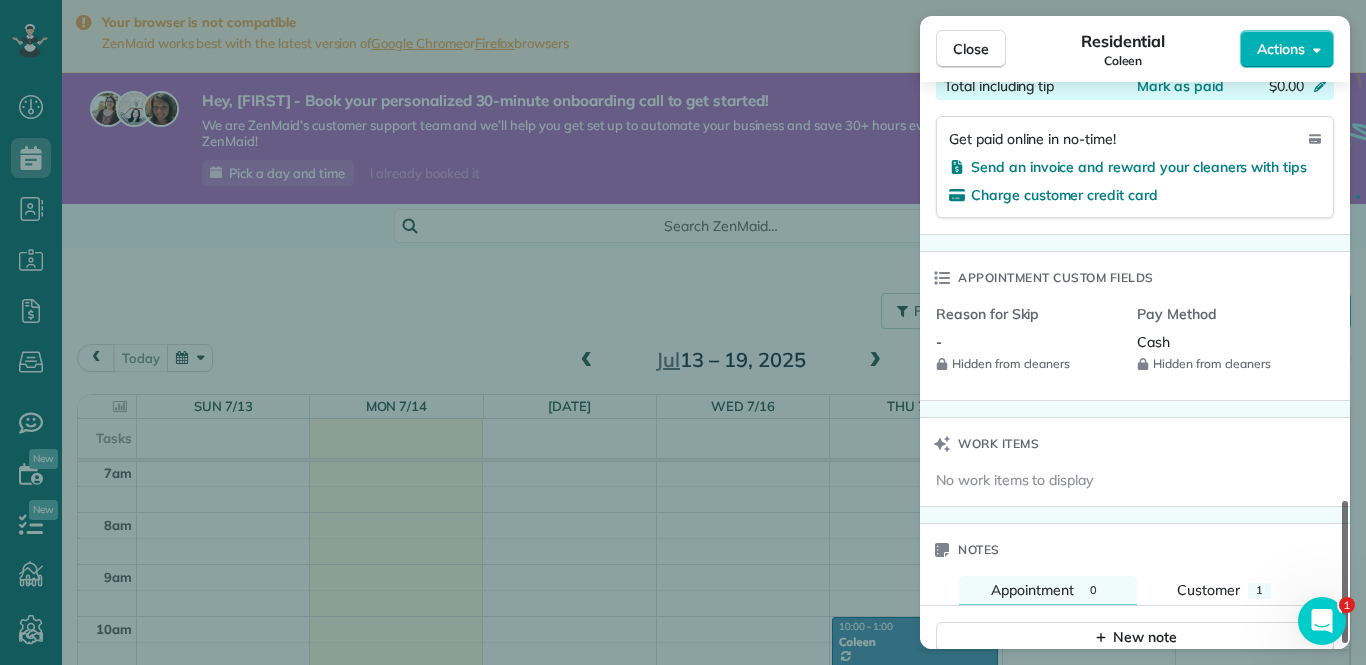 scroll, scrollTop: 1378, scrollLeft: 0, axis: vertical 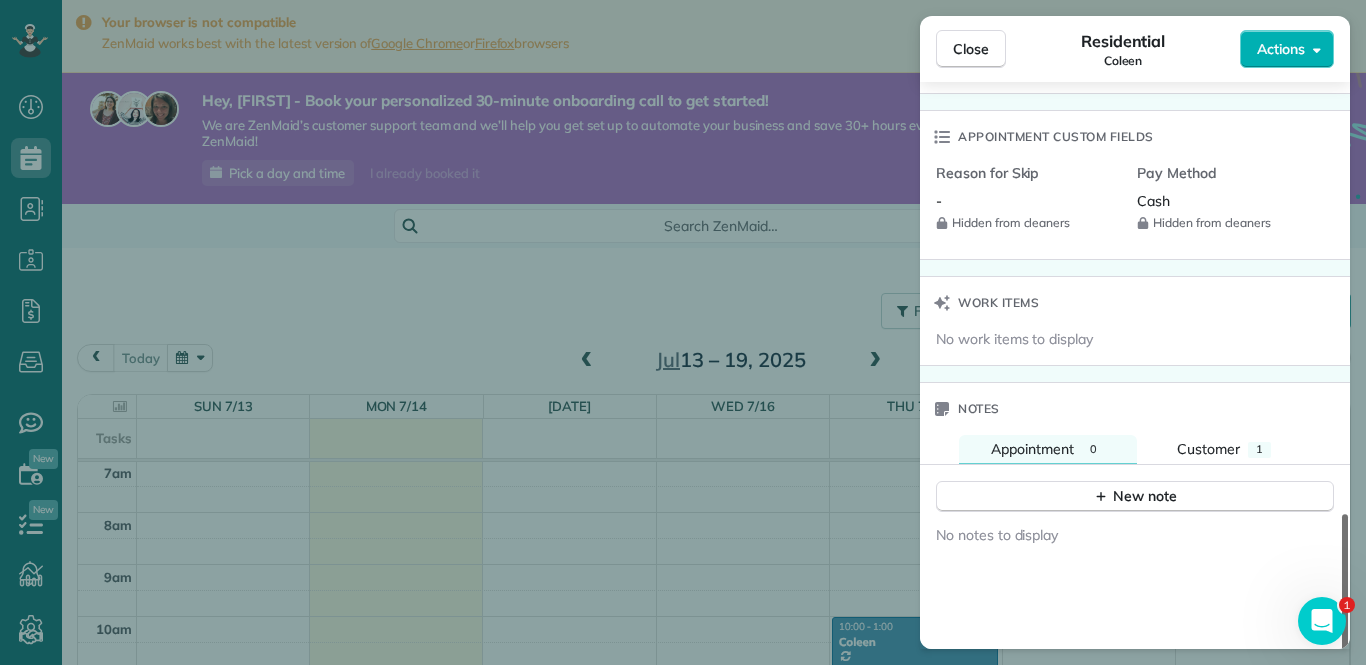 drag, startPoint x: 1345, startPoint y: 404, endPoint x: 1343, endPoint y: 440, distance: 36.05551 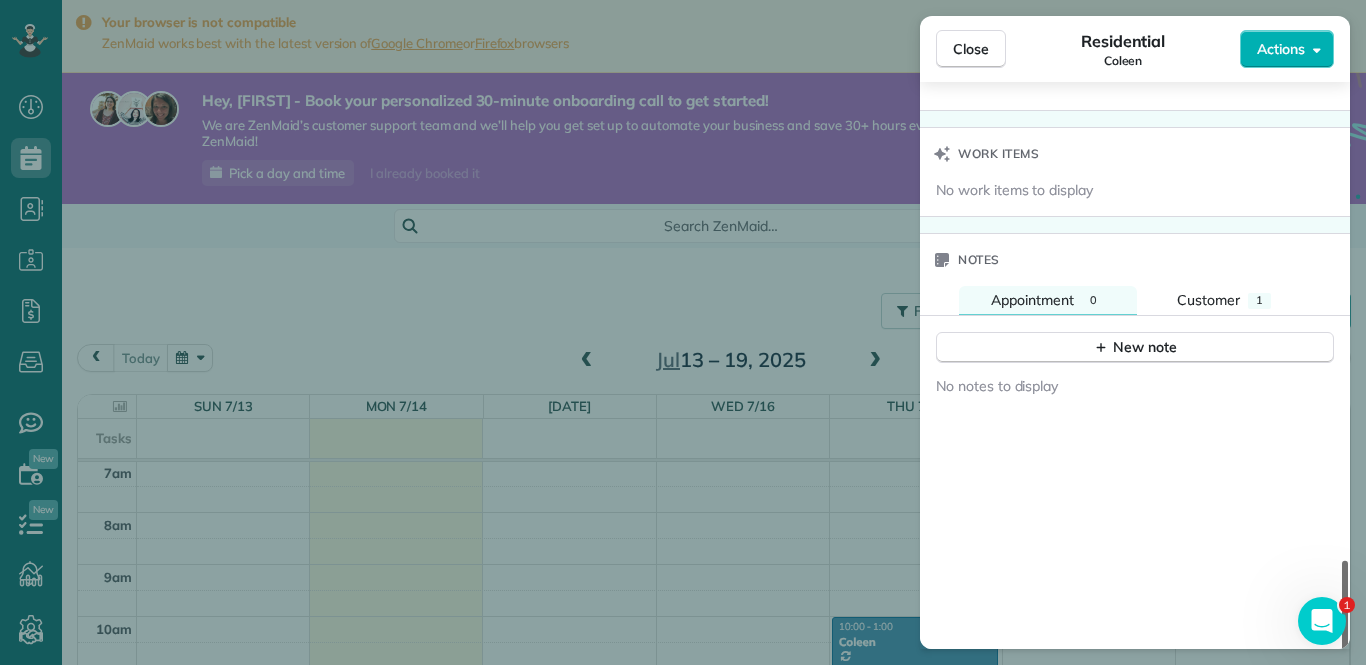 scroll, scrollTop: 1674, scrollLeft: 0, axis: vertical 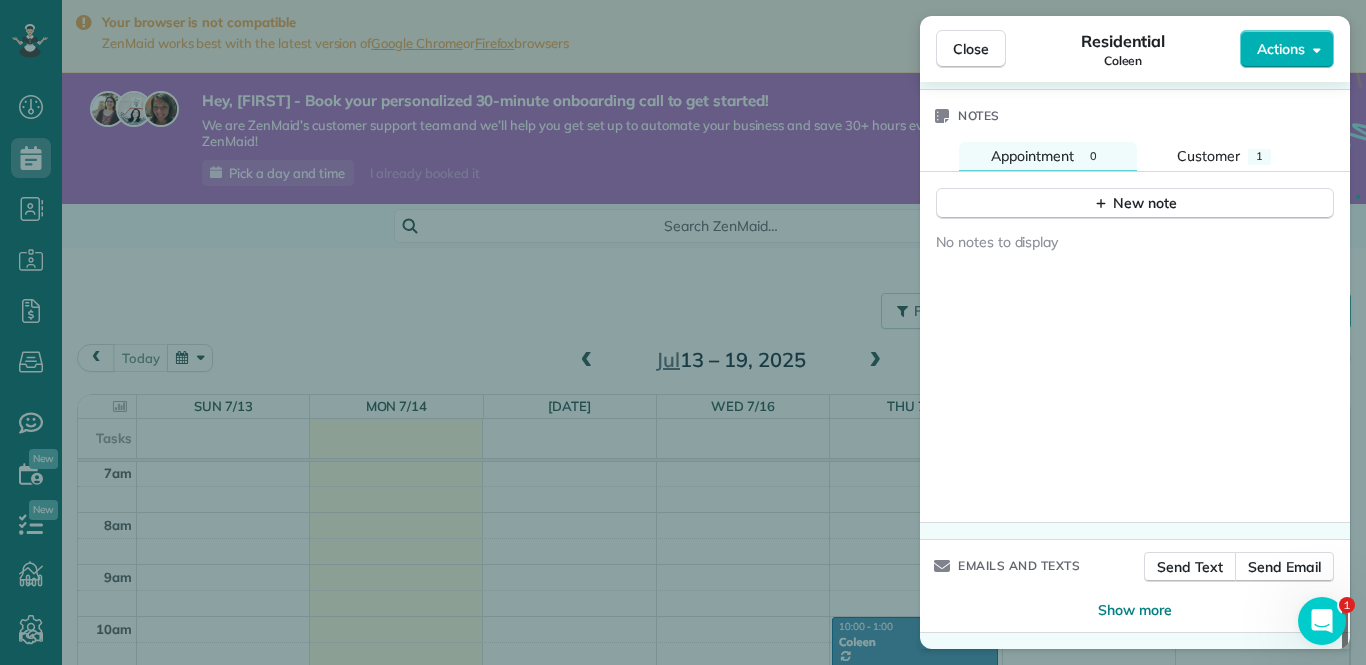 drag, startPoint x: 1345, startPoint y: 439, endPoint x: 1345, endPoint y: 560, distance: 121 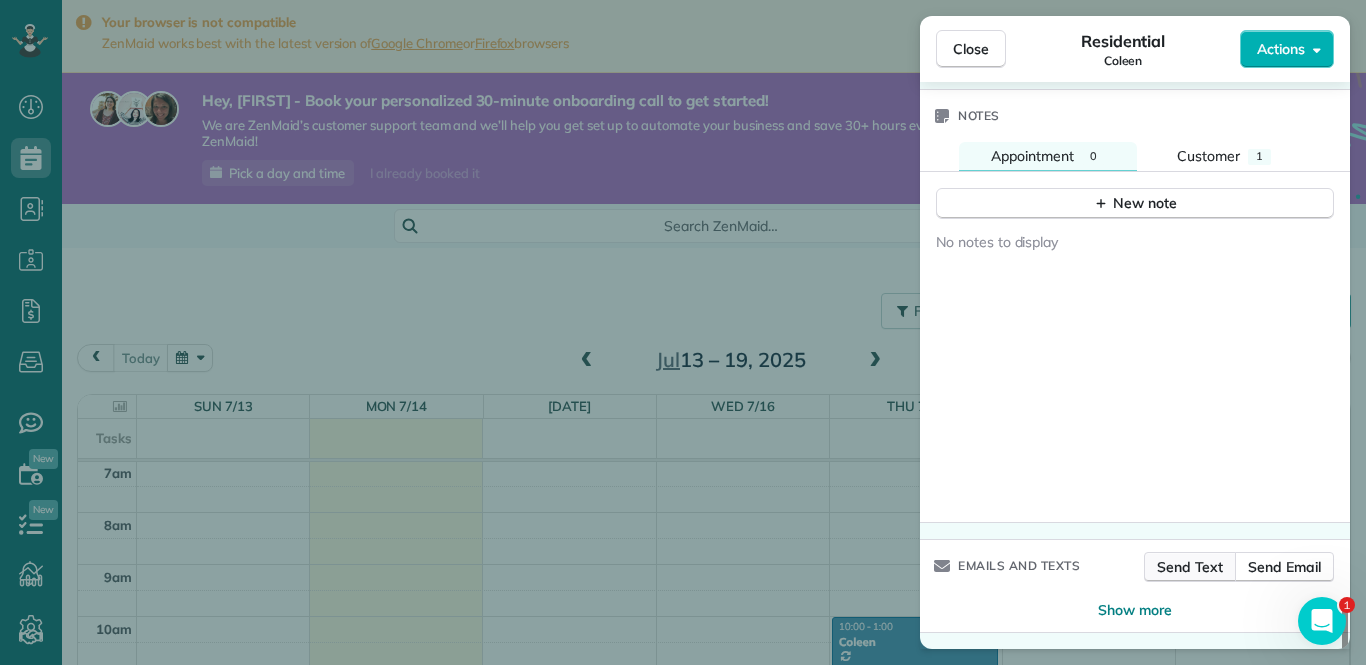 click on "Send Text" at bounding box center (1190, 567) 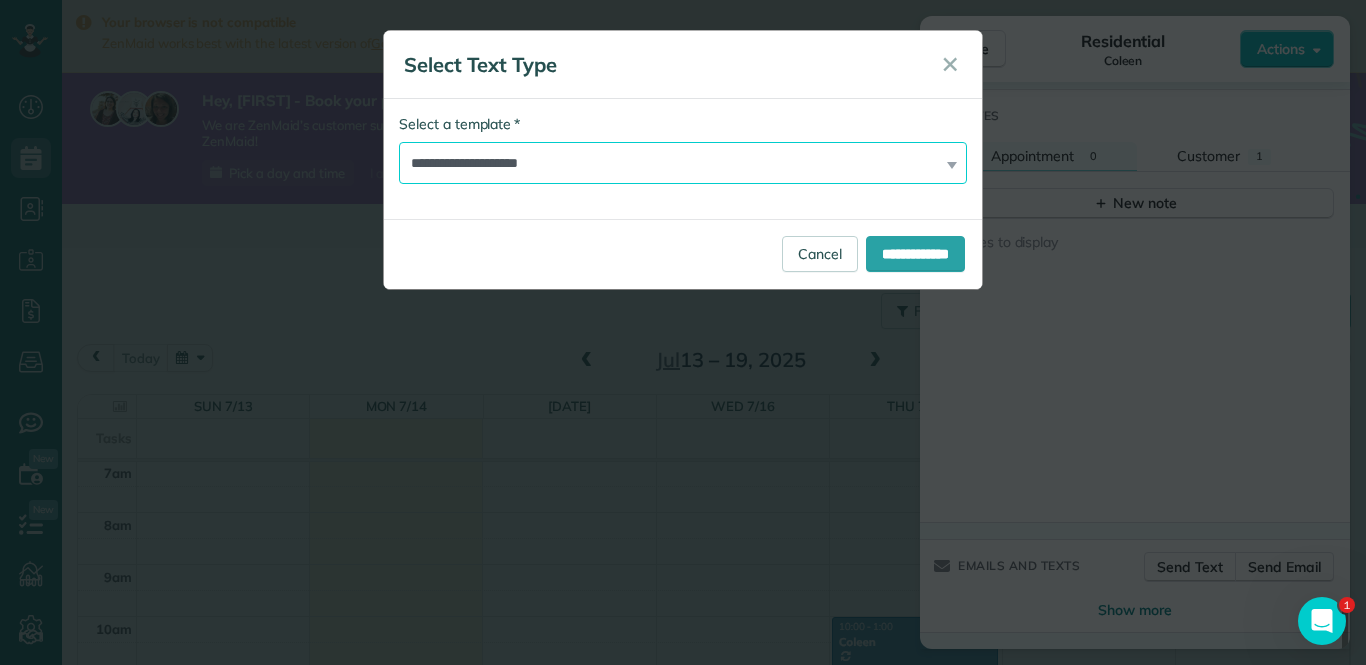 click on "**********" at bounding box center (683, 163) 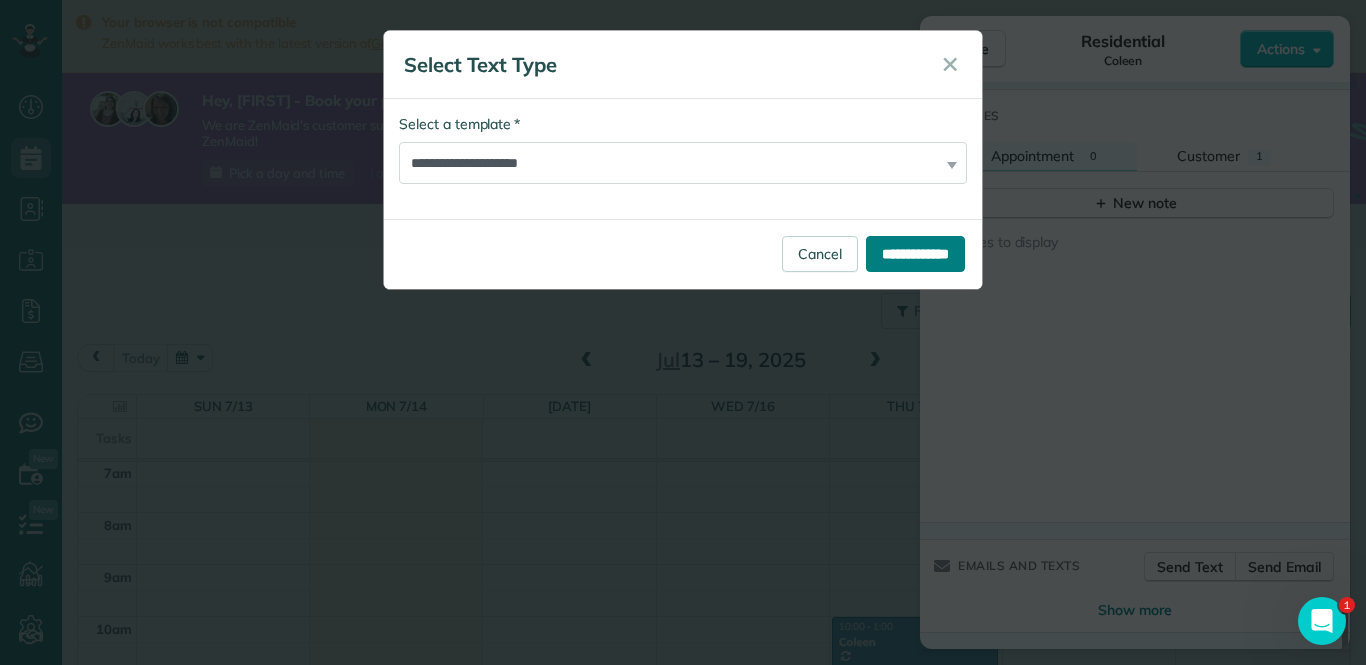 click on "**********" at bounding box center (915, 254) 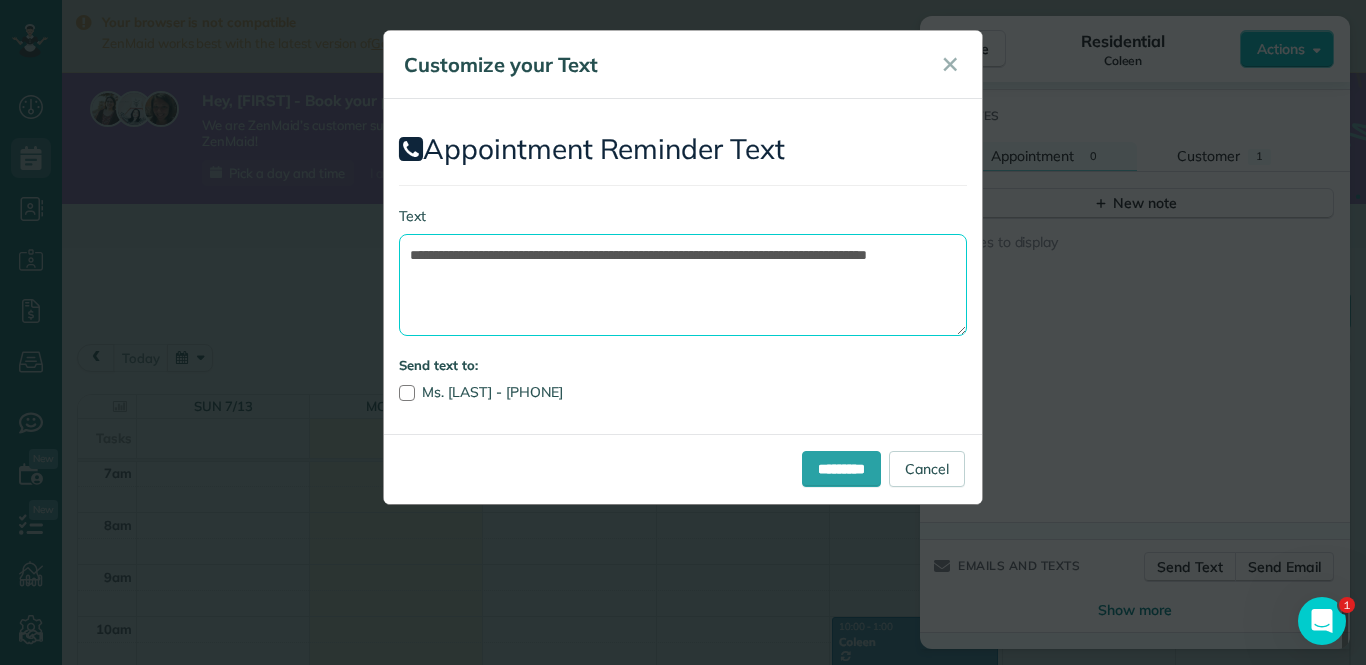 click on "**********" at bounding box center (683, 285) 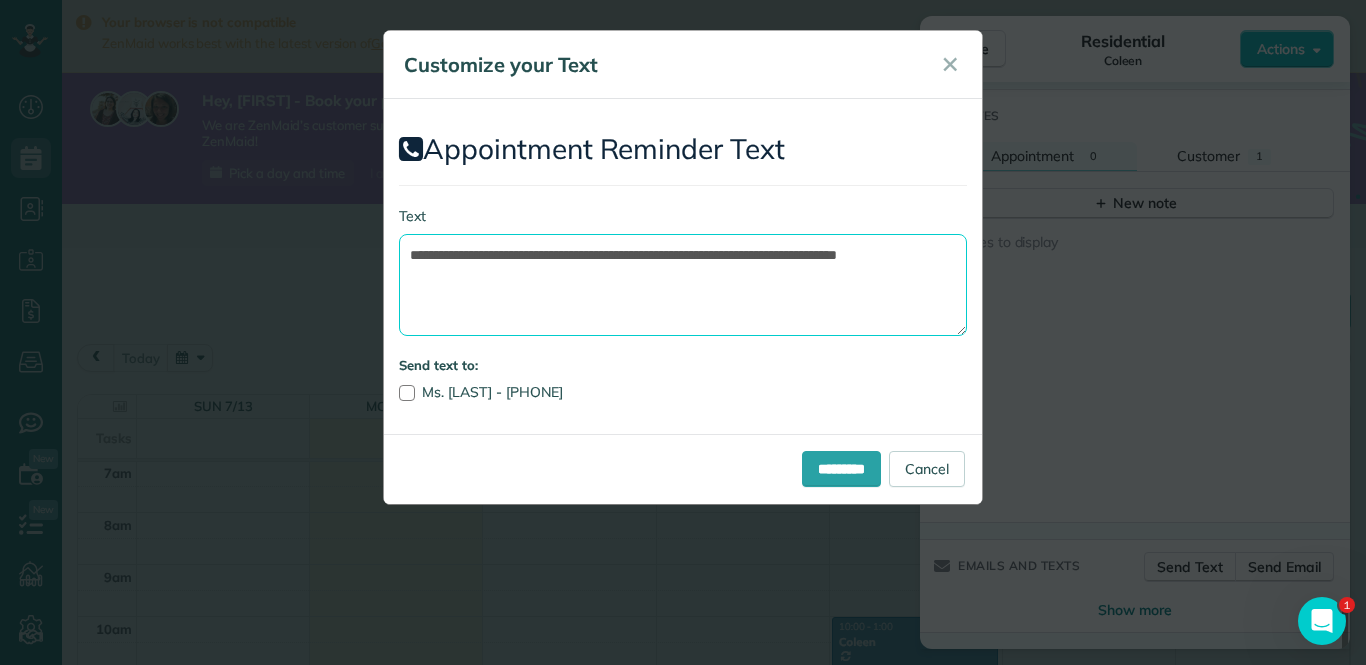 click on "**********" at bounding box center [683, 285] 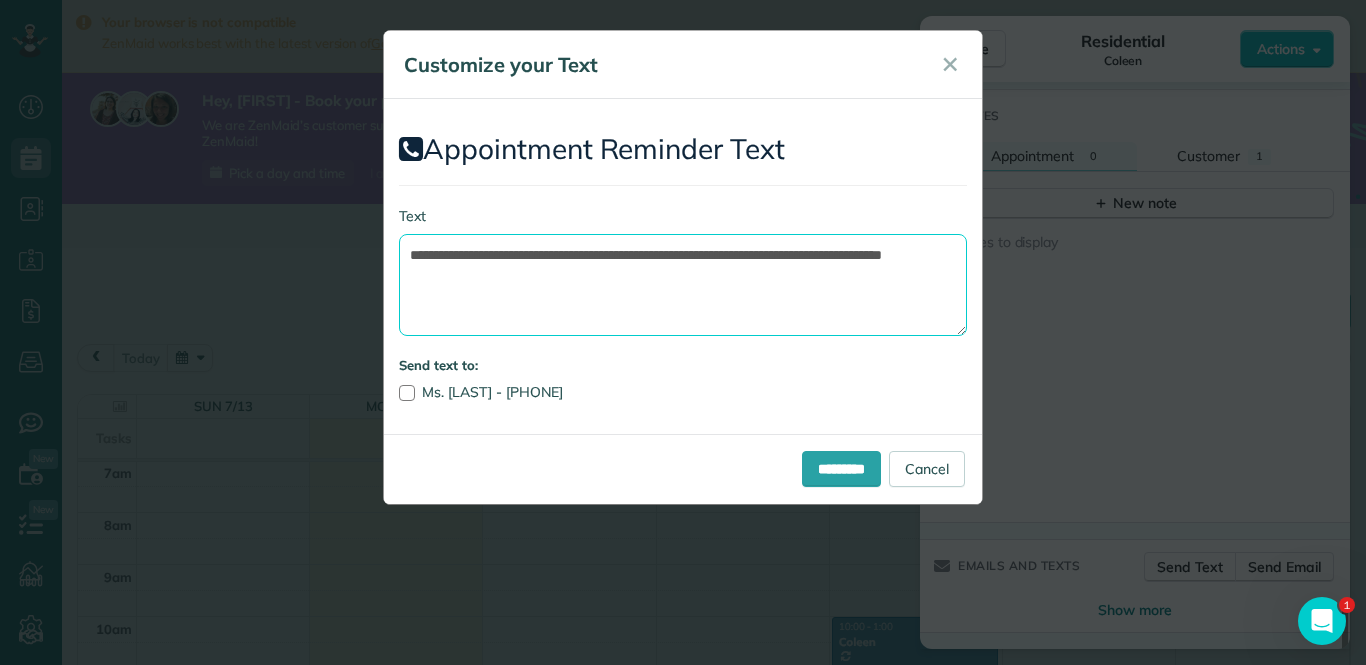 click on "**********" at bounding box center [683, 285] 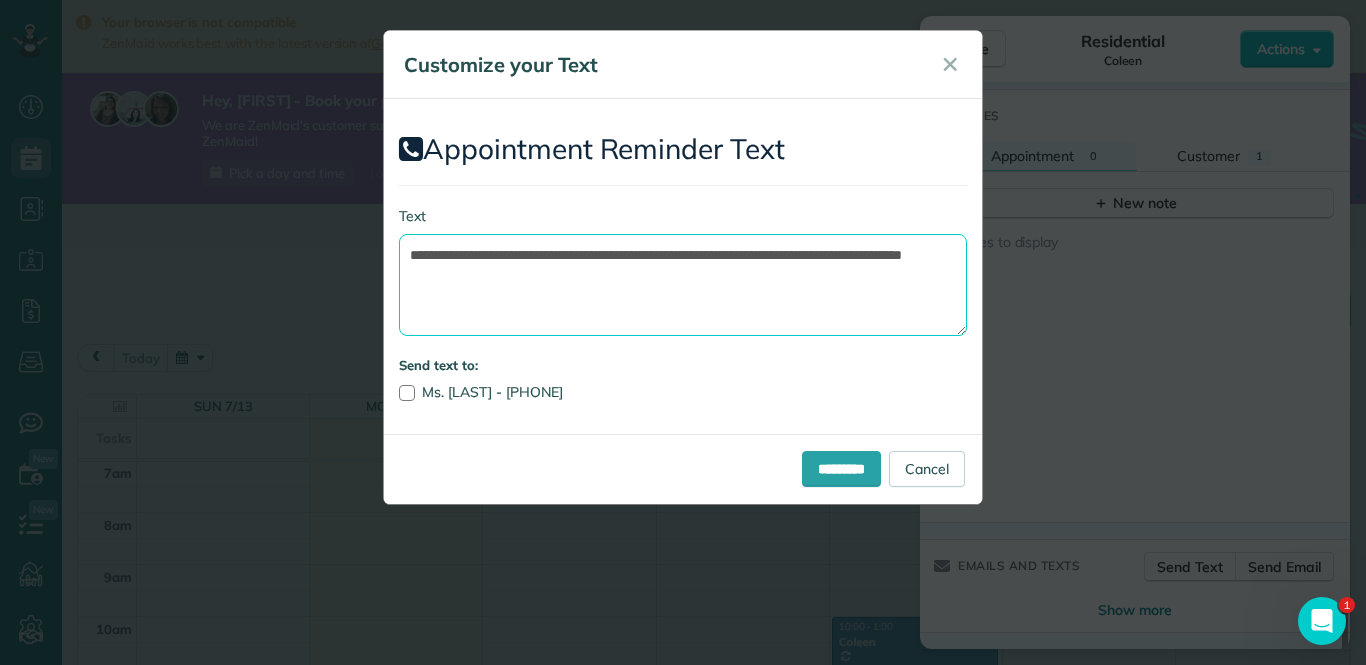 click on "**********" at bounding box center [683, 285] 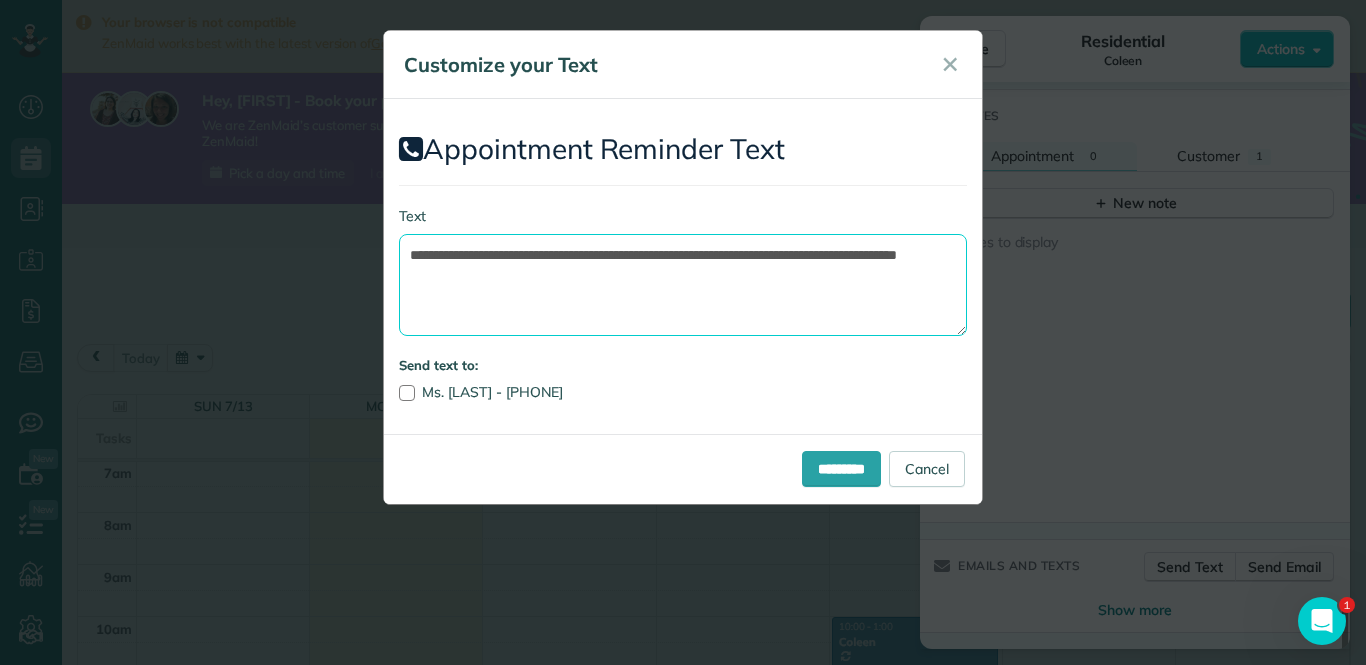 click on "**********" at bounding box center [683, 285] 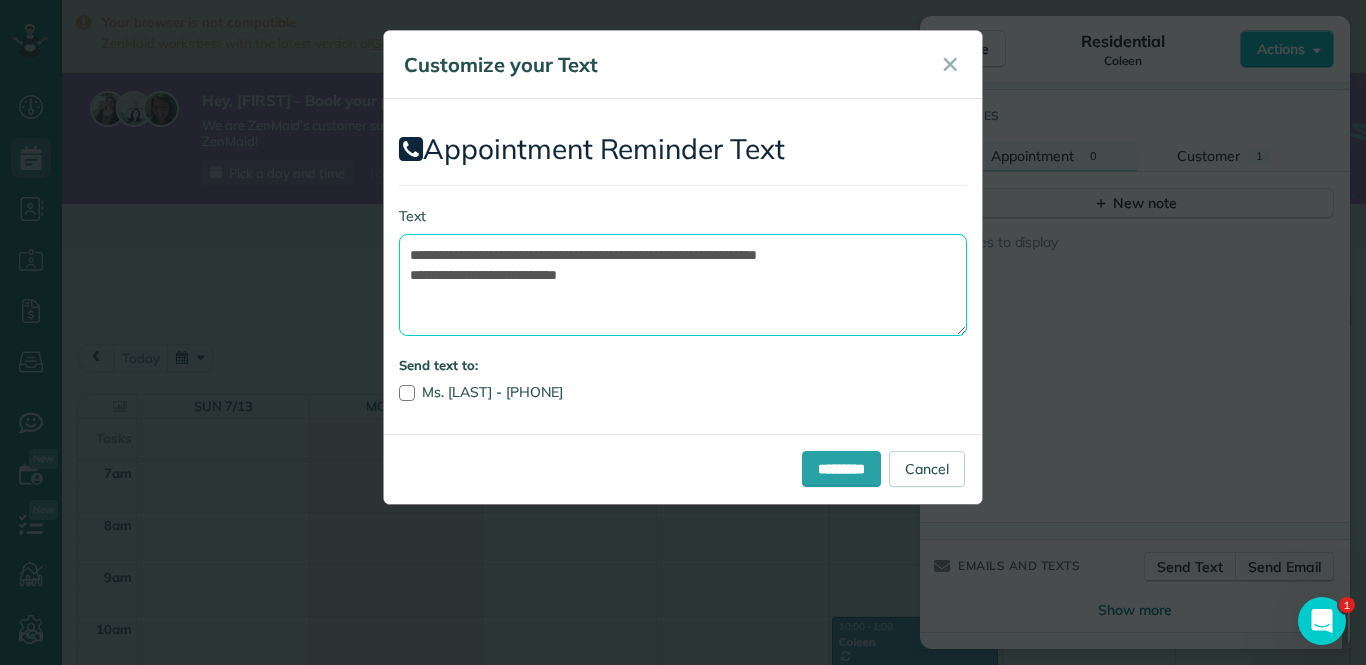 click on "**********" at bounding box center [683, 285] 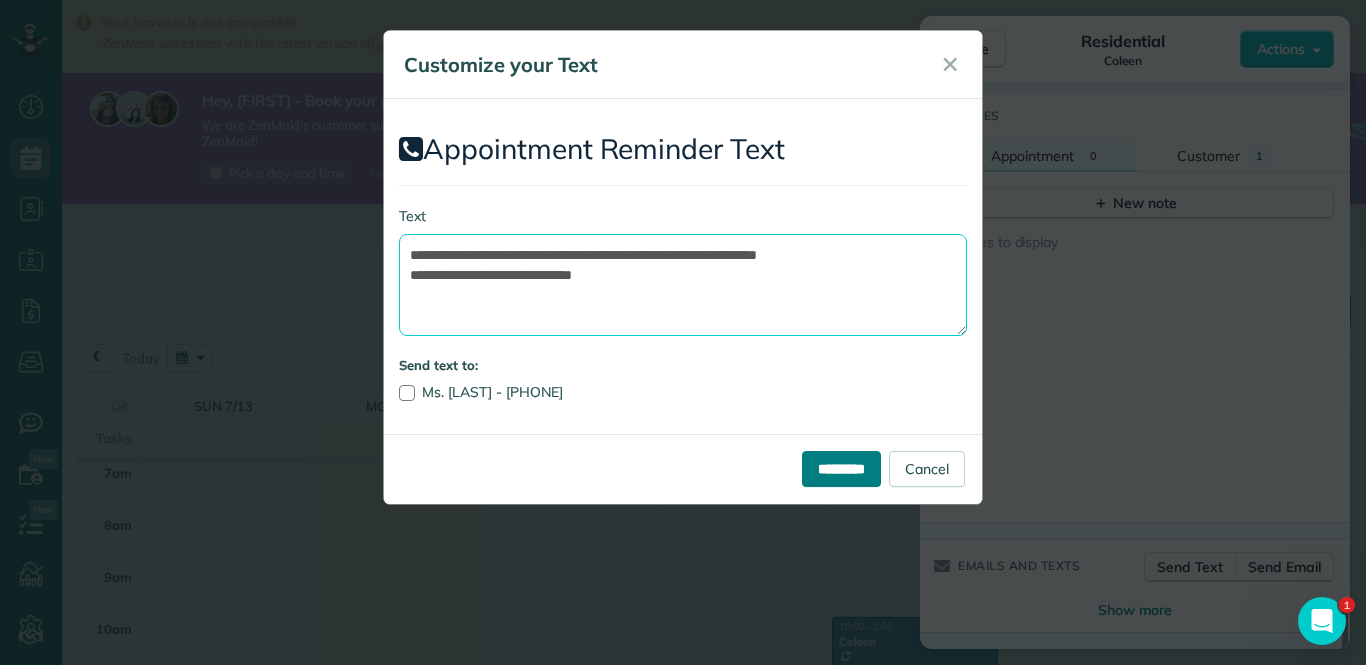type on "**********" 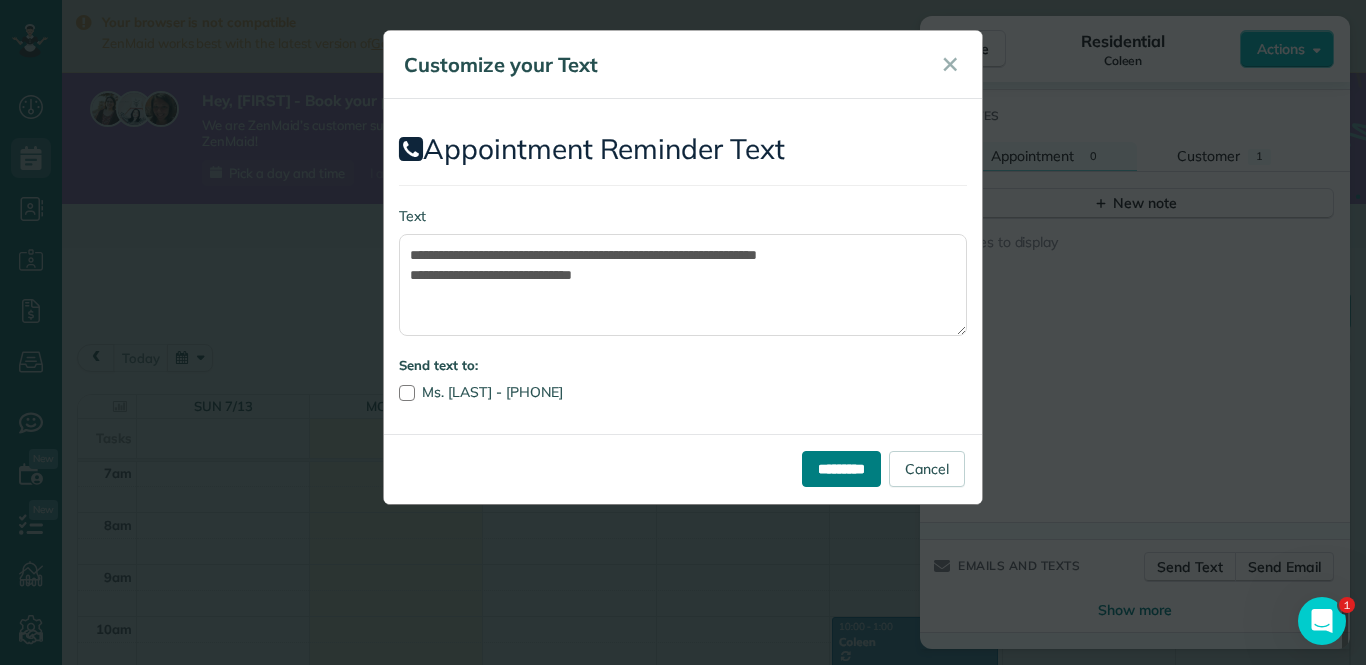click on "*********" at bounding box center (841, 469) 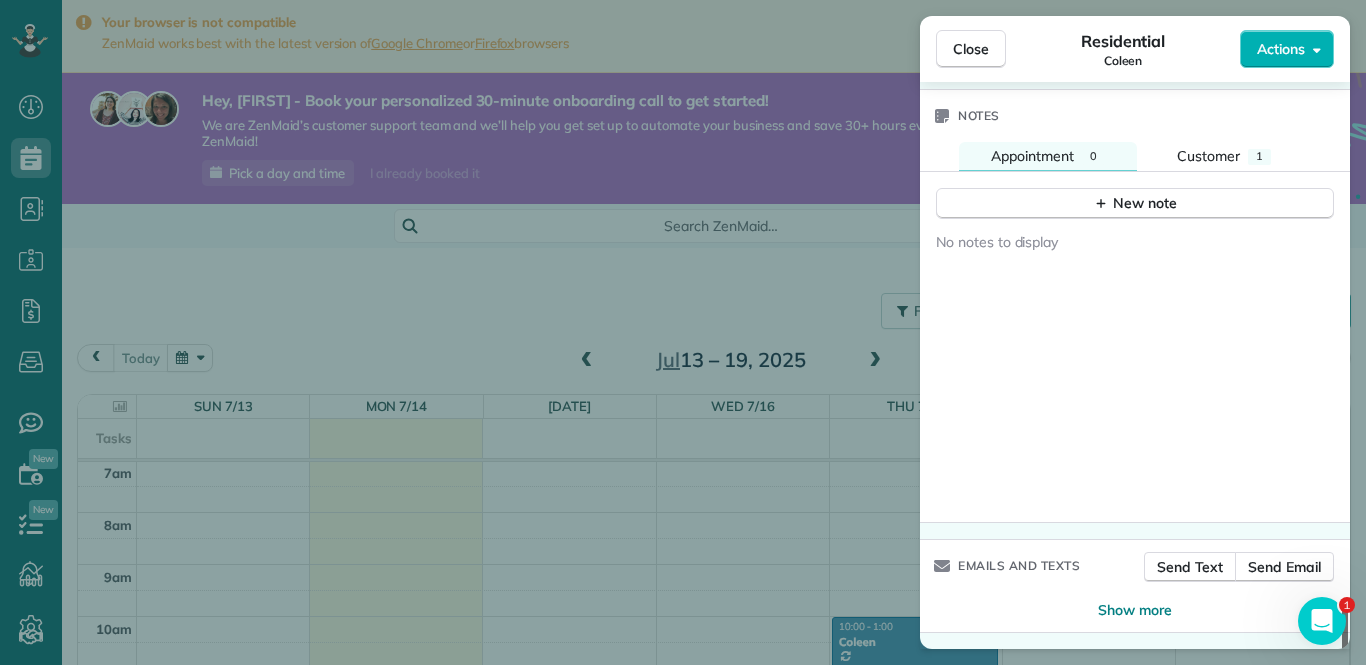 drag, startPoint x: 1345, startPoint y: 525, endPoint x: 1347, endPoint y: 559, distance: 34.058773 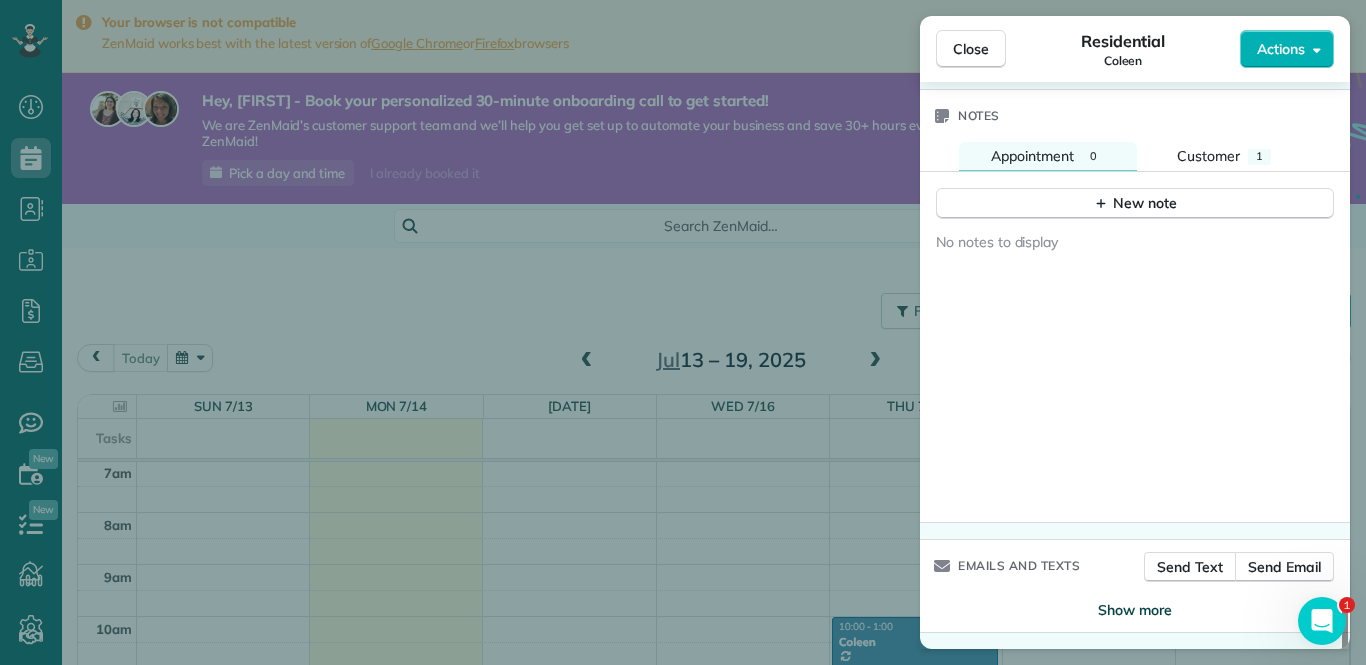 click on "Show more" at bounding box center (1135, 610) 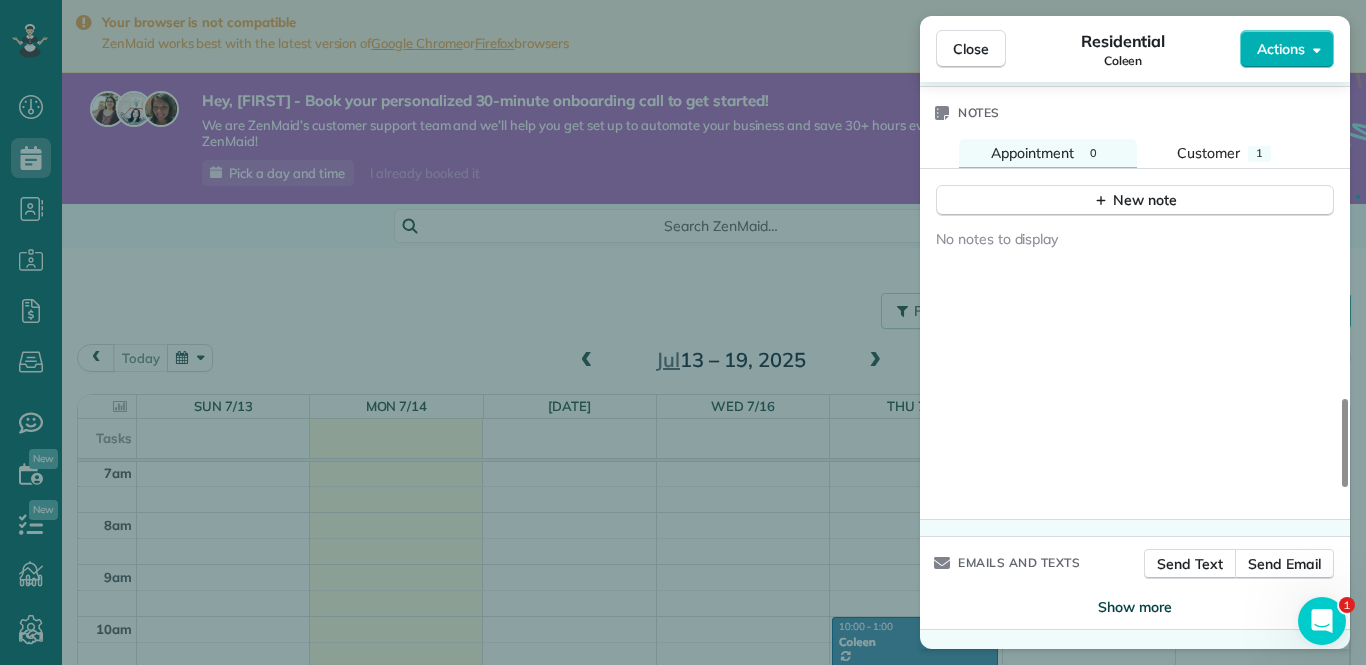 click on "Show more" at bounding box center [1135, 607] 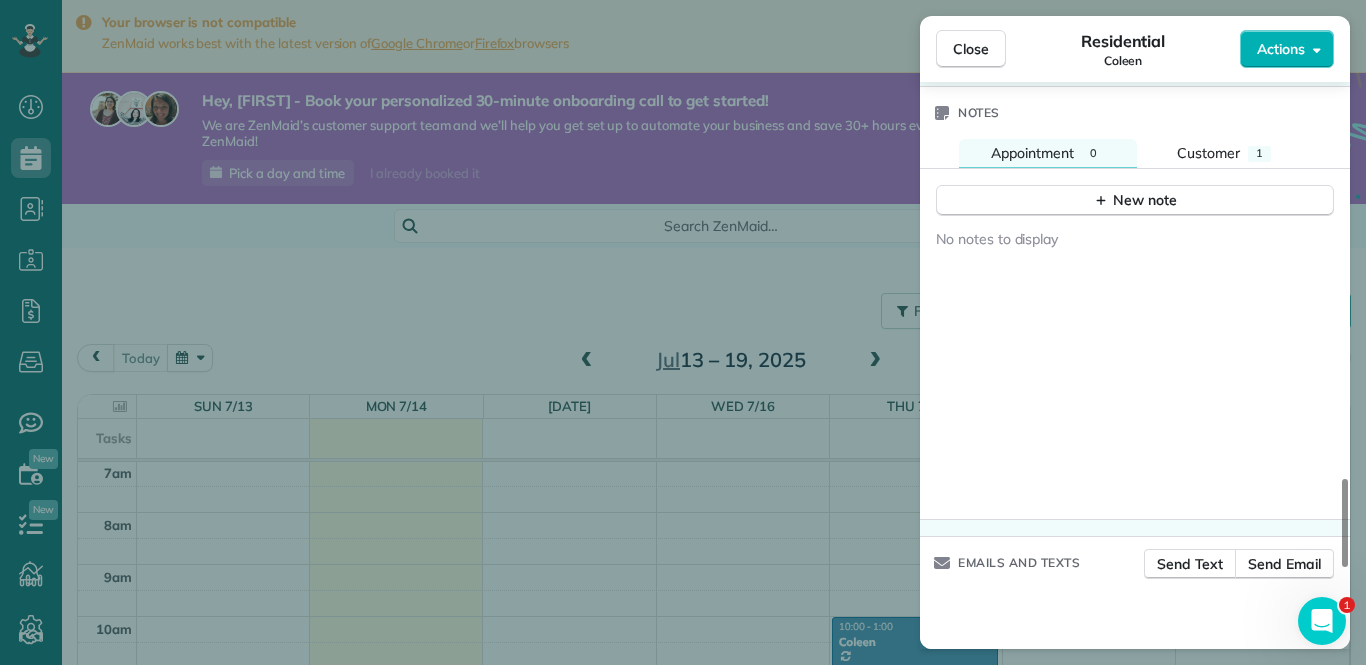 scroll, scrollTop: 2099, scrollLeft: 0, axis: vertical 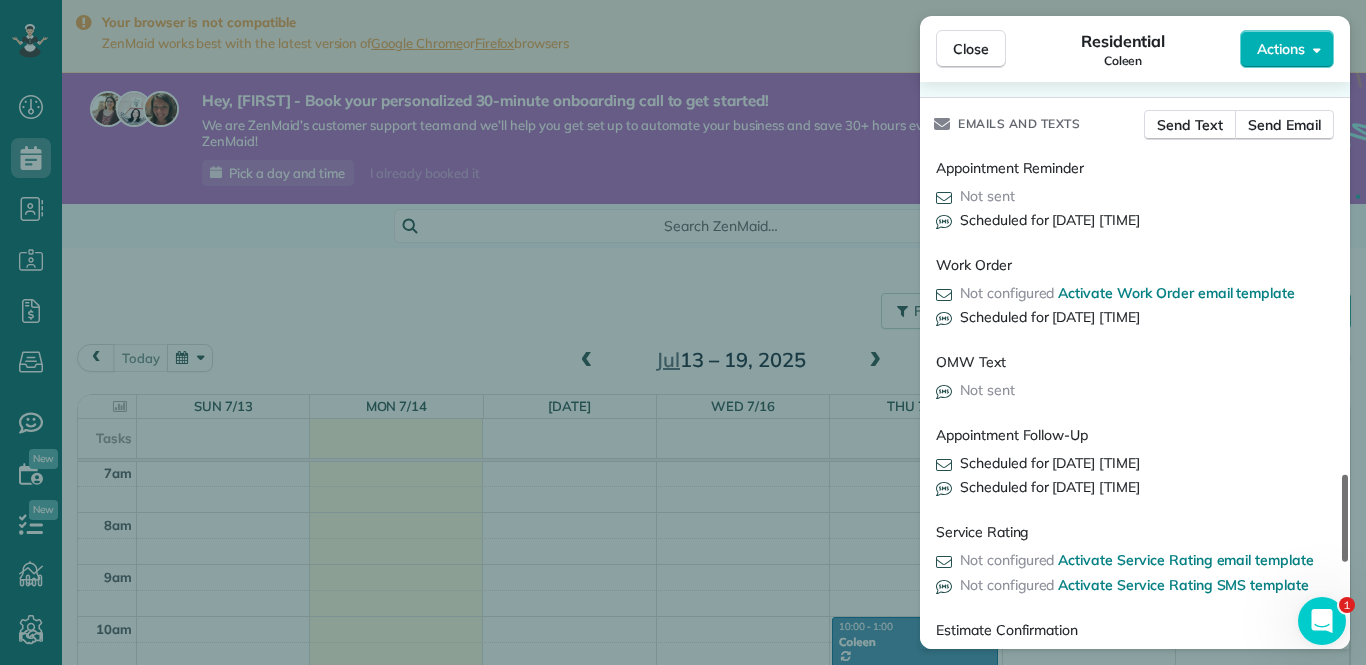 drag, startPoint x: 1346, startPoint y: 411, endPoint x: 1358, endPoint y: 415, distance: 12.649111 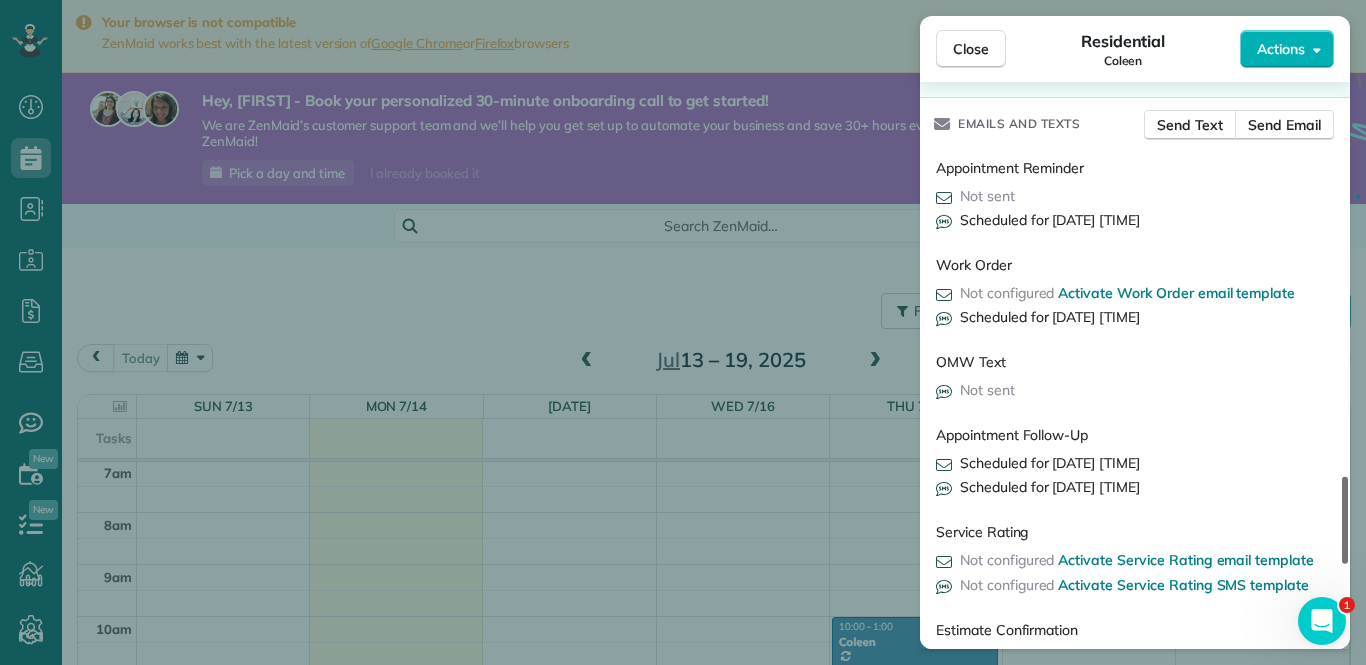 scroll, scrollTop: 2120, scrollLeft: 0, axis: vertical 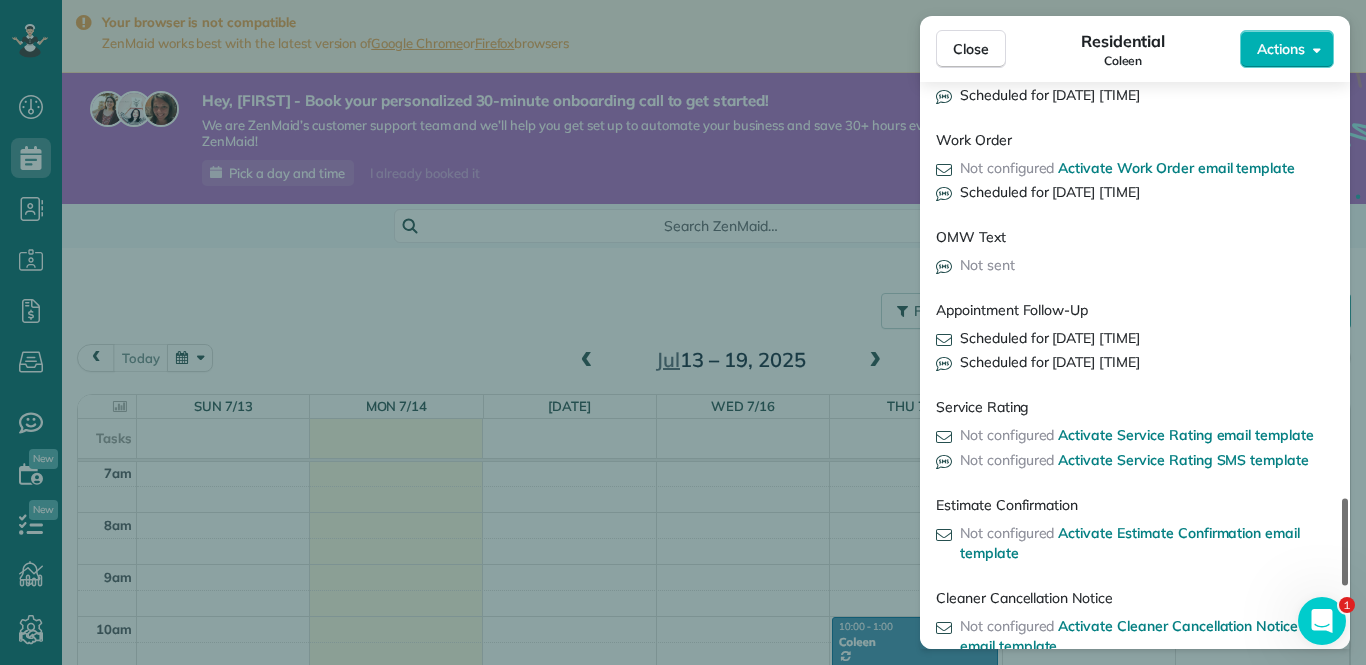 drag, startPoint x: 1347, startPoint y: 429, endPoint x: 1347, endPoint y: 447, distance: 18 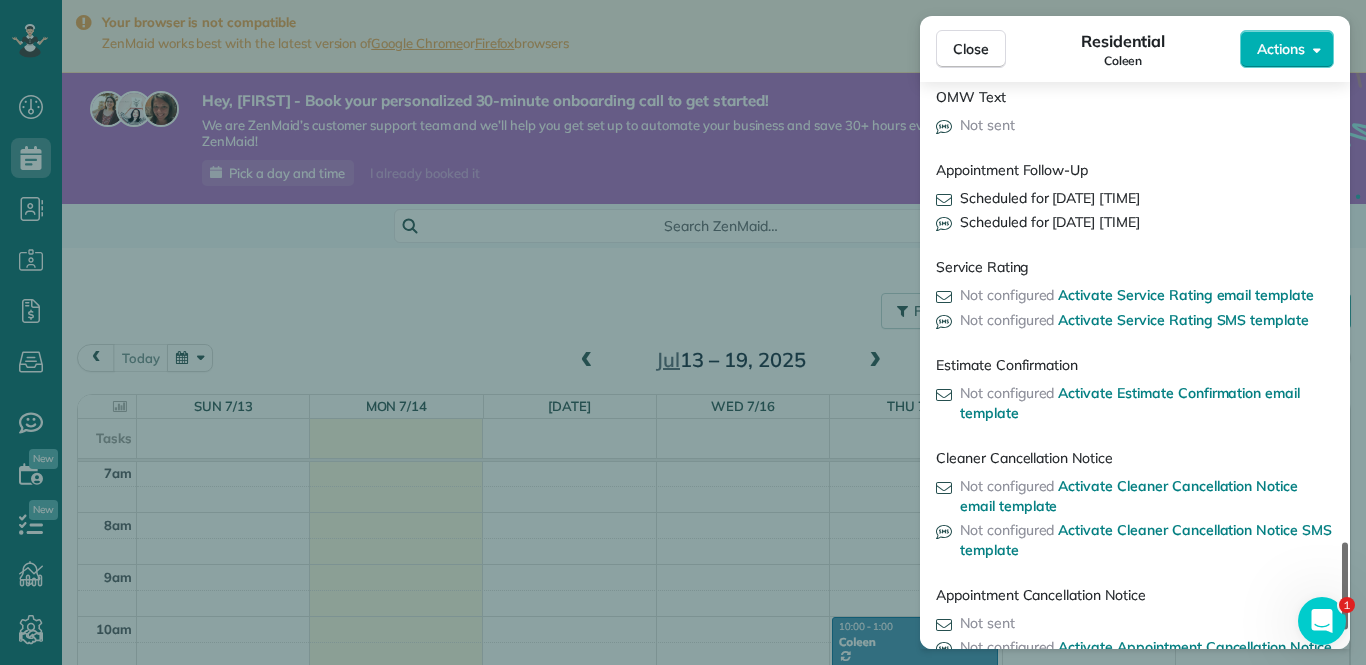 scroll, scrollTop: 2476, scrollLeft: 0, axis: vertical 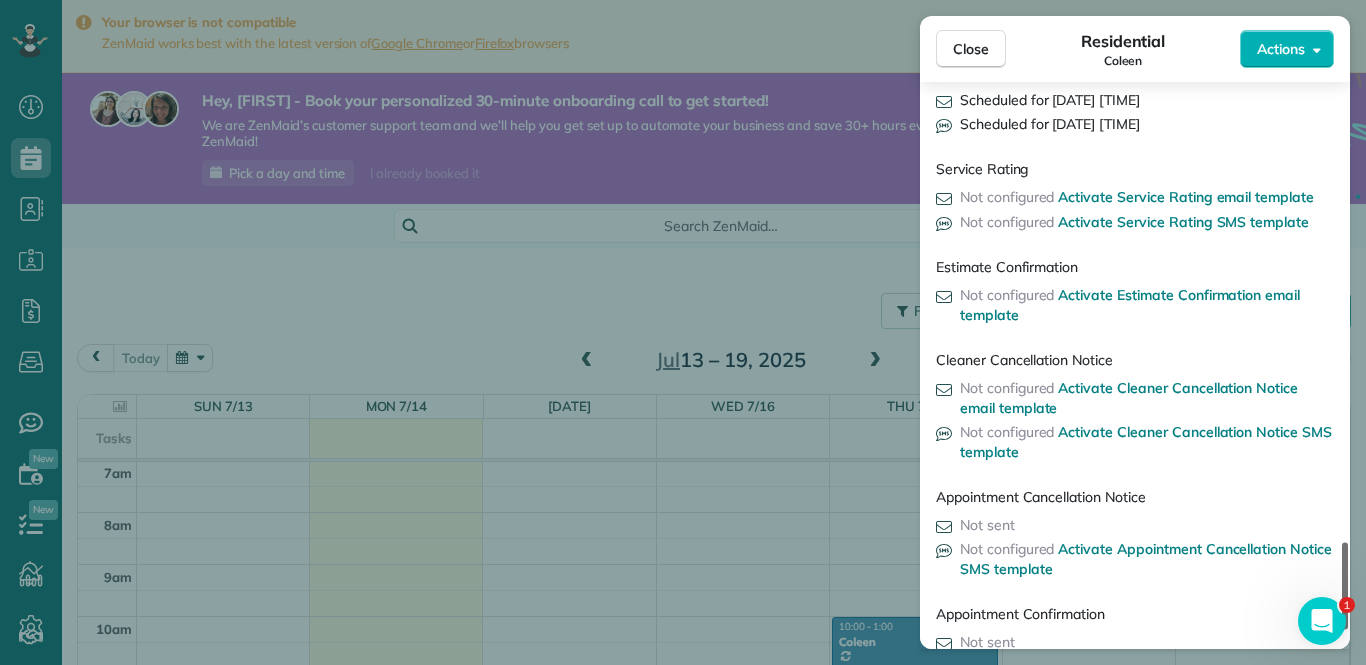 drag, startPoint x: 1346, startPoint y: 436, endPoint x: 1349, endPoint y: 473, distance: 37.12142 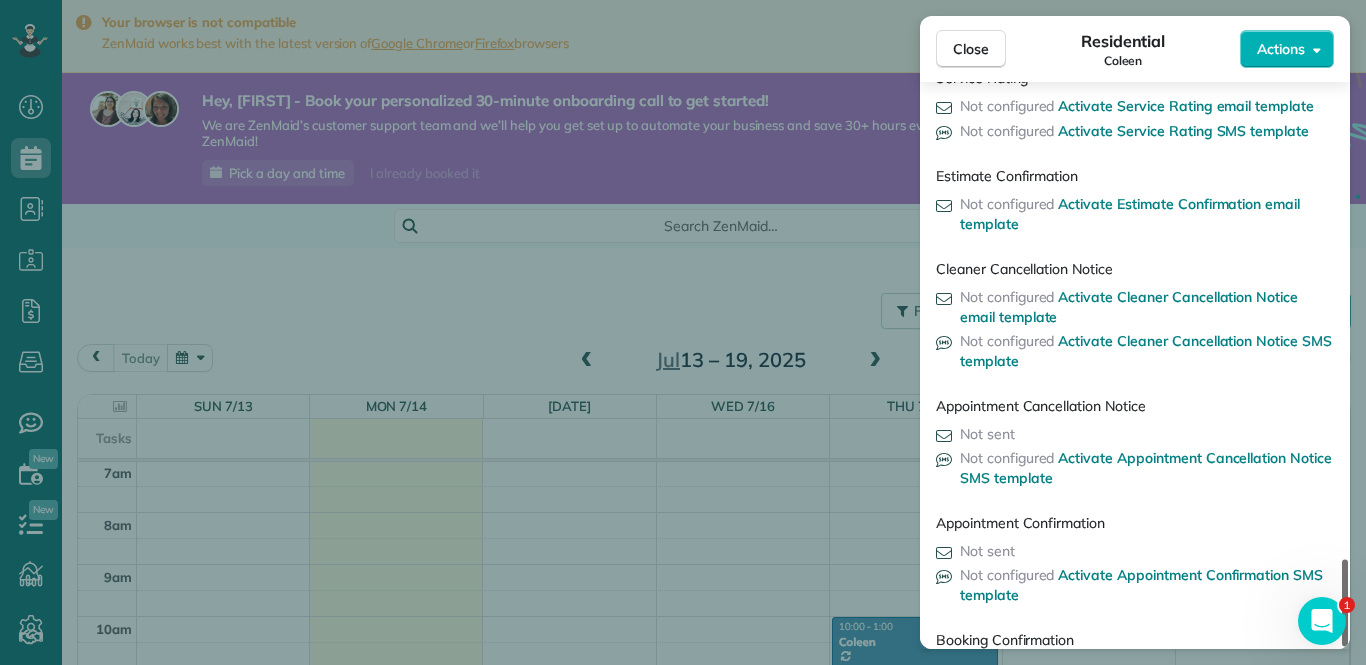 scroll, scrollTop: 2568, scrollLeft: 0, axis: vertical 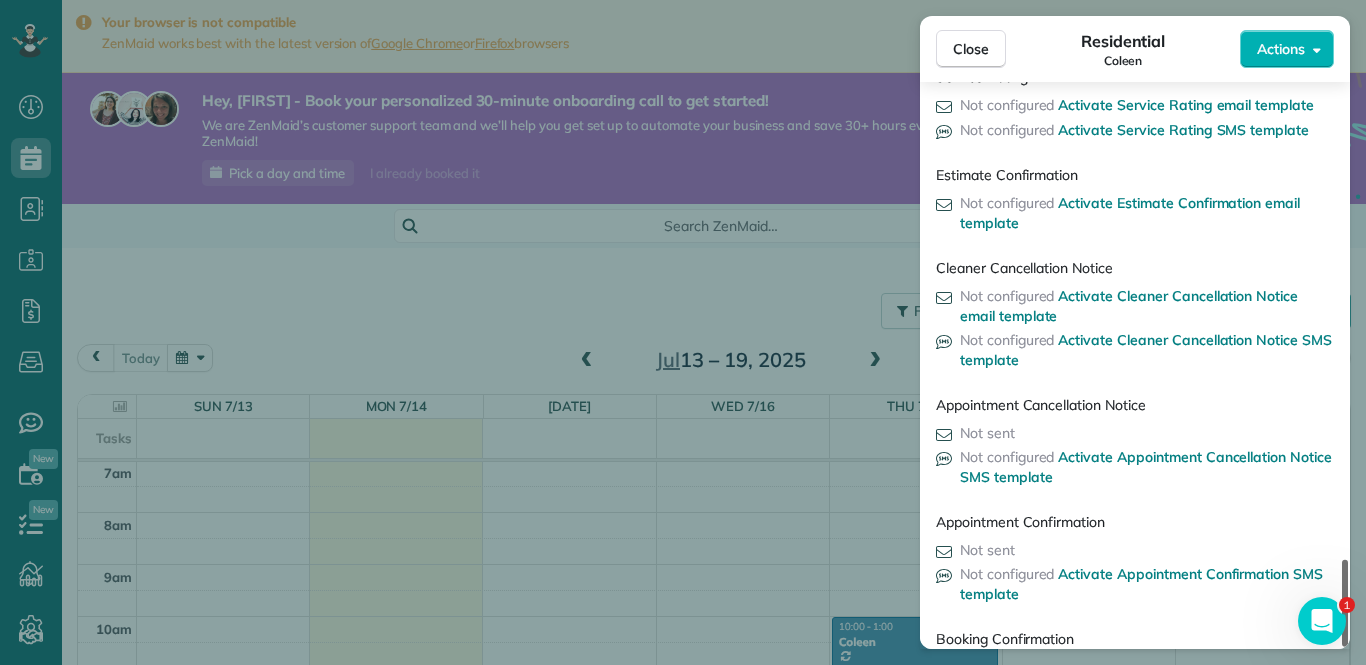 drag, startPoint x: 1346, startPoint y: 491, endPoint x: 1347, endPoint y: 505, distance: 14.035668 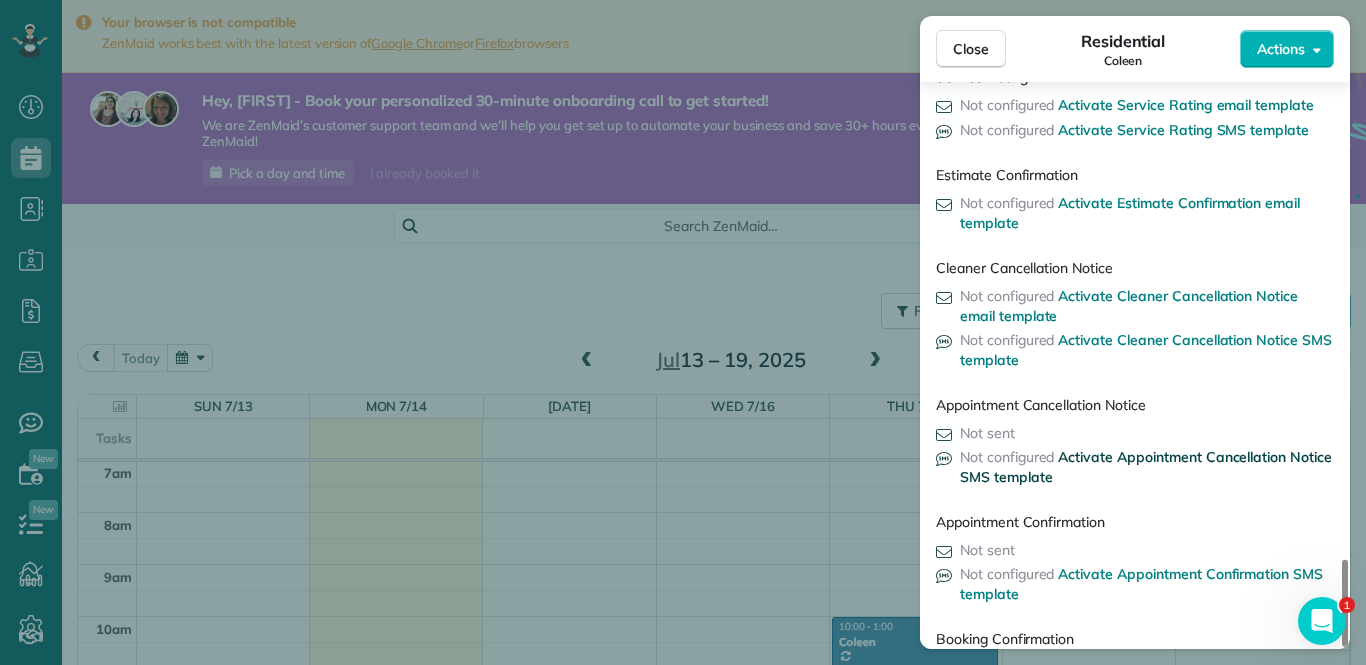 click on "Activate Appointment Cancellation Notice SMS template" at bounding box center (1146, 467) 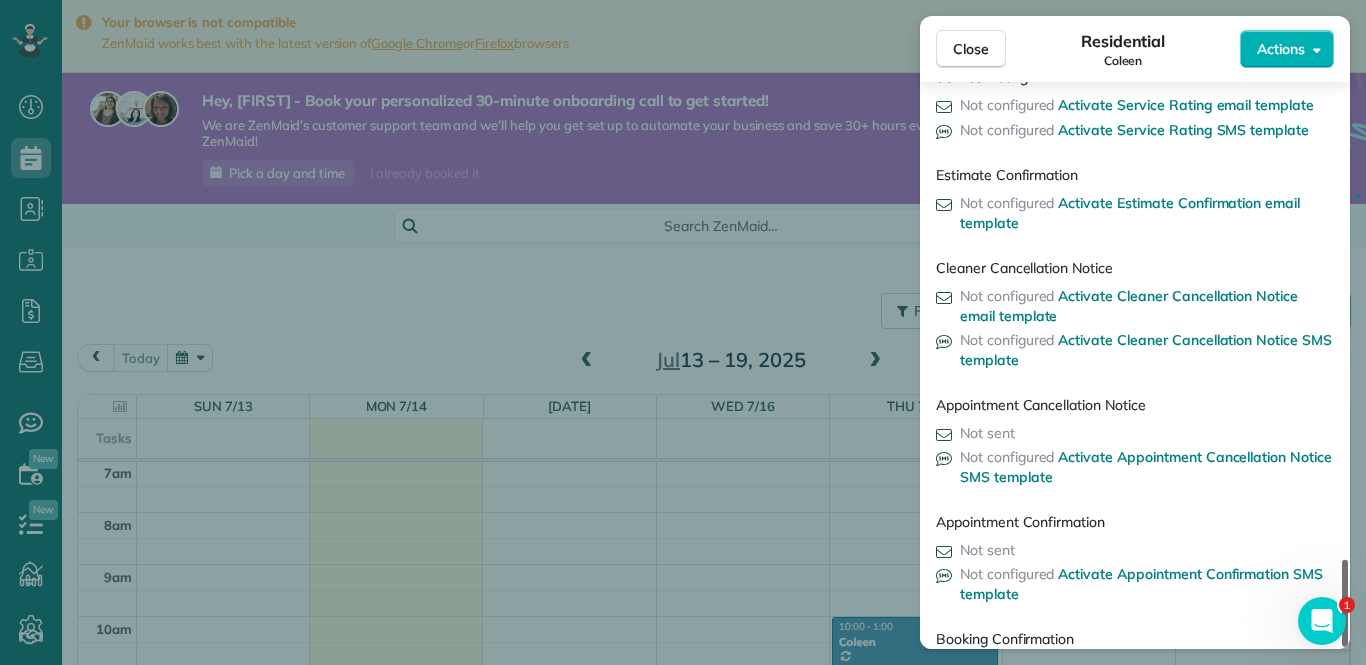 scroll, scrollTop: 2585, scrollLeft: 0, axis: vertical 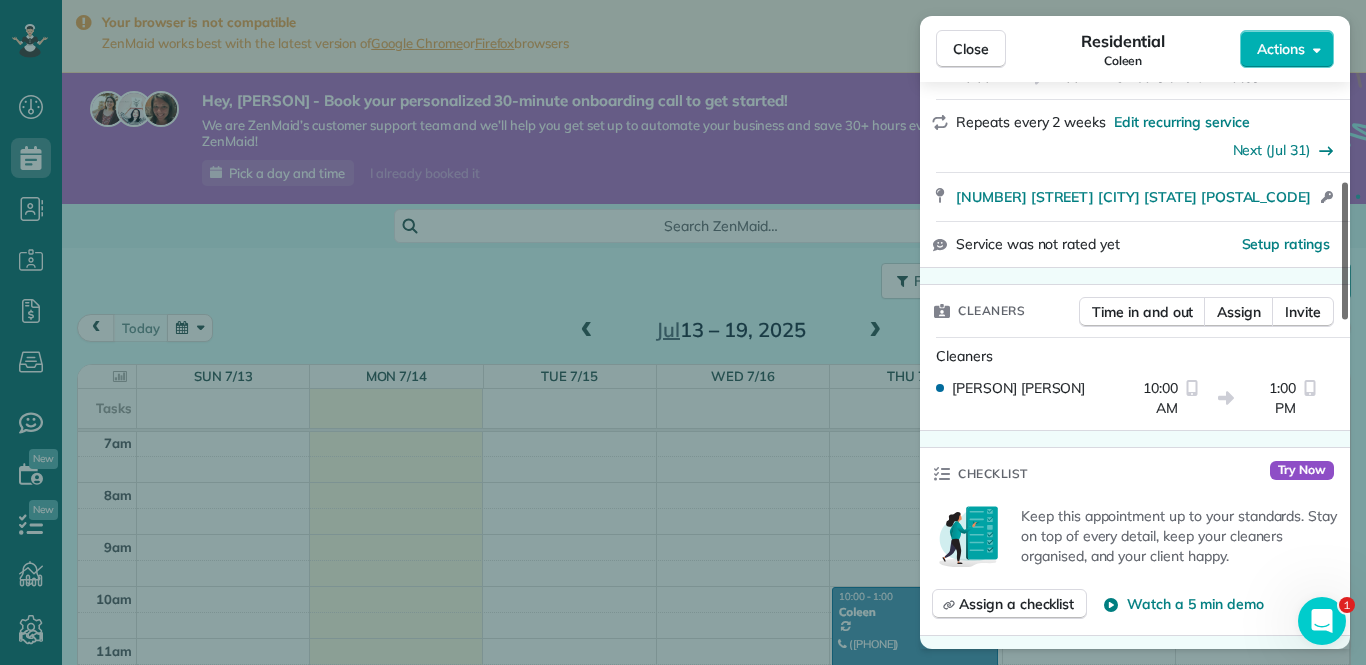 drag, startPoint x: 1345, startPoint y: 196, endPoint x: 1343, endPoint y: 276, distance: 80.024994 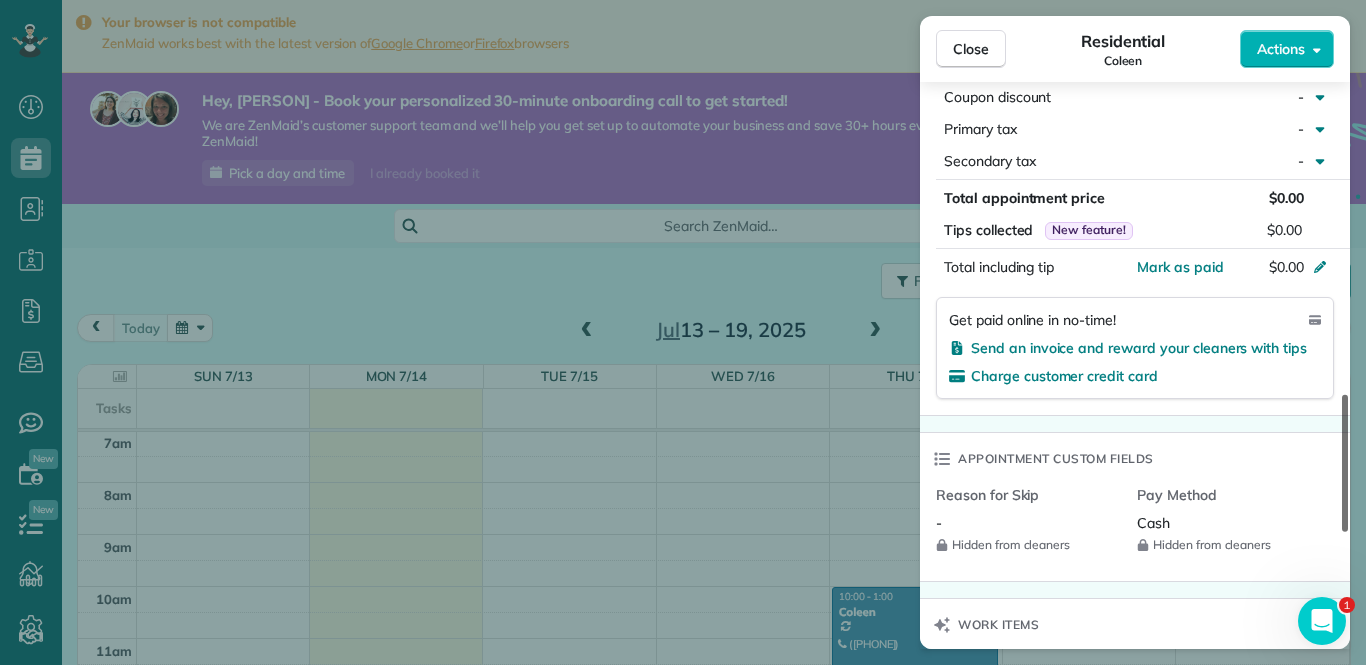 scroll, scrollTop: 1064, scrollLeft: 0, axis: vertical 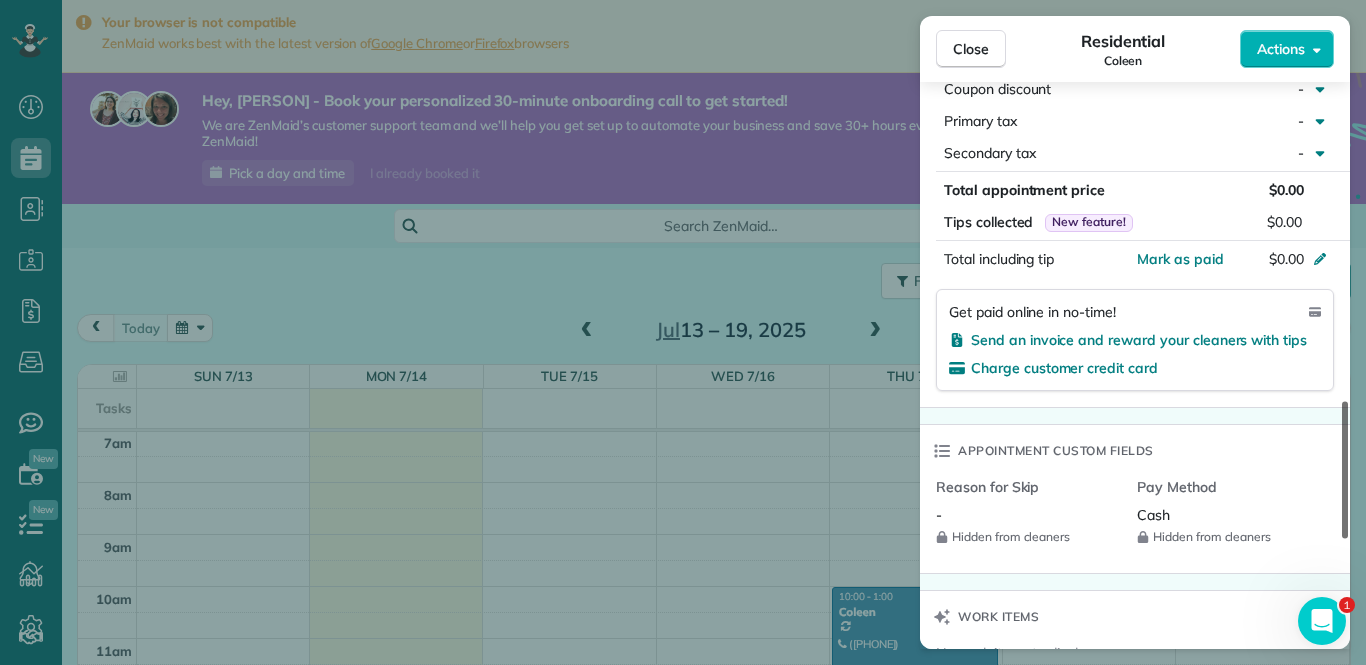 drag, startPoint x: 1346, startPoint y: 278, endPoint x: 1365, endPoint y: 454, distance: 177.0226 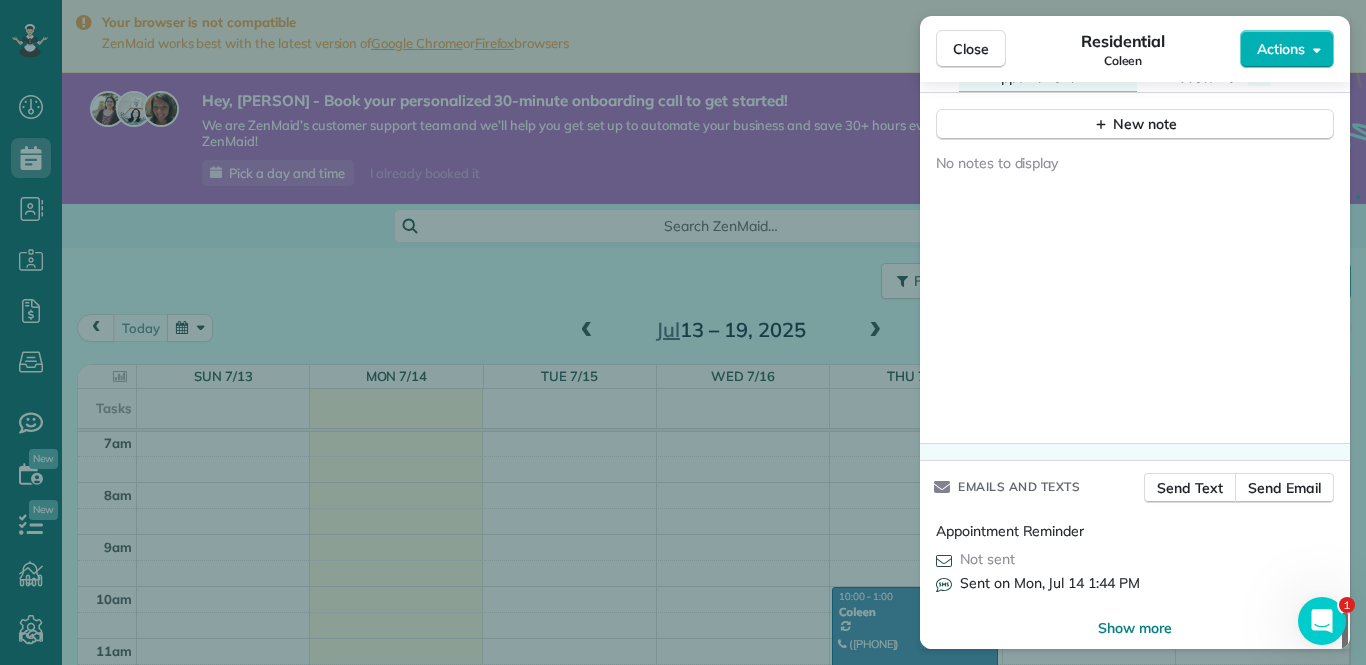 scroll, scrollTop: 1771, scrollLeft: 0, axis: vertical 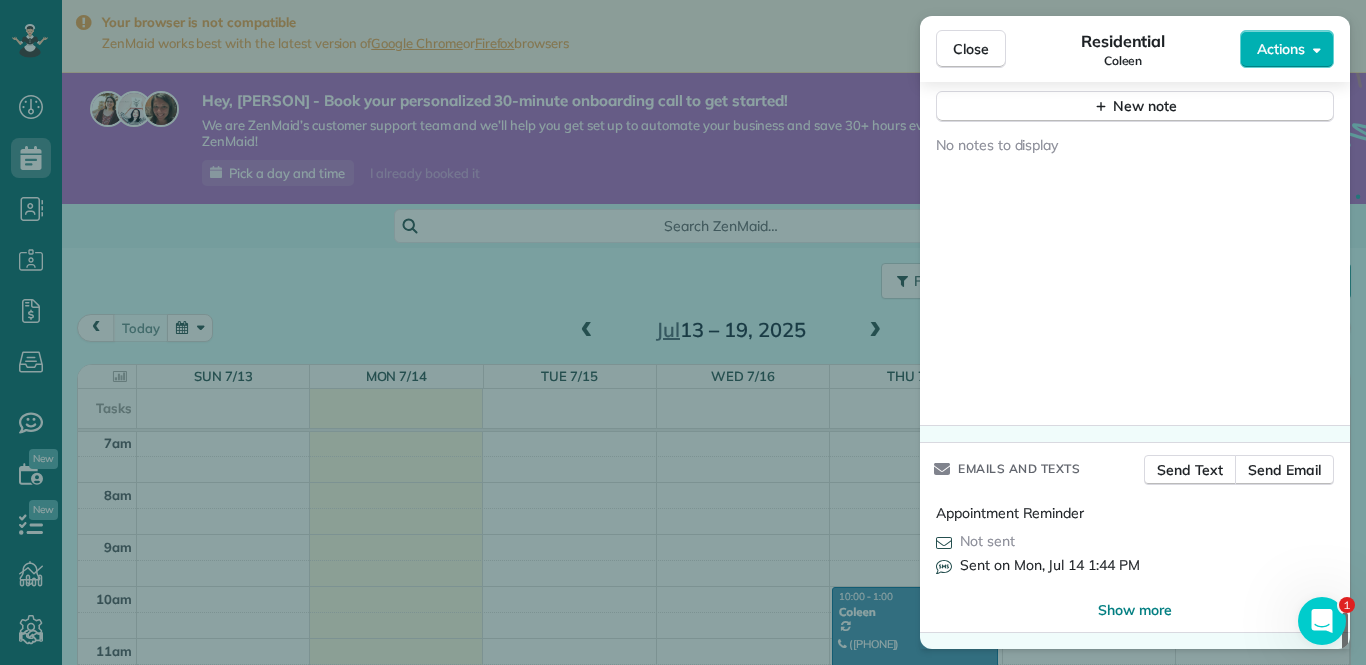 drag, startPoint x: 1343, startPoint y: 452, endPoint x: 1348, endPoint y: 630, distance: 178.0702 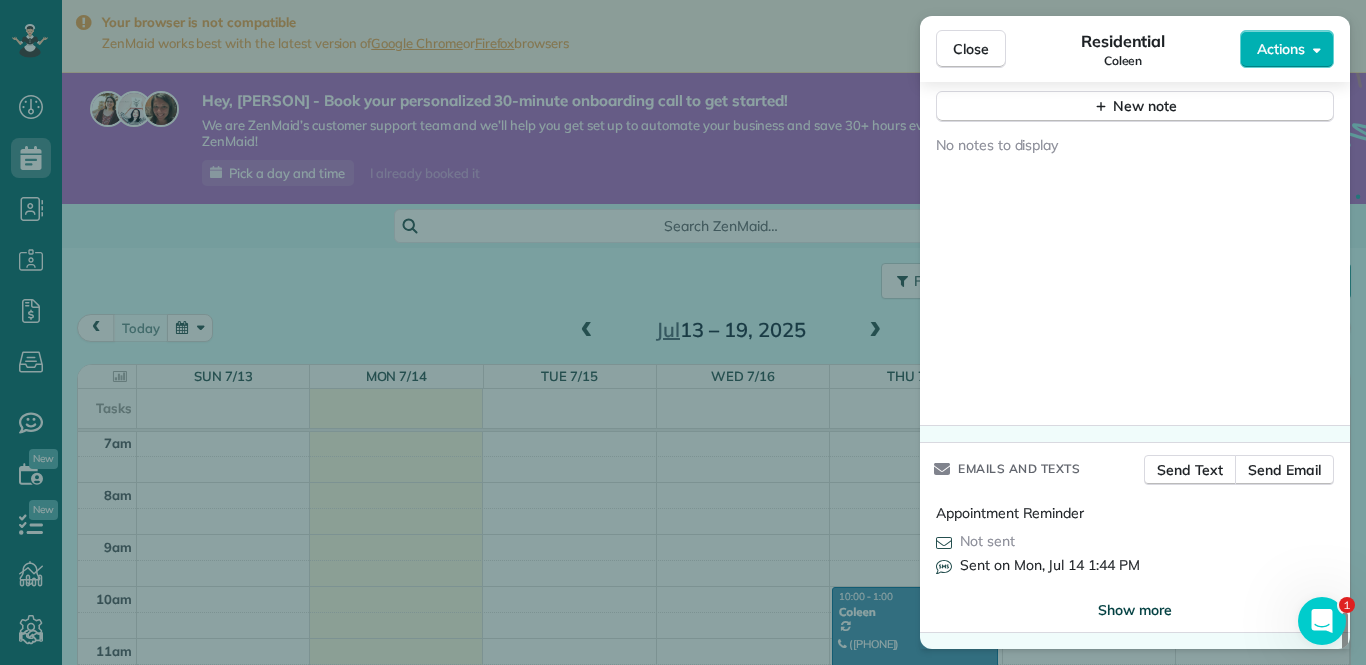 click on "Show more" at bounding box center (1135, 610) 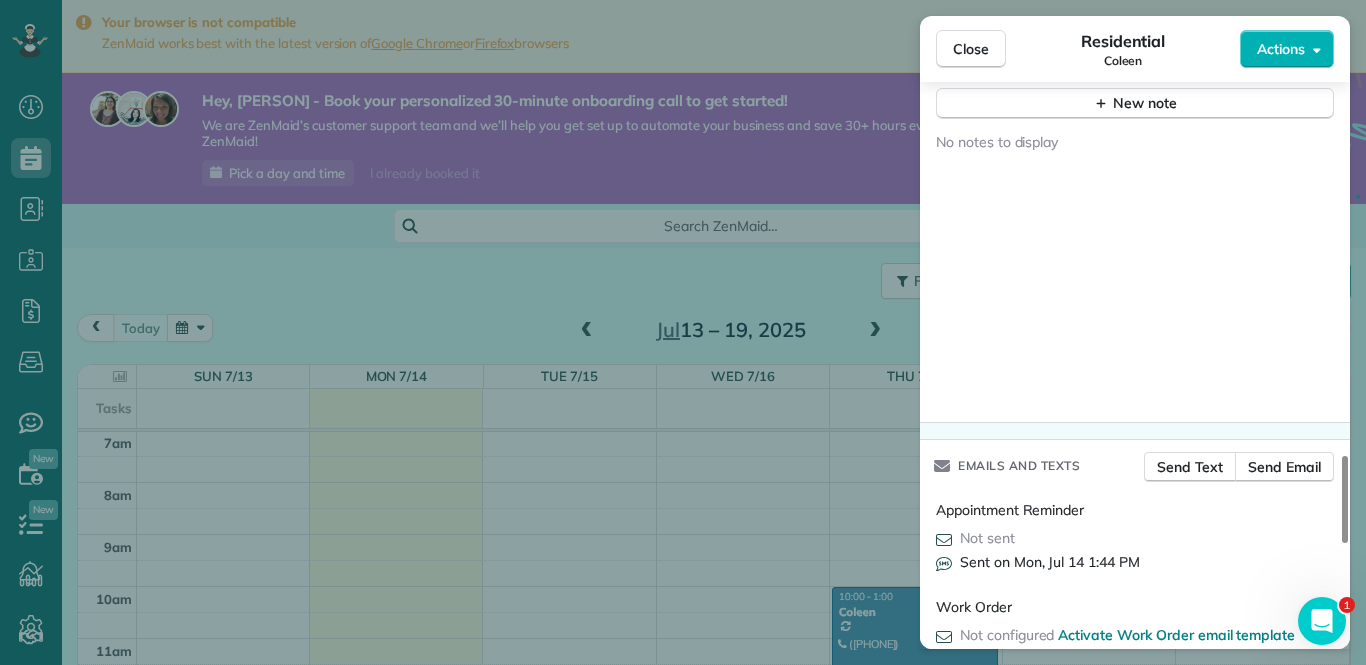 scroll, scrollTop: 2196, scrollLeft: 0, axis: vertical 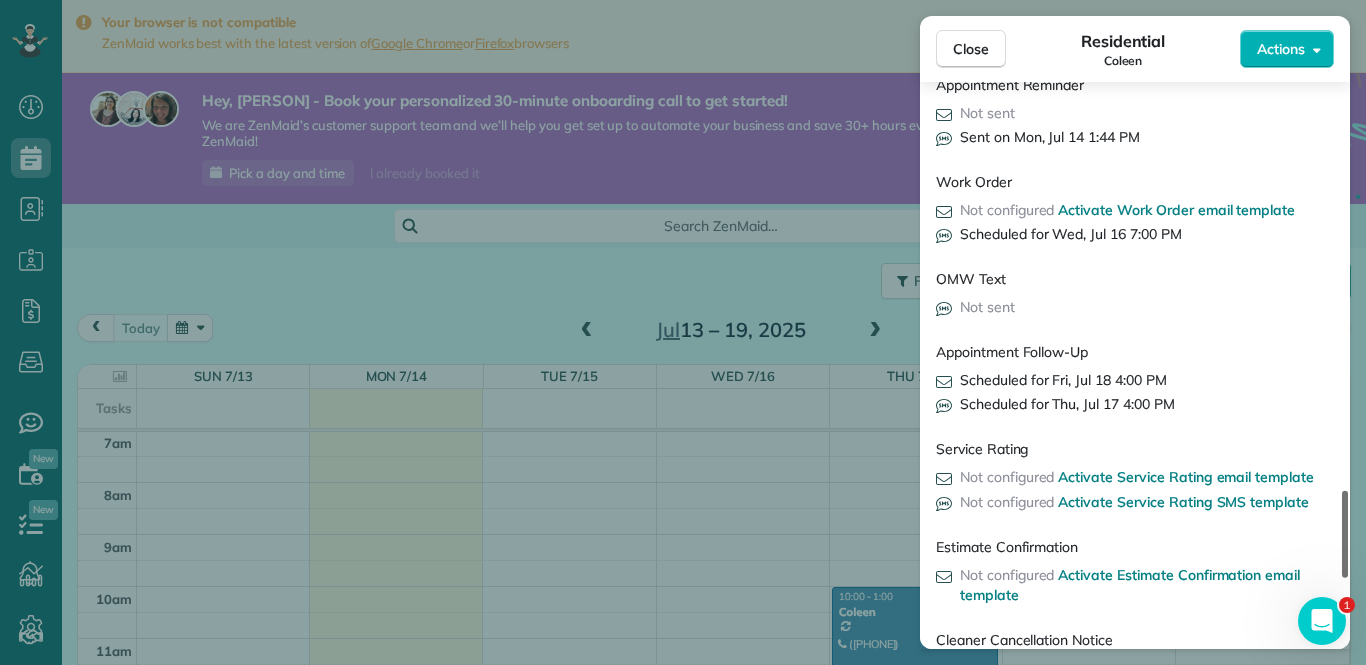 click at bounding box center (1345, 534) 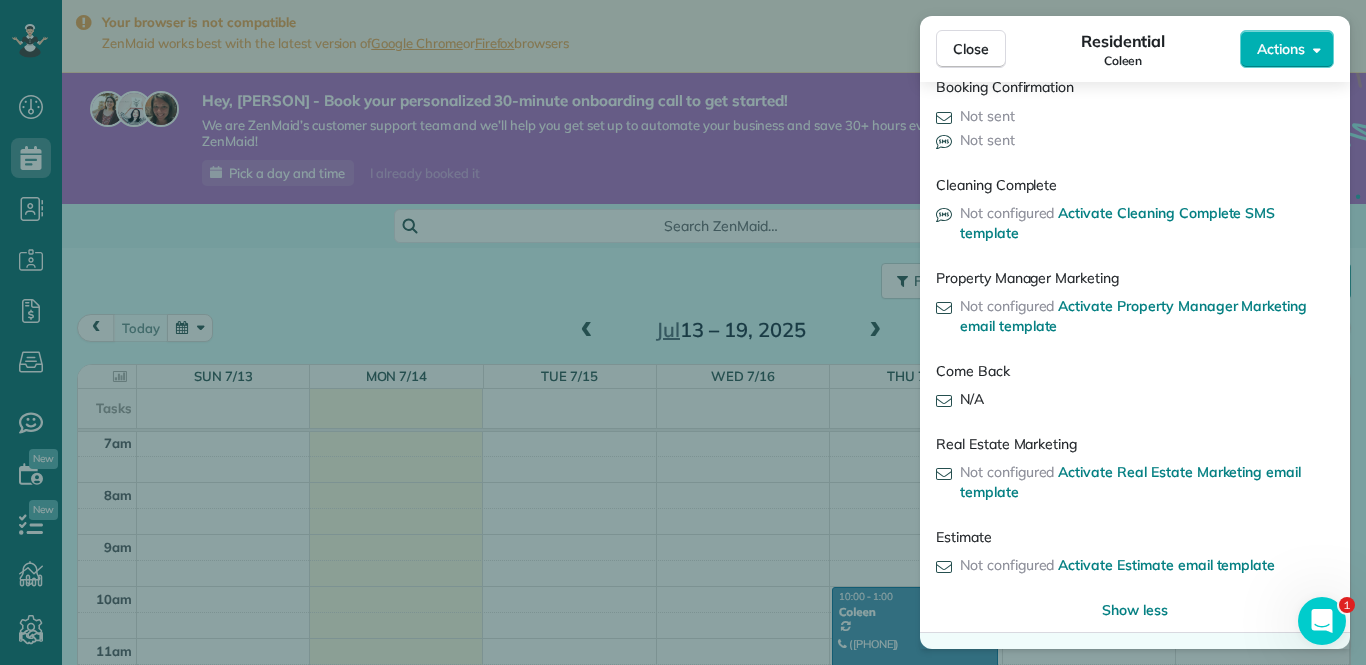scroll, scrollTop: 3123, scrollLeft: 0, axis: vertical 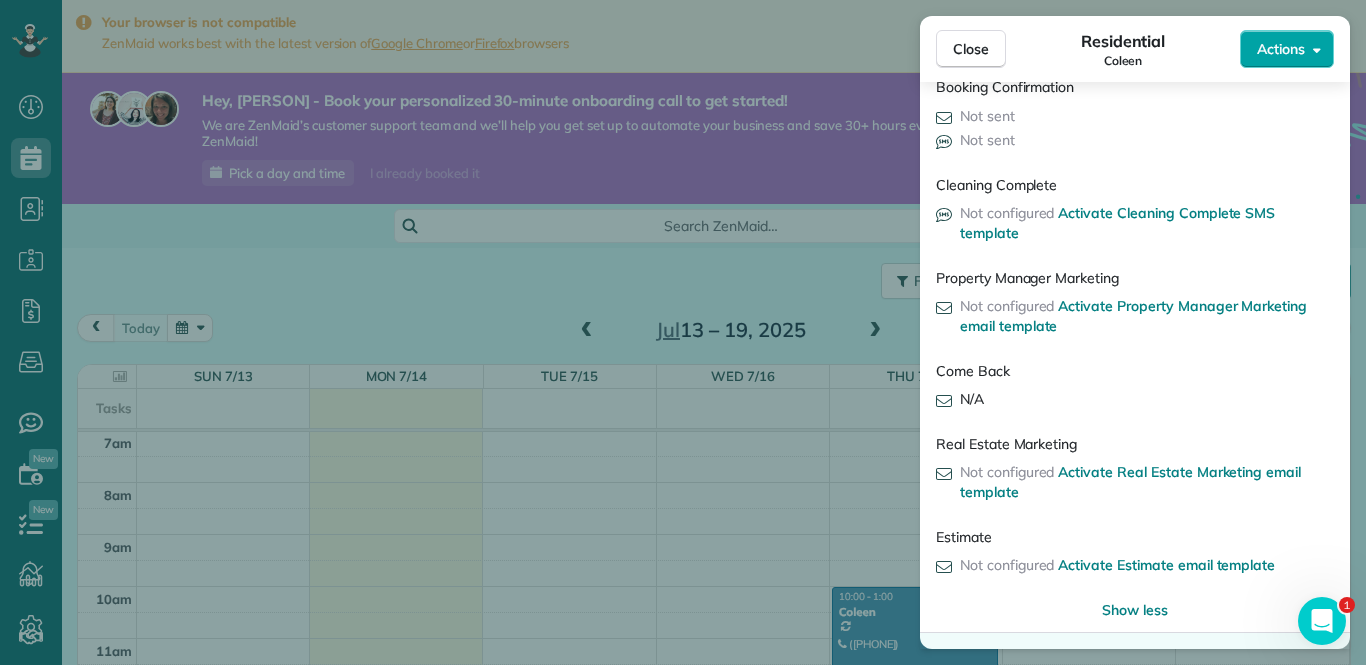 click on "Actions" at bounding box center [1281, 49] 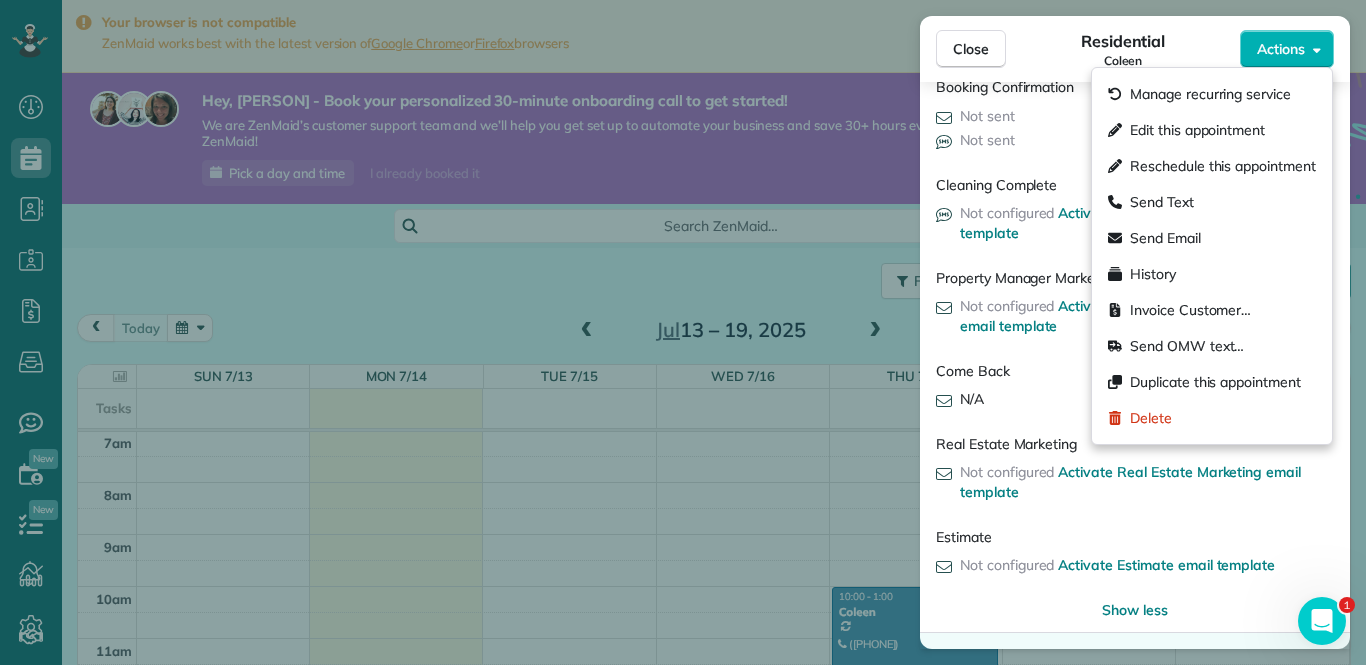 click on "Residential [PERSON]" at bounding box center (1123, 49) 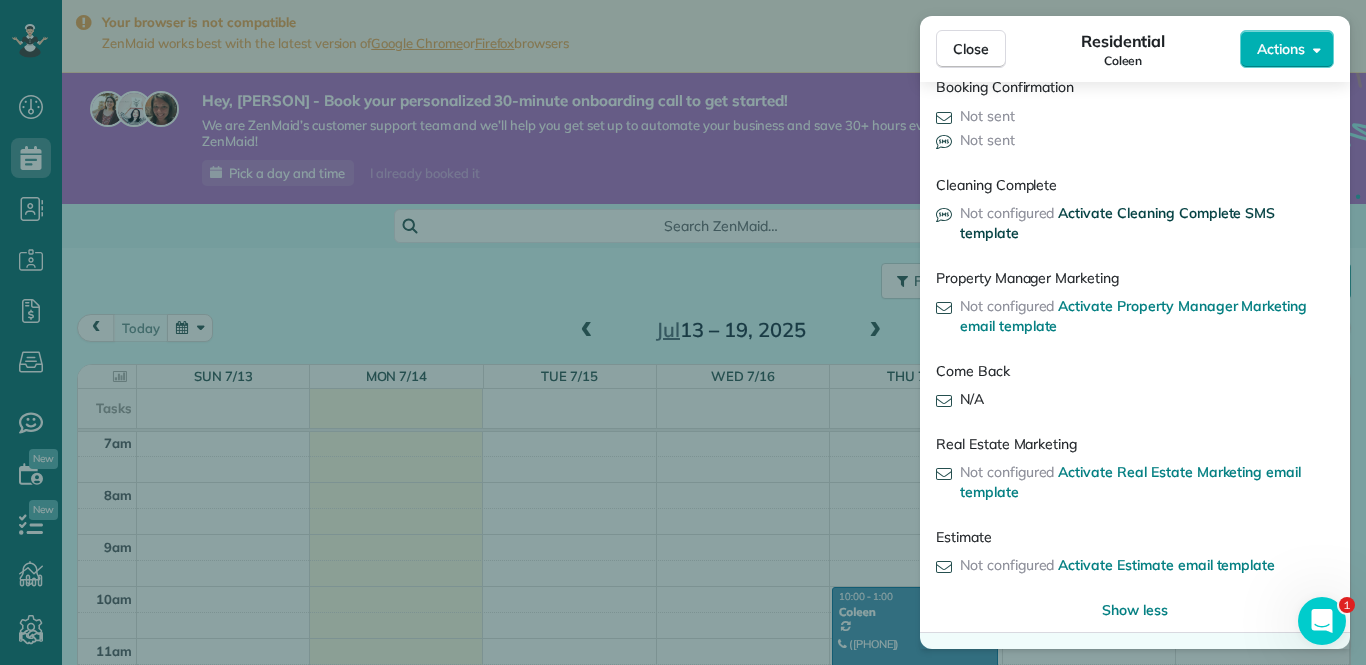 click on "Activate Cleaning Complete SMS template" at bounding box center (1117, 223) 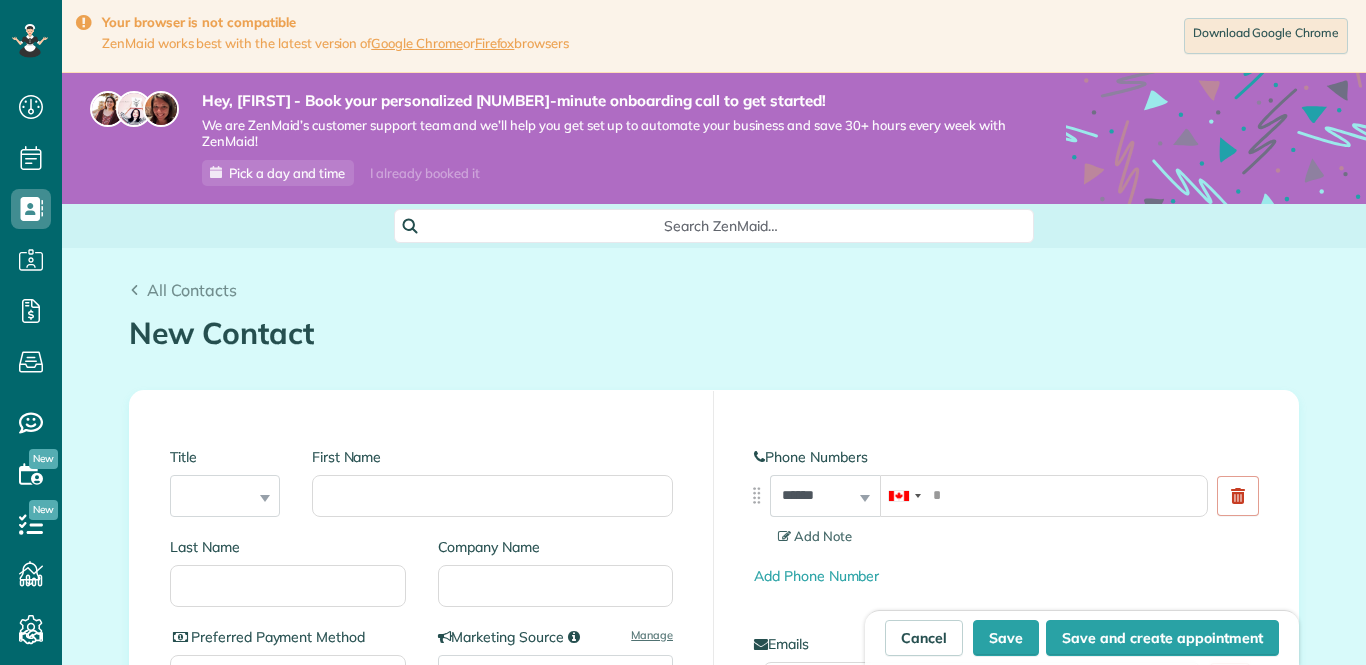 scroll, scrollTop: 0, scrollLeft: 0, axis: both 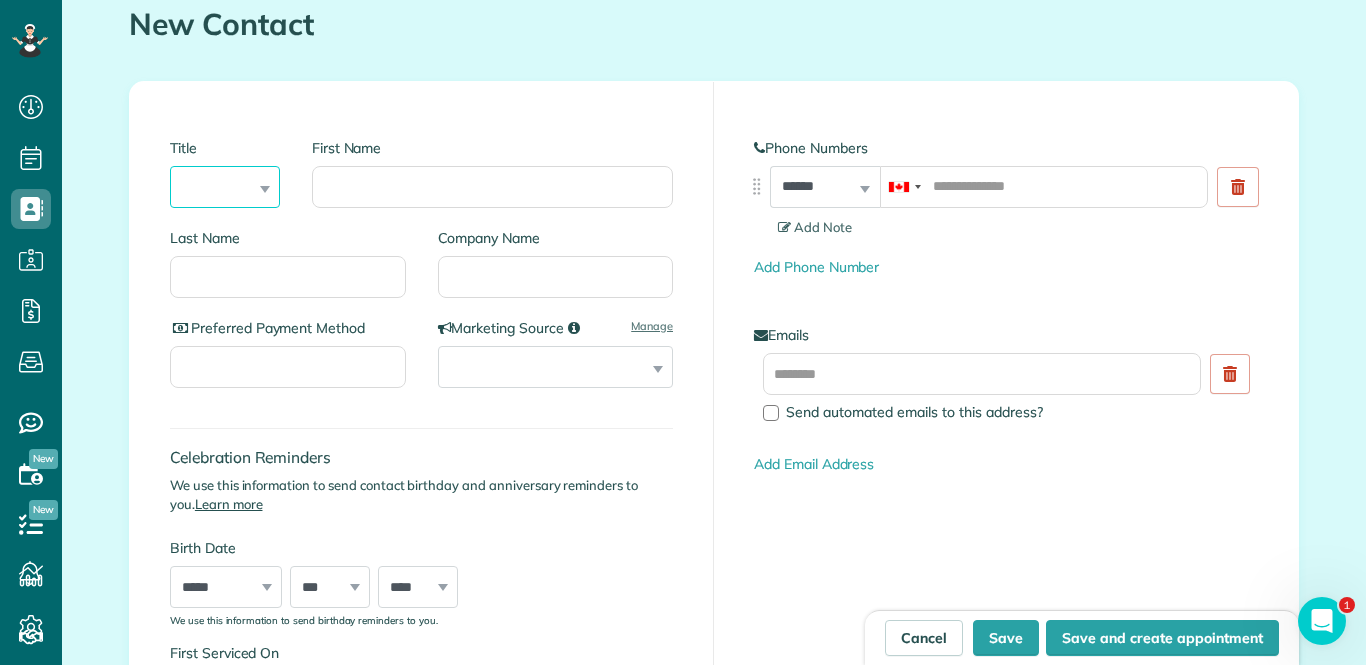 click on "***
****
***
***" at bounding box center [225, 187] 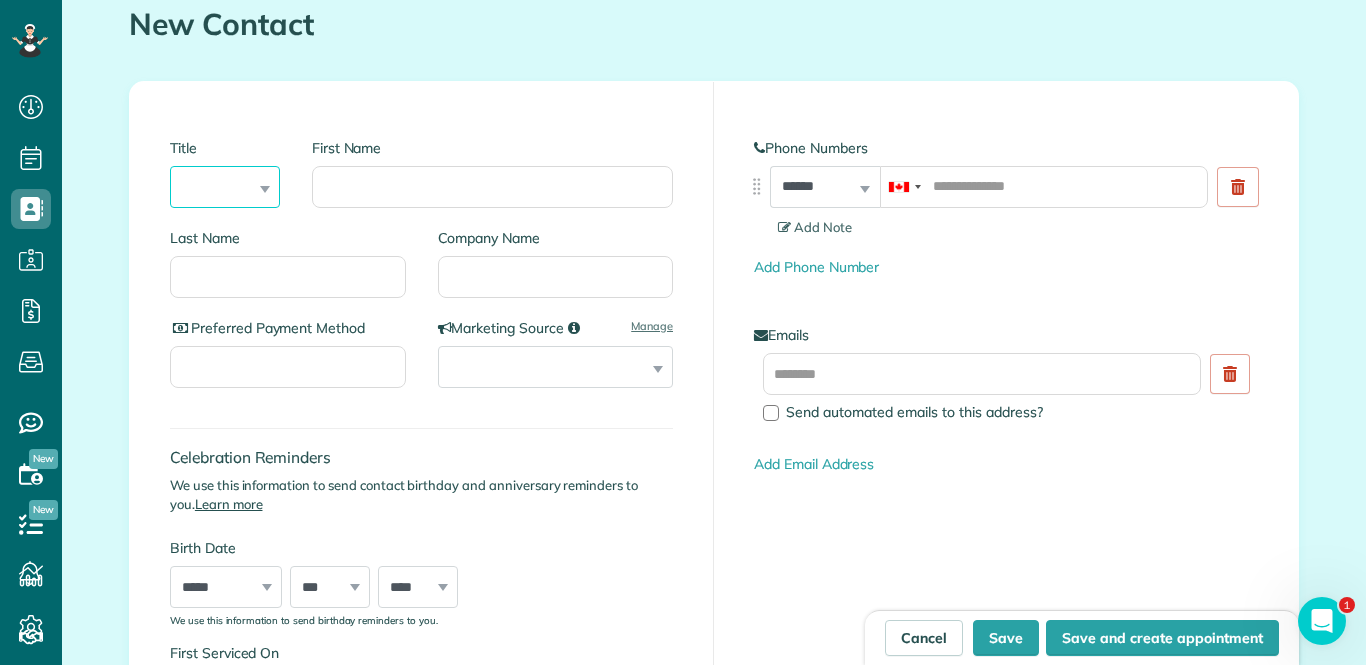 select on "***" 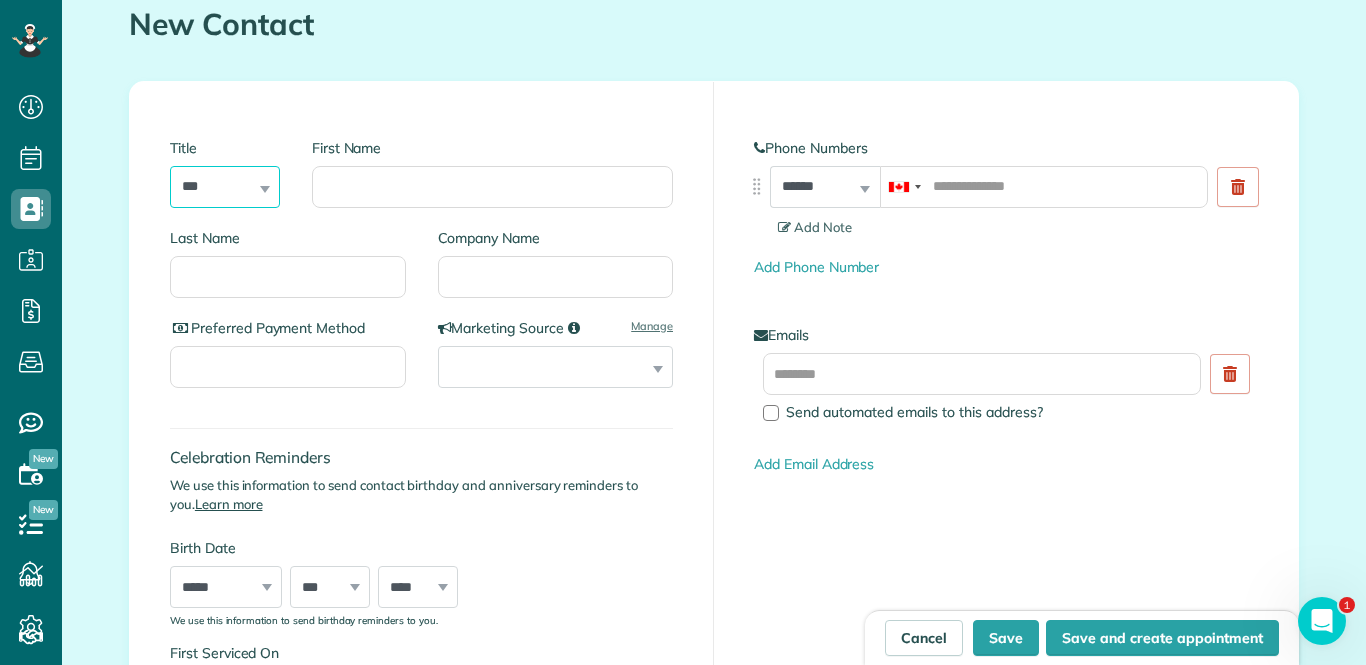 click on "***
****
***
***" at bounding box center (225, 187) 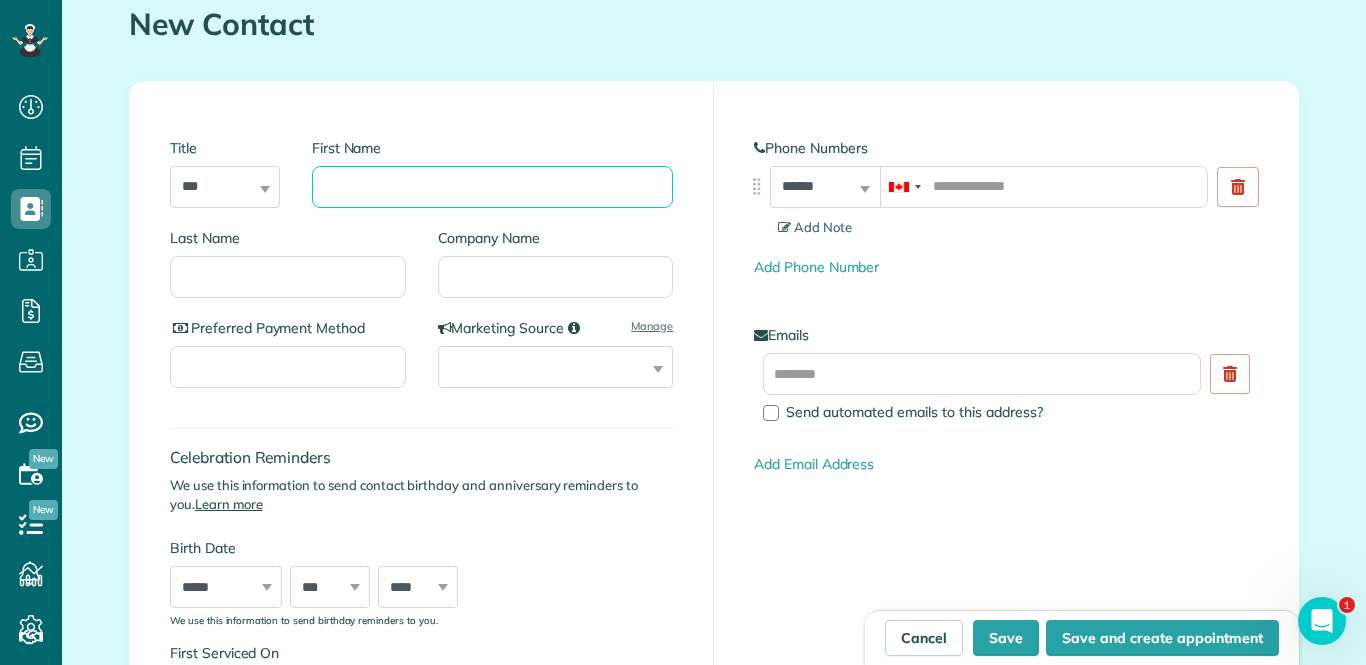 click on "First Name" at bounding box center (492, 187) 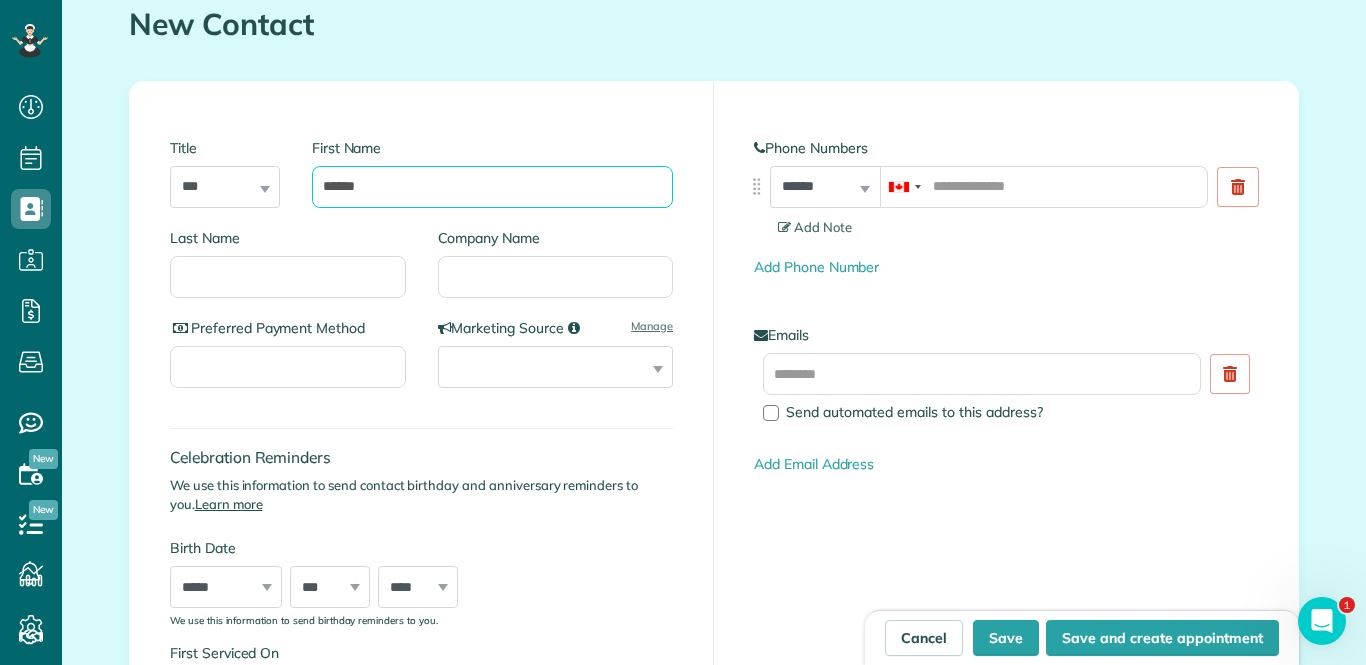 type on "*****" 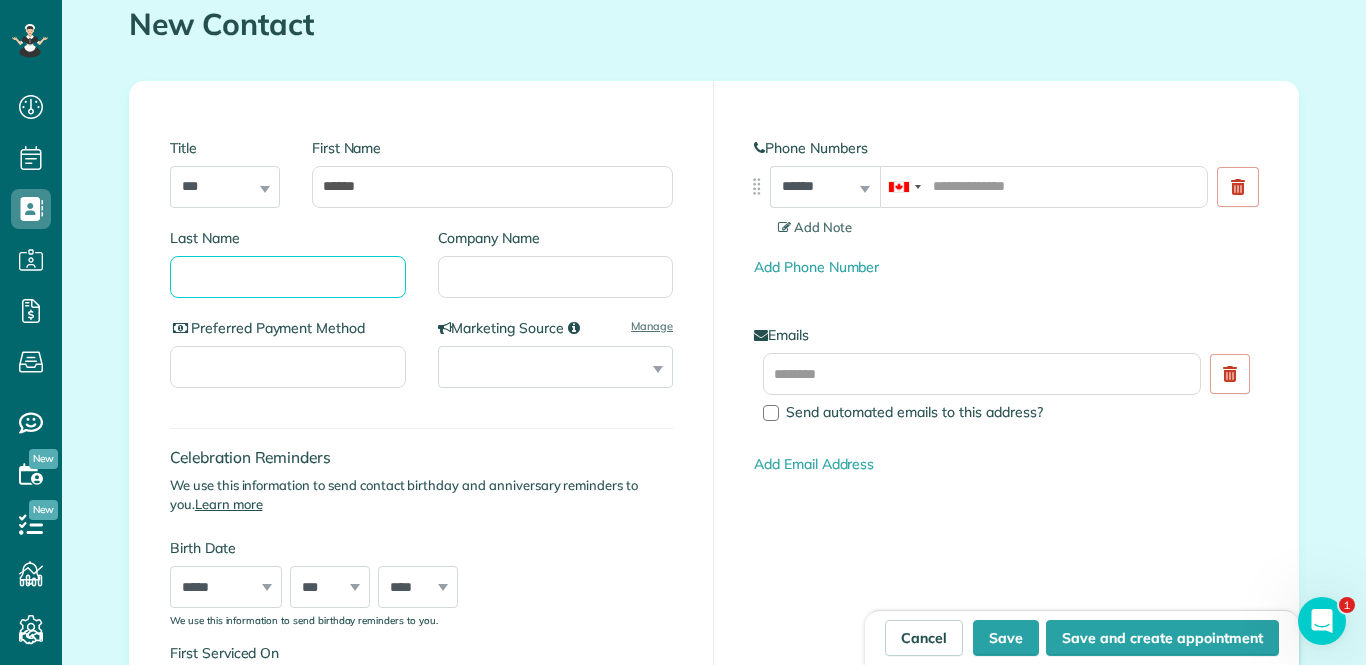 click on "Last Name" at bounding box center [288, 277] 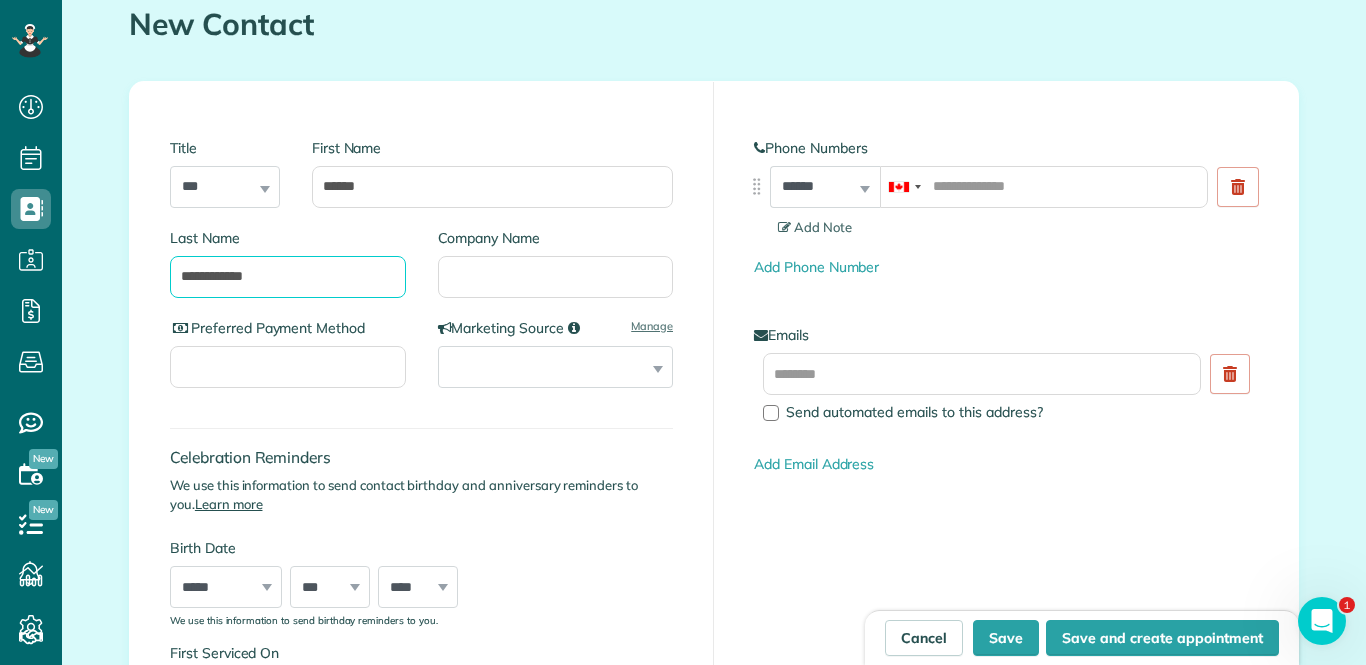 type on "**********" 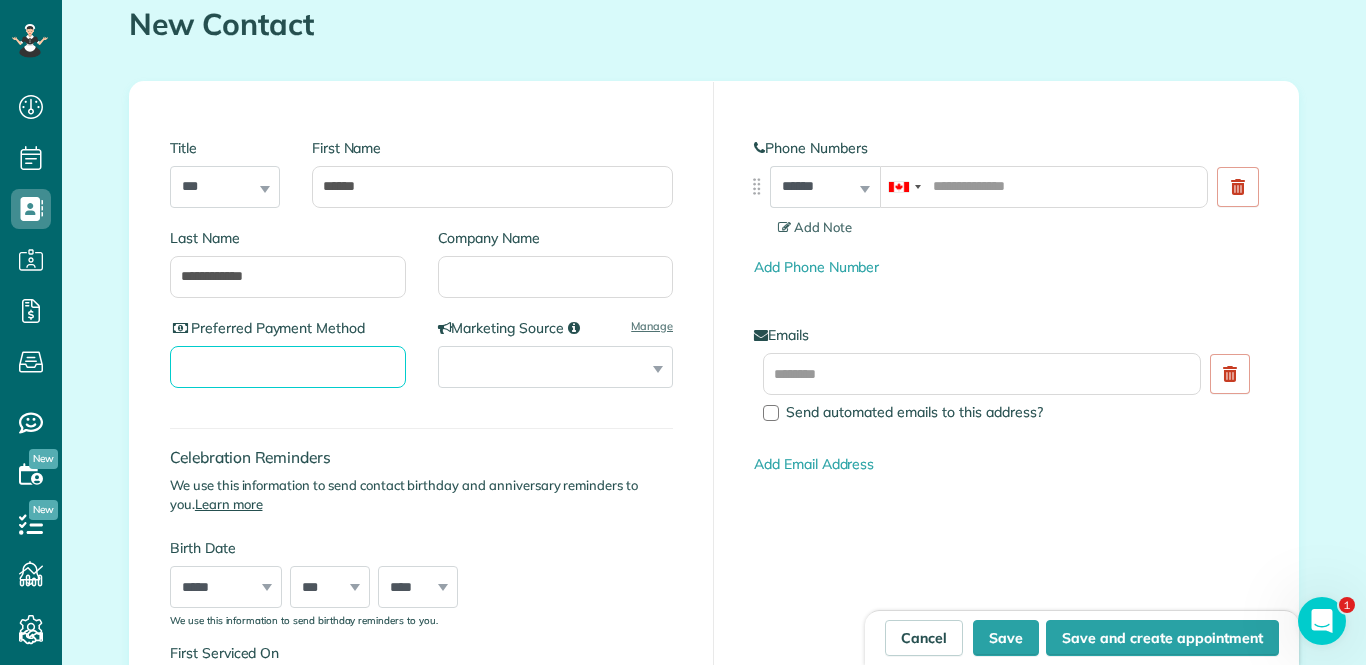 click on "Preferred Payment Method" at bounding box center [288, 367] 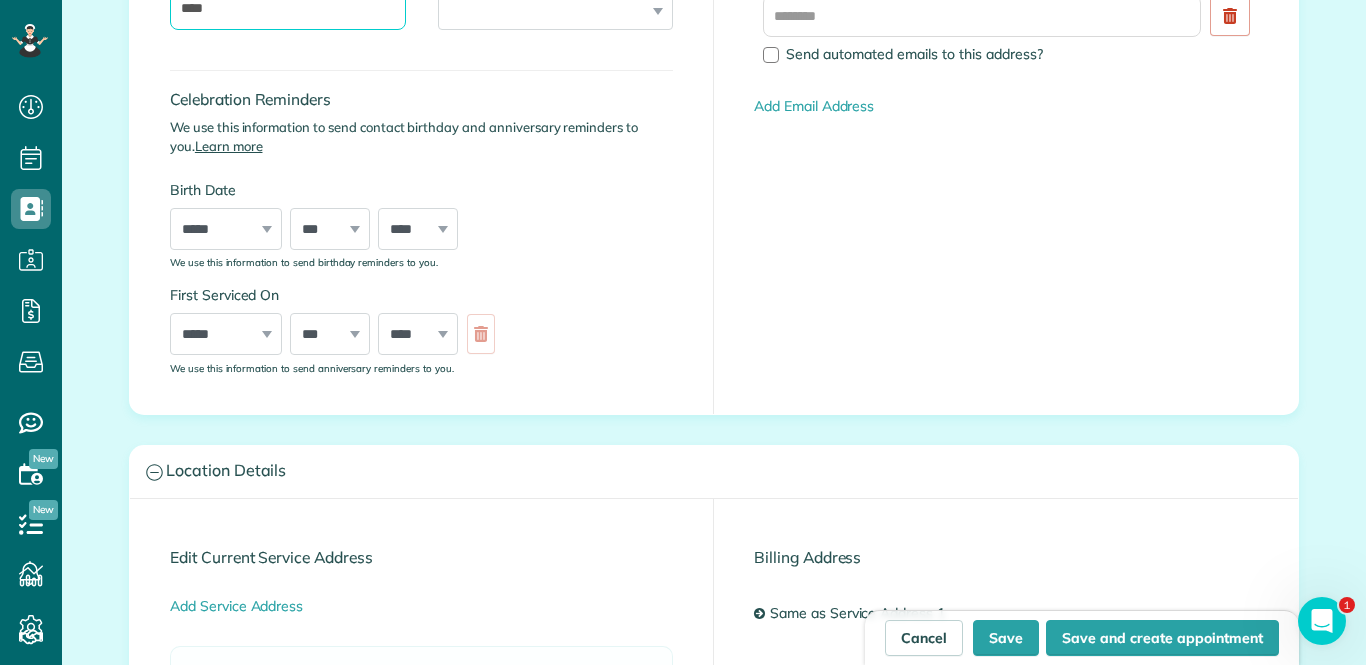 scroll, scrollTop: 671, scrollLeft: 0, axis: vertical 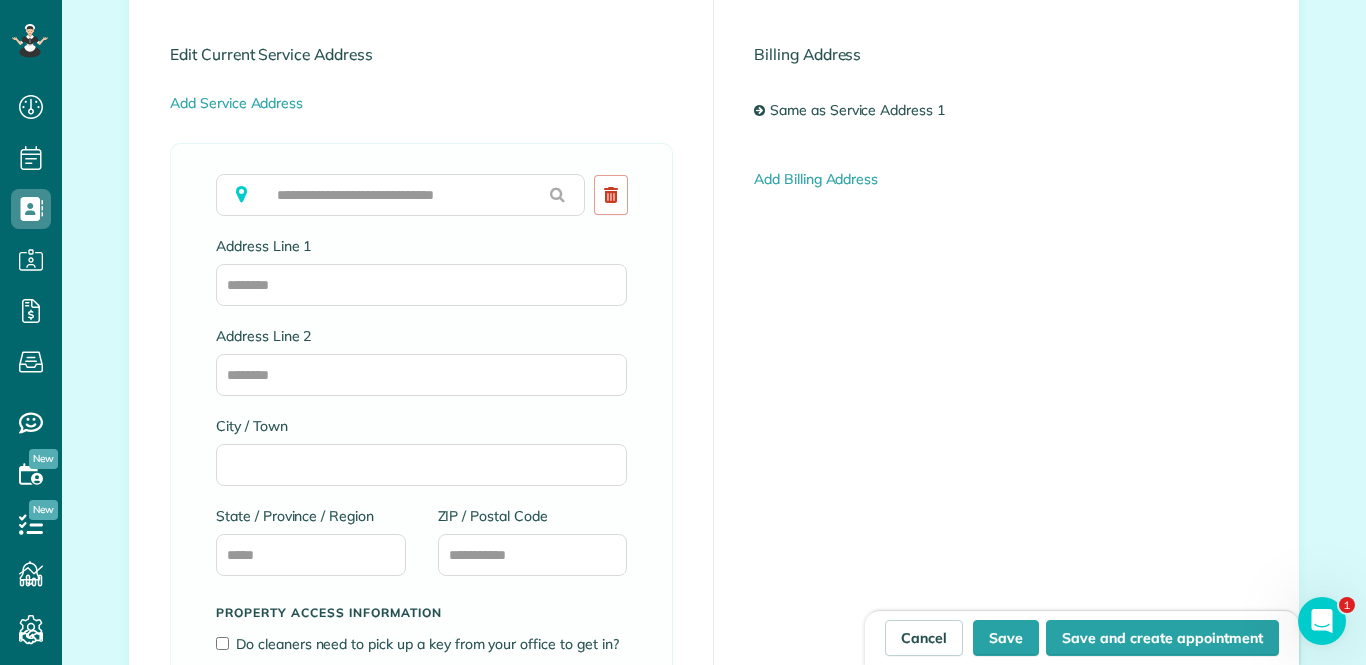 type on "****" 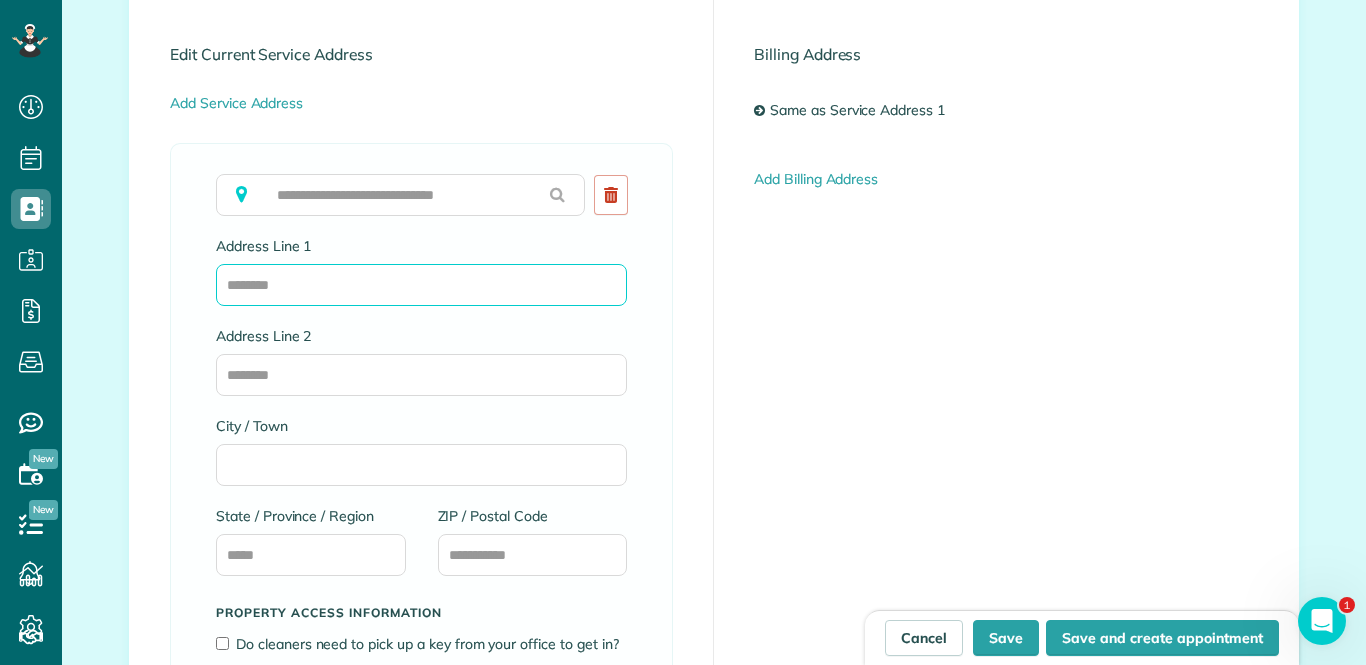 click on "Address Line 1" at bounding box center (421, 285) 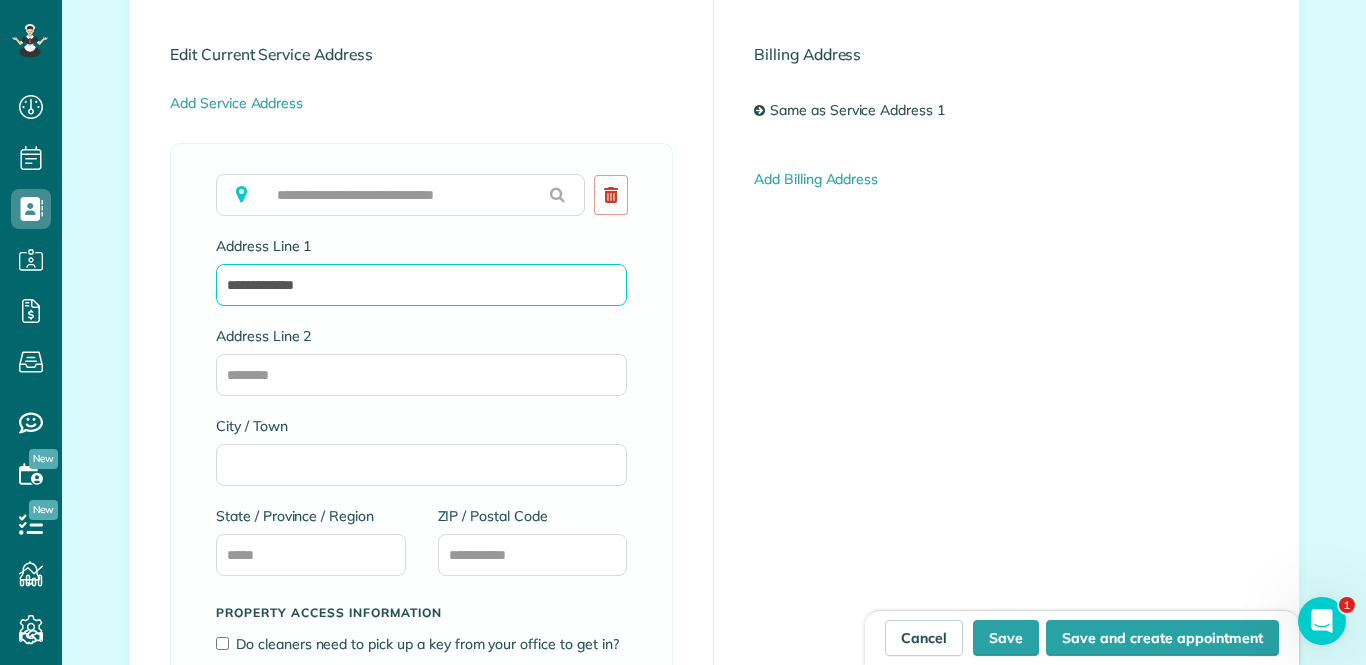 type on "**********" 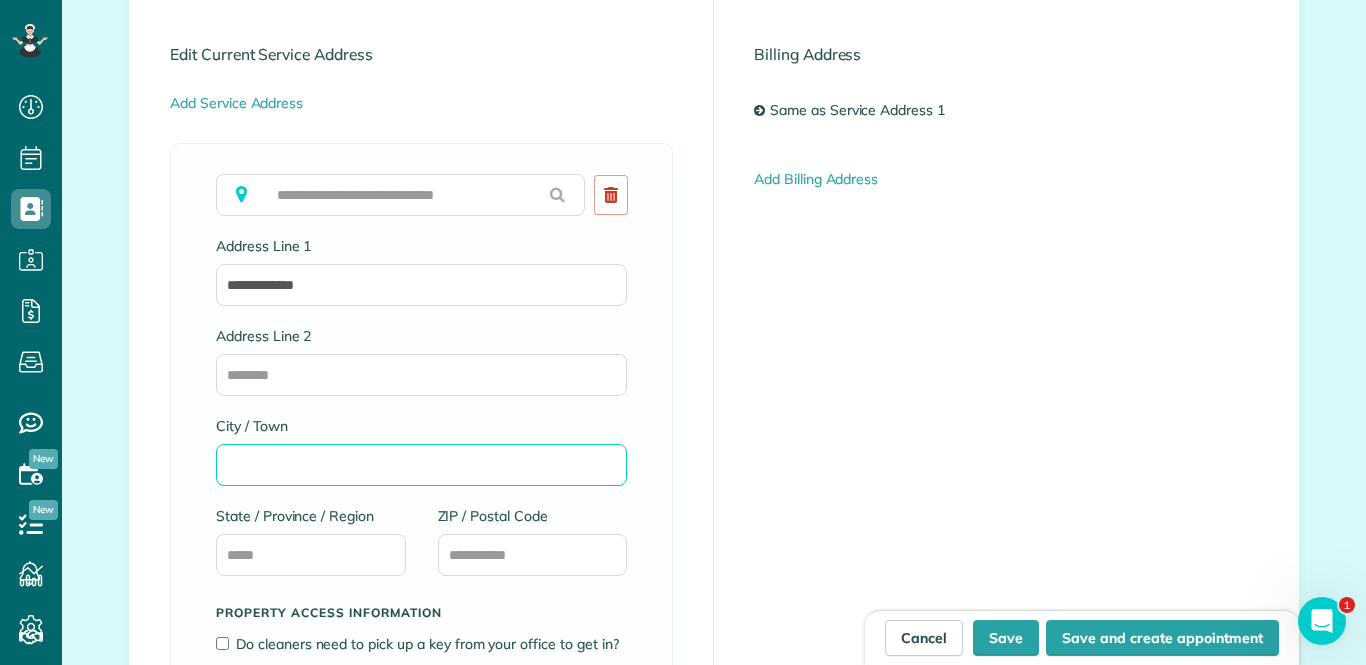 click on "City / Town" at bounding box center (421, 465) 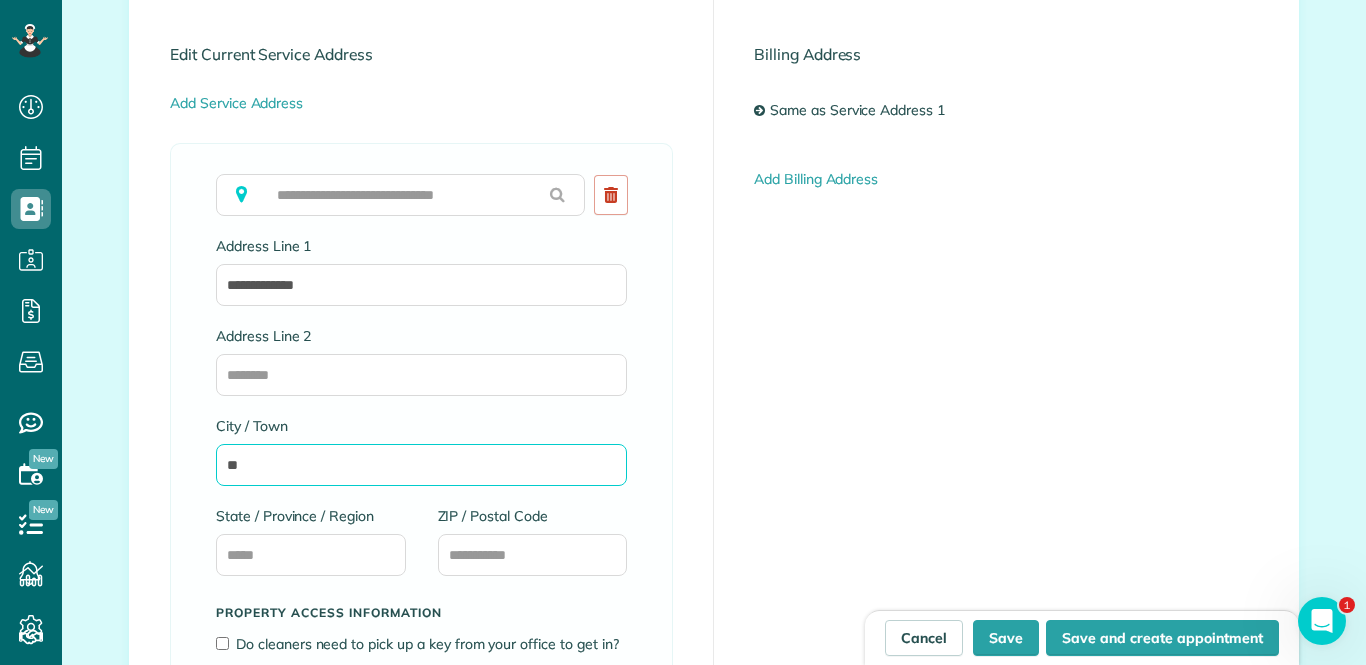 type on "**" 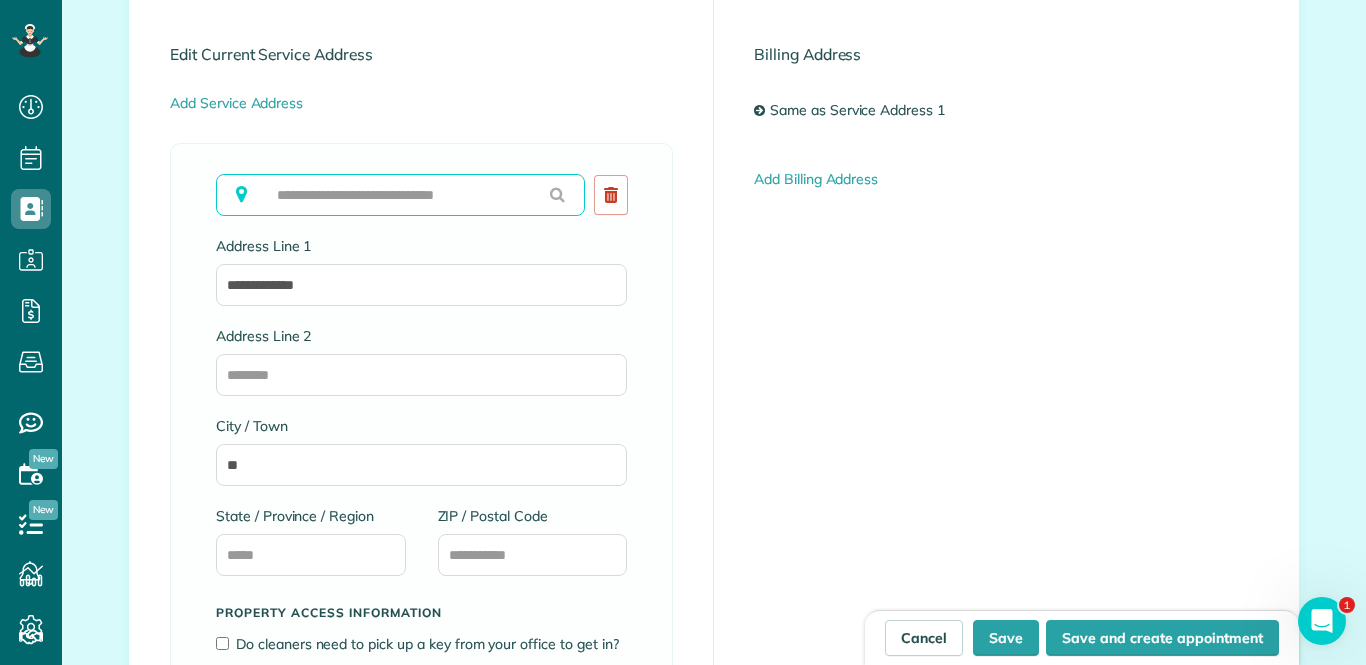 click at bounding box center (400, 195) 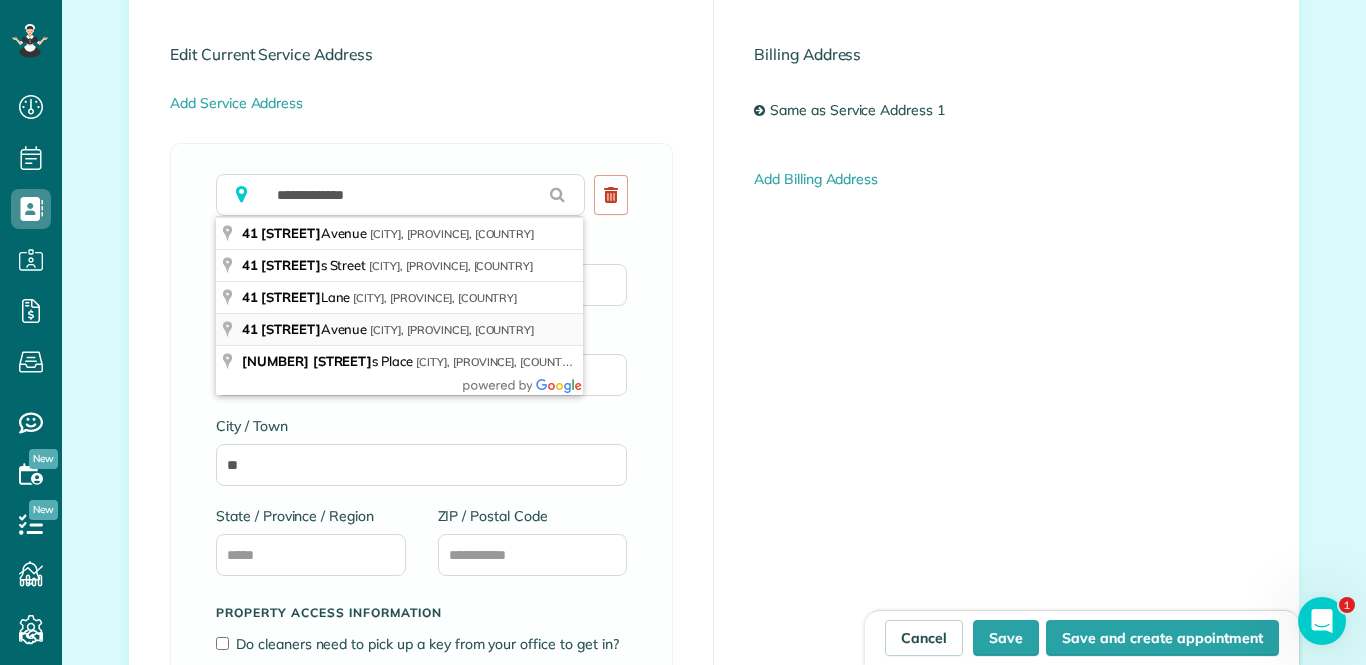 type on "**********" 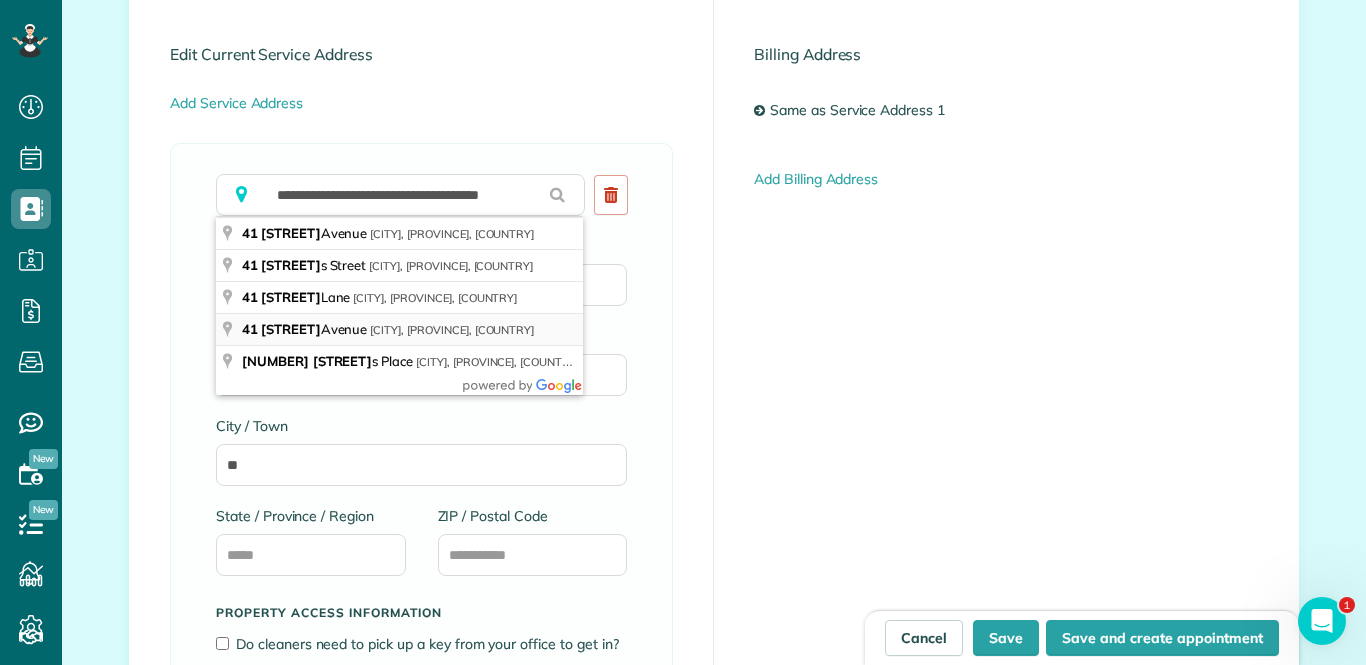type on "**********" 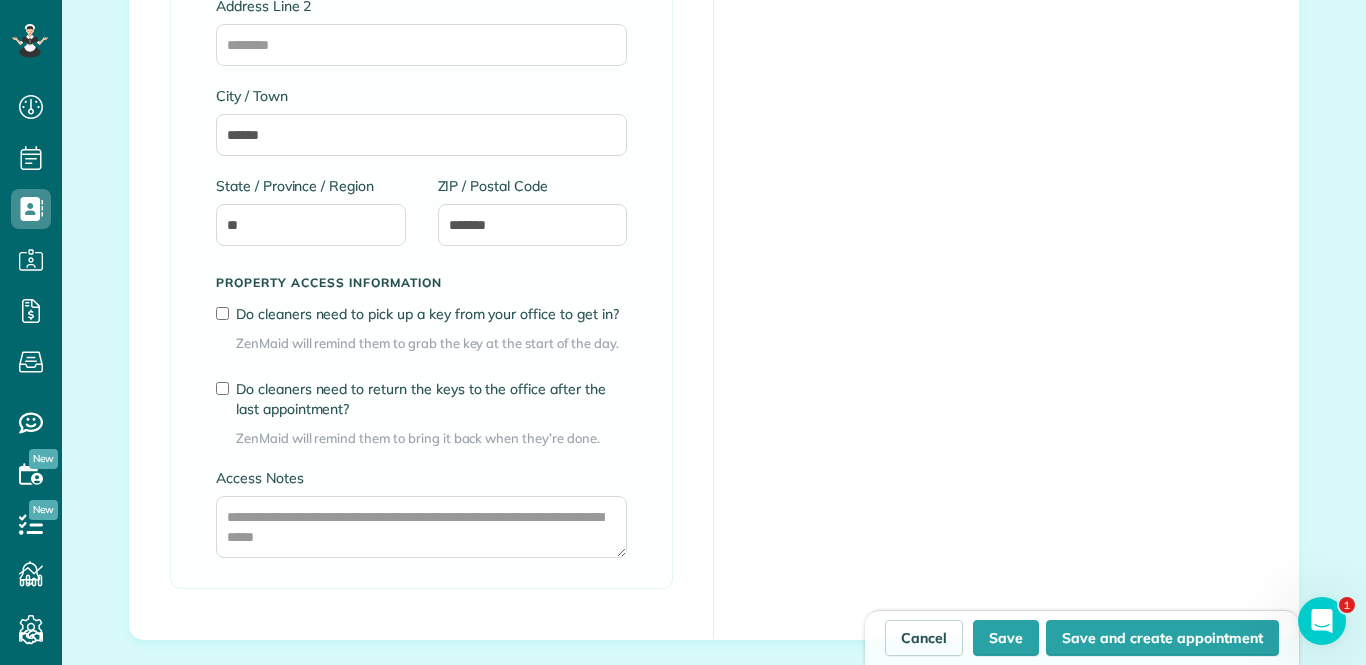 scroll, scrollTop: 1508, scrollLeft: 0, axis: vertical 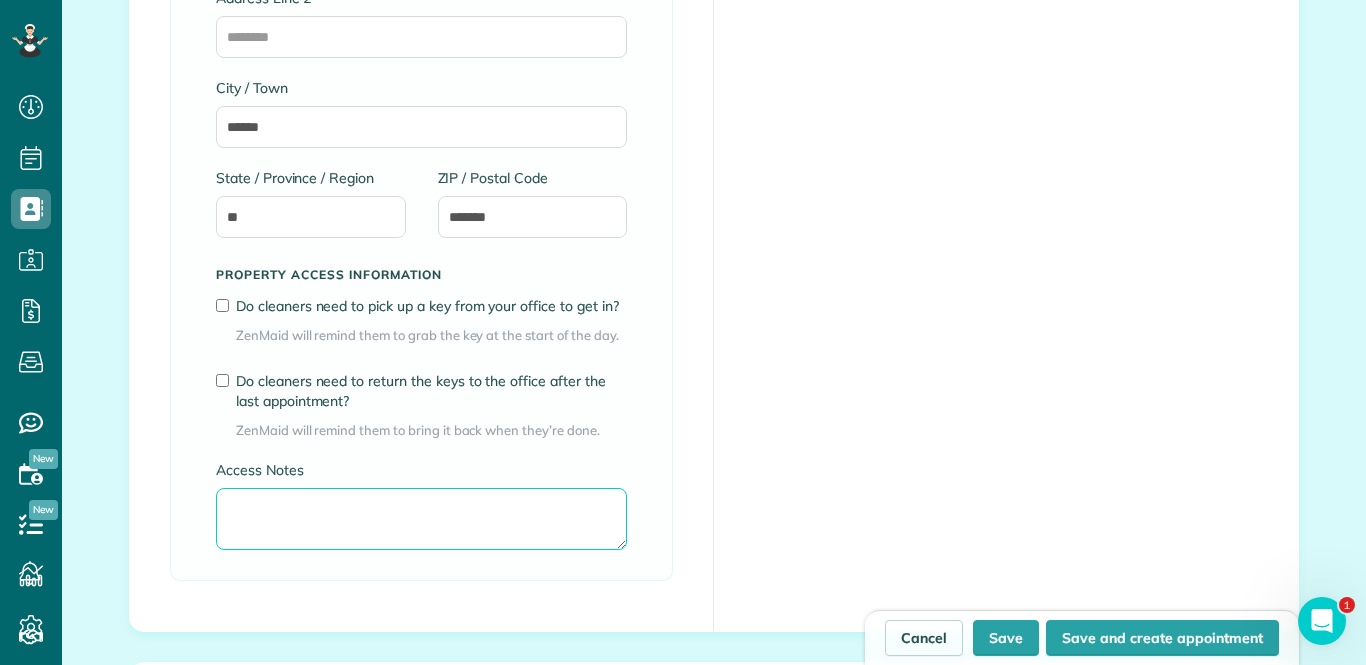 click on "Access Notes" at bounding box center [421, 519] 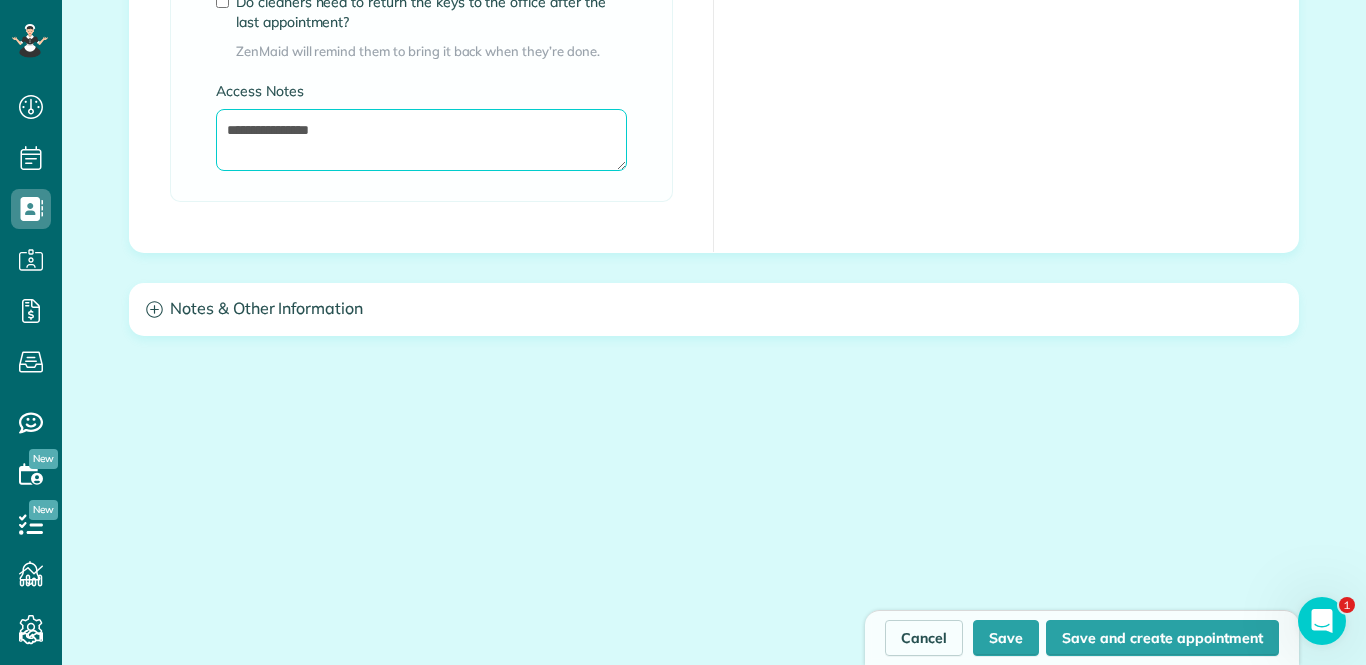scroll, scrollTop: 1891, scrollLeft: 0, axis: vertical 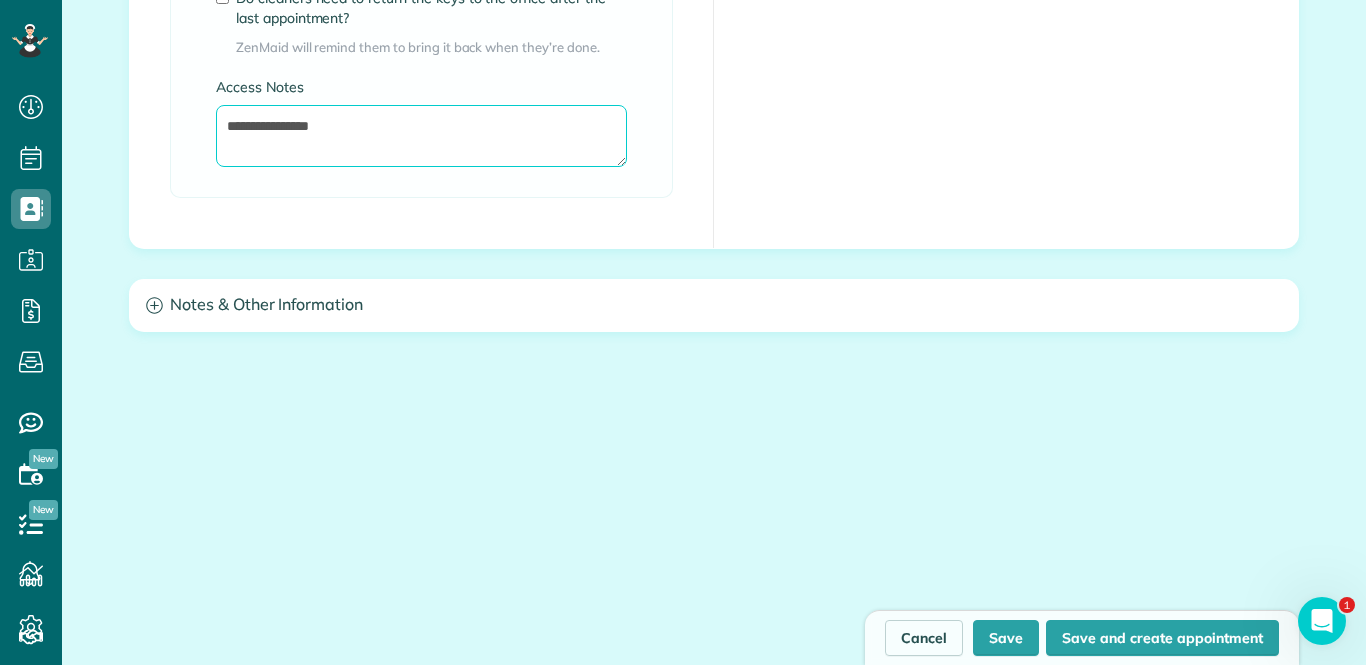 type on "**********" 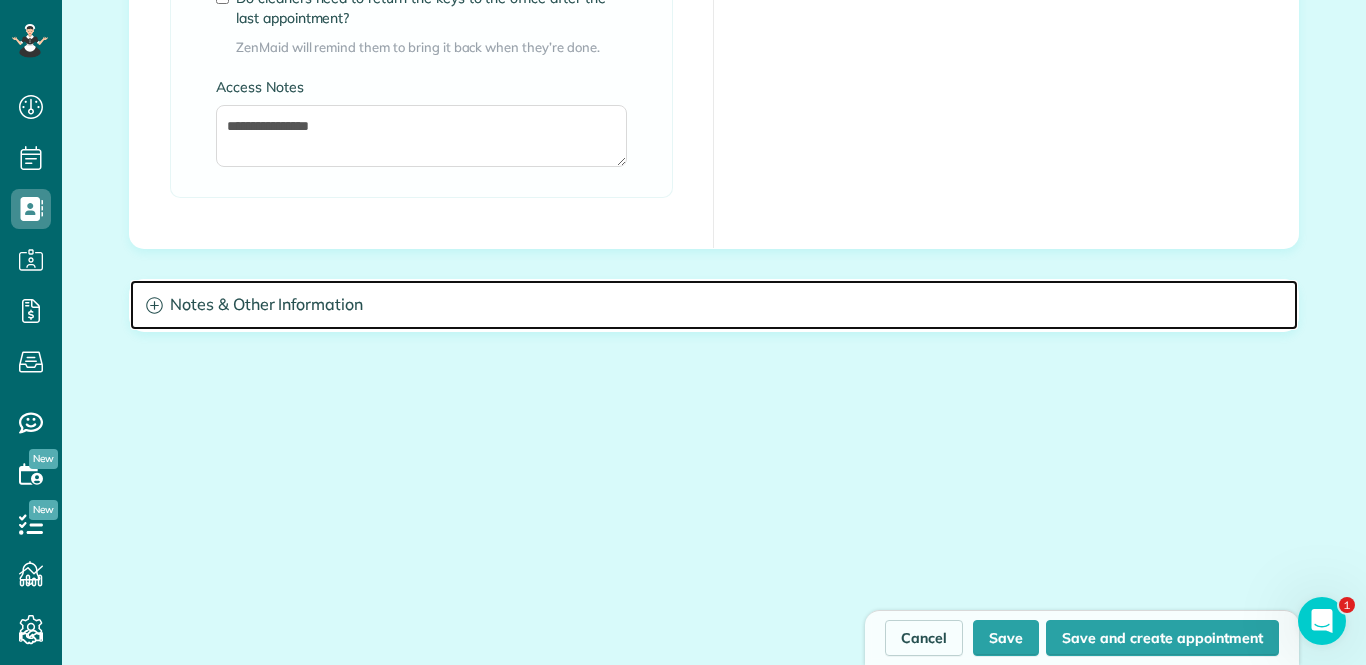 click on "Notes & Other Information" at bounding box center [714, 305] 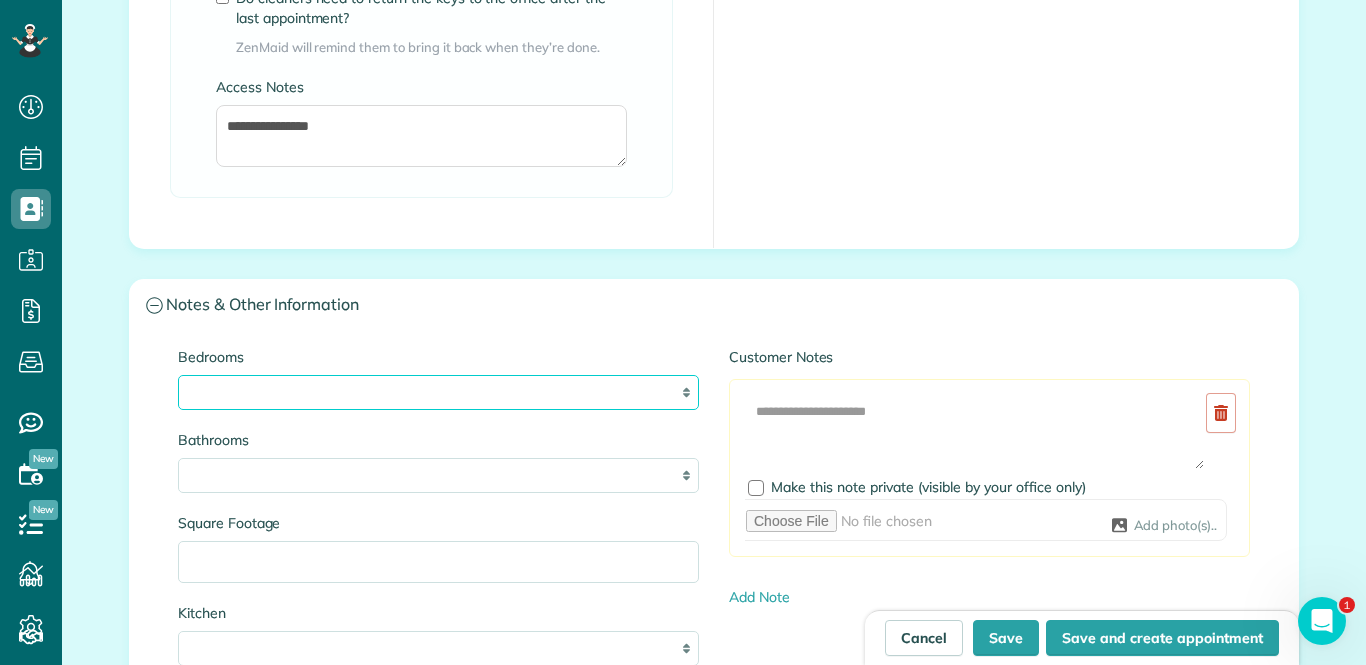 click on "*
*
*
*
**" at bounding box center (438, 392) 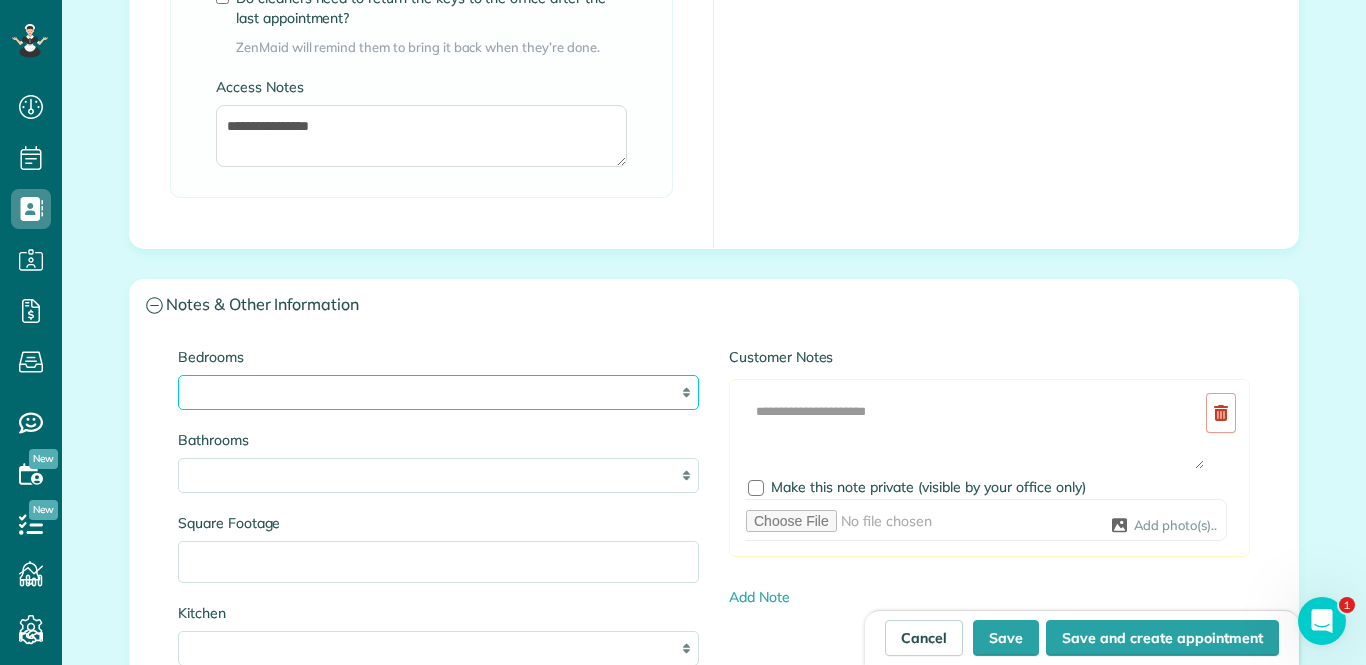 select on "*" 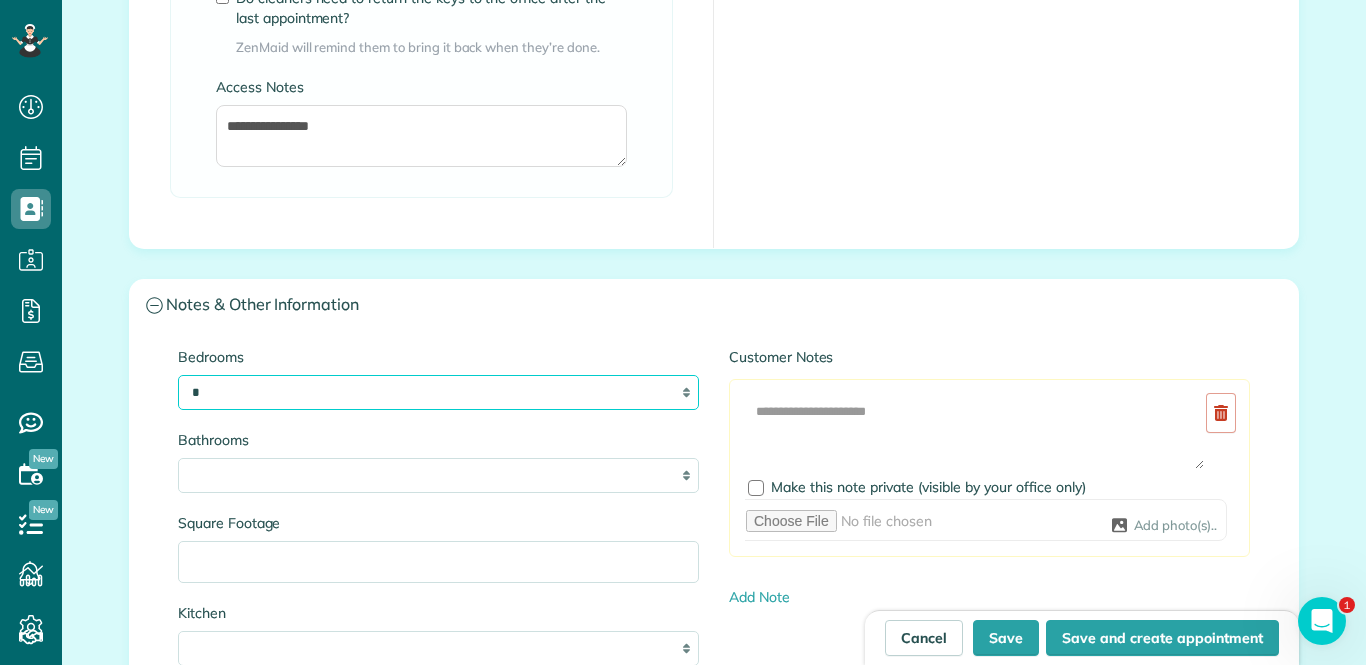 click on "*
*
*
*
**" at bounding box center [438, 392] 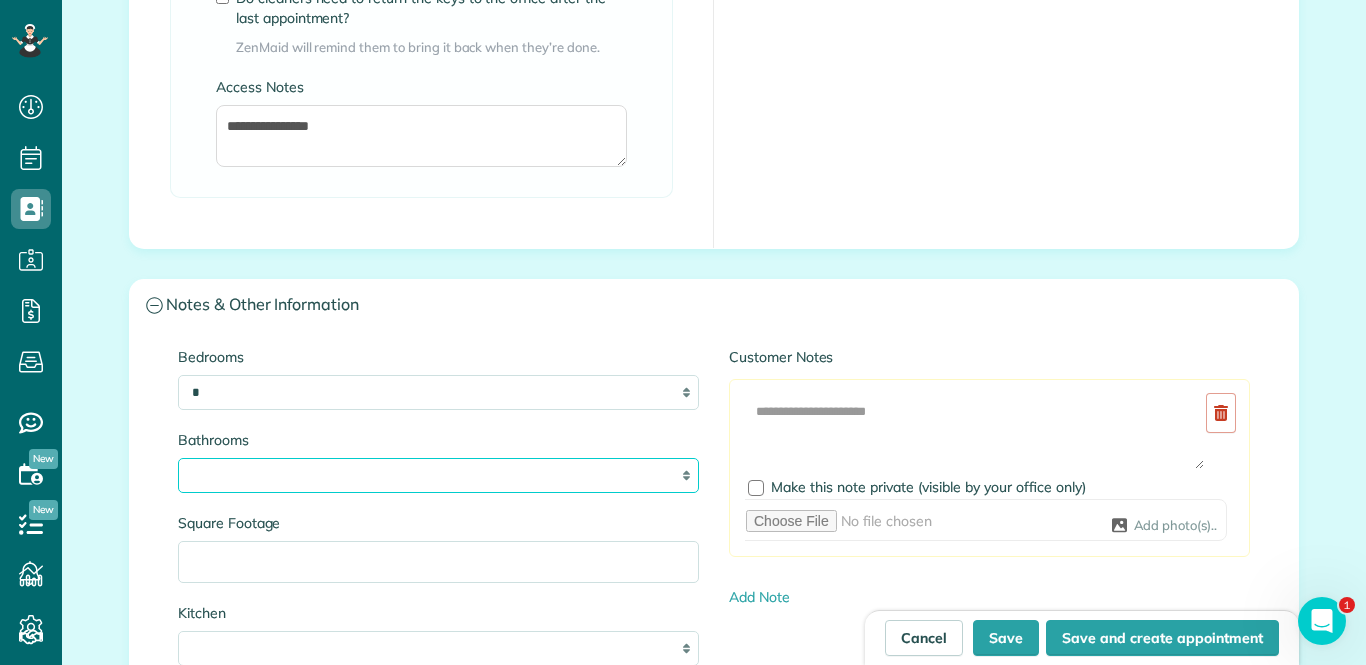 click on "*
***
*
***
*
***
*
***
**" at bounding box center (438, 475) 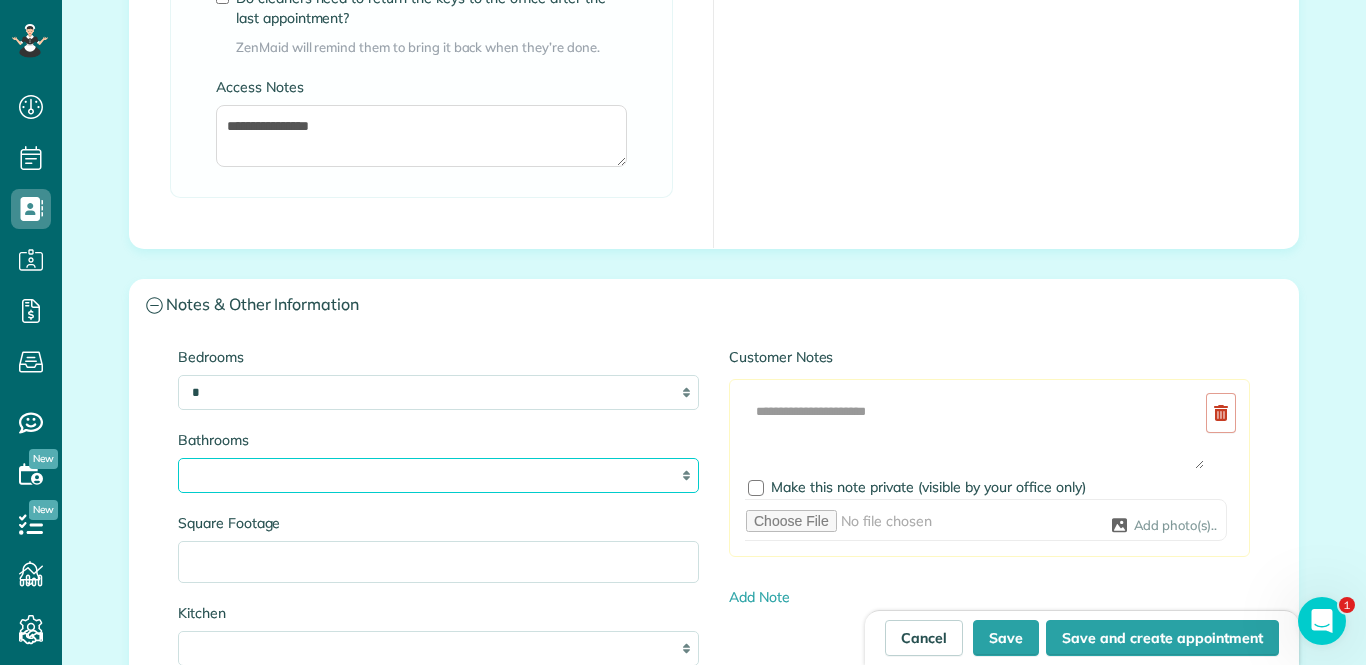 select on "***" 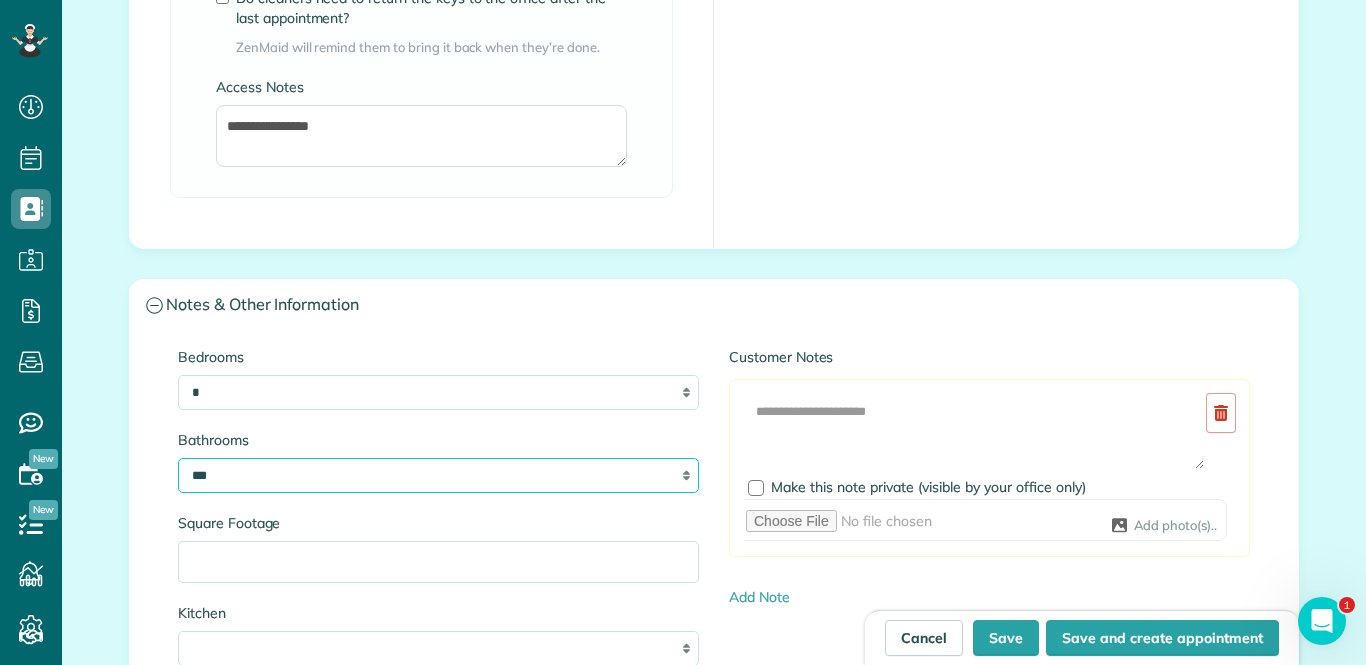 click on "*
***
*
***
*
***
*
***
**" at bounding box center (438, 475) 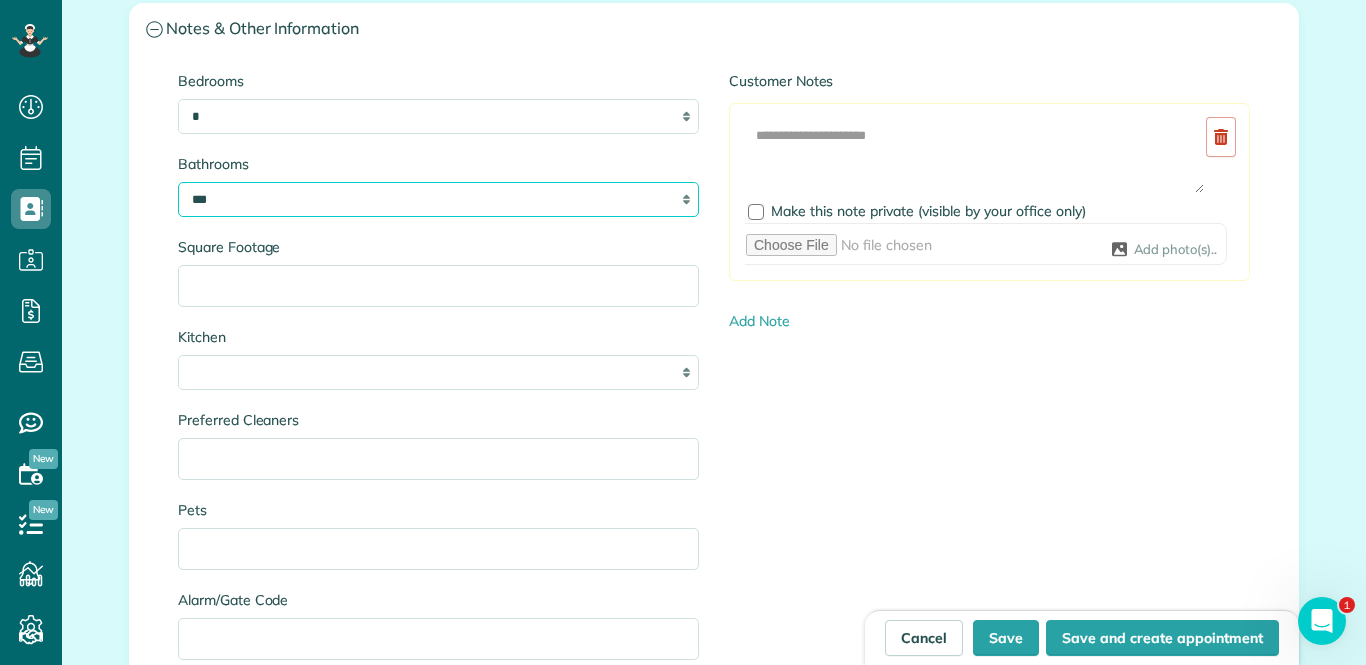 scroll, scrollTop: 2172, scrollLeft: 0, axis: vertical 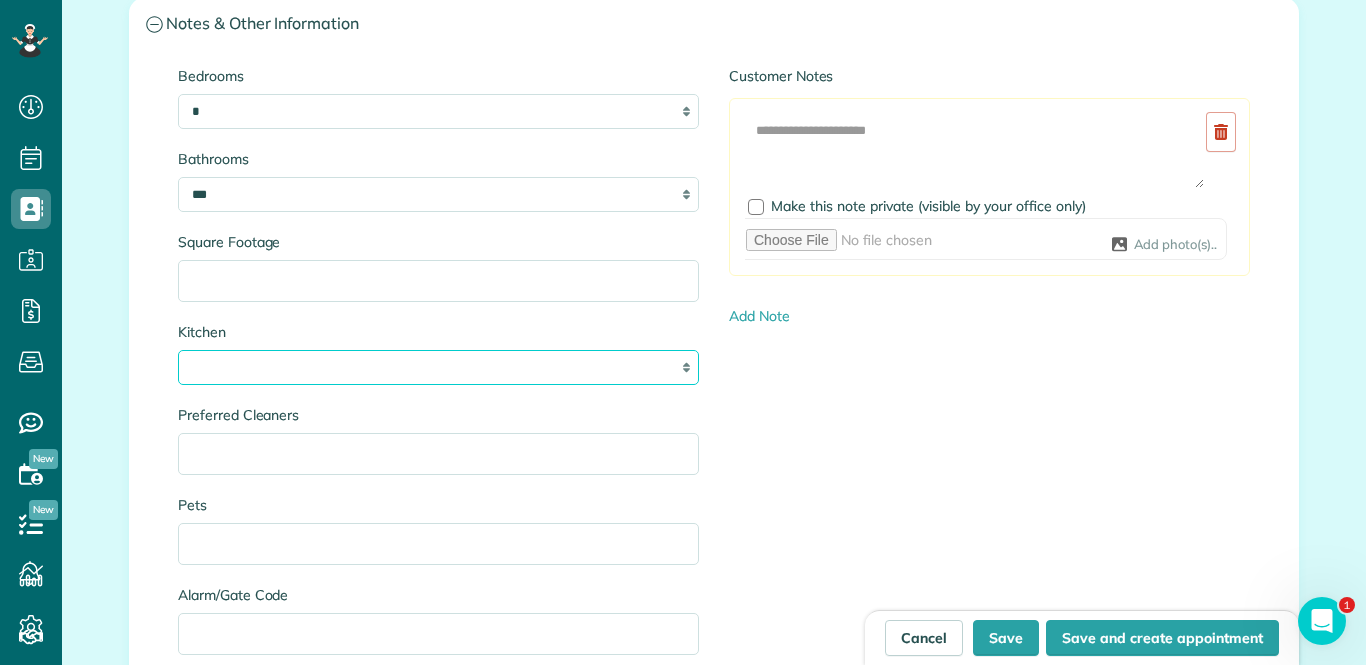 click on "*
*
*
*" at bounding box center [438, 367] 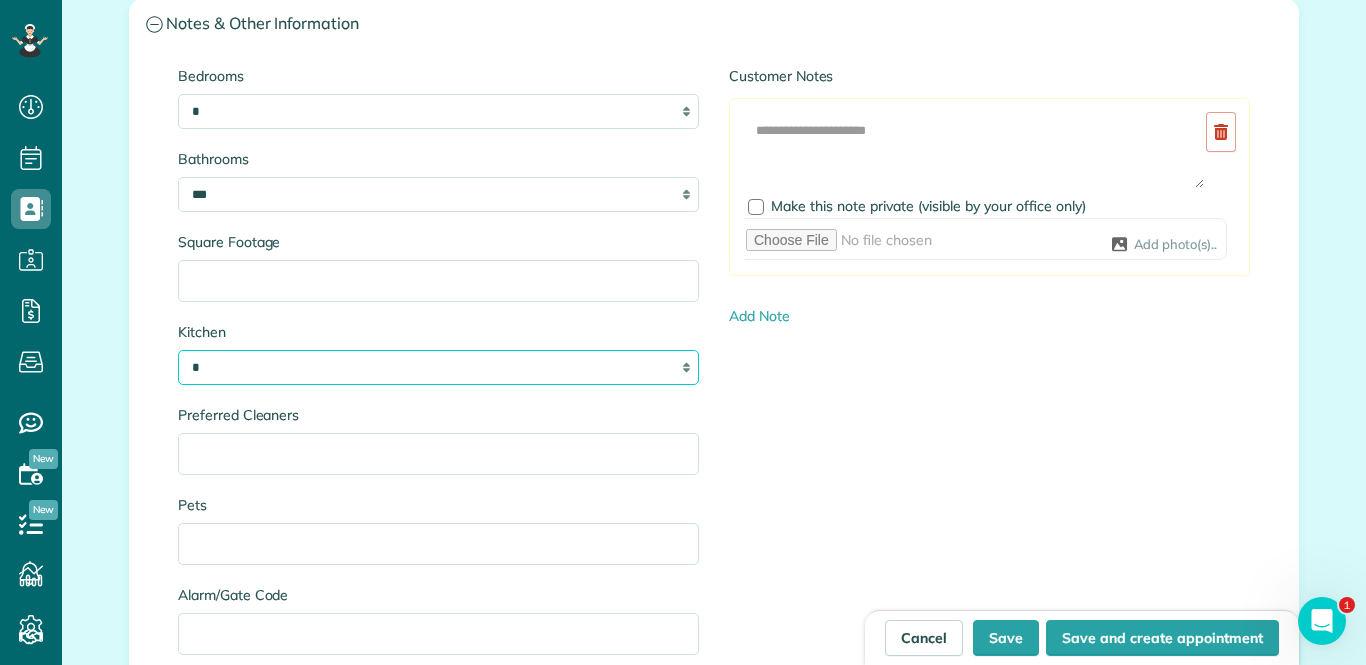 click on "*
*
*
*" at bounding box center [438, 367] 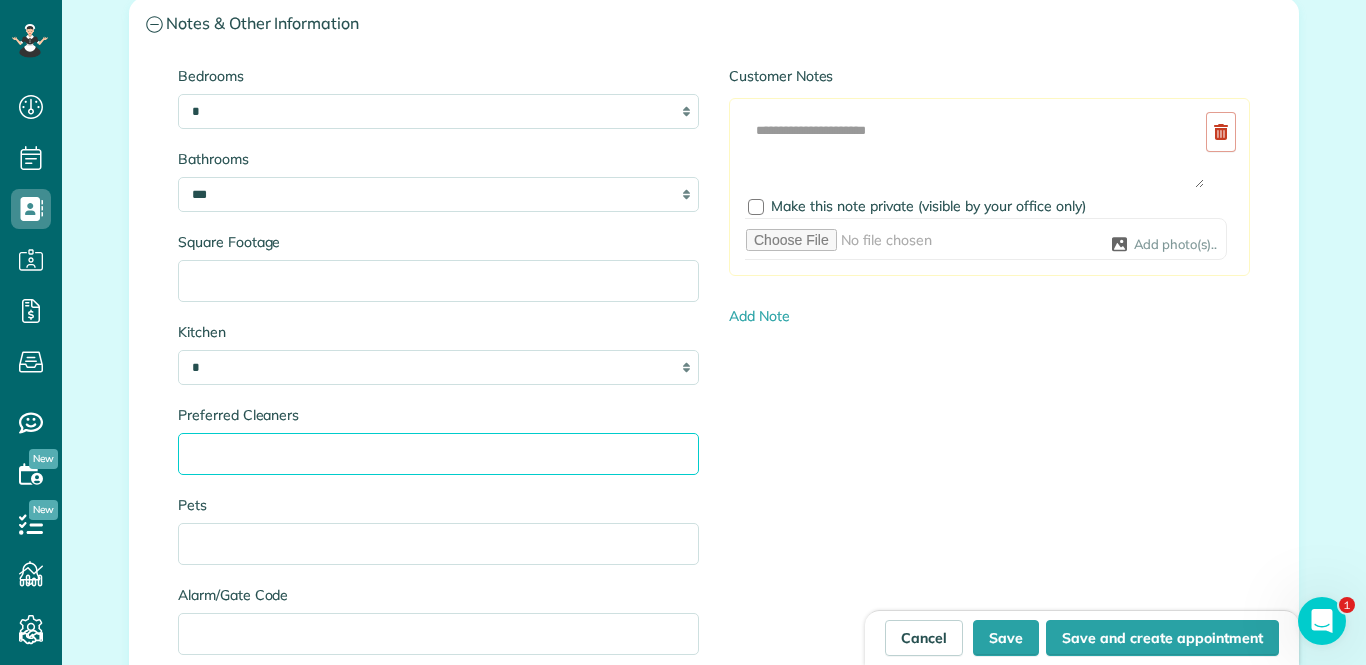 click on "Preferred Cleaners" at bounding box center (438, 454) 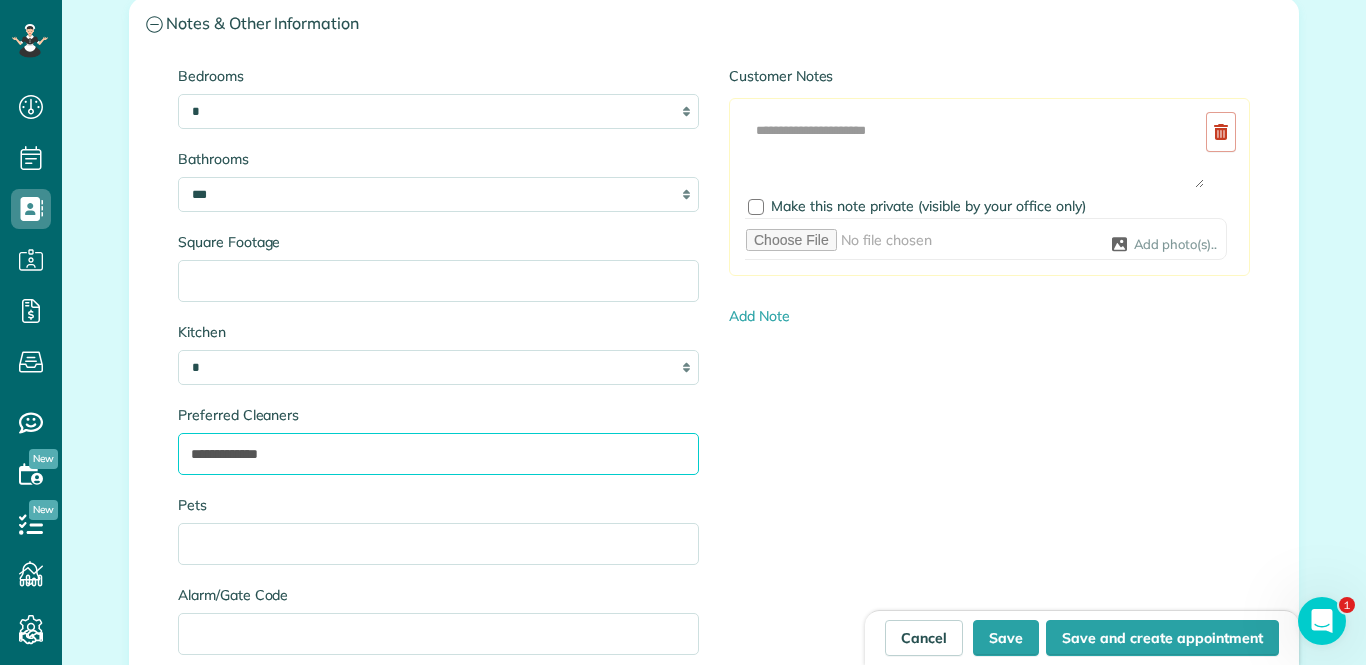 click on "**********" at bounding box center [438, 454] 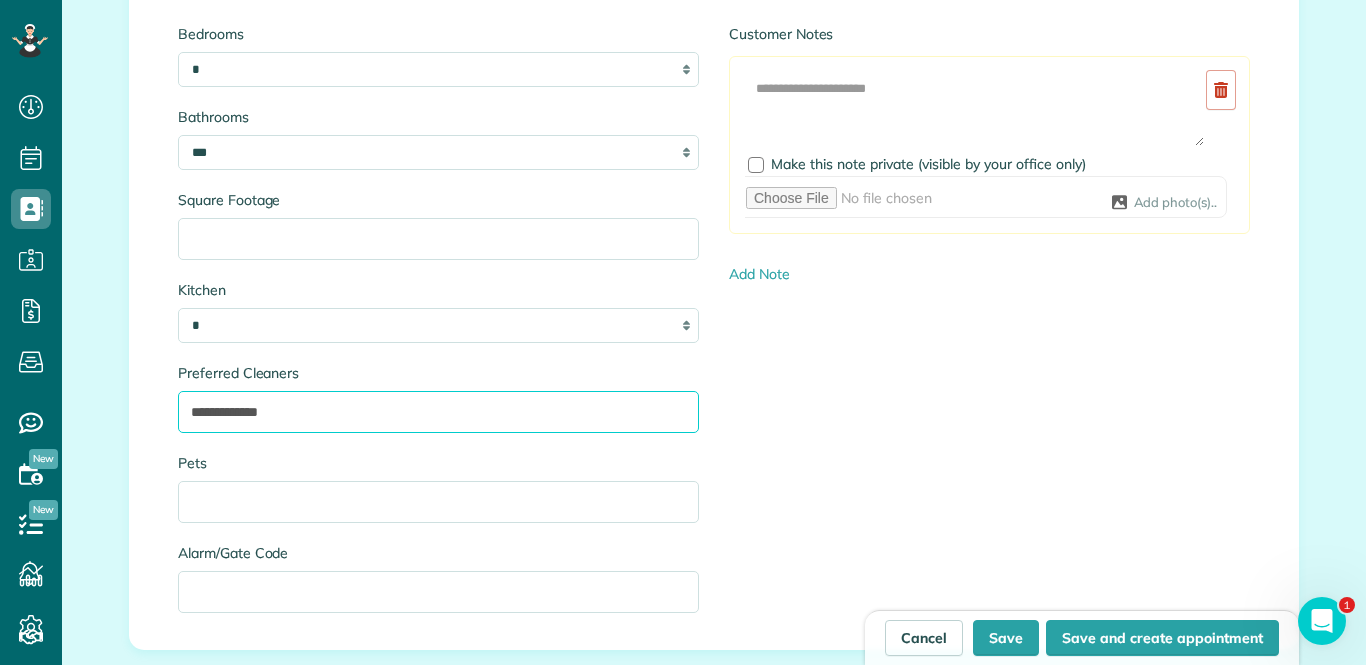 scroll, scrollTop: 2317, scrollLeft: 0, axis: vertical 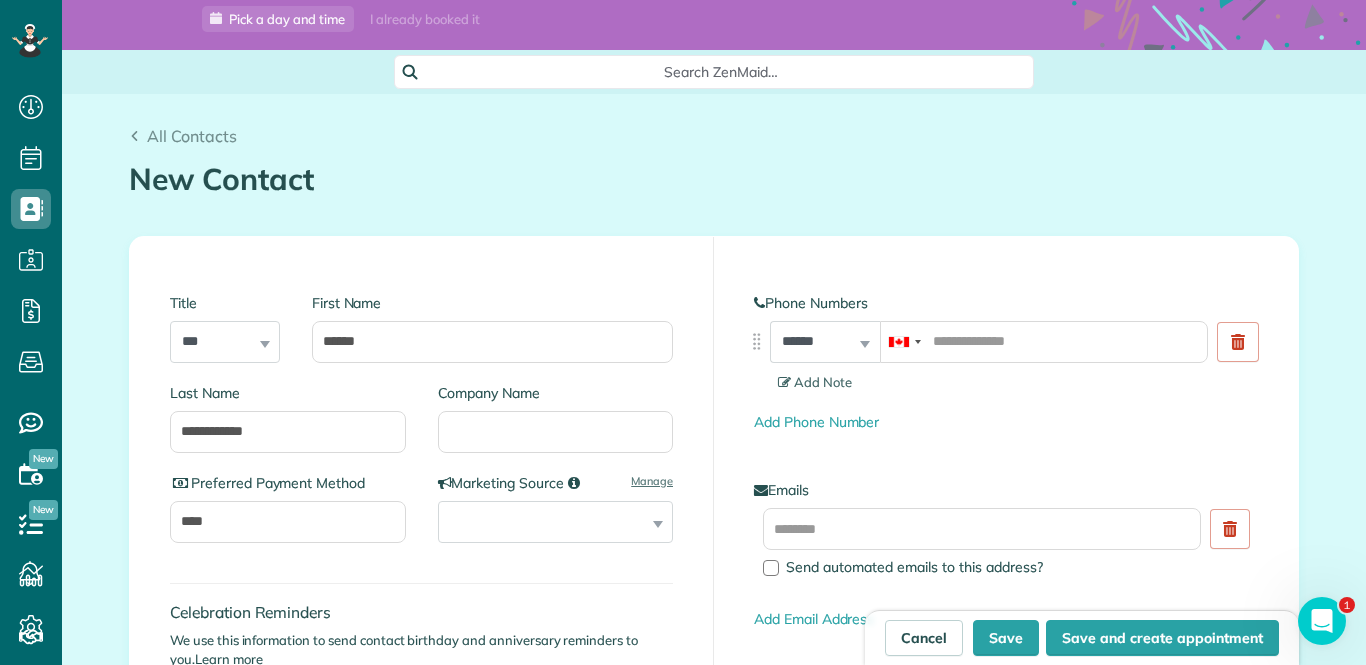 type on "**********" 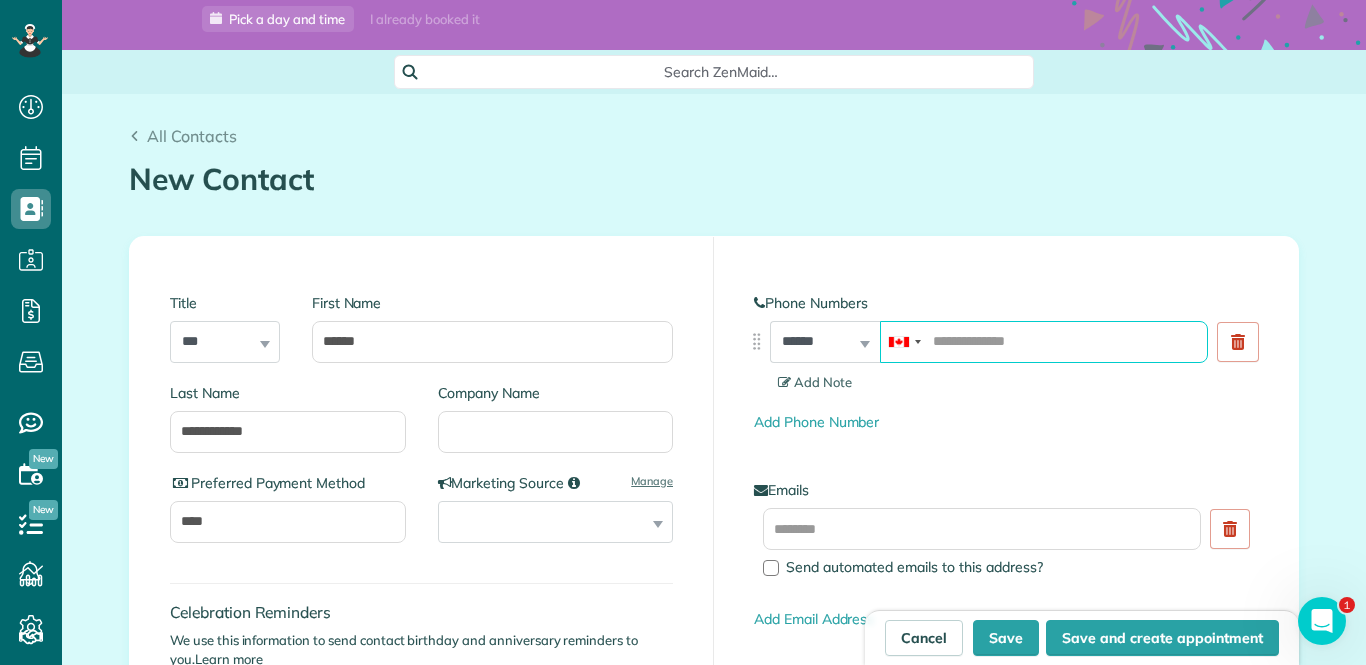 click at bounding box center (1044, 342) 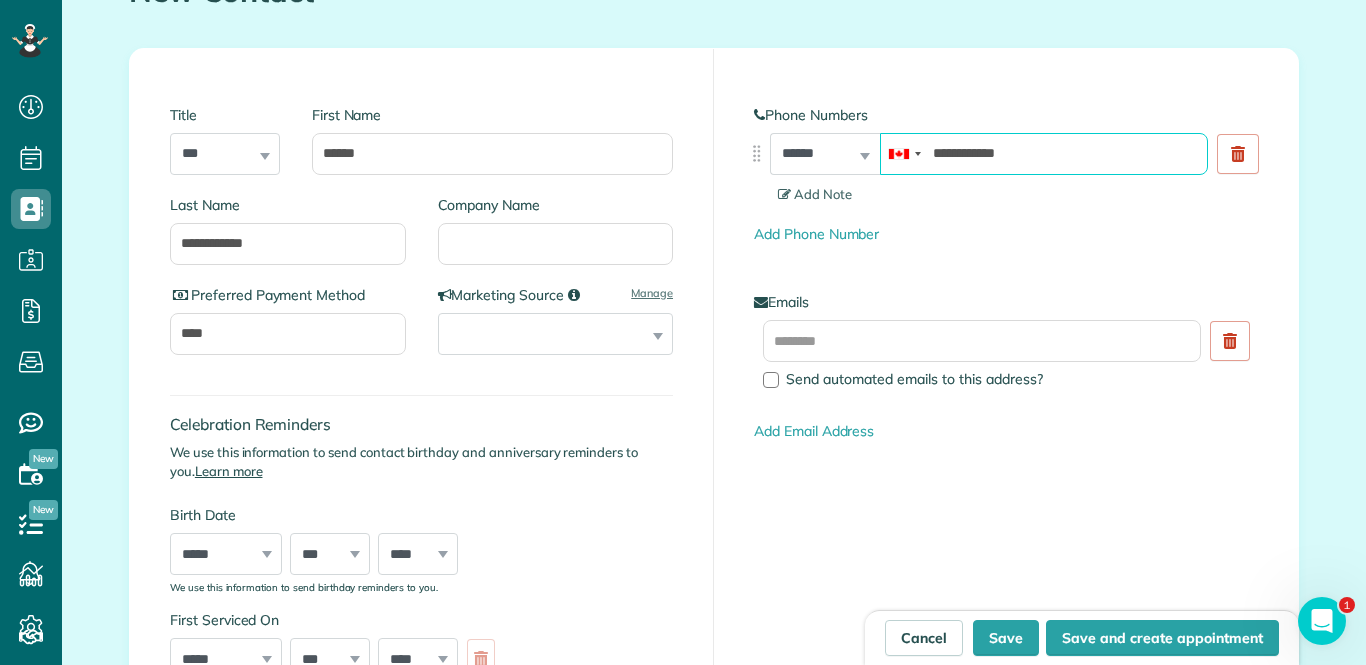 scroll, scrollTop: 346, scrollLeft: 0, axis: vertical 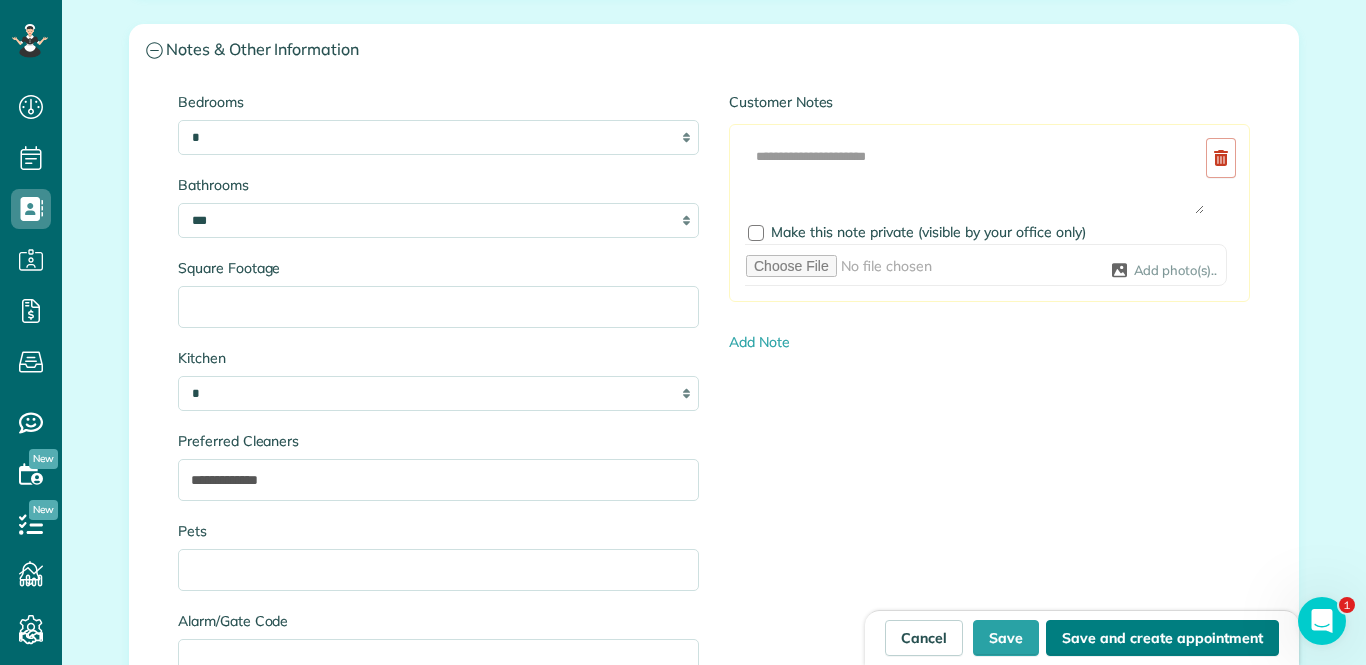 click on "Save and create appointment" at bounding box center (1162, 638) 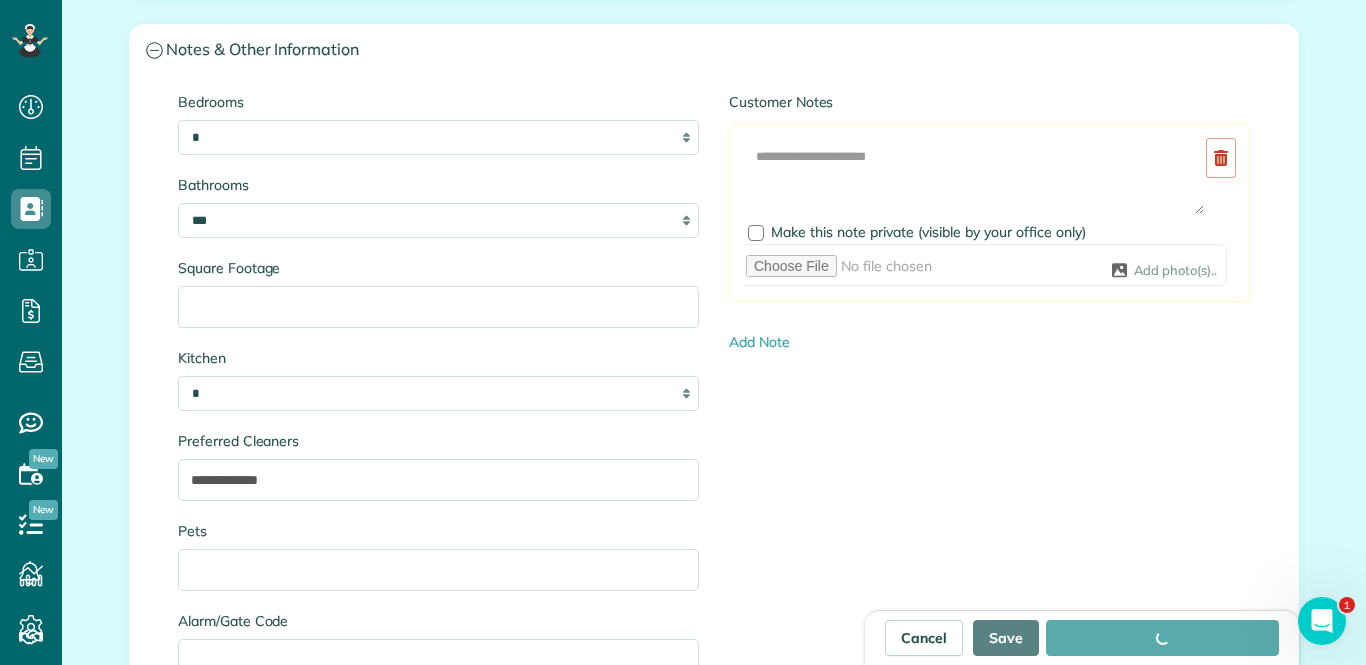 type on "**********" 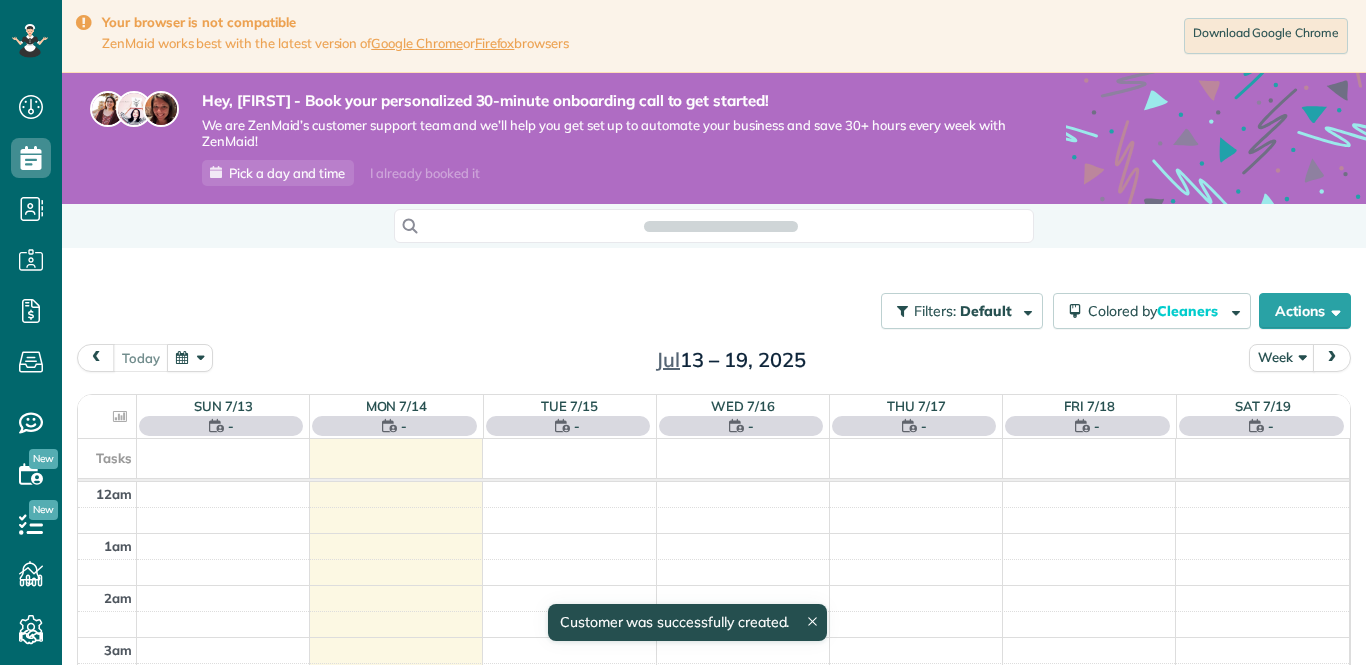 scroll, scrollTop: 0, scrollLeft: 0, axis: both 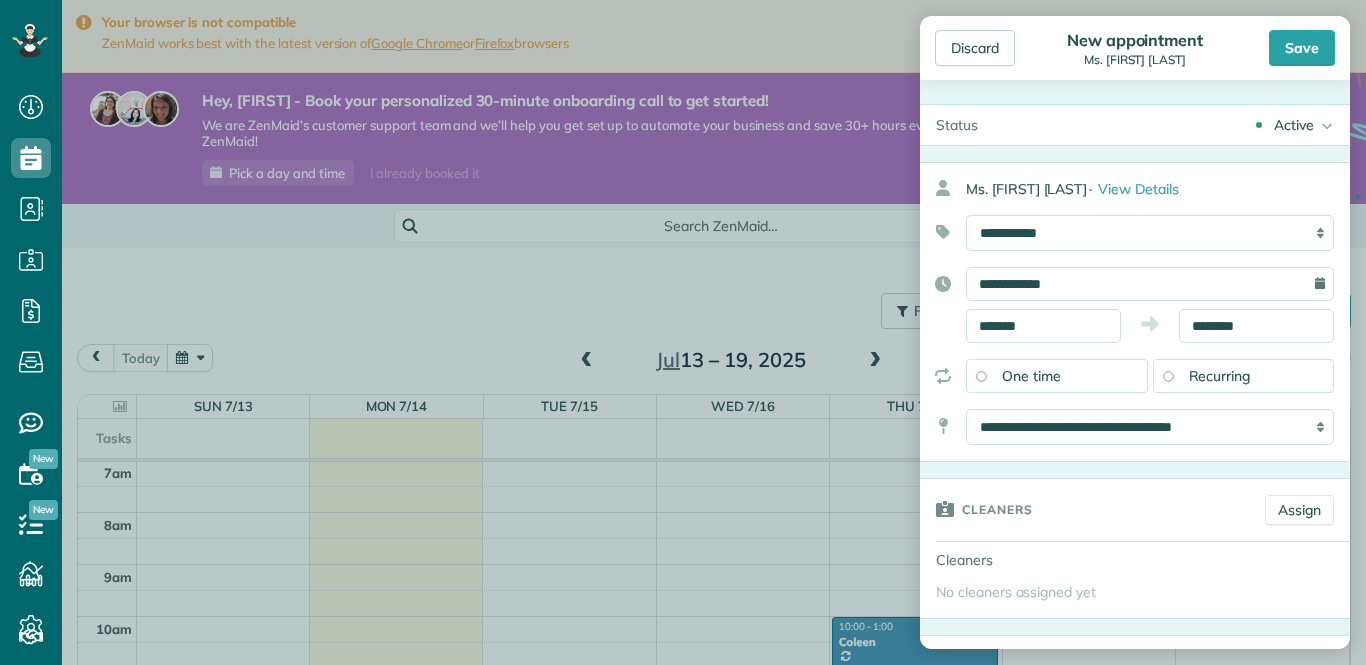 click on "**********" at bounding box center (1150, 284) 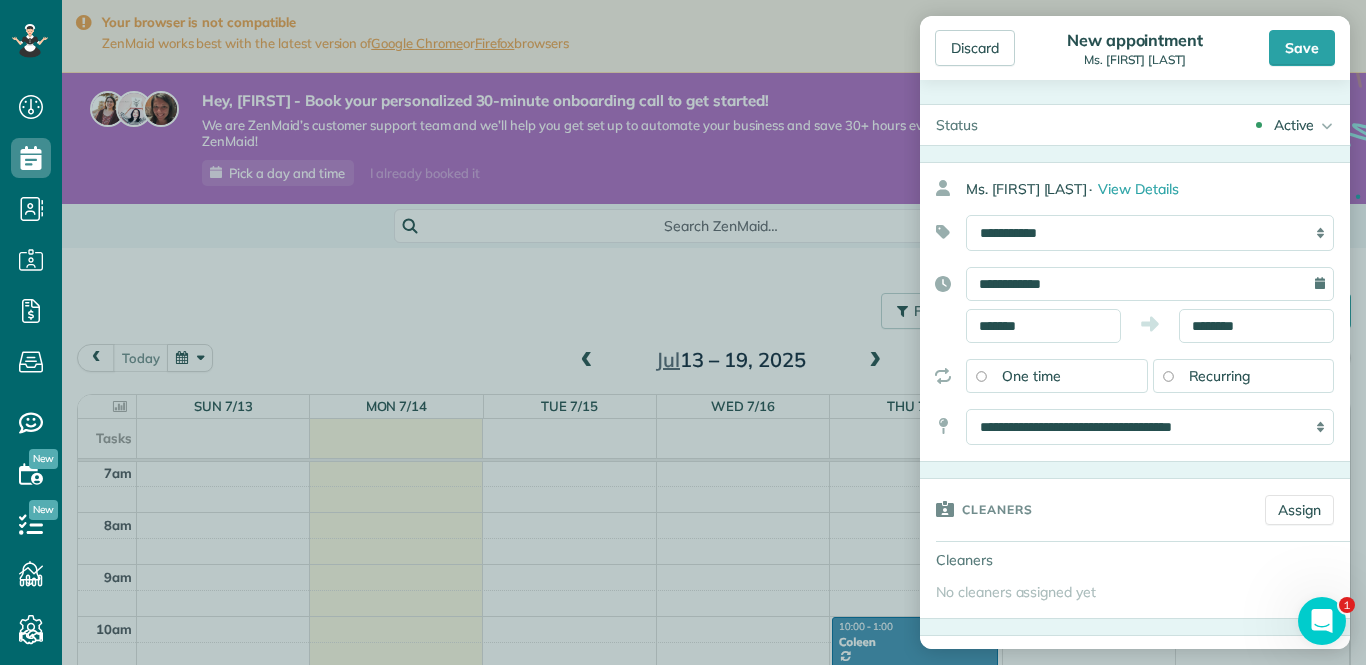 scroll, scrollTop: 0, scrollLeft: 0, axis: both 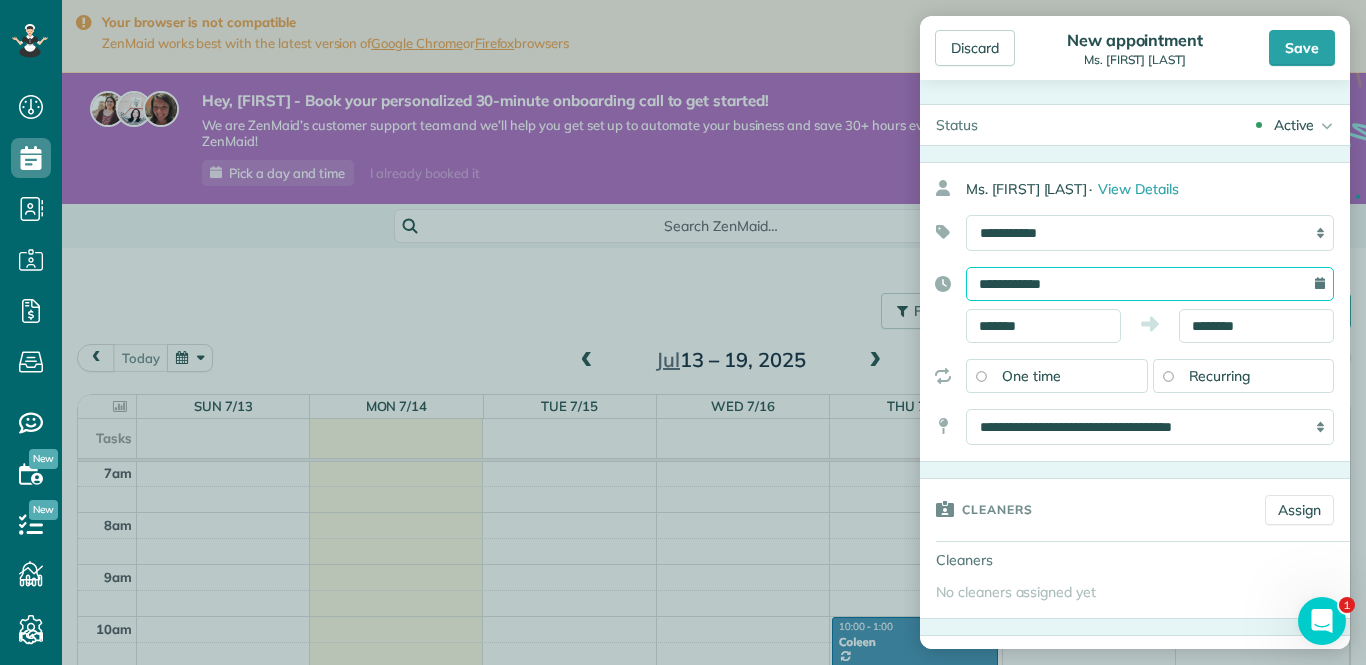 click on "**********" at bounding box center [1150, 284] 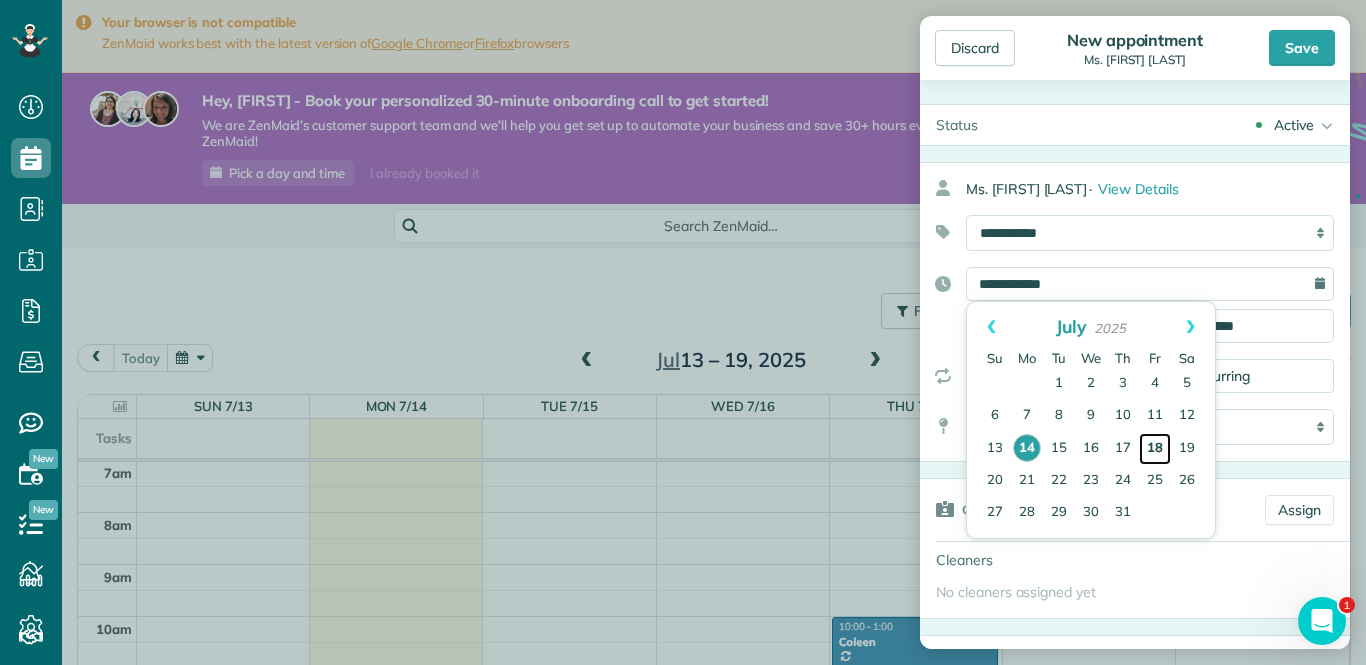 click on "18" at bounding box center [1155, 449] 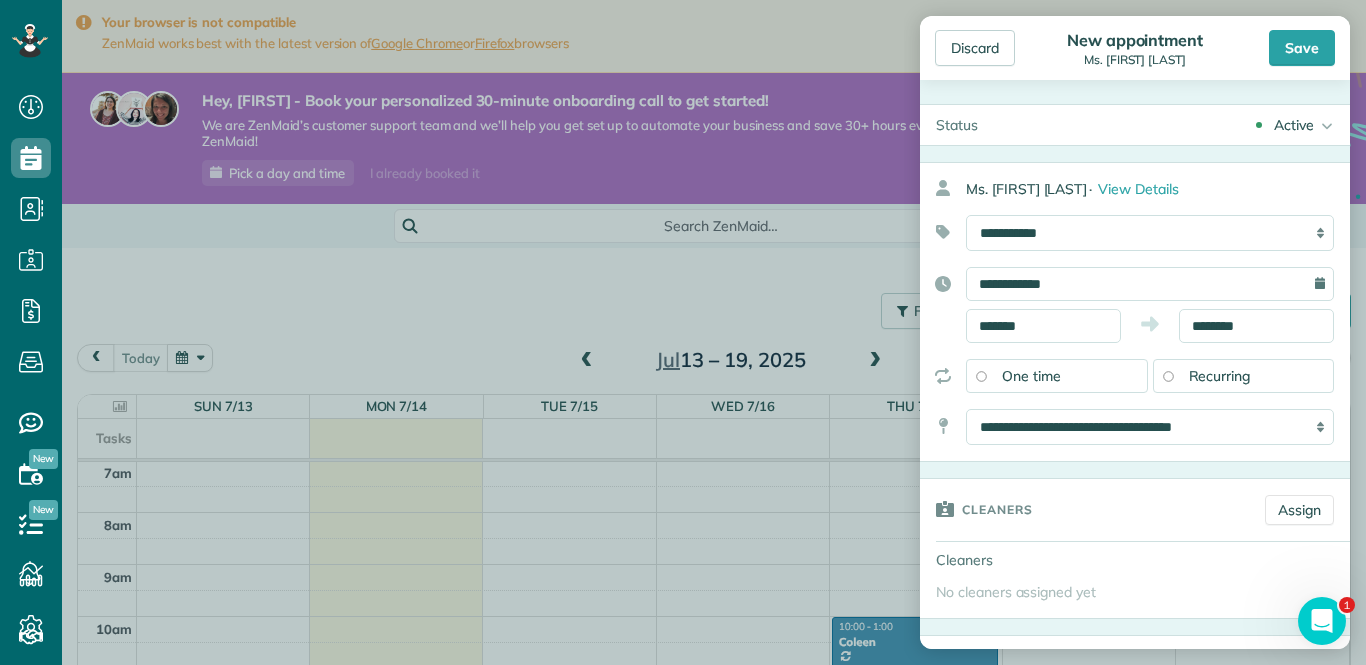 click on "Recurring" at bounding box center [1220, 376] 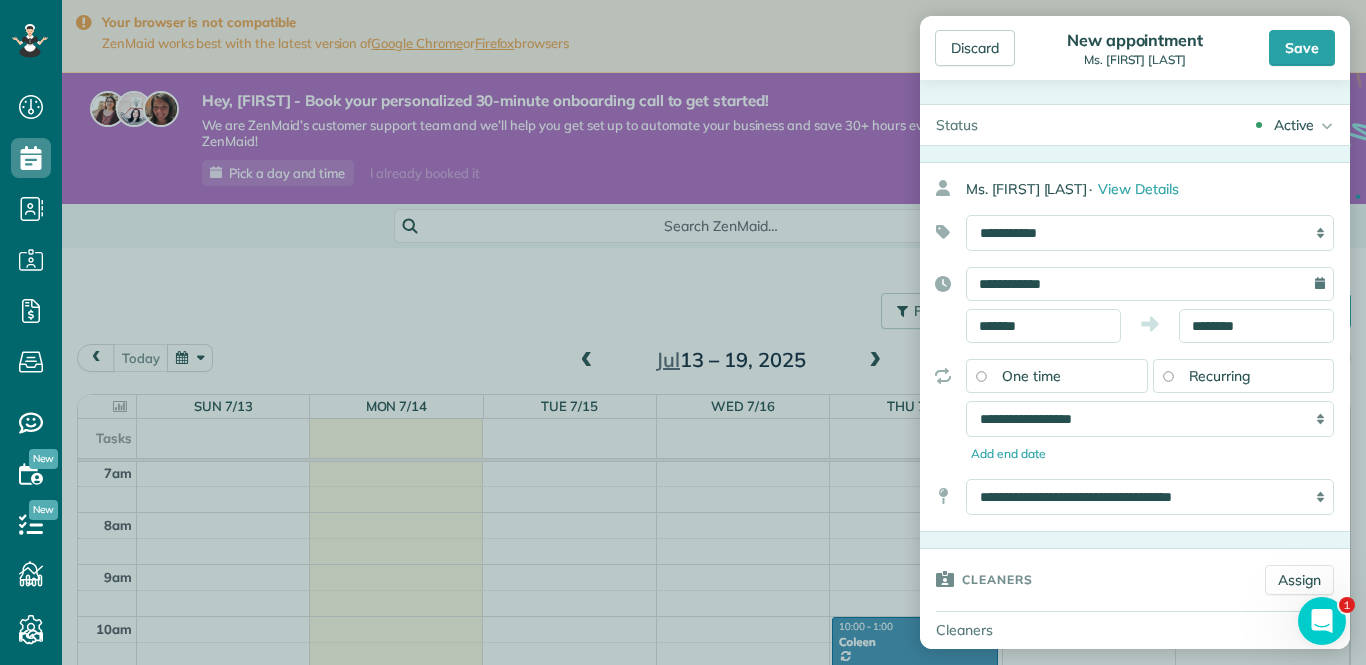 click on "**********" at bounding box center (1150, 419) 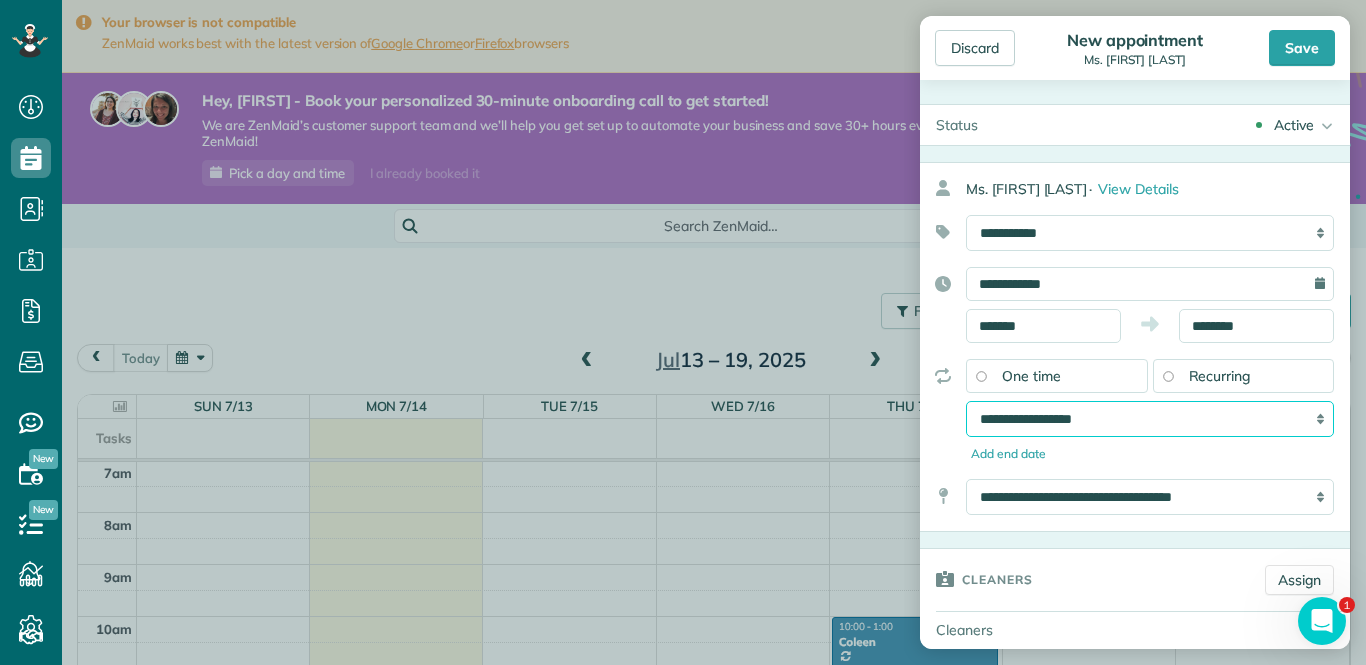 click on "**********" at bounding box center [1150, 419] 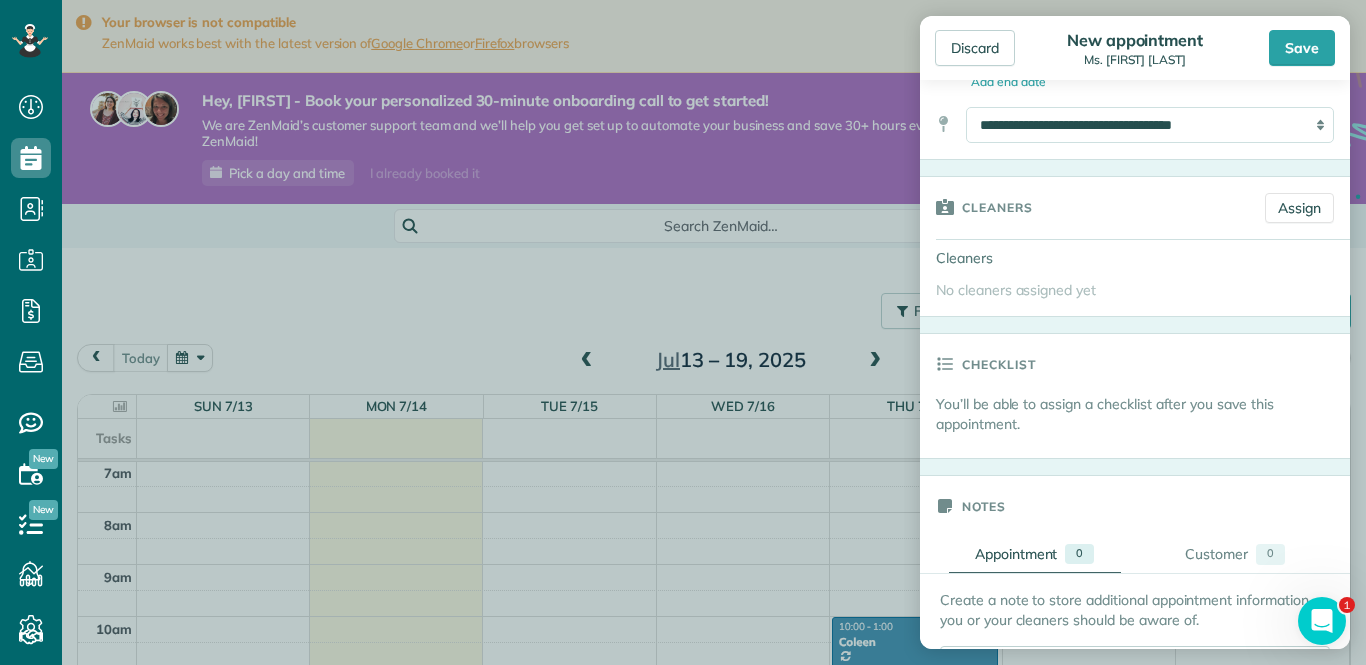 scroll, scrollTop: 381, scrollLeft: 0, axis: vertical 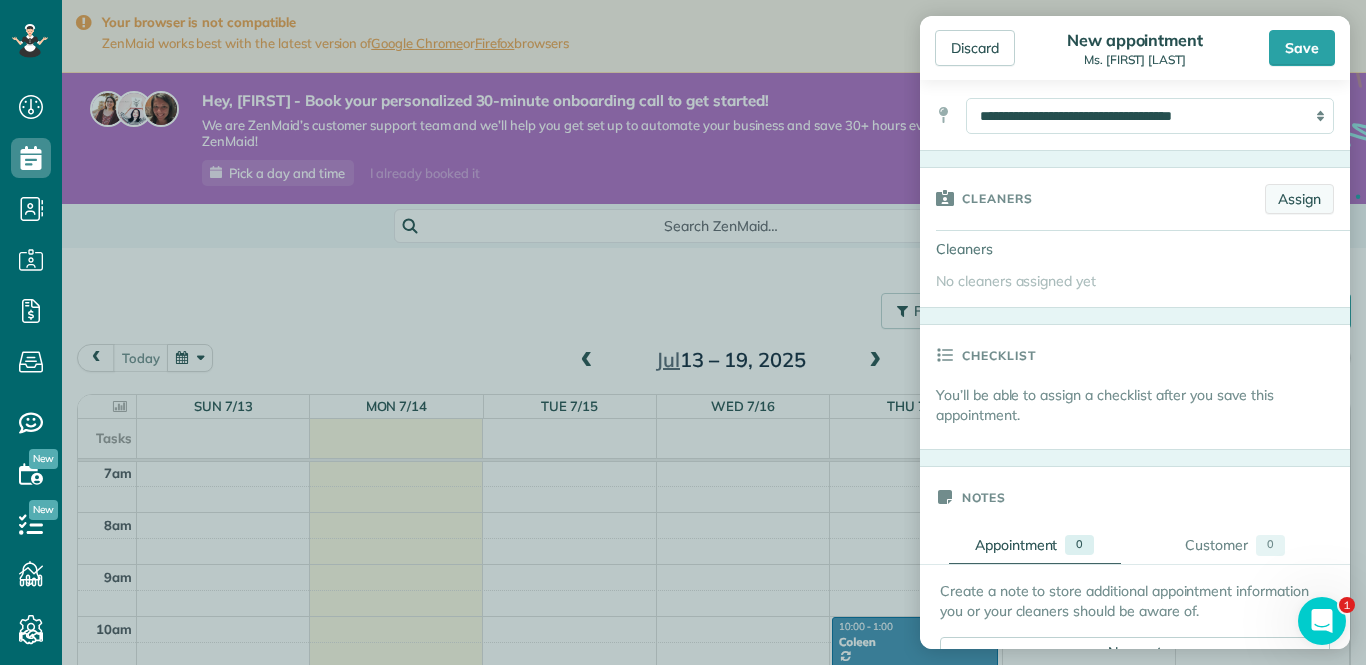 click on "Assign" at bounding box center [1299, 199] 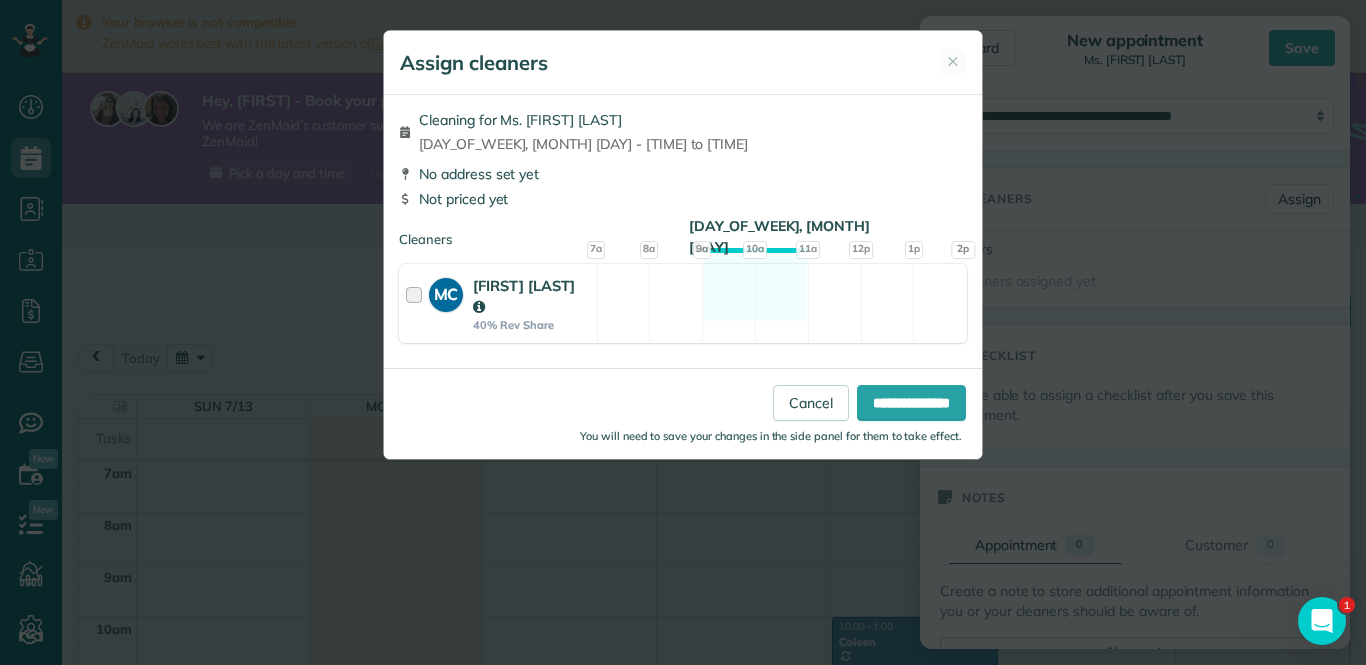 click at bounding box center (417, 303) 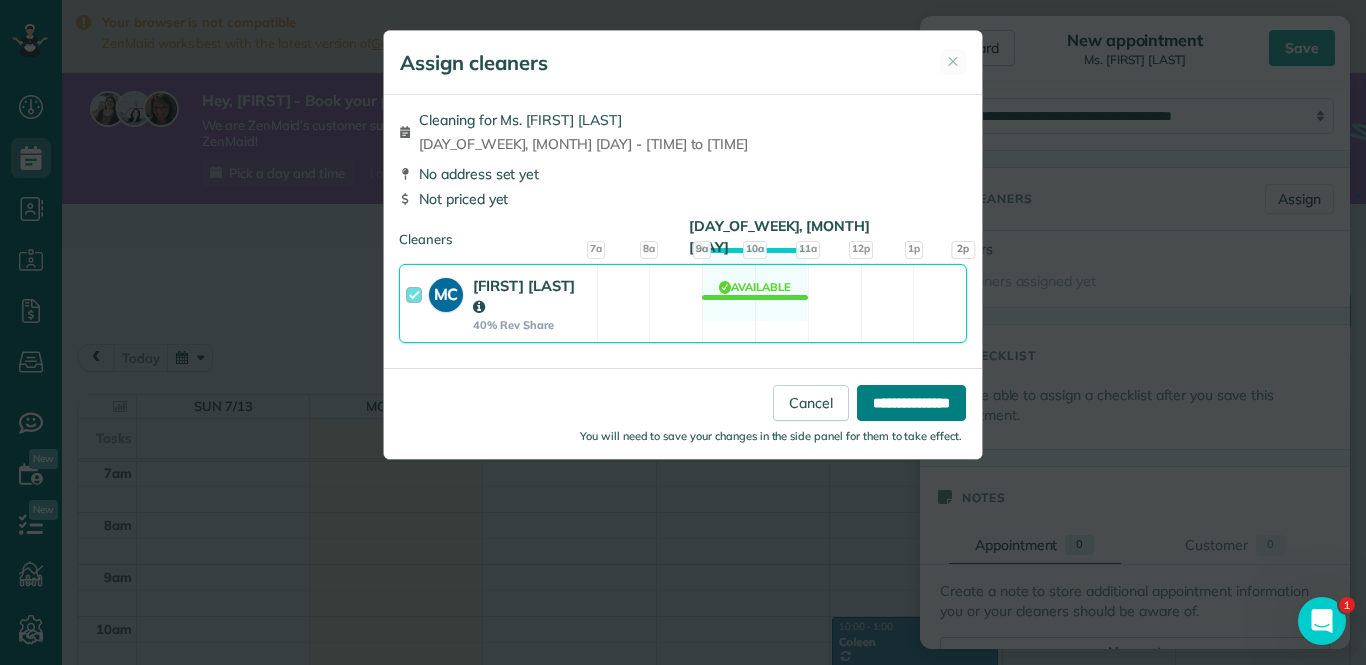 click on "**********" at bounding box center [911, 403] 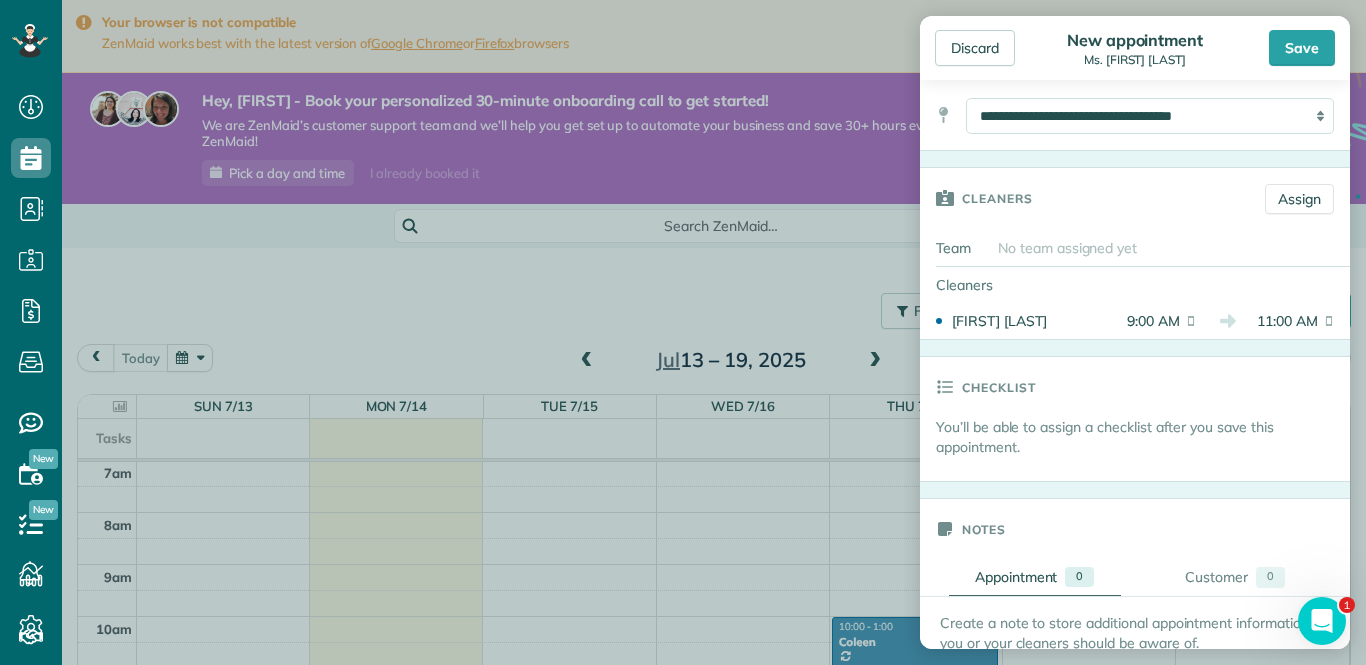 click on "9:00 AM" at bounding box center (1146, 321) 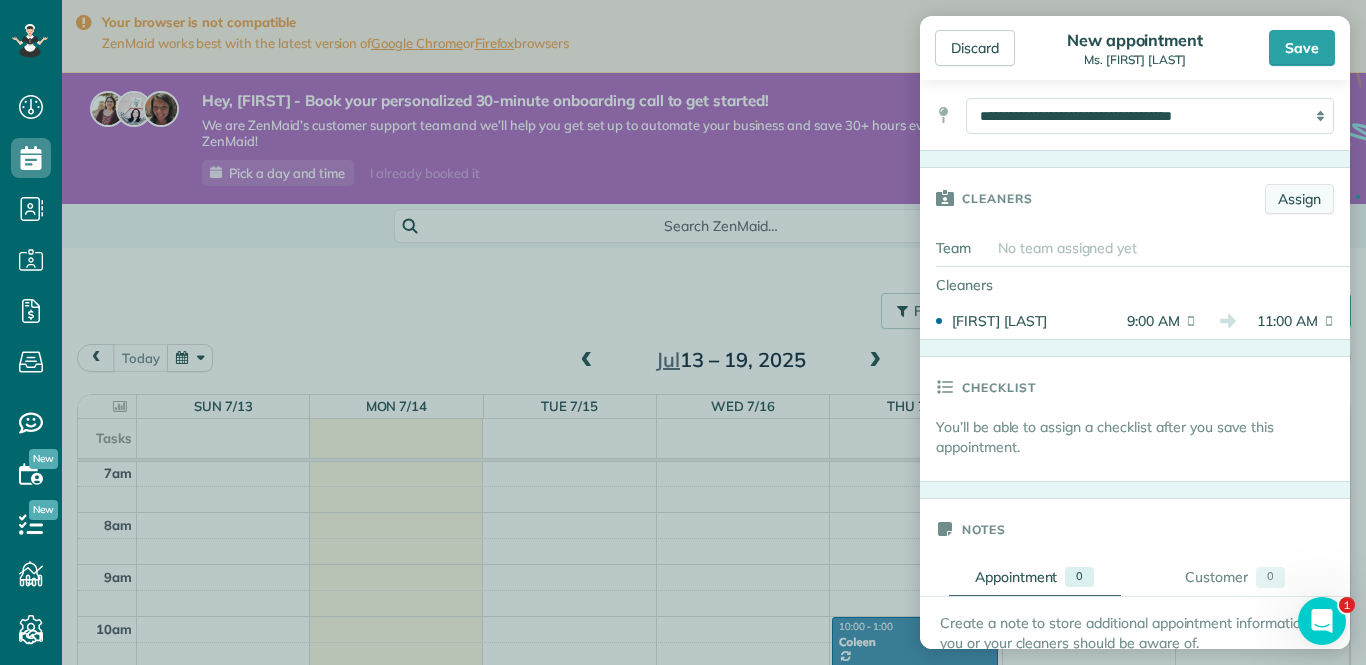 click on "Assign" at bounding box center (1299, 199) 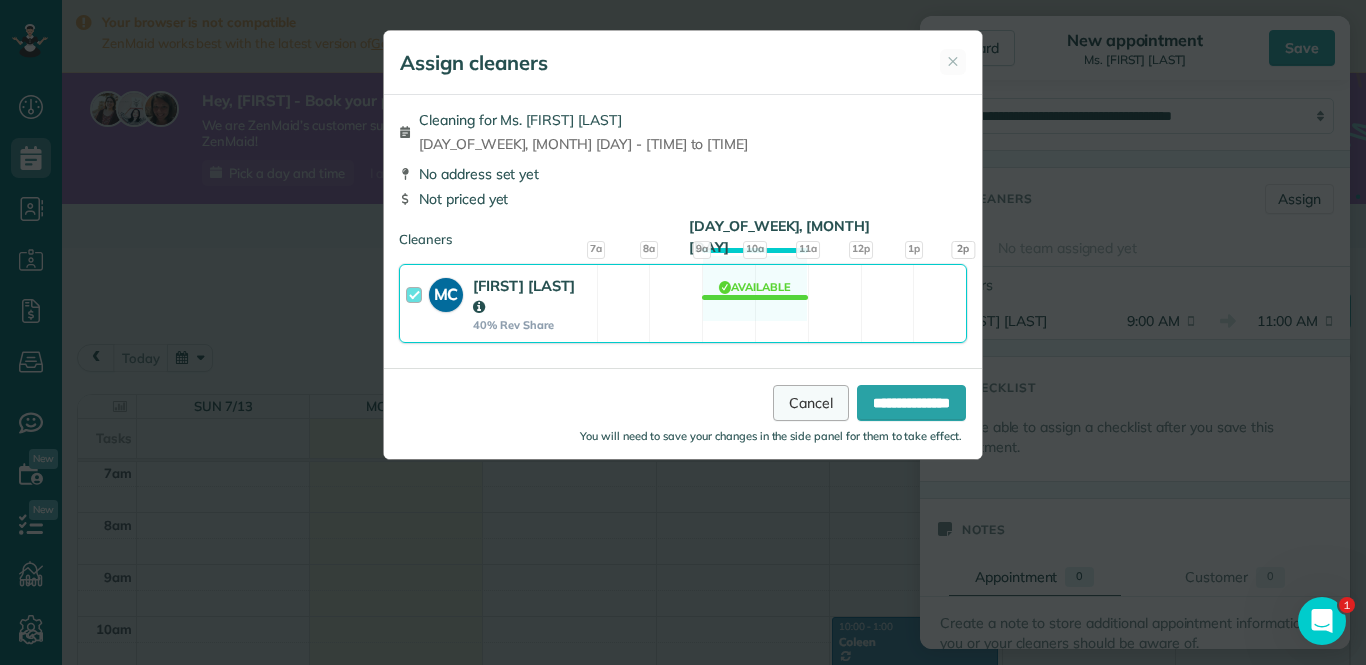 click on "Cancel" at bounding box center (811, 403) 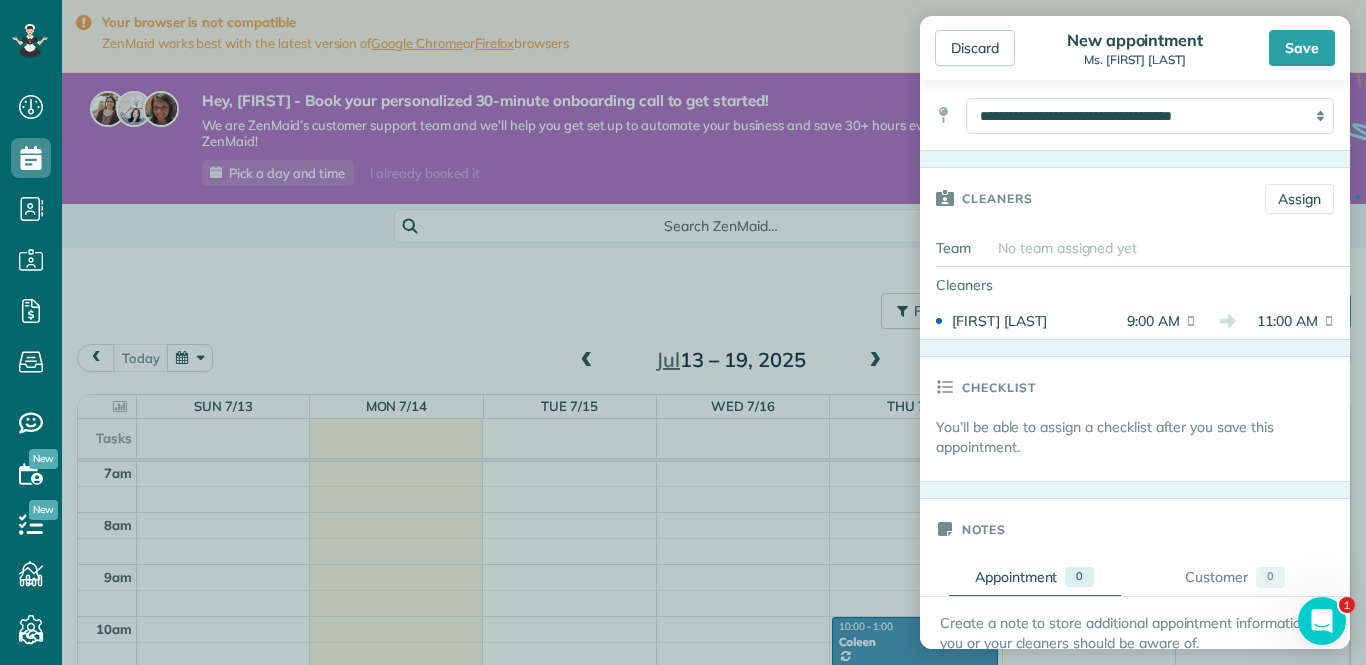 click on "9:00 AM" at bounding box center [1146, 321] 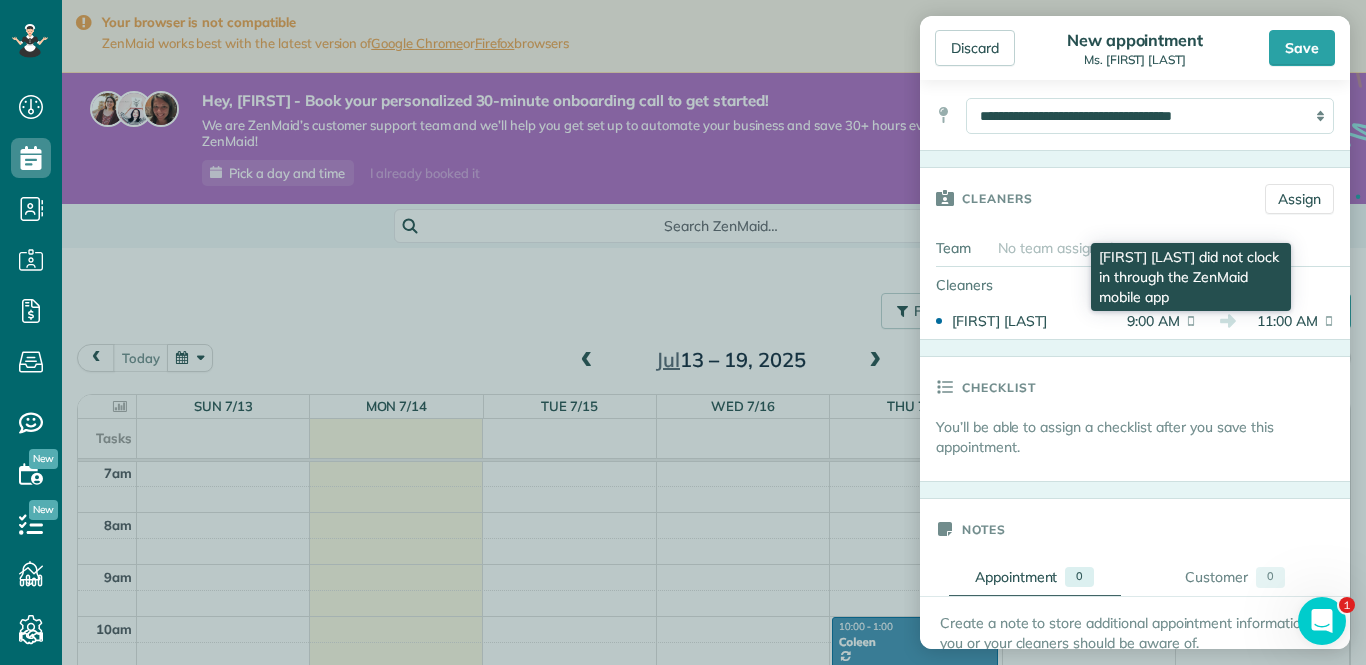 click at bounding box center [1191, 321] 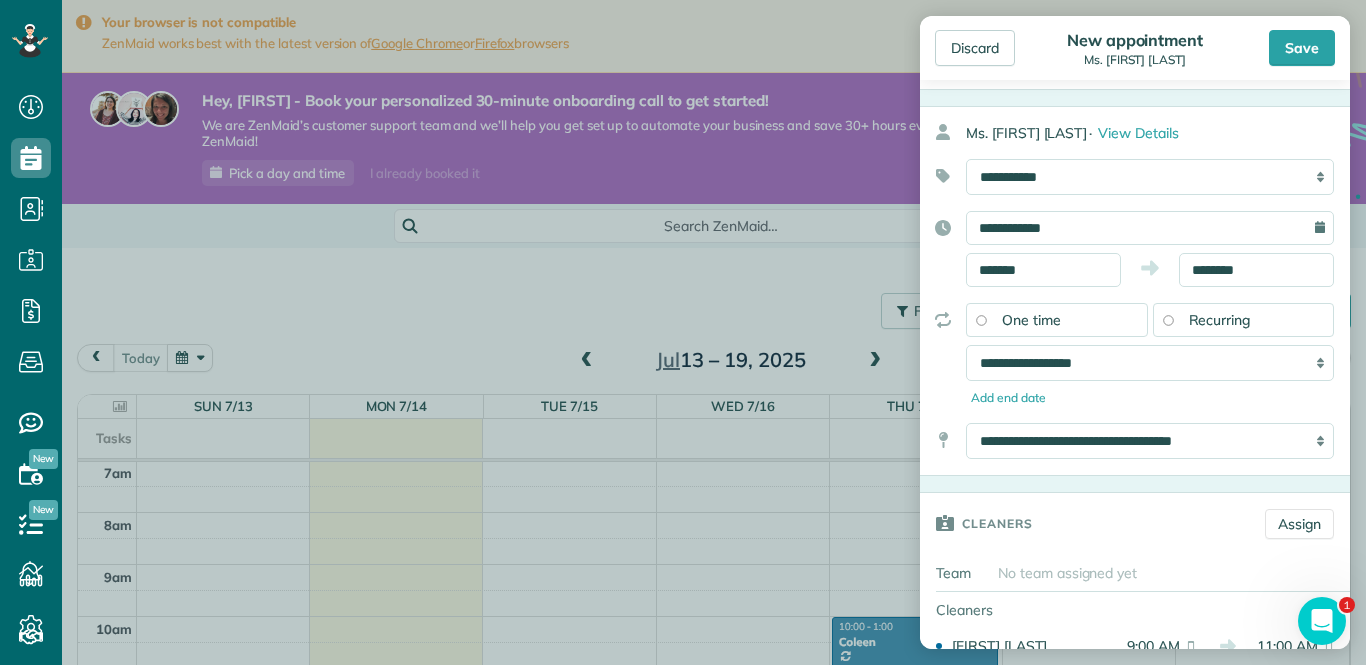 scroll, scrollTop: 41, scrollLeft: 0, axis: vertical 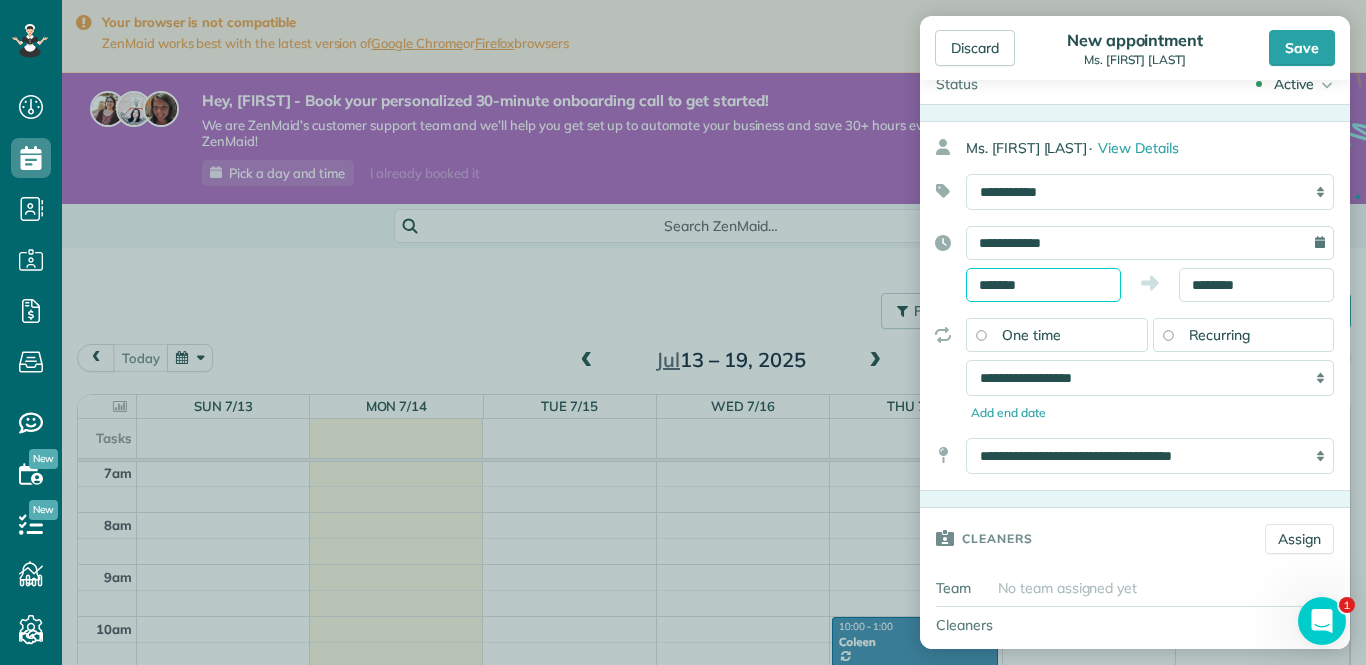 click on "*******" at bounding box center [1043, 285] 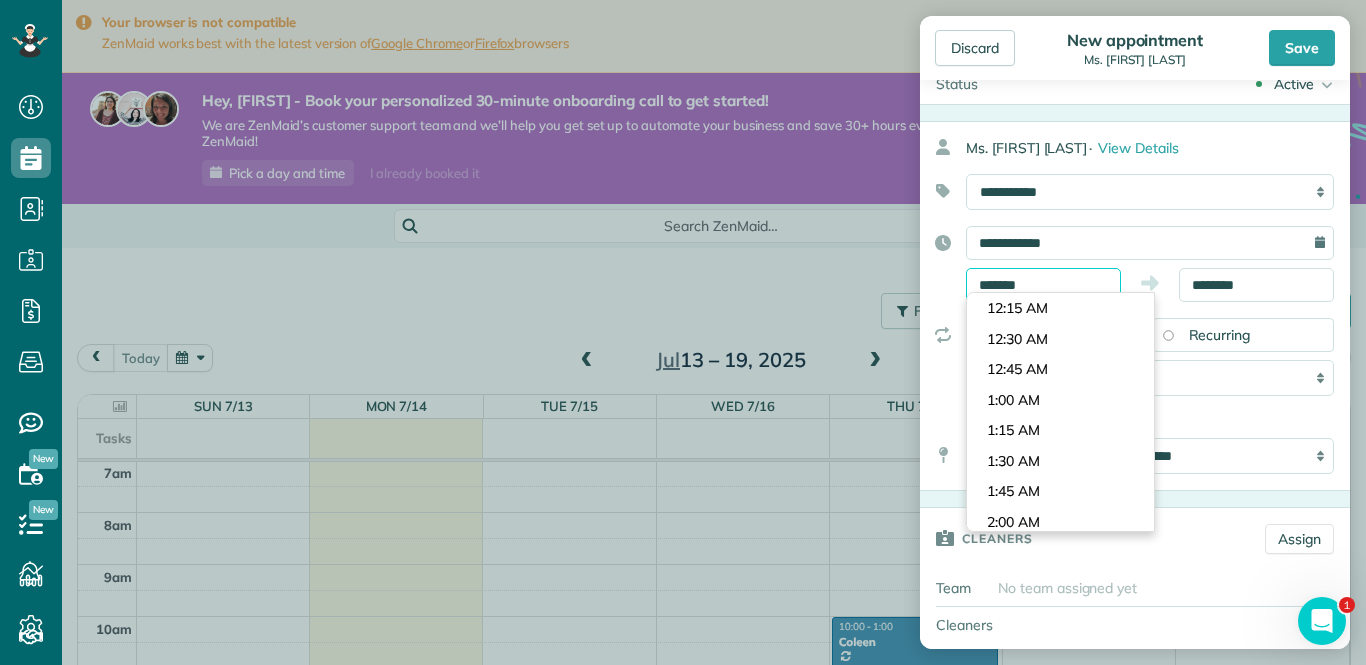 scroll, scrollTop: 1038, scrollLeft: 0, axis: vertical 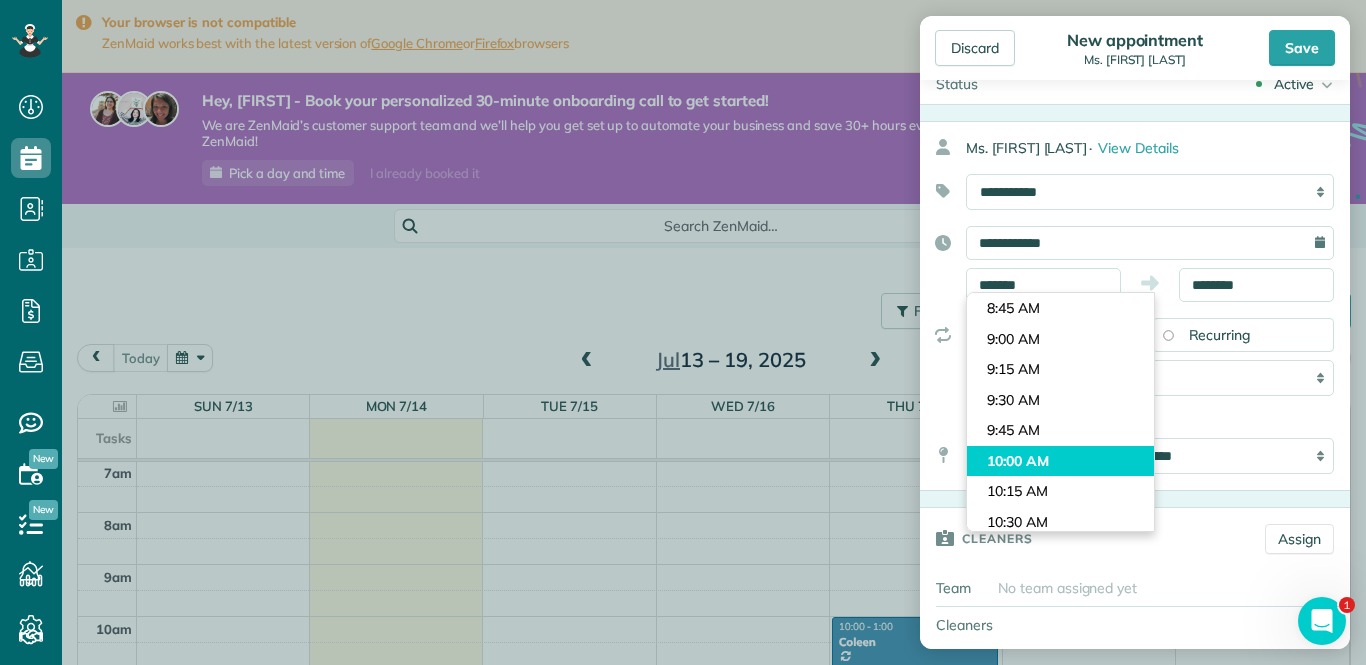 click on "Dashboard
Scheduling
Calendar View
List View
Dispatch View - Weekly scheduling (Beta)" at bounding box center [683, 332] 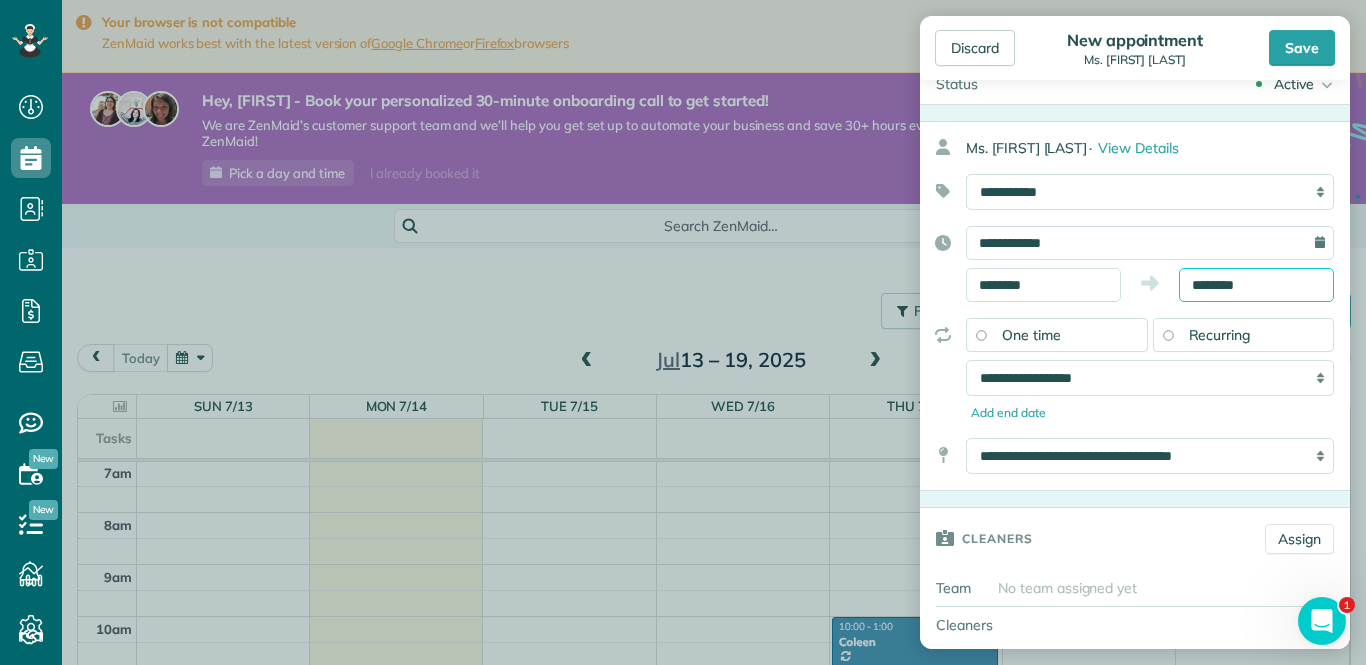 click on "********" at bounding box center (1256, 285) 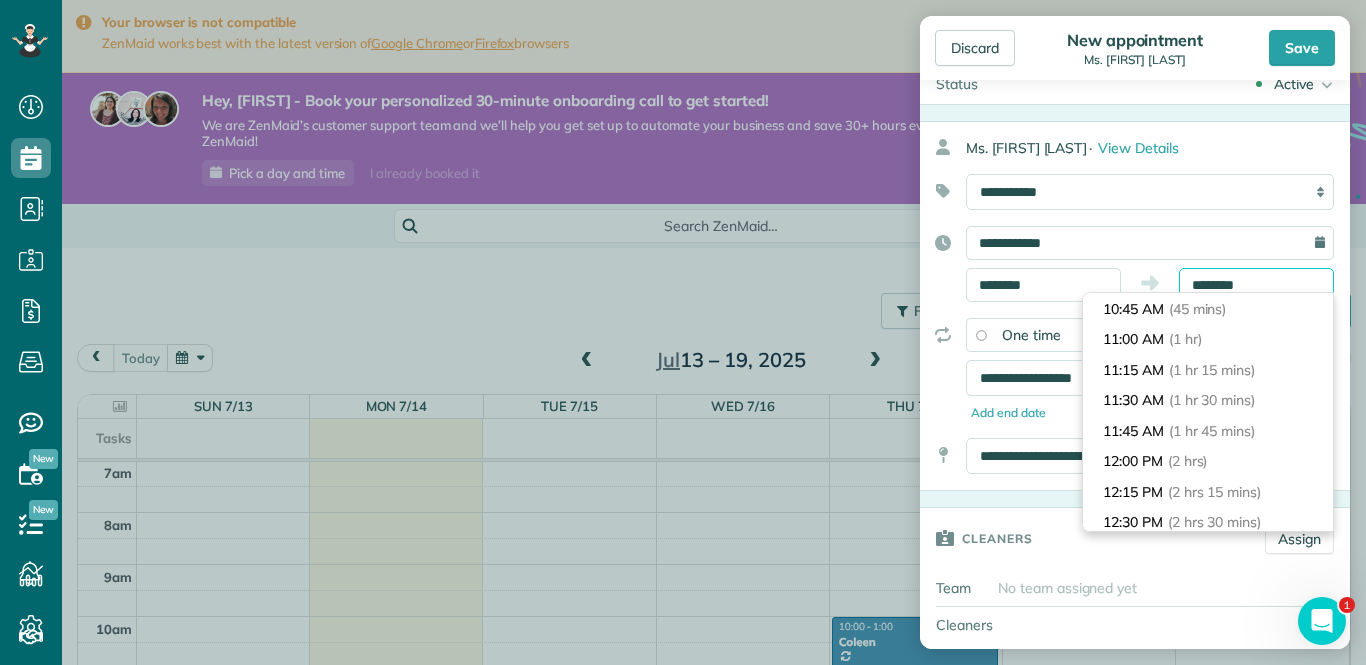 scroll, scrollTop: 1502, scrollLeft: 0, axis: vertical 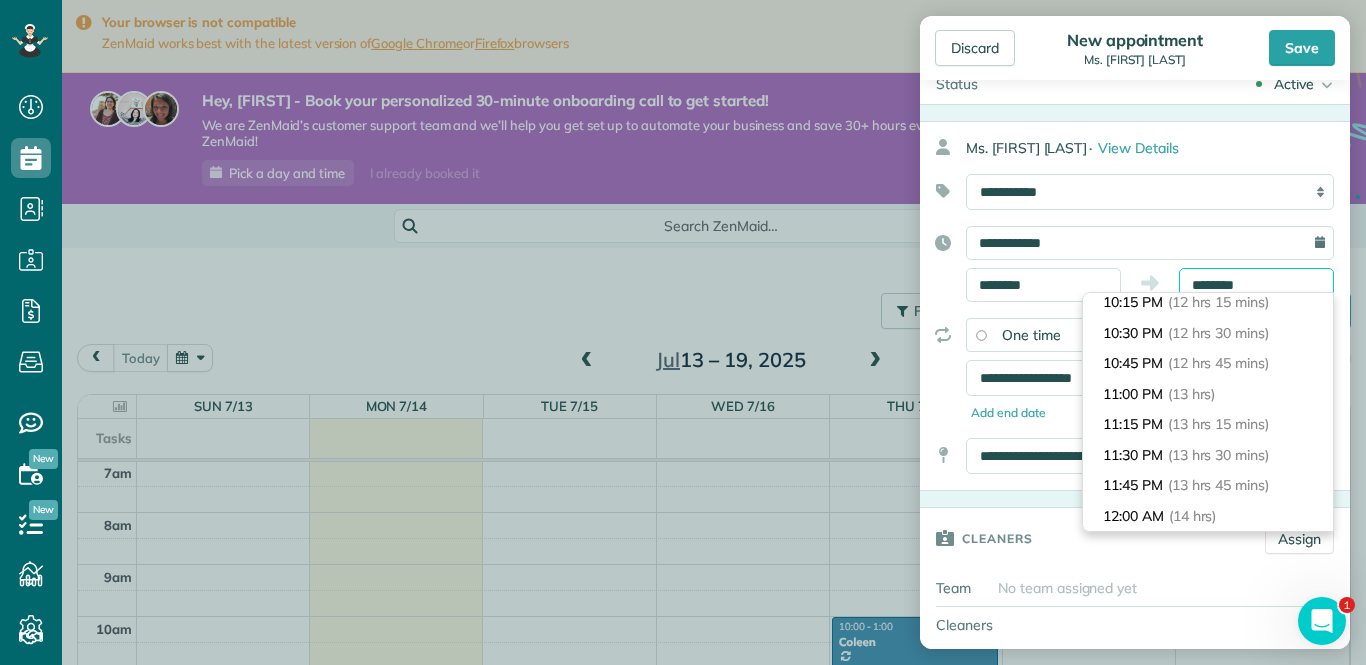 click on "********" at bounding box center (1256, 285) 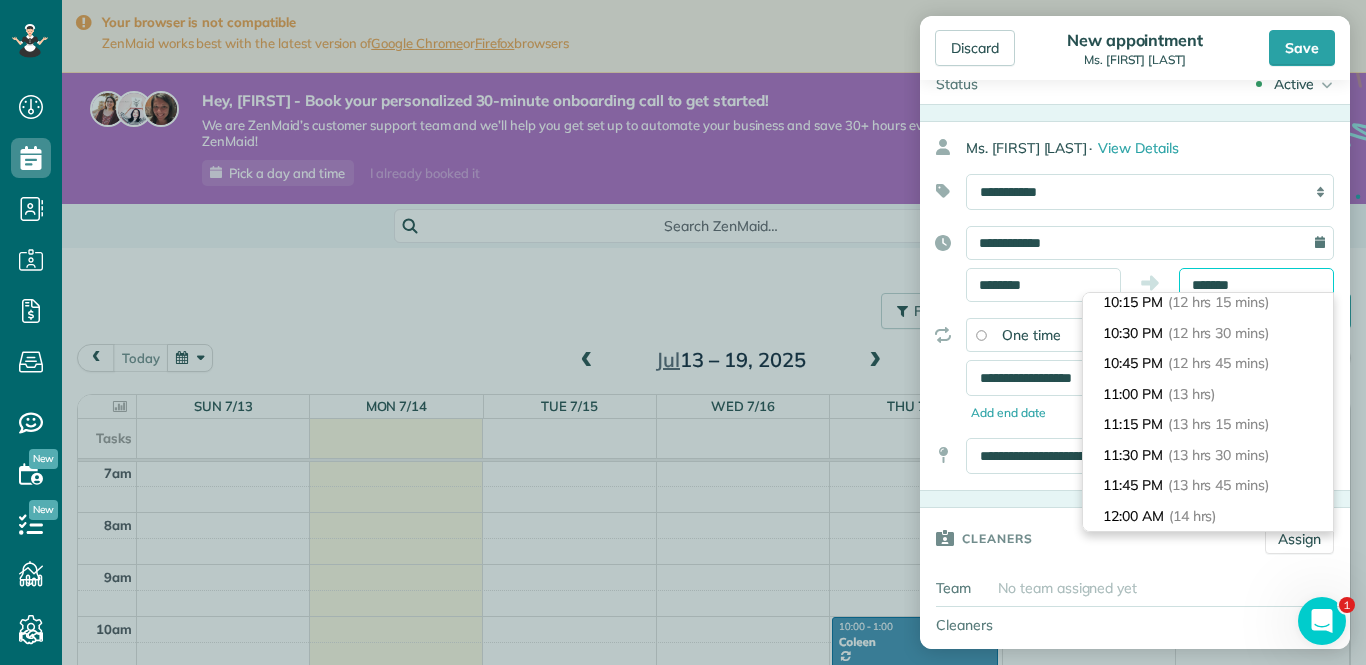 scroll, scrollTop: 335, scrollLeft: 0, axis: vertical 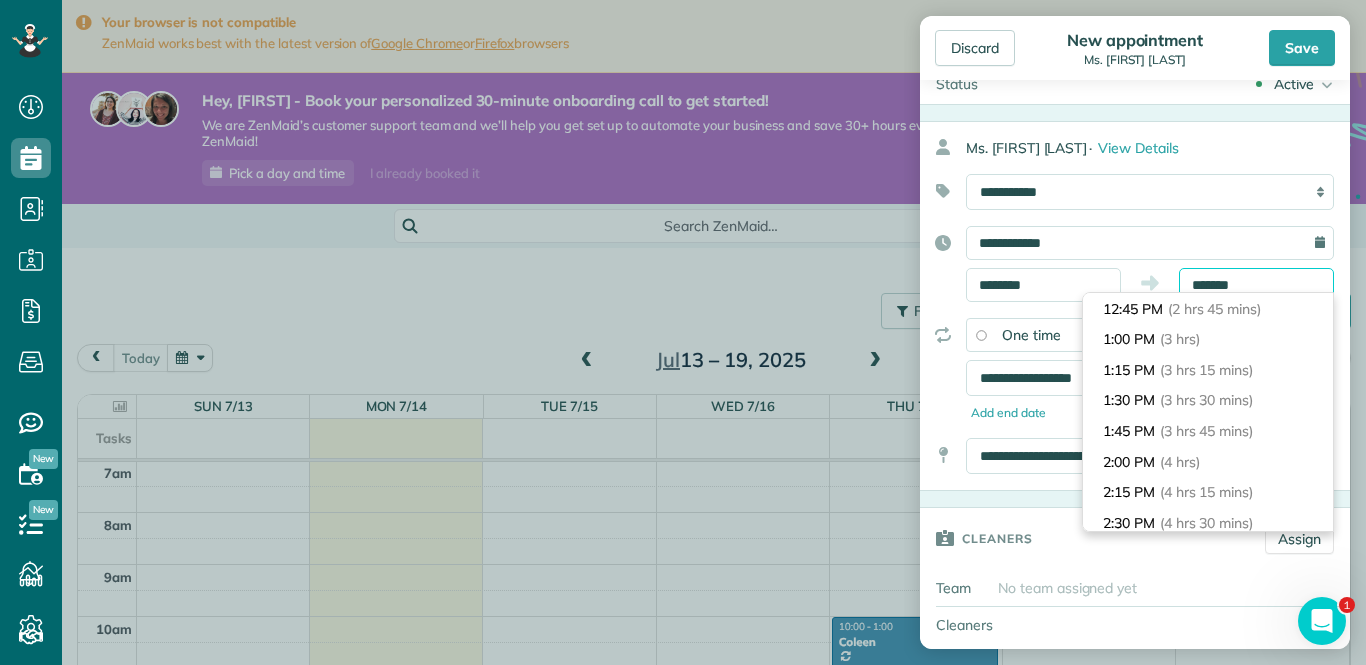 click on "*******" at bounding box center [1256, 285] 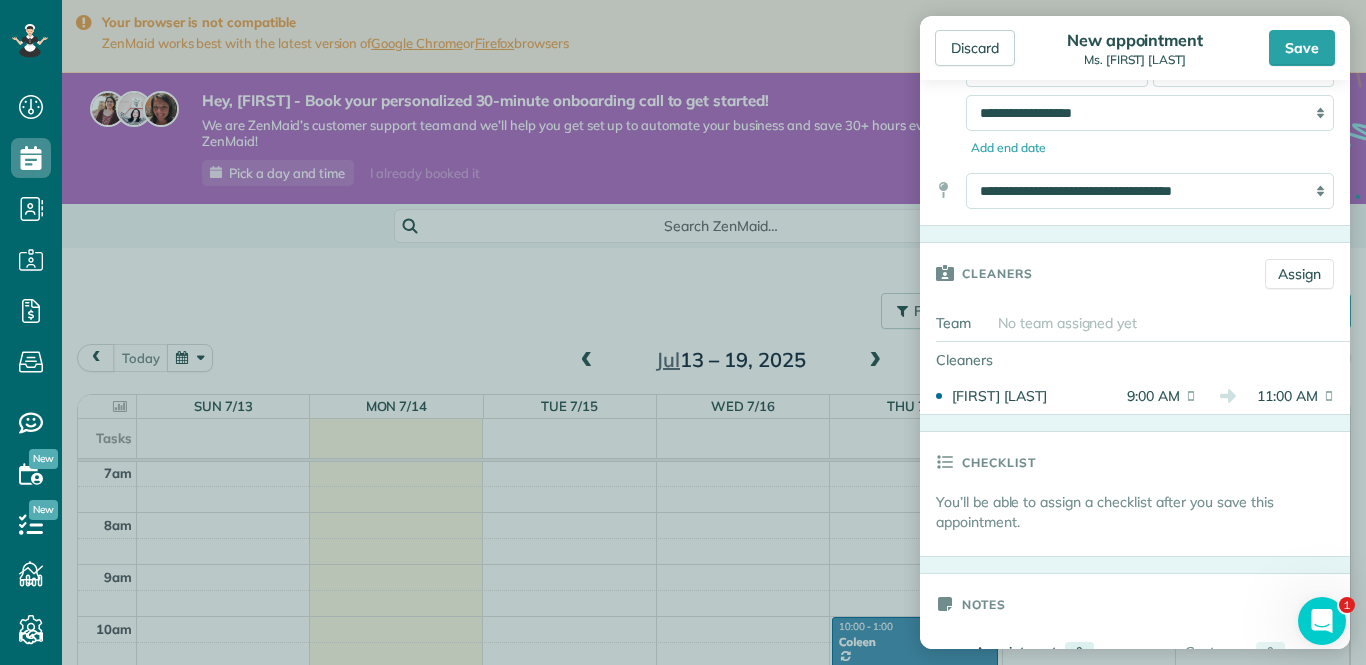 scroll, scrollTop: 266, scrollLeft: 0, axis: vertical 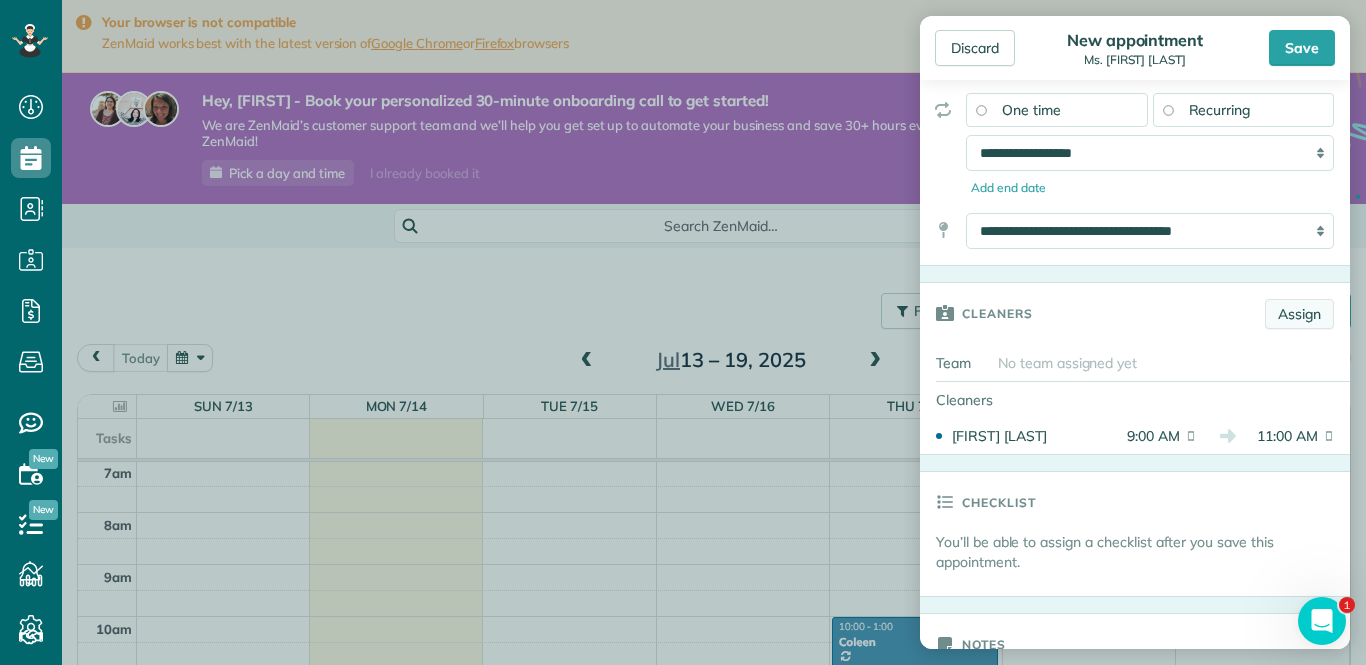 type on "*******" 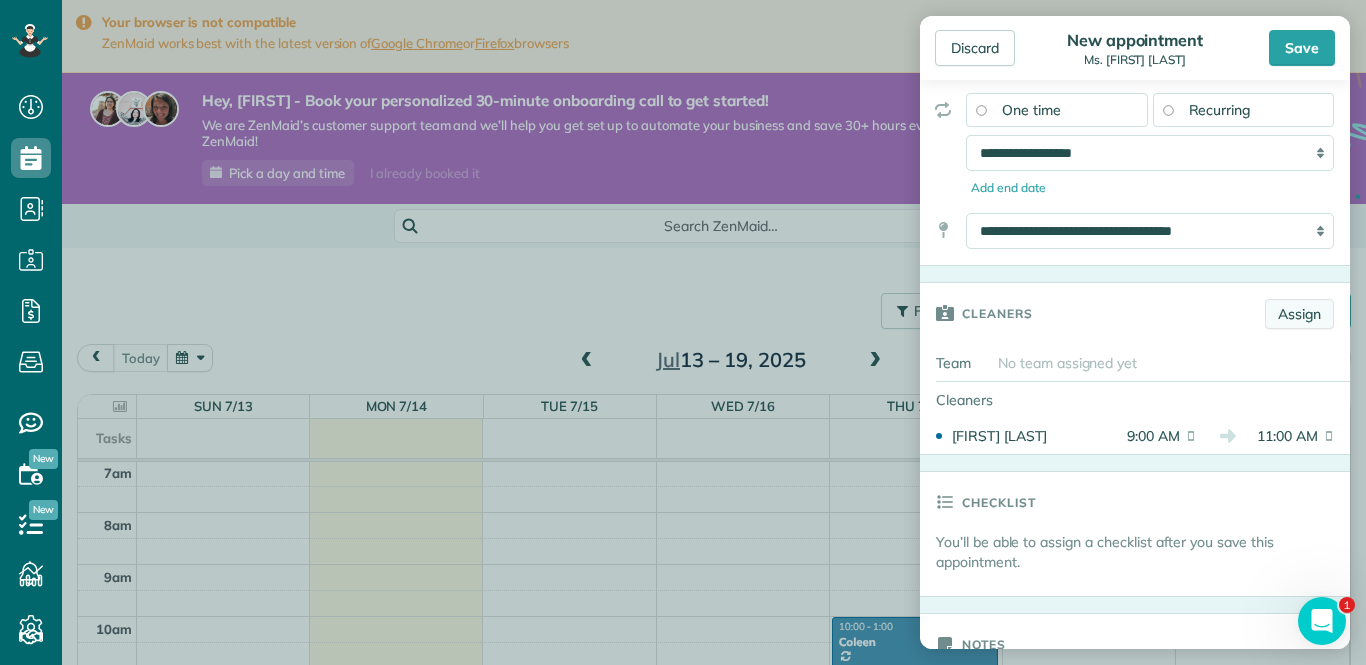 click on "Assign" at bounding box center (1299, 314) 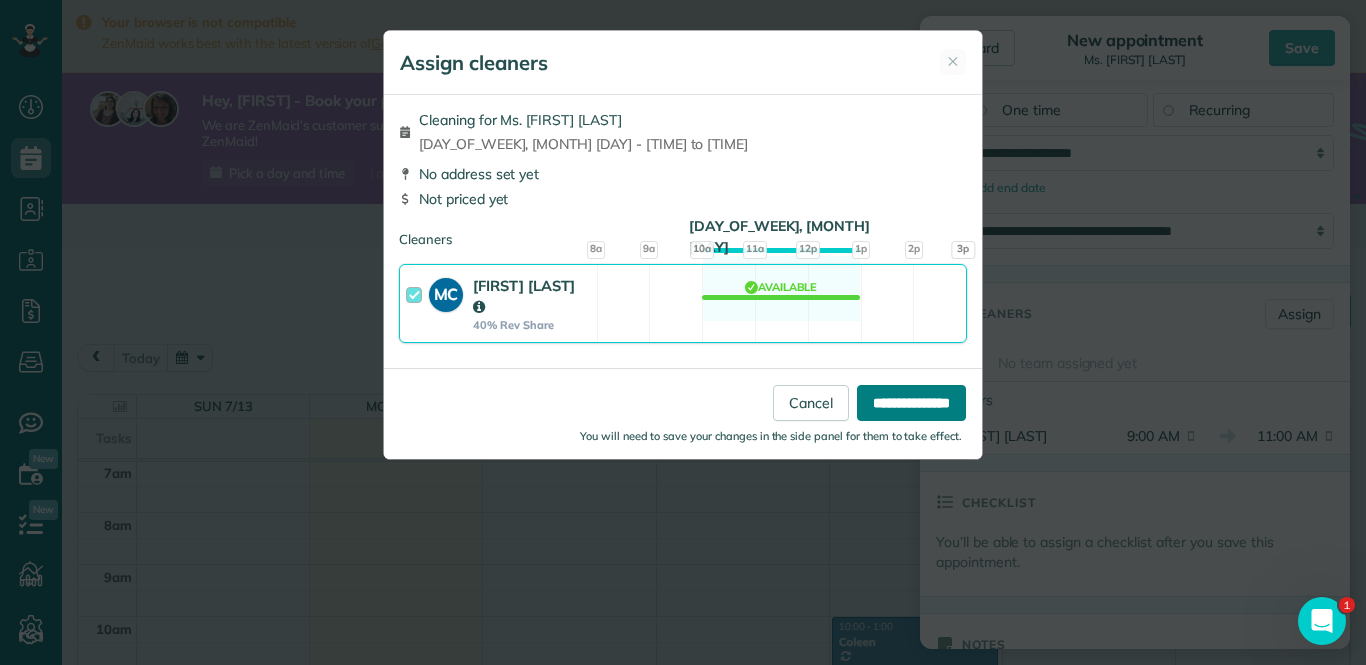 click on "**********" at bounding box center [911, 403] 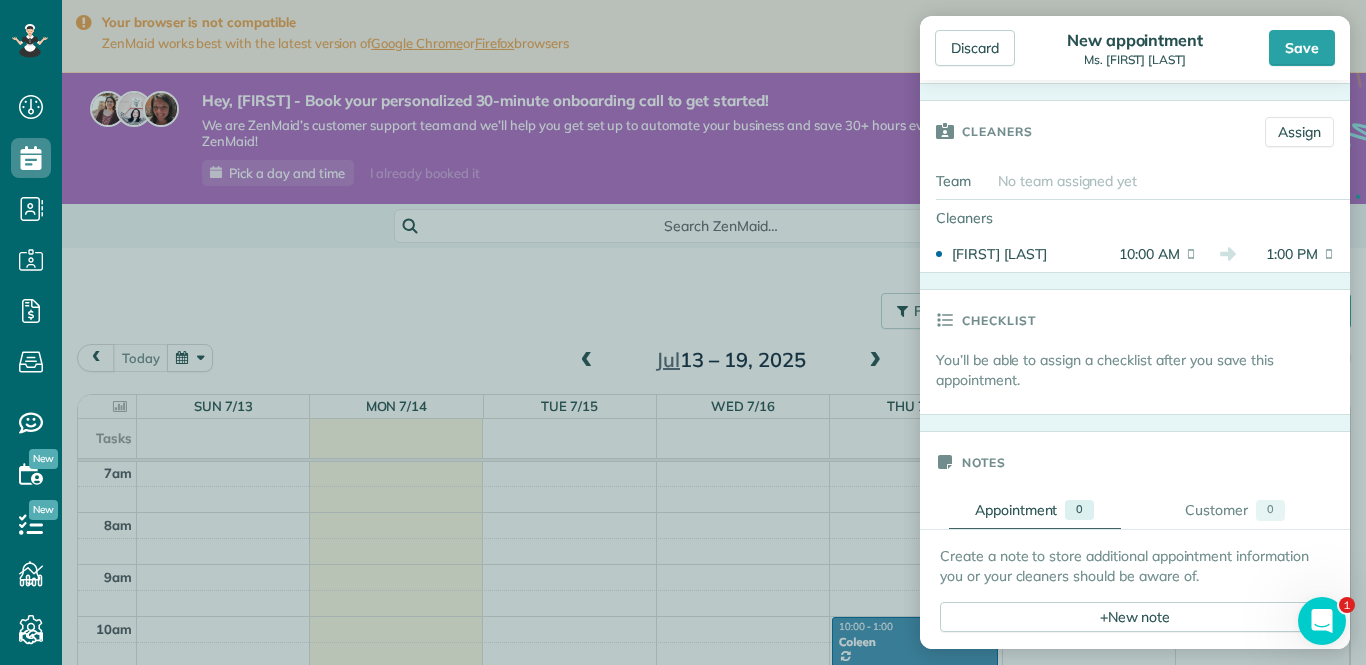 scroll, scrollTop: 451, scrollLeft: 0, axis: vertical 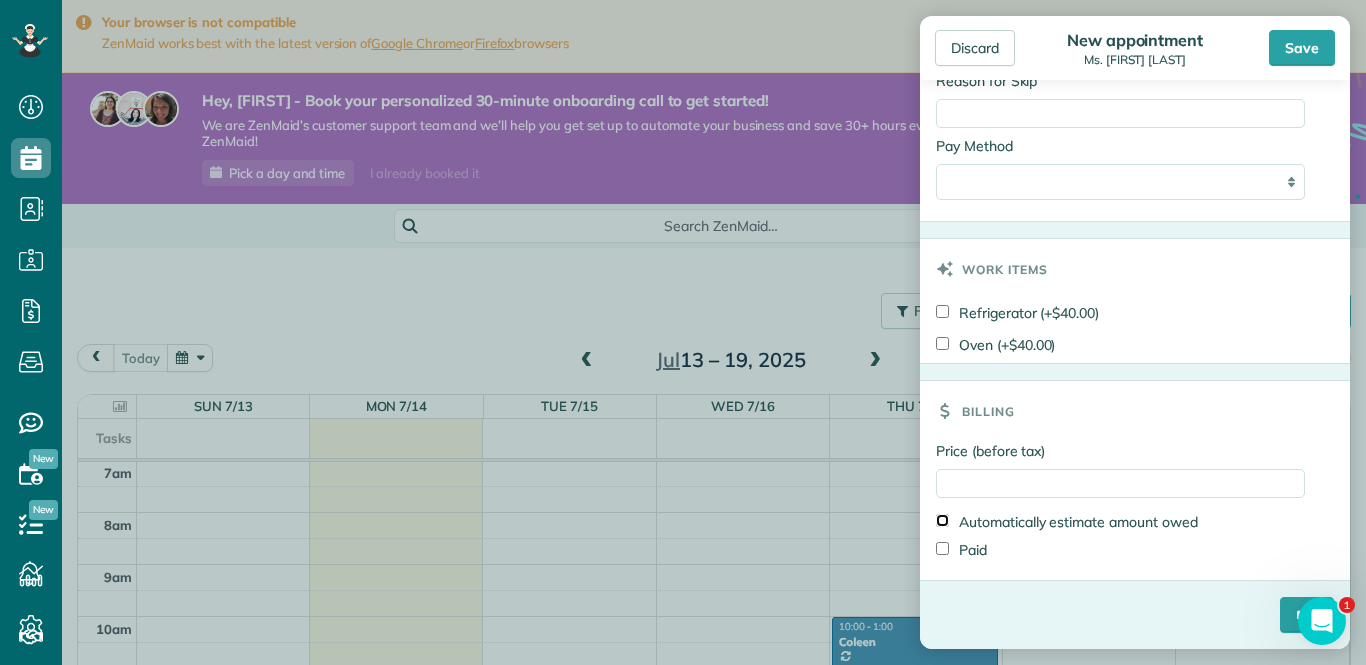 type on "*****" 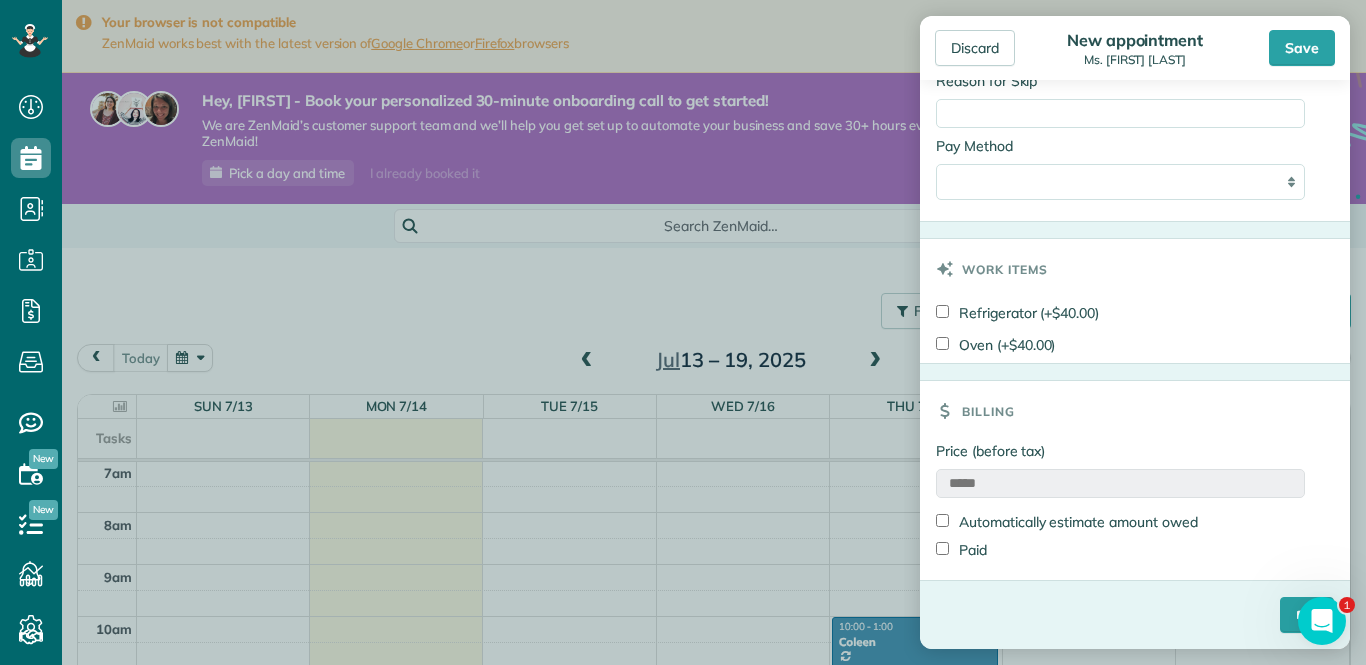 click on "*****" at bounding box center [1120, 483] 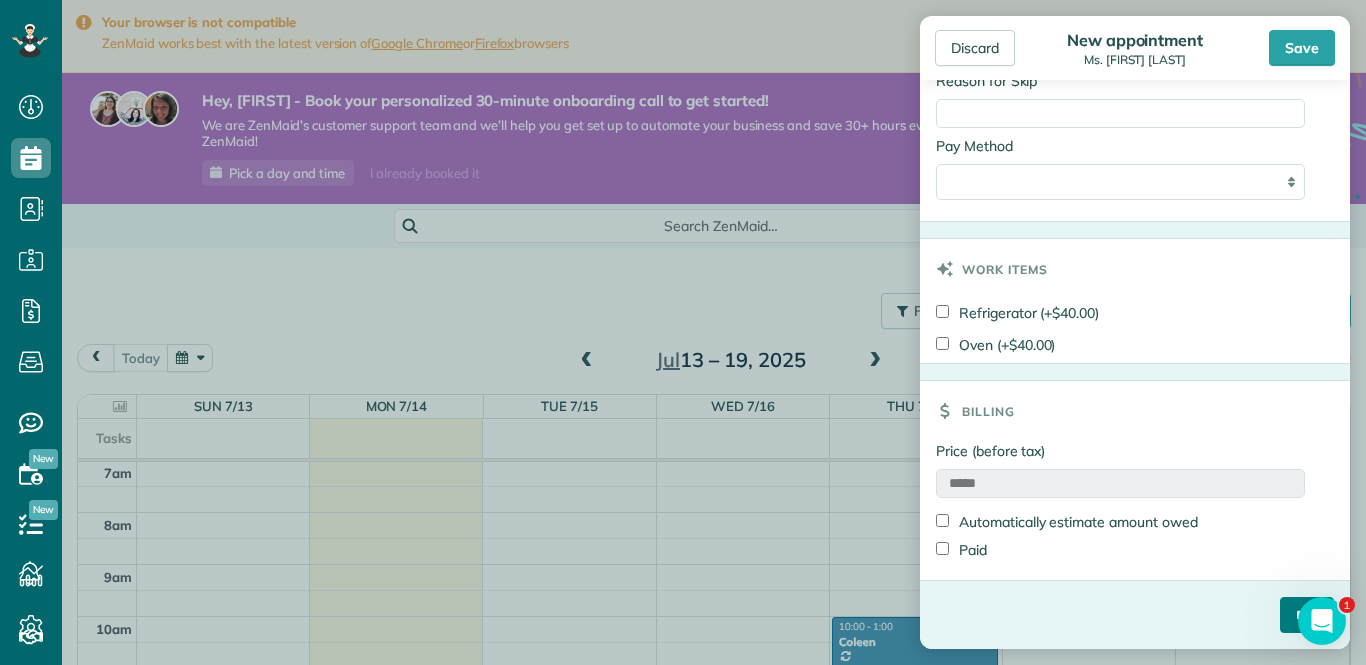 click on "****" at bounding box center (1307, 615) 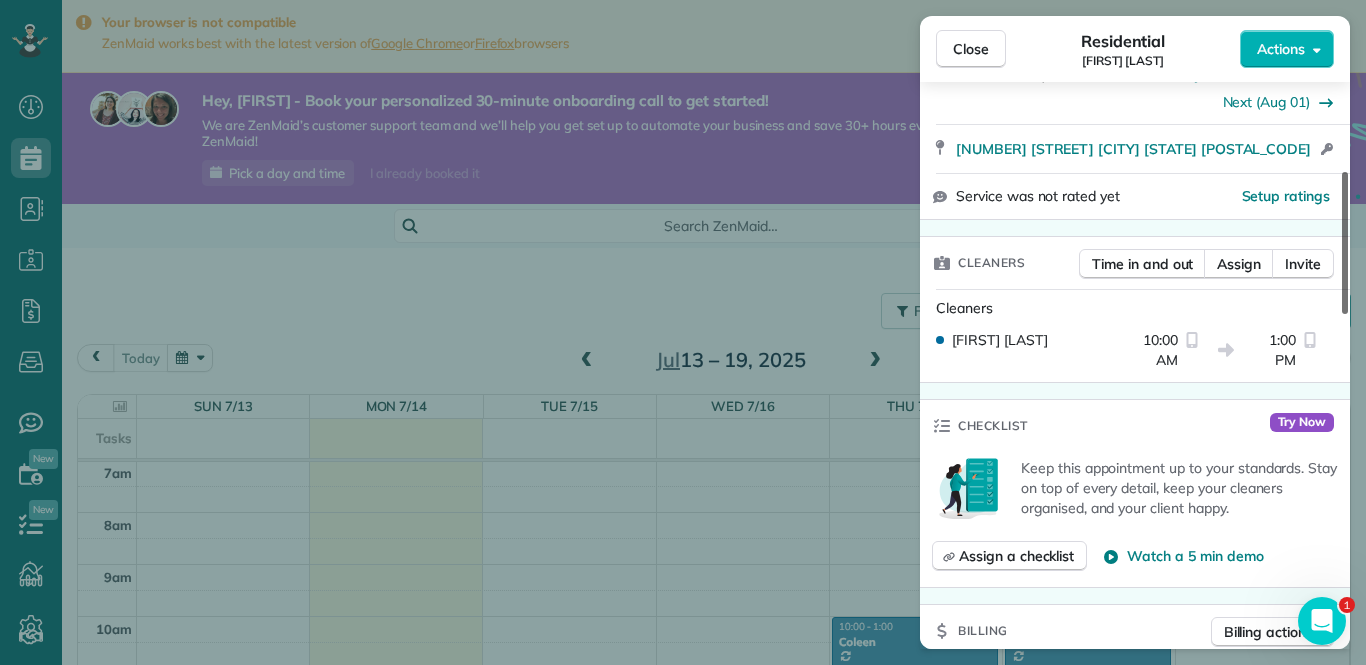scroll, scrollTop: 407, scrollLeft: 0, axis: vertical 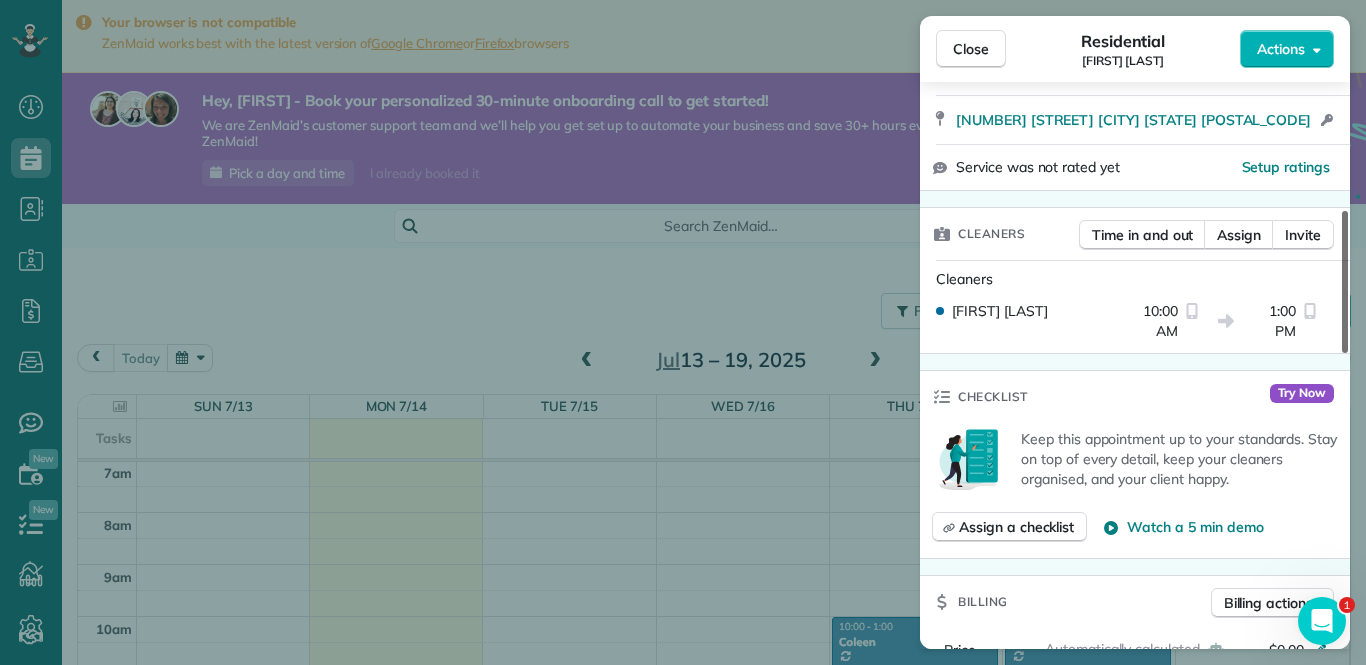 drag, startPoint x: 1346, startPoint y: 188, endPoint x: 1347, endPoint y: 291, distance: 103.00485 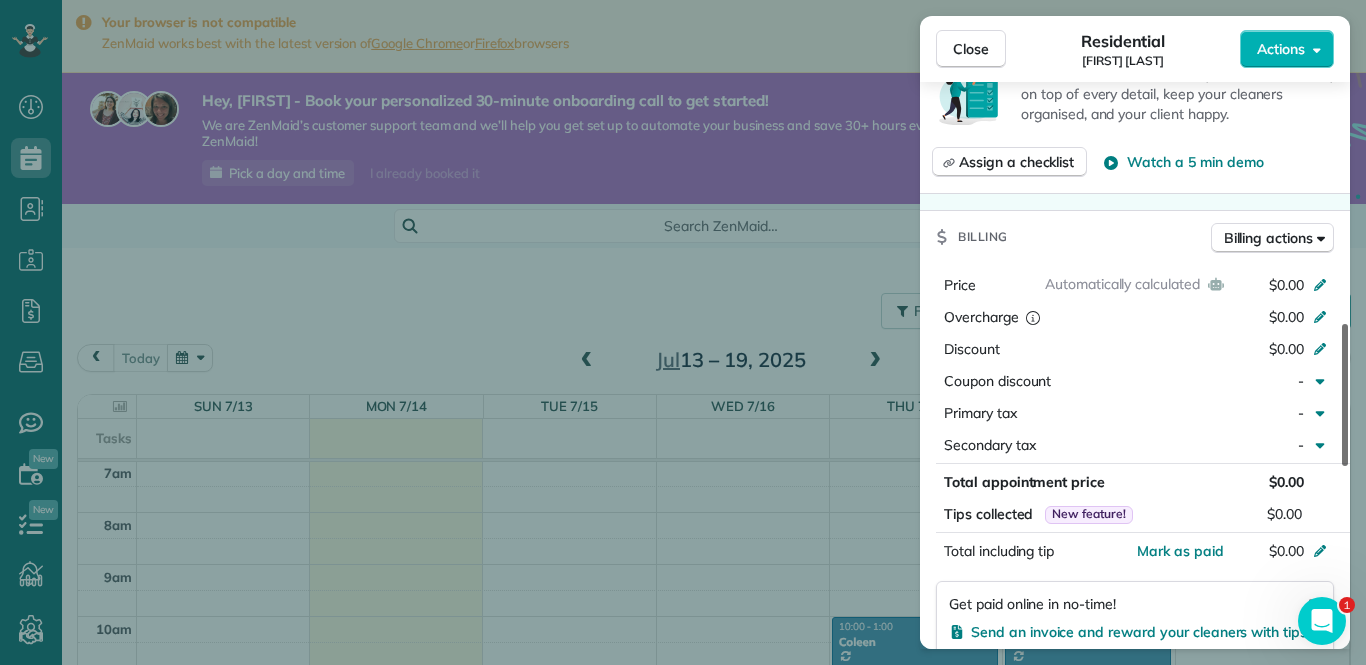 scroll, scrollTop: 776, scrollLeft: 0, axis: vertical 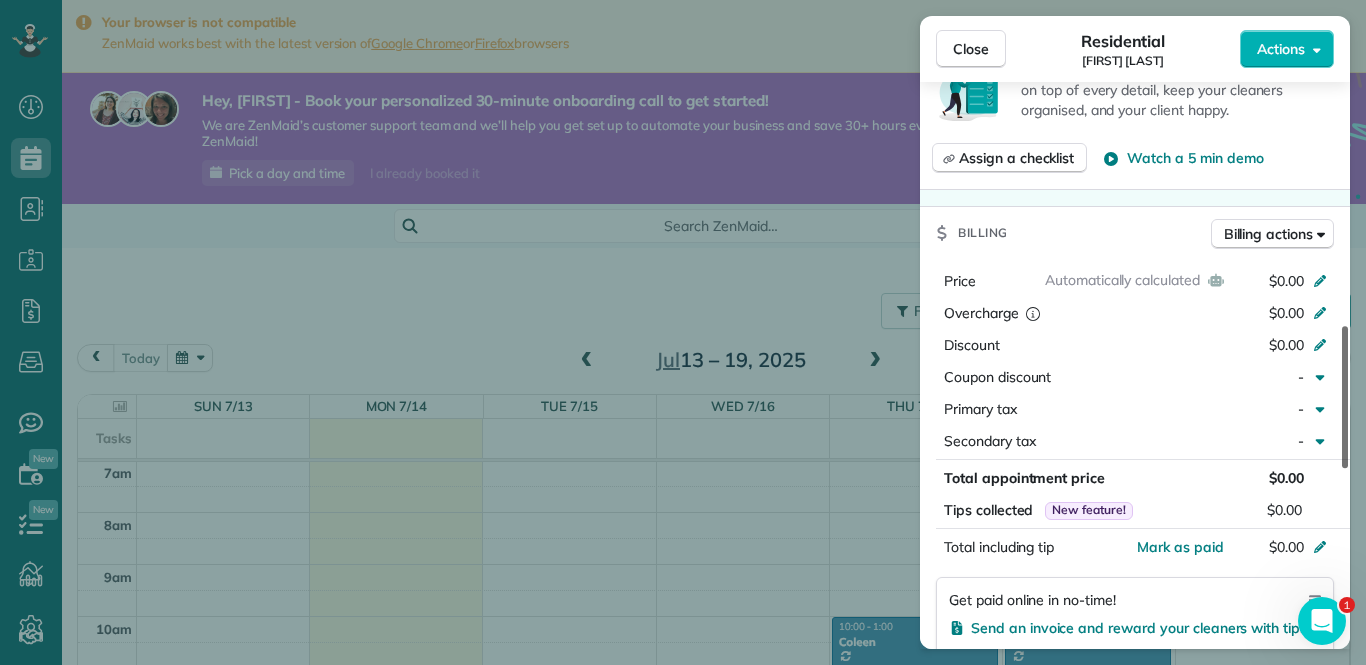 drag, startPoint x: 1347, startPoint y: 291, endPoint x: 1335, endPoint y: 384, distance: 93.770996 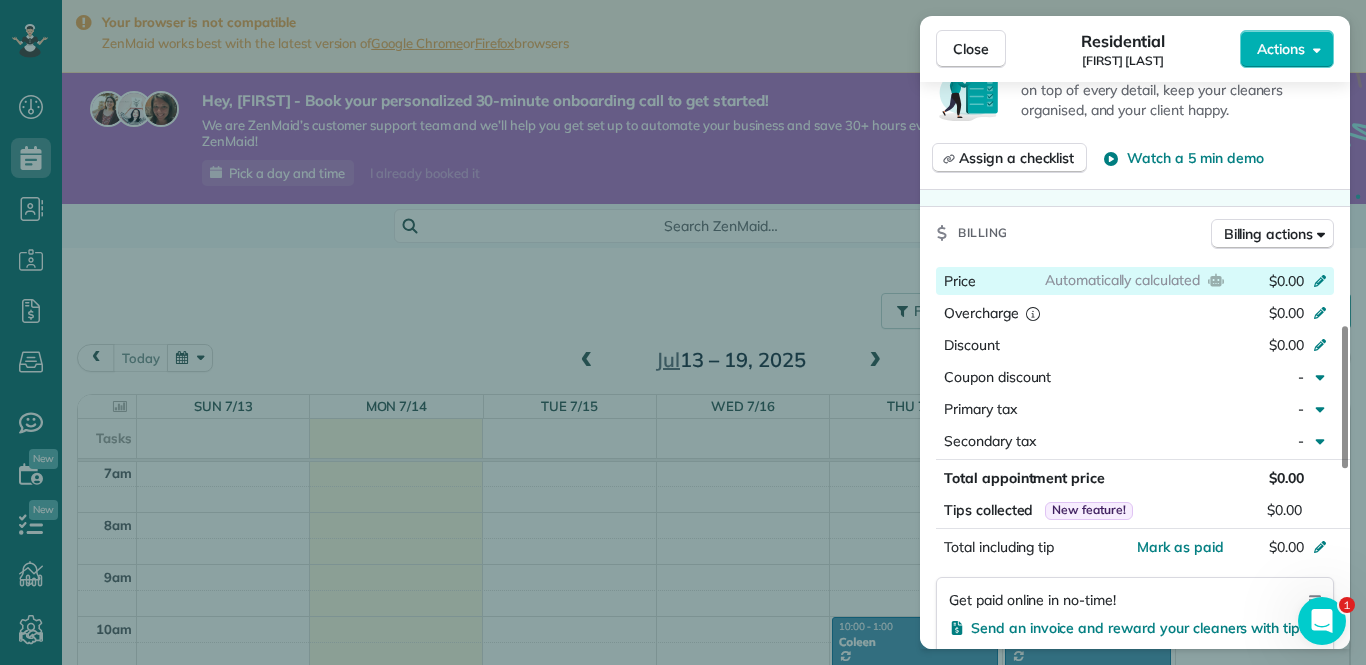 click 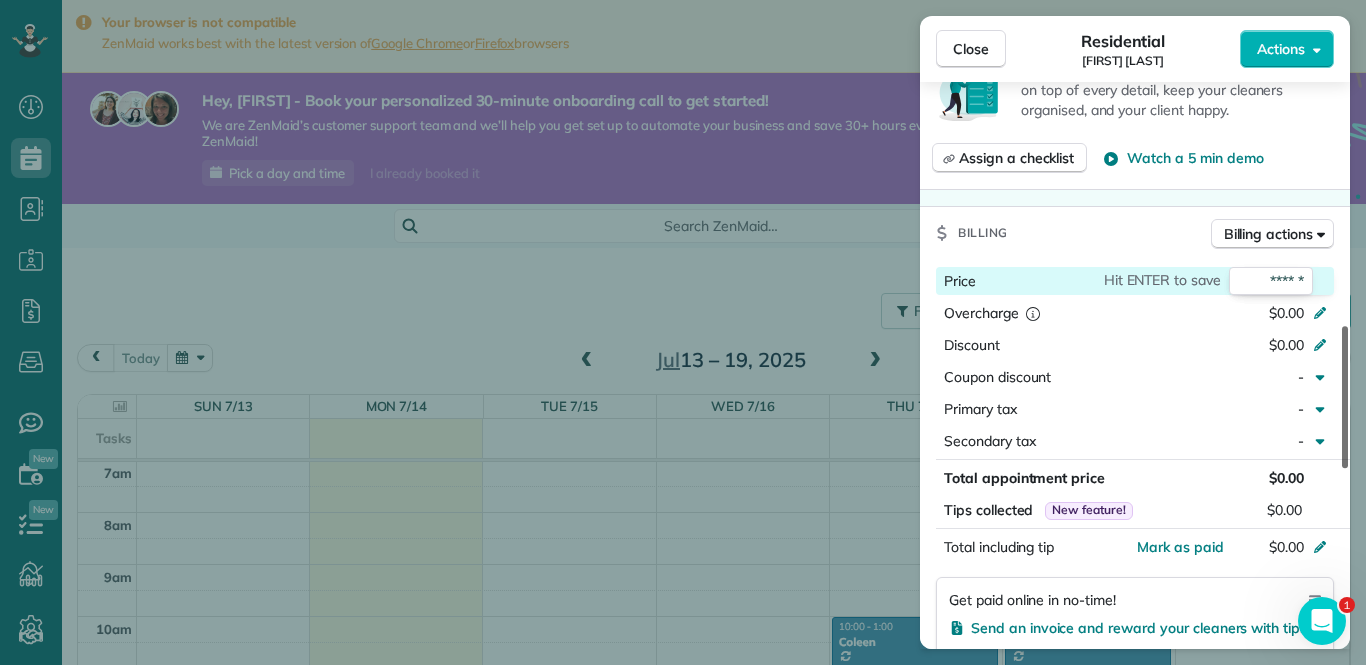 type on "******" 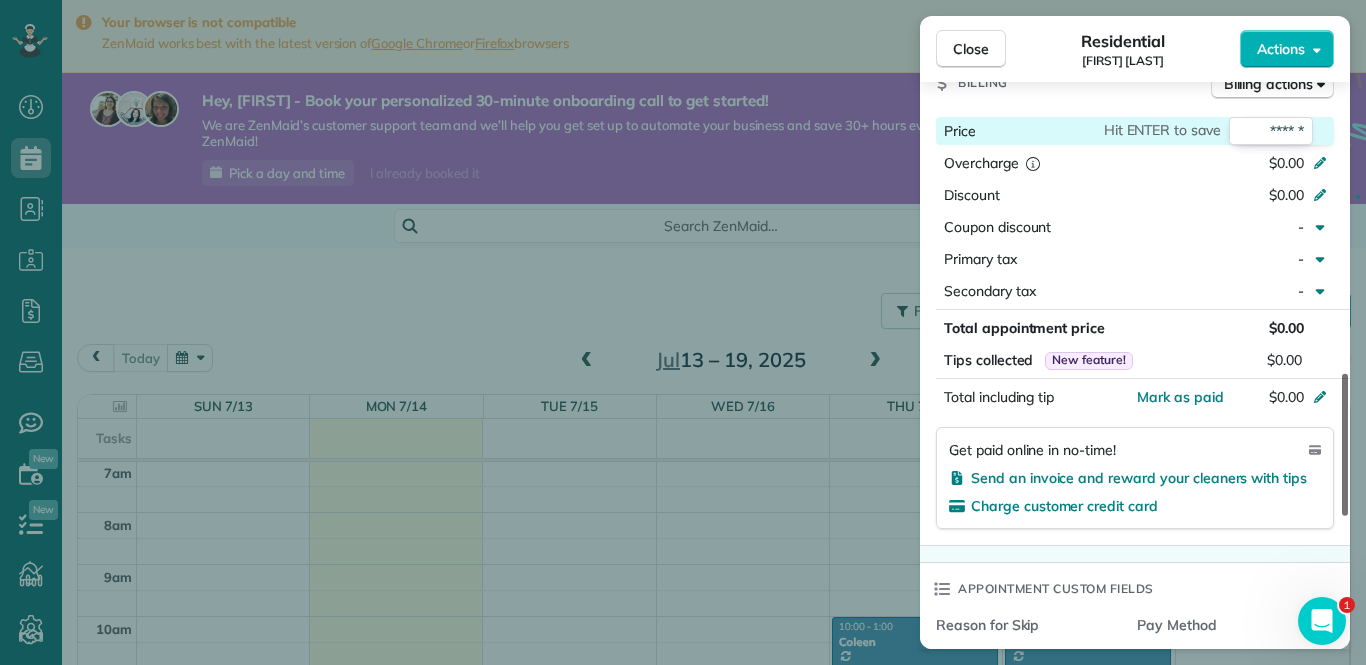scroll, scrollTop: 928, scrollLeft: 0, axis: vertical 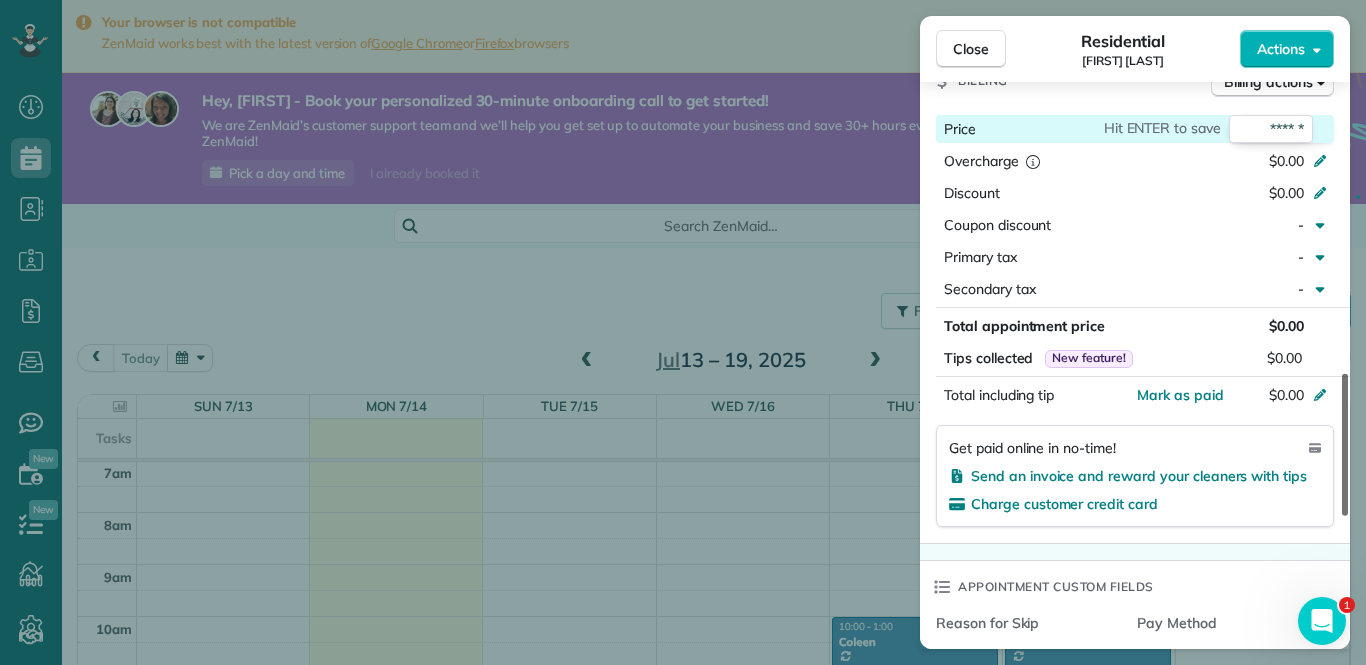drag, startPoint x: 1342, startPoint y: 308, endPoint x: 1338, endPoint y: 346, distance: 38.209946 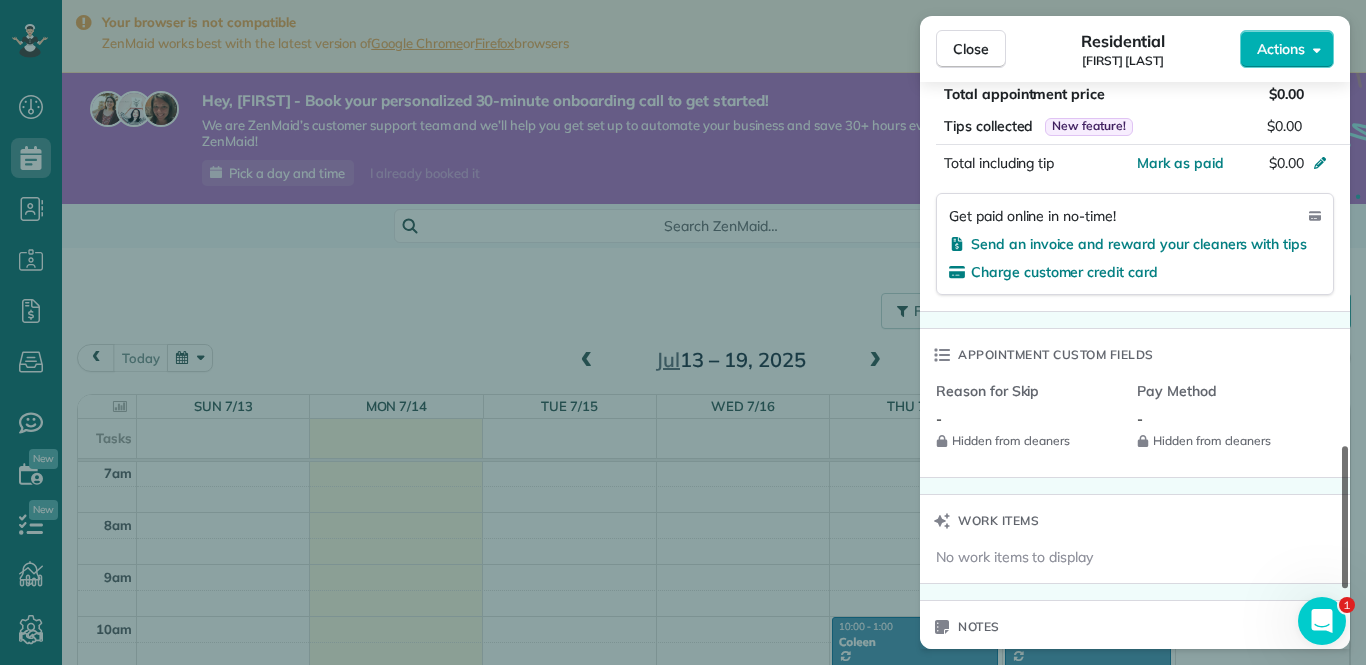 scroll, scrollTop: 1160, scrollLeft: 0, axis: vertical 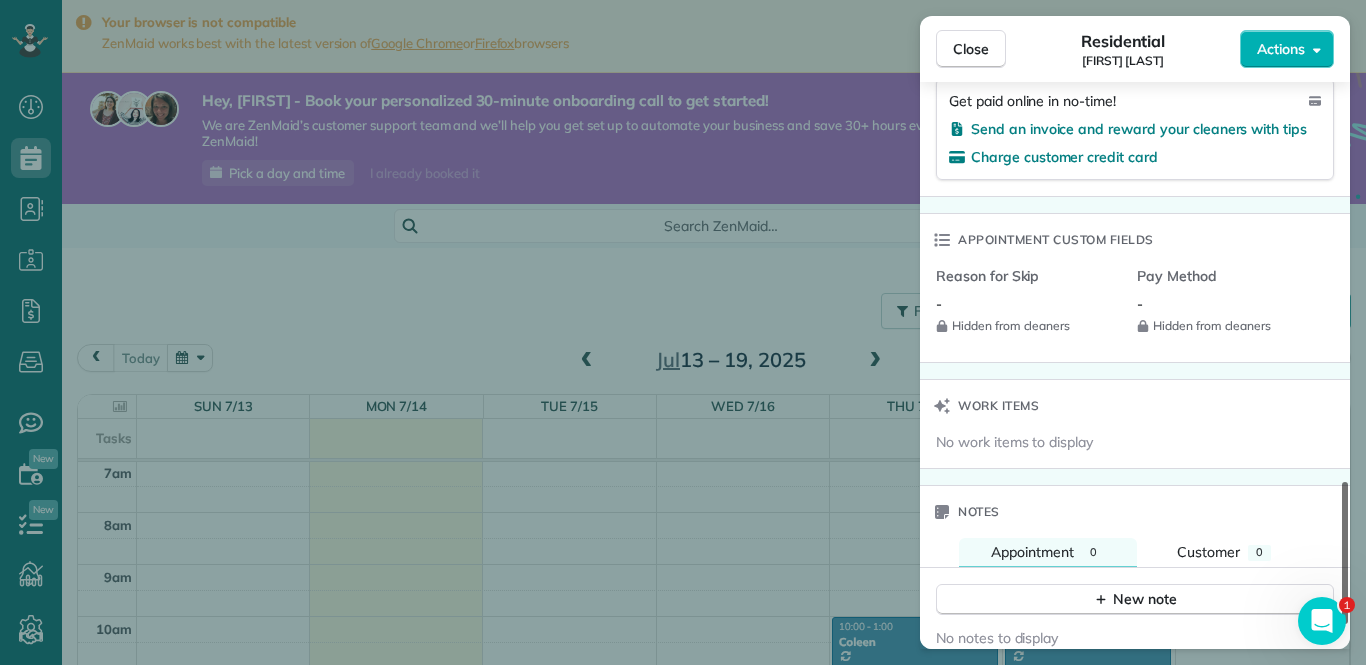 drag, startPoint x: 1343, startPoint y: 393, endPoint x: 1349, endPoint y: 422, distance: 29.614185 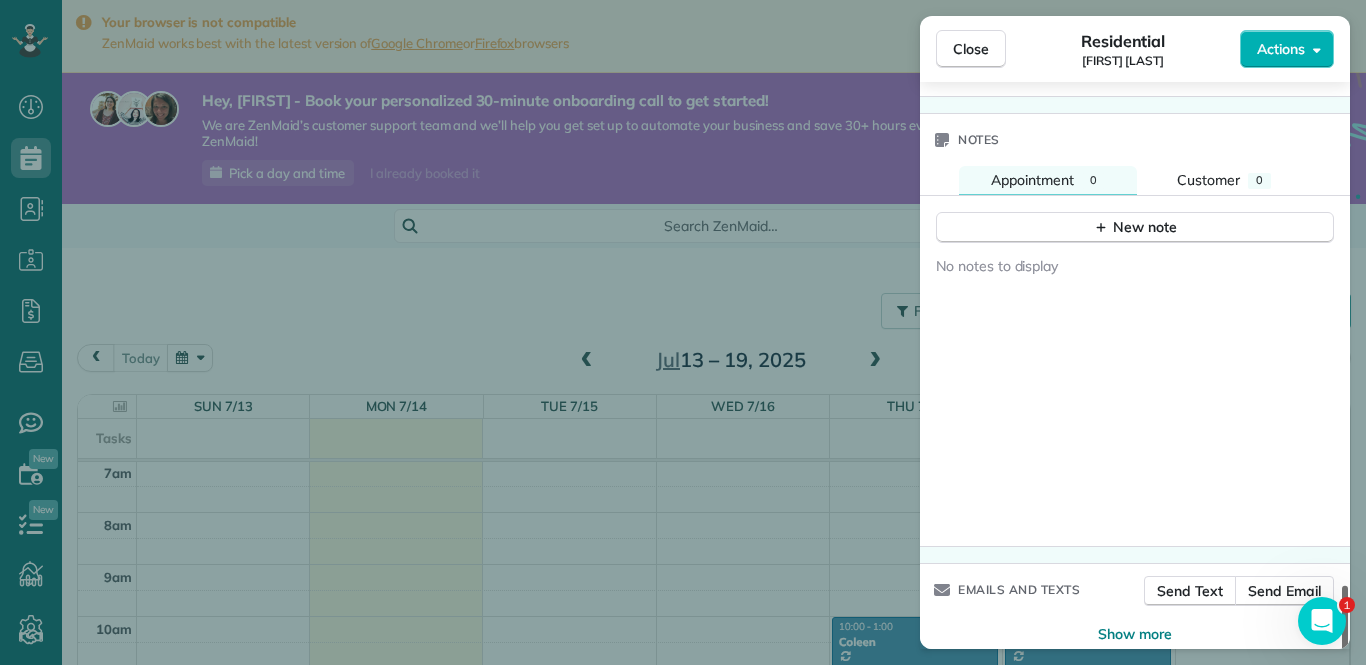scroll, scrollTop: 1674, scrollLeft: 0, axis: vertical 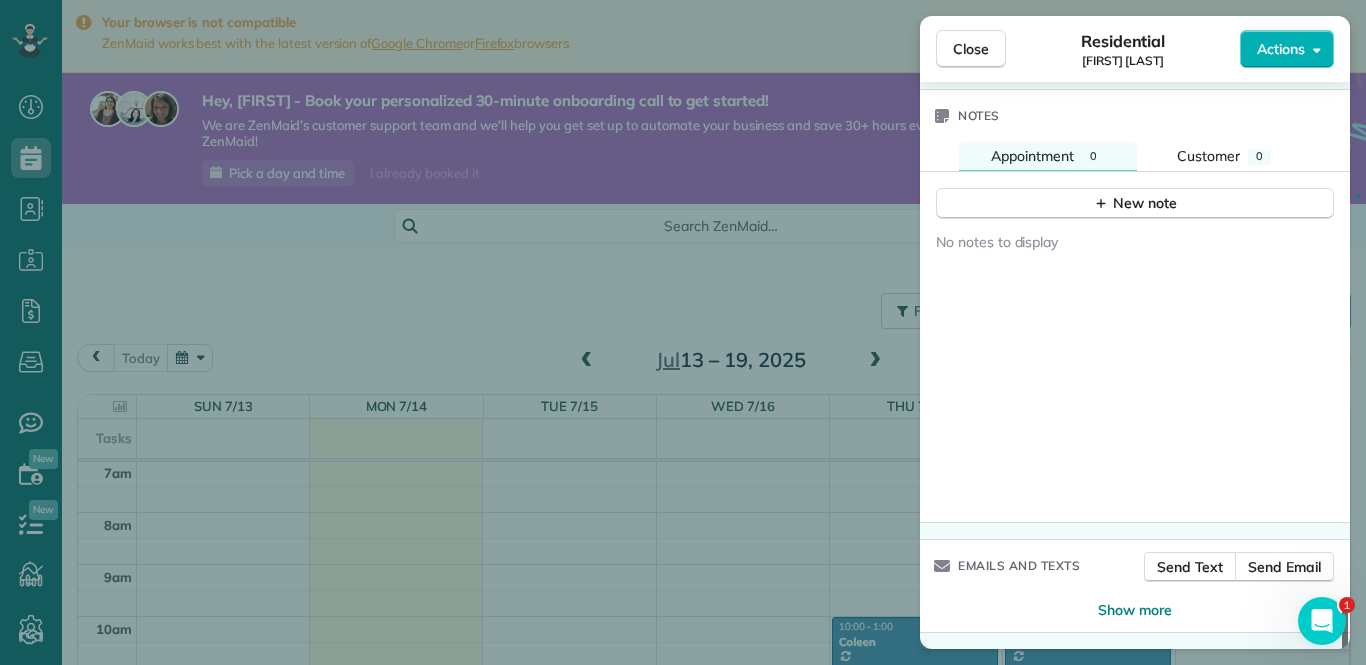 drag, startPoint x: 1345, startPoint y: 477, endPoint x: 1337, endPoint y: 582, distance: 105.30432 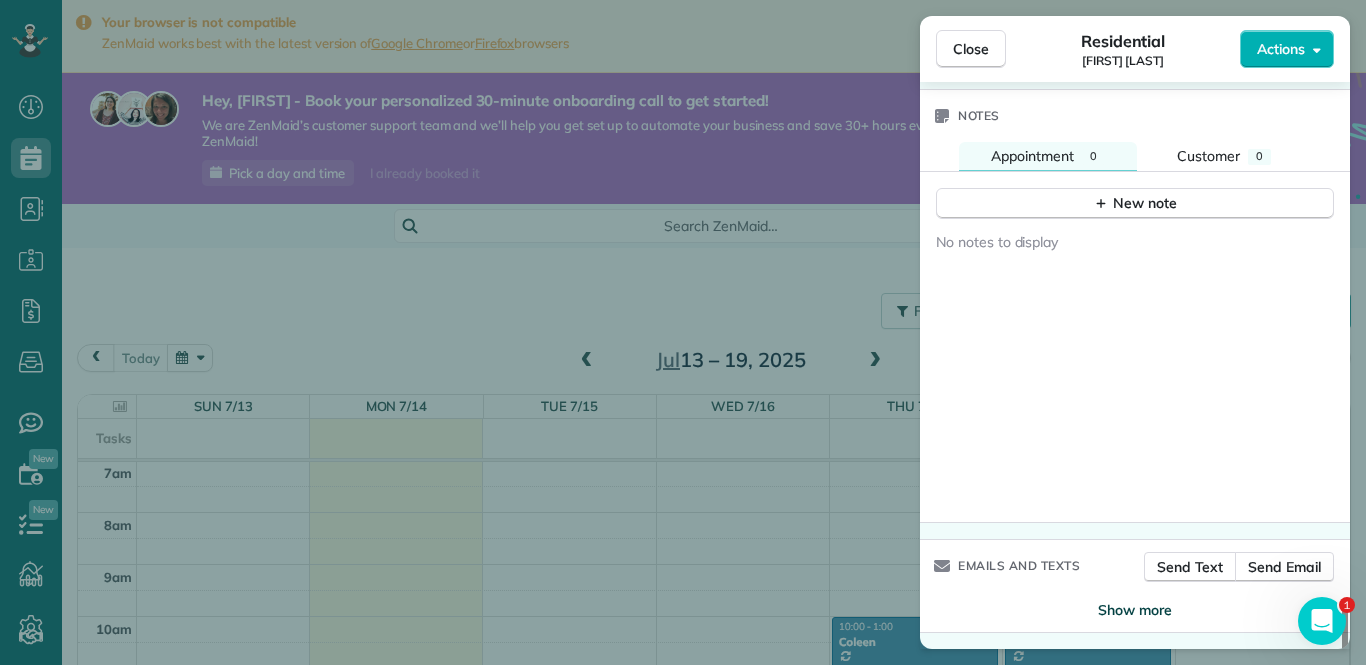 click on "Show more" at bounding box center [1135, 610] 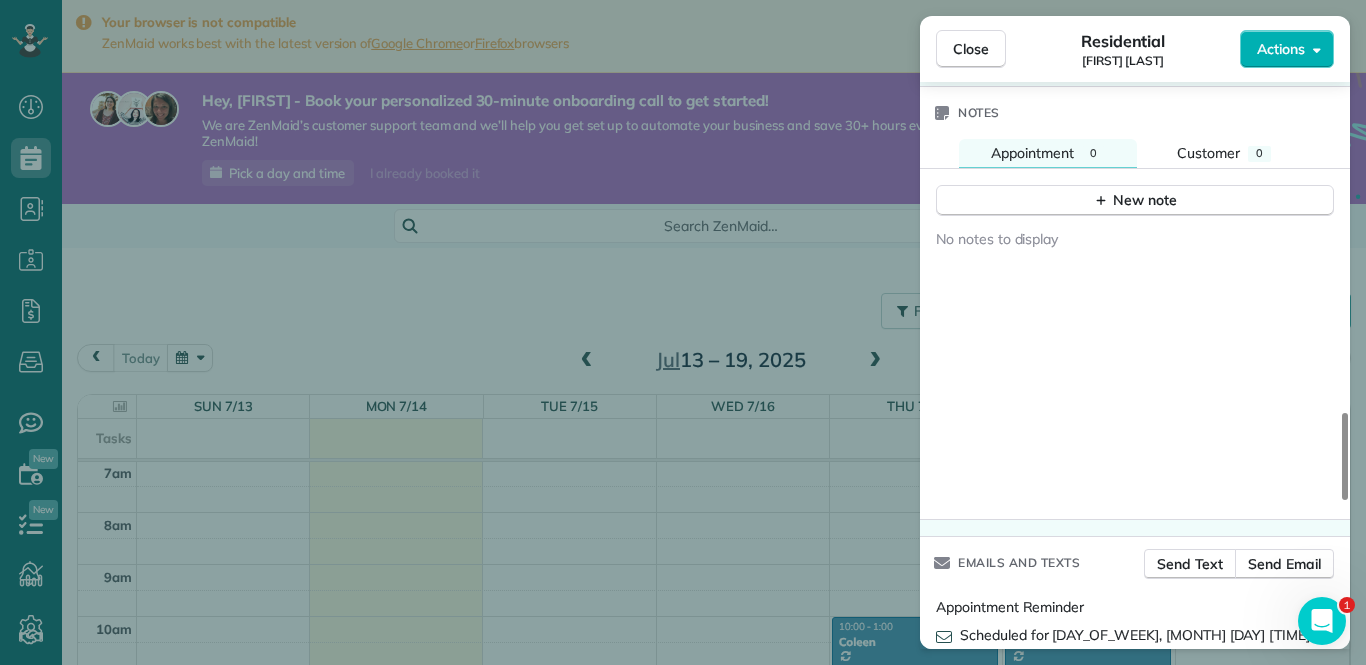 scroll, scrollTop: 2099, scrollLeft: 0, axis: vertical 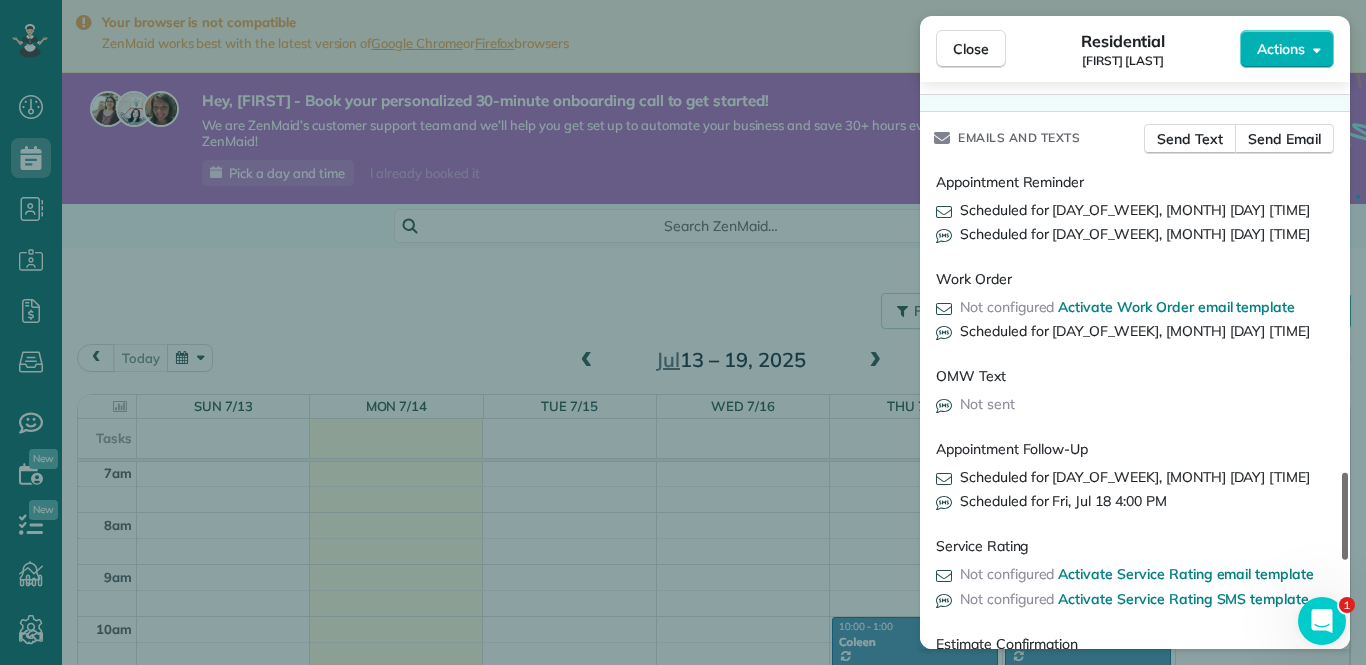 click at bounding box center [1345, 516] 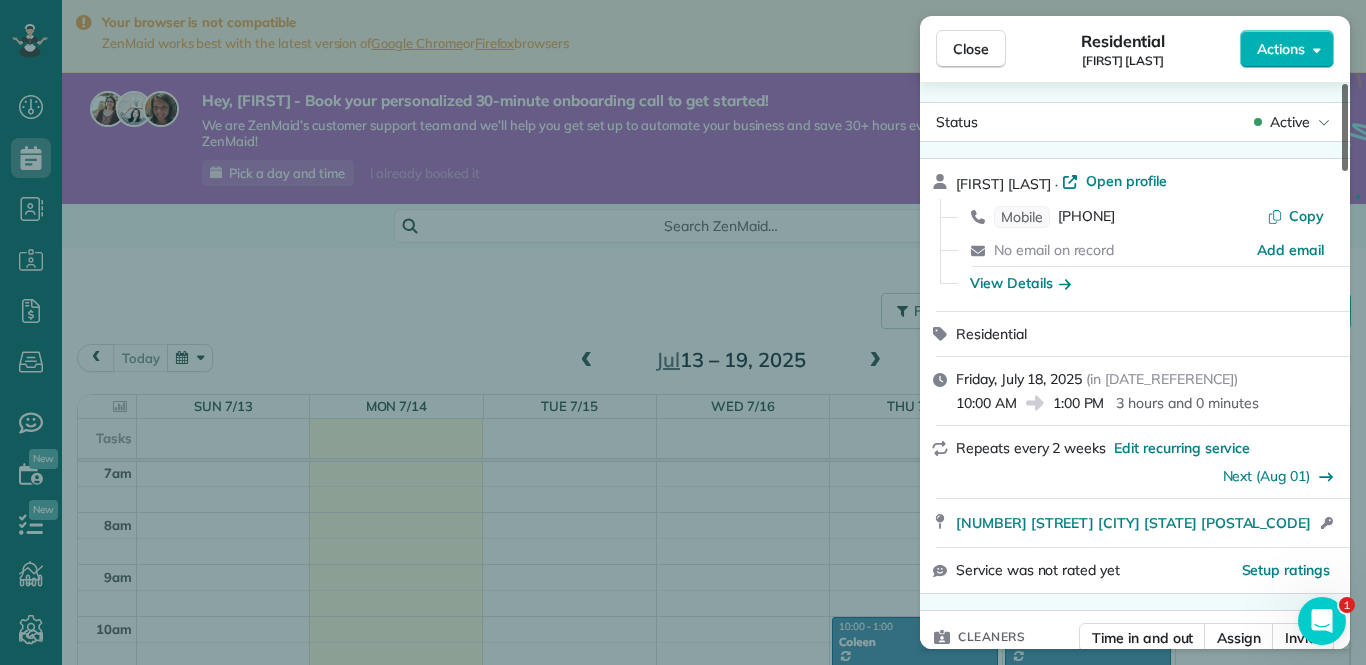 scroll, scrollTop: 0, scrollLeft: 0, axis: both 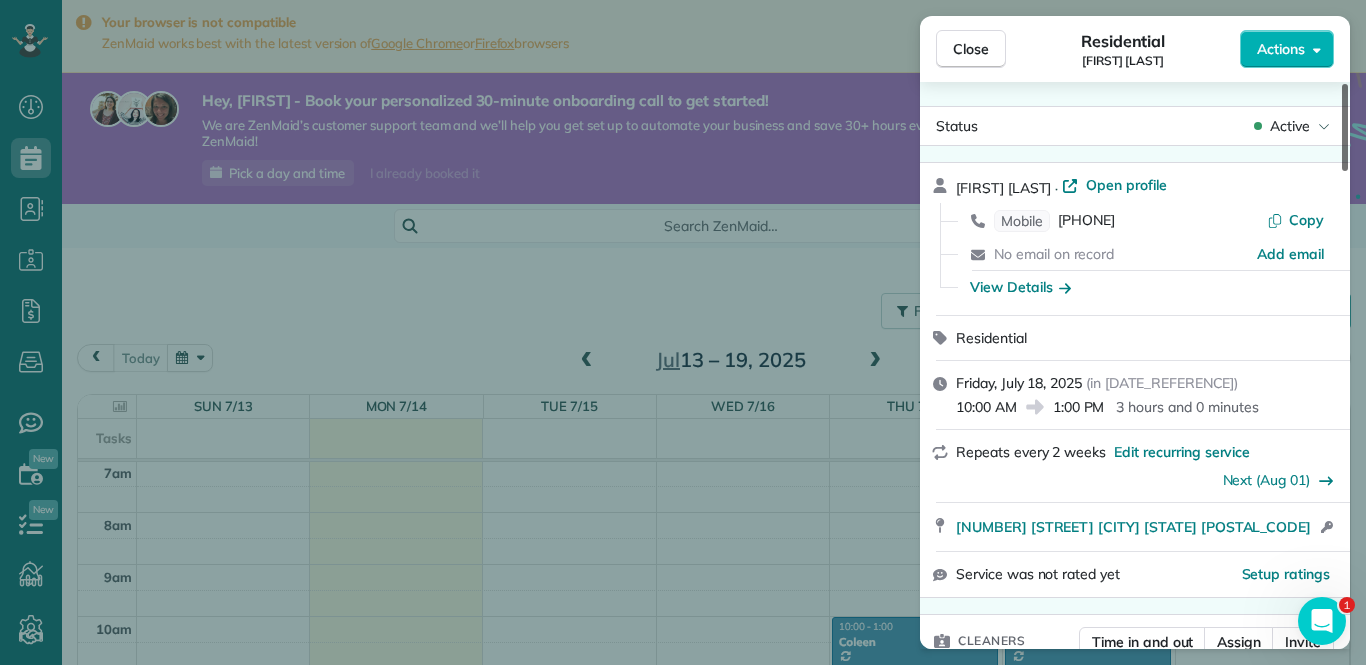 drag, startPoint x: 1345, startPoint y: 471, endPoint x: 1365, endPoint y: 125, distance: 346.57755 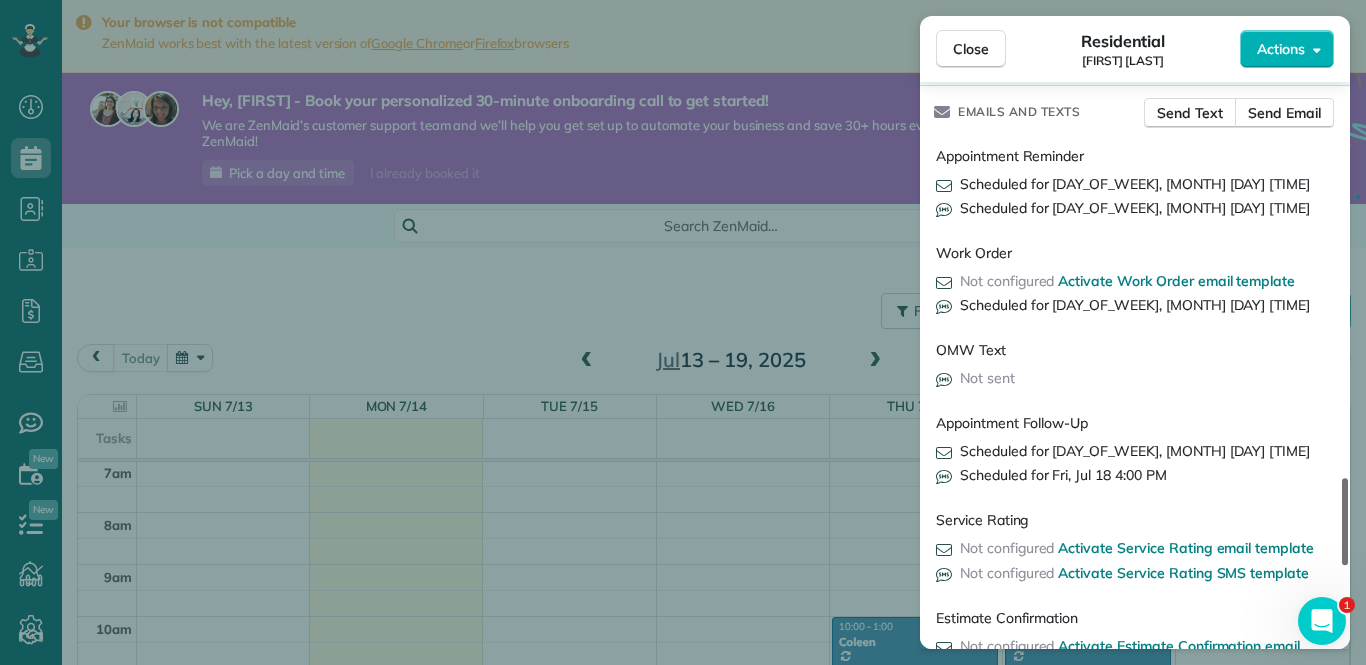 scroll, scrollTop: 2131, scrollLeft: 0, axis: vertical 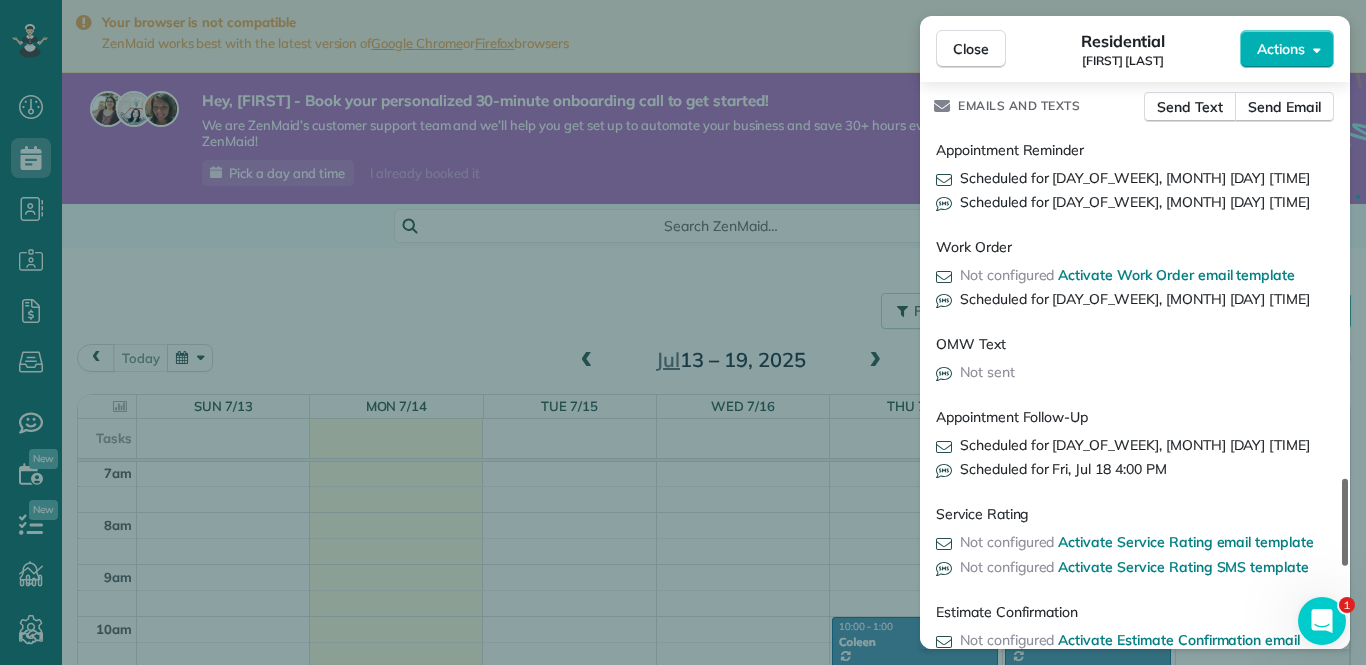 drag, startPoint x: 1346, startPoint y: 161, endPoint x: 1339, endPoint y: 486, distance: 325.07538 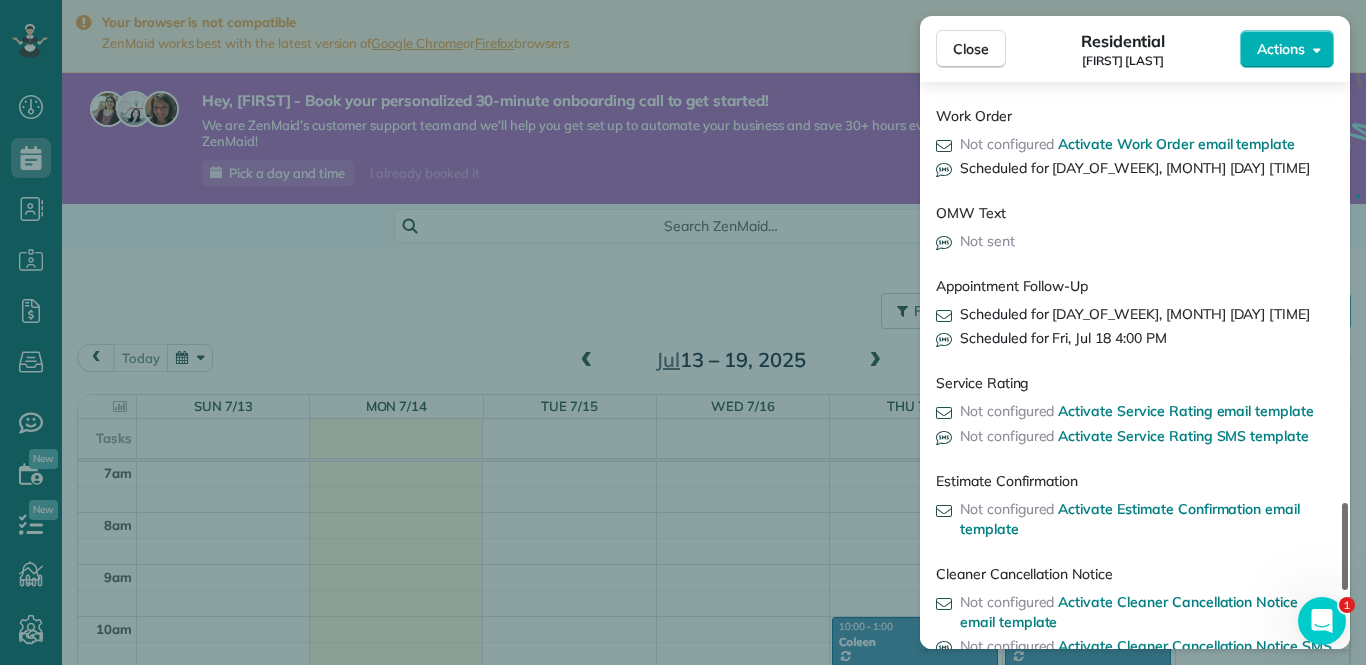 scroll, scrollTop: 2263, scrollLeft: 0, axis: vertical 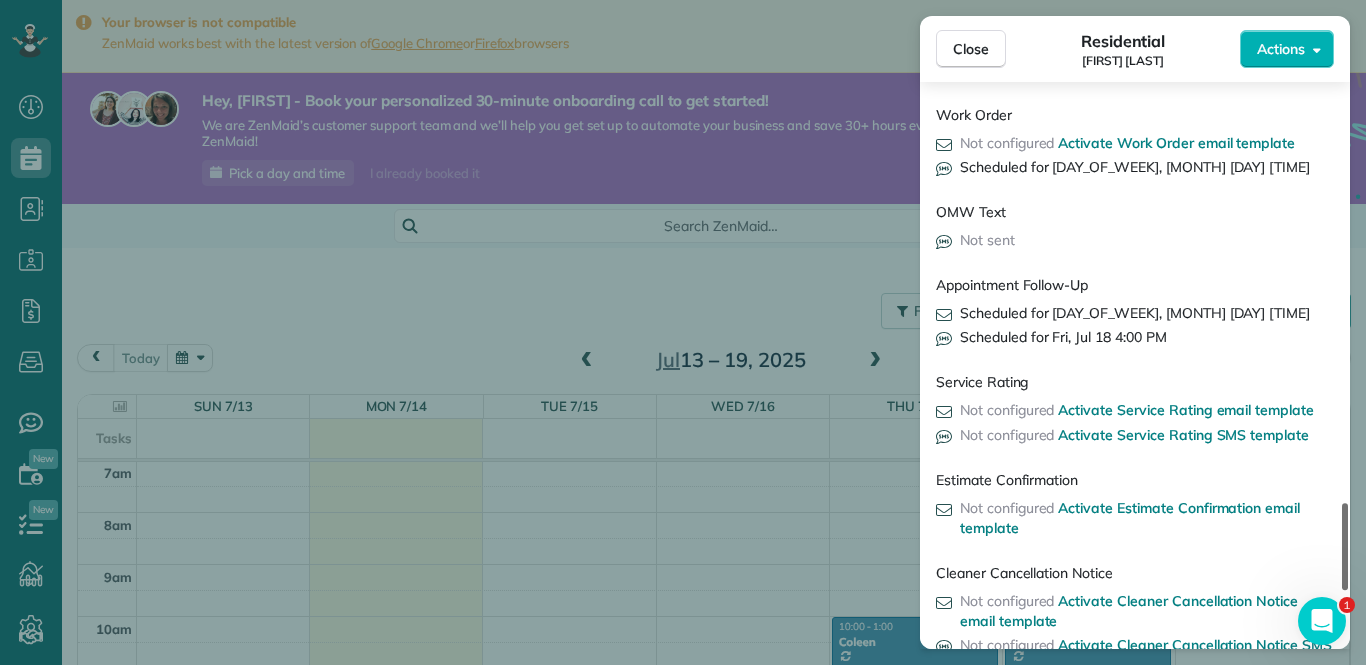 drag, startPoint x: 1347, startPoint y: 416, endPoint x: 1345, endPoint y: 437, distance: 21.095022 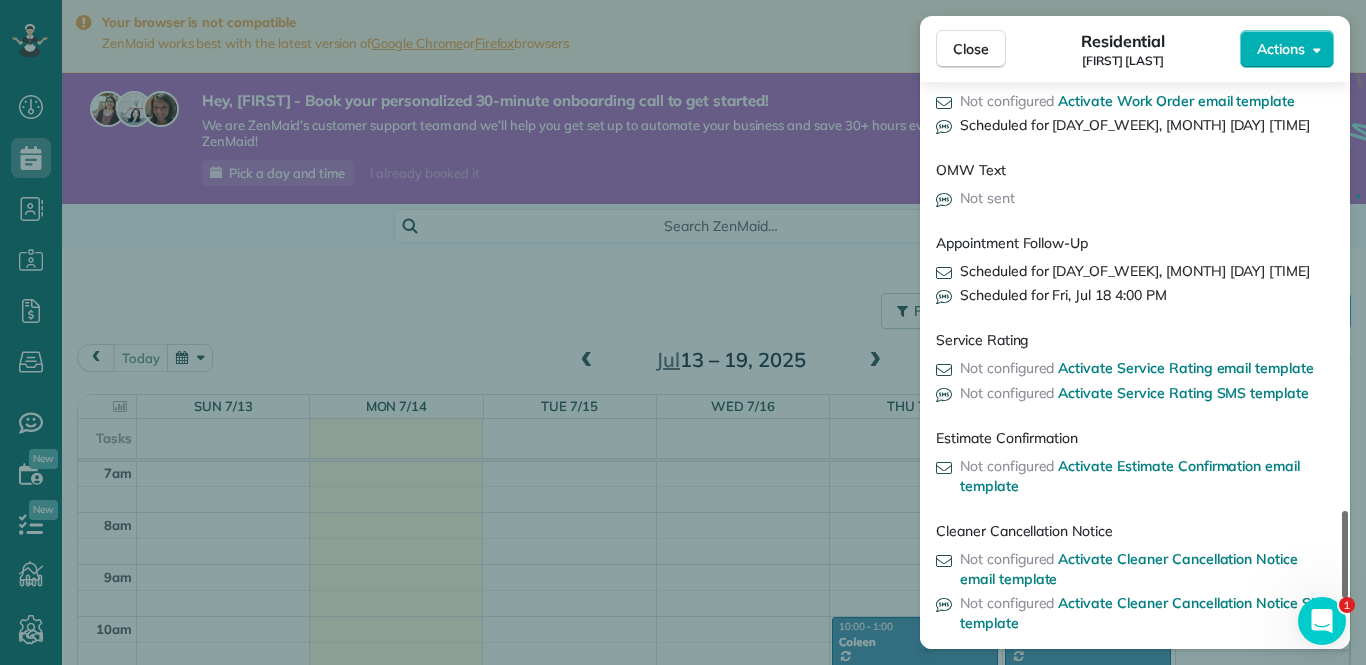 click at bounding box center (1345, 554) 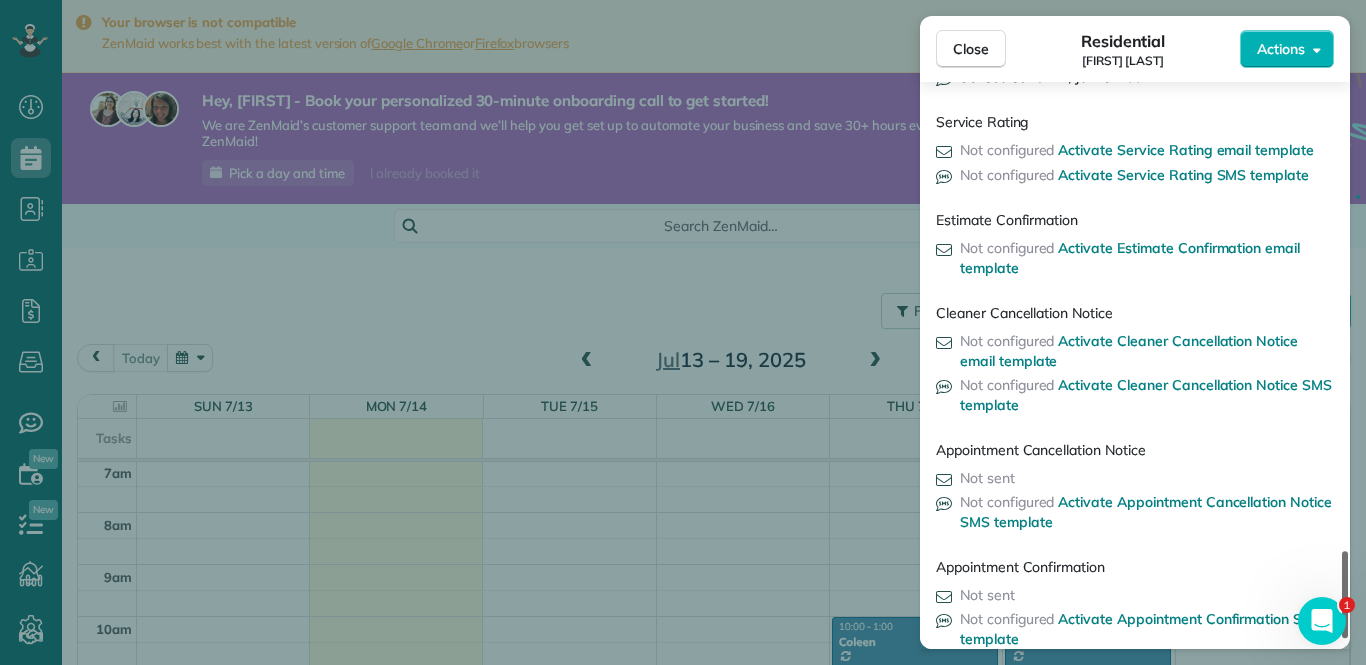scroll, scrollTop: 2527, scrollLeft: 0, axis: vertical 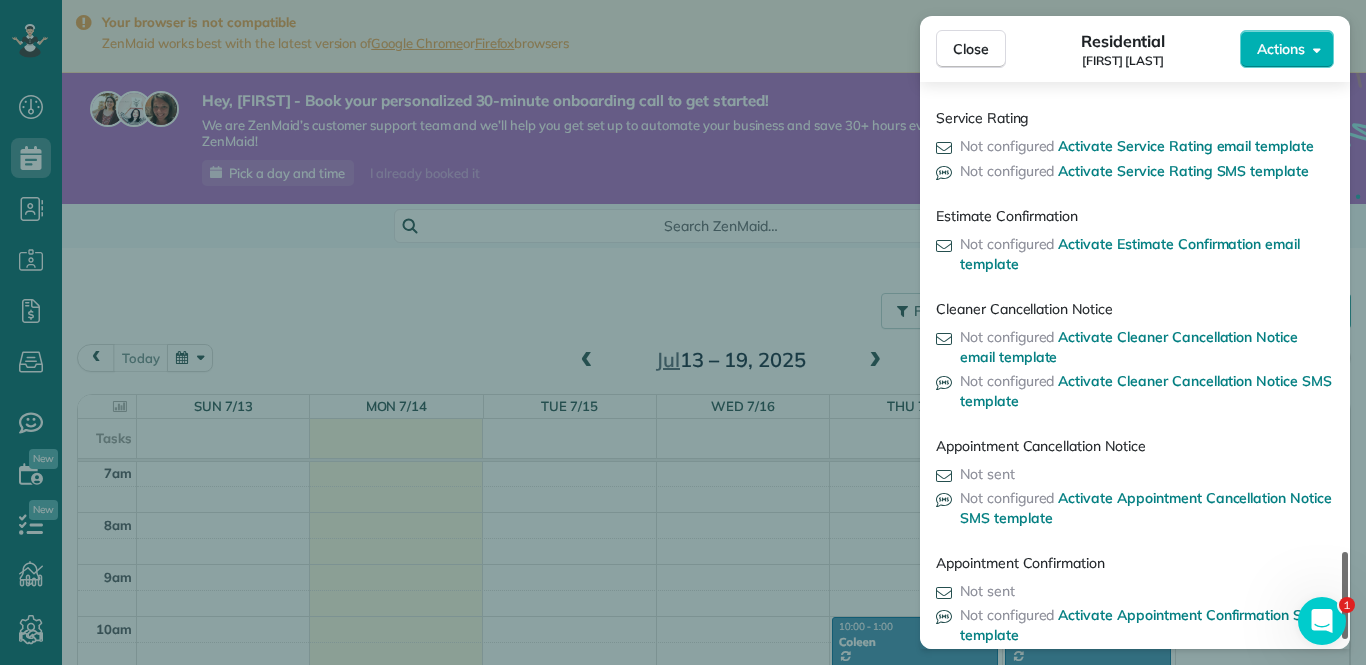 drag, startPoint x: 1344, startPoint y: 443, endPoint x: 1339, endPoint y: 477, distance: 34.36568 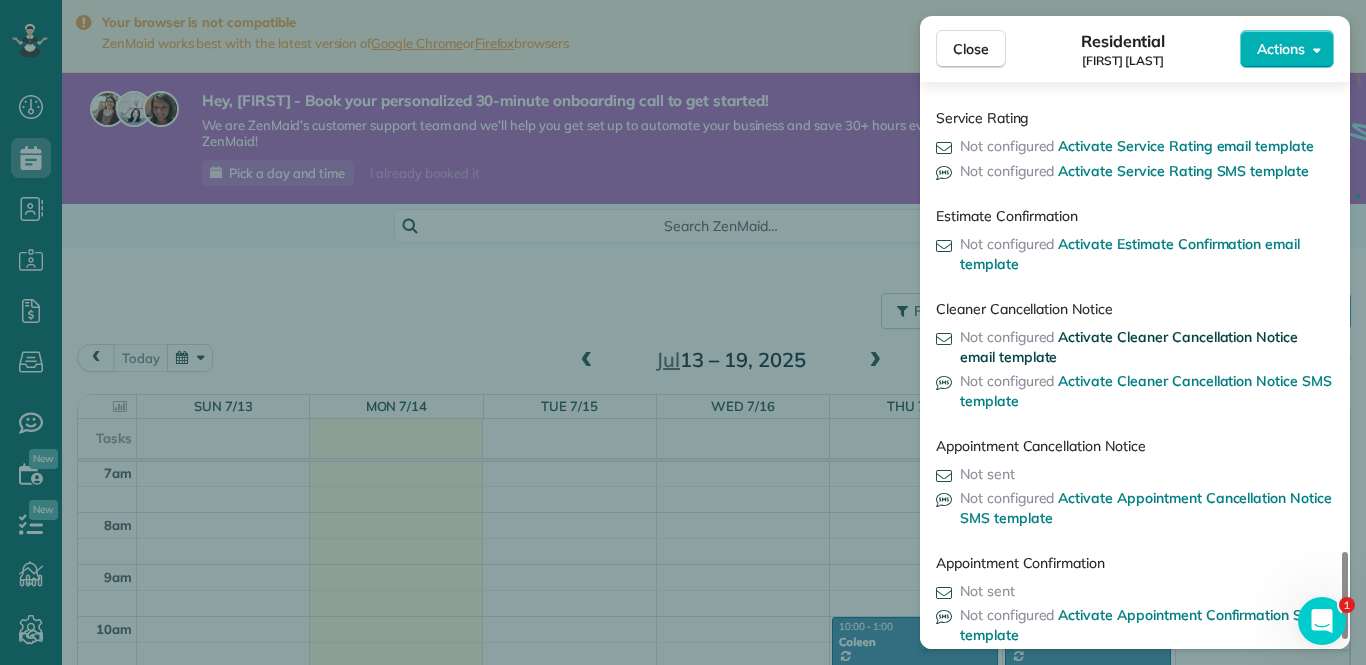 click on "Activate Cleaner Cancellation Notice email template" at bounding box center [1129, 347] 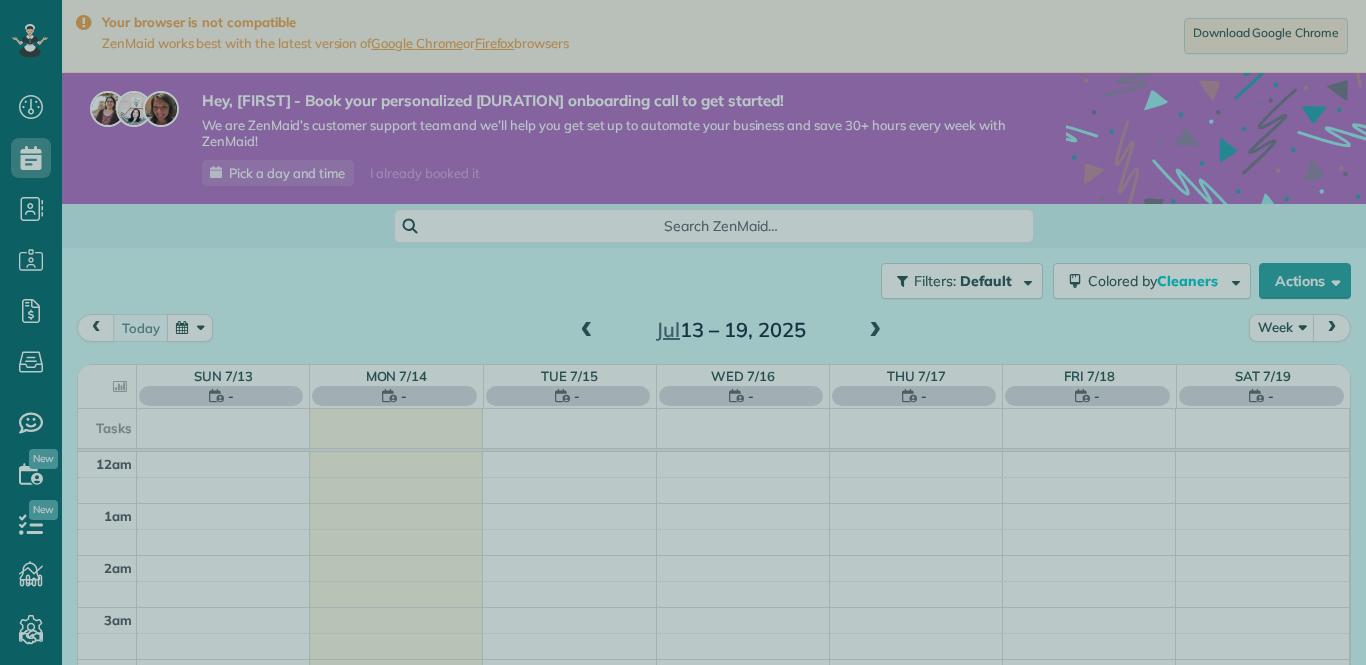 scroll, scrollTop: 0, scrollLeft: 0, axis: both 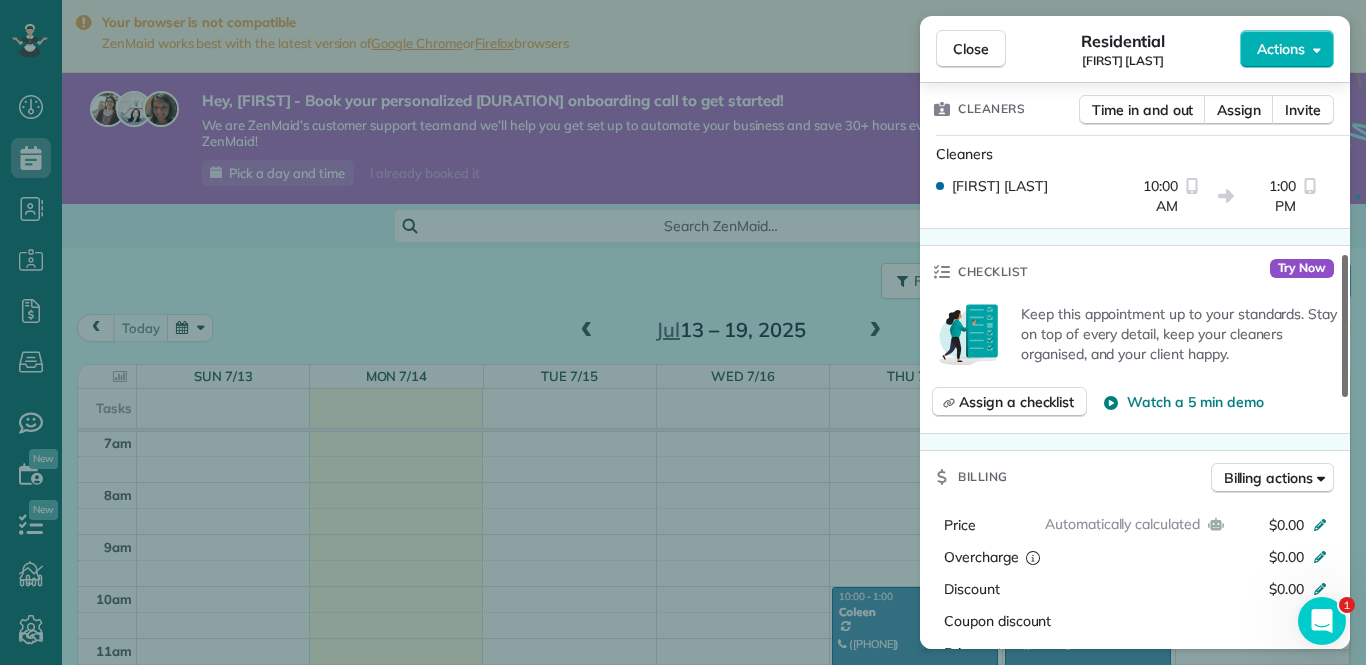 drag, startPoint x: 1344, startPoint y: 210, endPoint x: 1365, endPoint y: 348, distance: 139.58868 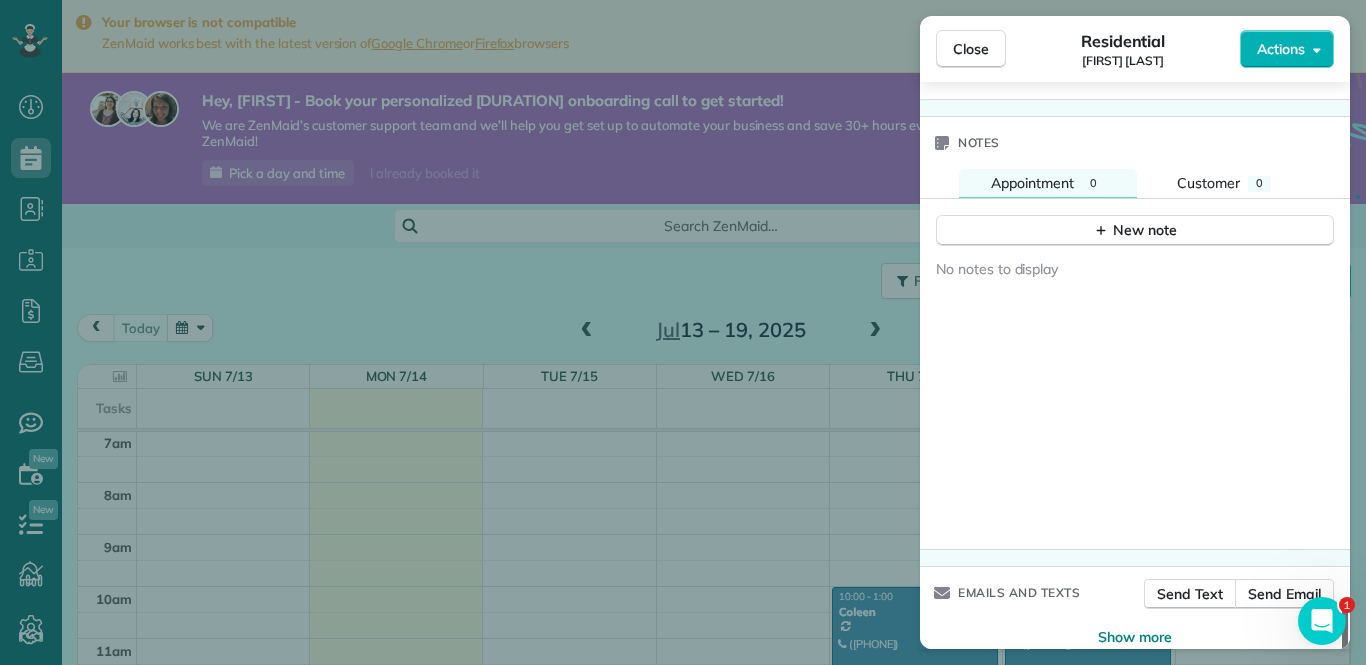 scroll, scrollTop: 1674, scrollLeft: 0, axis: vertical 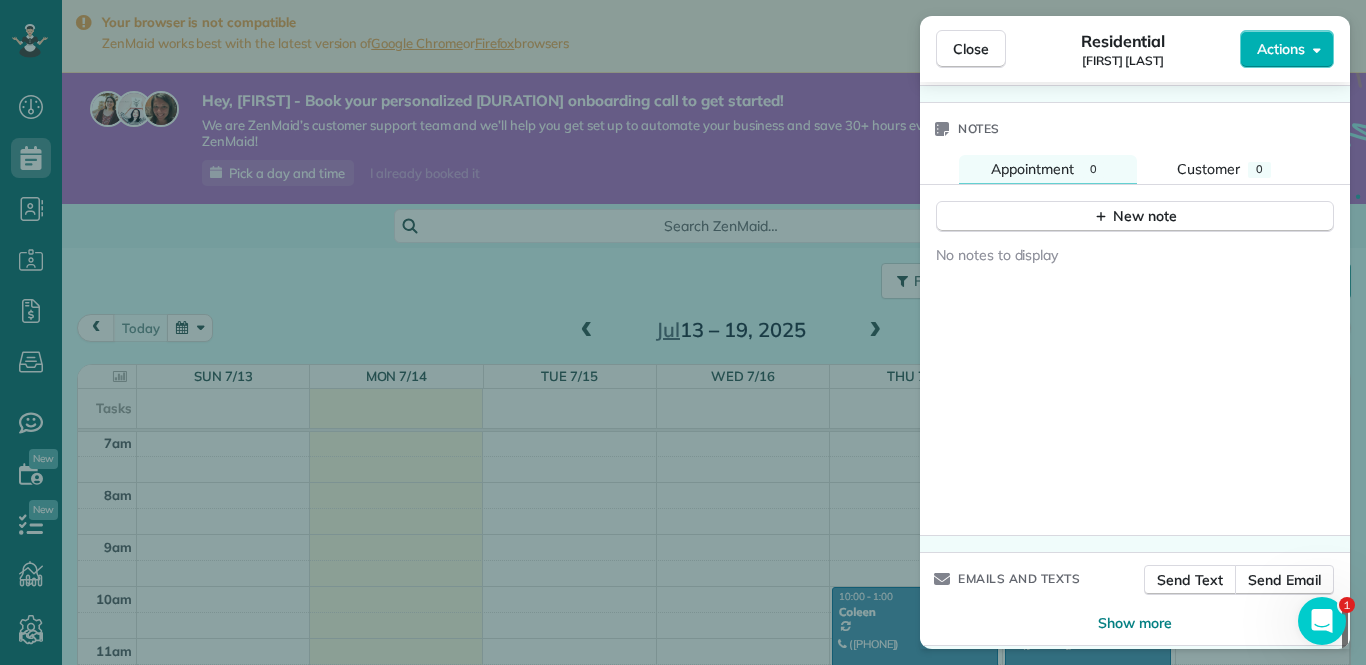 drag, startPoint x: 1347, startPoint y: 342, endPoint x: 1337, endPoint y: 644, distance: 302.16553 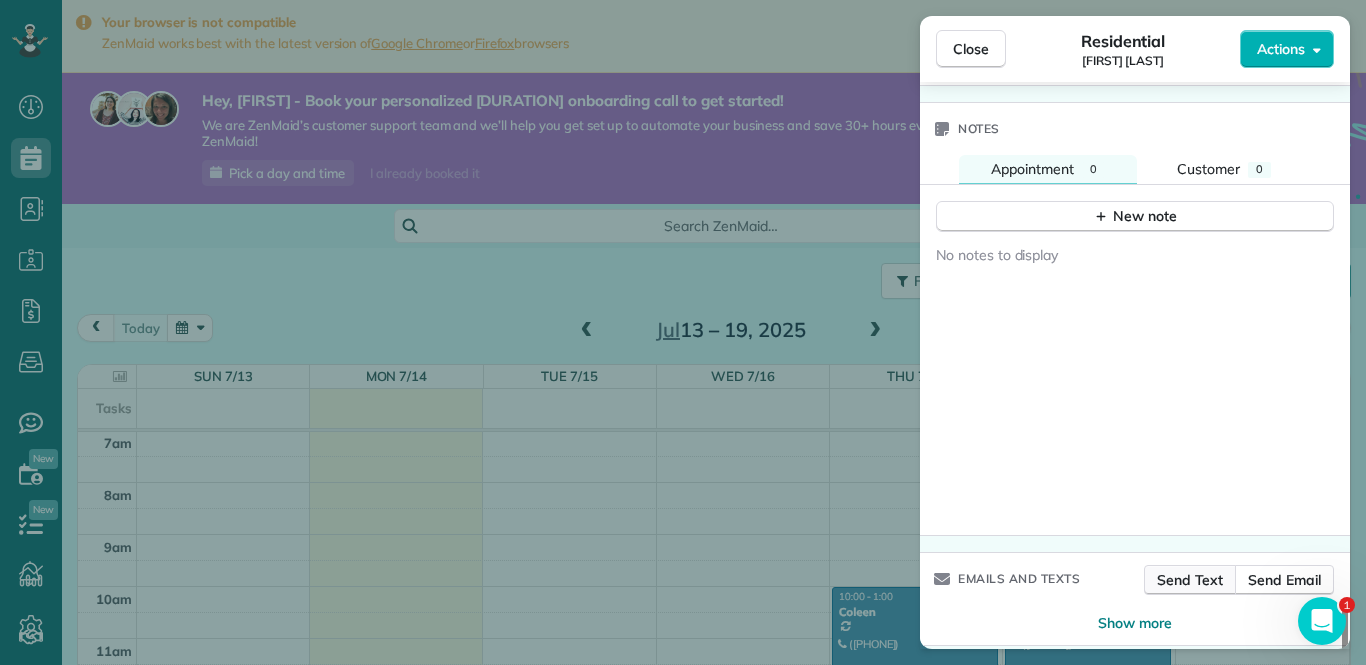 click on "Send Text" at bounding box center [1190, 580] 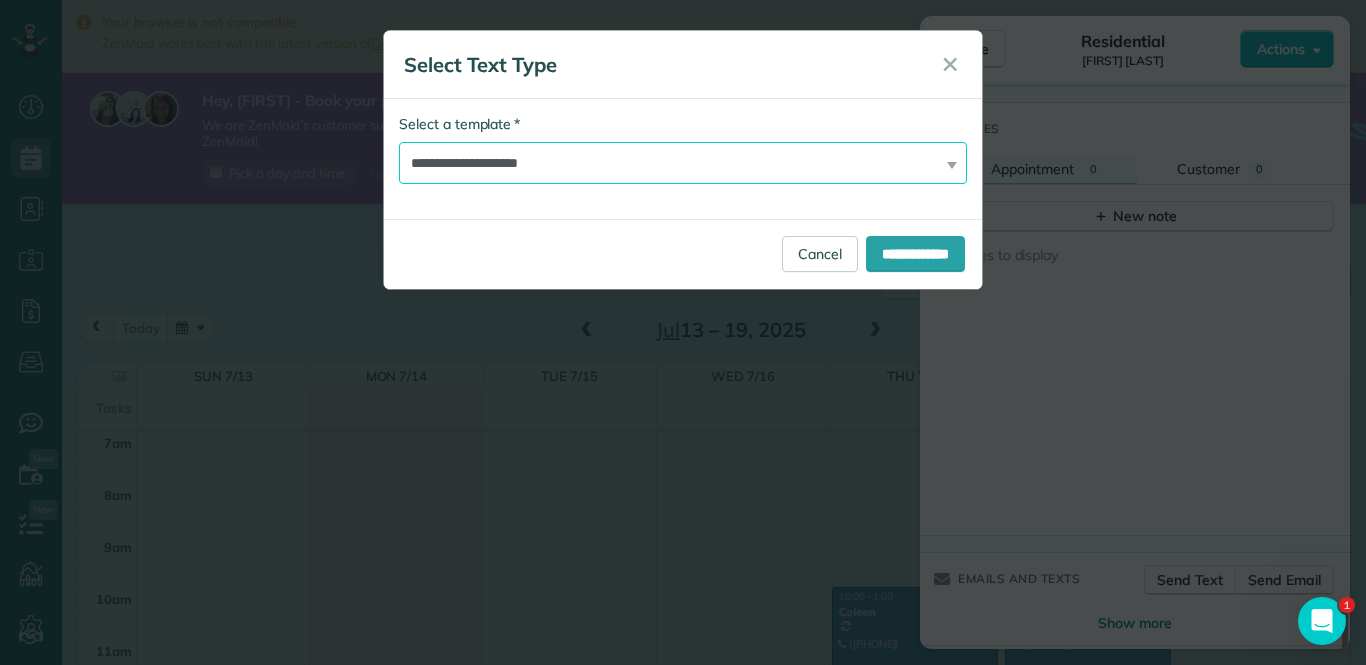 click on "**********" at bounding box center [683, 163] 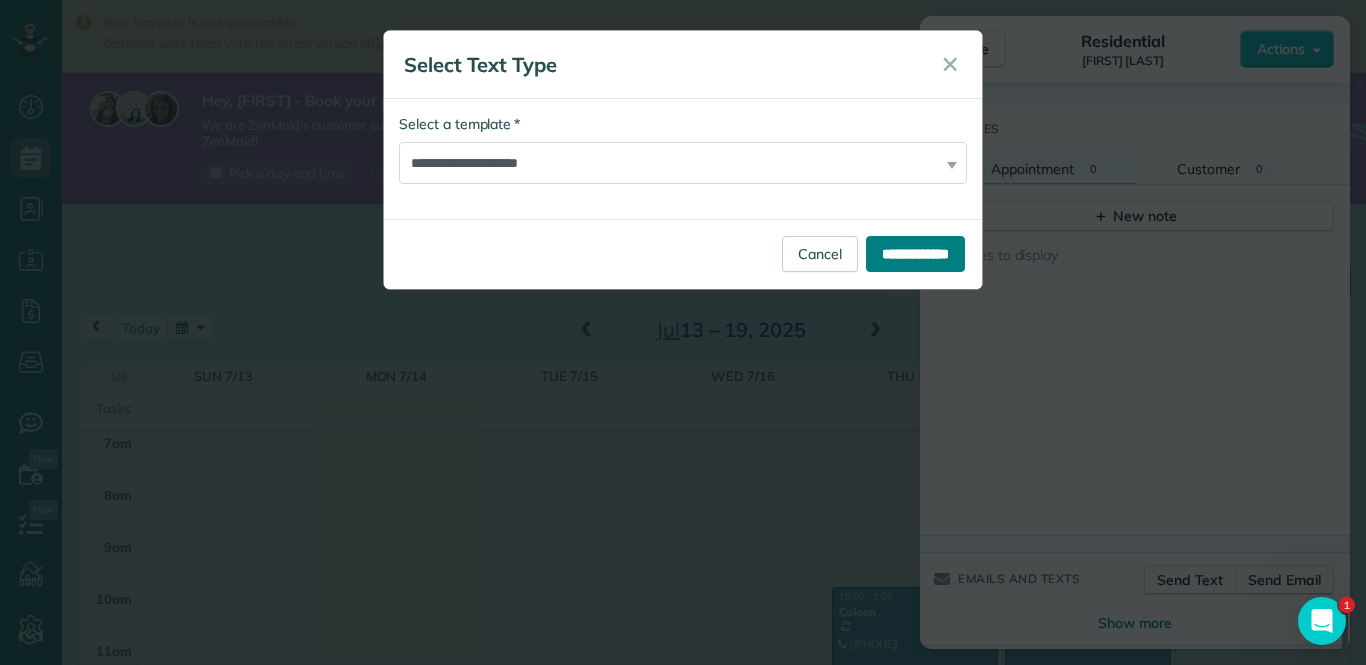click on "**********" at bounding box center (915, 254) 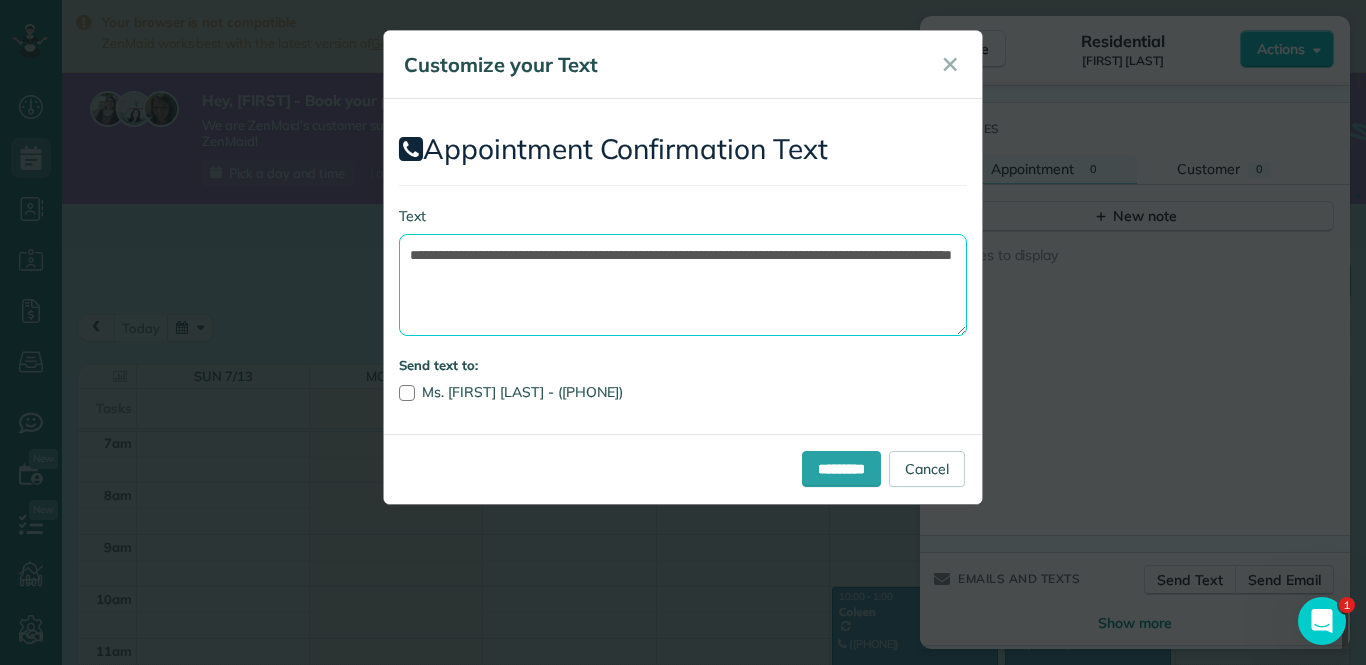 click on "**********" at bounding box center (683, 285) 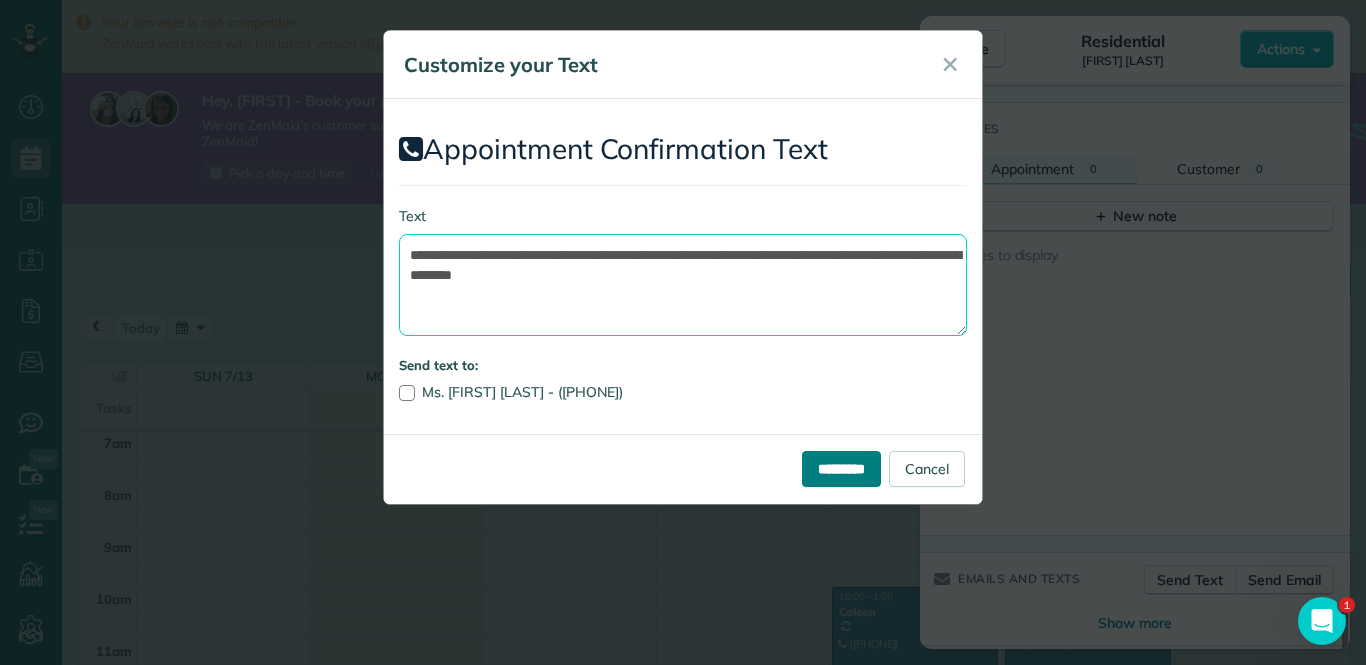 type on "**********" 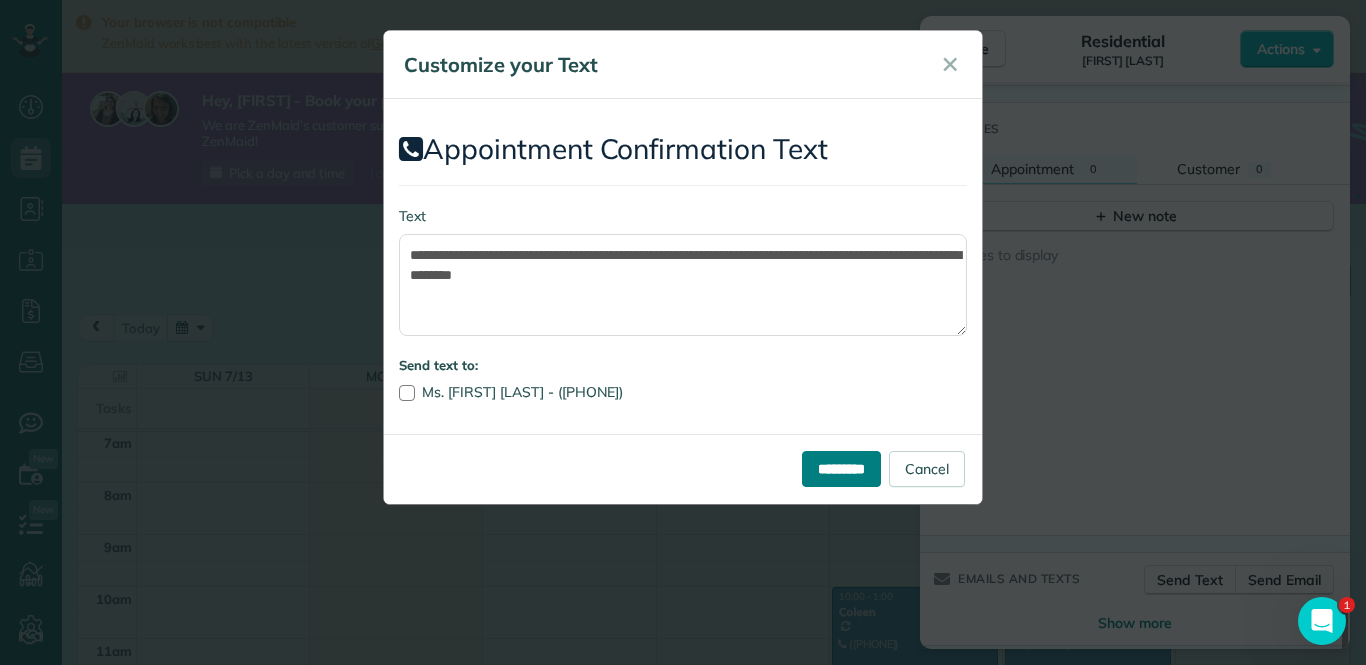 click on "*********" at bounding box center (841, 469) 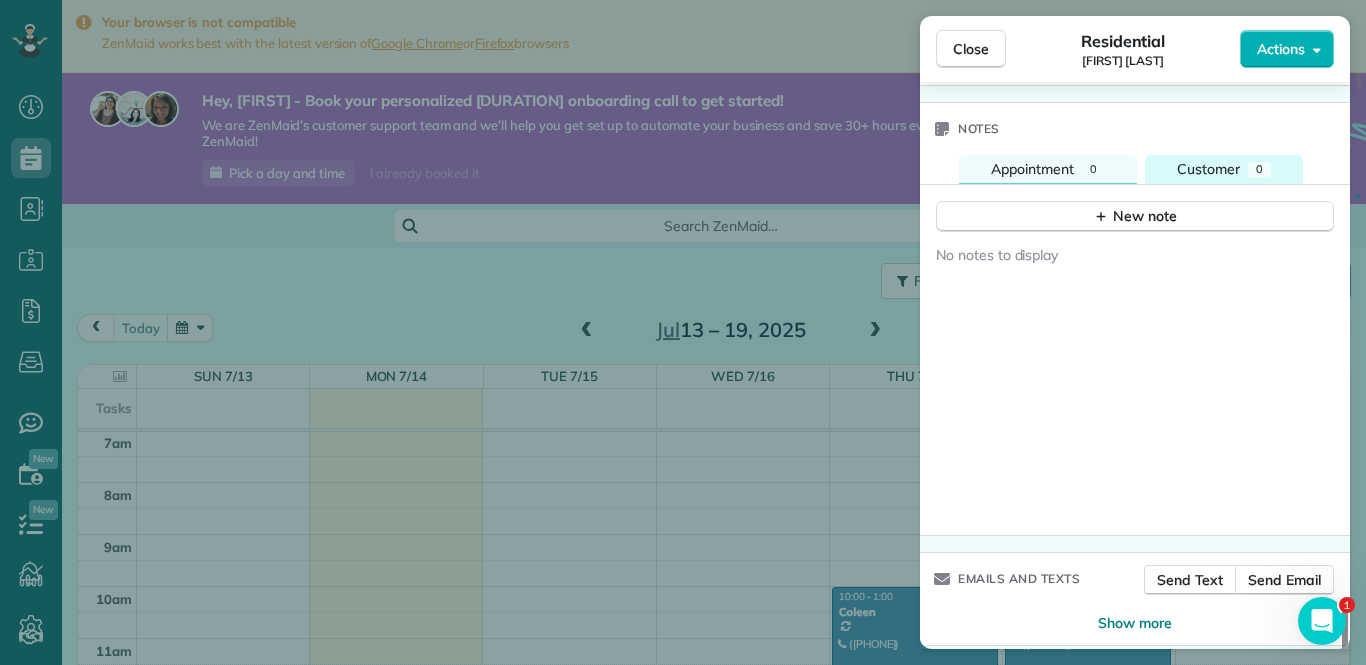 click on "Customer" at bounding box center (1208, 169) 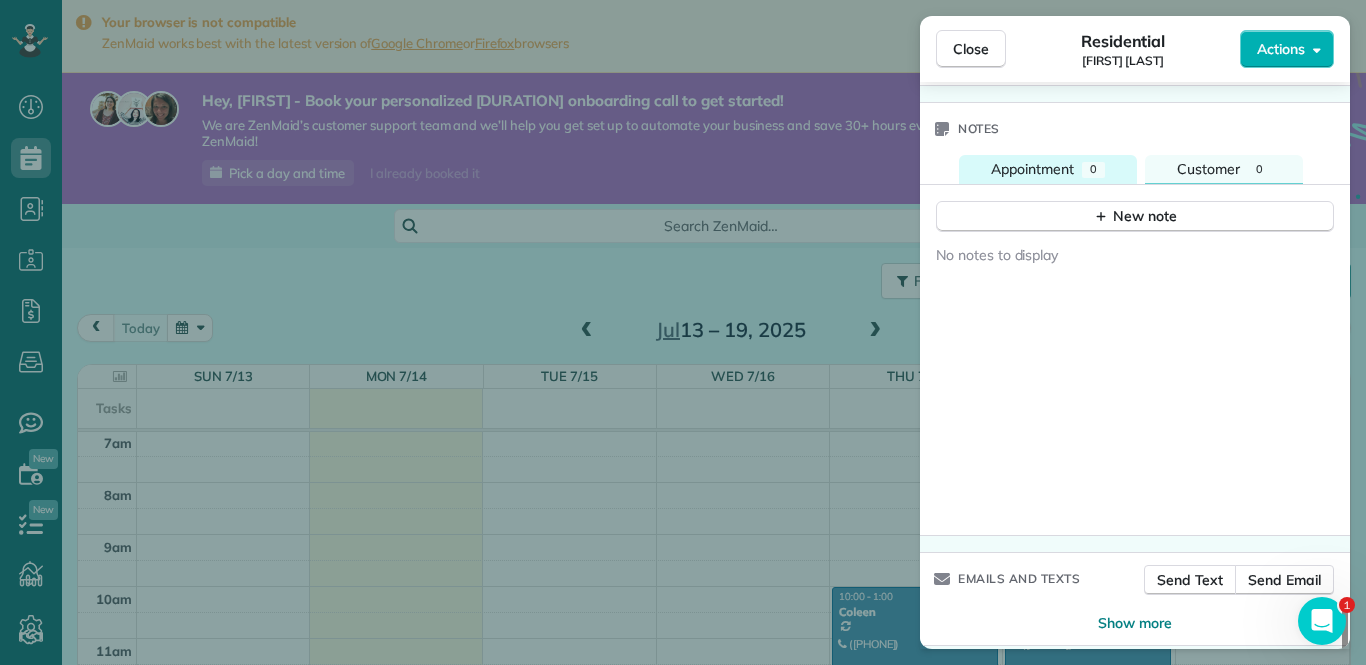 click on "Appointment 0" at bounding box center [1048, 169] 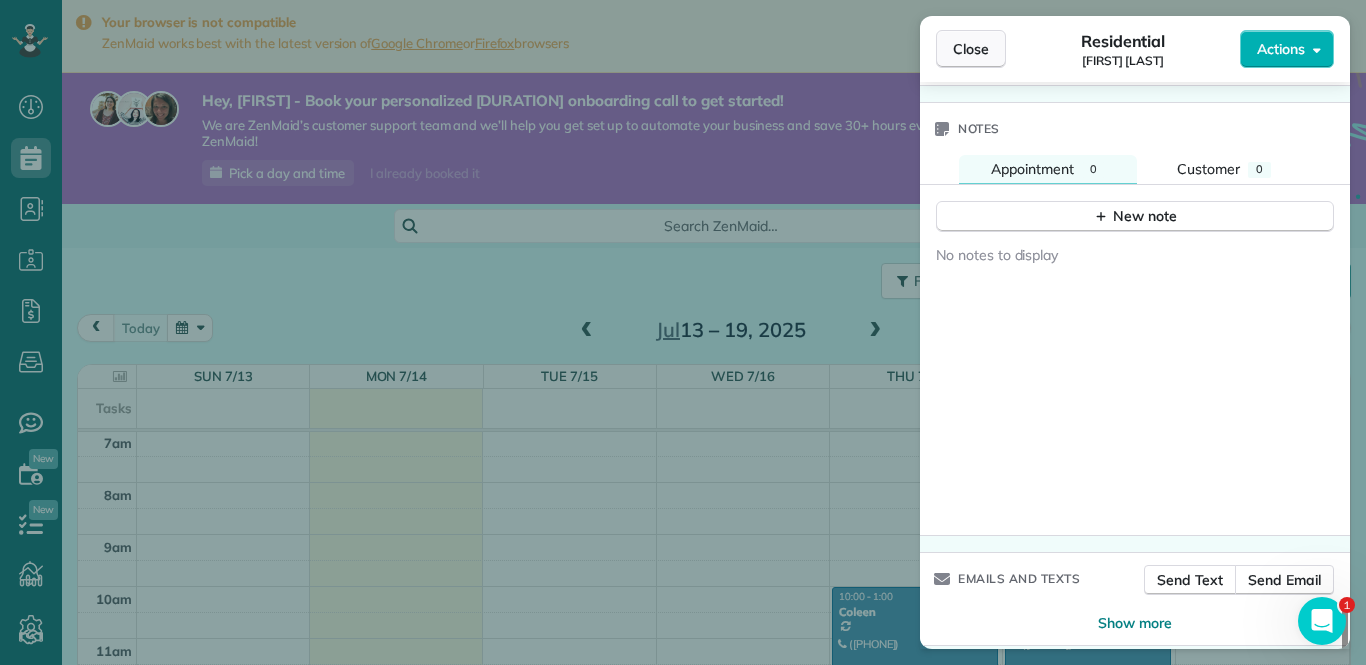 click on "Close" at bounding box center [971, 49] 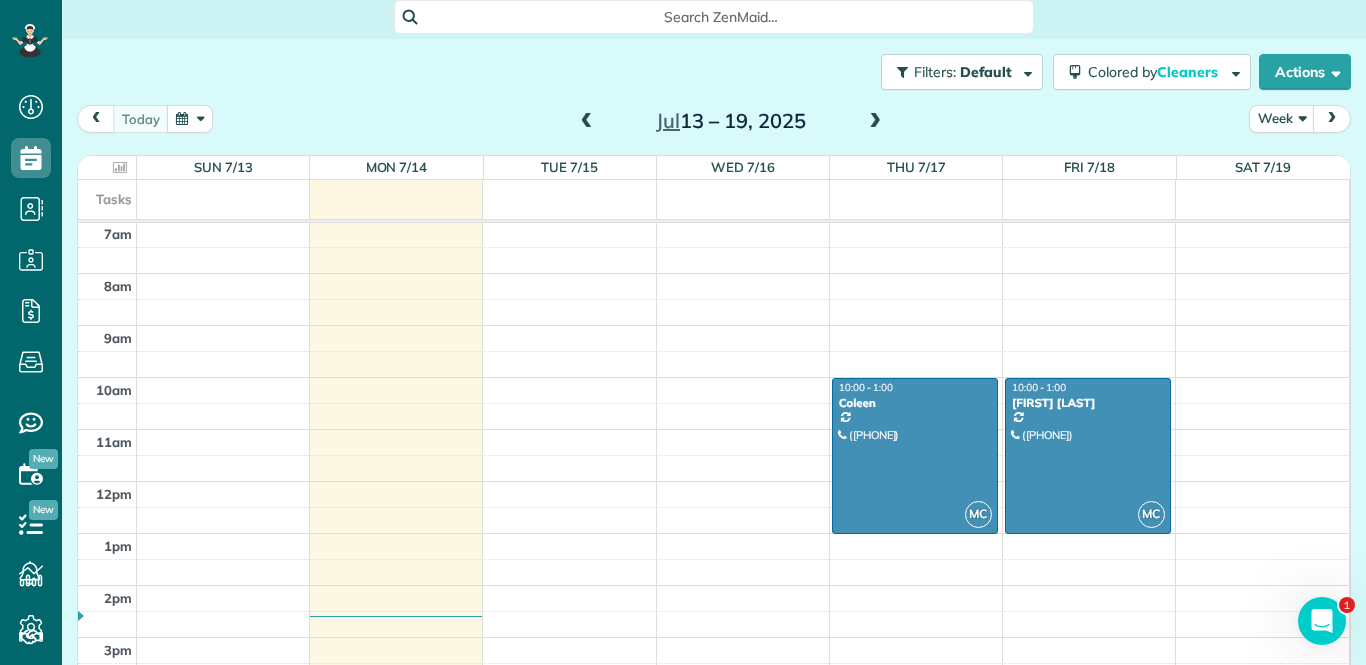 scroll, scrollTop: 212, scrollLeft: 0, axis: vertical 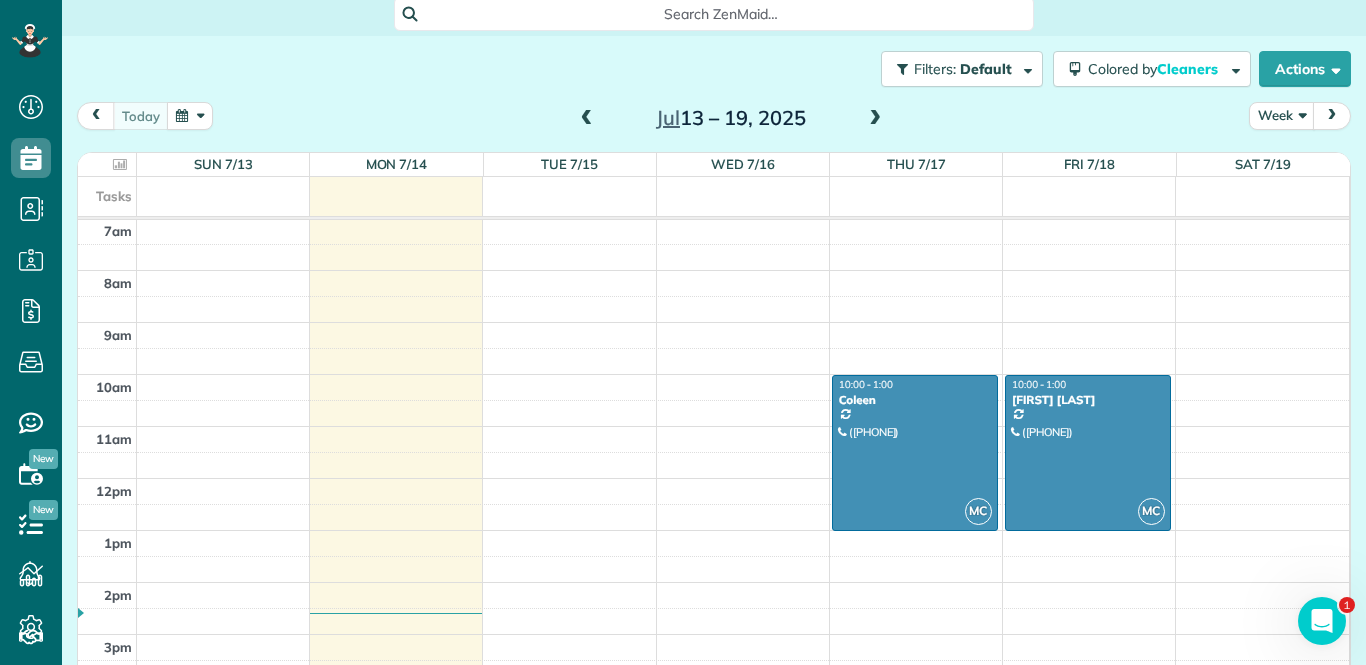 click on "12am 1am 2am 3am 4am 5am 6am 7am 8am 9am 10am 11am 12pm 1pm 2pm 3pm 4pm 5pm 6pm 7pm 8pm 9pm 10pm 11pm MC 10:00 - 1:00 Coleen (416) 409-5724 664 Pleasant Street Pickering, ON L1W 1P7 MC 10:00 - 1:00 Emily VanderHeyden (647) 456-9164 41 Blackfriar Avenue Whitby, ON L1M 1E4" at bounding box center (713, 478) 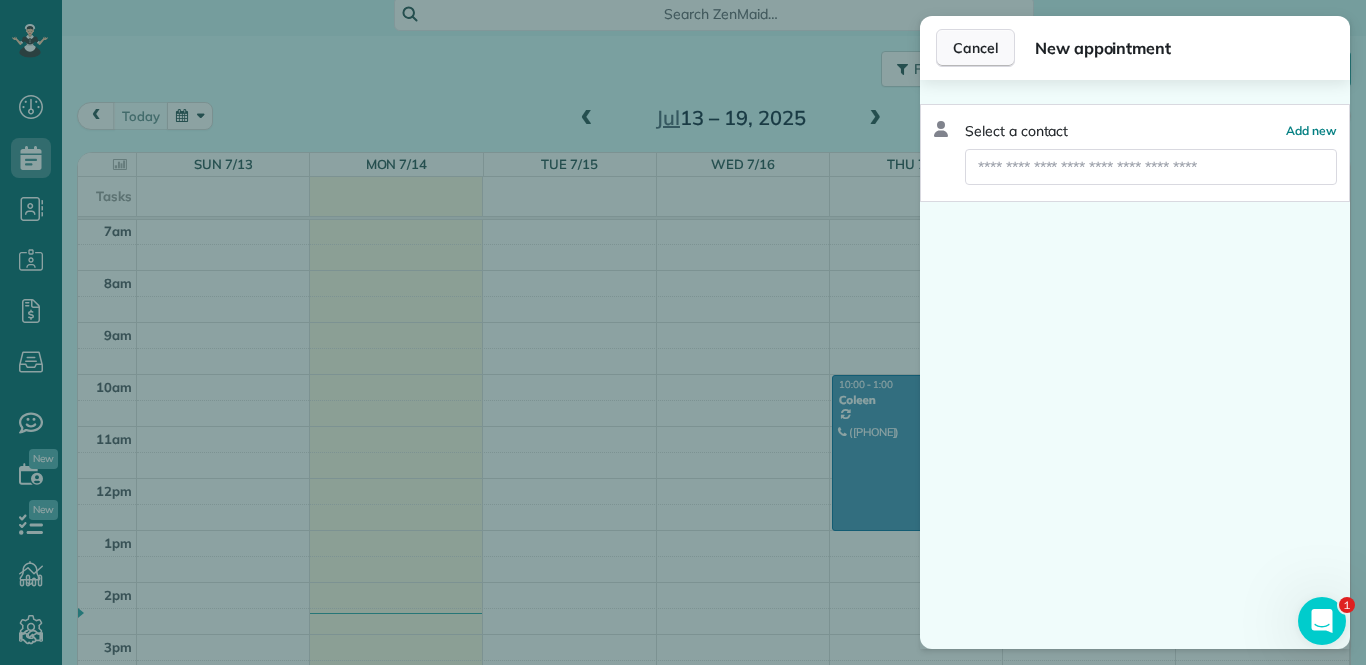 click on "Cancel" at bounding box center (975, 48) 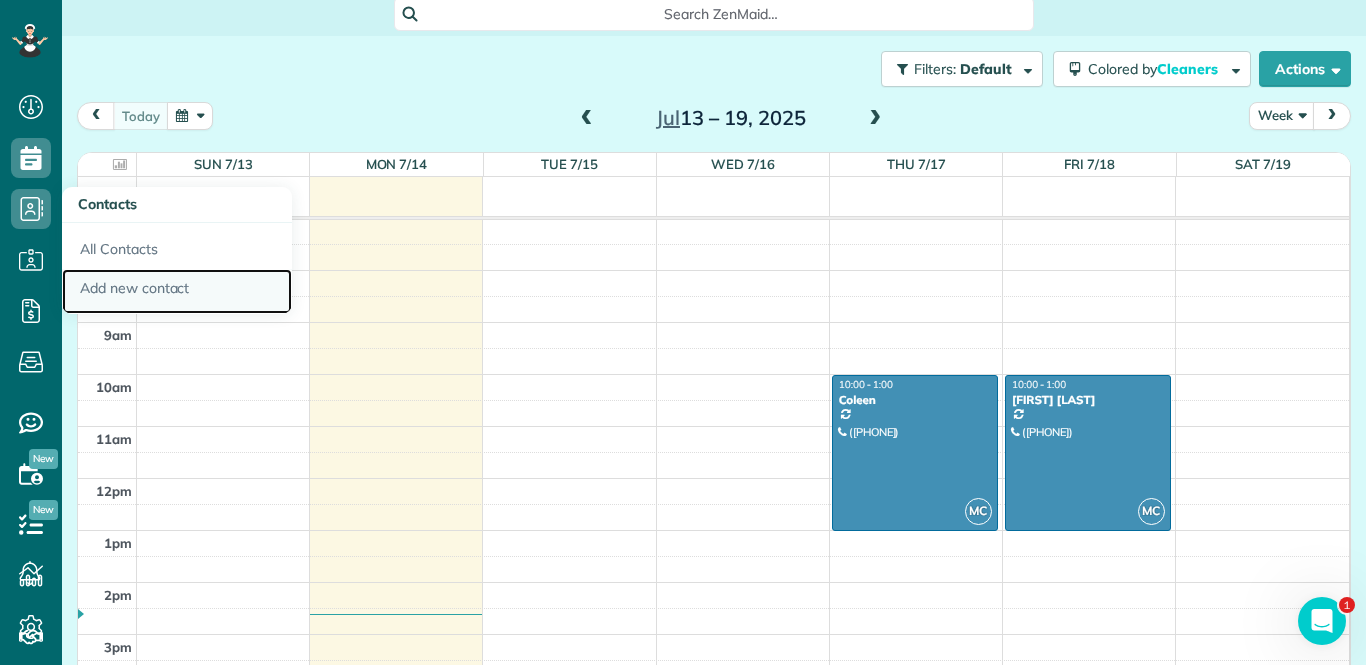 click on "Add new contact" at bounding box center (177, 292) 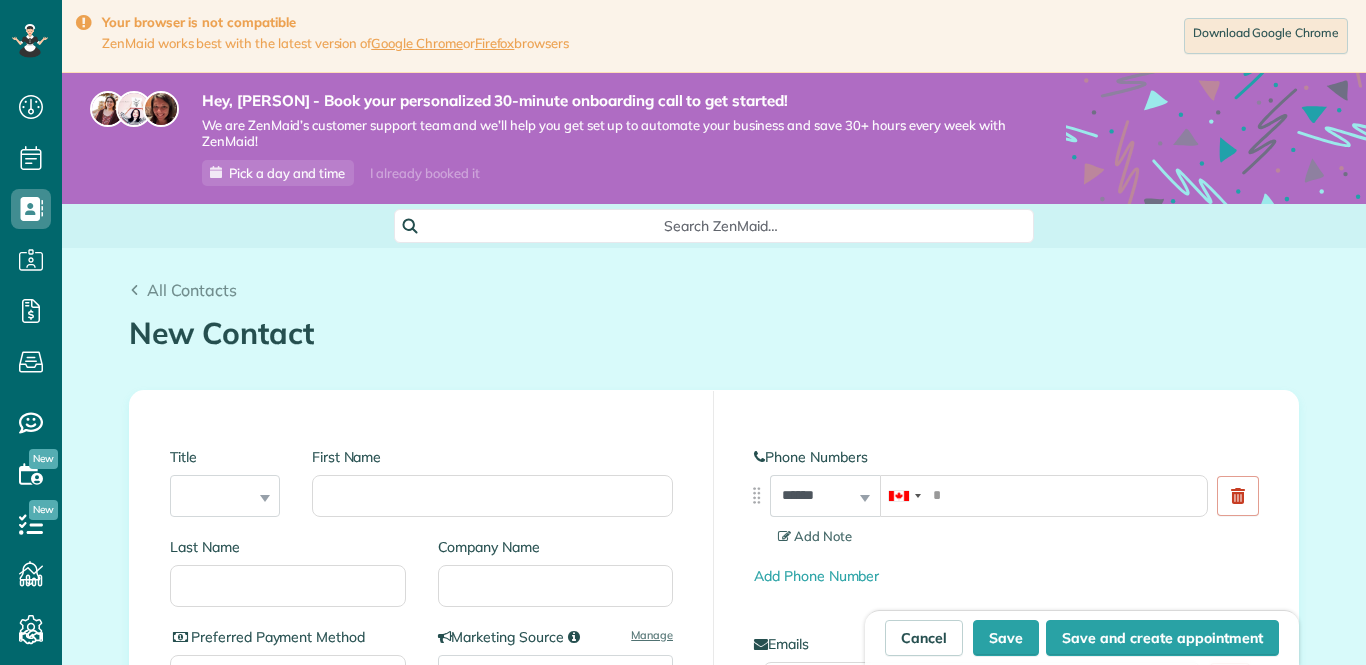 scroll, scrollTop: 0, scrollLeft: 0, axis: both 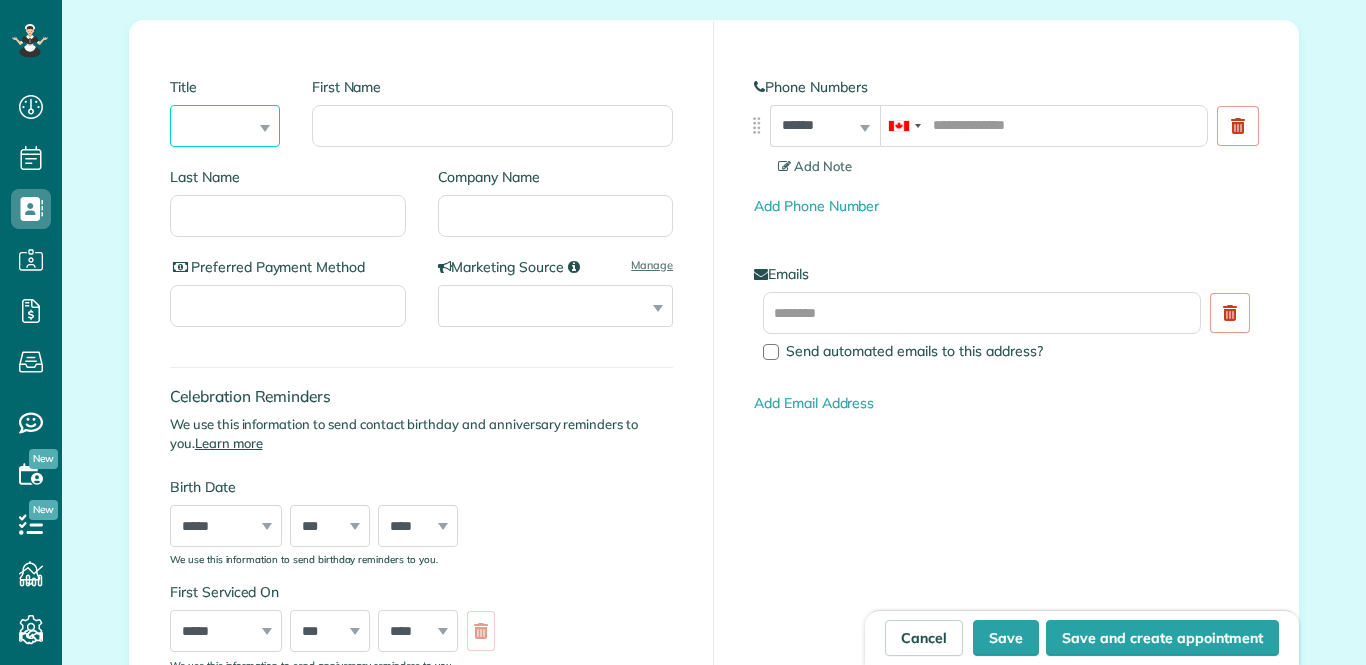 click on "***
****
***
***" at bounding box center (225, 126) 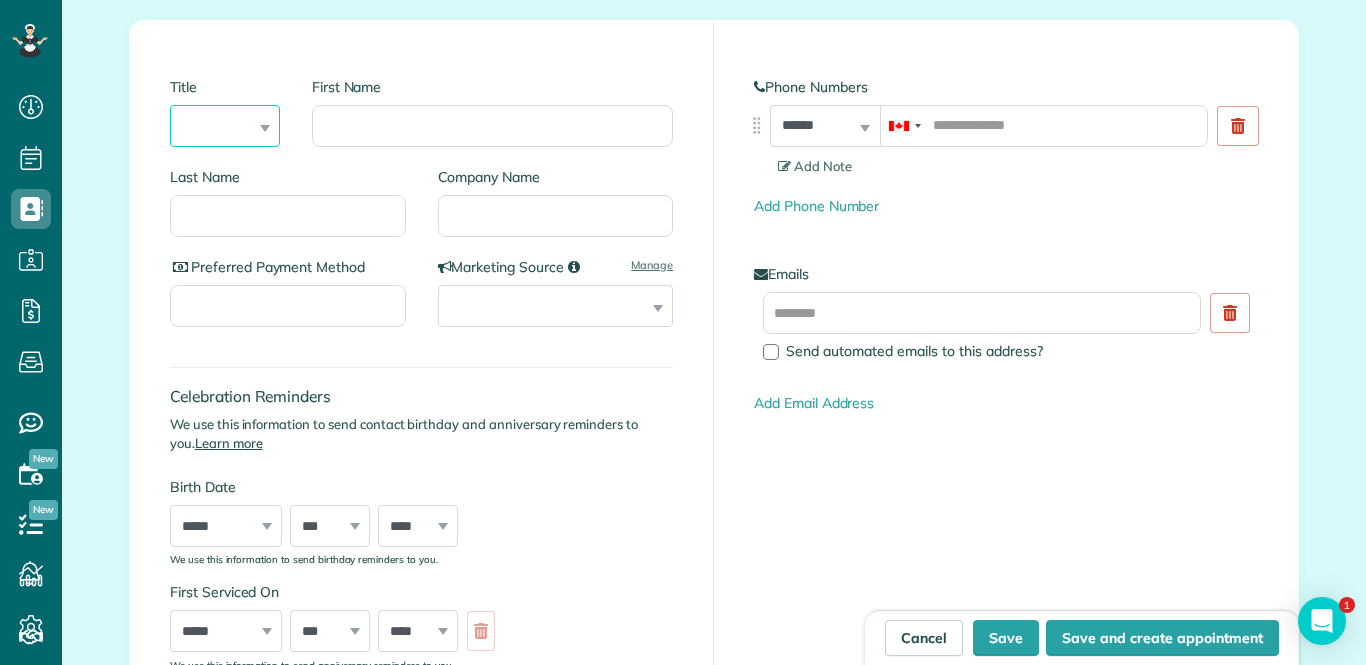 select on "***" 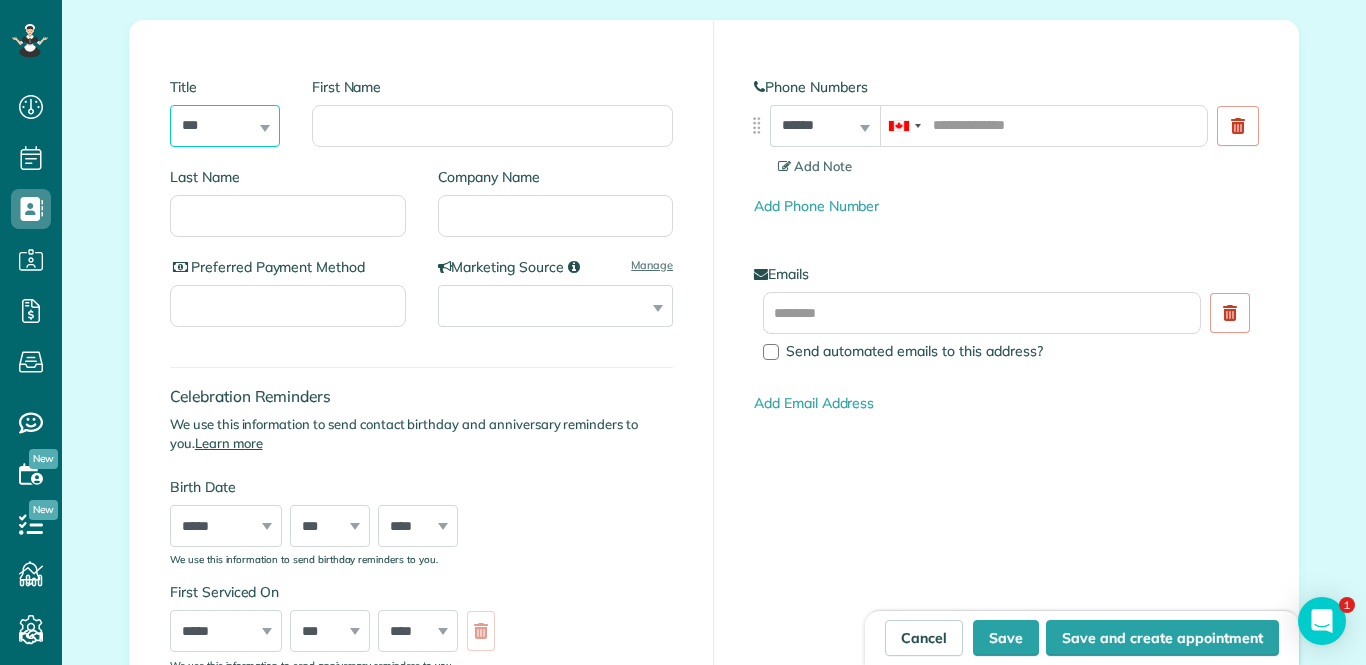 click on "***
****
***
***" at bounding box center [225, 126] 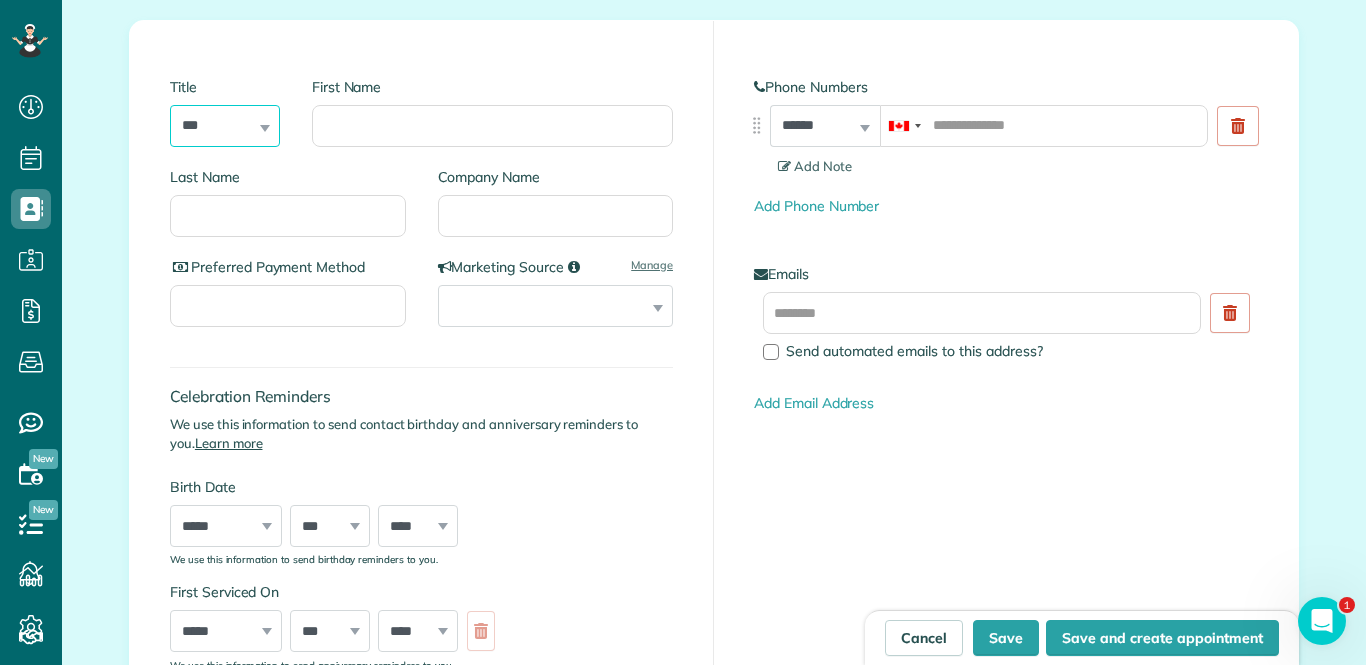 scroll, scrollTop: 0, scrollLeft: 0, axis: both 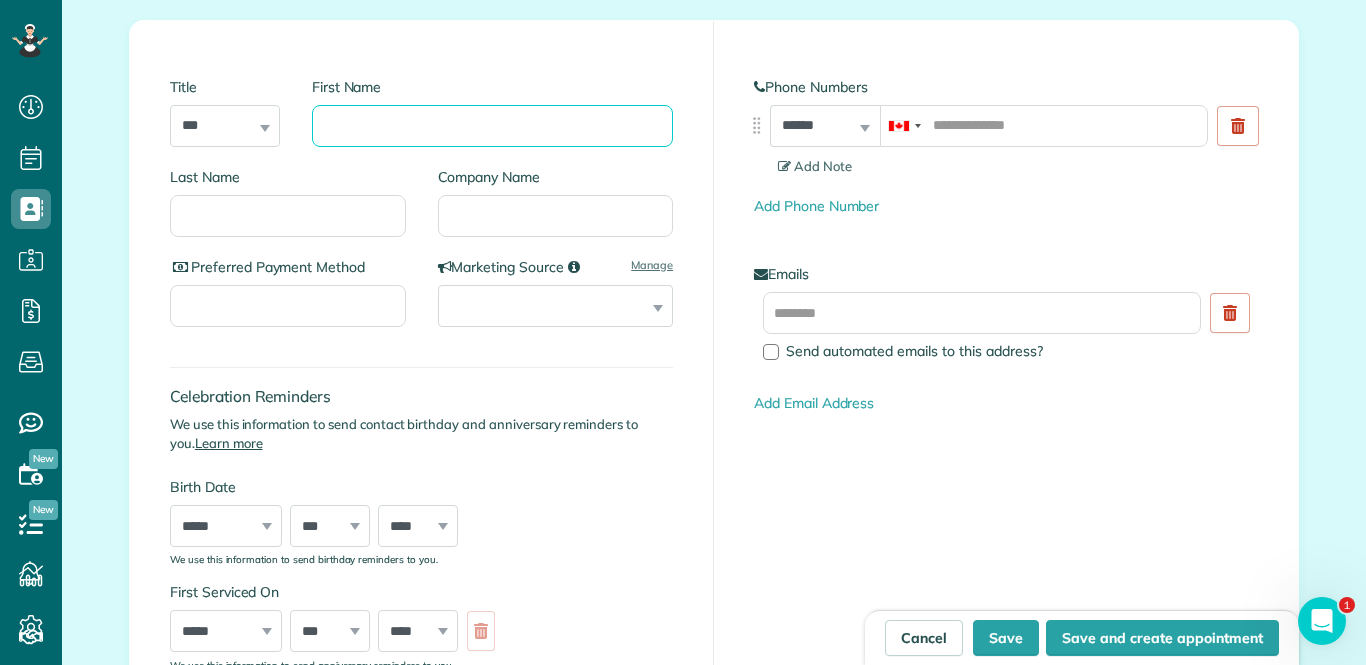 click on "First Name" at bounding box center [492, 126] 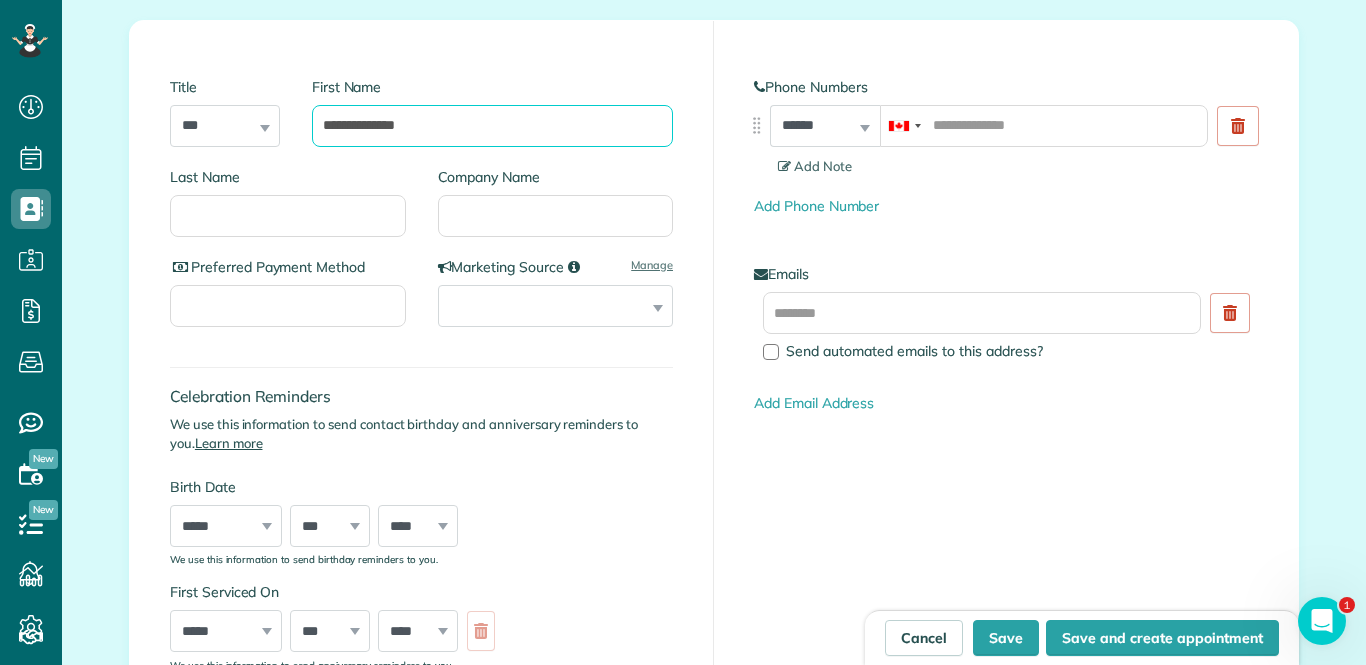 type on "**********" 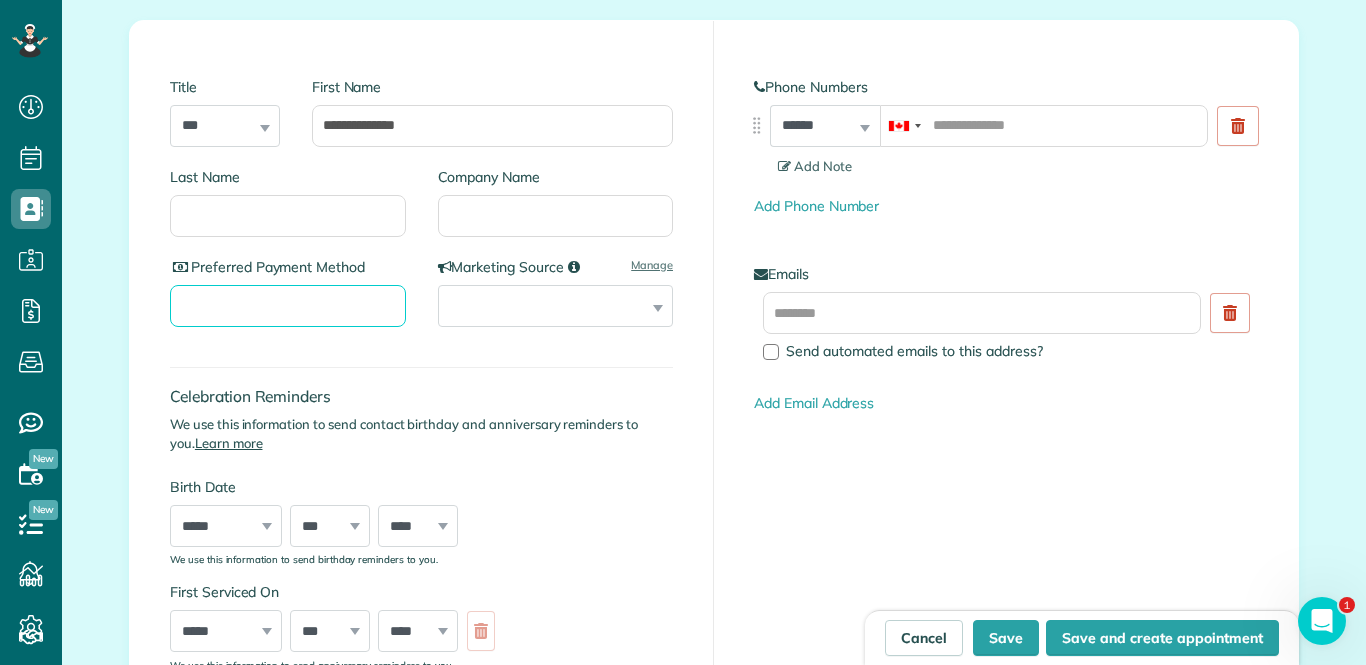 click on "Preferred Payment Method" at bounding box center (288, 306) 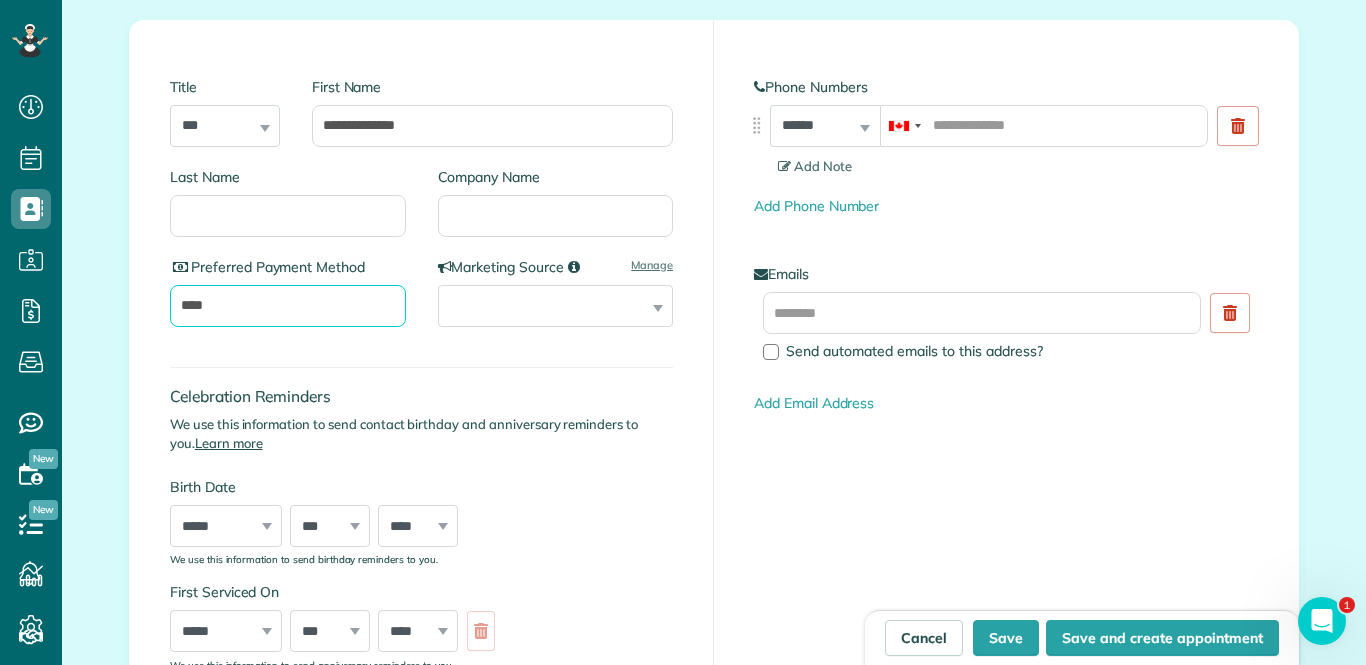 type on "****" 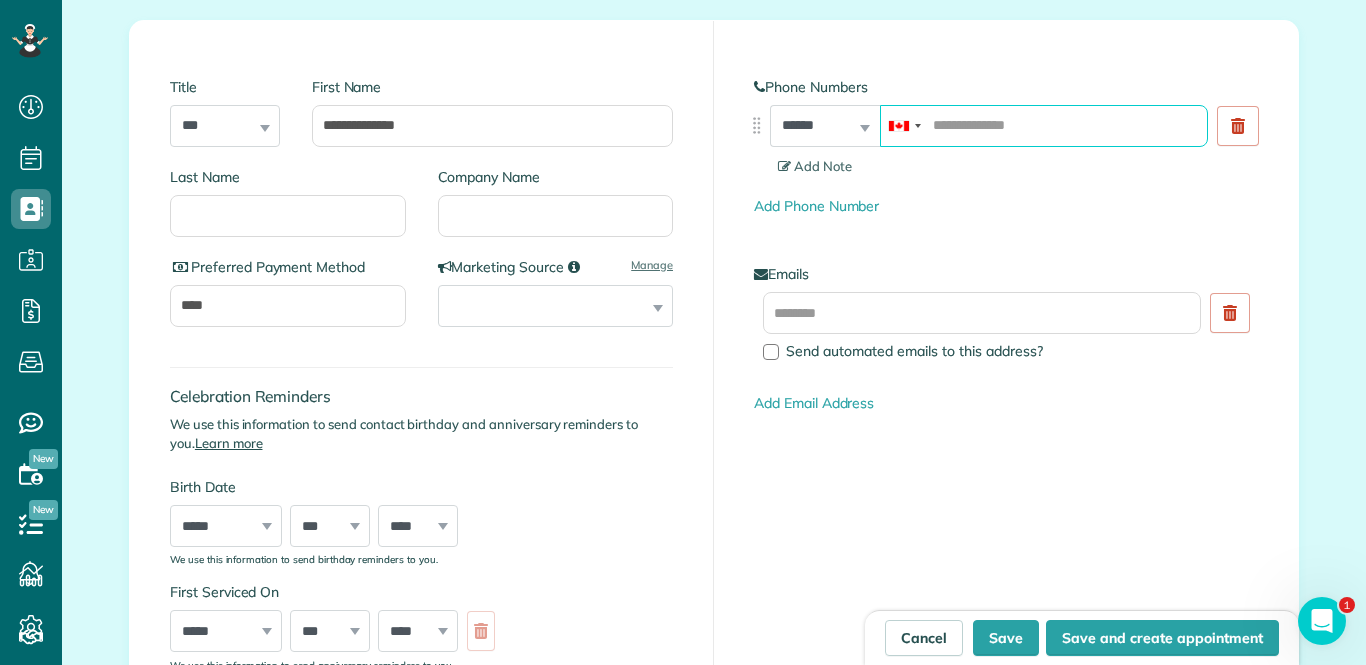 click at bounding box center (1044, 126) 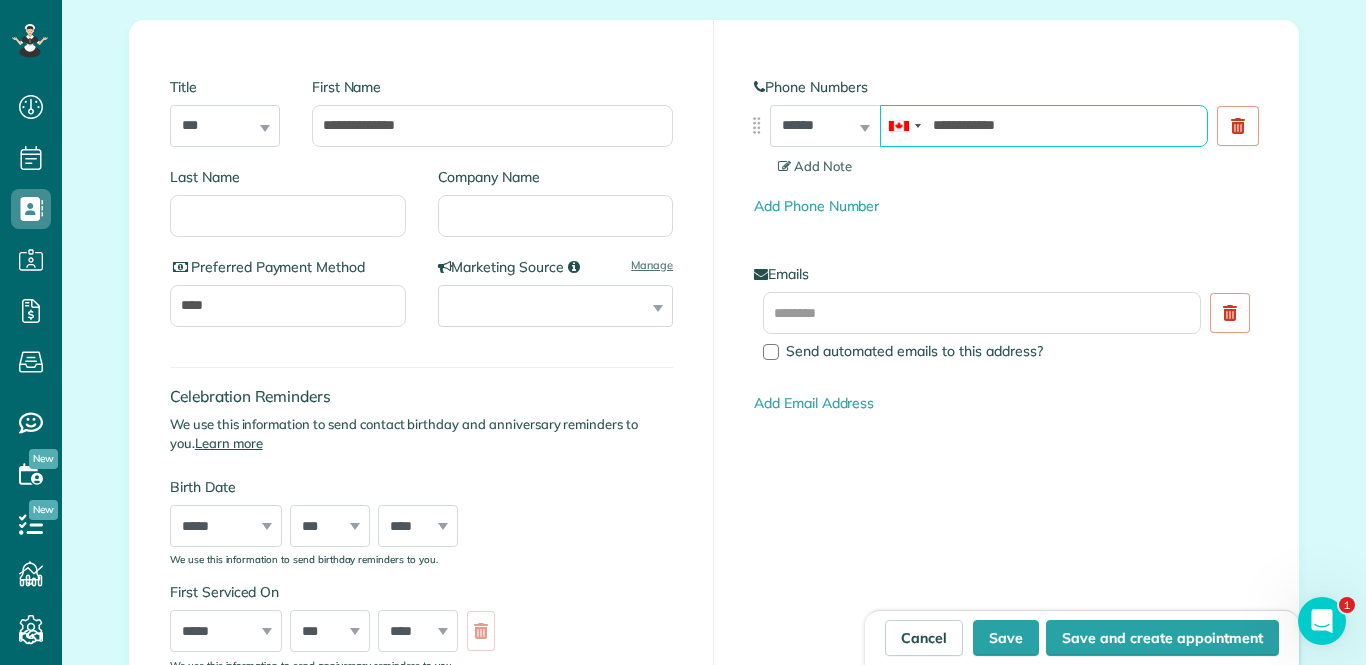 scroll, scrollTop: 537, scrollLeft: 0, axis: vertical 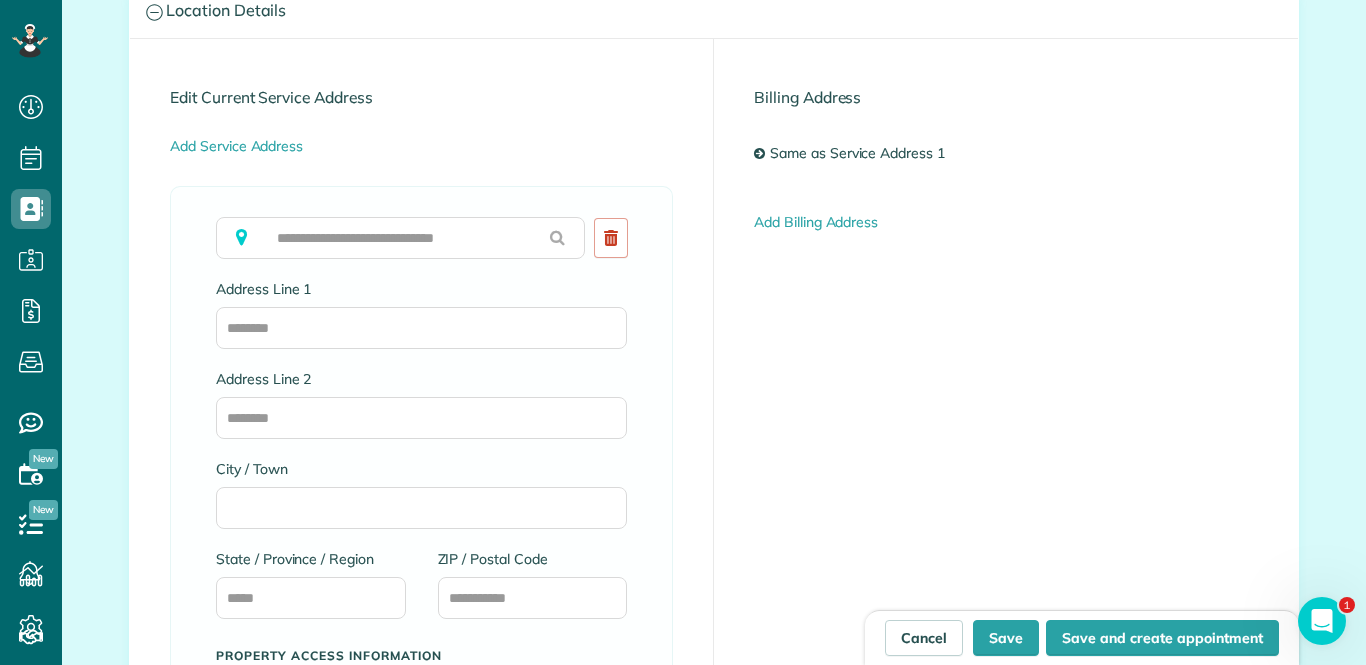 type on "**********" 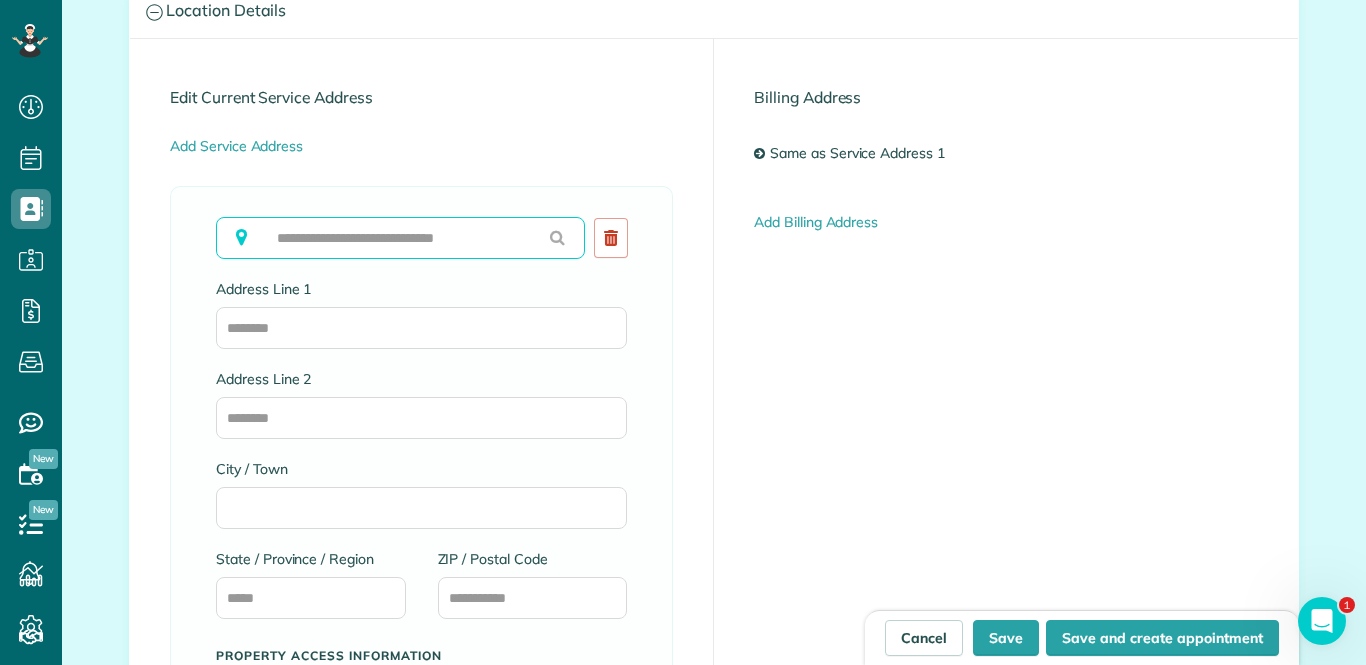 click at bounding box center (400, 238) 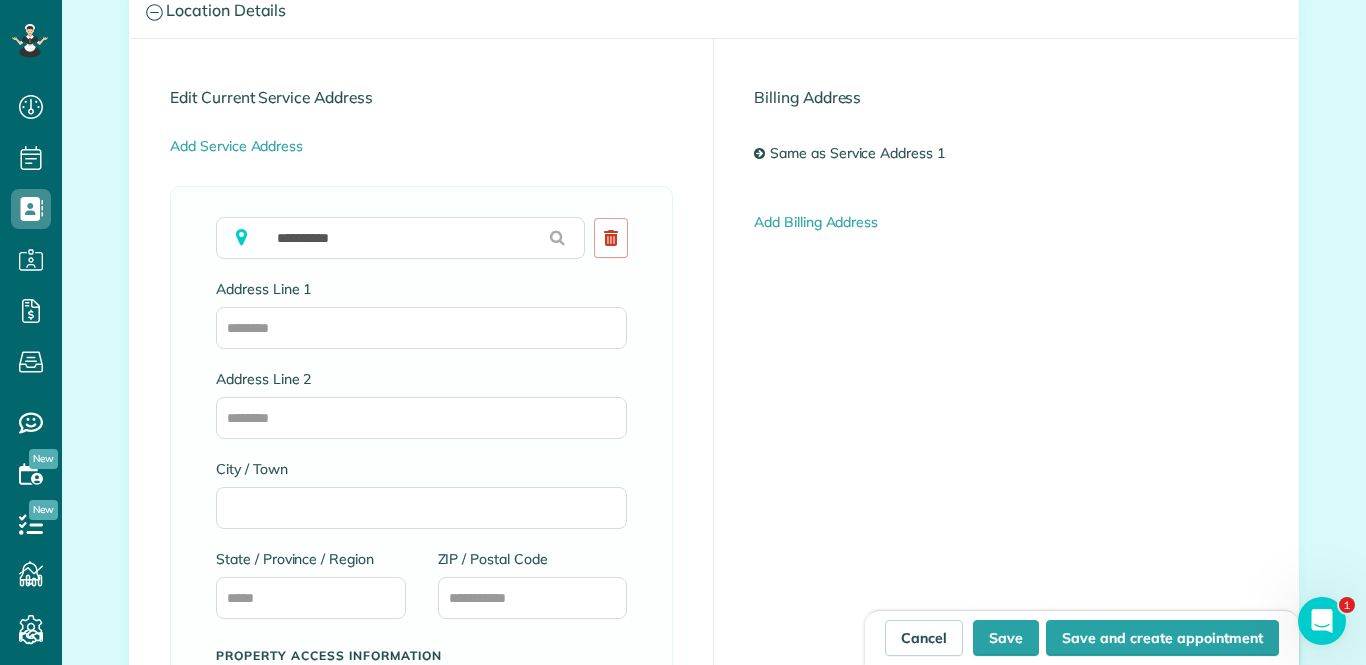 type on "**********" 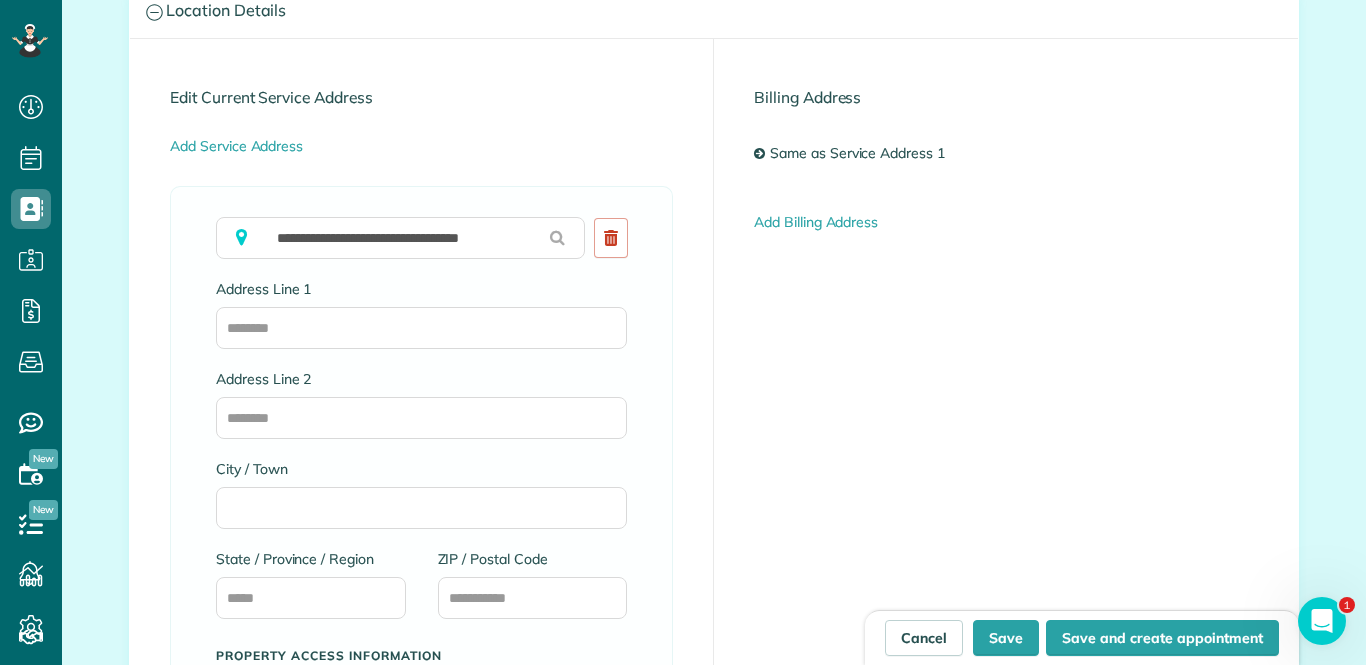 type on "**********" 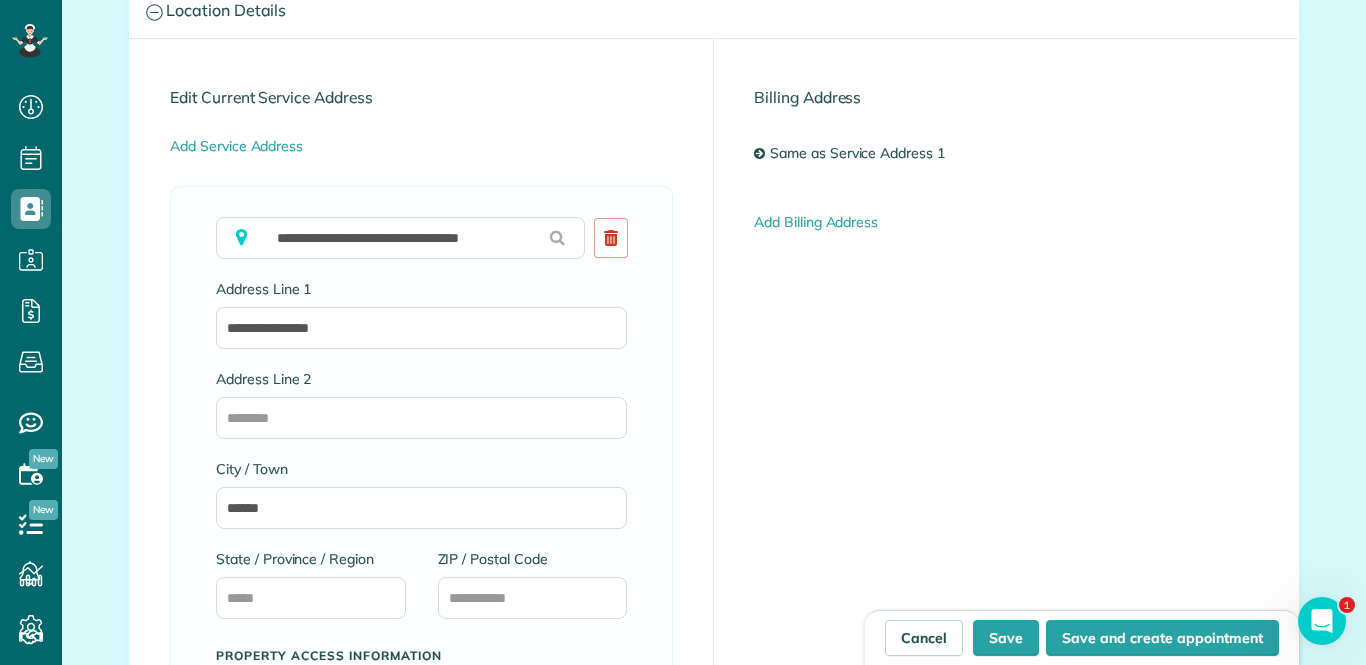 type on "**" 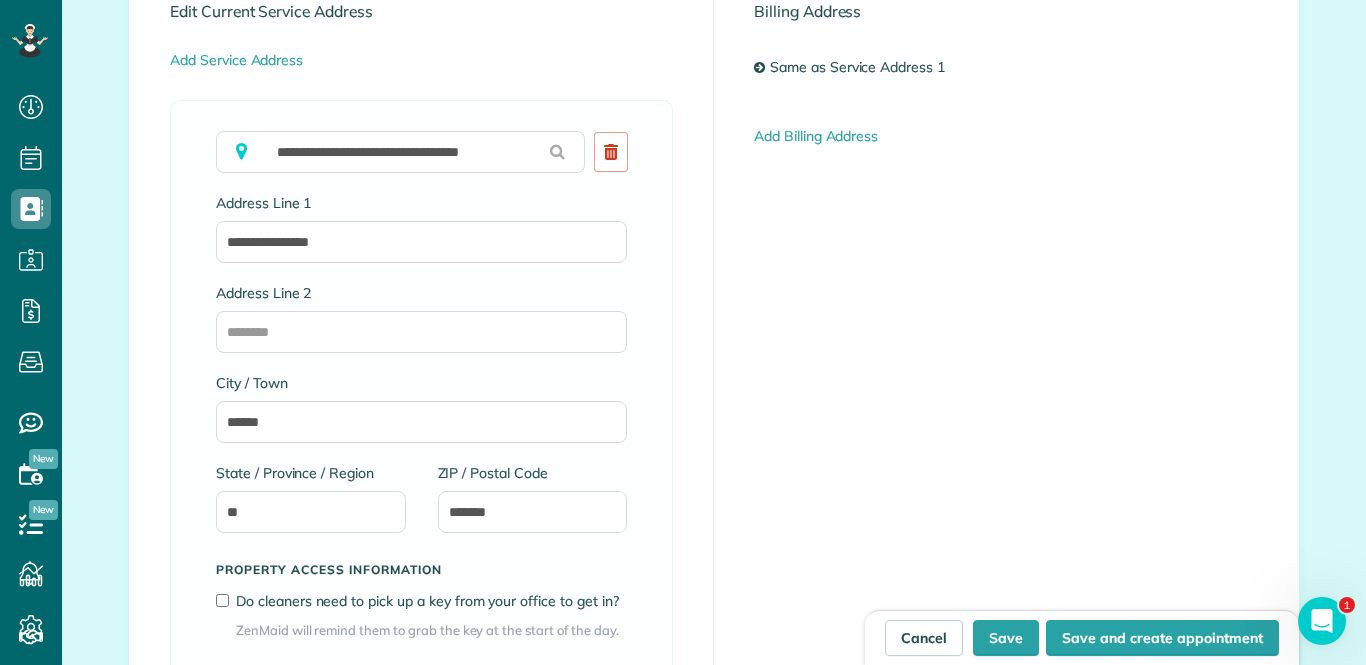 scroll, scrollTop: 1311, scrollLeft: 0, axis: vertical 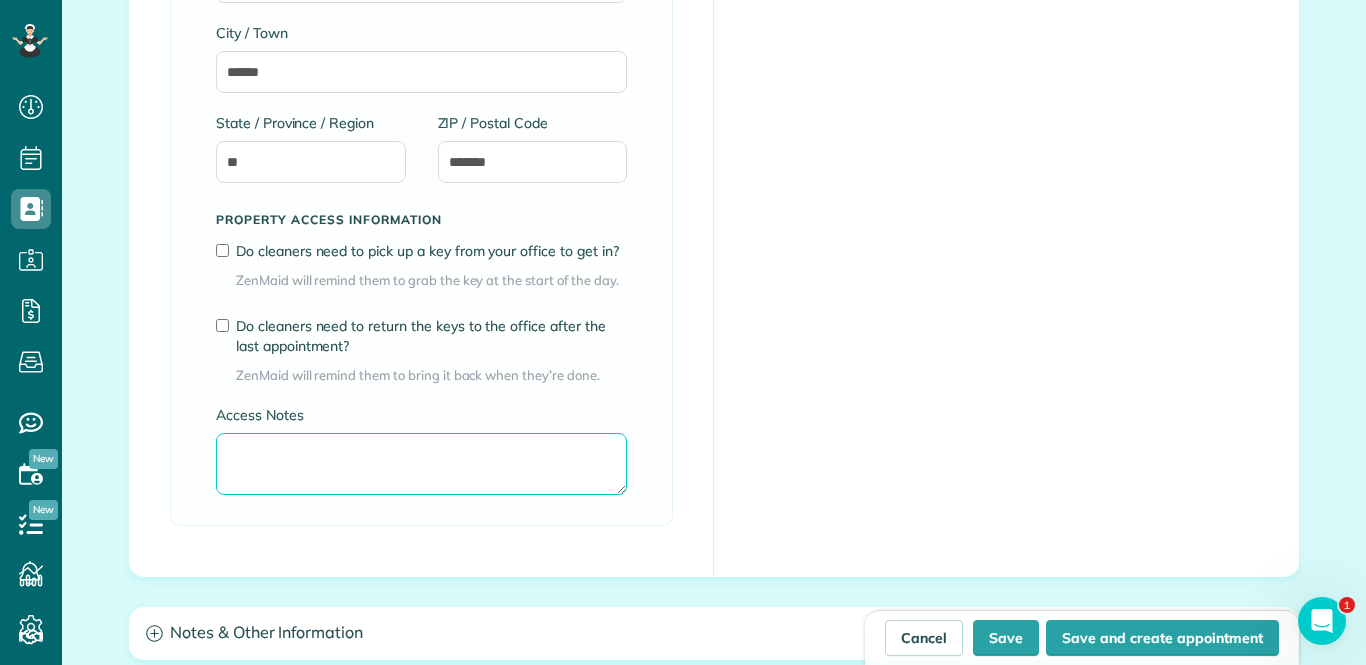 click on "Access Notes" at bounding box center (421, 464) 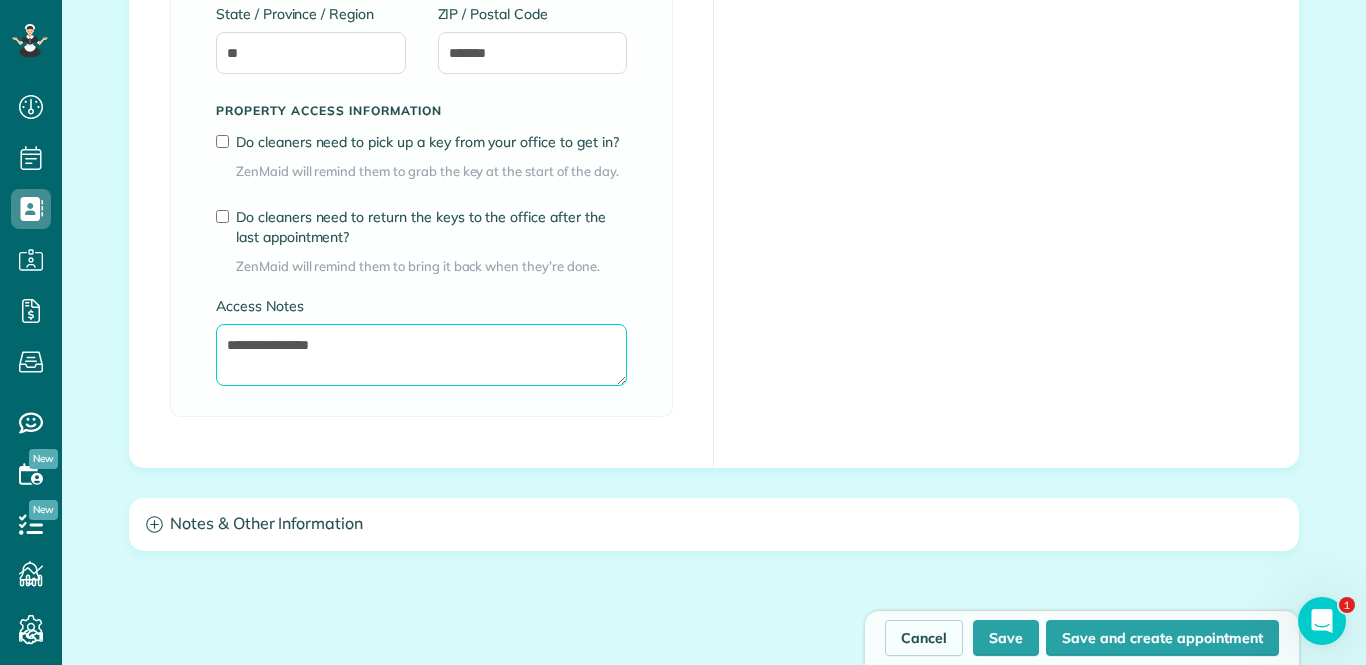 scroll, scrollTop: 1759, scrollLeft: 0, axis: vertical 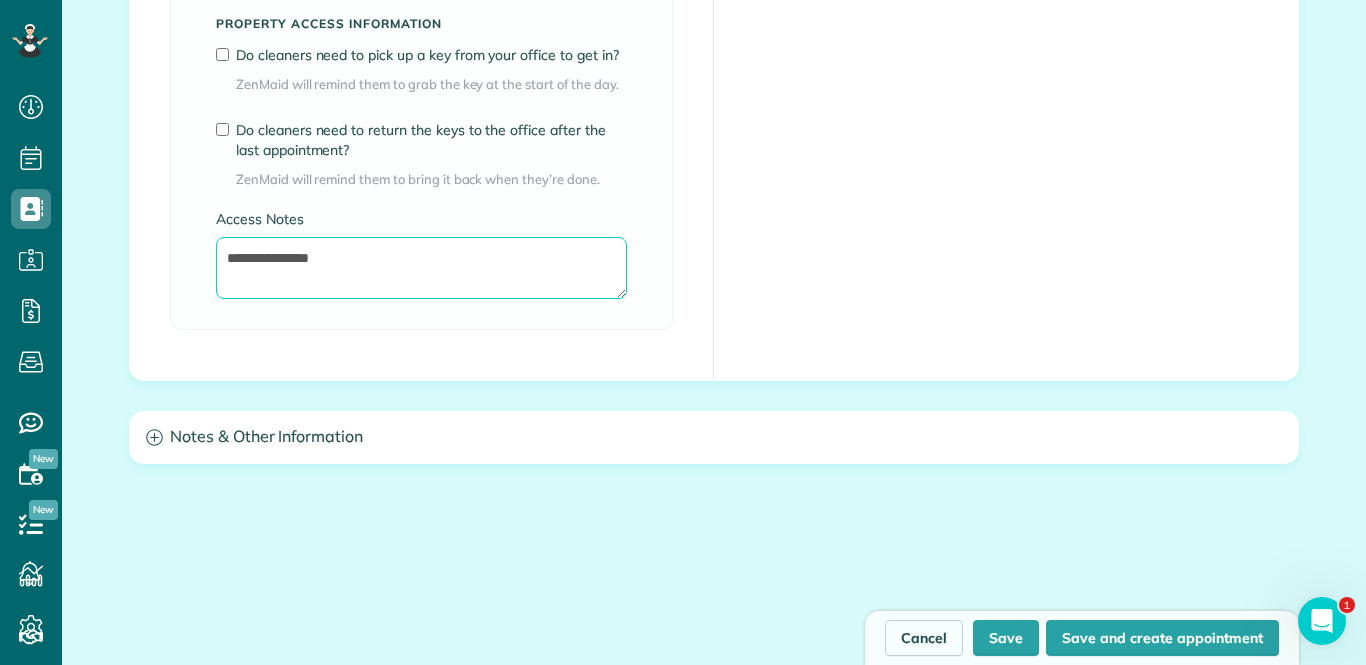 type on "**********" 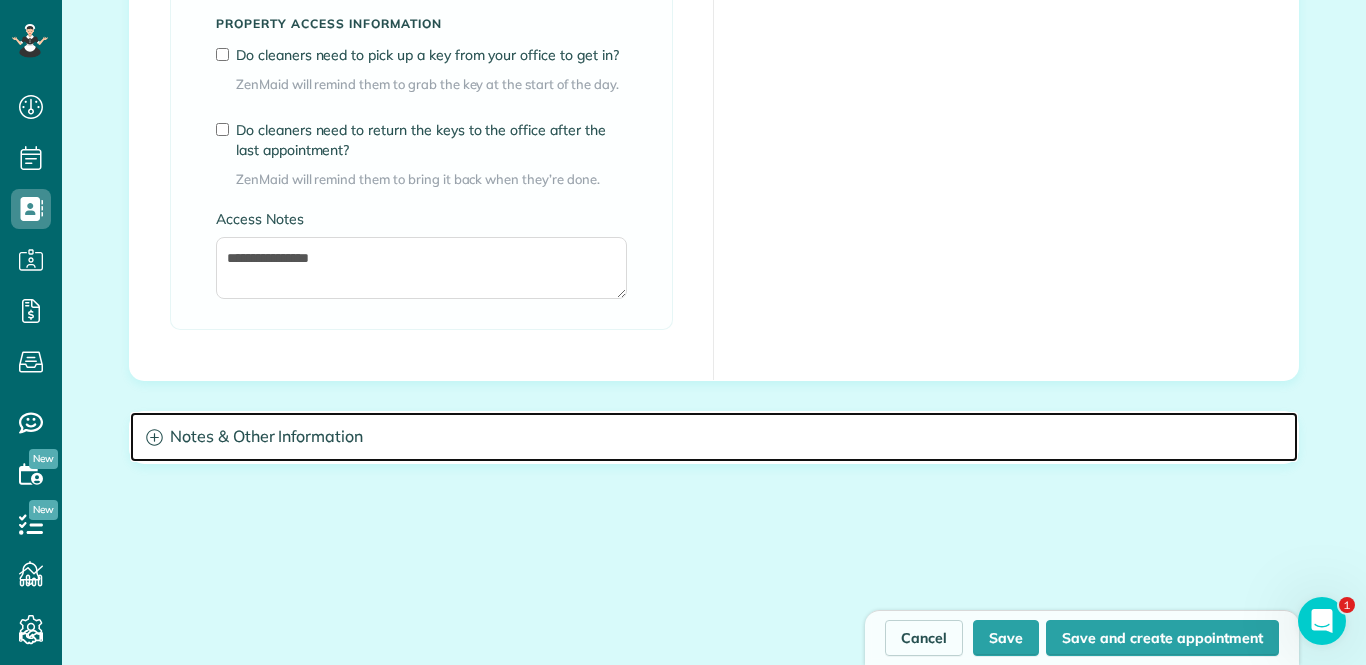click on "Notes & Other Information" at bounding box center (714, 437) 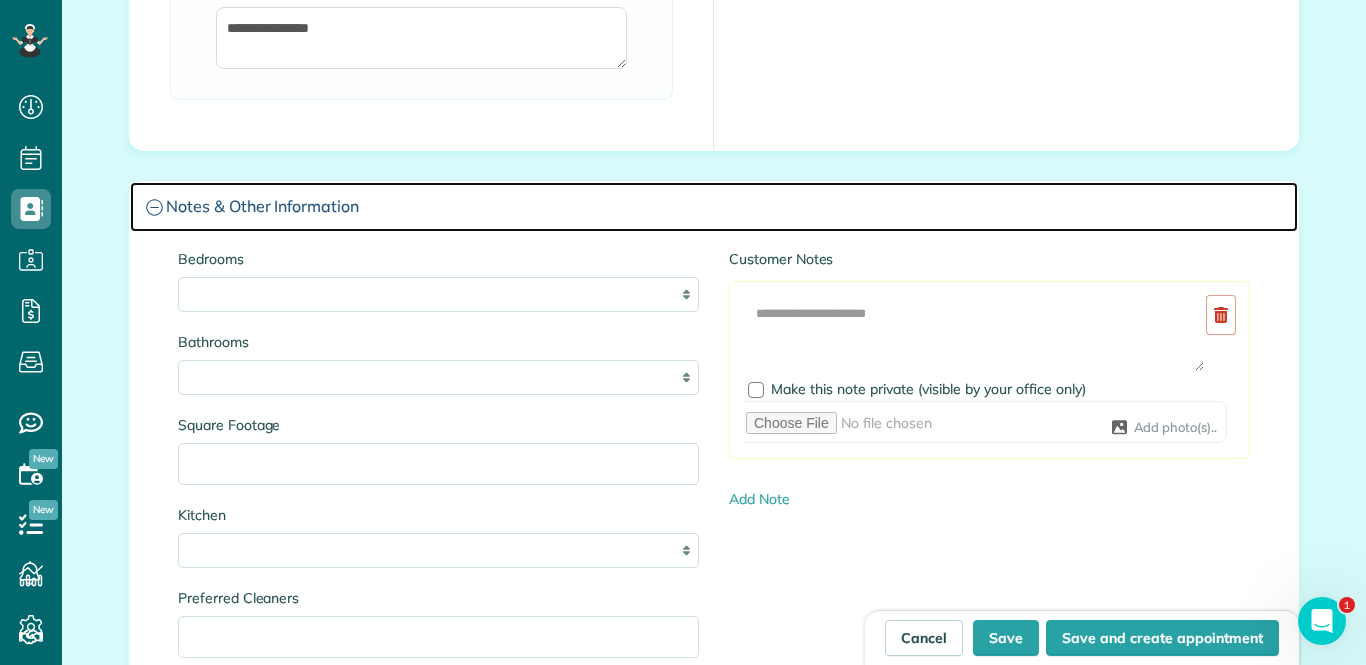 scroll, scrollTop: 2048, scrollLeft: 0, axis: vertical 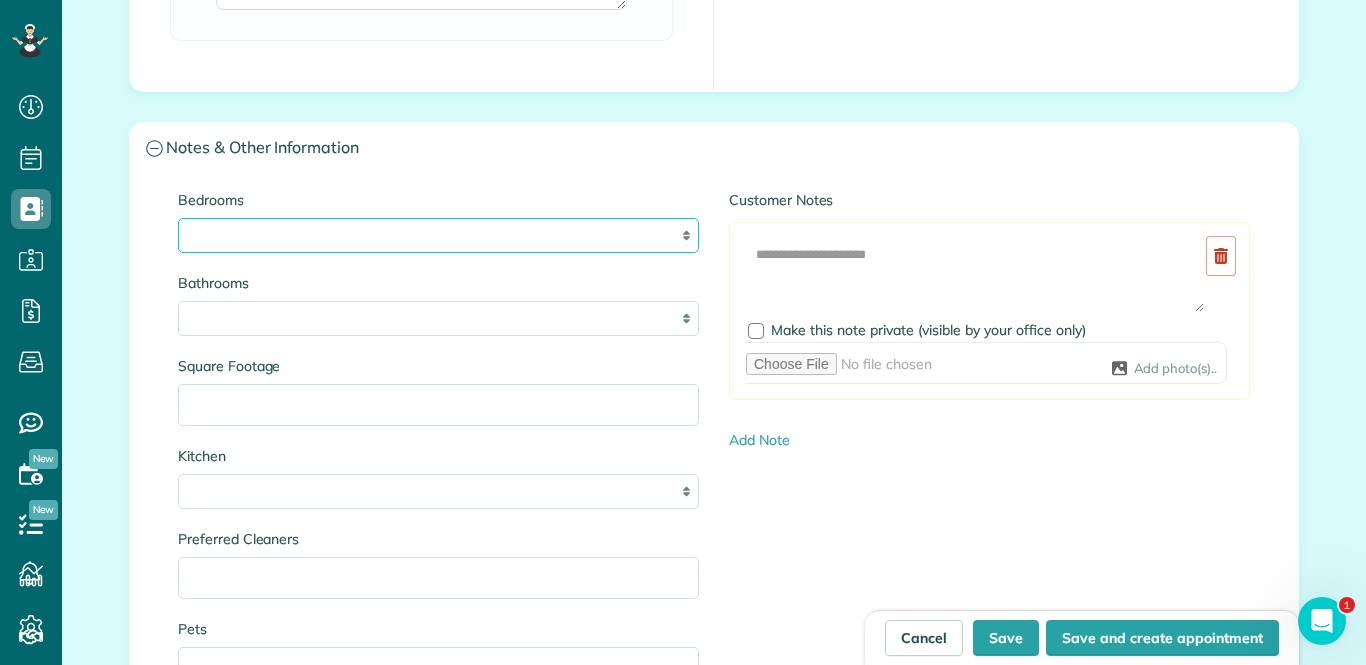 click on "*
*
*
*
**" at bounding box center (438, 235) 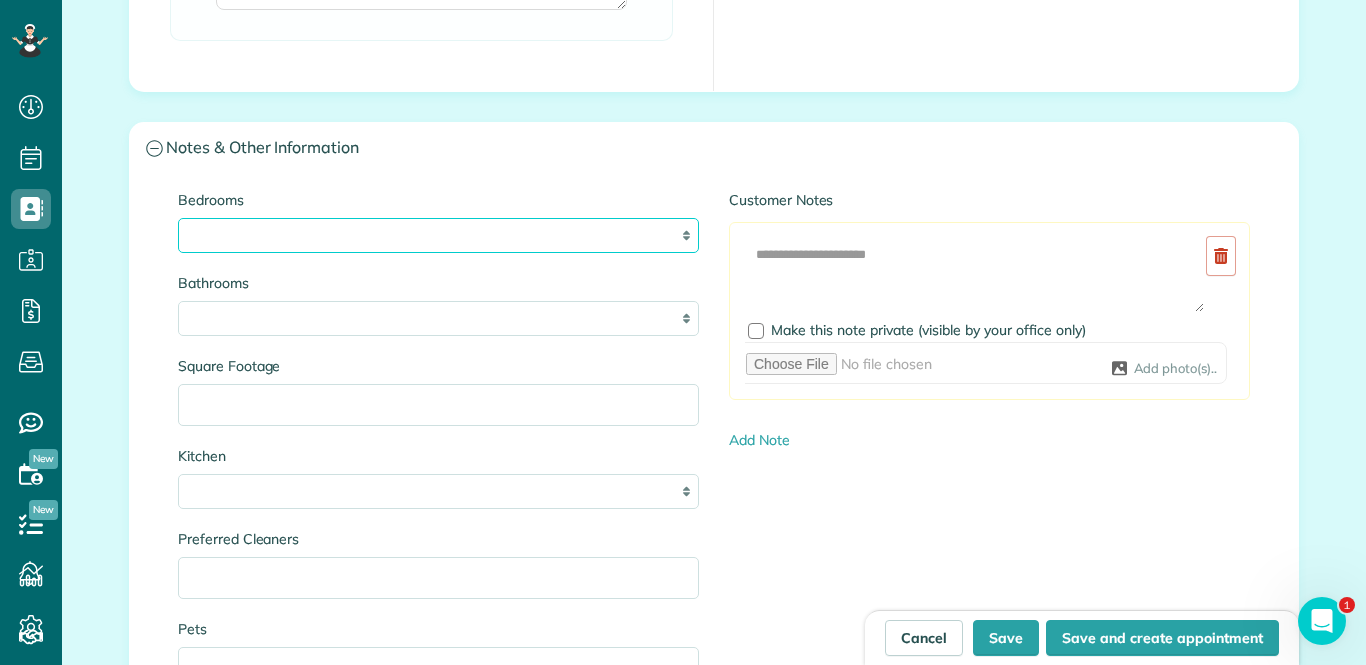 select on "*" 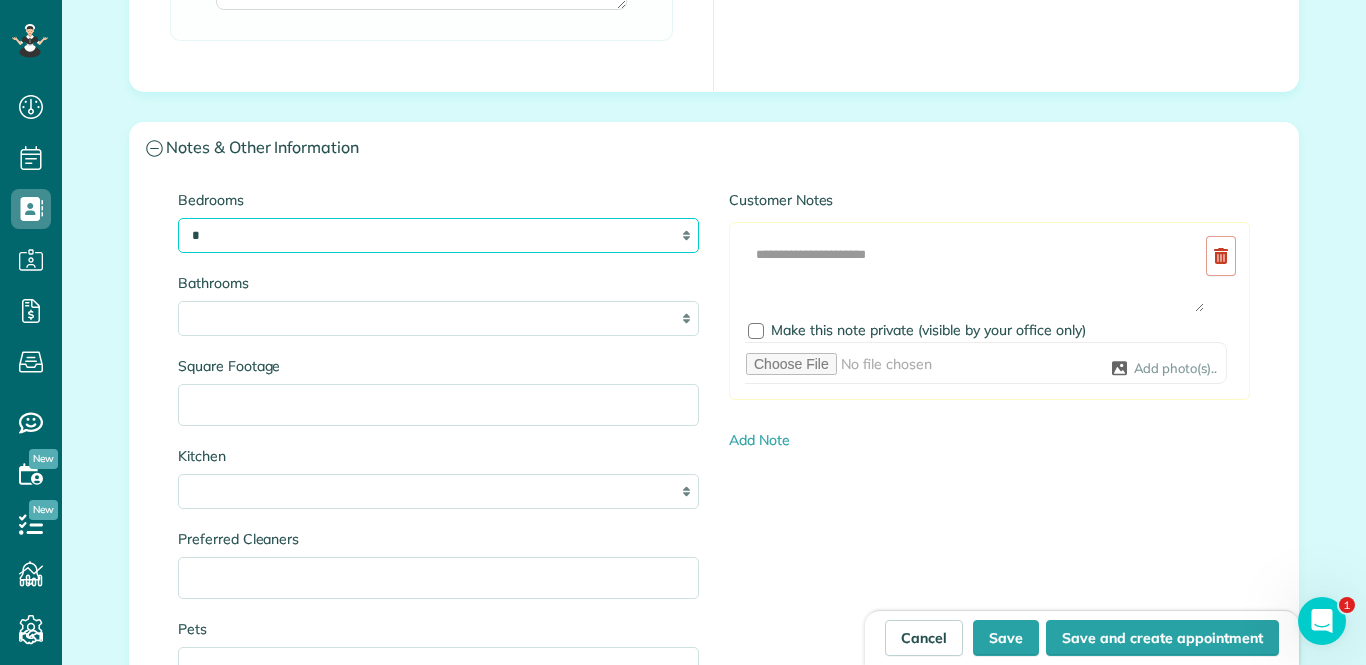 click on "*
*
*
*
**" at bounding box center (438, 235) 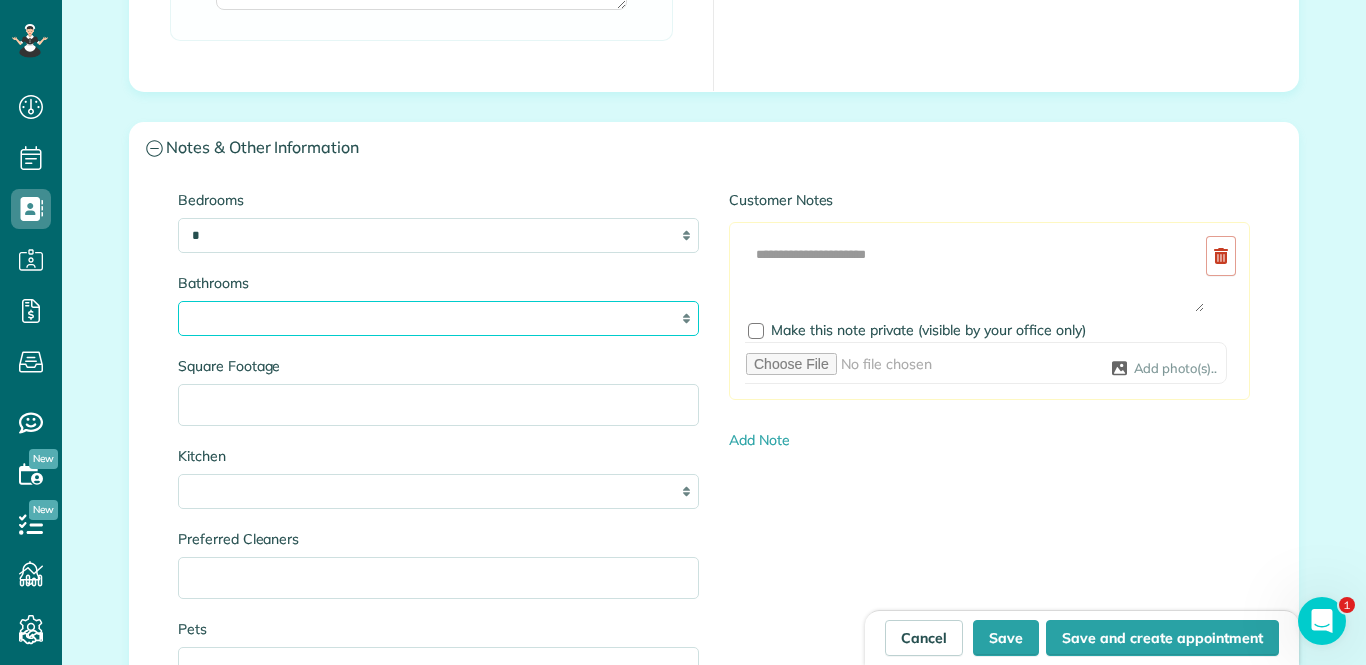 click on "*
***
*
***
*
***
*
***
**" at bounding box center [438, 318] 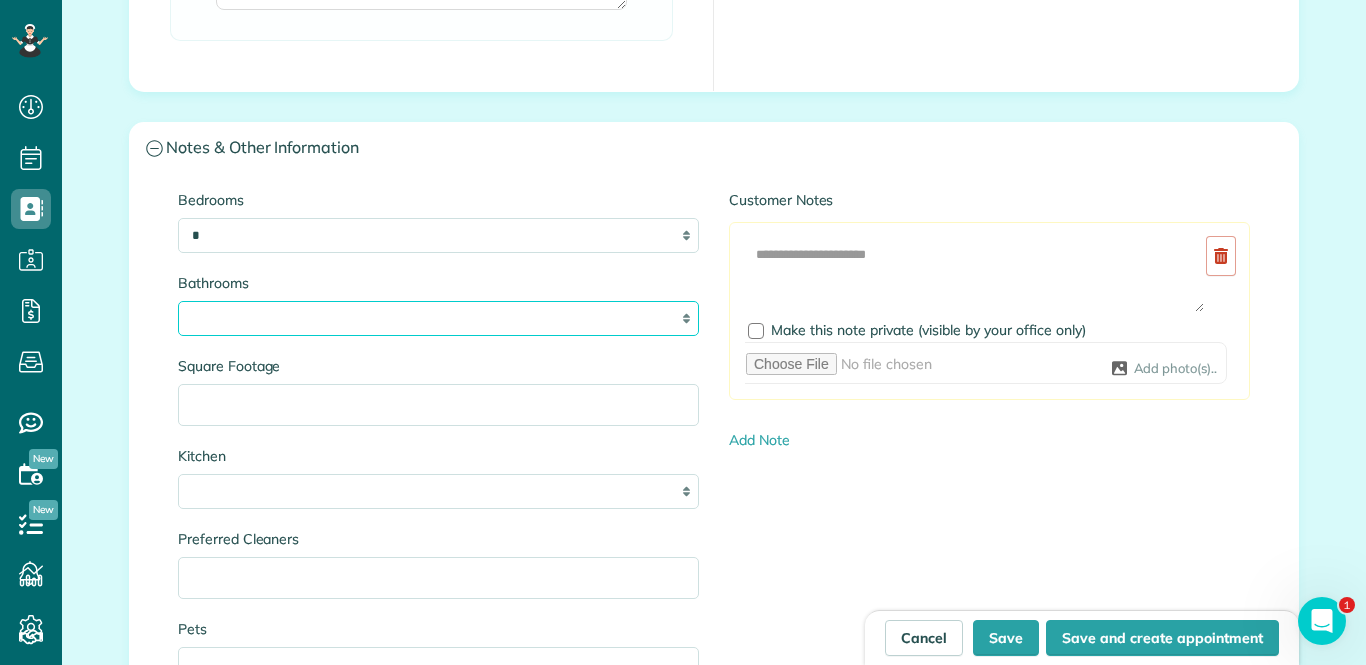select on "*" 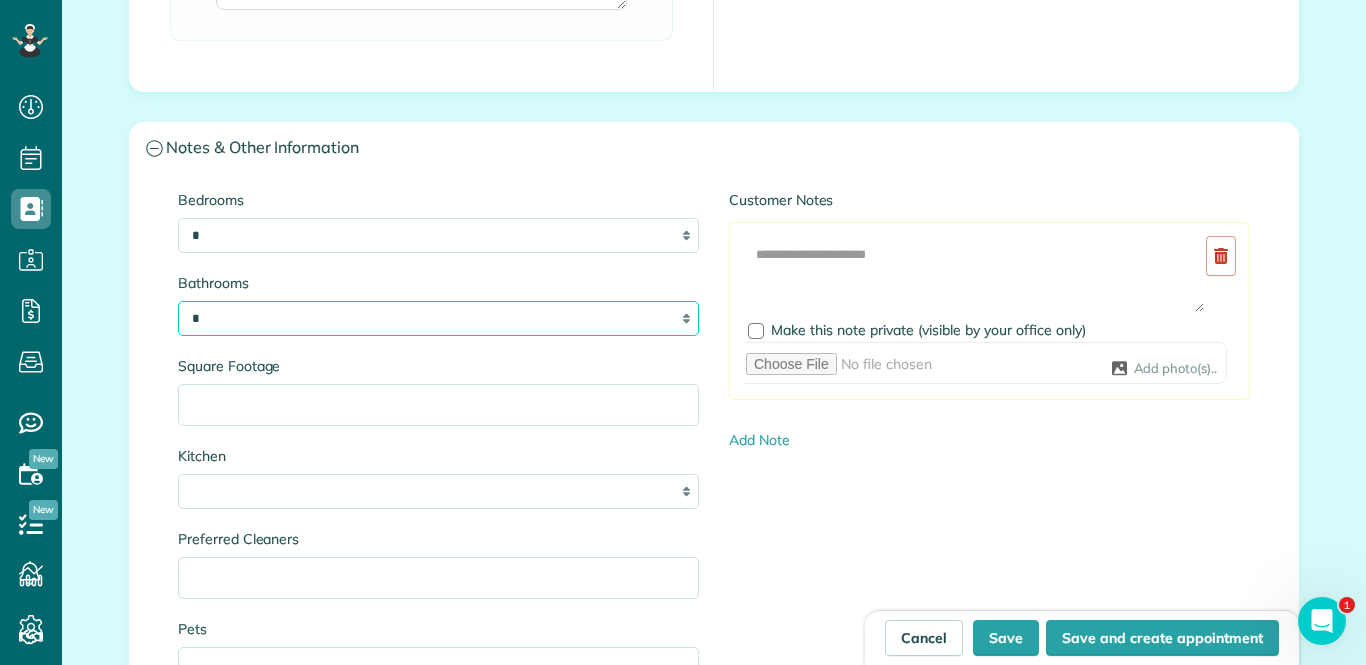 click on "*
***
*
***
*
***
*
***
**" at bounding box center (438, 318) 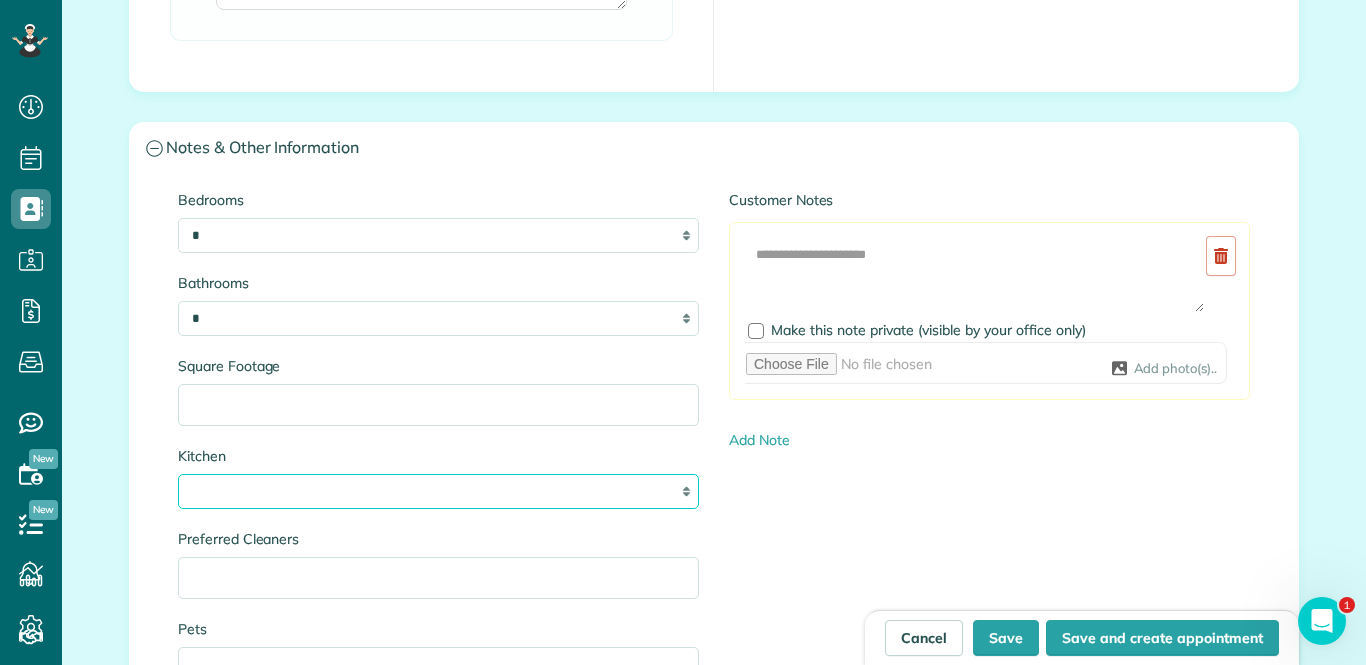 click on "*
*
*
*" at bounding box center (438, 491) 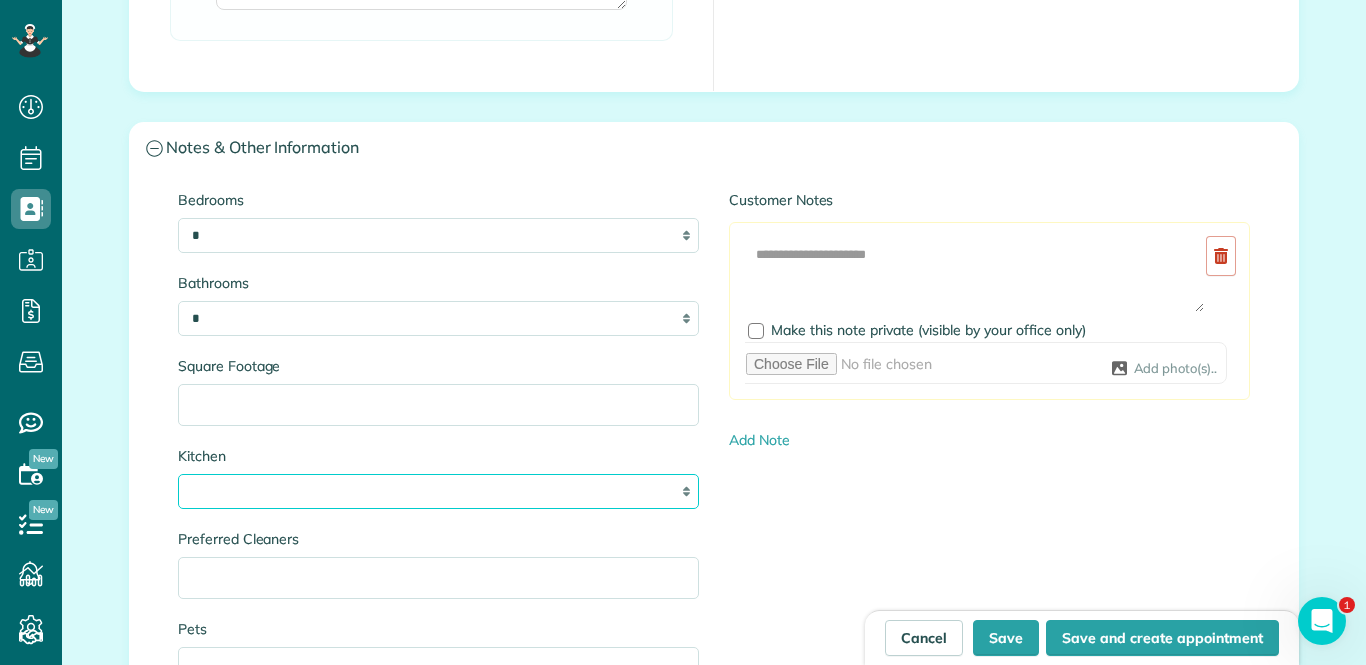 select on "*" 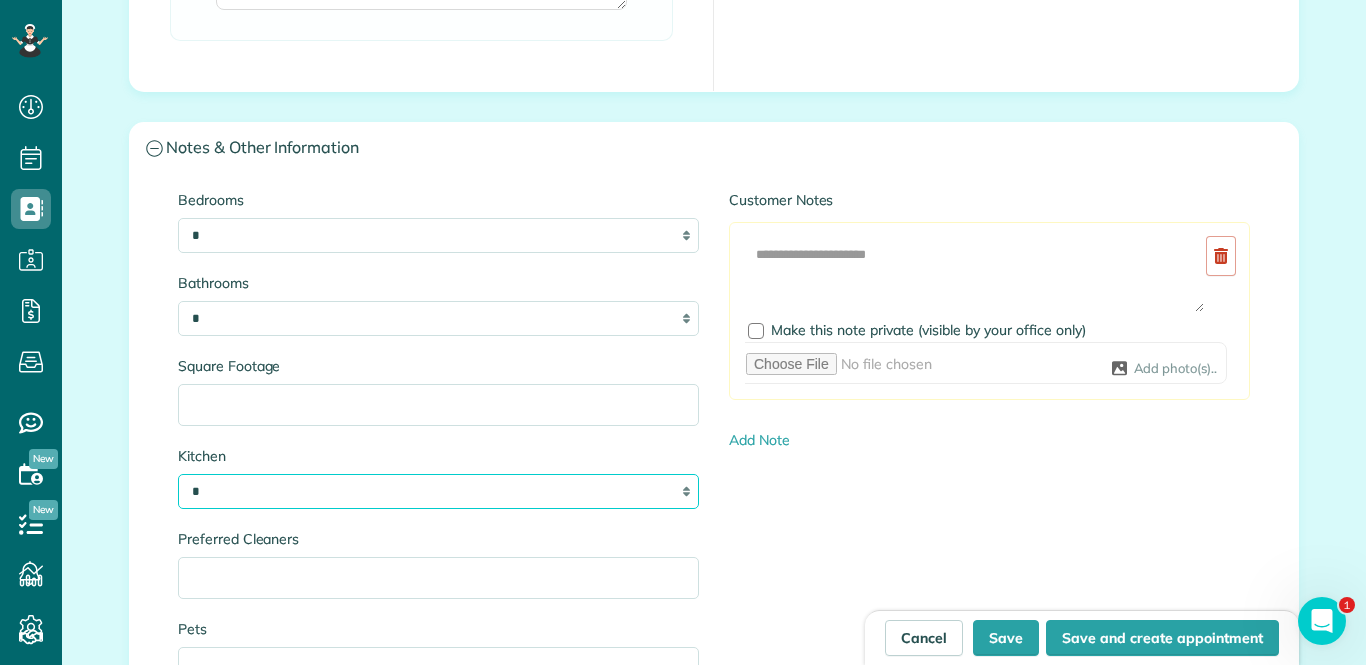 click on "*
*
*
*" at bounding box center [438, 491] 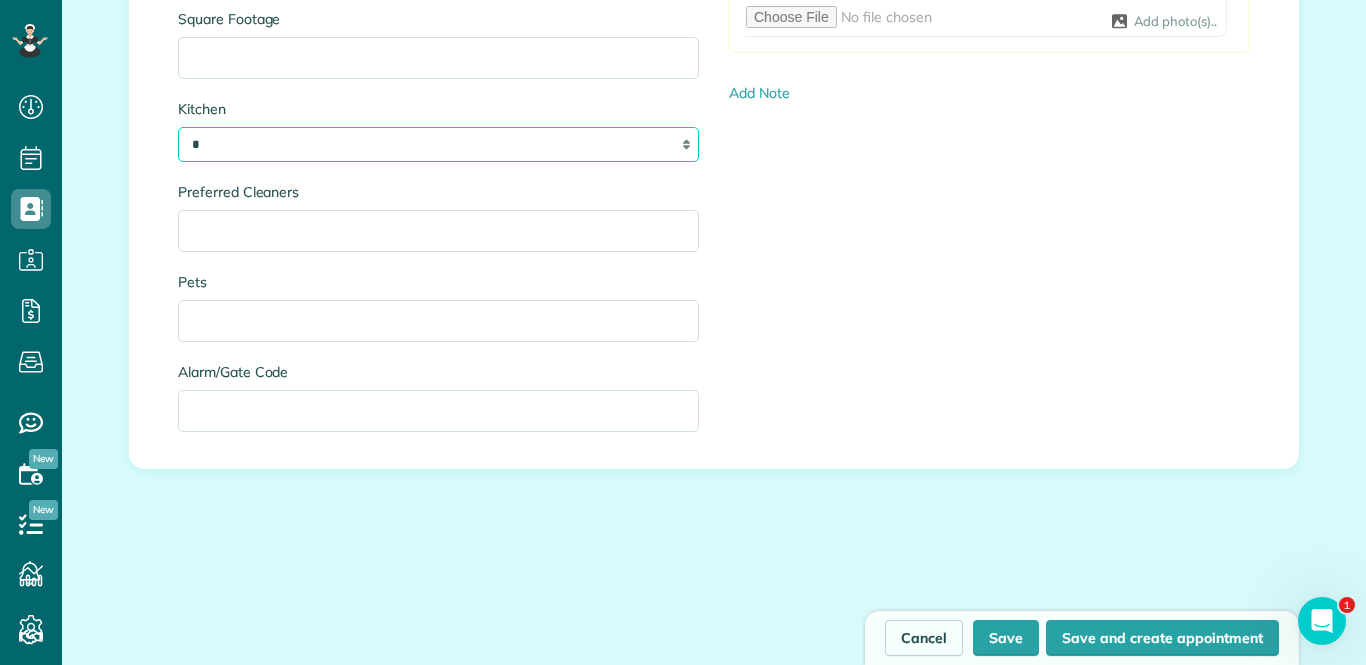 scroll, scrollTop: 2400, scrollLeft: 0, axis: vertical 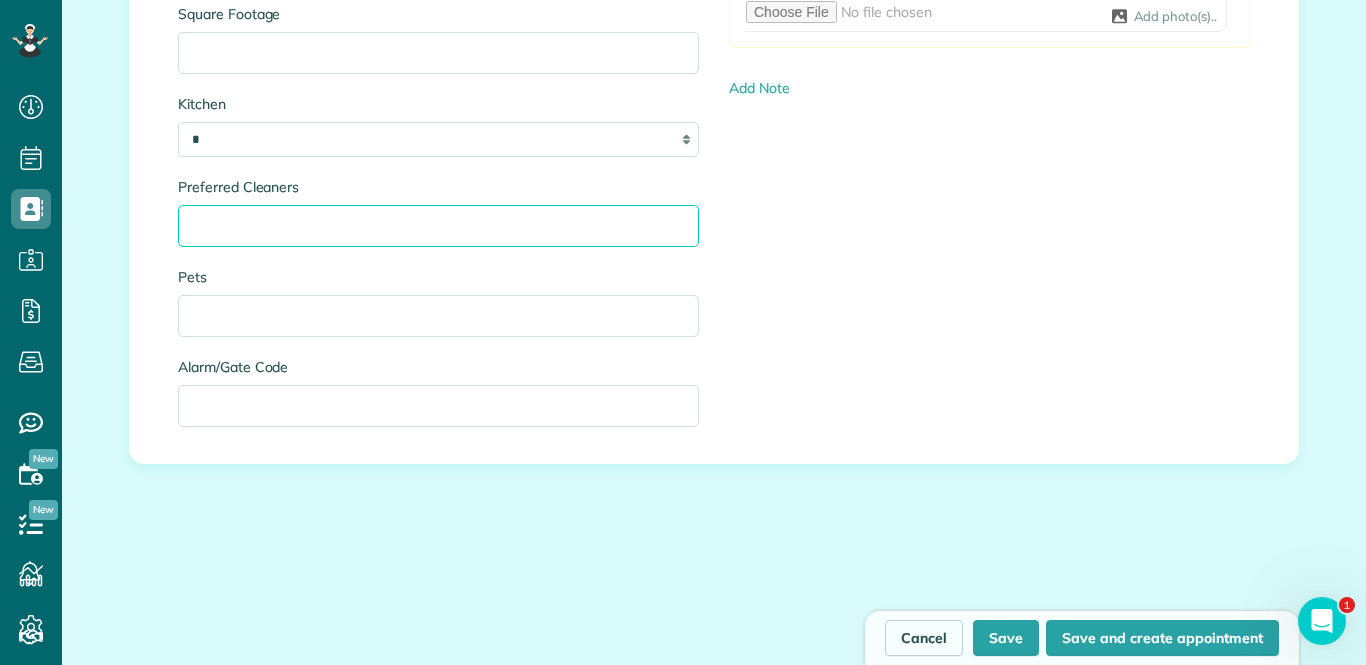 click on "Preferred Cleaners" at bounding box center [438, 226] 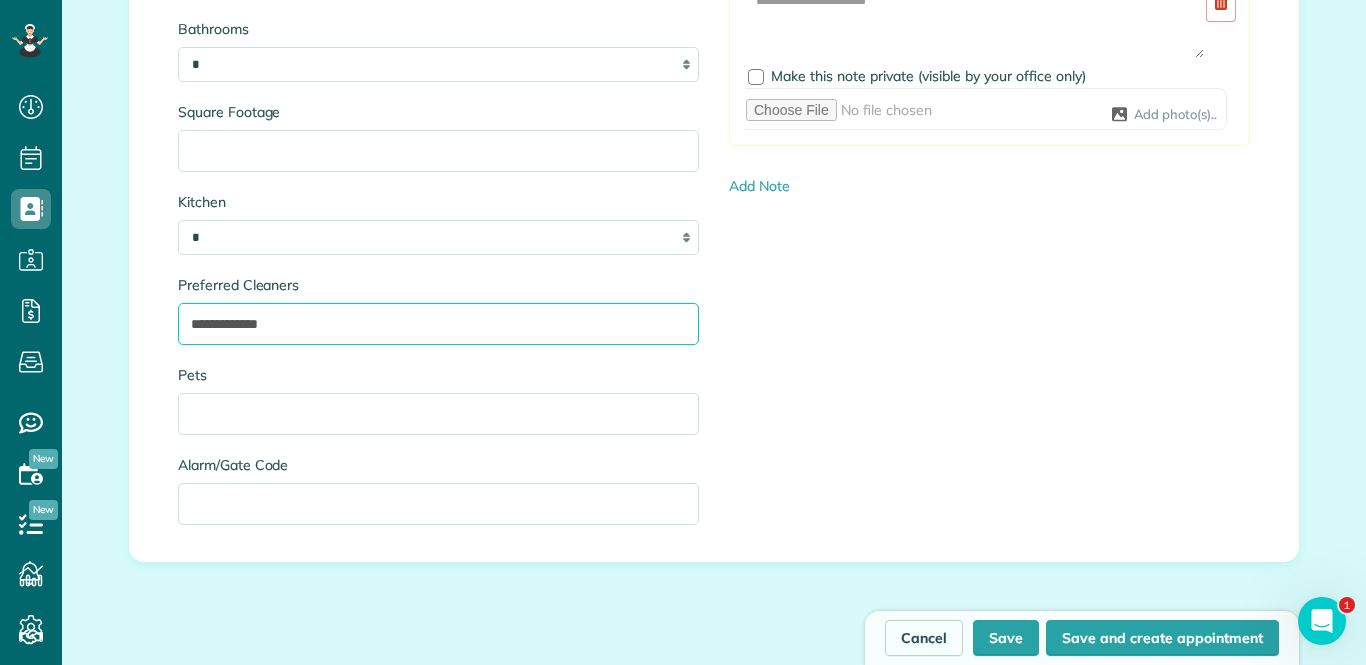scroll, scrollTop: 2400, scrollLeft: 0, axis: vertical 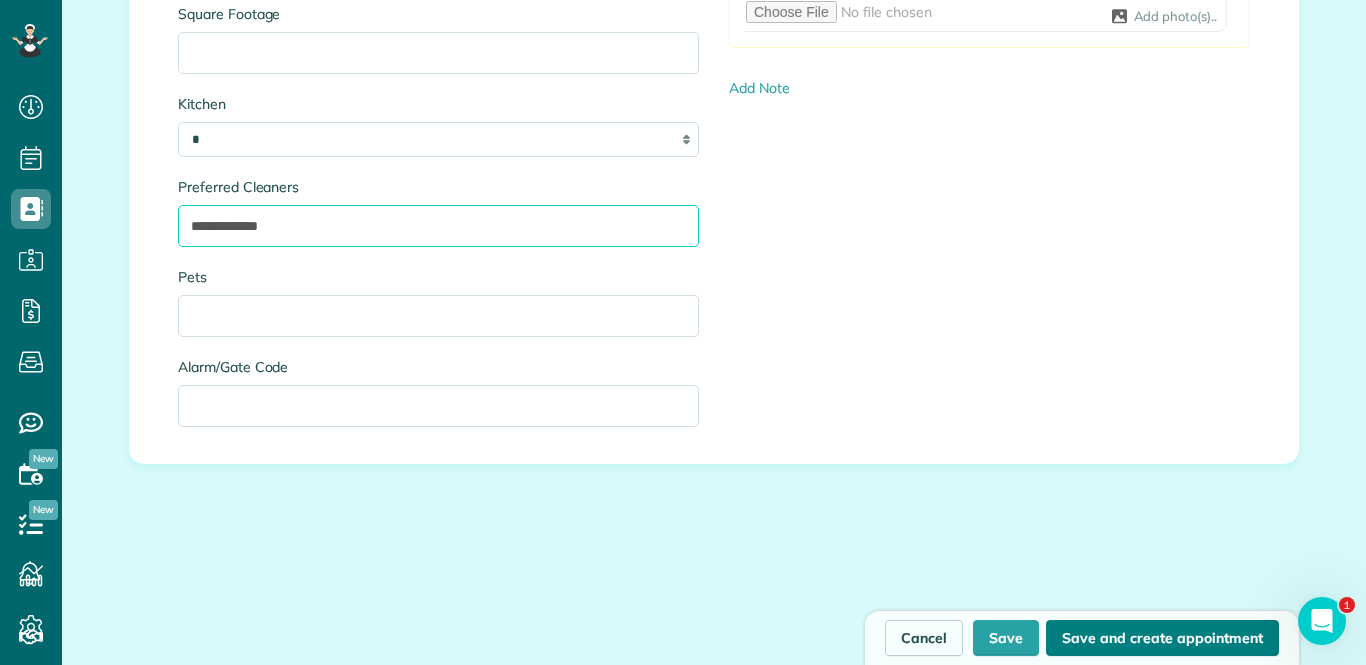 type on "**********" 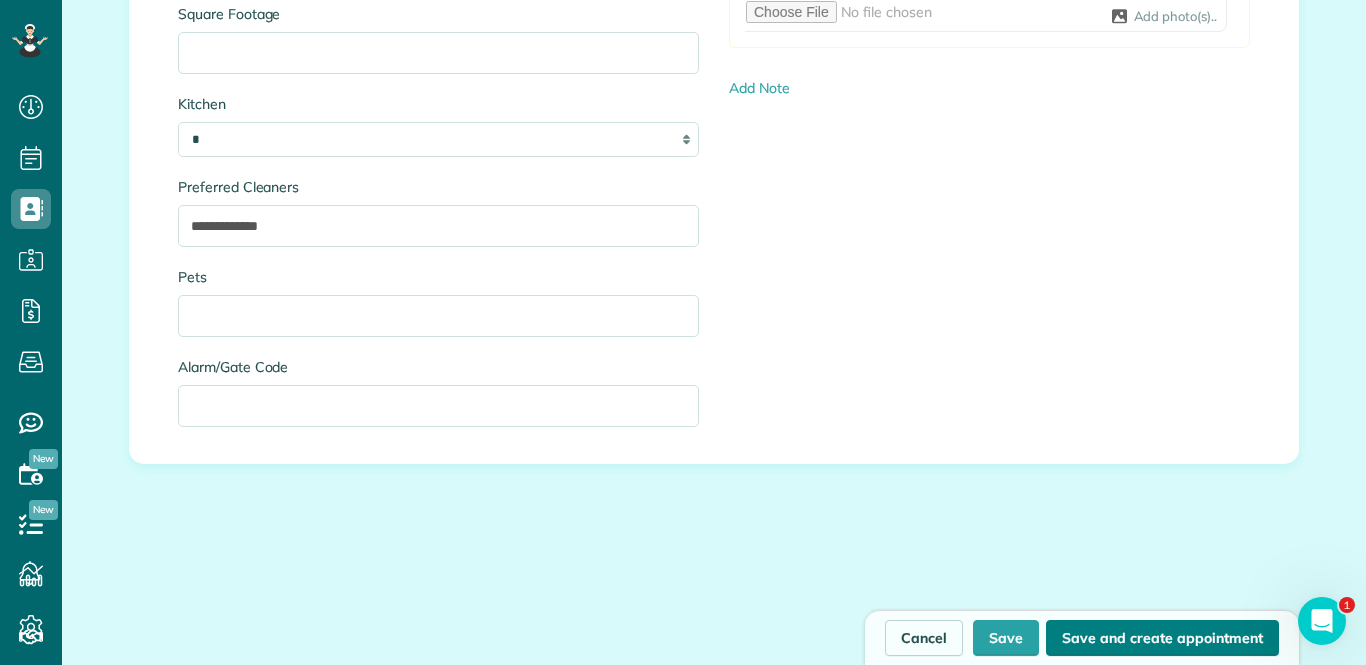 click on "Save and create appointment" at bounding box center (1162, 638) 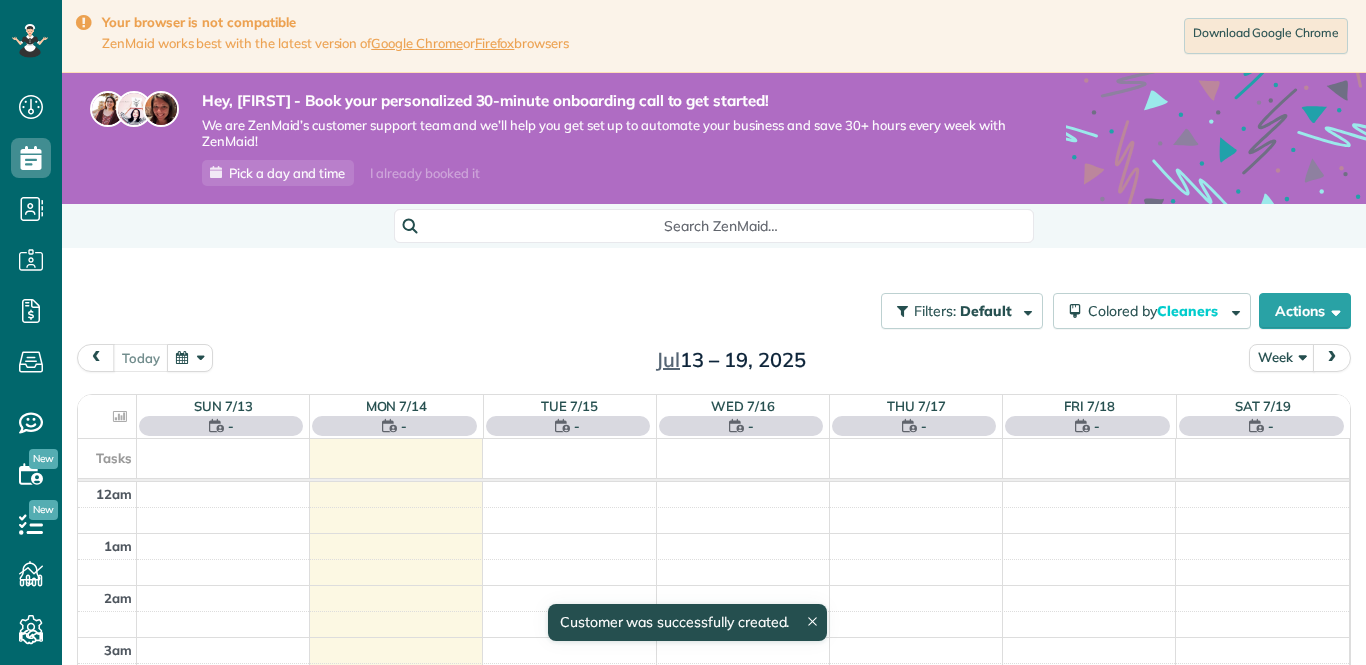 scroll, scrollTop: 0, scrollLeft: 0, axis: both 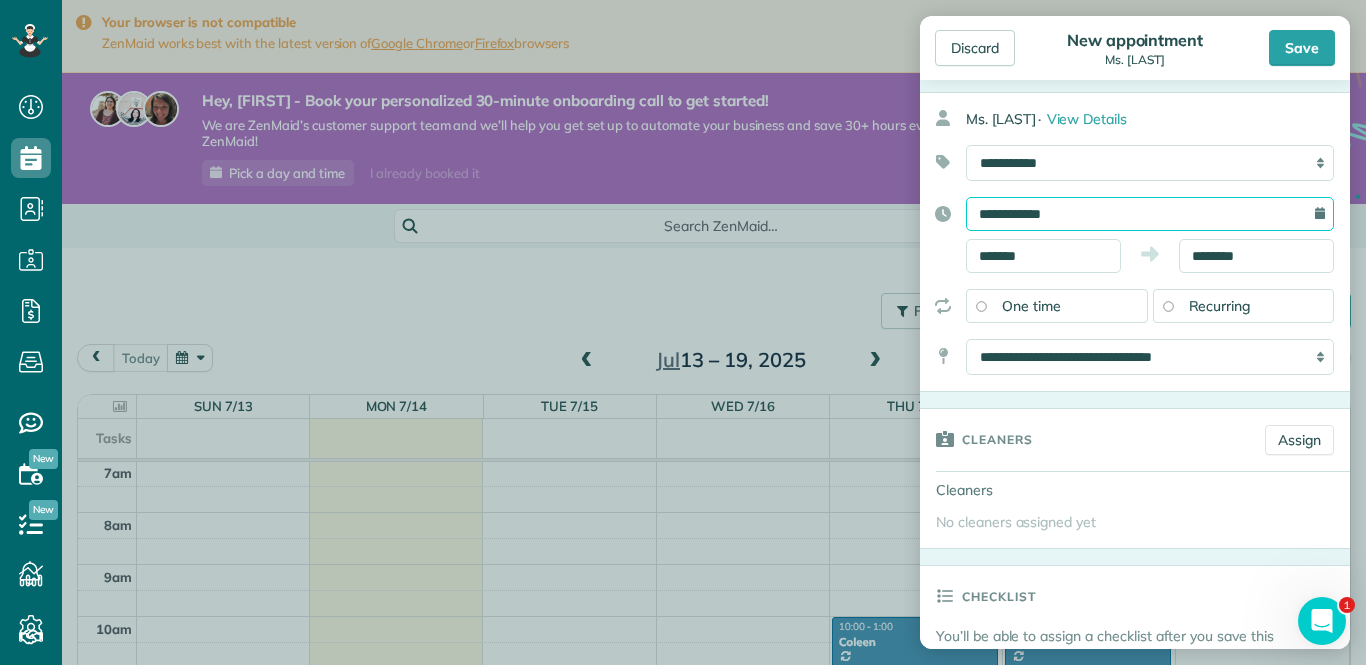 click on "**********" at bounding box center [1150, 214] 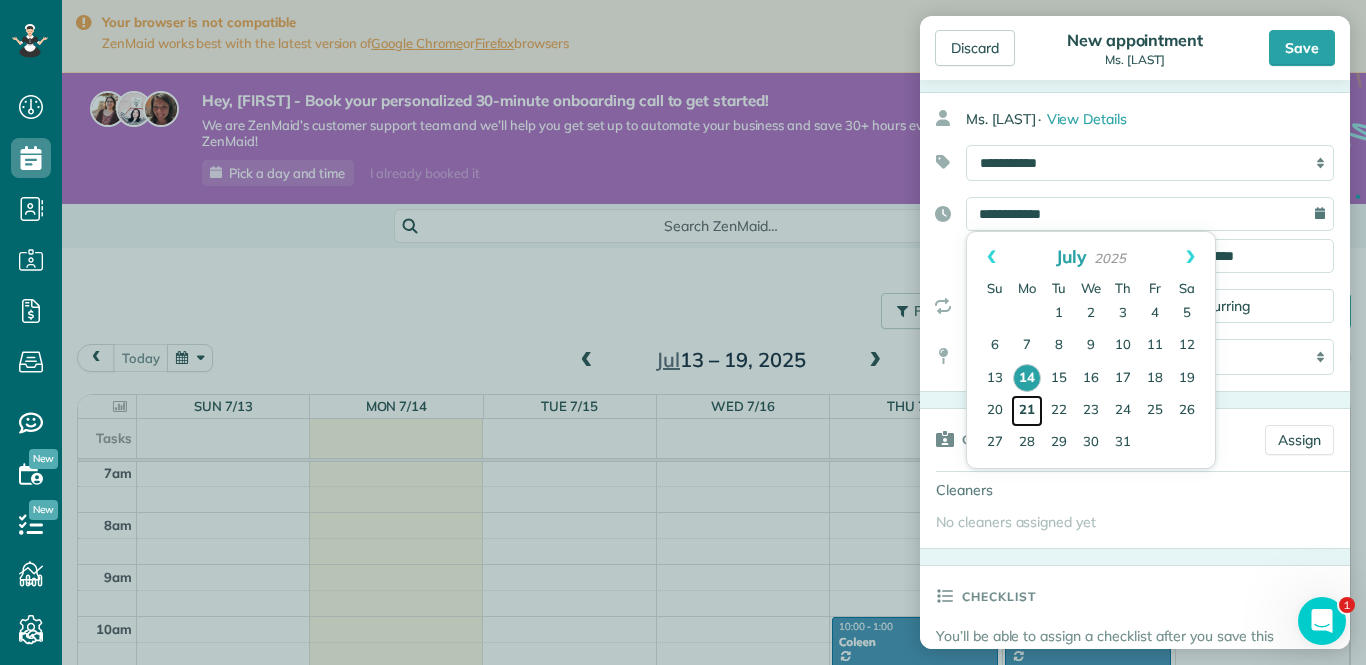 click on "21" at bounding box center [1027, 411] 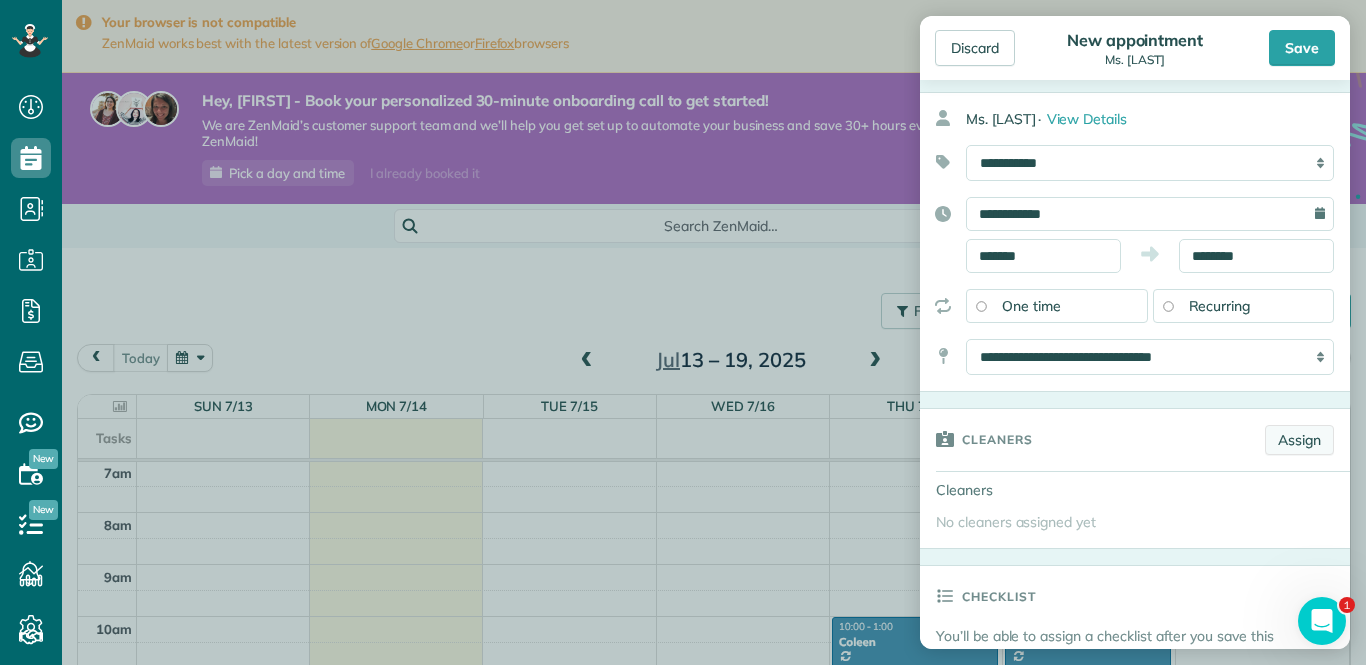 click on "Assign" at bounding box center (1299, 440) 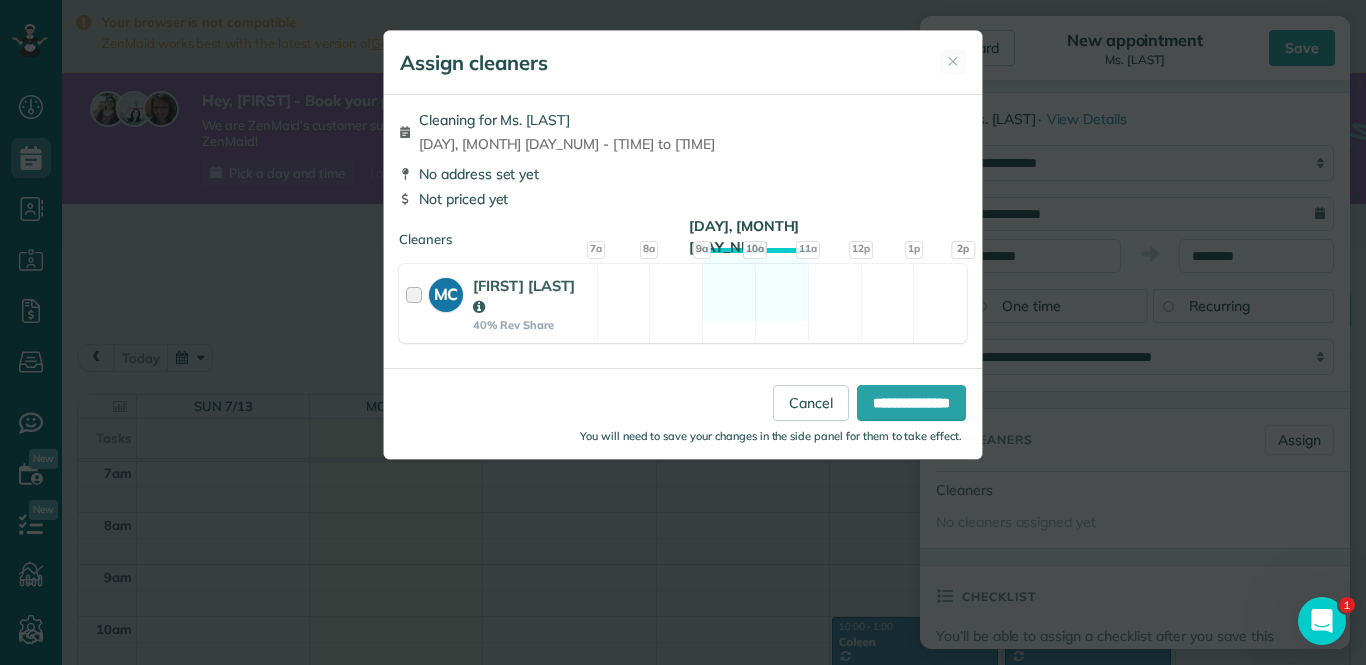 click on "Assign cleaners
✕
Cleaning for Ms. [LAST]
[DAY], [MONTH] [DAY_NUM] - [TIME] to [TIME]
No address set yet
Not priced yet
Cleaners
[DAY], [MONTH] [DAY_NUM]
7a
8a
9a" at bounding box center (683, 332) 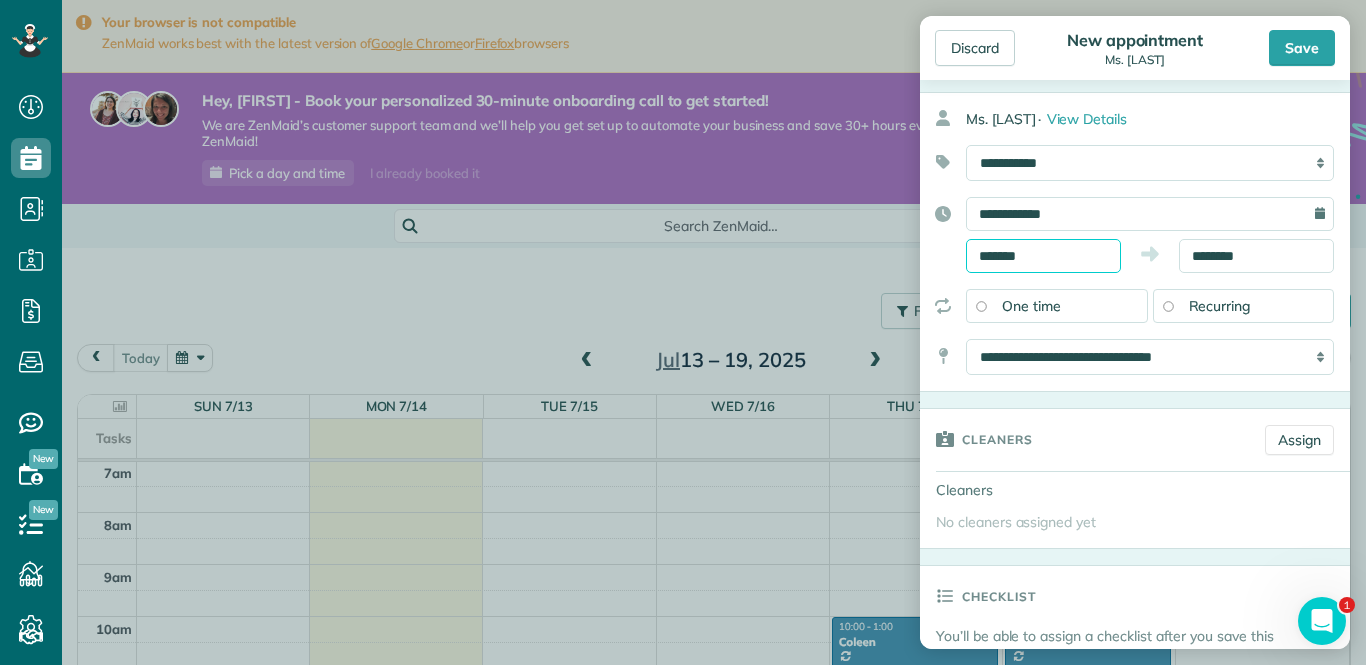 click on "*******" at bounding box center (1043, 256) 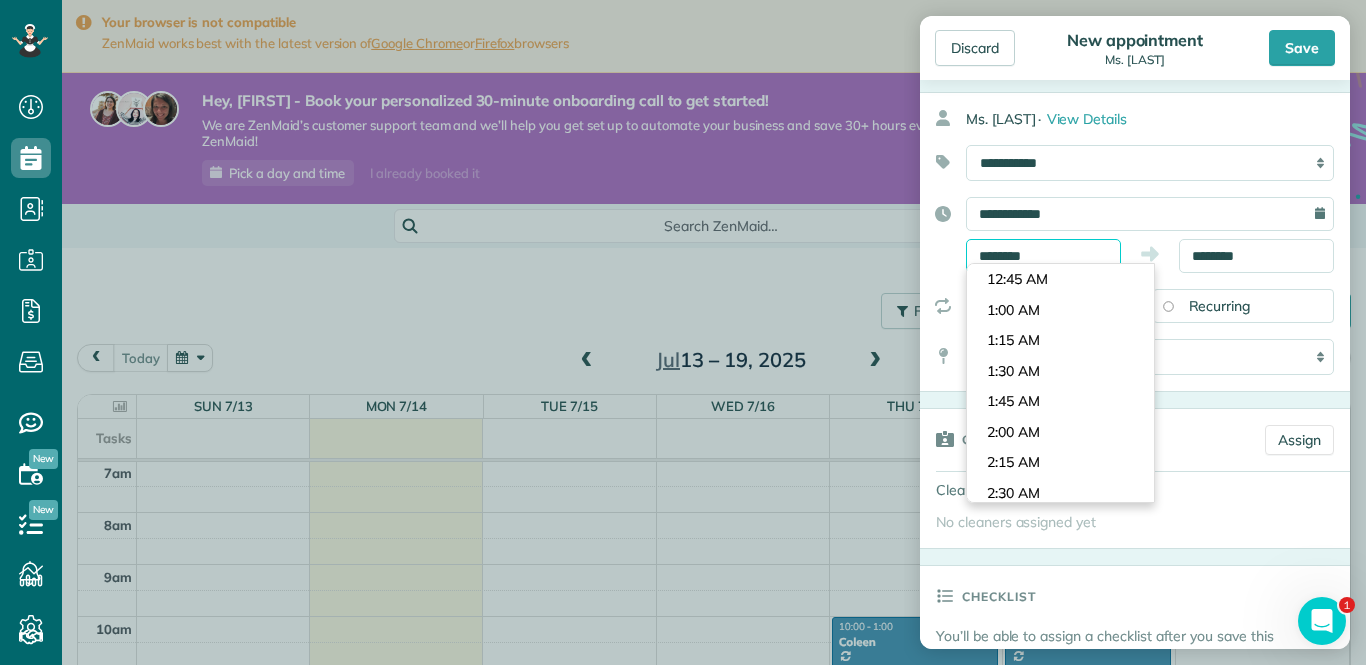 scroll, scrollTop: 1160, scrollLeft: 0, axis: vertical 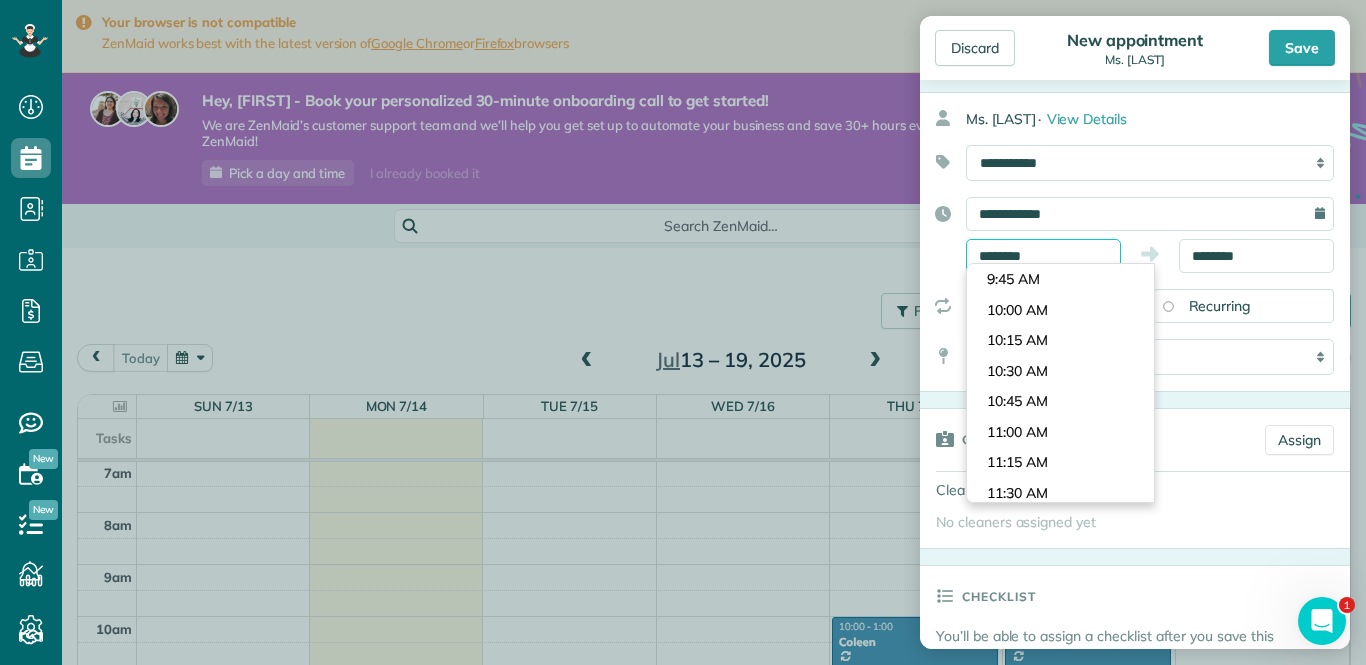 type on "********" 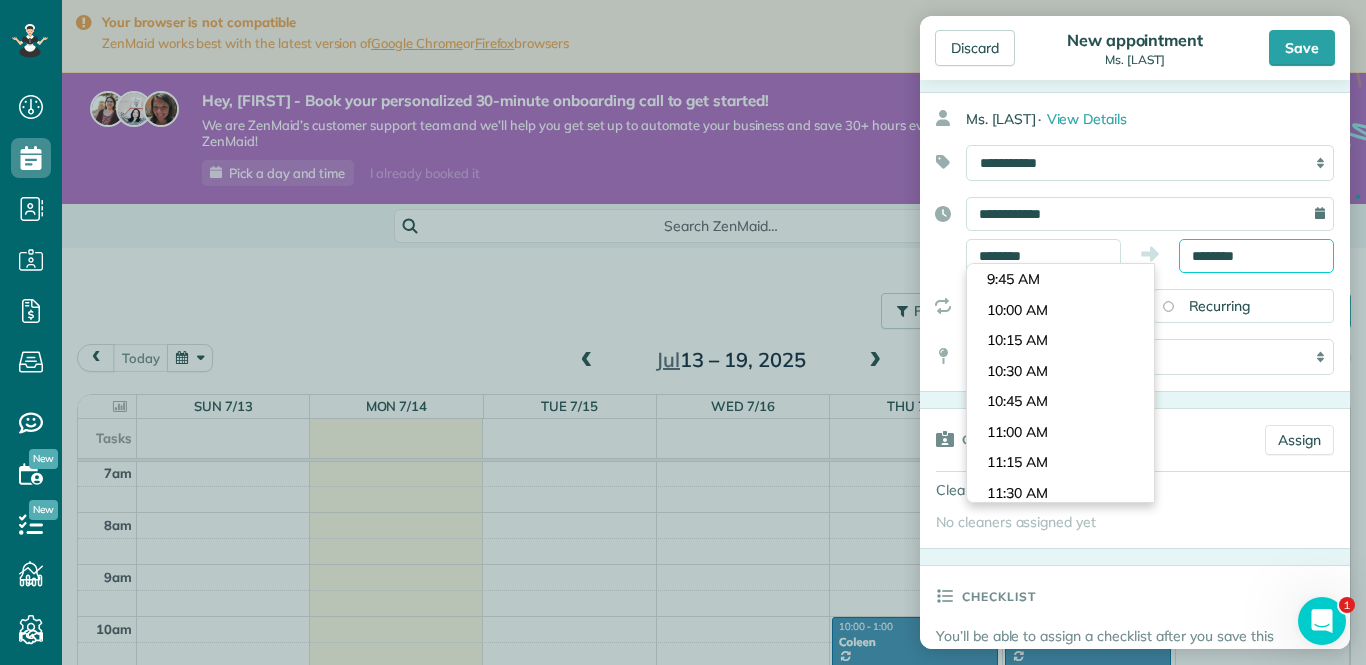 click on "********" at bounding box center [1256, 256] 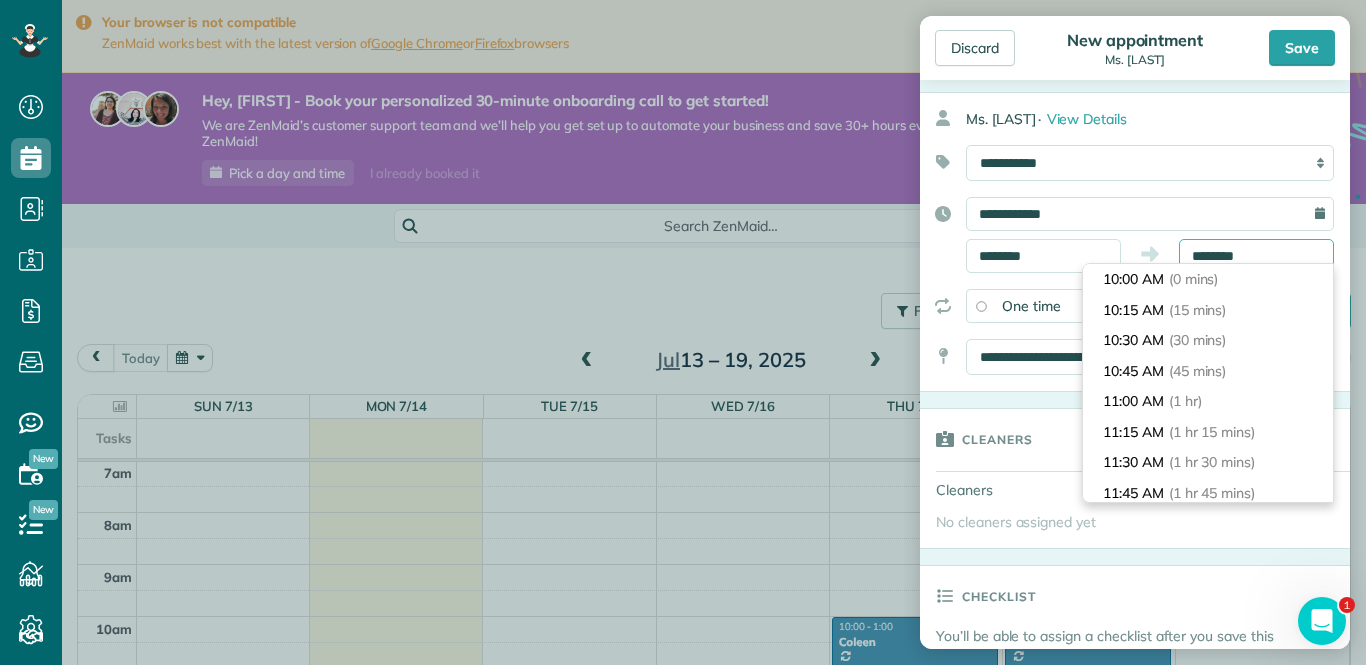 scroll, scrollTop: 91, scrollLeft: 0, axis: vertical 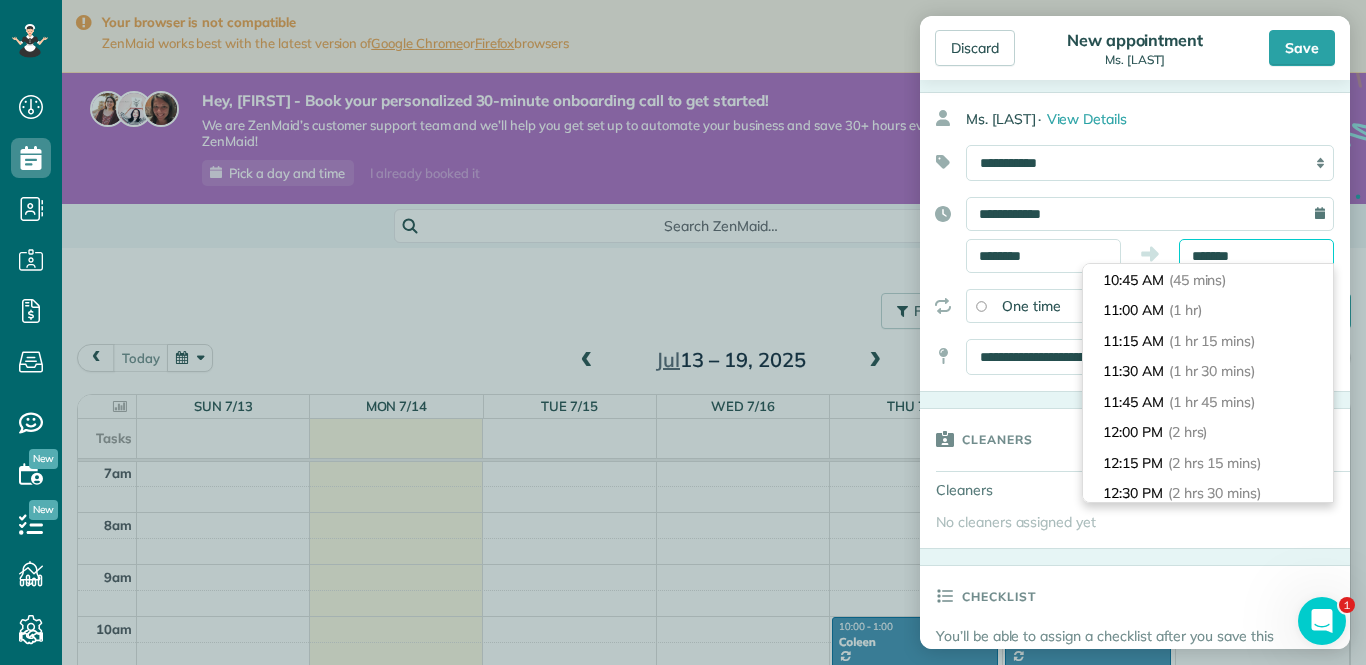 click on "*******" at bounding box center (1256, 256) 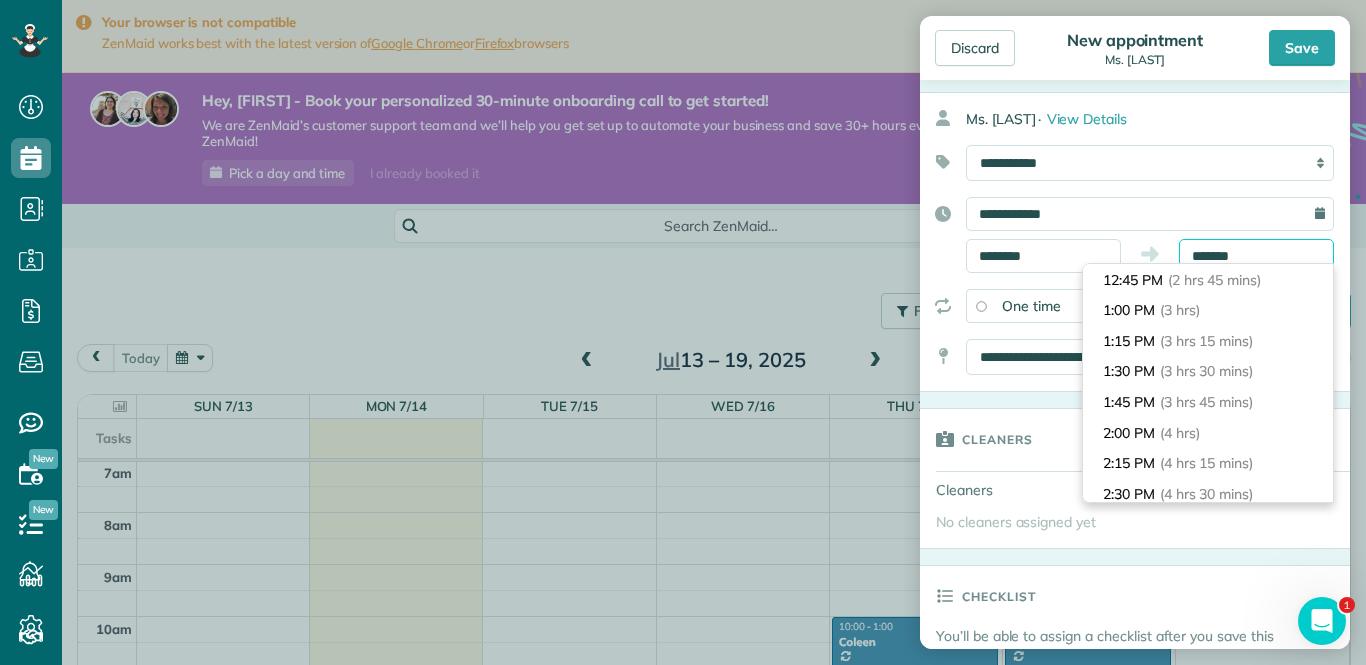 type on "*******" 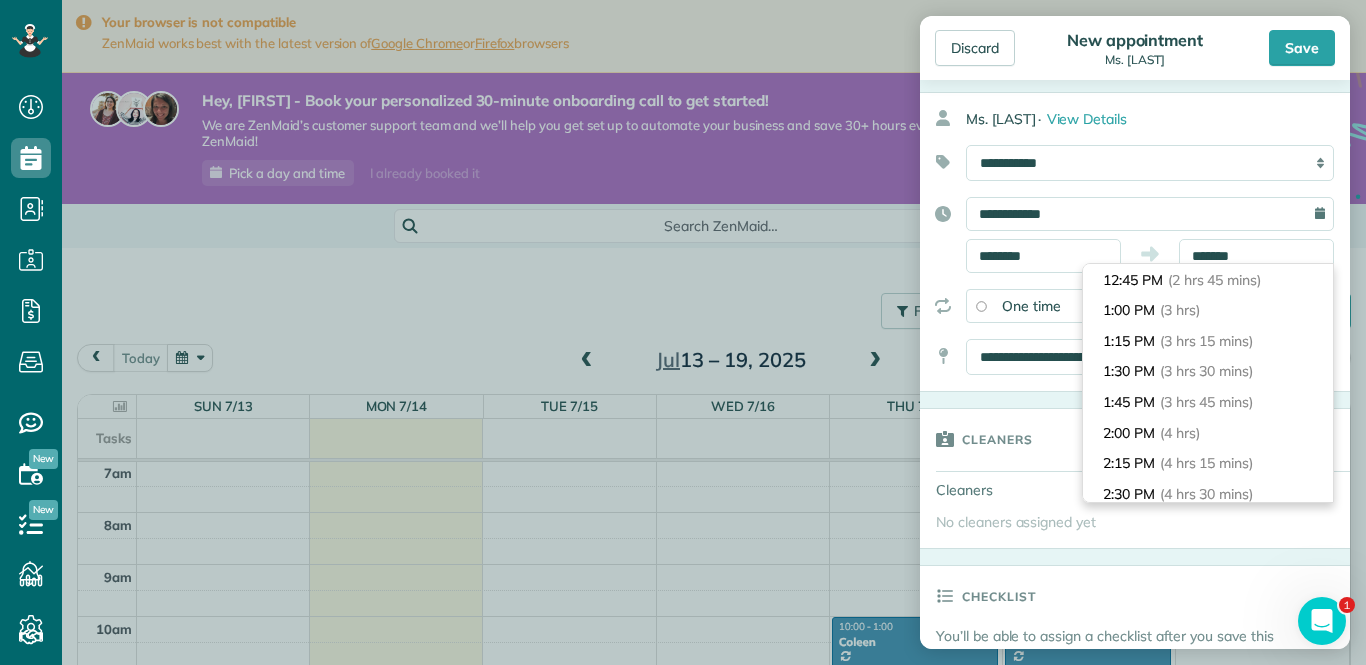 click on "Status
Active
Active
Estimate
Stand-By
Cancelled" at bounding box center [1135, 840] 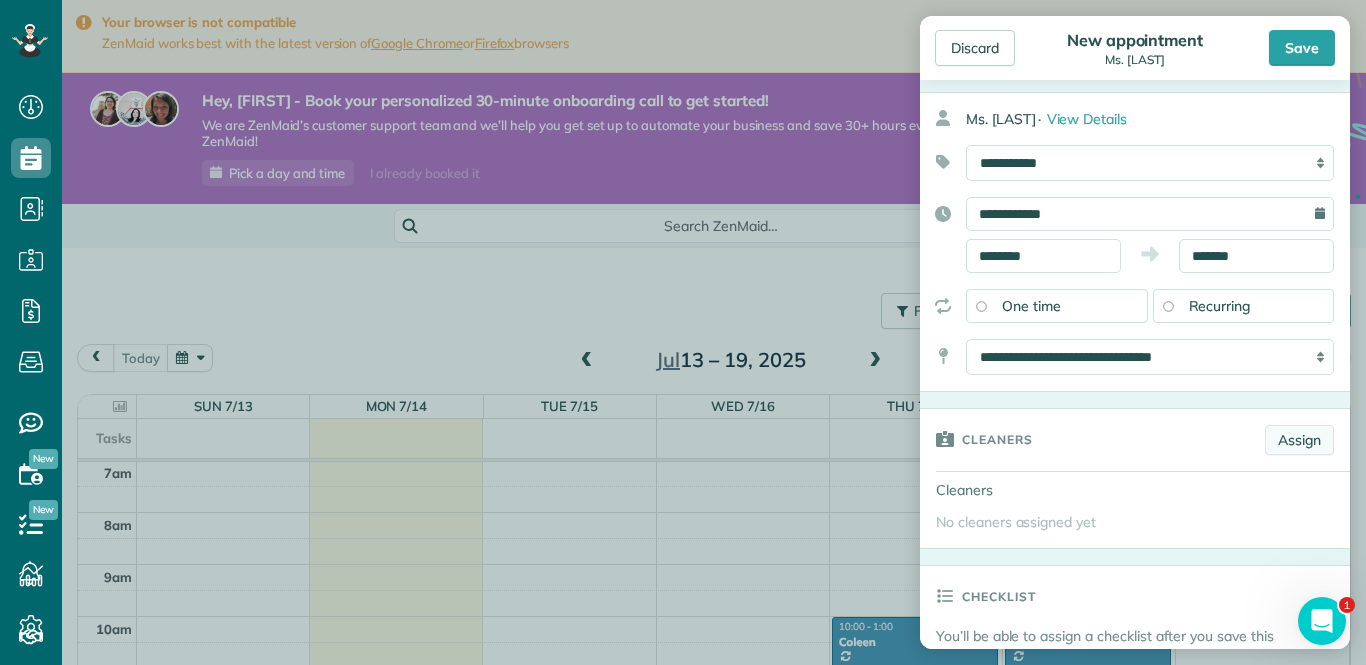 click on "Assign" at bounding box center [1299, 440] 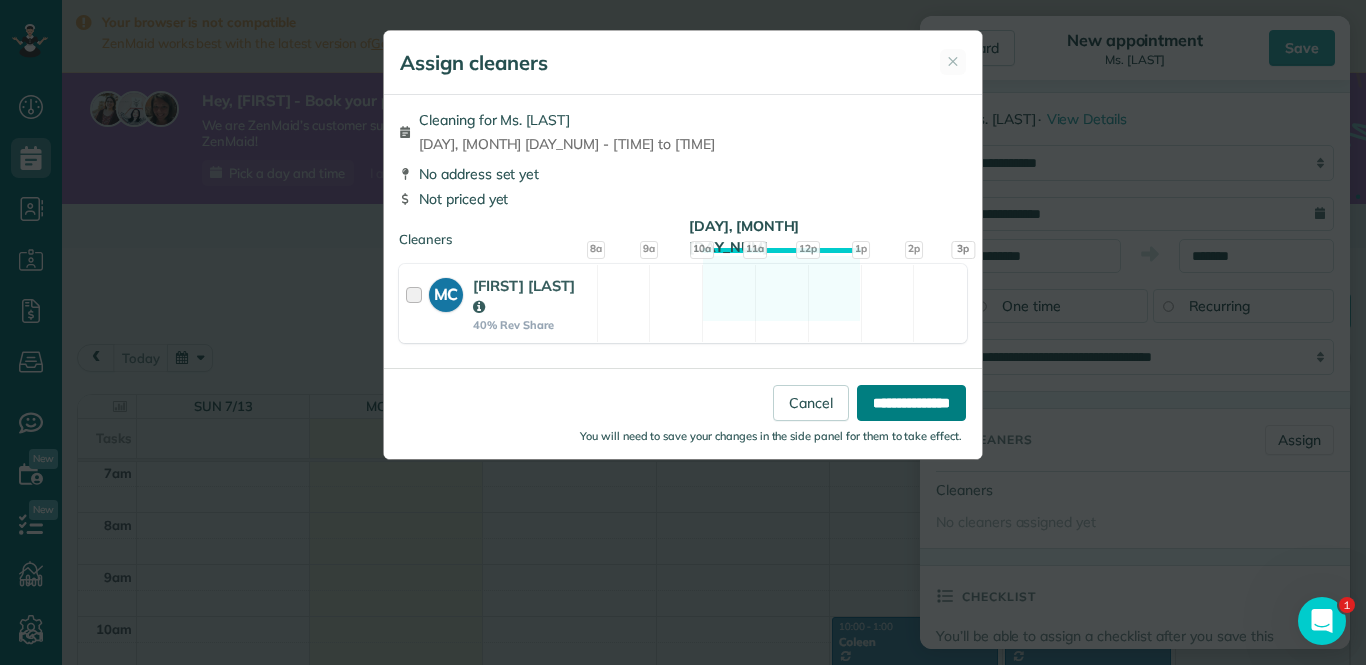 click on "**********" at bounding box center [911, 403] 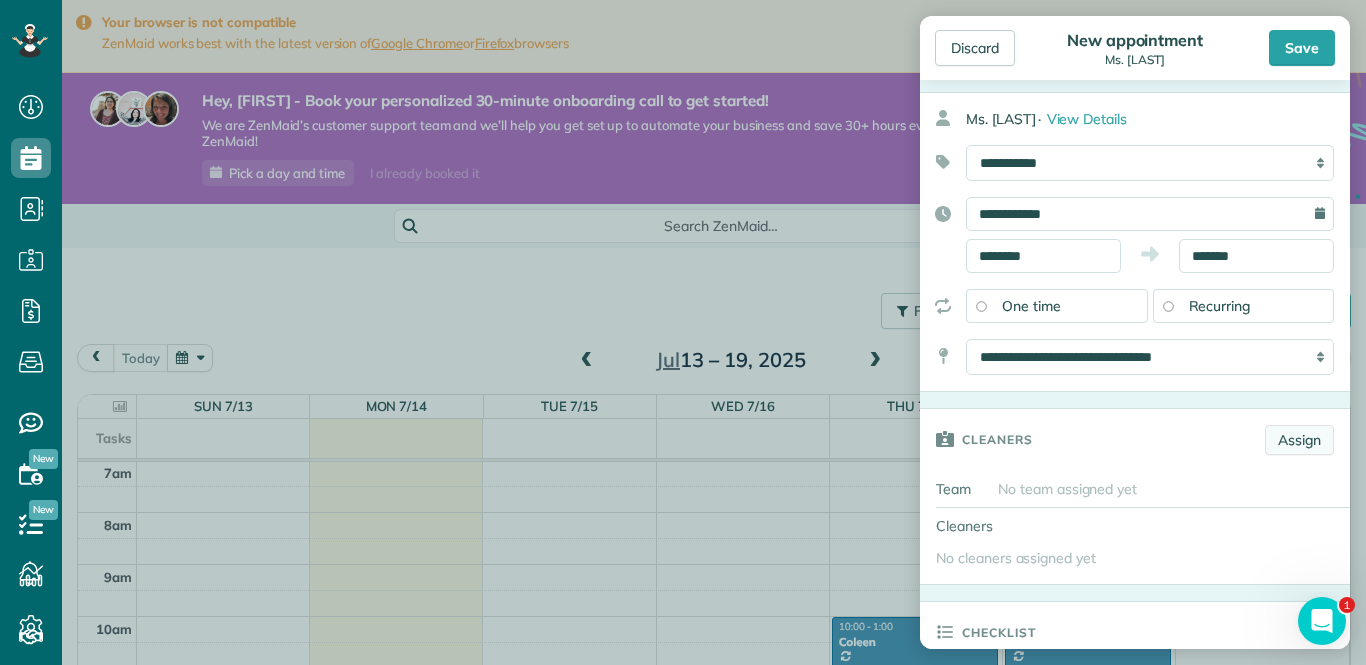 click on "Assign" at bounding box center [1299, 440] 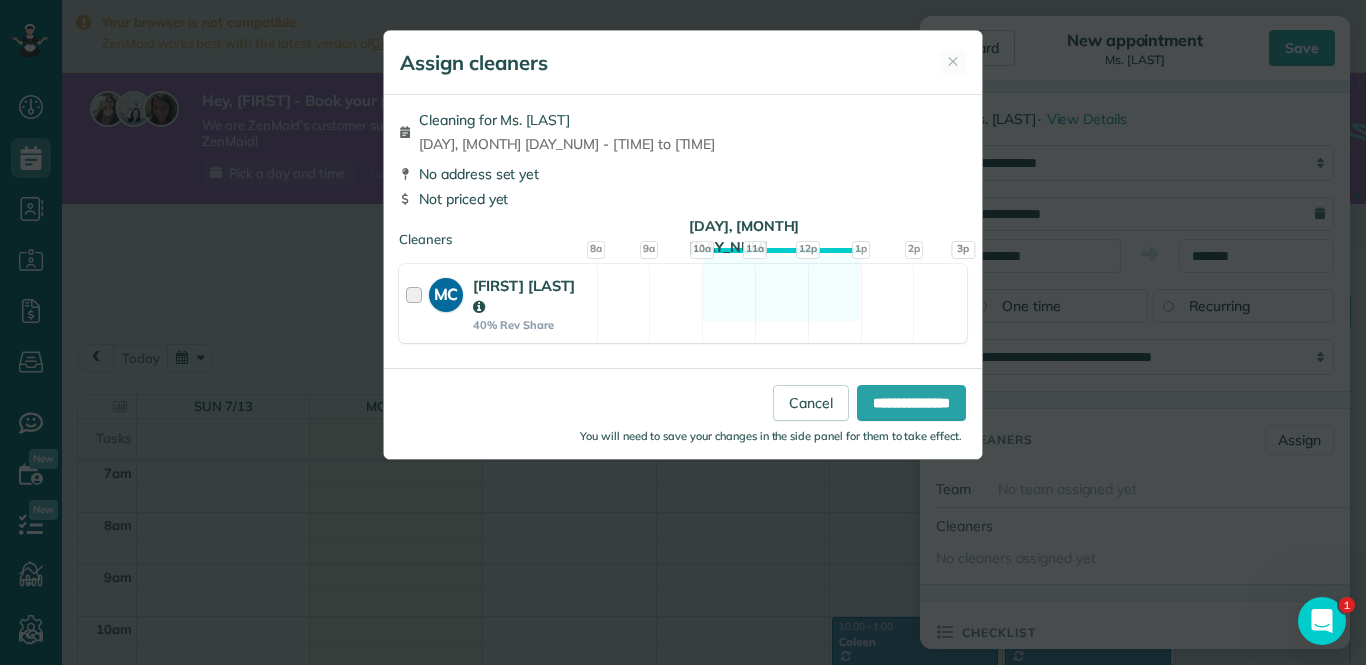 click at bounding box center [417, 303] 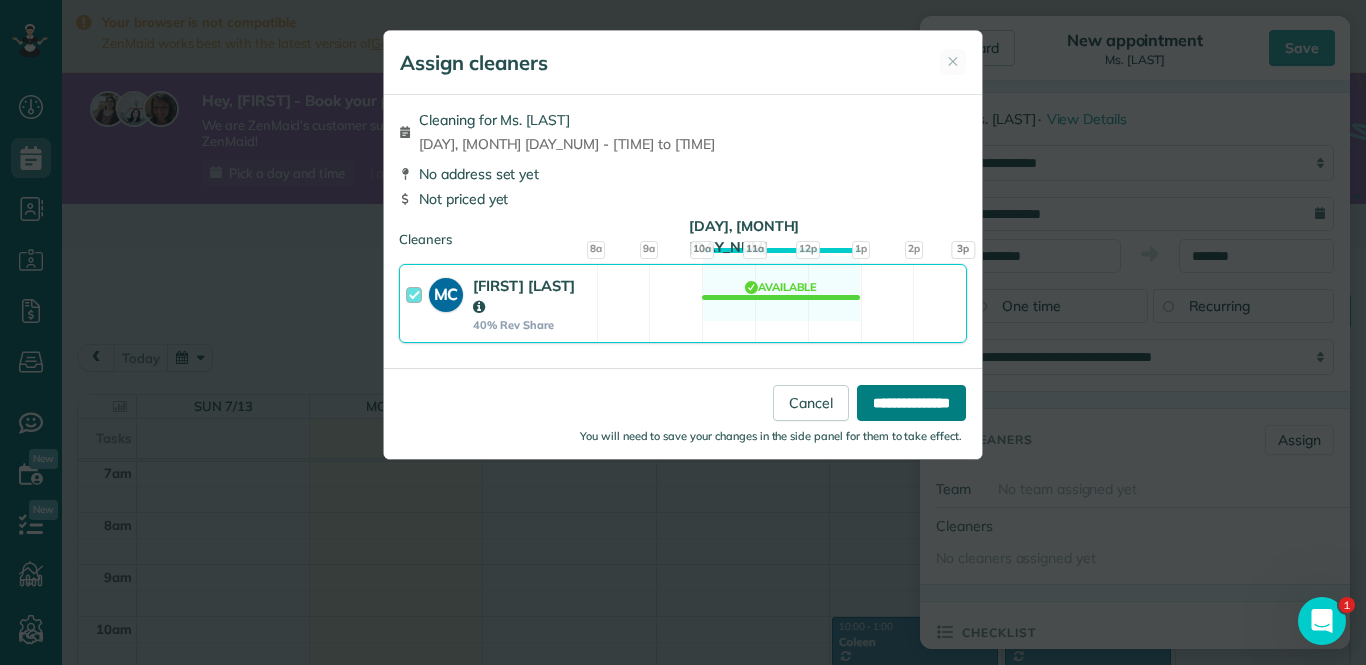 click on "**********" at bounding box center (911, 403) 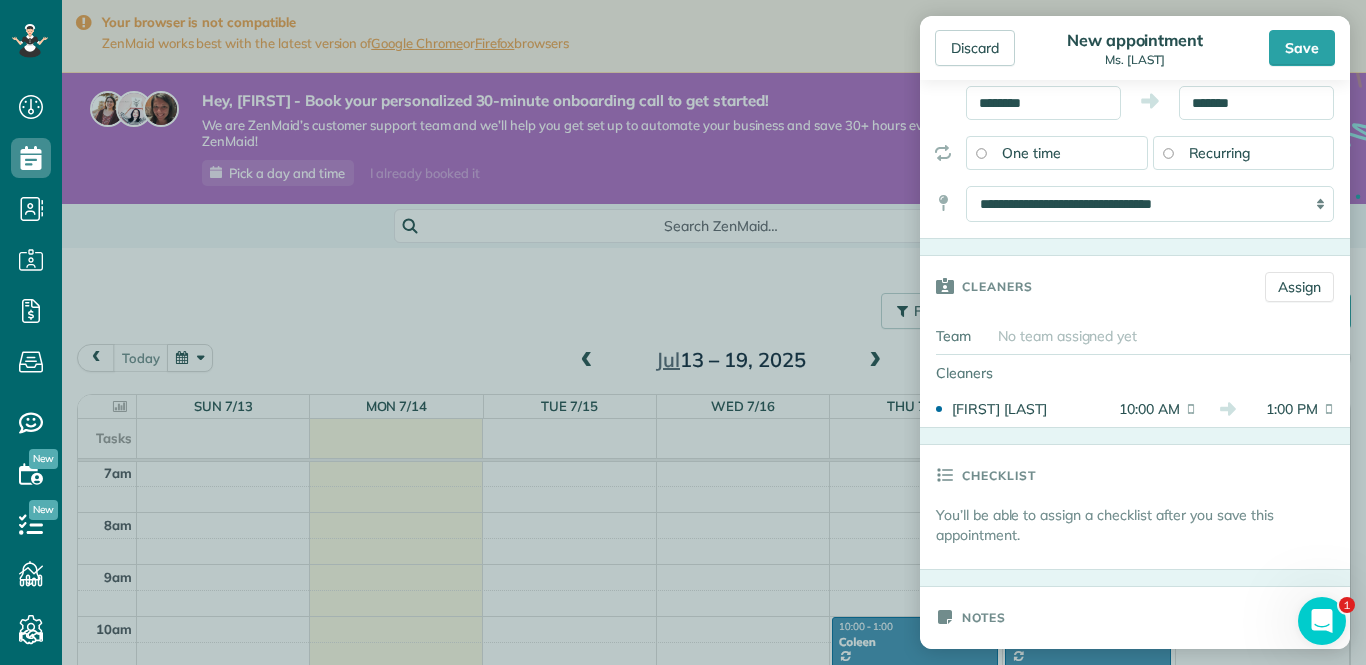 scroll, scrollTop: 232, scrollLeft: 0, axis: vertical 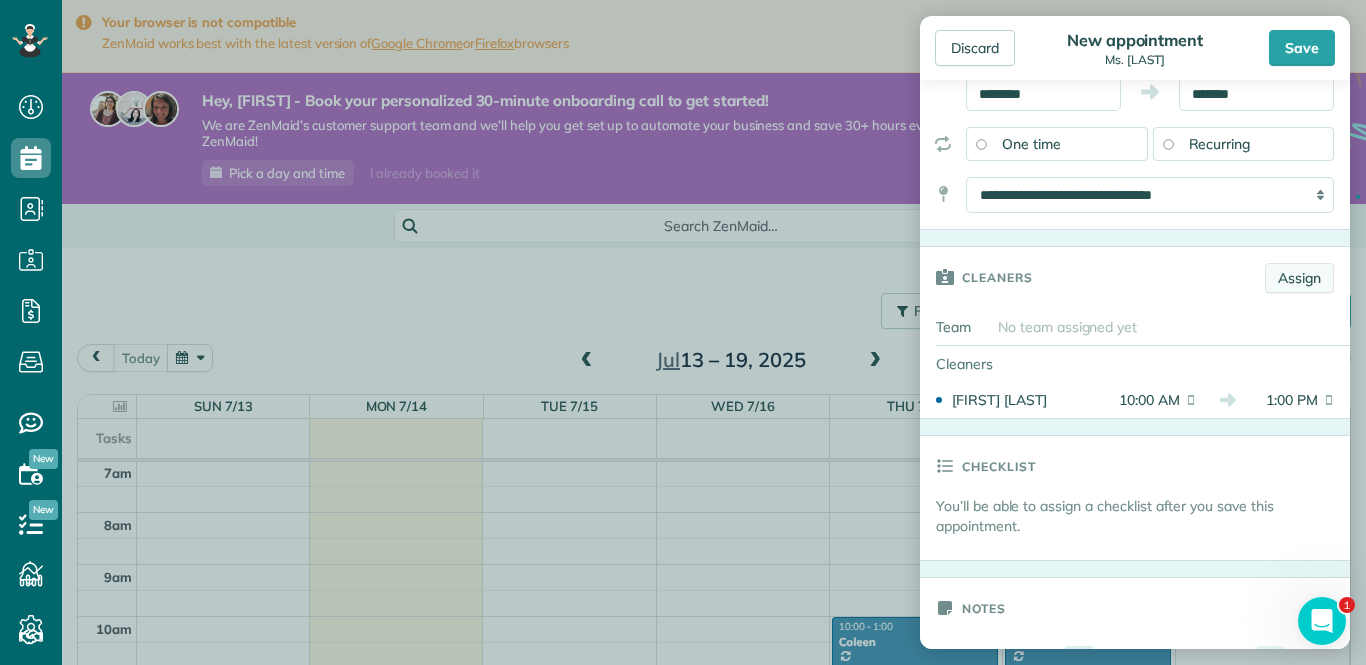 click on "Assign" at bounding box center (1299, 278) 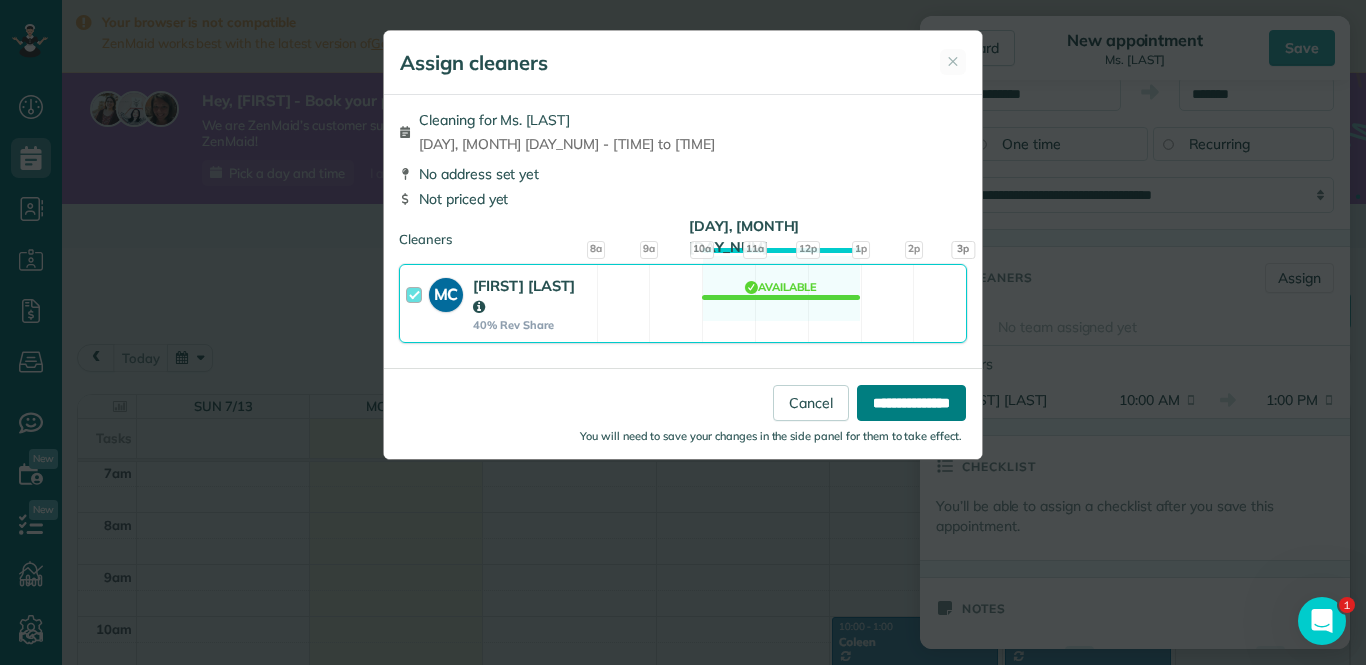 click on "**********" at bounding box center (911, 403) 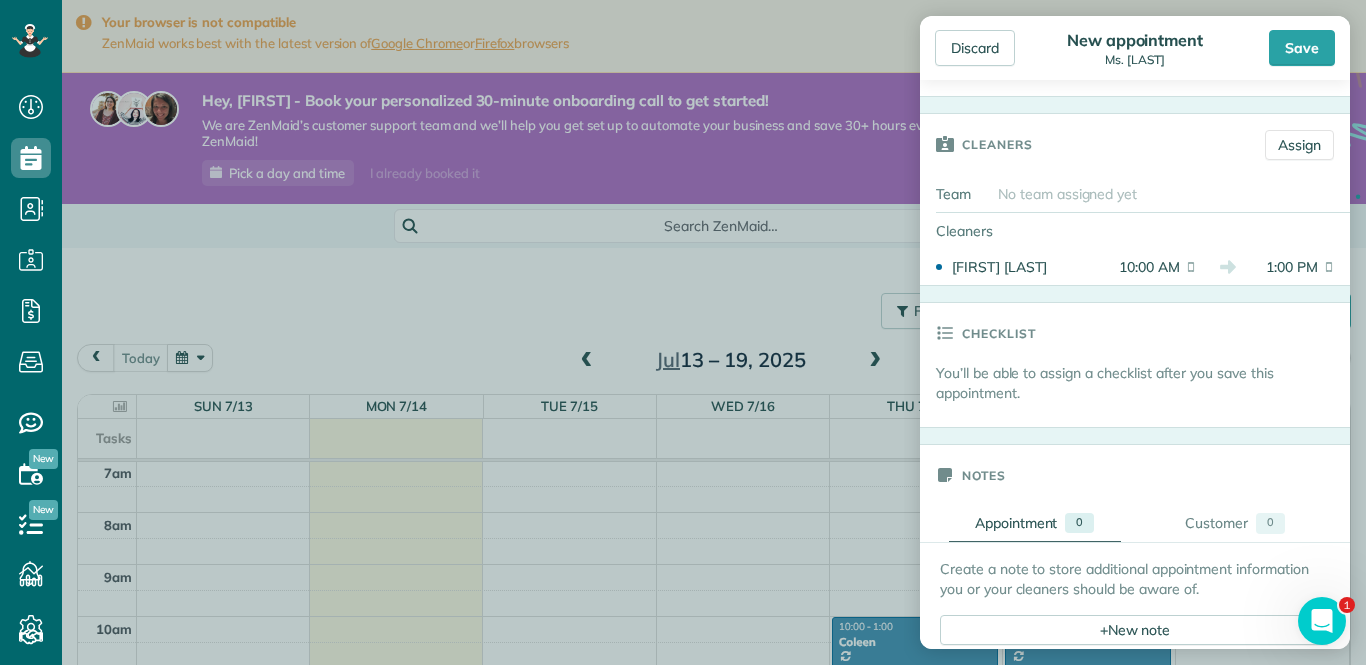 scroll, scrollTop: 436, scrollLeft: 0, axis: vertical 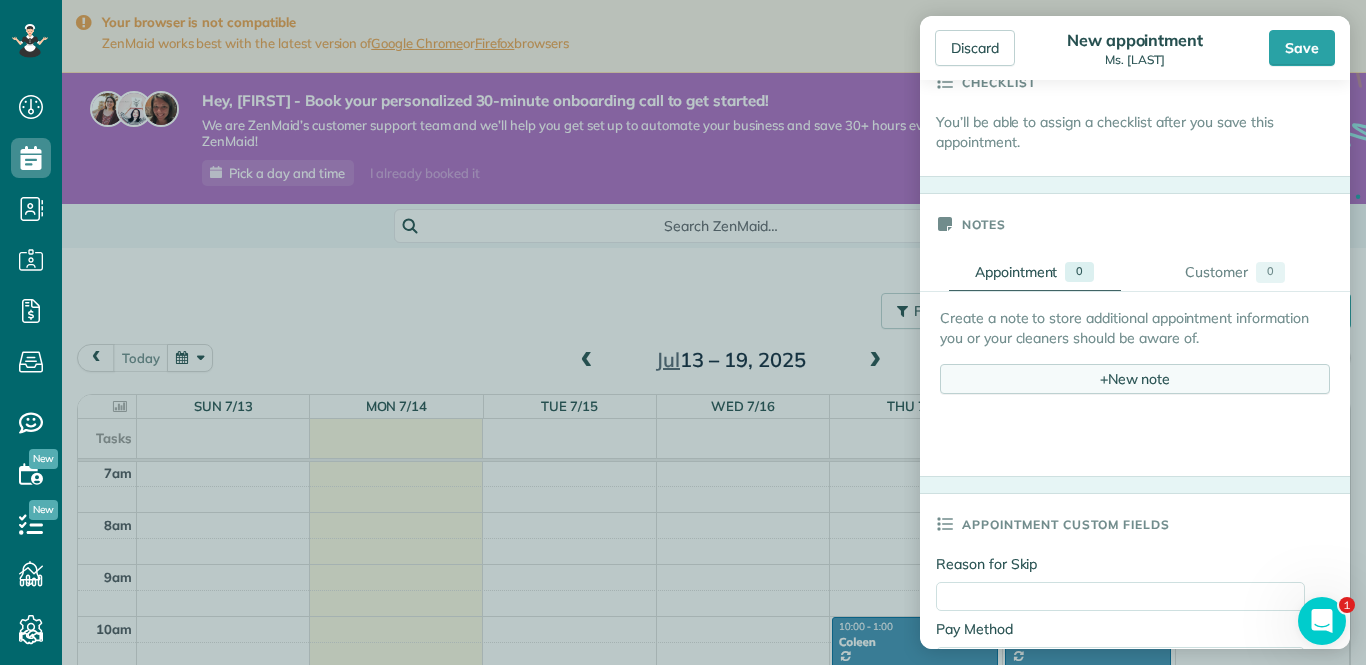 click on "+ New note" at bounding box center (1135, 379) 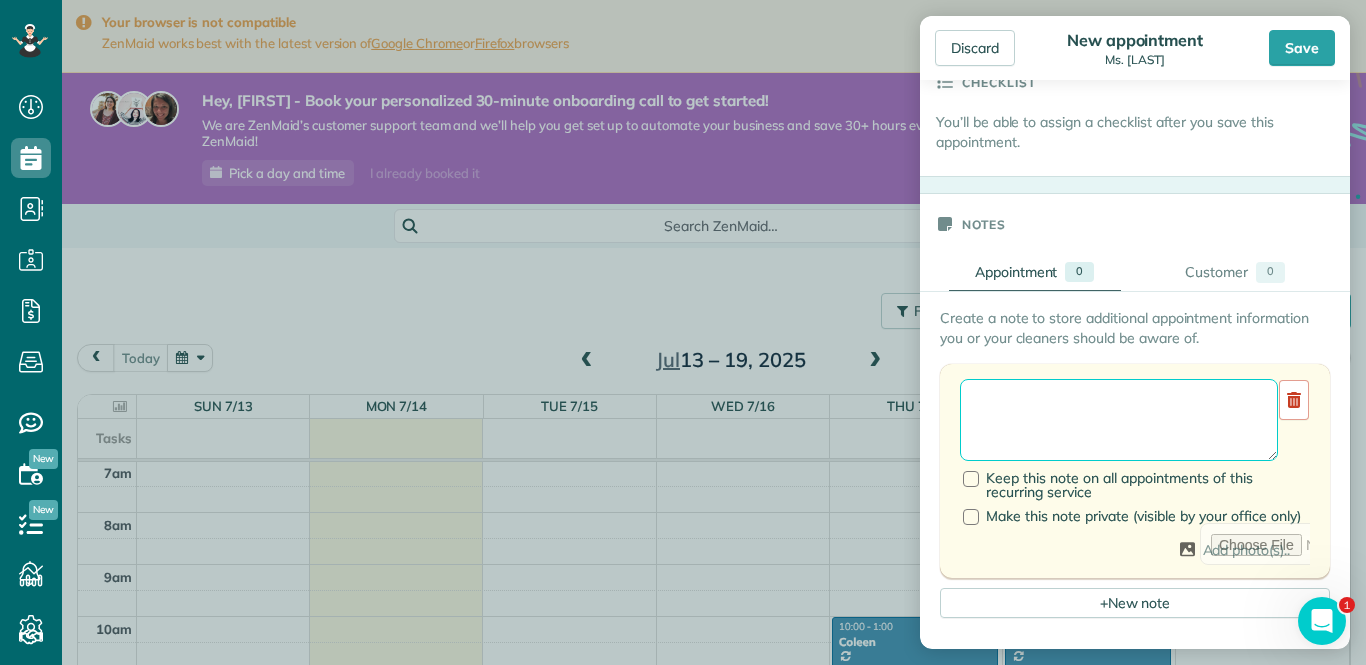 click at bounding box center [1119, 420] 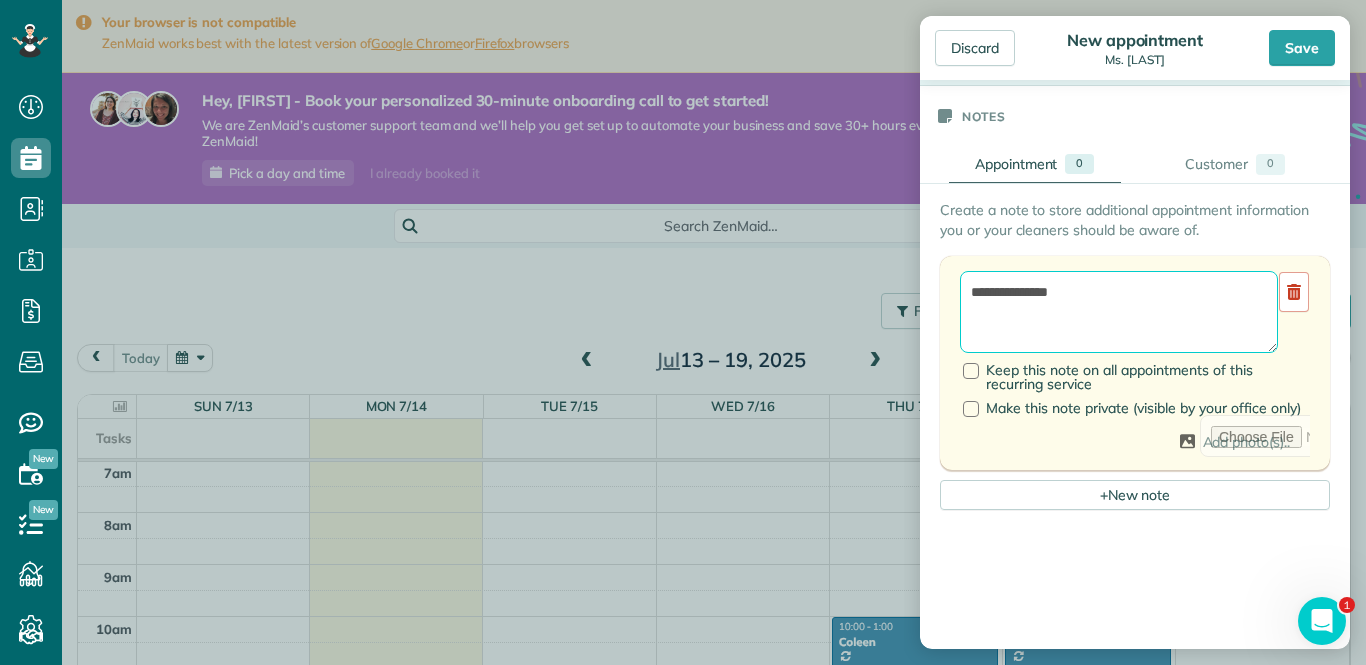 scroll, scrollTop: 862, scrollLeft: 0, axis: vertical 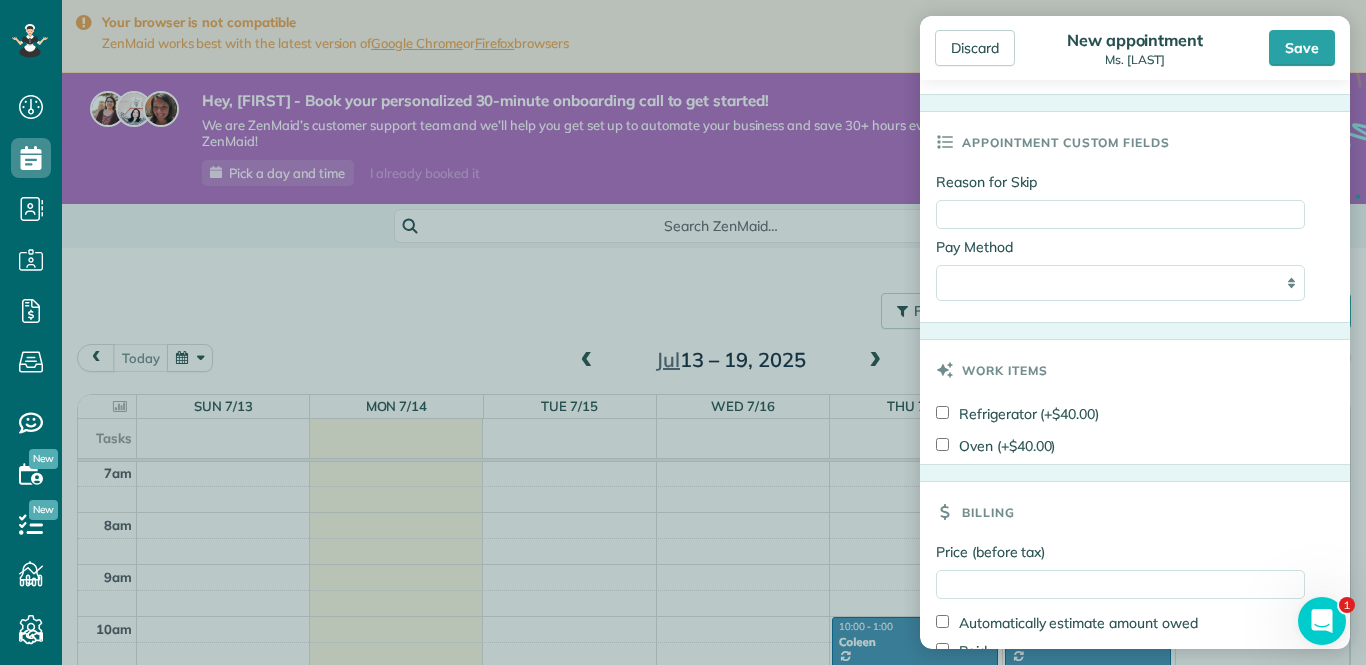 type on "**********" 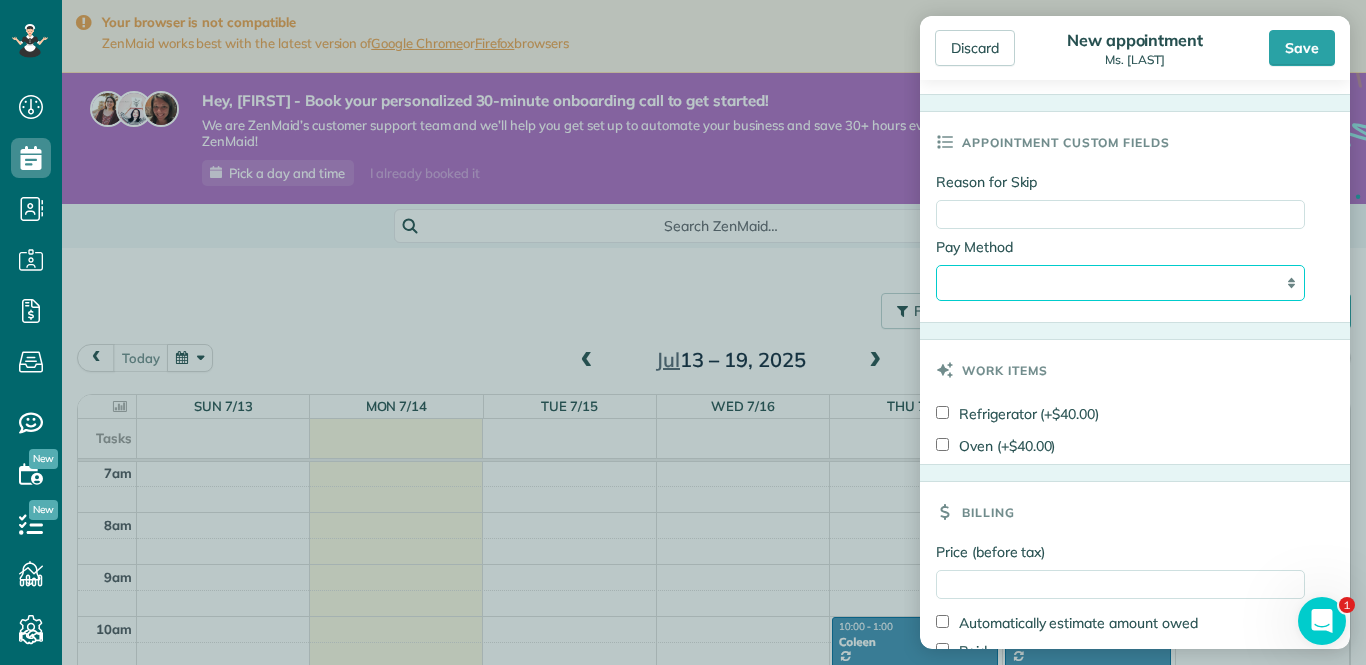 click on "**********" at bounding box center (1120, 283) 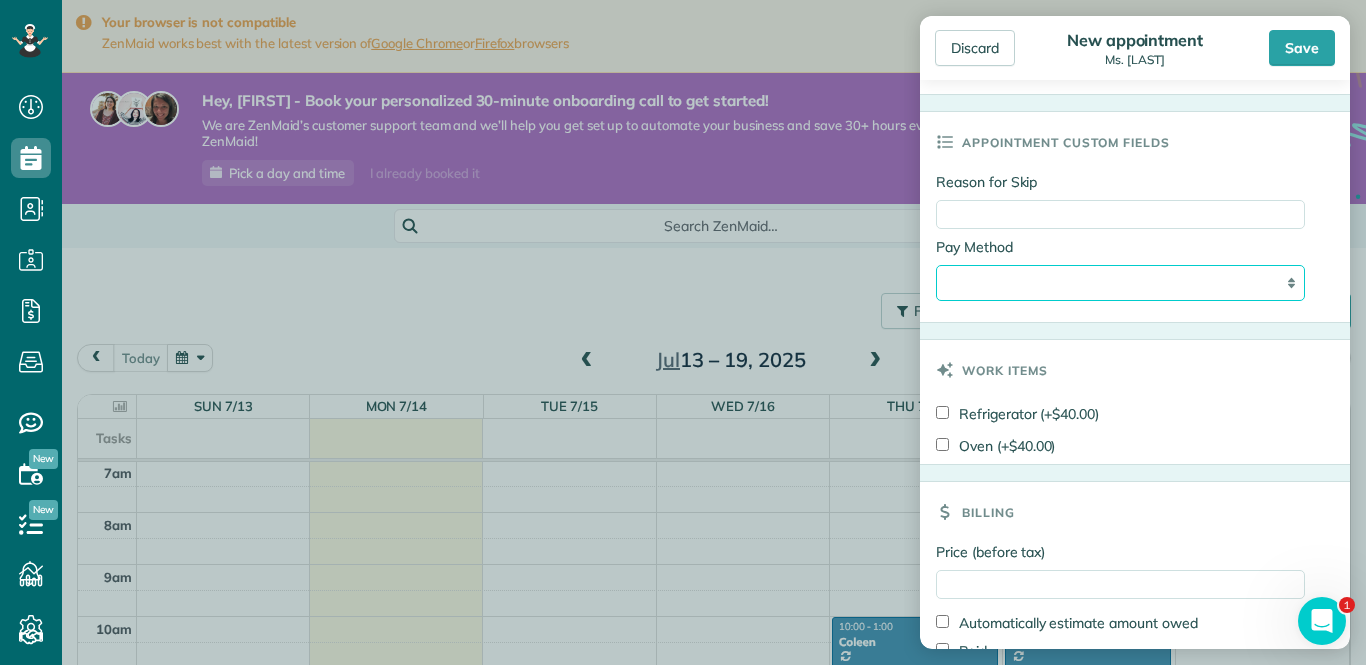 select on "****" 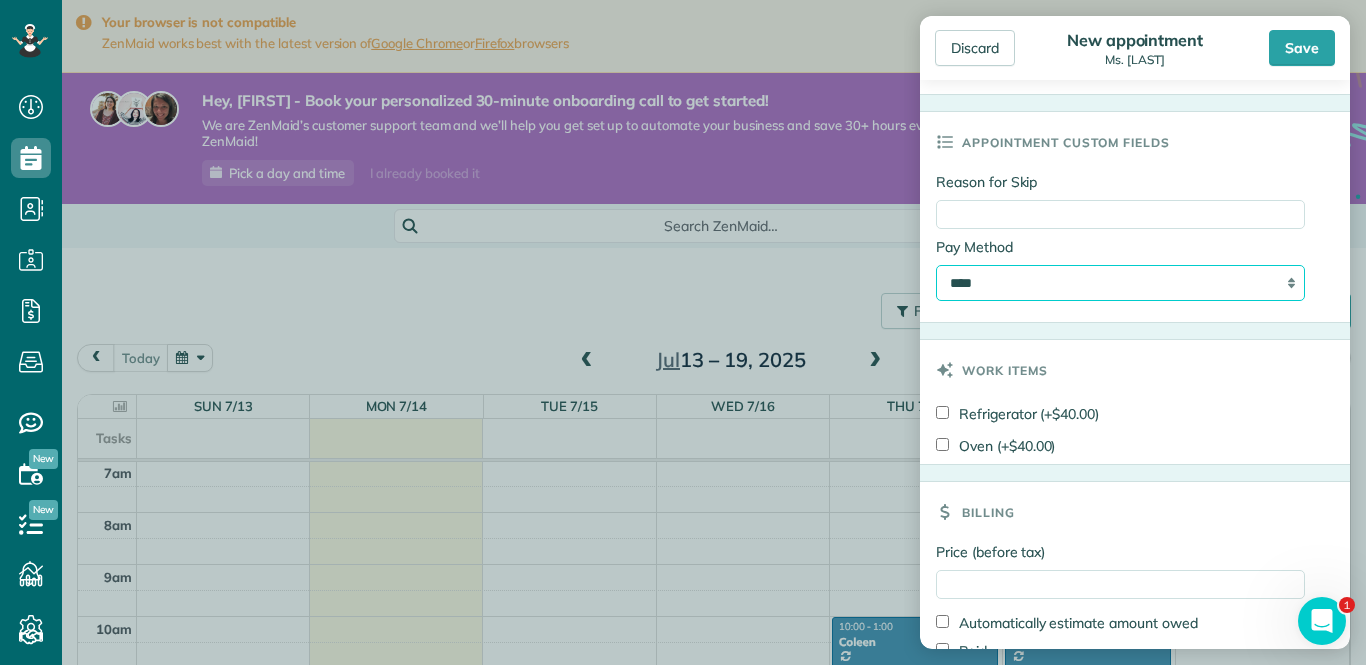 click on "**********" at bounding box center [1120, 283] 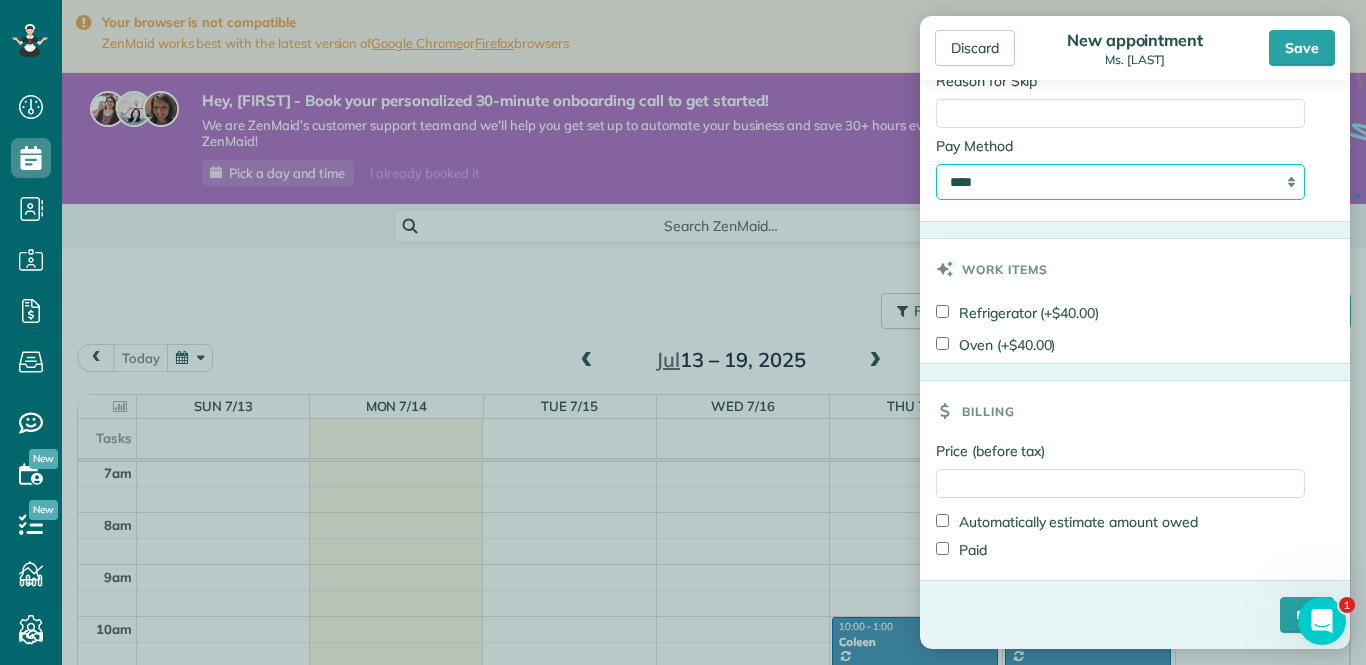scroll, scrollTop: 1612, scrollLeft: 0, axis: vertical 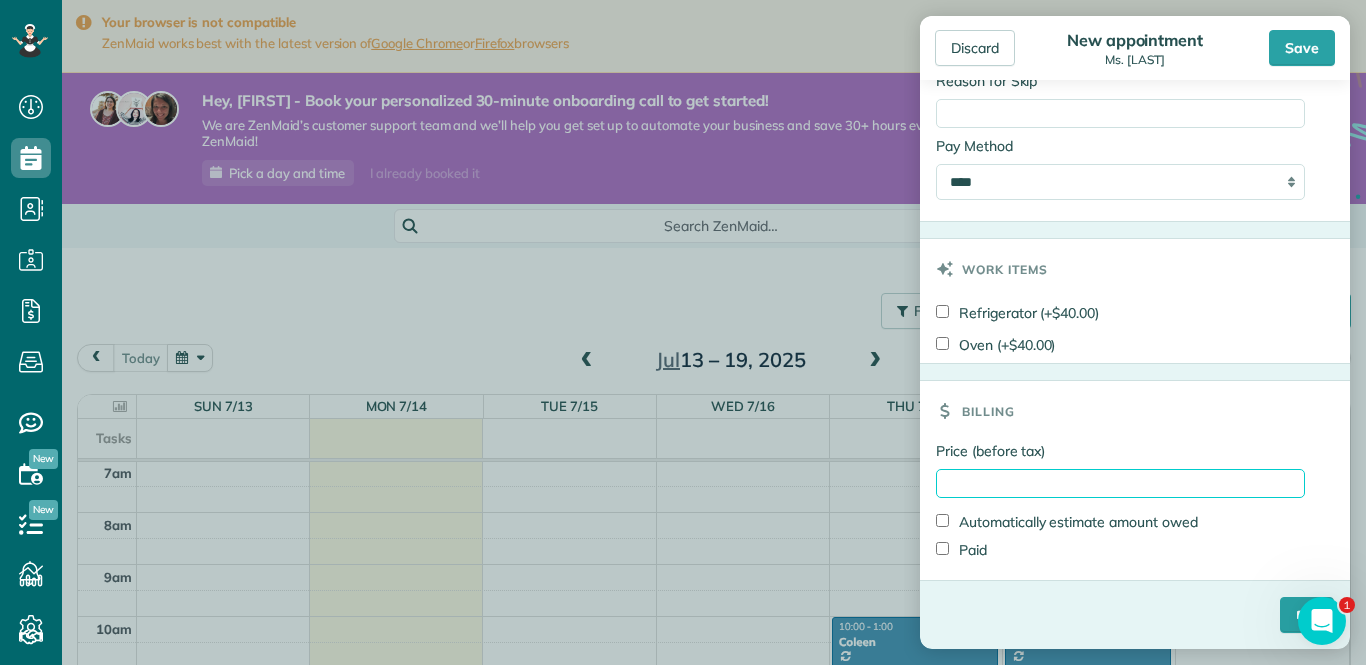 click on "Price (before tax)" at bounding box center [1120, 483] 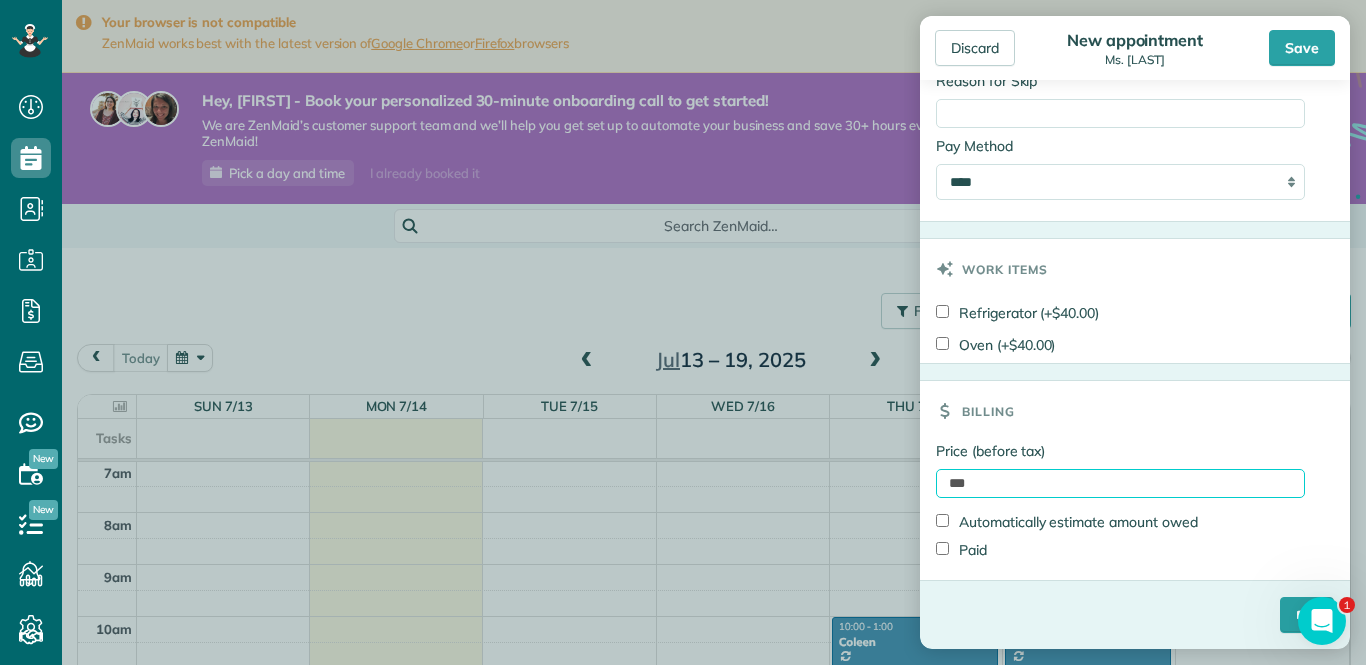 type on "***" 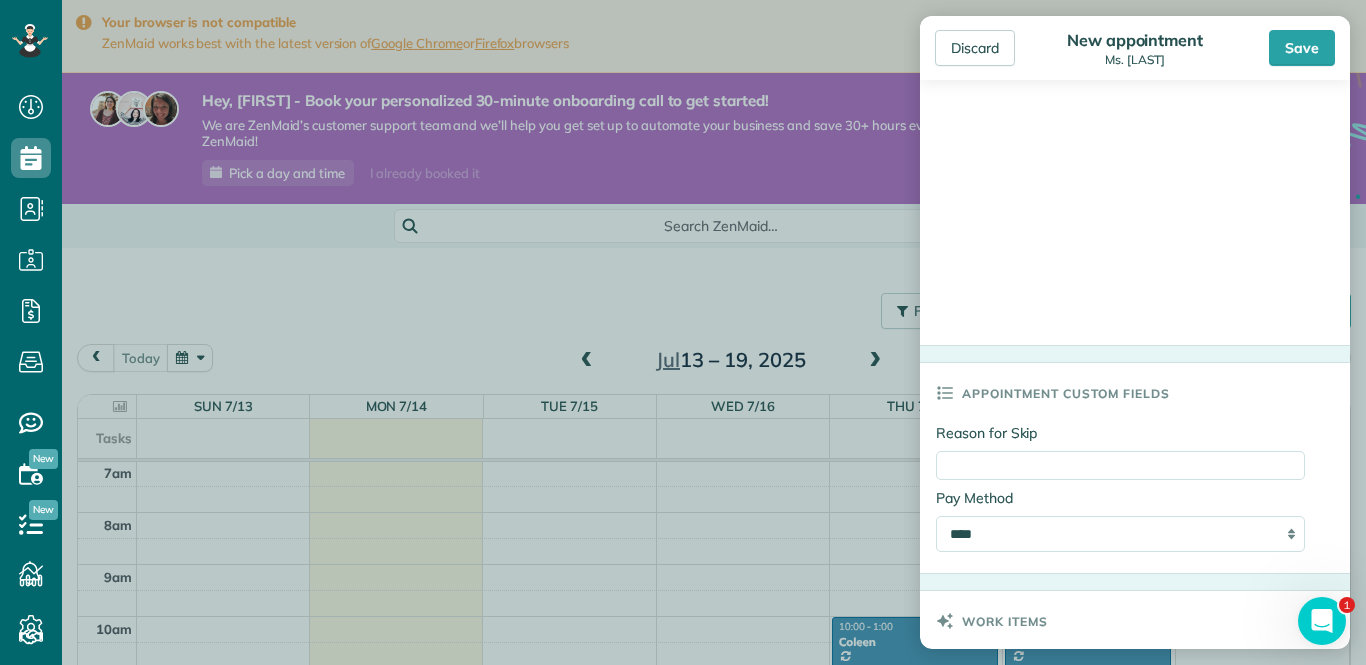 scroll, scrollTop: 917, scrollLeft: 0, axis: vertical 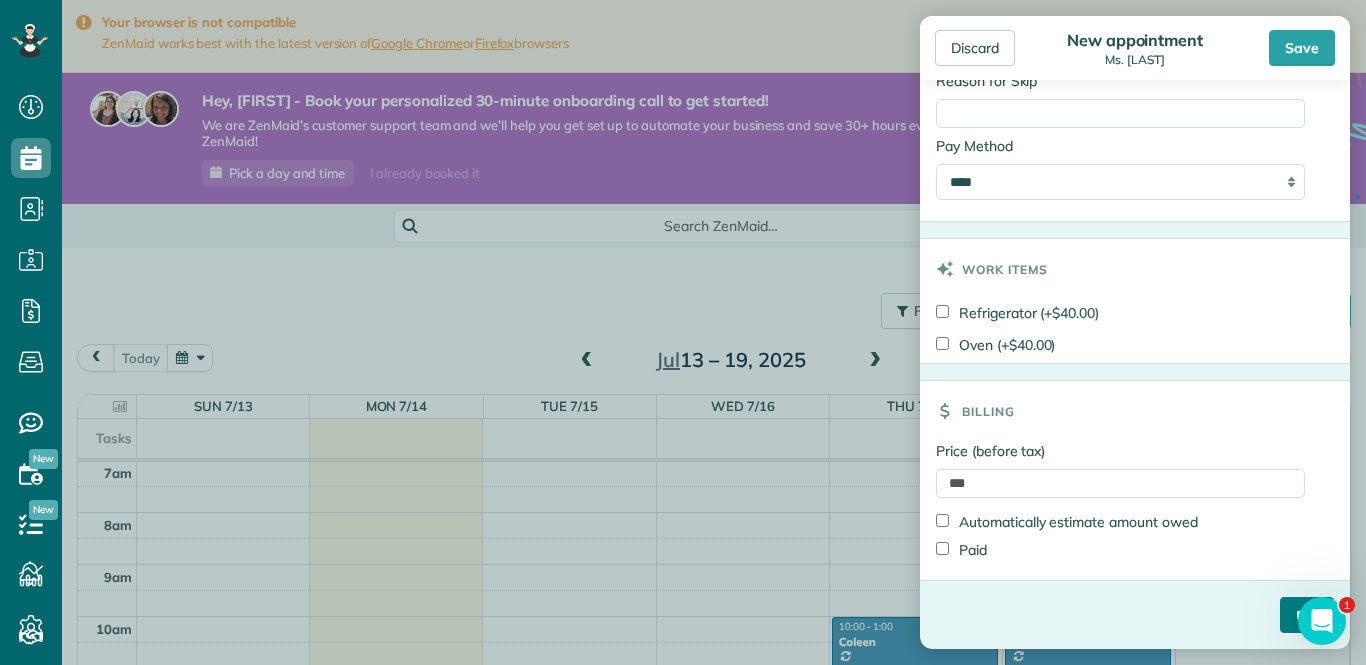 click on "****" at bounding box center [1307, 615] 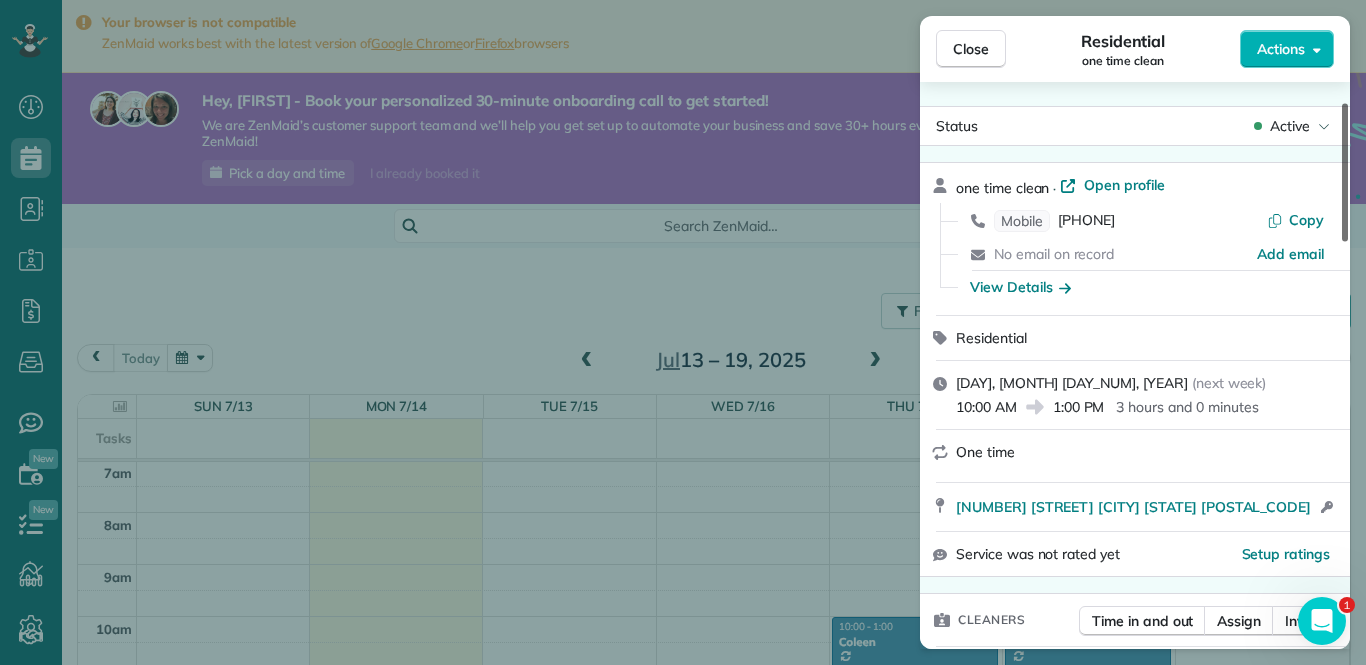 scroll, scrollTop: 73, scrollLeft: 0, axis: vertical 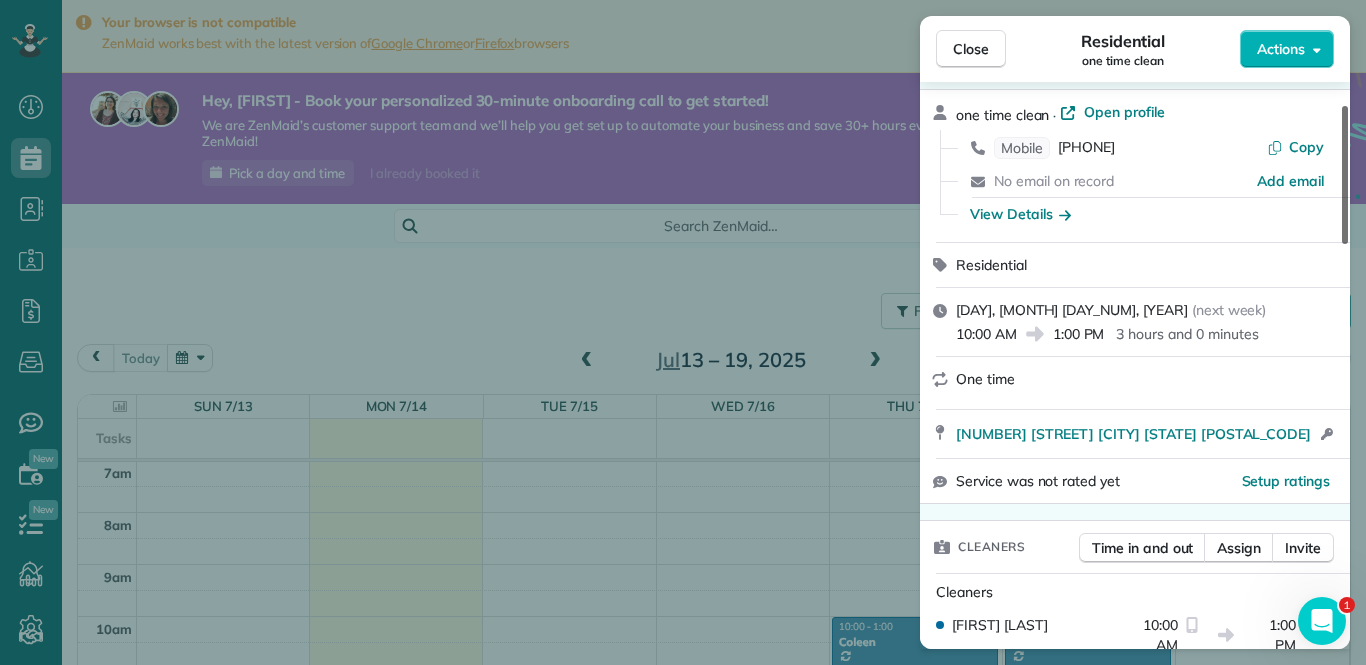 drag, startPoint x: 1345, startPoint y: 110, endPoint x: 1347, endPoint y: 128, distance: 18.110771 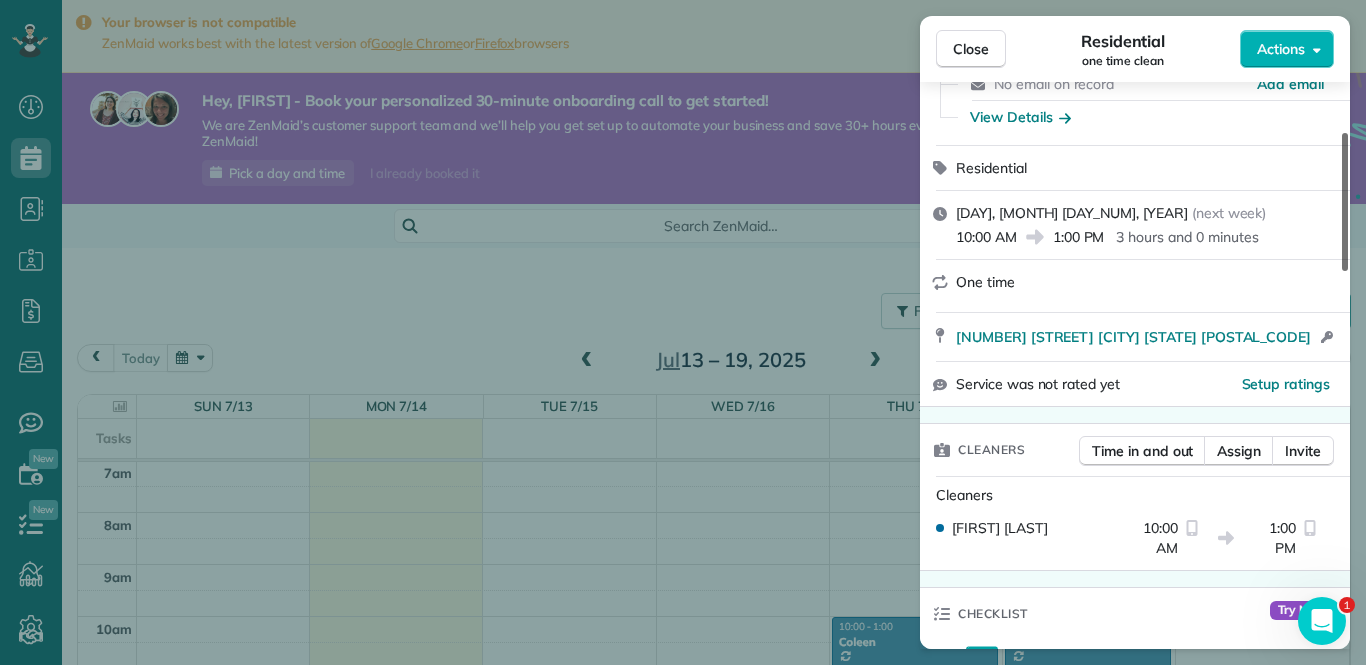 scroll, scrollTop: 179, scrollLeft: 0, axis: vertical 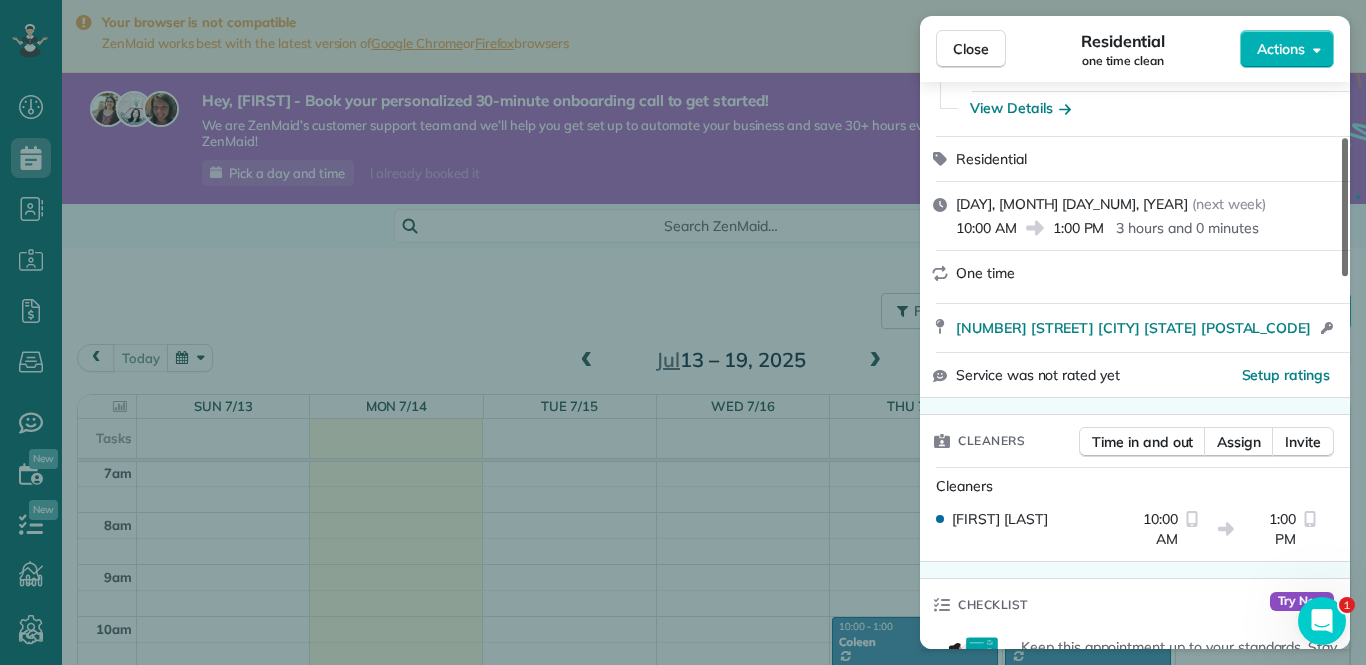 drag, startPoint x: 1347, startPoint y: 128, endPoint x: 1345, endPoint y: 154, distance: 26.076809 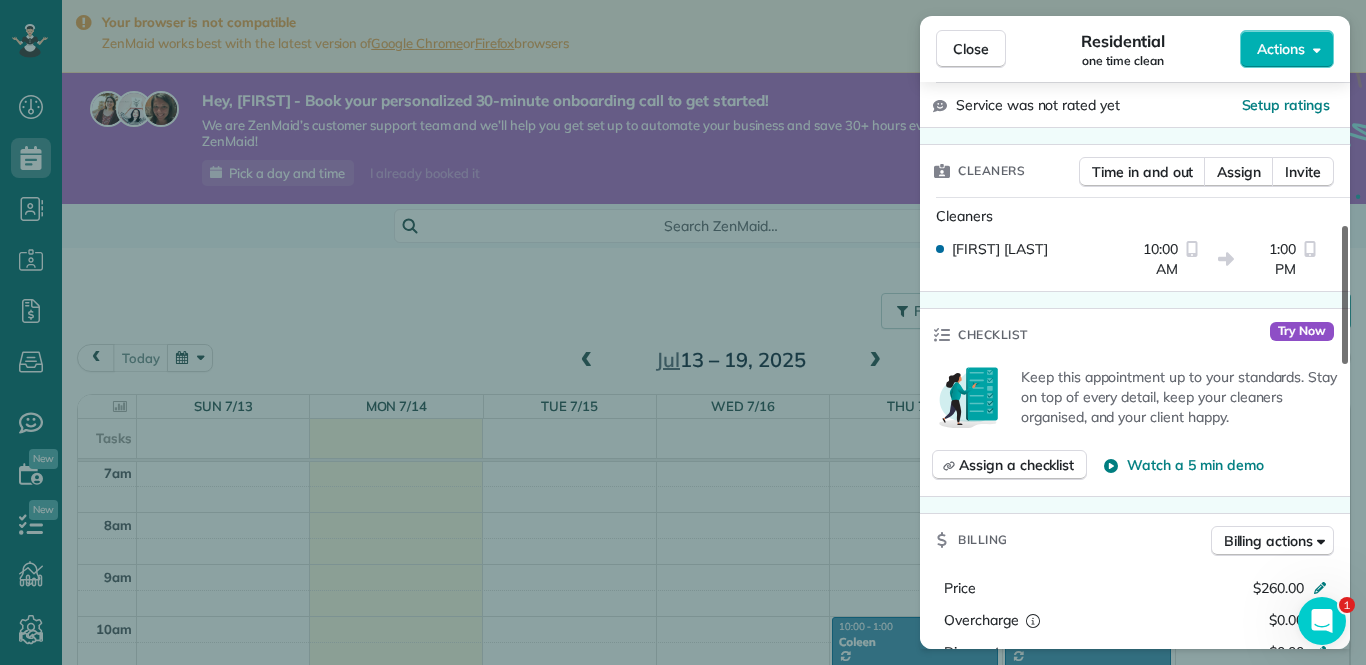scroll, scrollTop: 479, scrollLeft: 0, axis: vertical 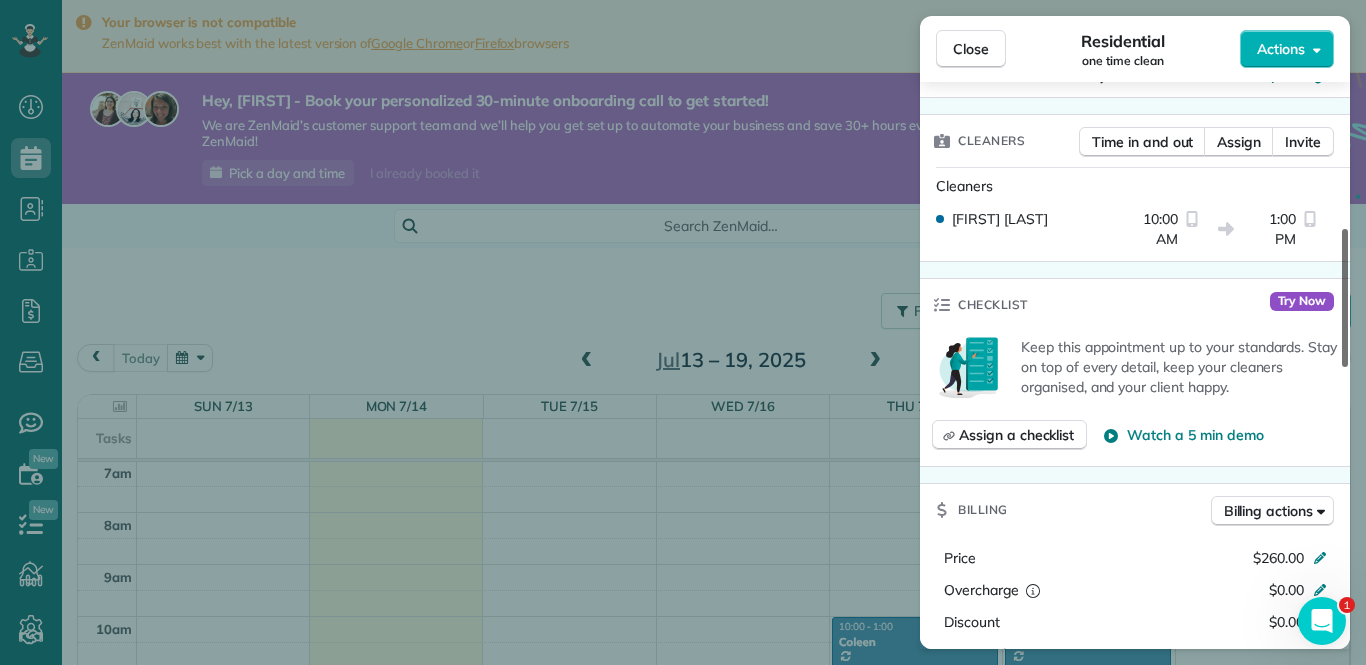 drag, startPoint x: 1345, startPoint y: 154, endPoint x: 1336, endPoint y: 228, distance: 74.54529 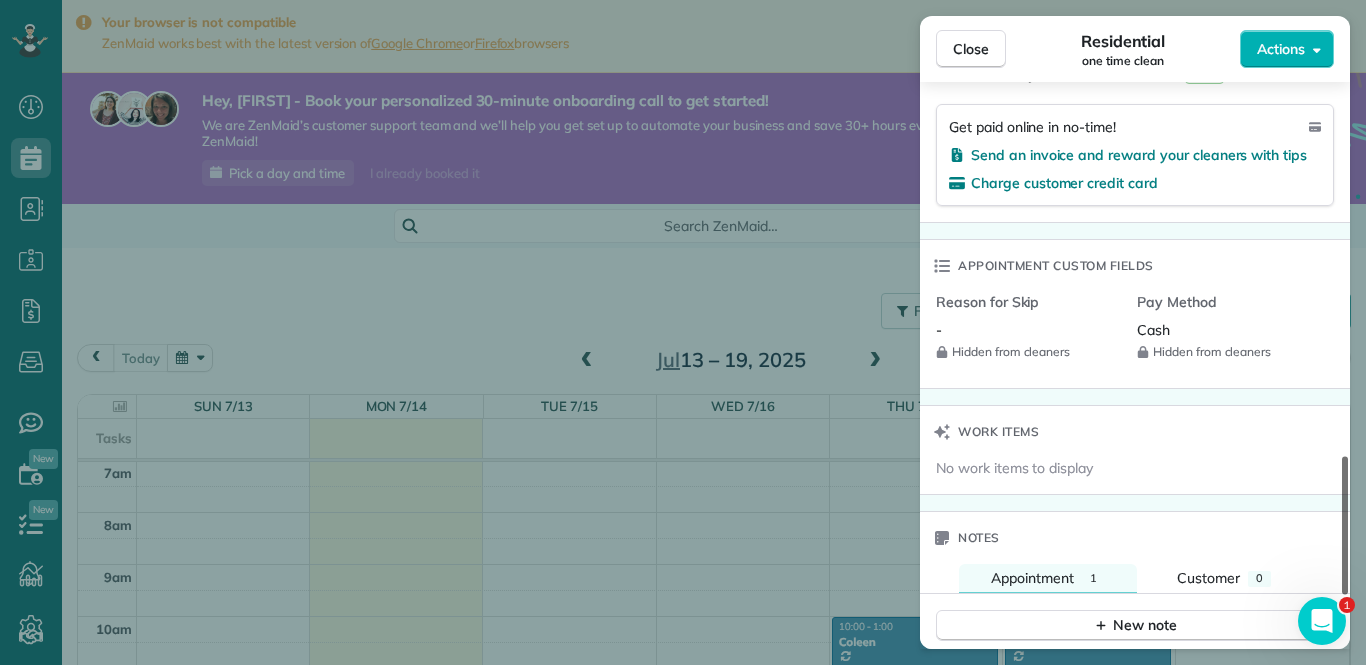 scroll, scrollTop: 1231, scrollLeft: 0, axis: vertical 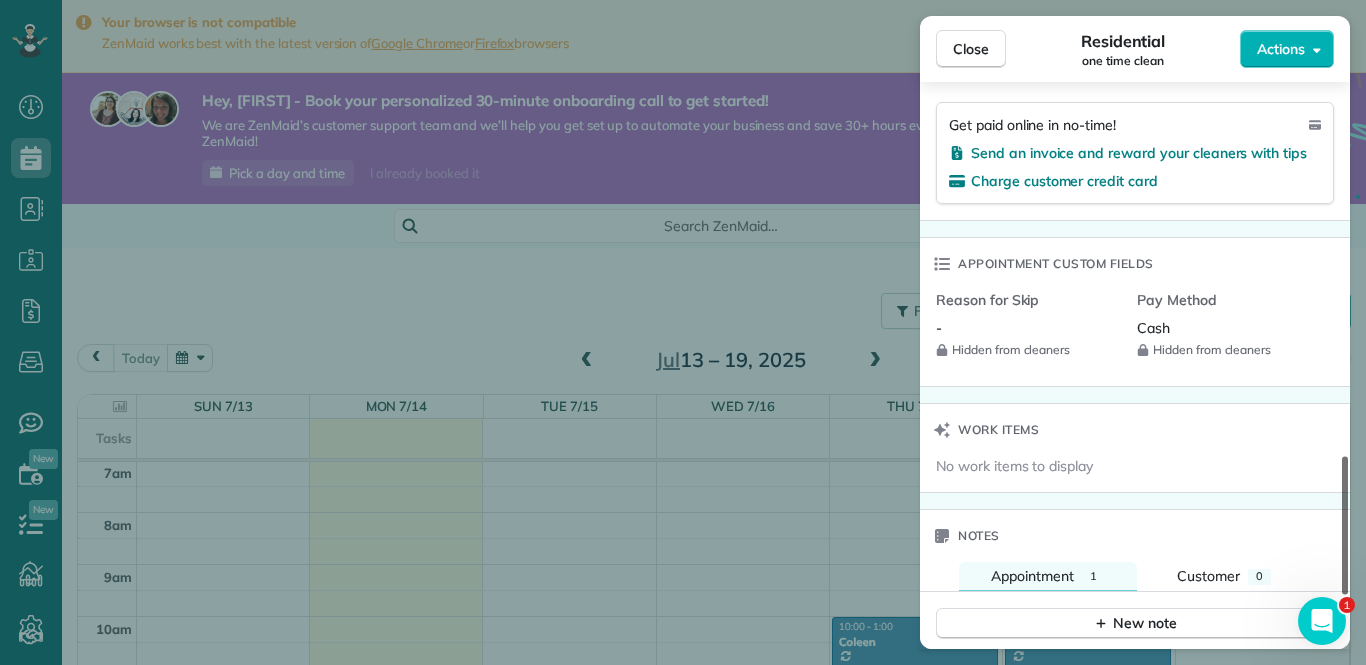 drag, startPoint x: 1347, startPoint y: 228, endPoint x: 1337, endPoint y: 412, distance: 184.27155 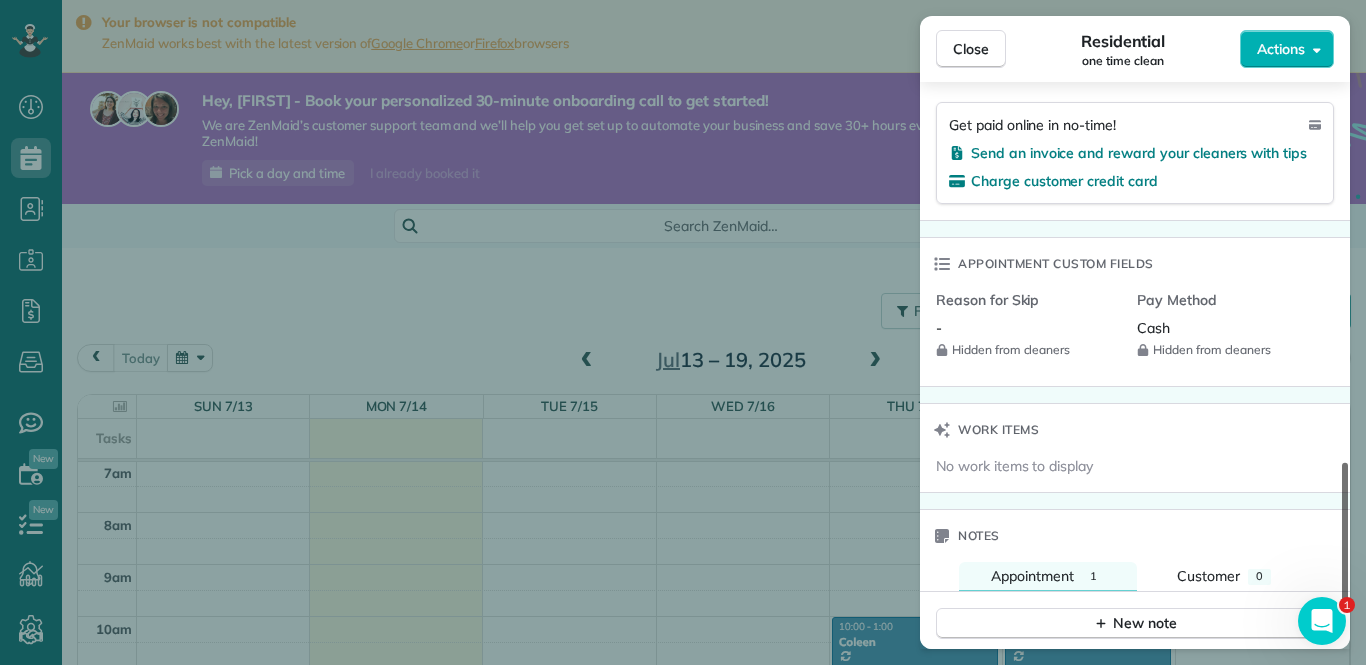 scroll, scrollTop: 1251, scrollLeft: 0, axis: vertical 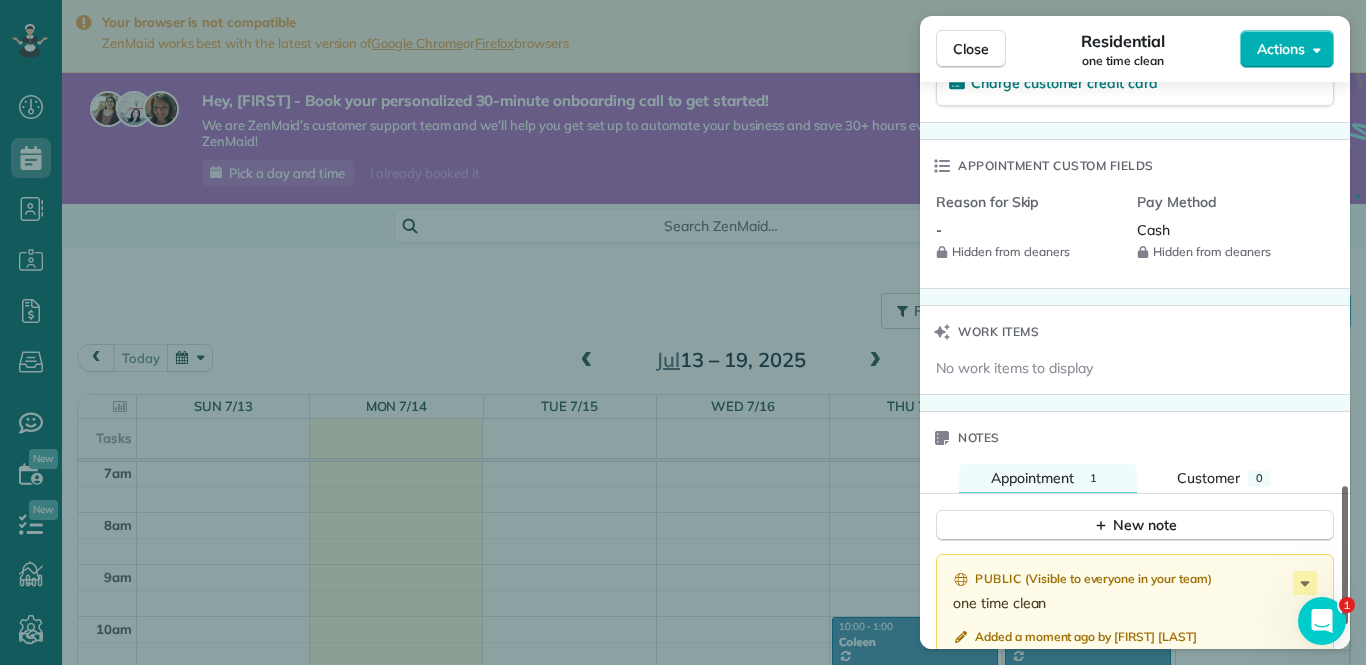 click on "Public ( Visible to everyone in your team ) [LAST] Added a moment ago by [FIRST] [LAST]" at bounding box center (1135, 737) 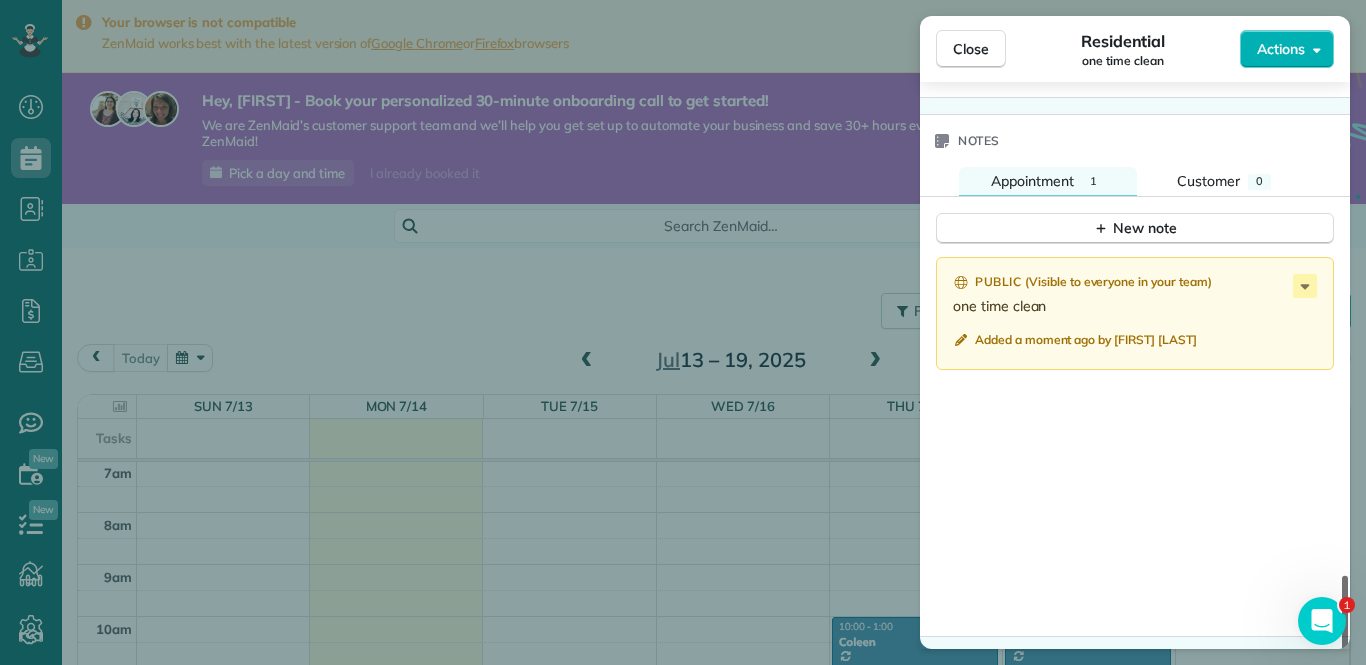 scroll, scrollTop: 1631, scrollLeft: 0, axis: vertical 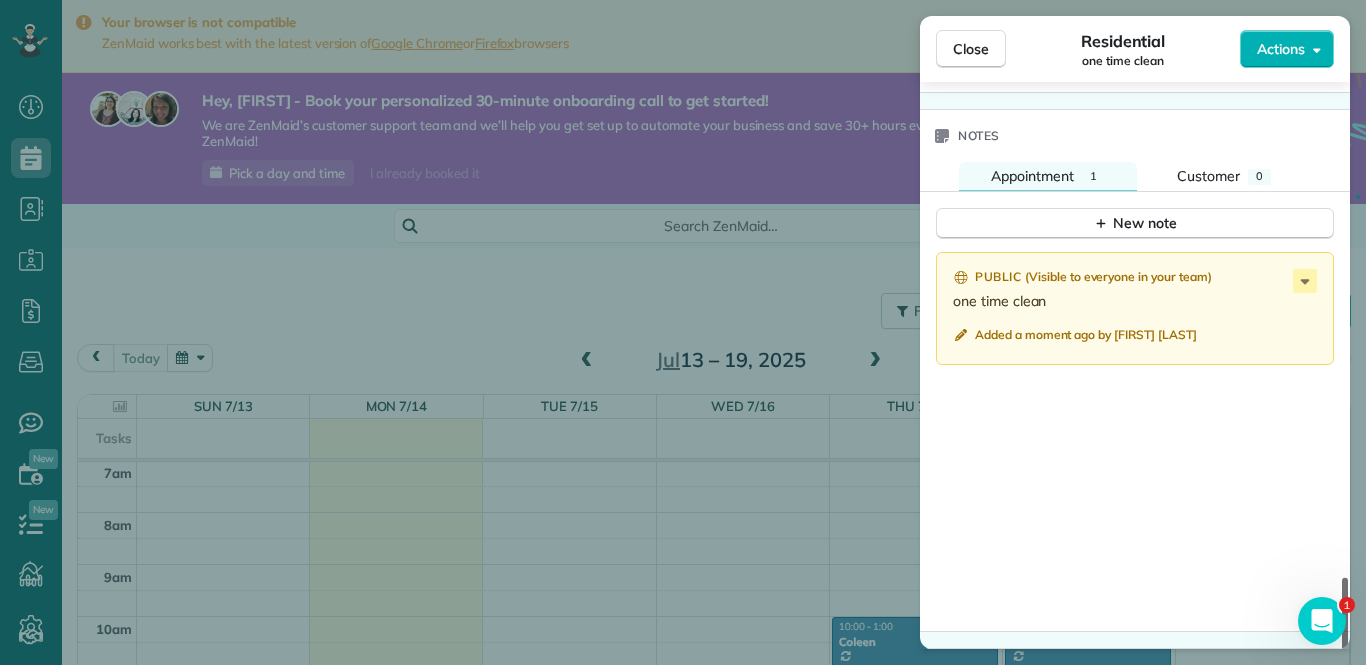 drag, startPoint x: 1345, startPoint y: 511, endPoint x: 1350, endPoint y: 585, distance: 74.168724 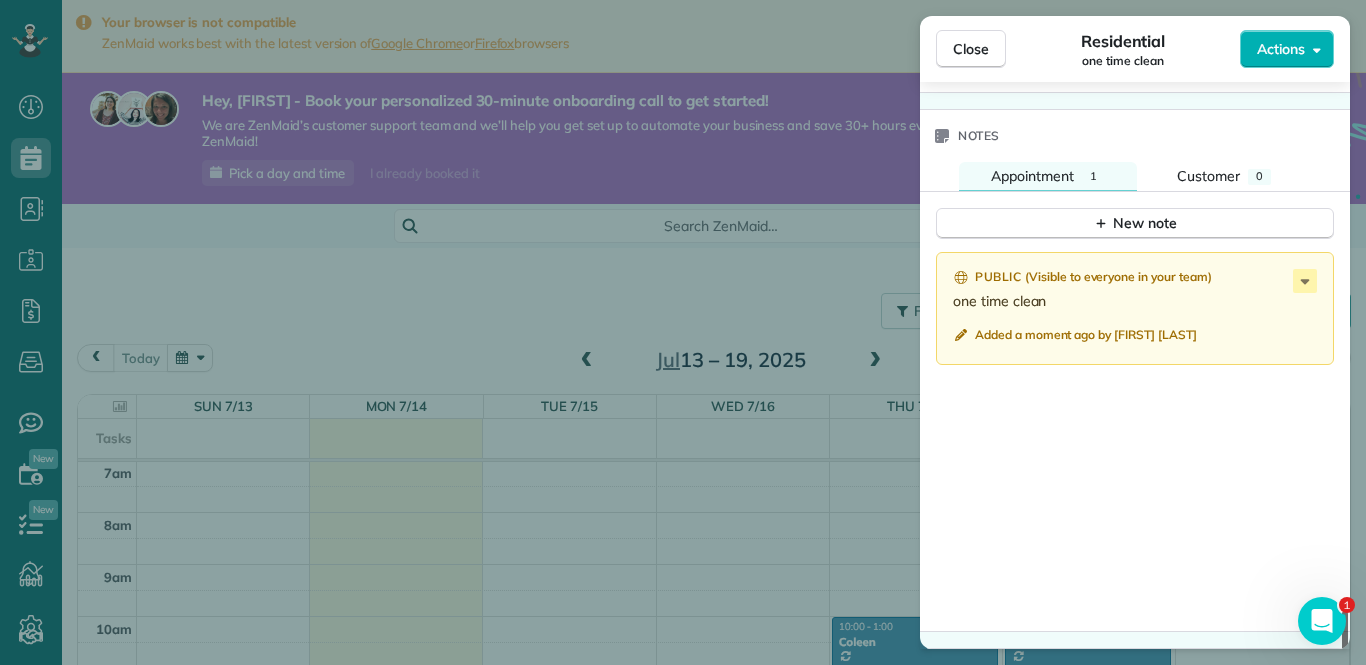 scroll, scrollTop: 1740, scrollLeft: 0, axis: vertical 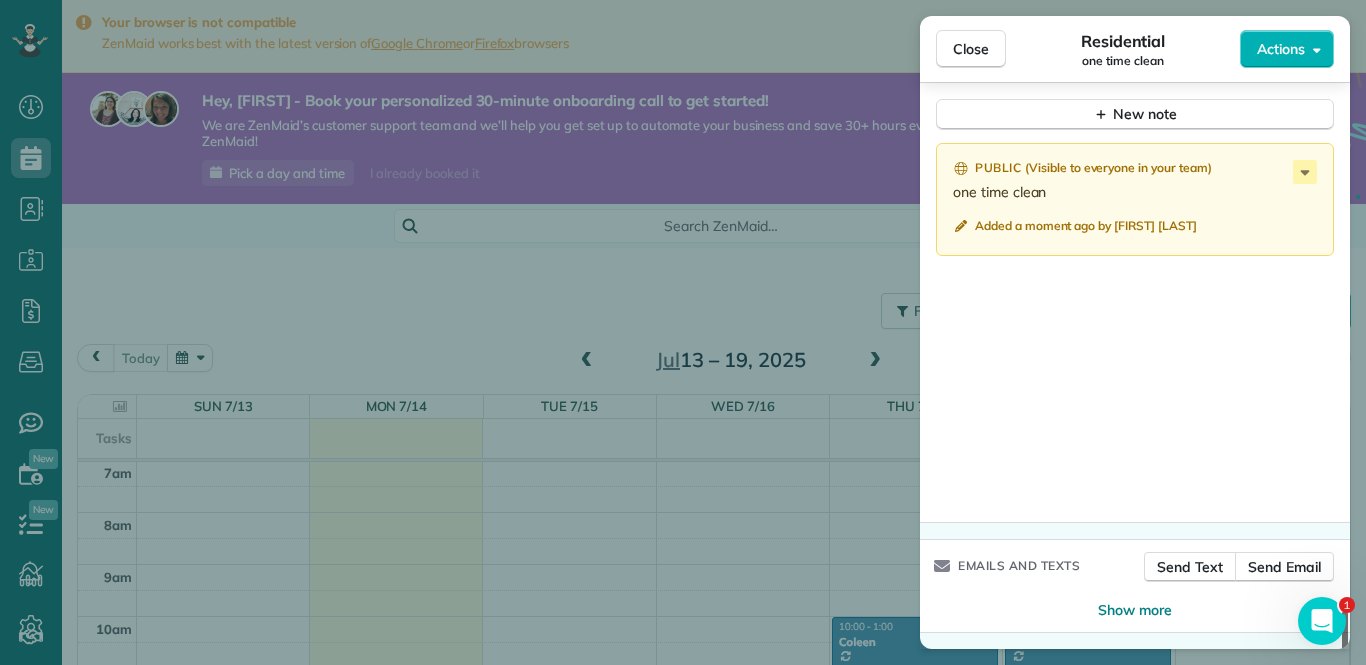 drag, startPoint x: 1344, startPoint y: 500, endPoint x: 1351, endPoint y: 554, distance: 54.451813 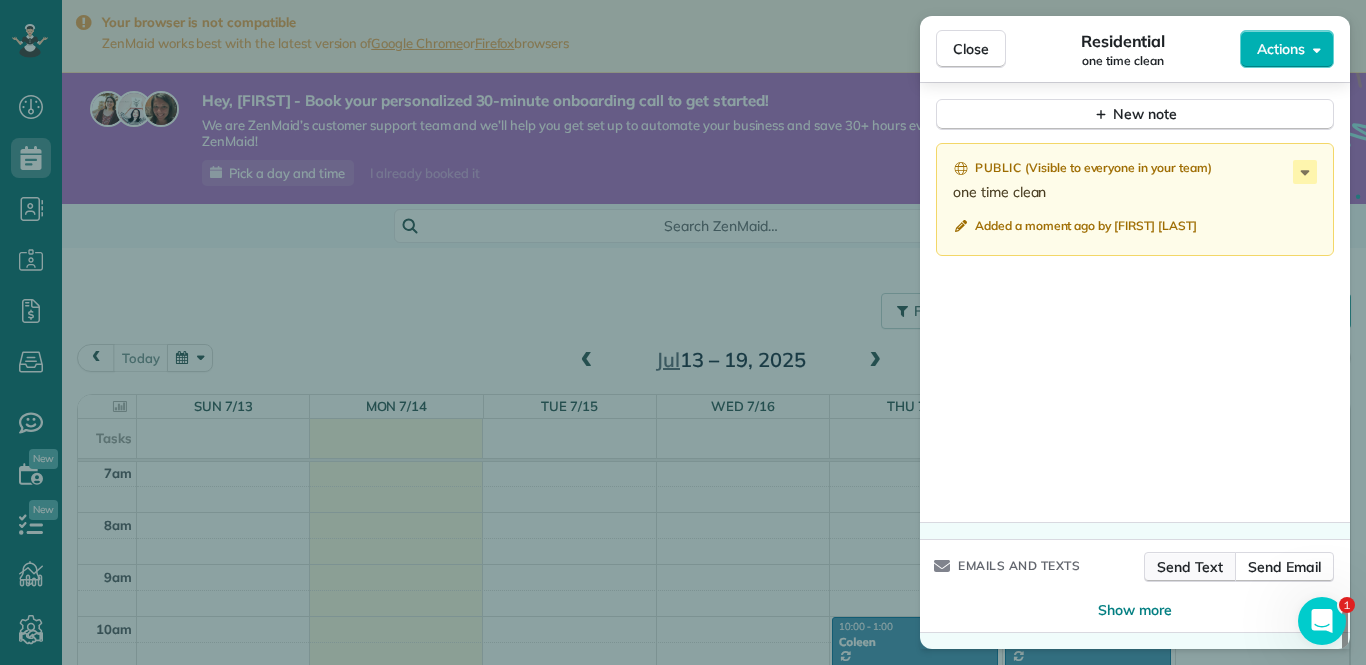 click on "Send Text" at bounding box center (1190, 567) 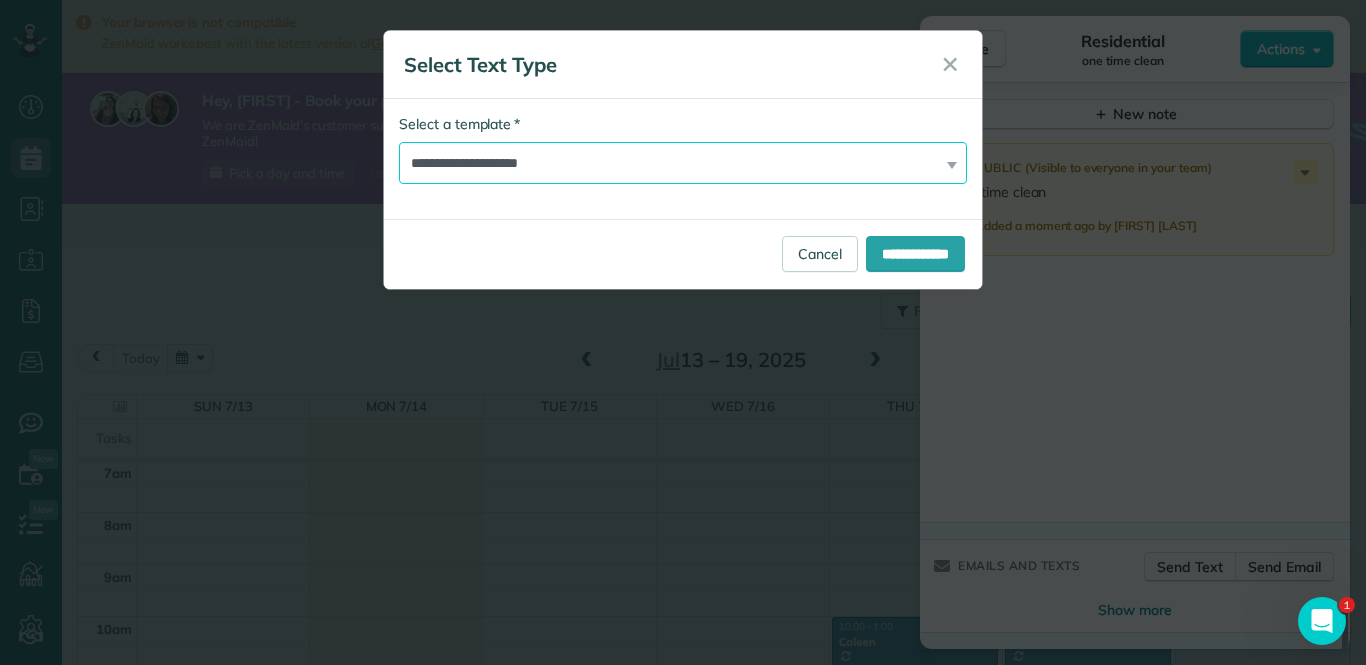 click on "**********" at bounding box center (683, 163) 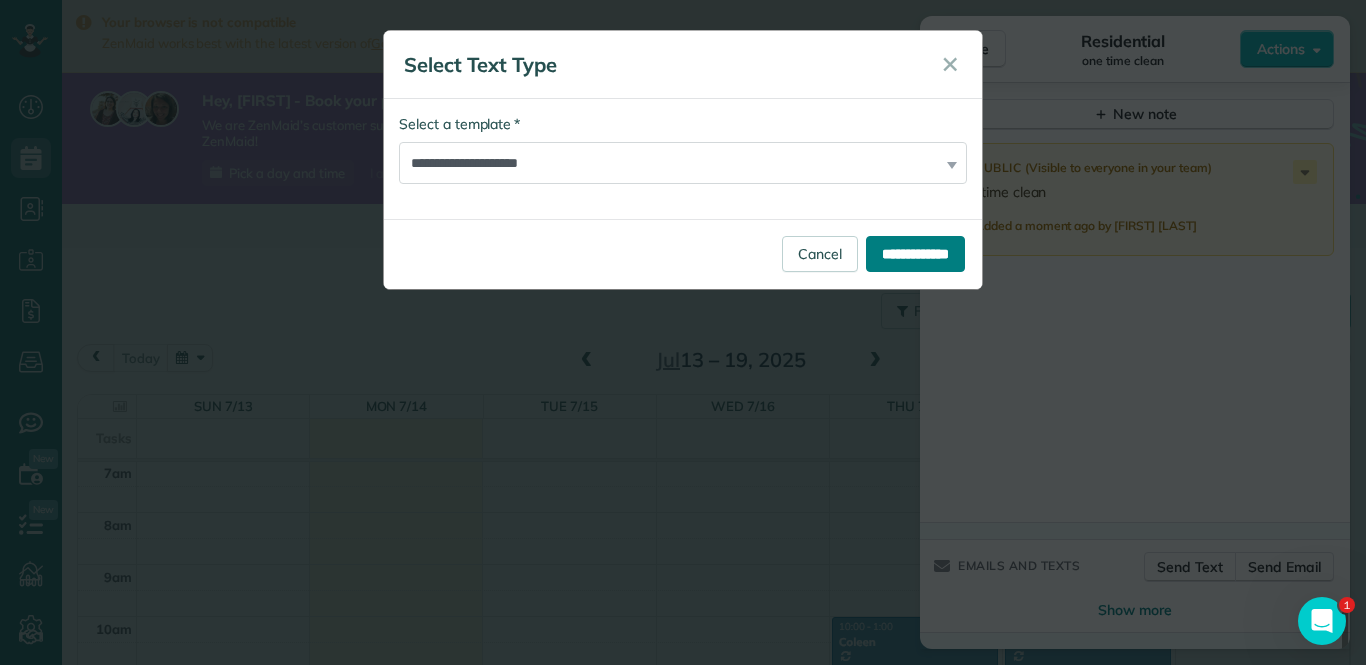 click on "**********" at bounding box center [915, 254] 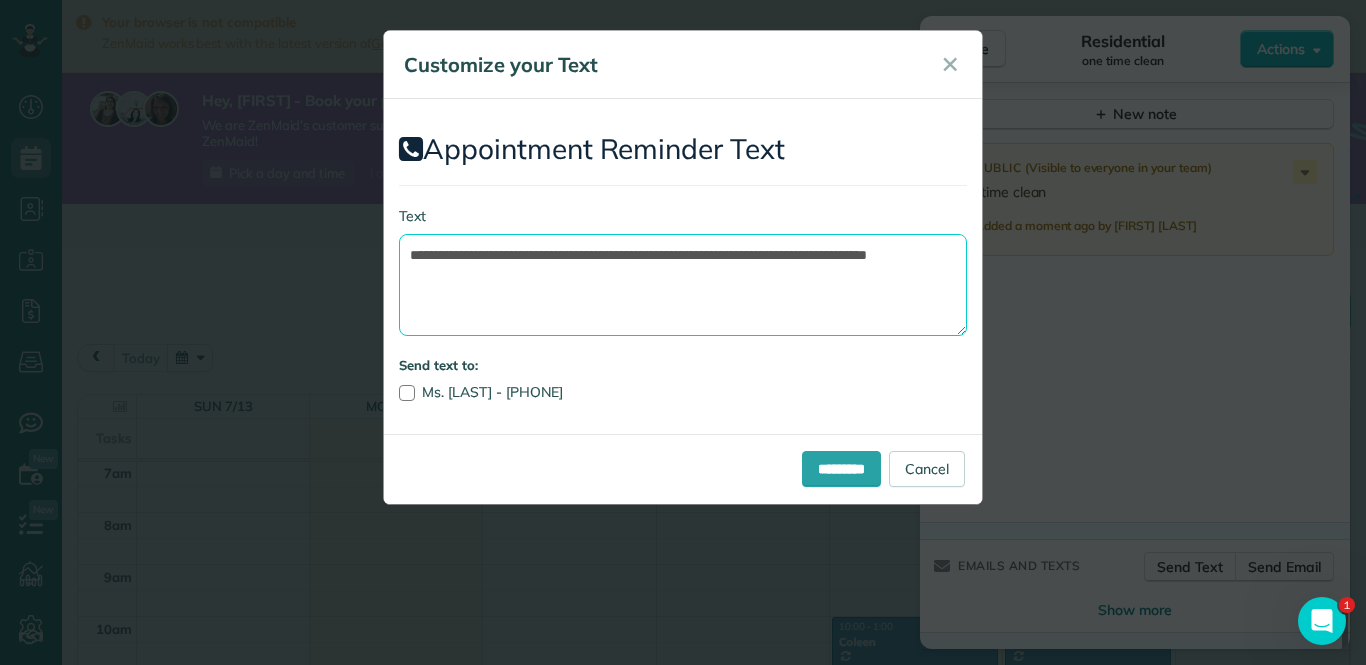 click on "**********" at bounding box center [683, 285] 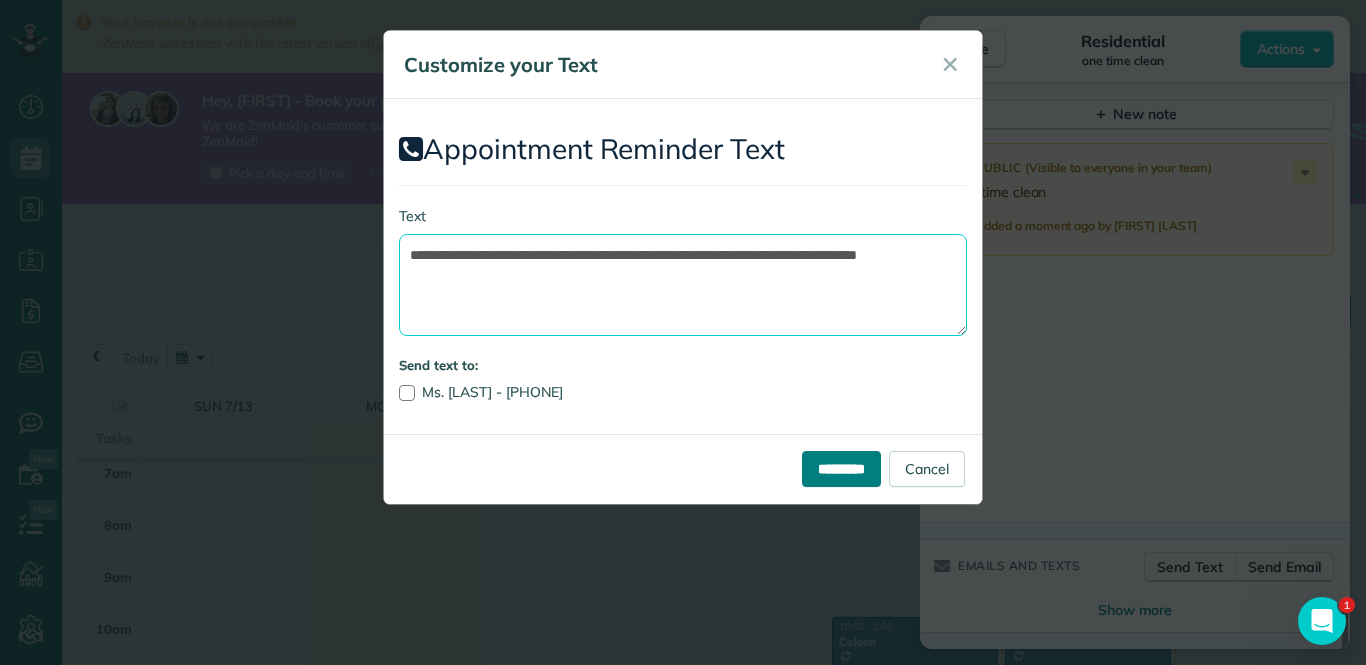 type on "**********" 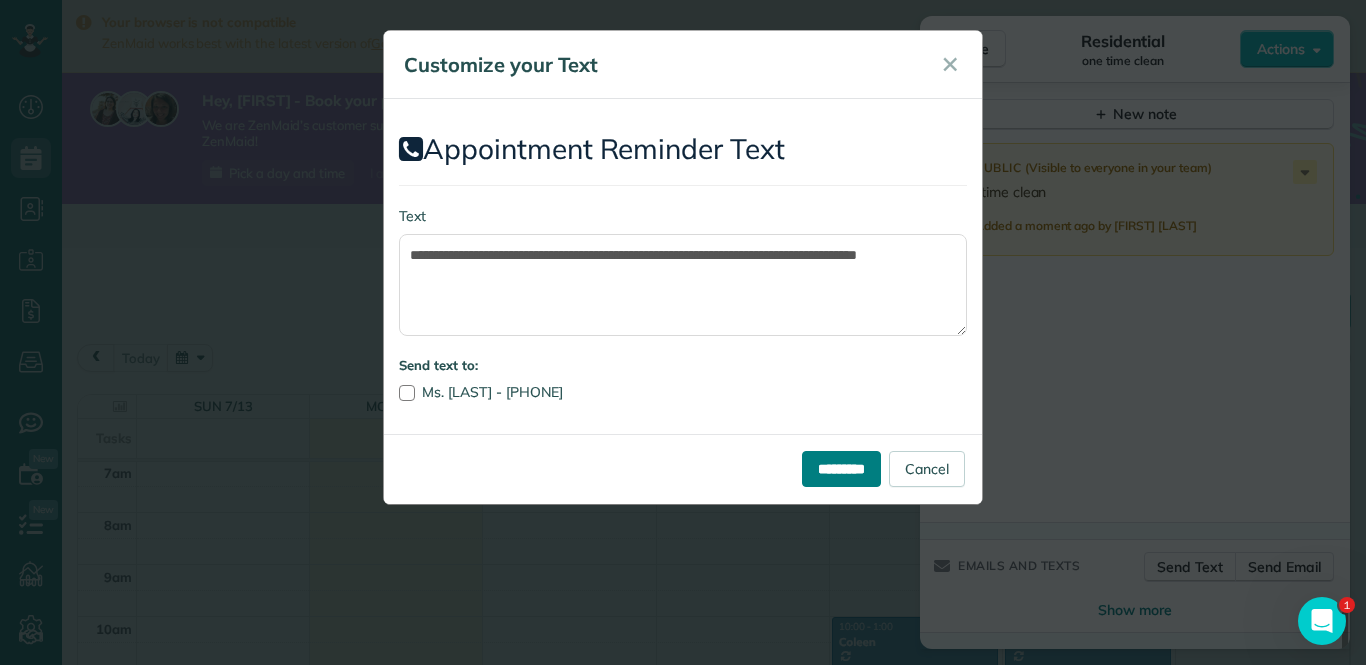 click on "*********" at bounding box center [841, 469] 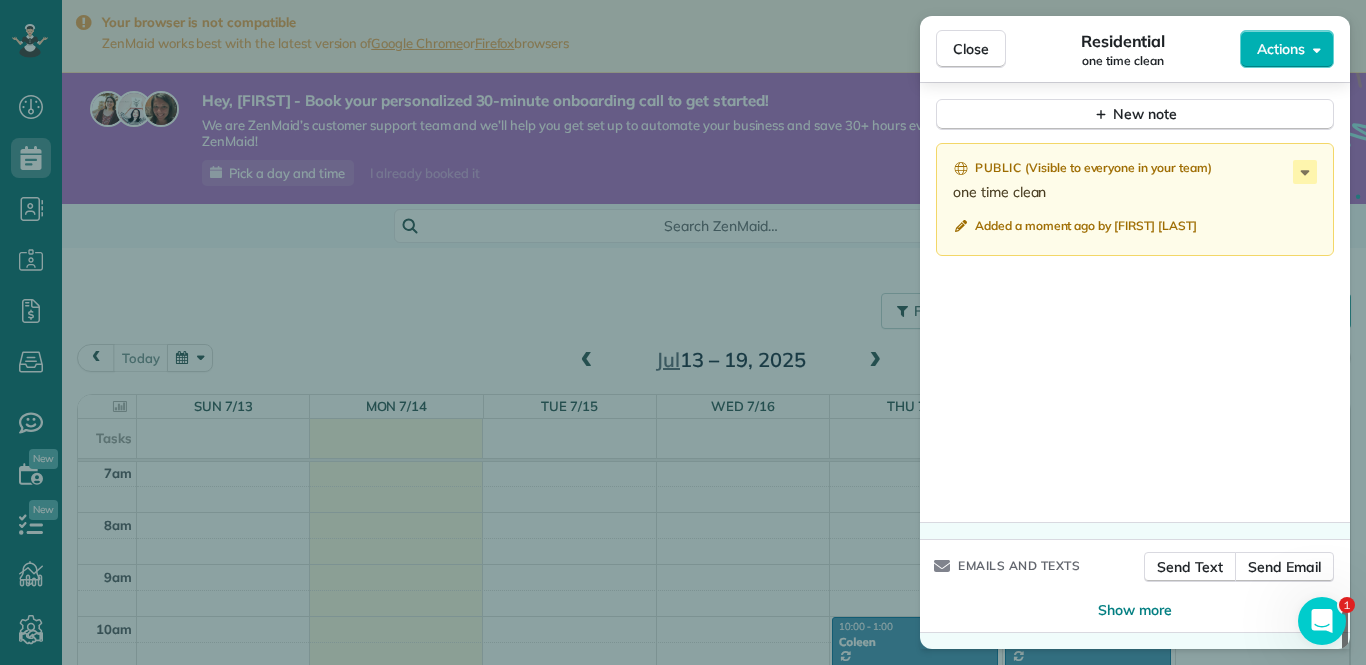 drag, startPoint x: 1344, startPoint y: 517, endPoint x: 1346, endPoint y: 539, distance: 22.090721 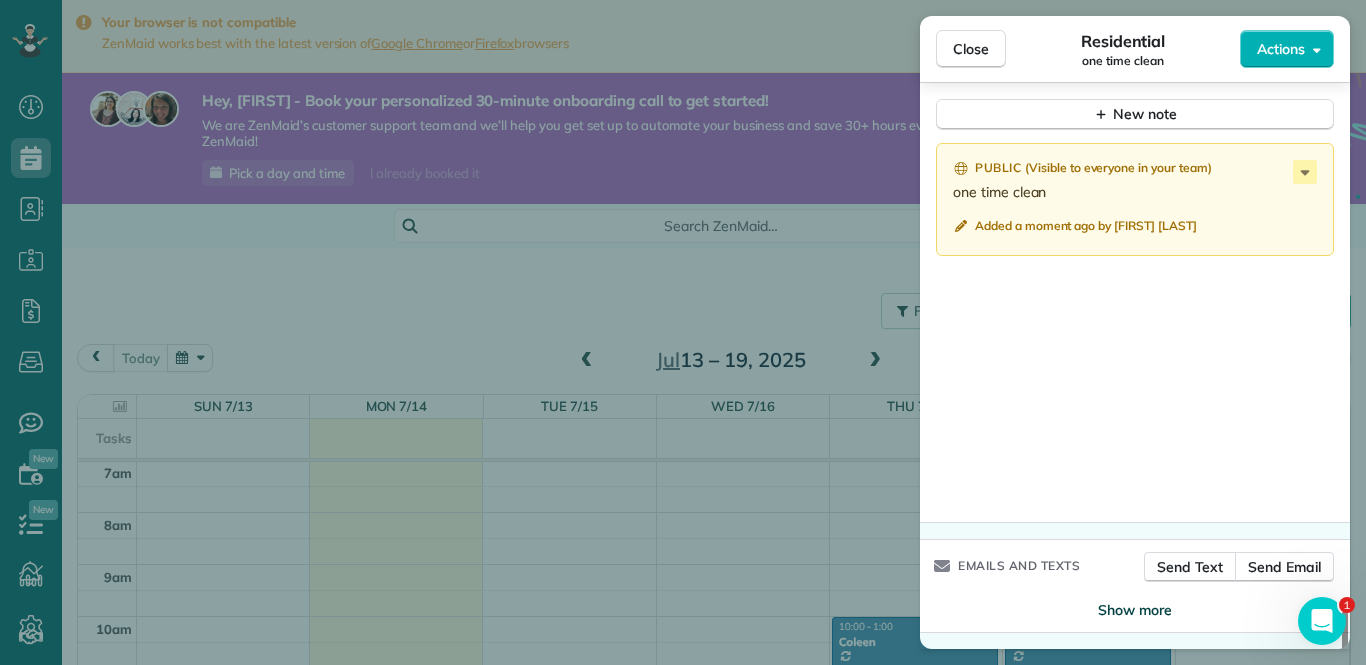 click on "Show more" at bounding box center (1135, 610) 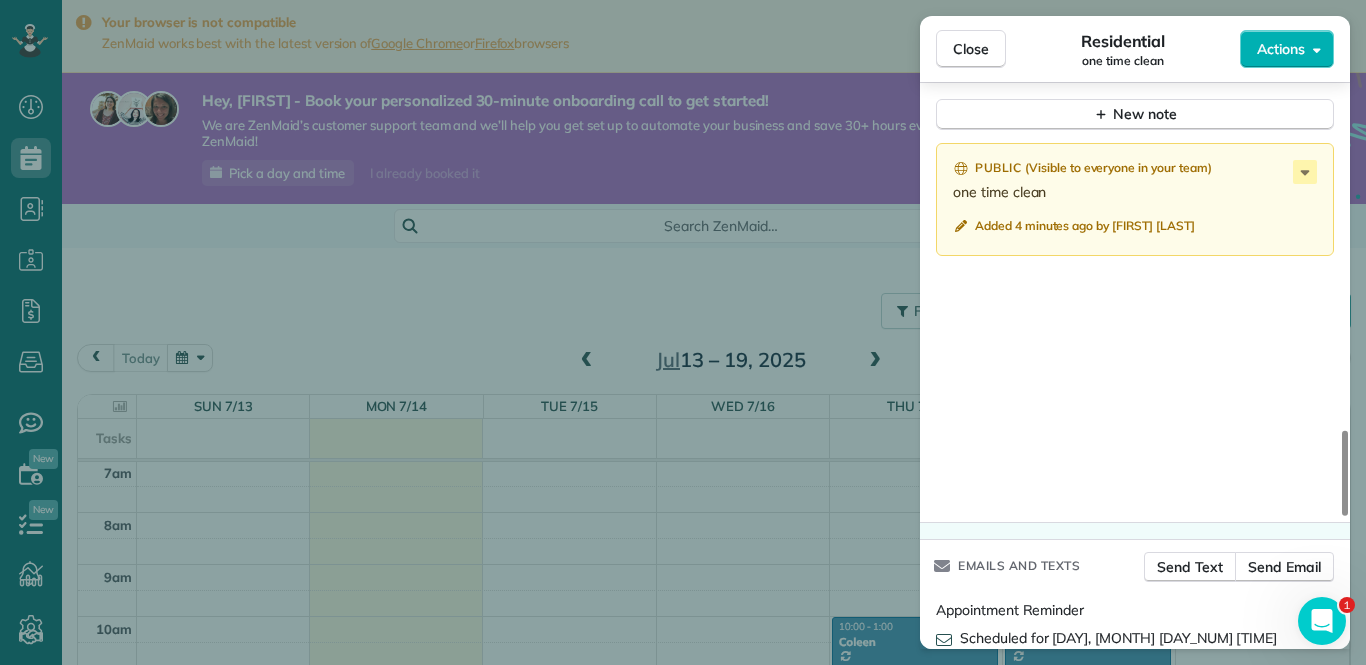 scroll, scrollTop: 2165, scrollLeft: 0, axis: vertical 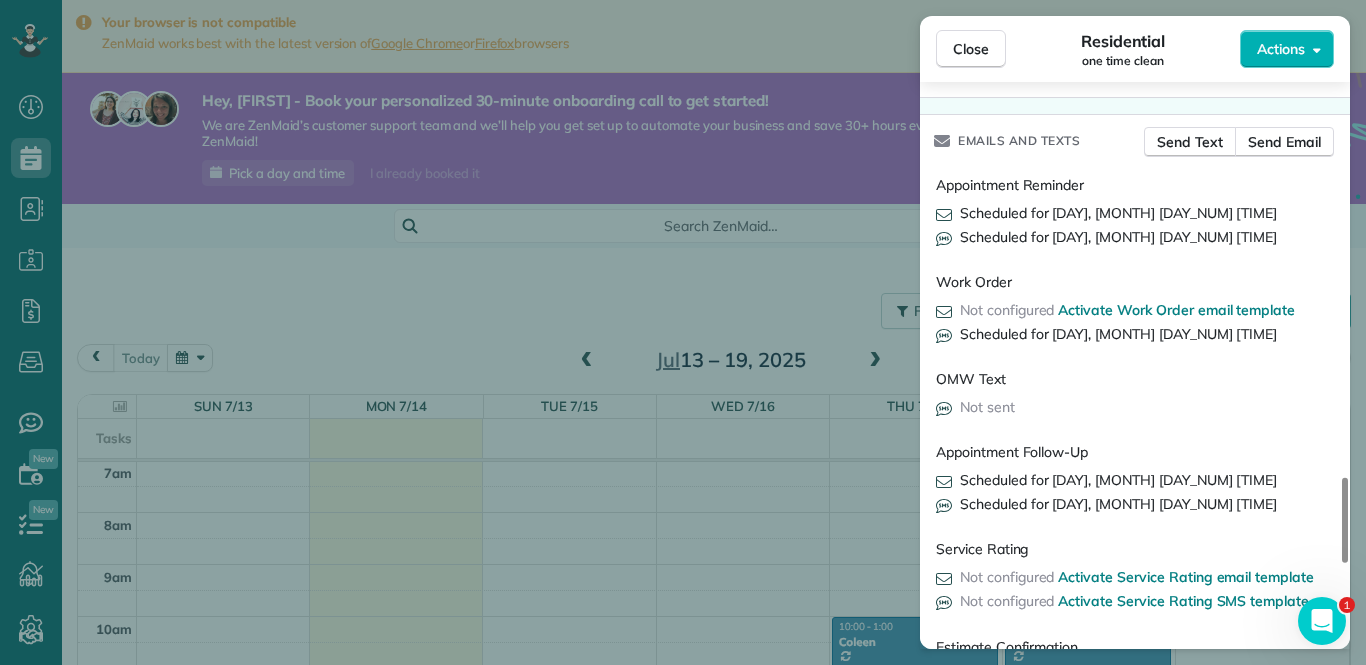 click on "Scheduled for [DAY], [MONTH] [DAY_NUM] [TIME]" at bounding box center (1118, 213) 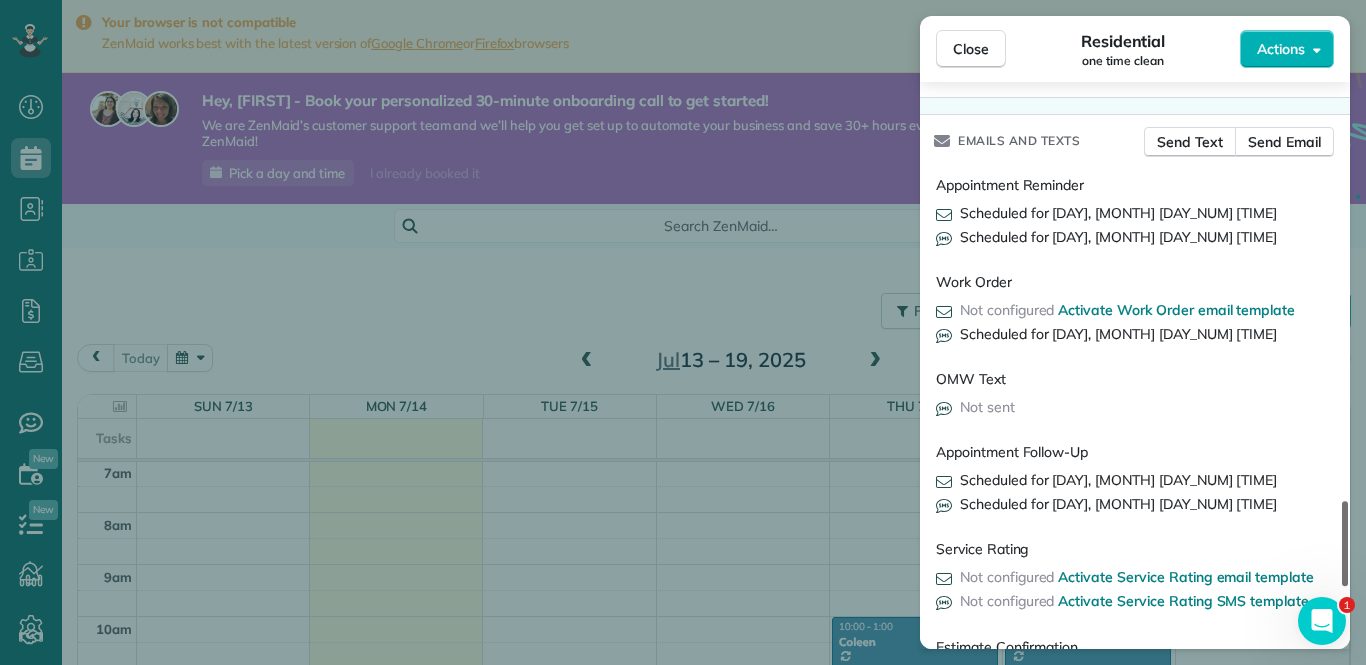scroll, scrollTop: 2305, scrollLeft: 0, axis: vertical 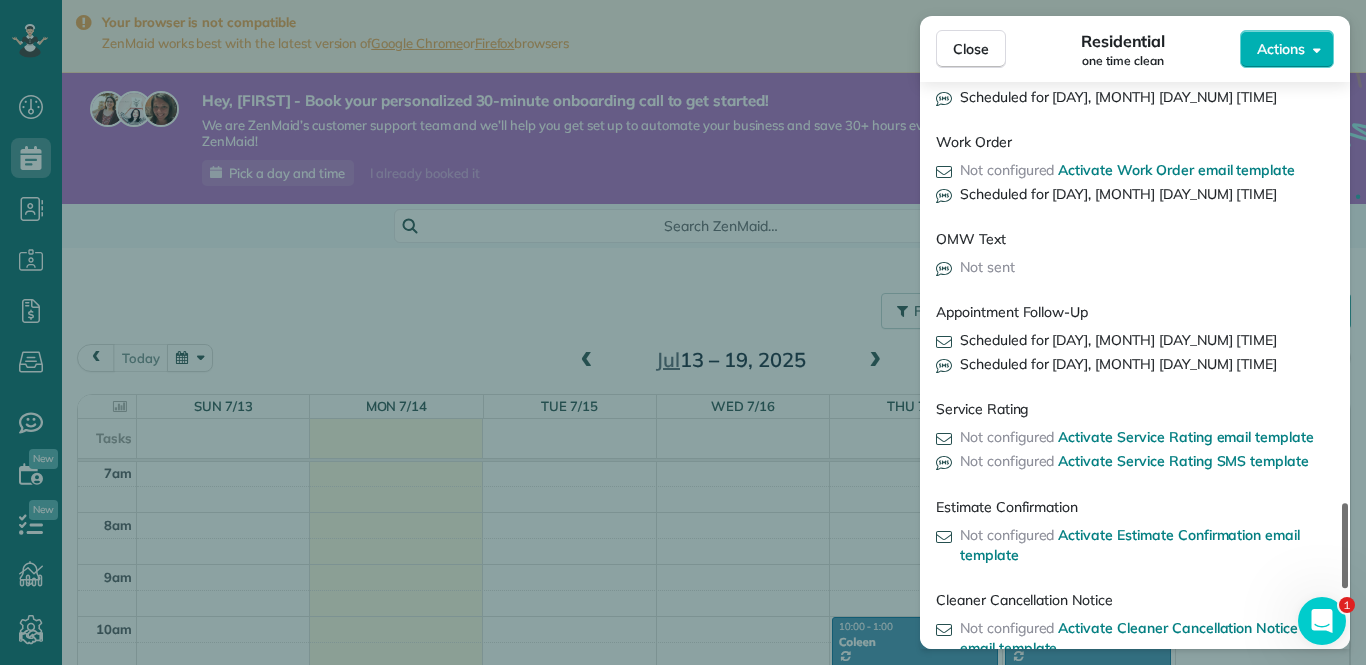 drag, startPoint x: 1344, startPoint y: 419, endPoint x: 1345, endPoint y: 440, distance: 21.023796 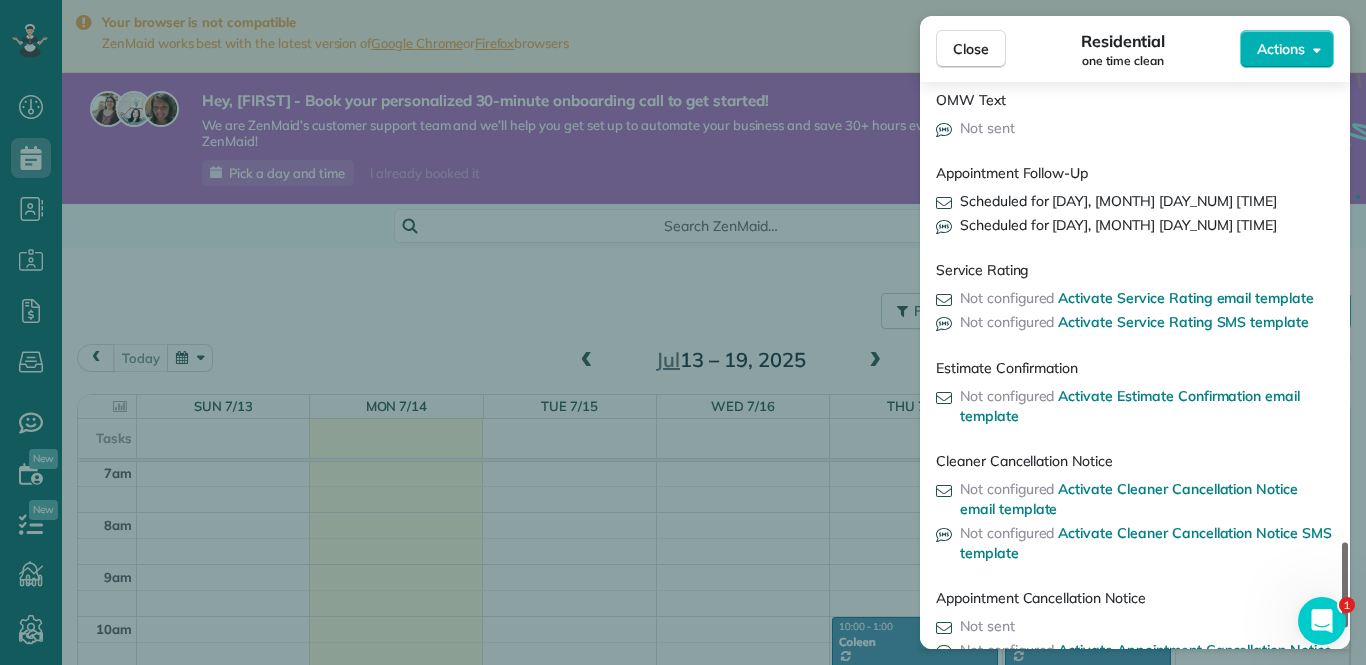 scroll, scrollTop: 2529, scrollLeft: 0, axis: vertical 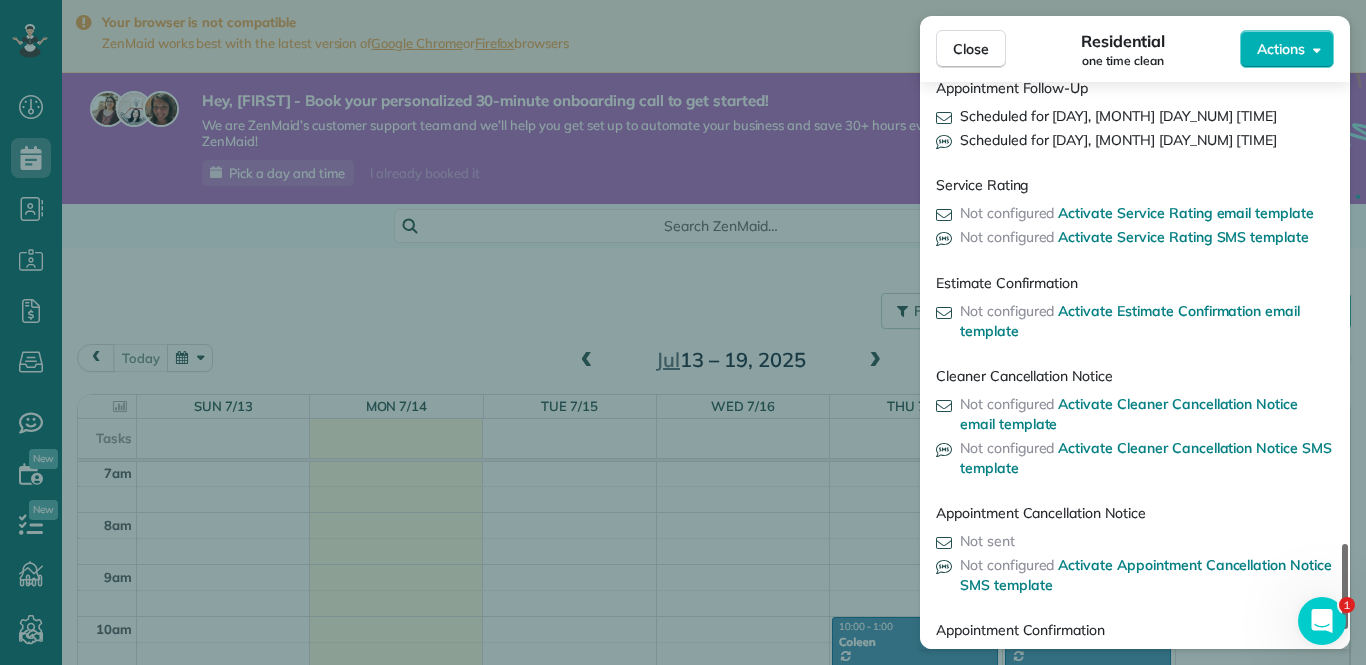 drag, startPoint x: 1345, startPoint y: 440, endPoint x: 1340, endPoint y: 474, distance: 34.36568 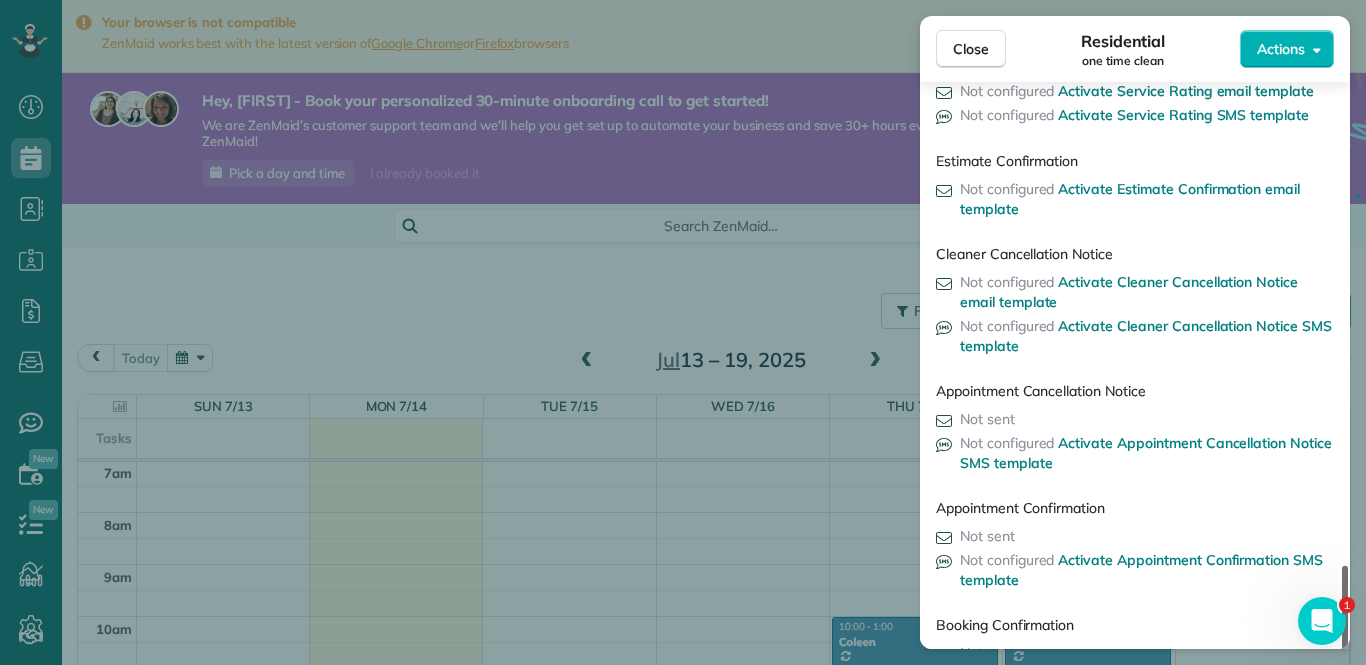 scroll, scrollTop: 2643, scrollLeft: 0, axis: vertical 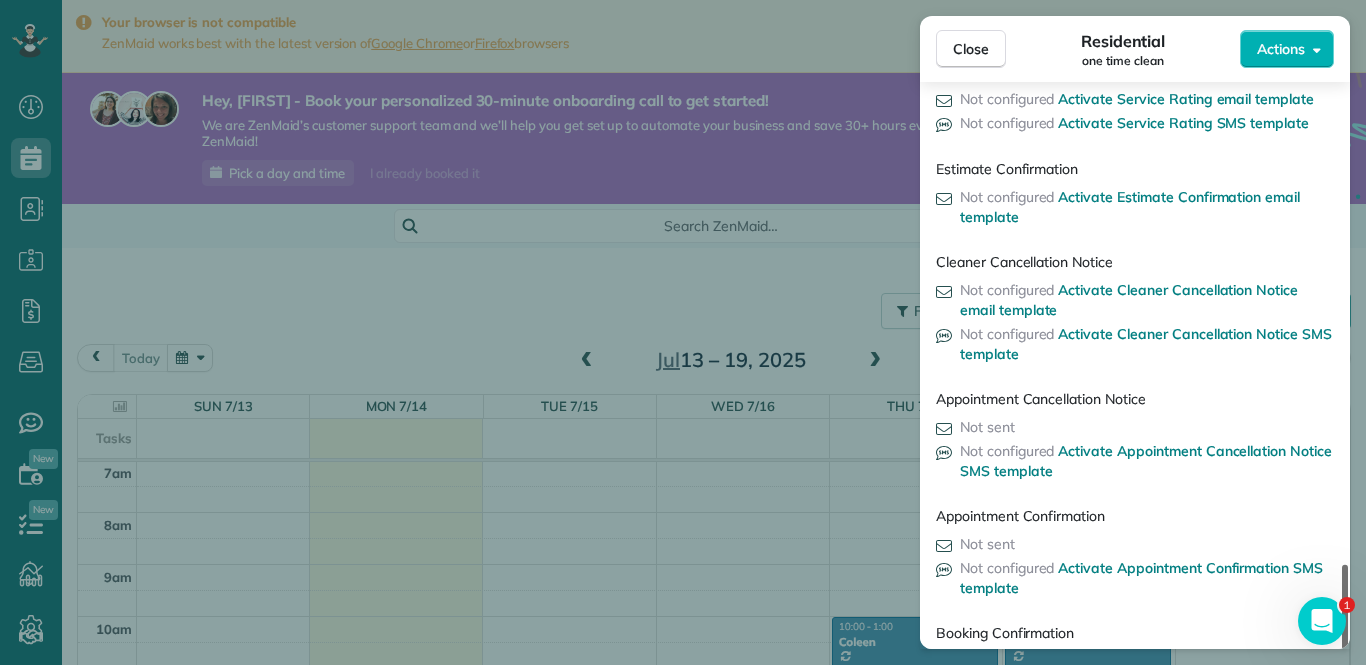 drag, startPoint x: 1340, startPoint y: 474, endPoint x: 1344, endPoint y: 491, distance: 17.464249 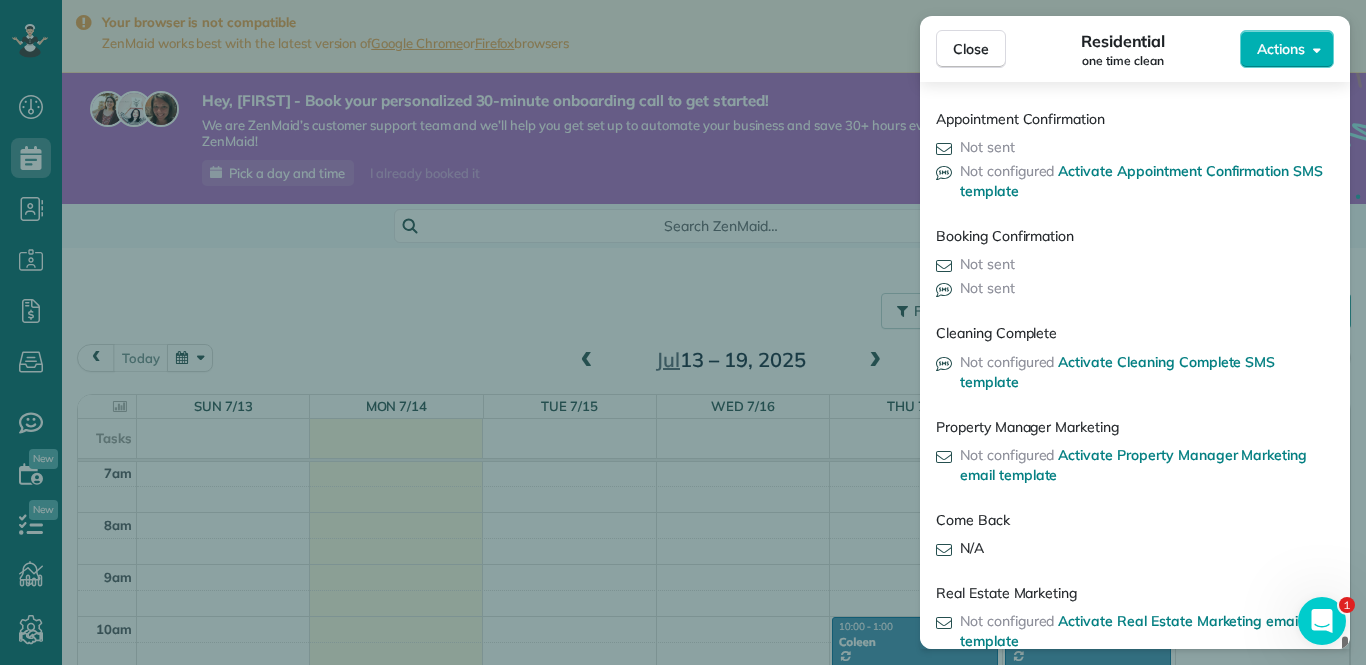 scroll, scrollTop: 3042, scrollLeft: 0, axis: vertical 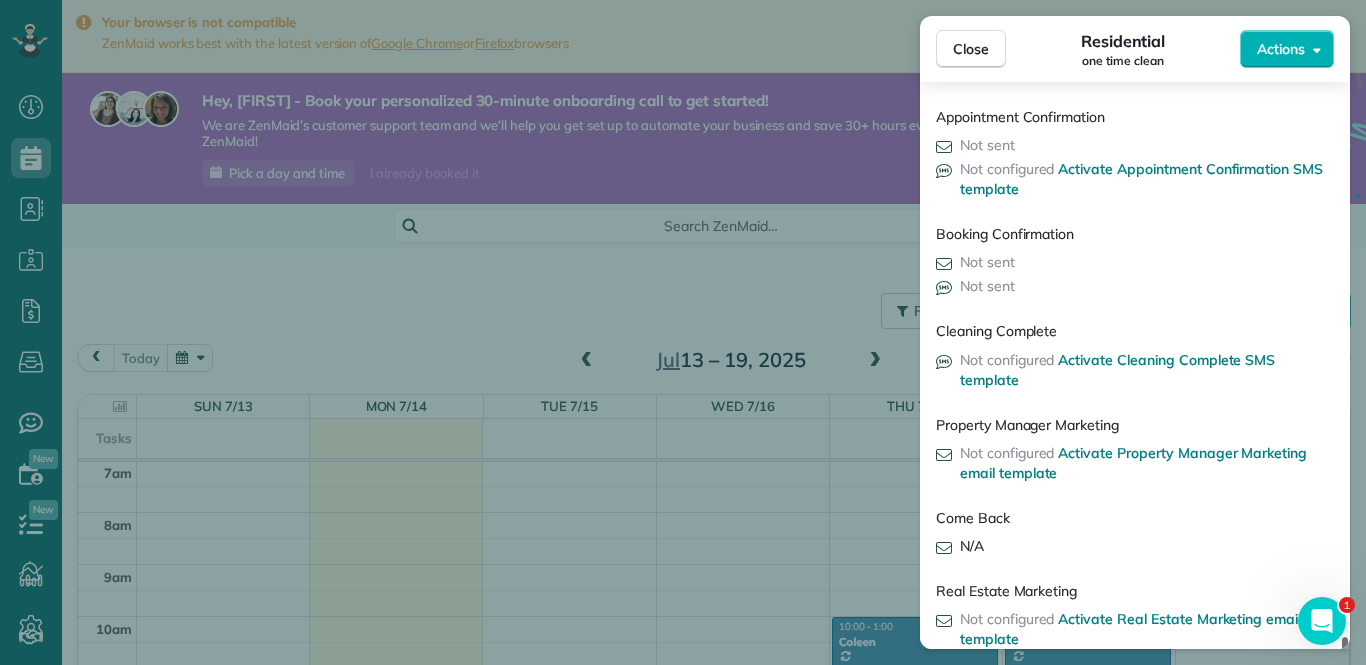 drag, startPoint x: 1346, startPoint y: 492, endPoint x: 1347, endPoint y: 552, distance: 60.00833 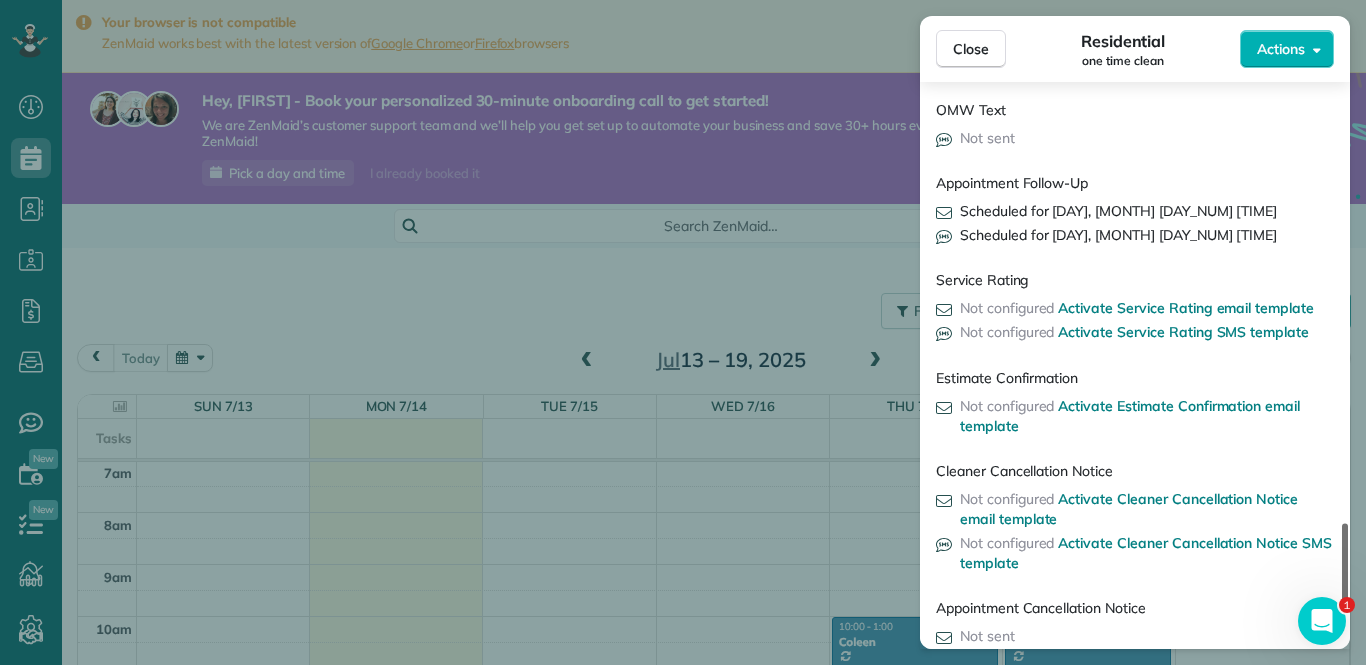 scroll, scrollTop: 2413, scrollLeft: 0, axis: vertical 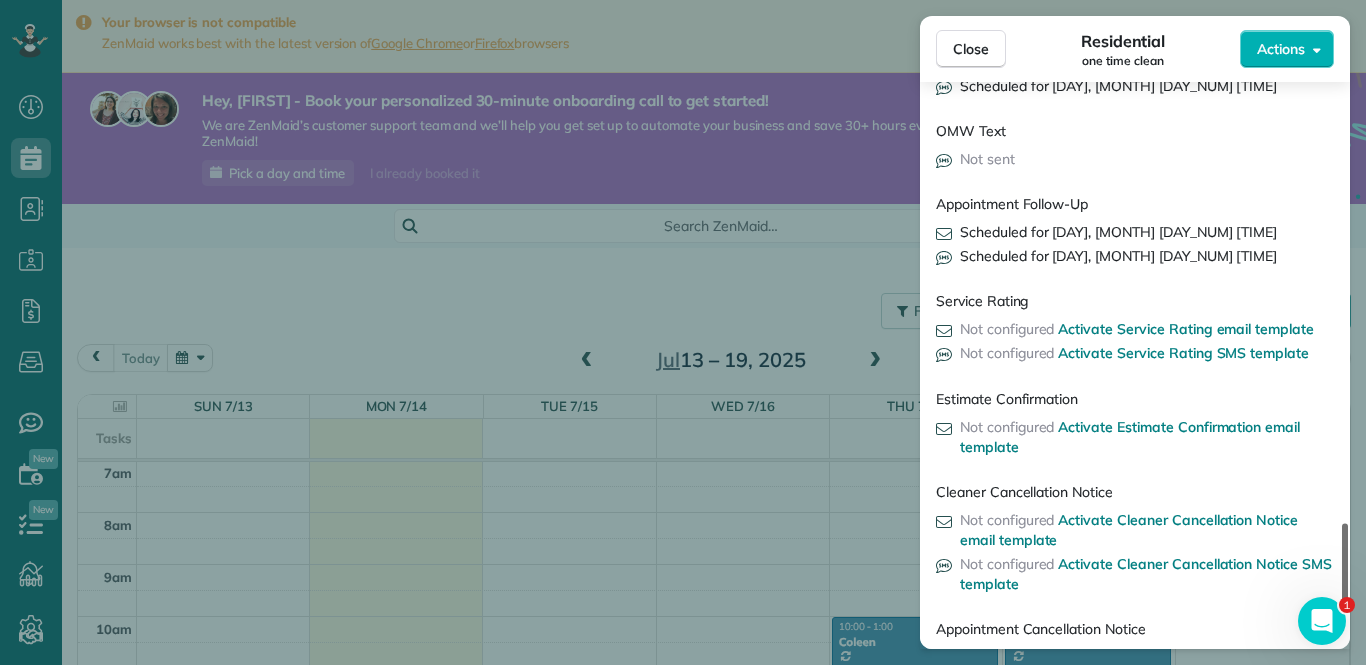 drag, startPoint x: 1347, startPoint y: 552, endPoint x: 1353, endPoint y: 458, distance: 94.19129 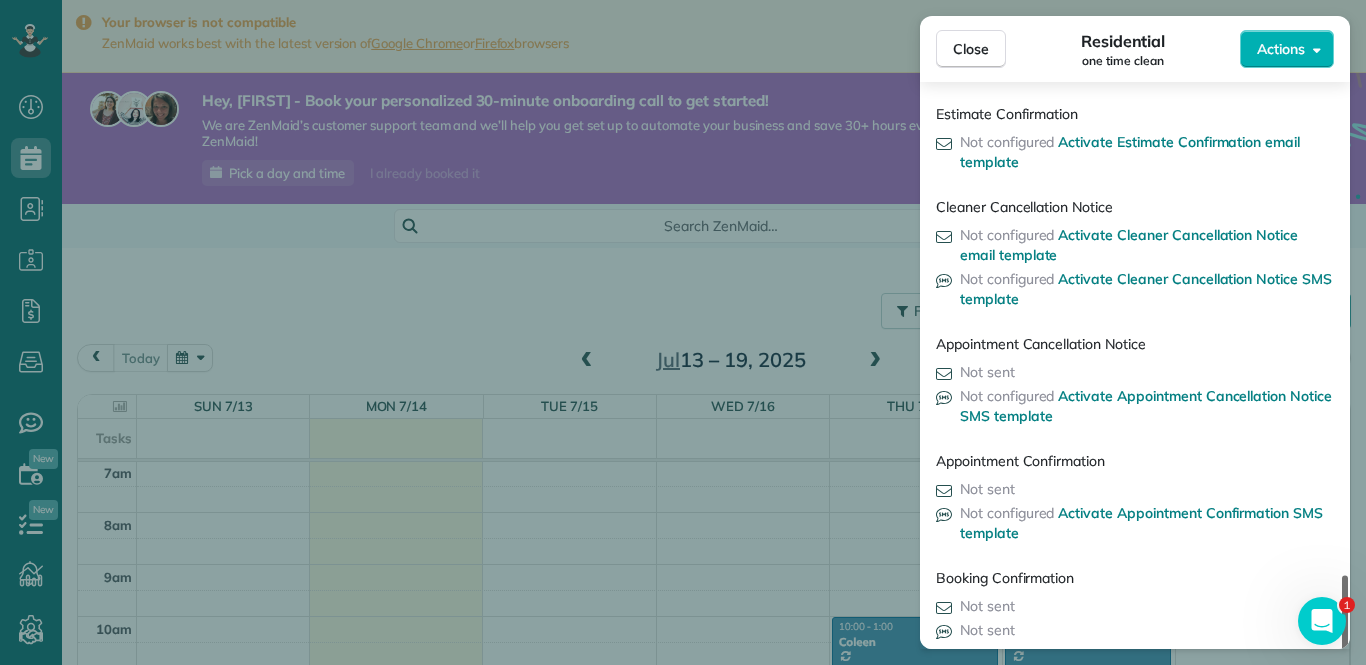 drag, startPoint x: 1343, startPoint y: 479, endPoint x: 1345, endPoint y: 522, distance: 43.046486 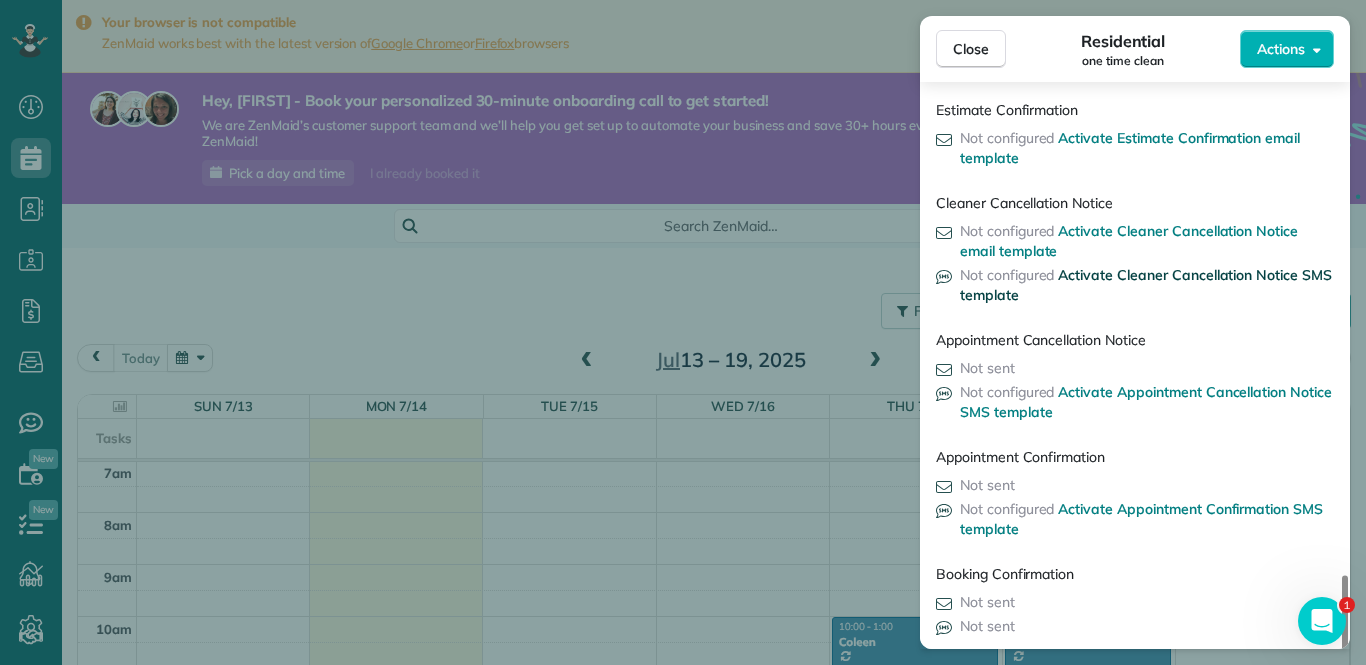 click on "Activate Cleaner Cancellation Notice SMS template" at bounding box center [1146, 285] 